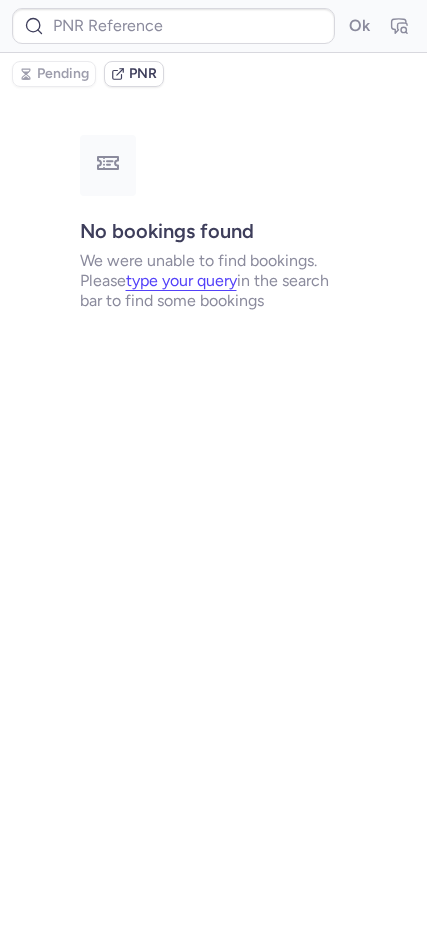 scroll, scrollTop: 0, scrollLeft: 0, axis: both 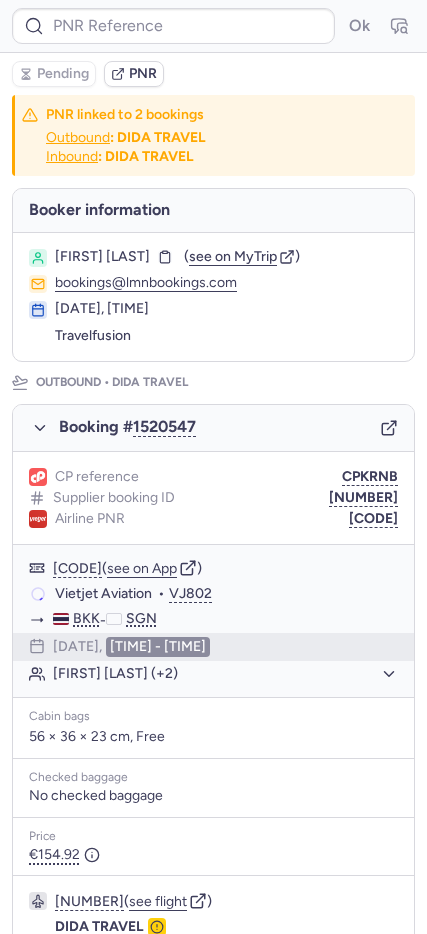 type on "CPPORD" 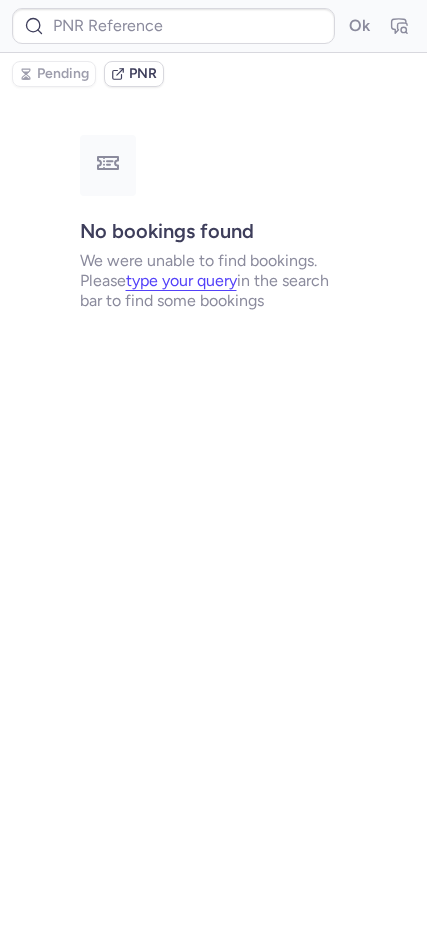 type on "[CODE]" 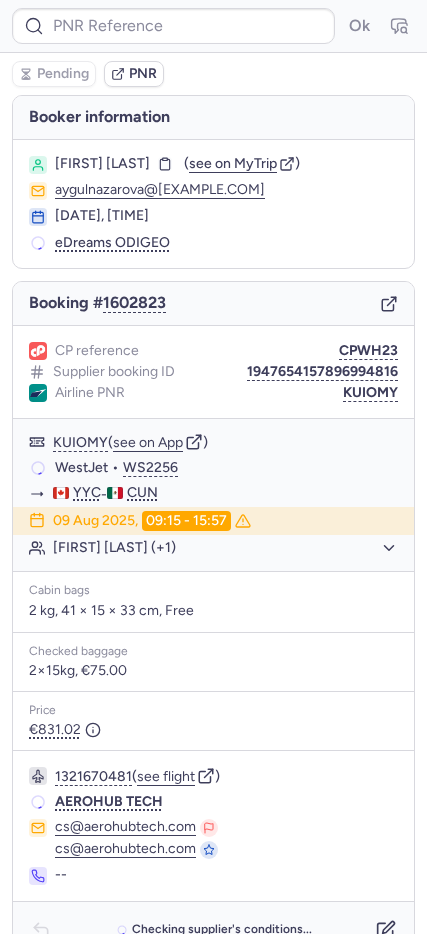 type on "CPFOND" 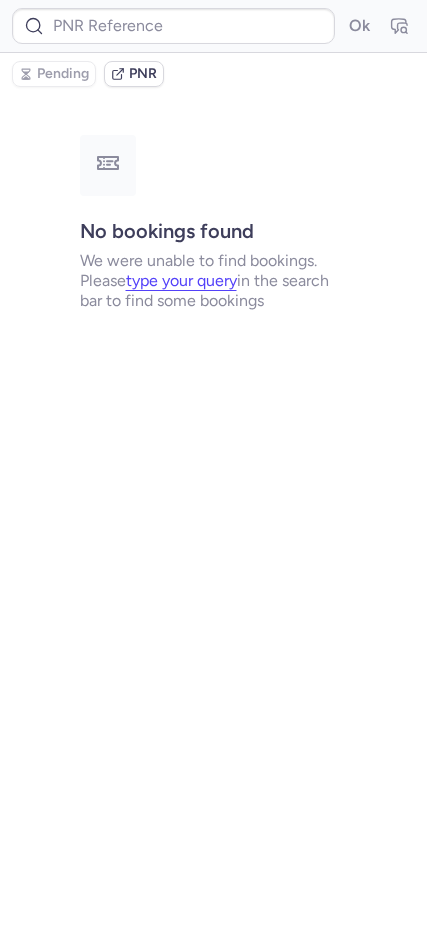 type on "[CODE]" 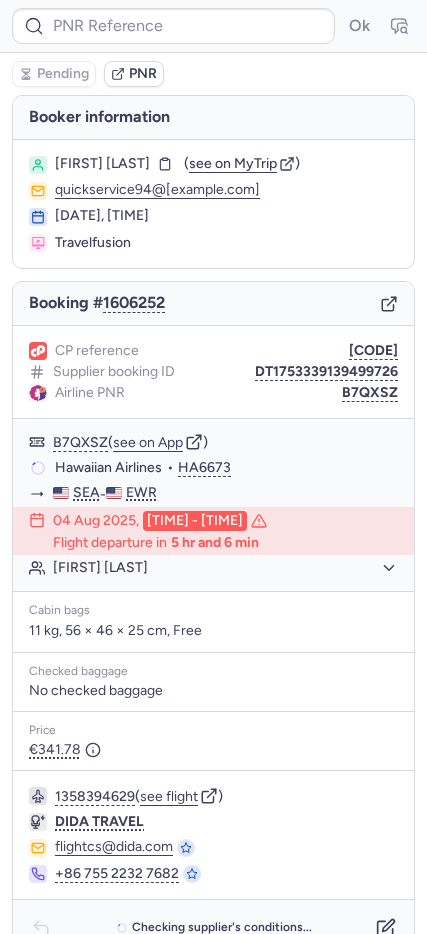 type on "CPURZB" 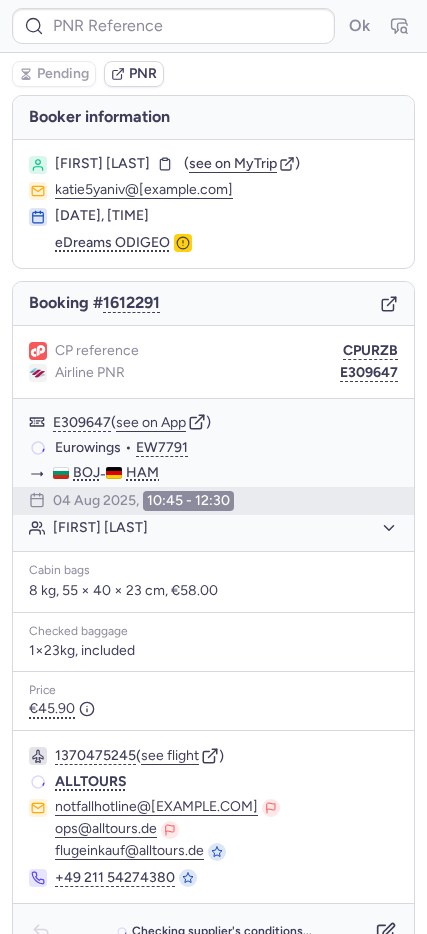 type on "CP5N3H" 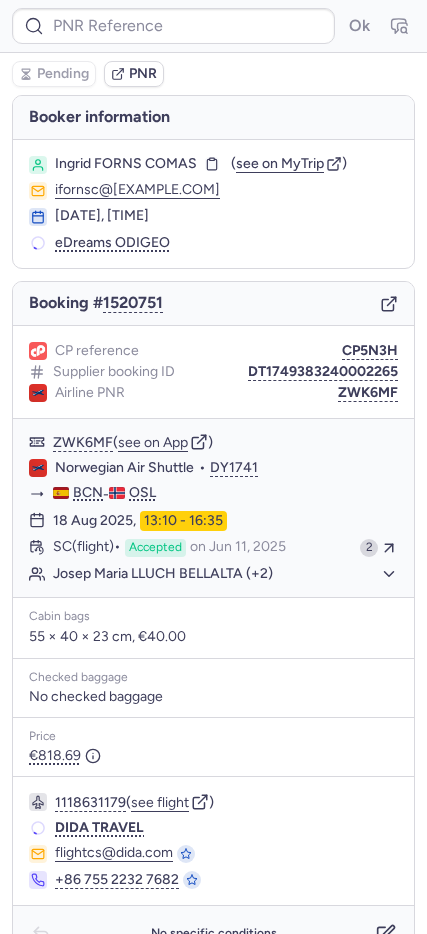 type on "CPEPYY" 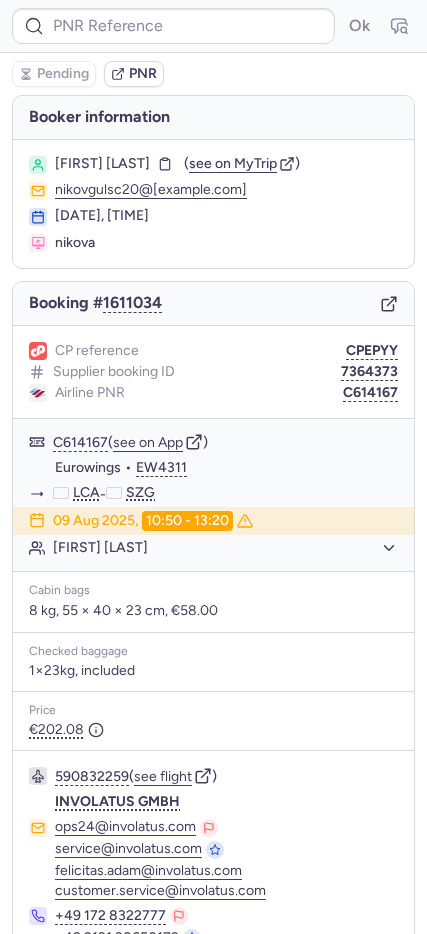 type on "[CODE]" 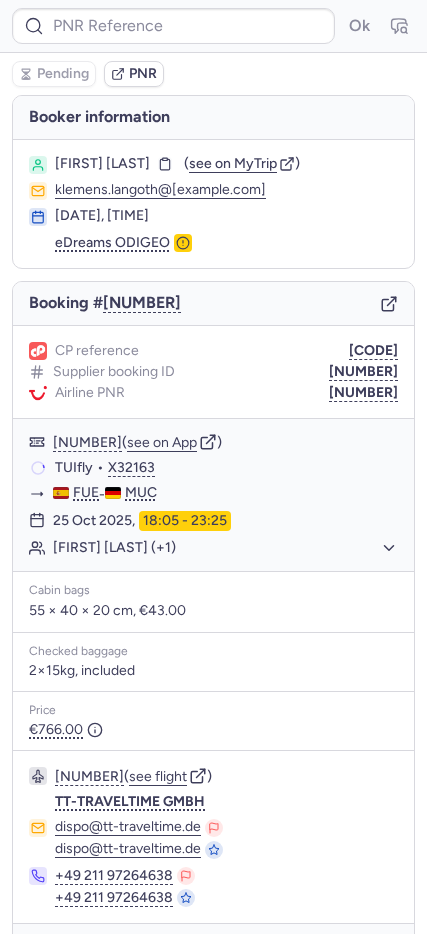 type on "CP2A9E" 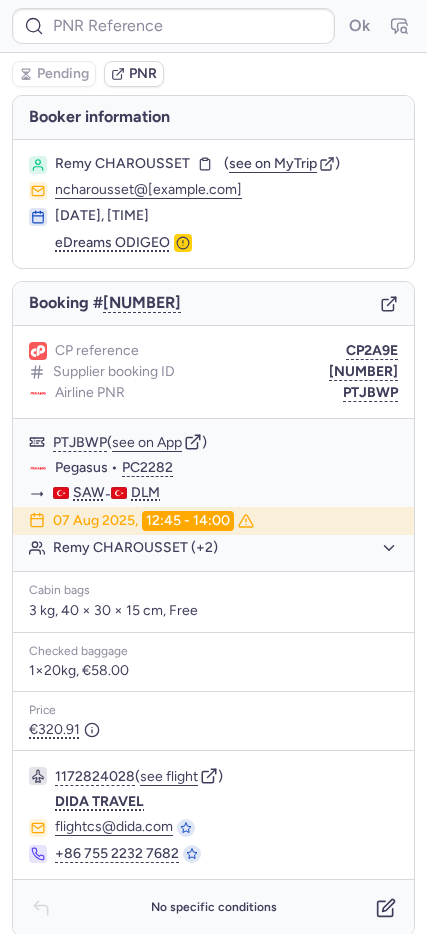 type on "CPQWMB" 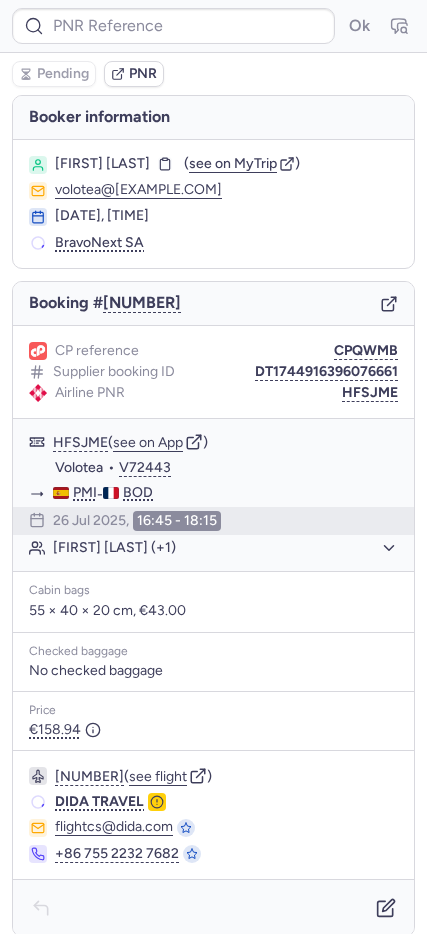 type on "DT1748983804473613" 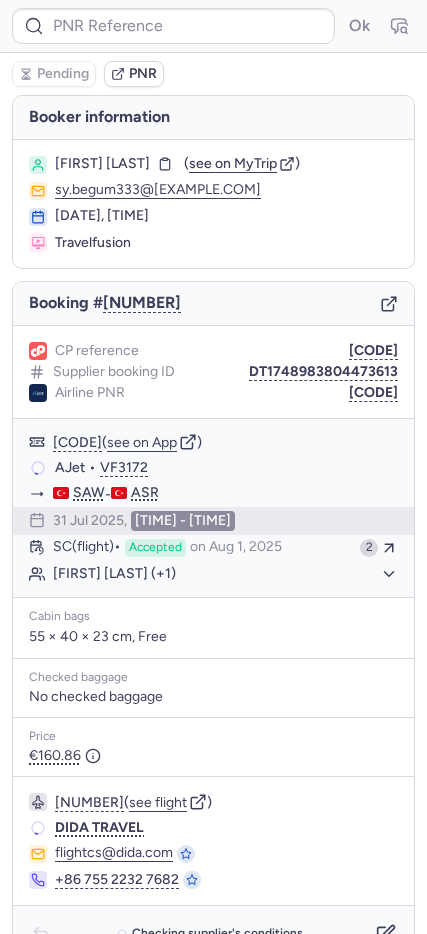 type on "CPGOZ8" 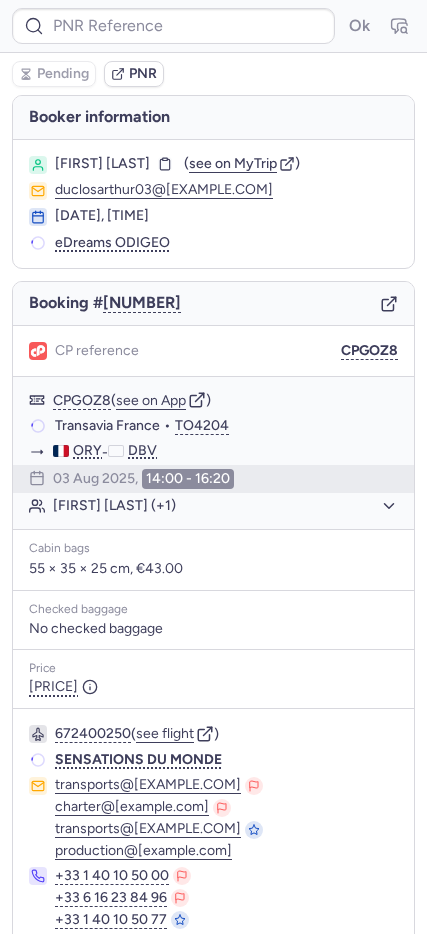 type on "CPIBIK" 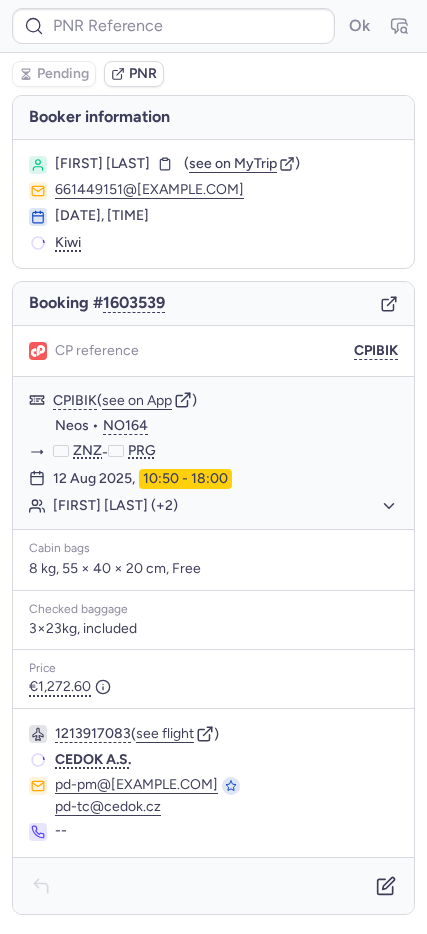 type on "CPYZ5X" 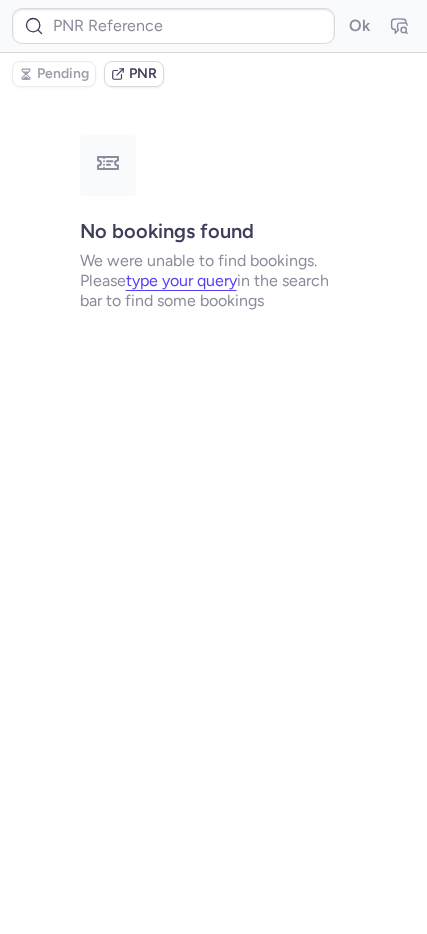 type on "CPRYQB" 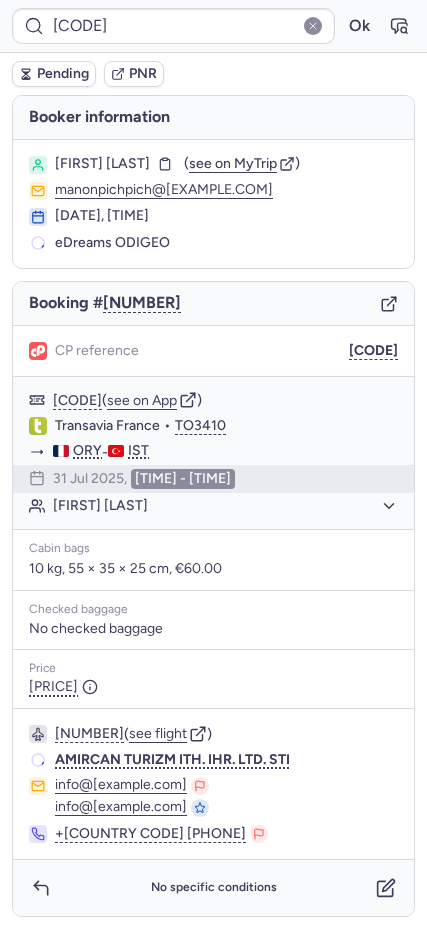 type on "CPY7UI" 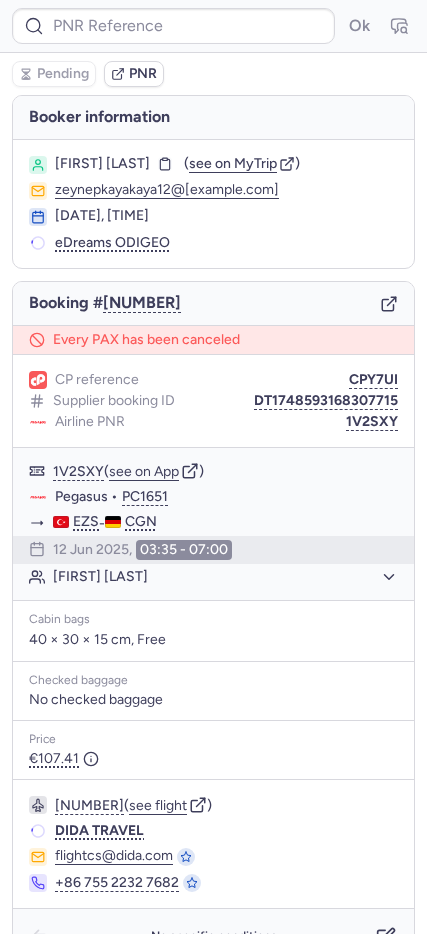 type on "CPXNAD" 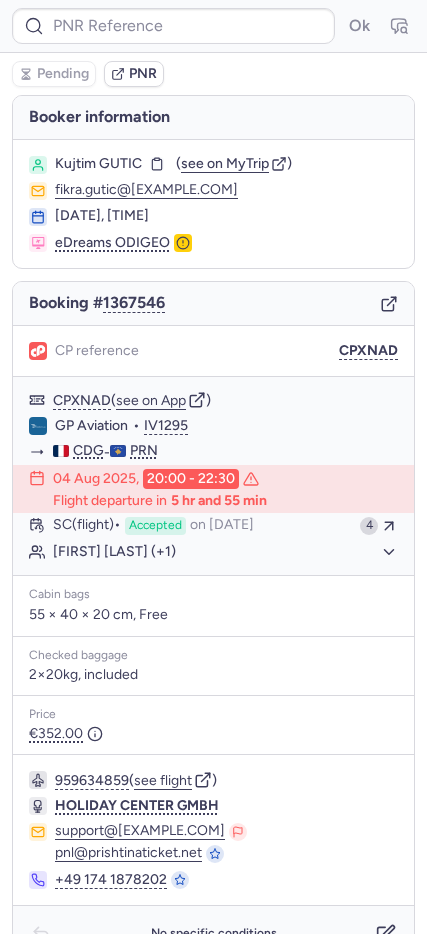 type on "CP3VKI" 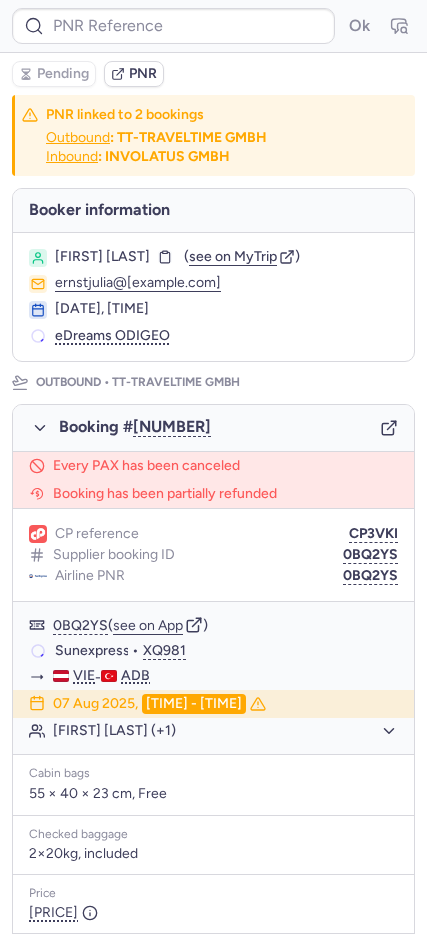 type on "CPT7HT" 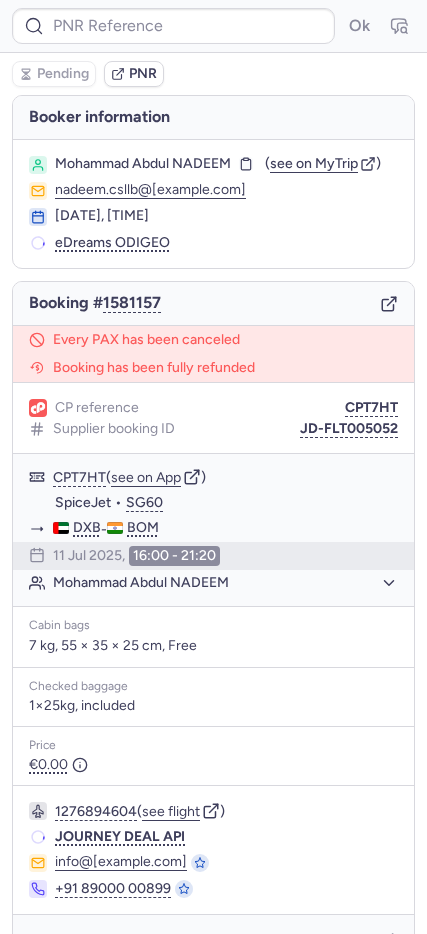 type on "CPIYL8" 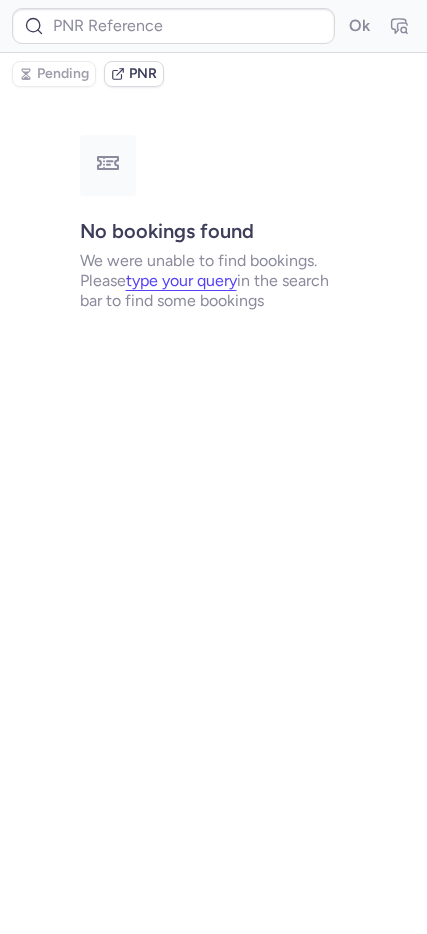 type on "CPY7UI" 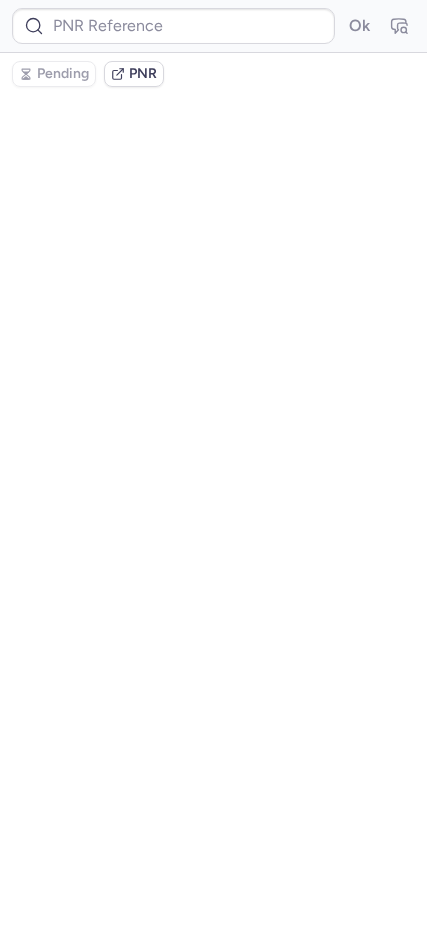type on "CPCTAX" 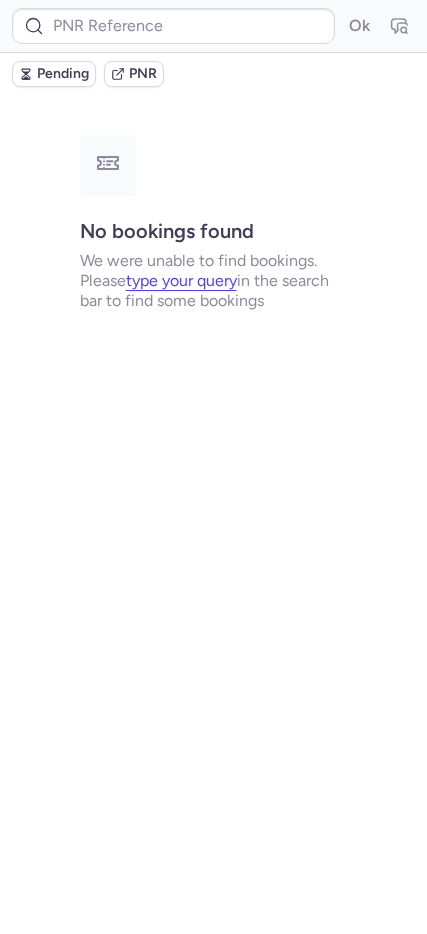 type on "CPUSMX" 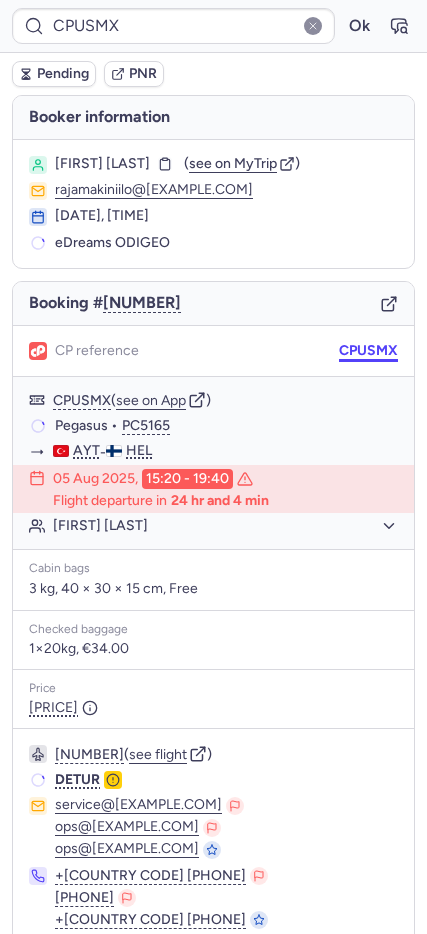click on "CPUSMX" at bounding box center [368, 351] 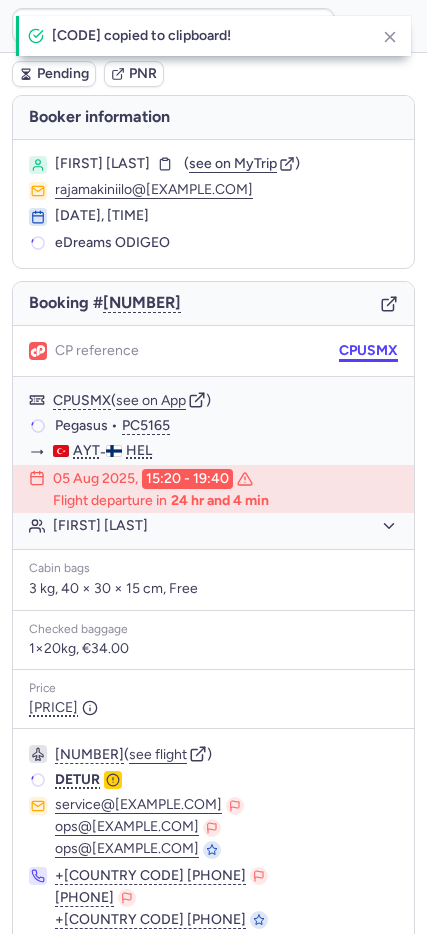 click on "CPUSMX" at bounding box center (368, 351) 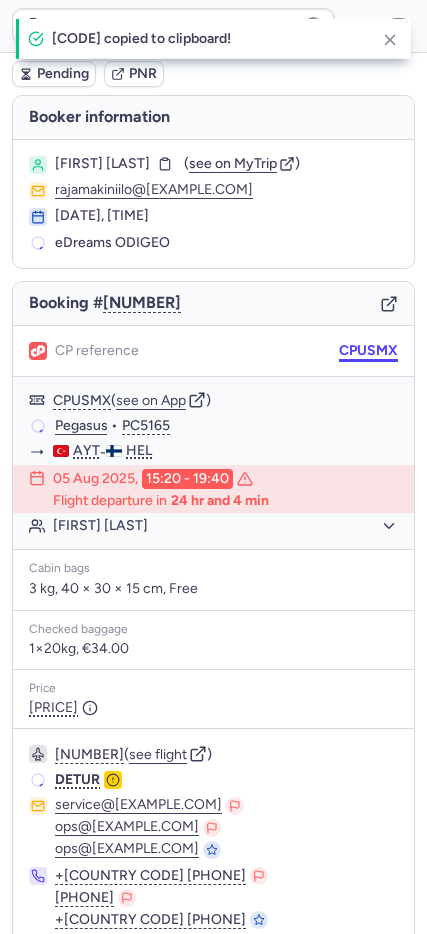 click on "CPUSMX" at bounding box center [368, 351] 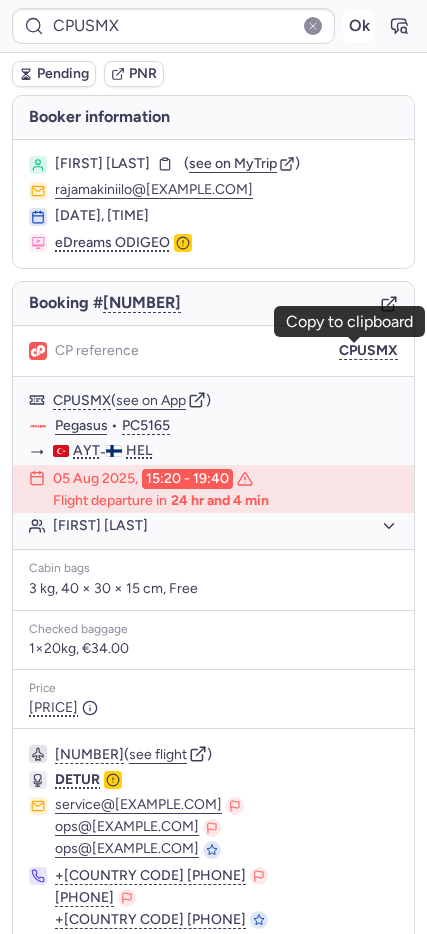 click on "Ok" at bounding box center (359, 26) 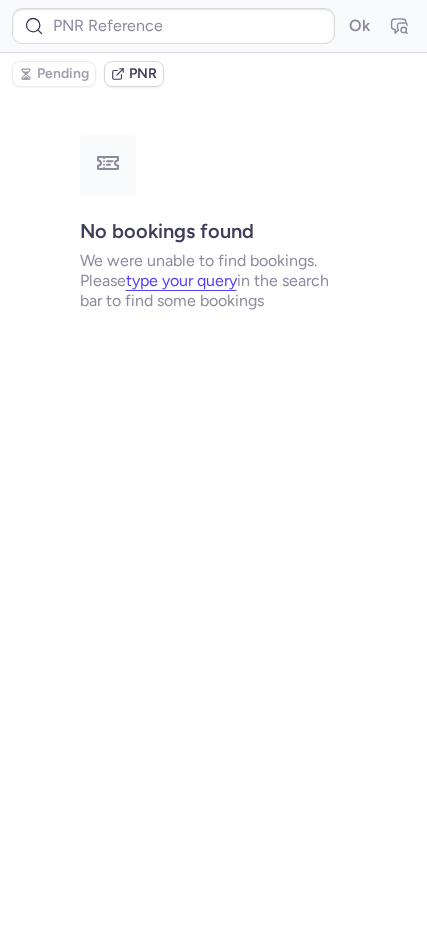 type on "[CODE]" 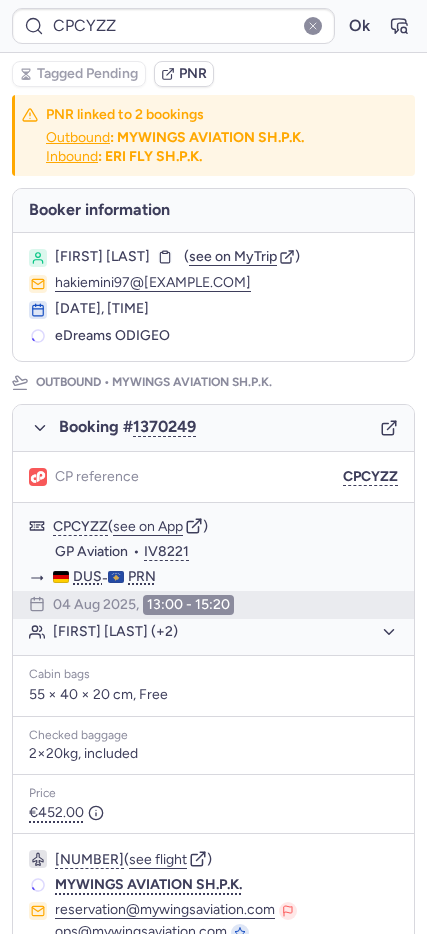 type on "[CODE]" 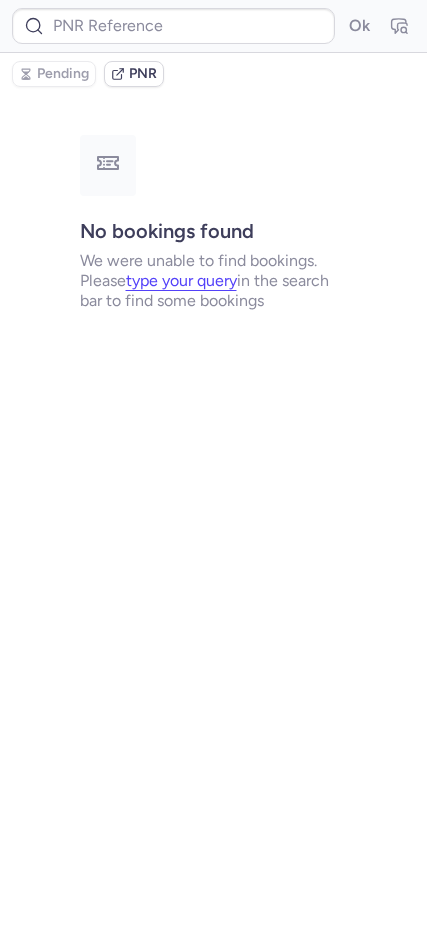 type on "CPHZVJ" 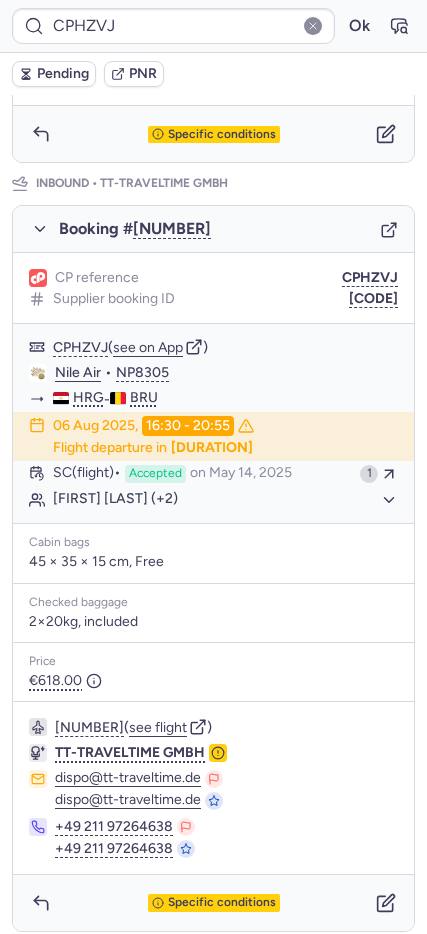 scroll, scrollTop: 957, scrollLeft: 0, axis: vertical 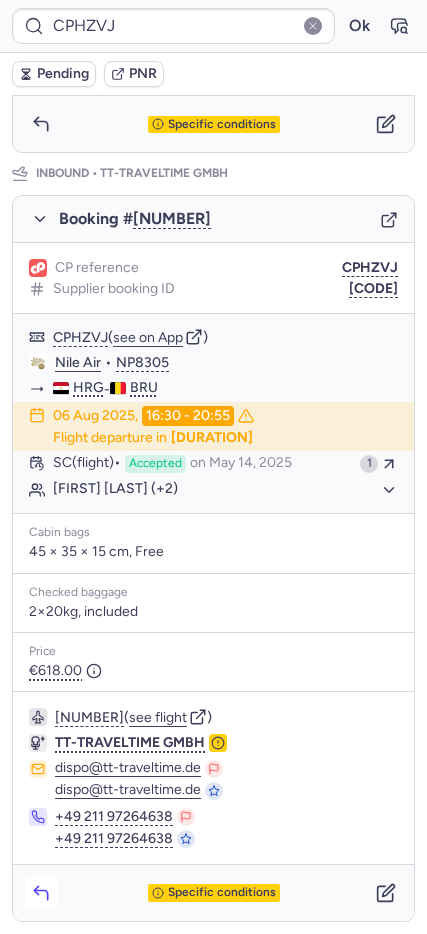 click 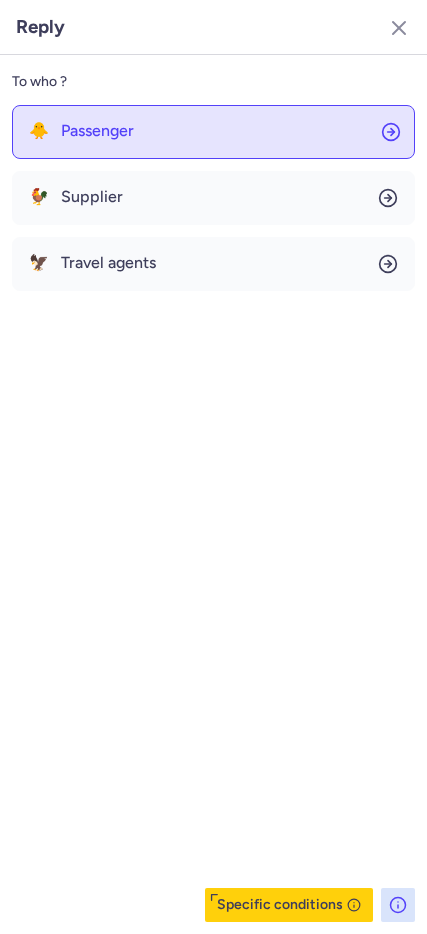click on "🐥 Passenger" 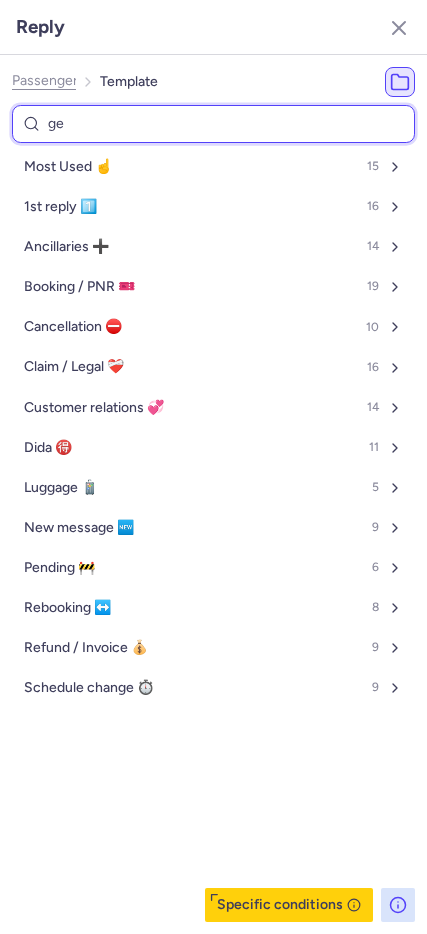 type on "gen" 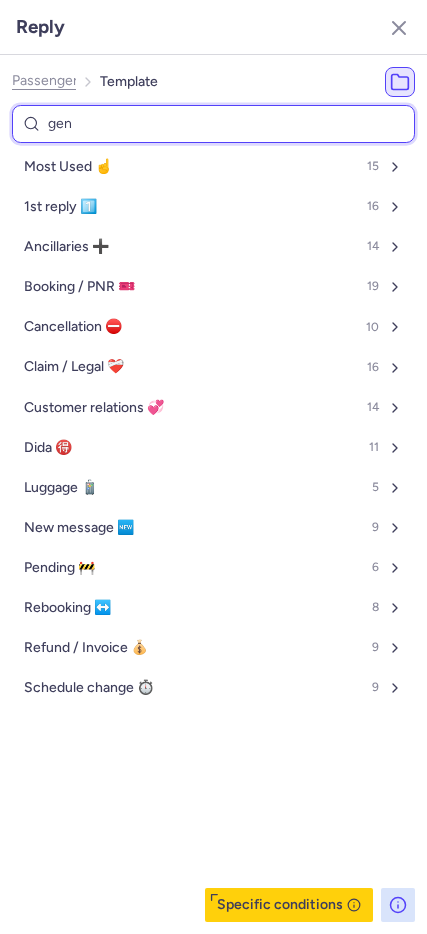 select on "en" 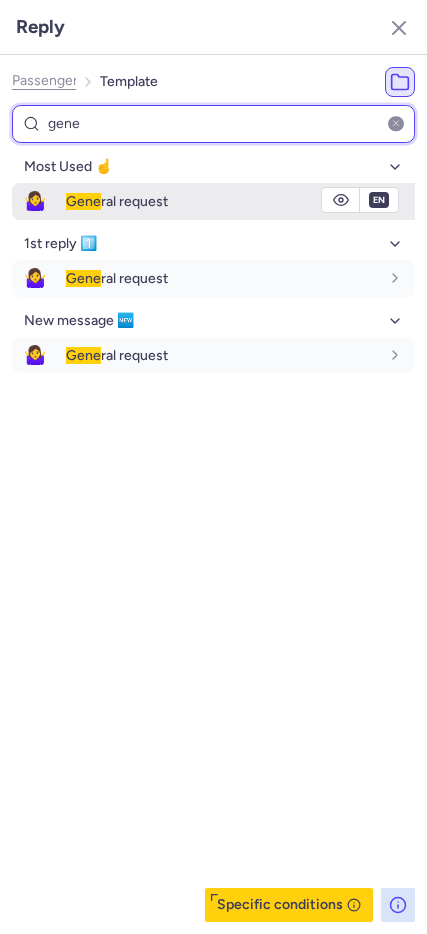 type on "gene" 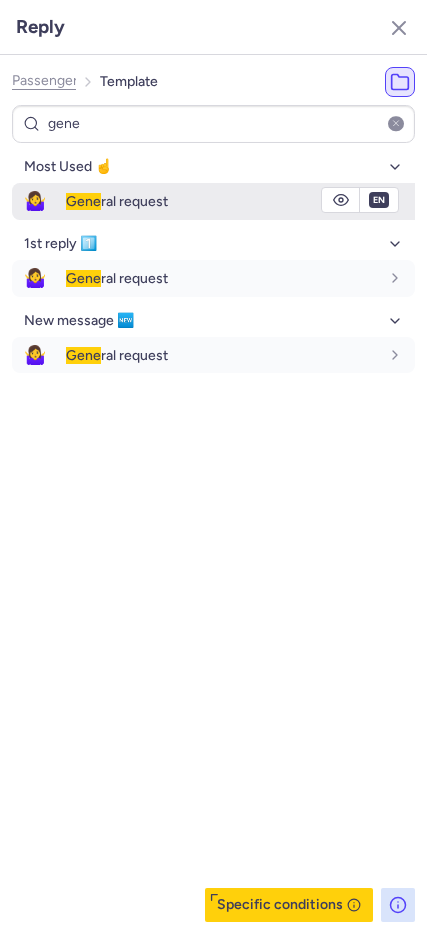 click on "🤷‍♀️" at bounding box center [35, 201] 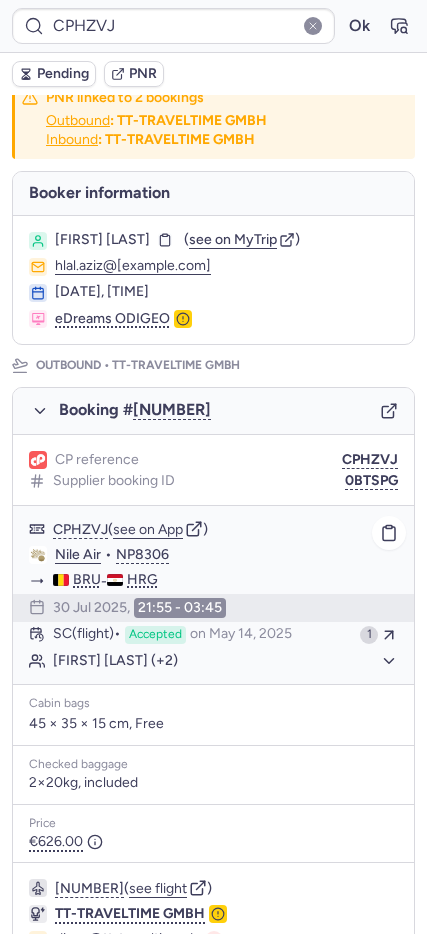 scroll, scrollTop: 0, scrollLeft: 0, axis: both 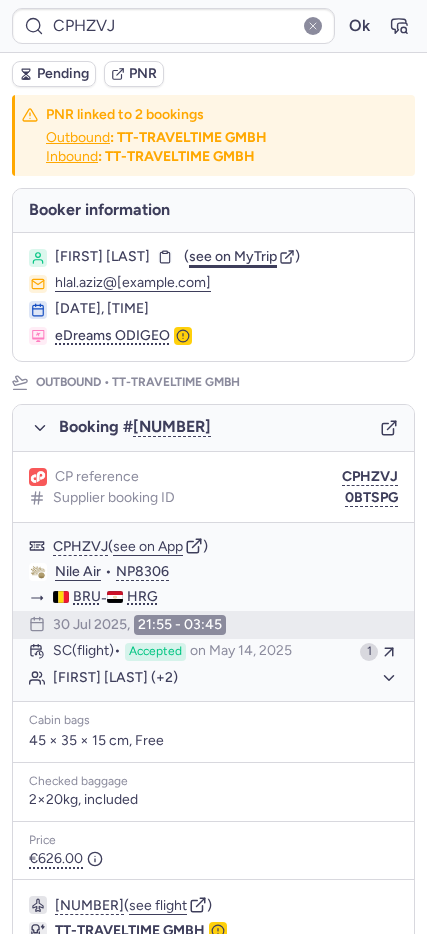 click on "see on MyTrip" at bounding box center [233, 256] 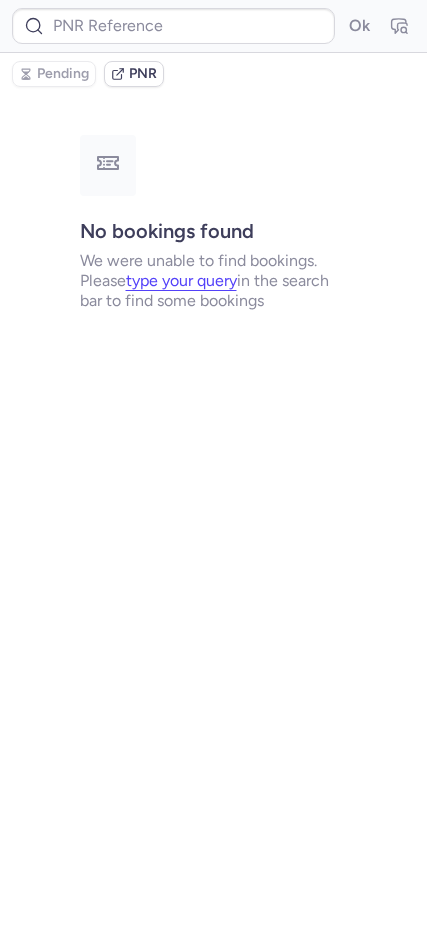 type on "CPC2LS" 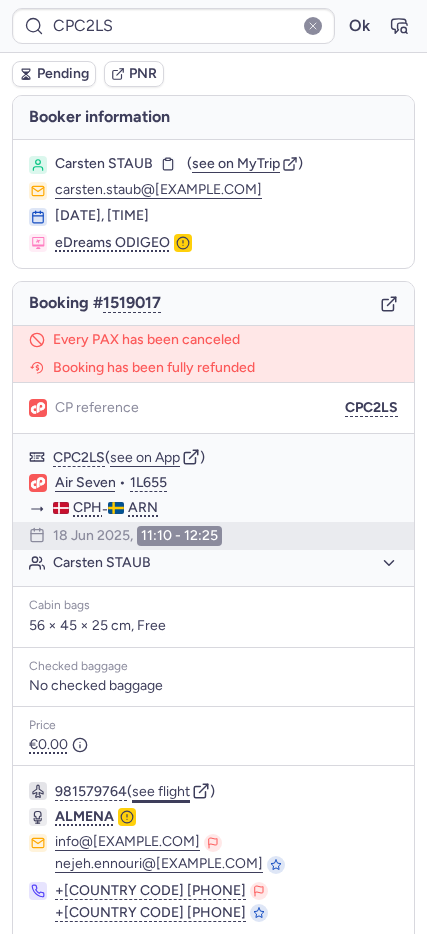click on "see flight" 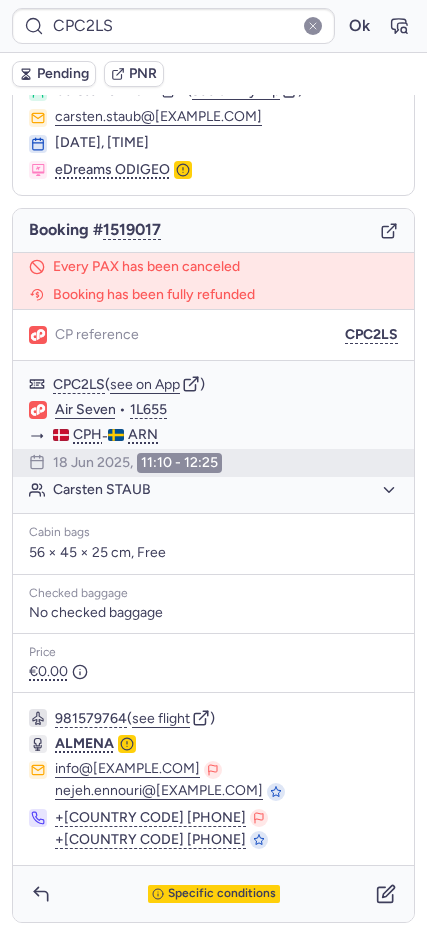 scroll, scrollTop: 74, scrollLeft: 0, axis: vertical 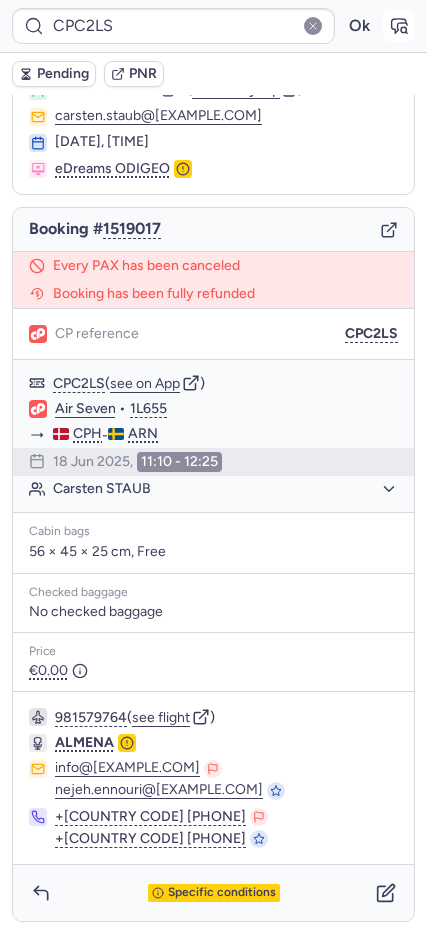 click 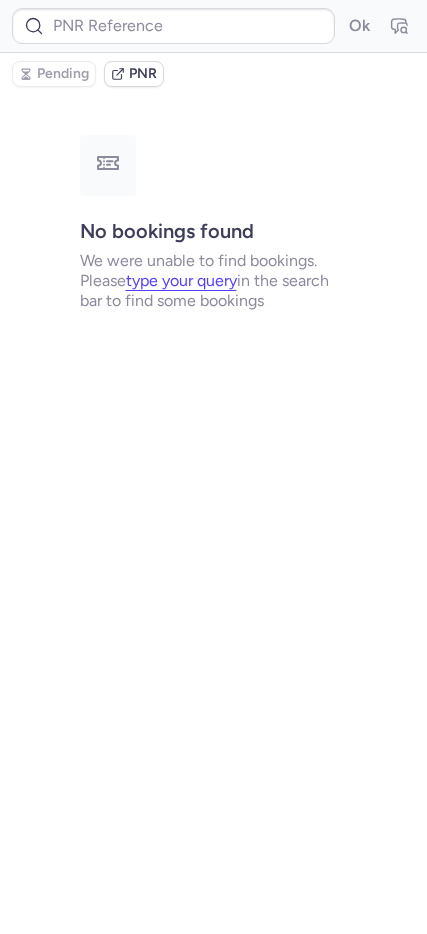 scroll, scrollTop: 0, scrollLeft: 0, axis: both 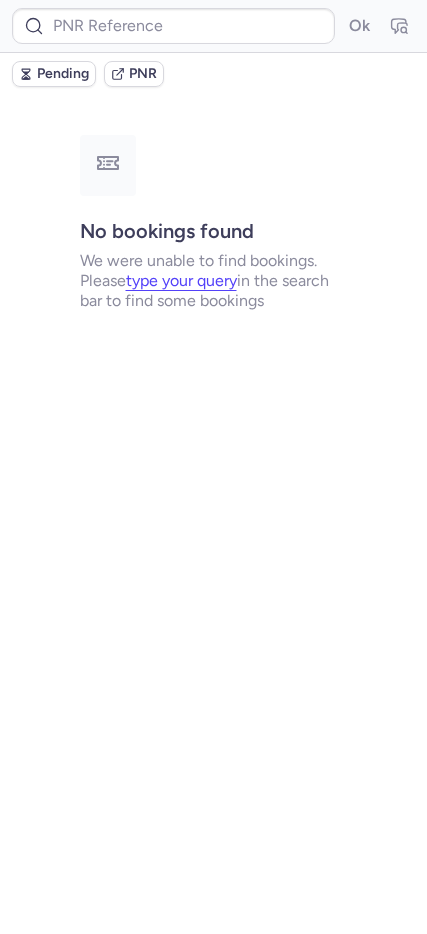 type on "CPC2LS" 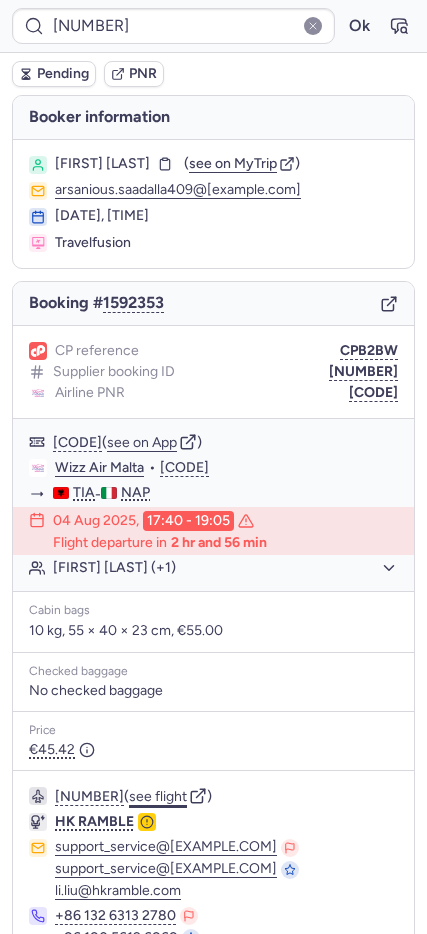 click on "see flight" 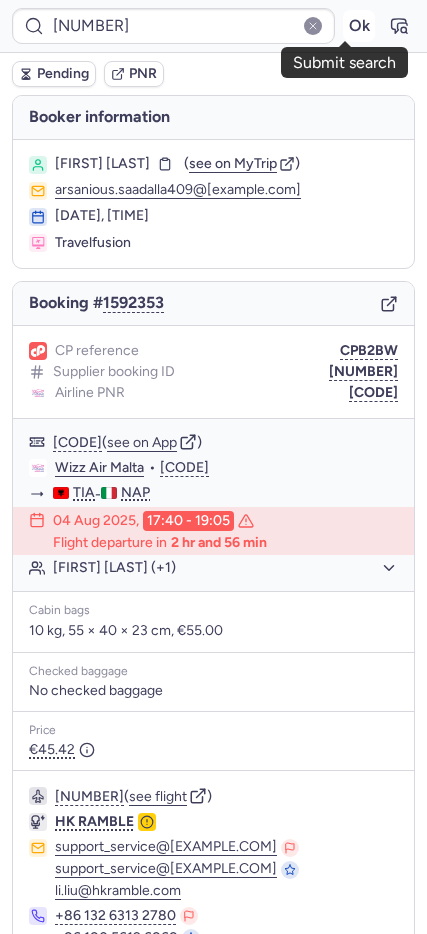 click on "Ok" at bounding box center [359, 26] 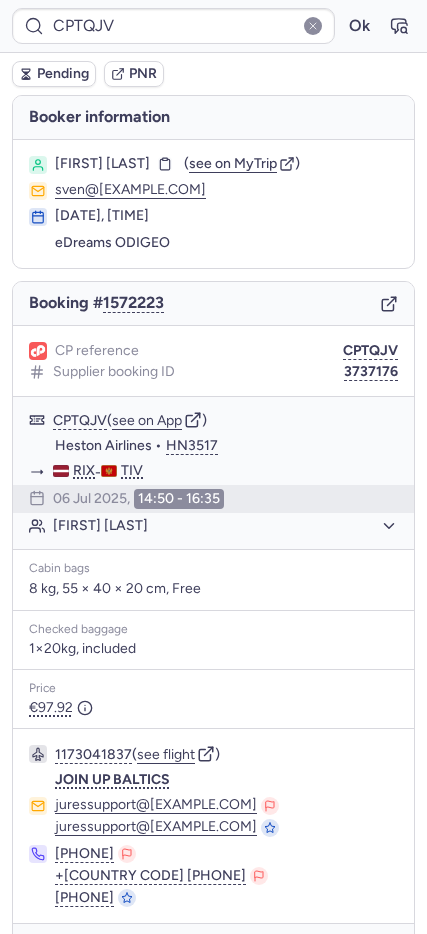 type on "CPC2LS" 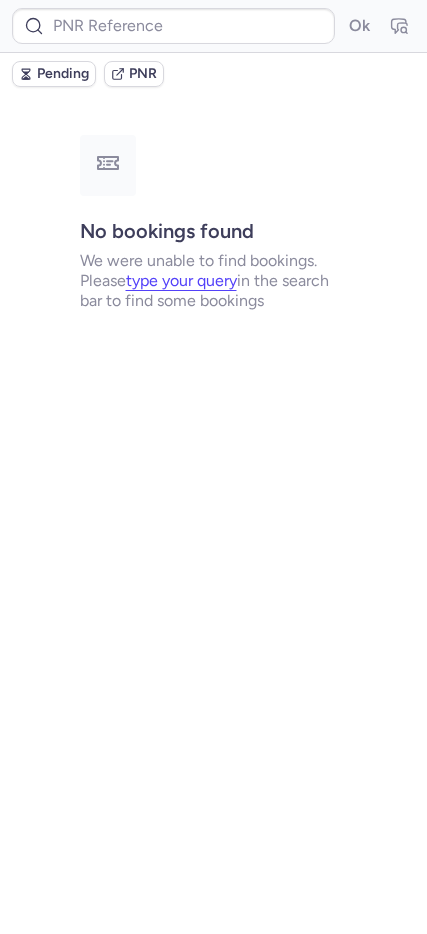 type on "CP59FD" 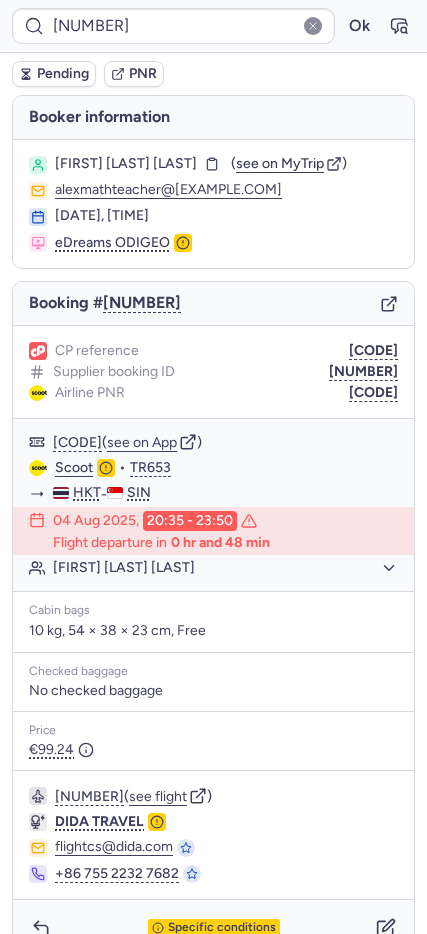 scroll, scrollTop: 35, scrollLeft: 0, axis: vertical 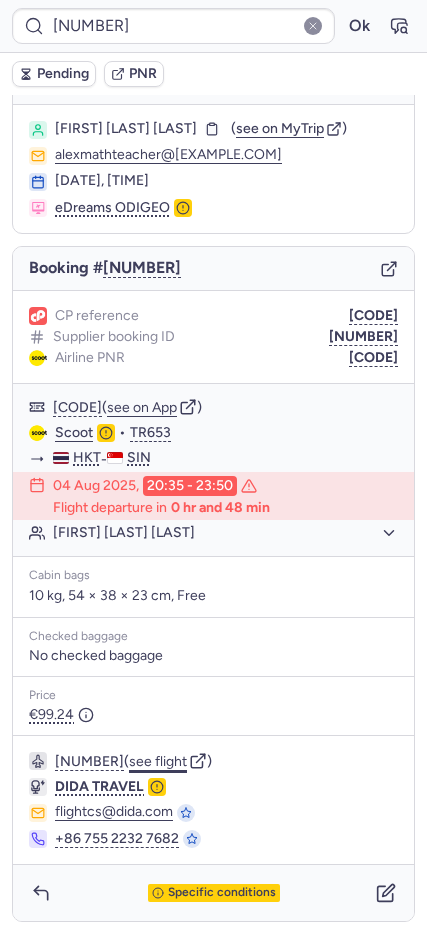click on "see flight" 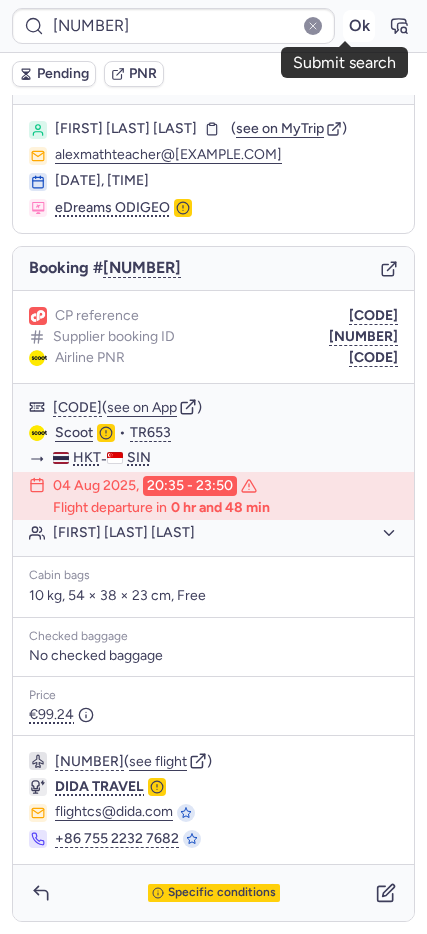 click on "Ok" at bounding box center [359, 26] 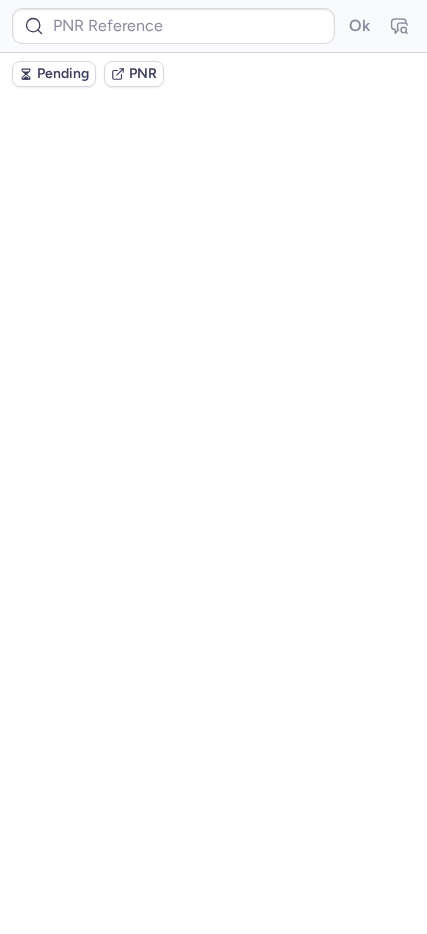 scroll, scrollTop: 0, scrollLeft: 0, axis: both 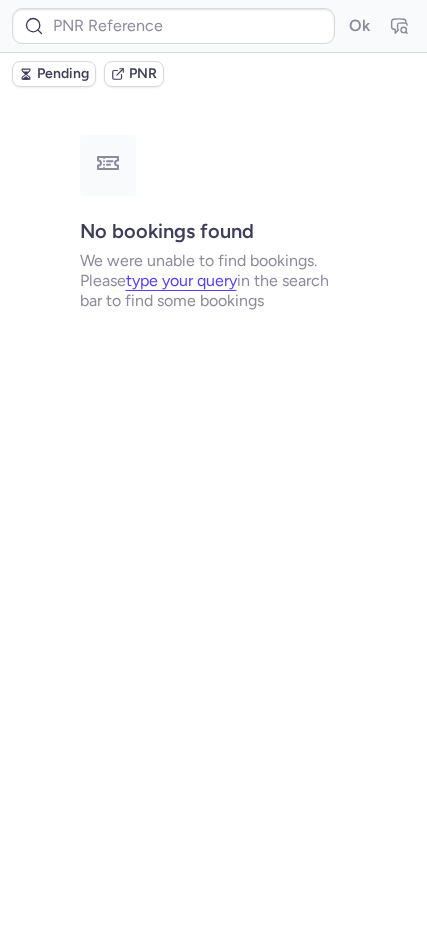type on "CPC2LS" 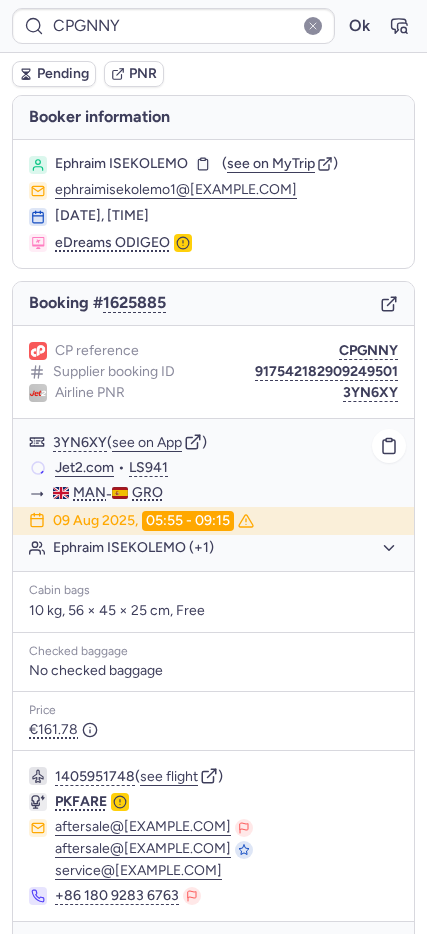drag, startPoint x: 147, startPoint y: 545, endPoint x: 176, endPoint y: 548, distance: 29.15476 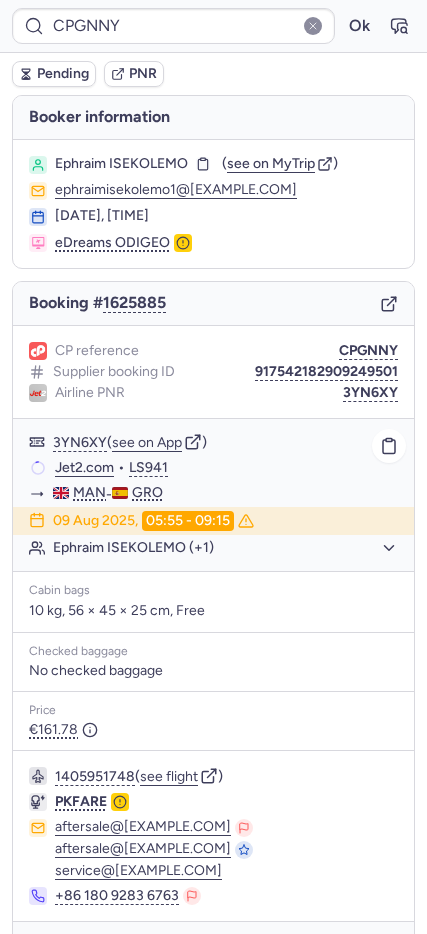 click on "Ephraim ISEKOLEMO (+1)" 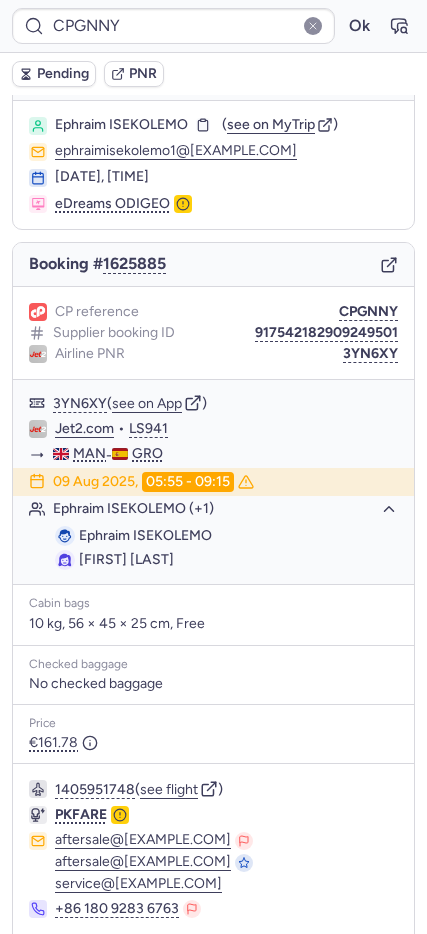 scroll, scrollTop: 109, scrollLeft: 0, axis: vertical 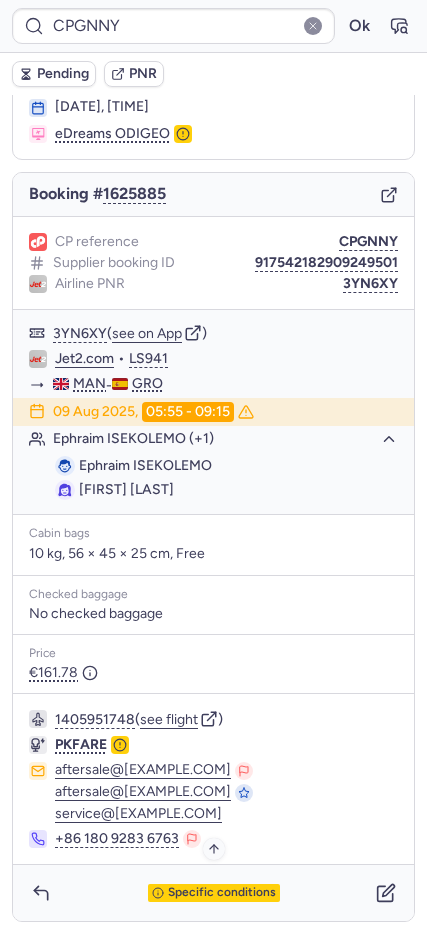 click on "Specific conditions" at bounding box center (222, 893) 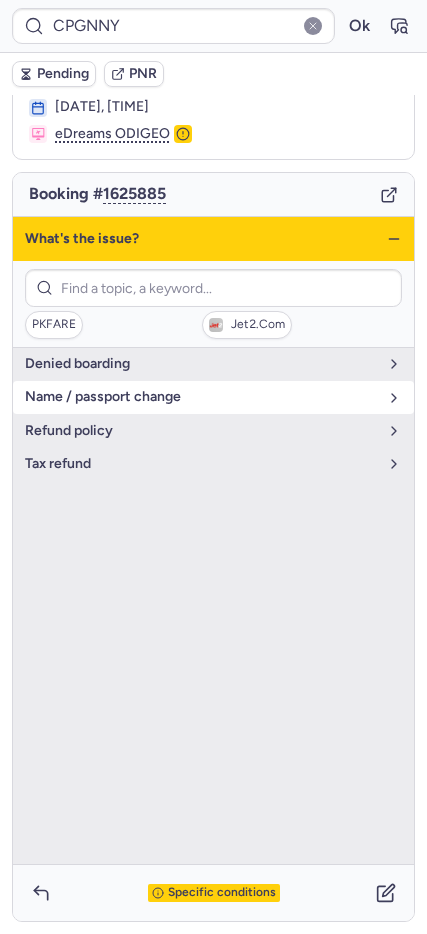 click on "name / passport change" at bounding box center (213, 397) 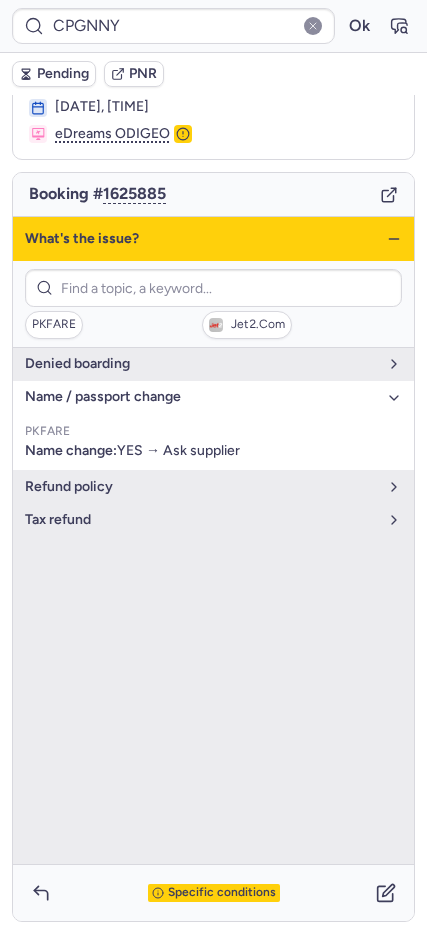 click 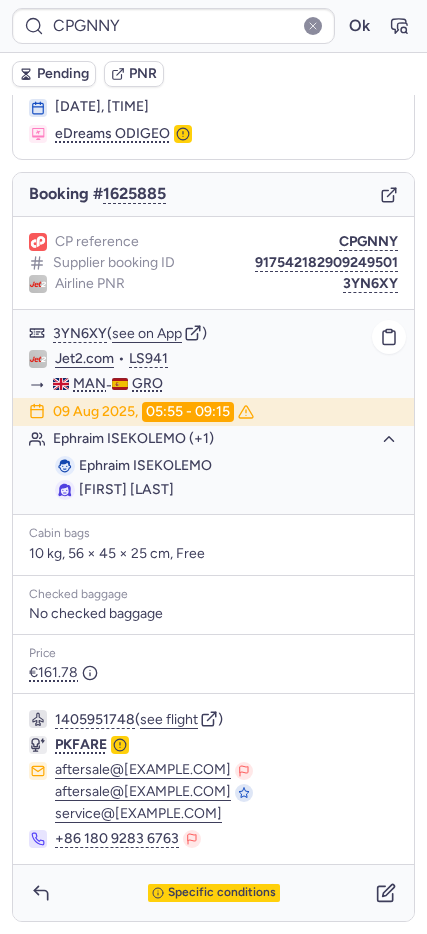 click on "Ephraim ISEKOLEMO Alliance UNUTONI" 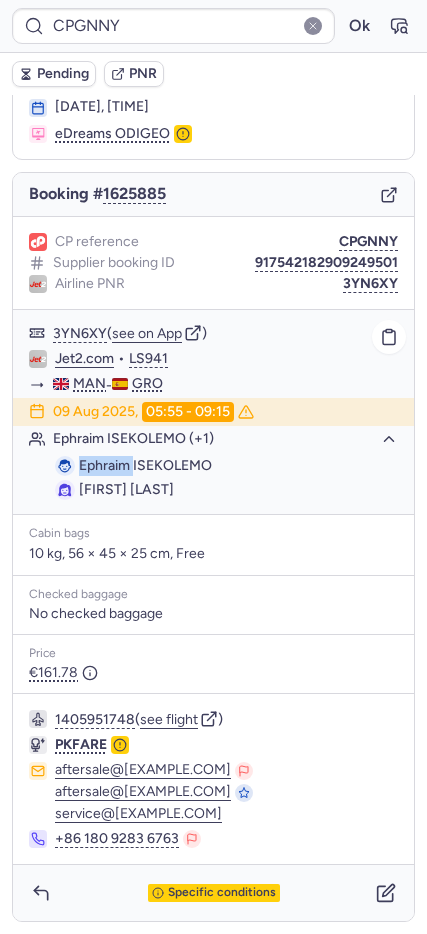 click on "Ephraim ISEKOLEMO Alliance UNUTONI" 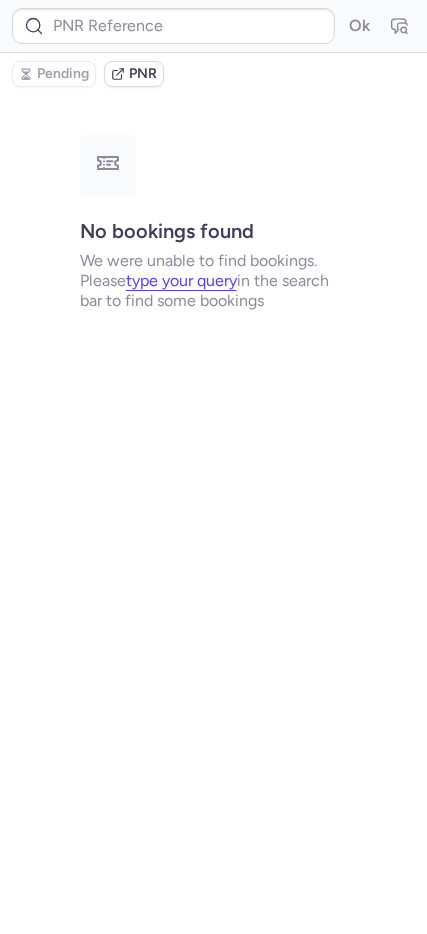 scroll, scrollTop: 0, scrollLeft: 0, axis: both 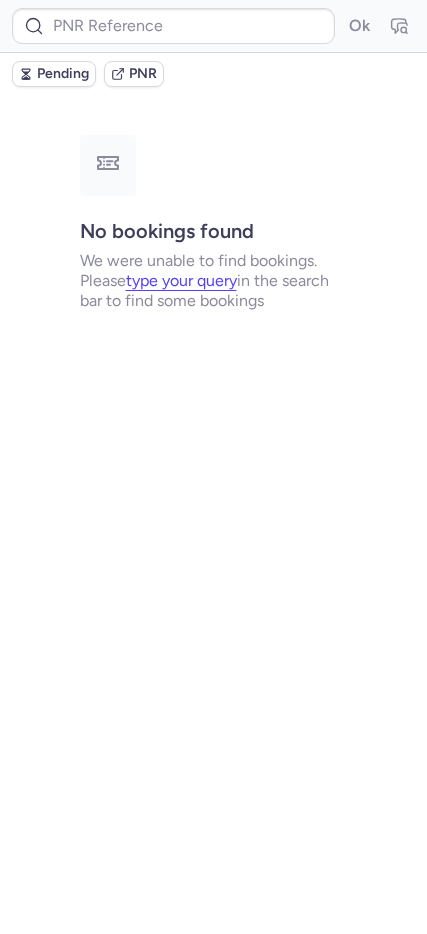 type on "CPC2LS" 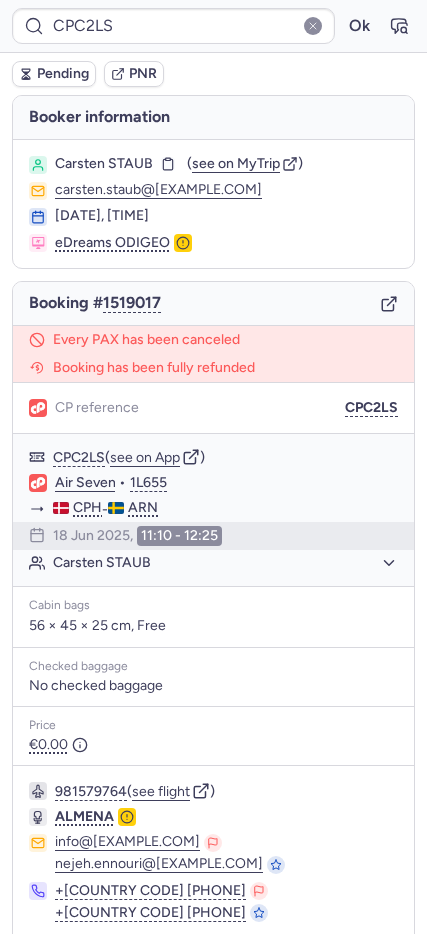 type on "CPYY4F" 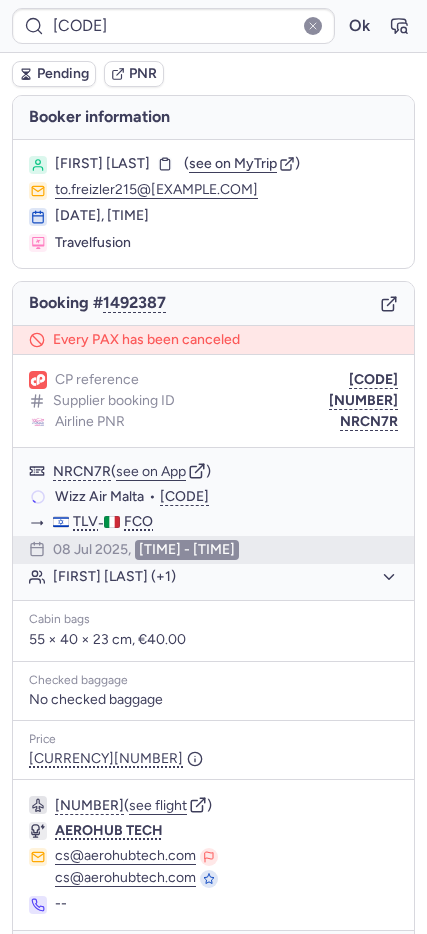type on "CPC2LS" 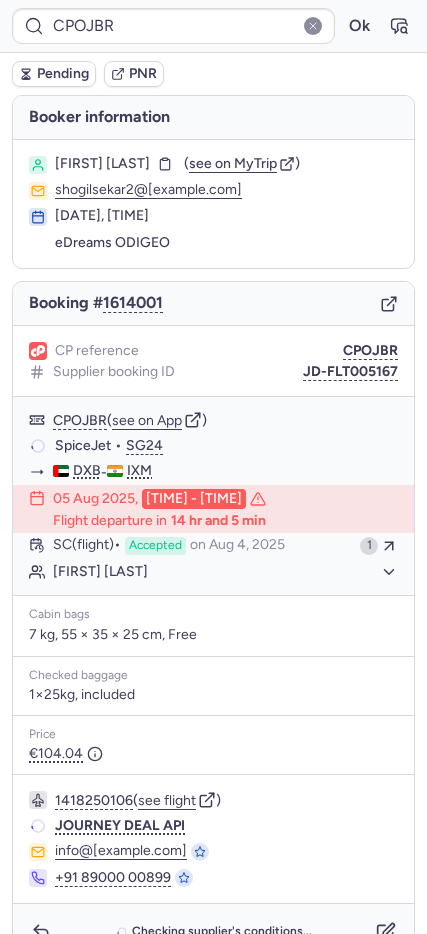type on "CPGNNY" 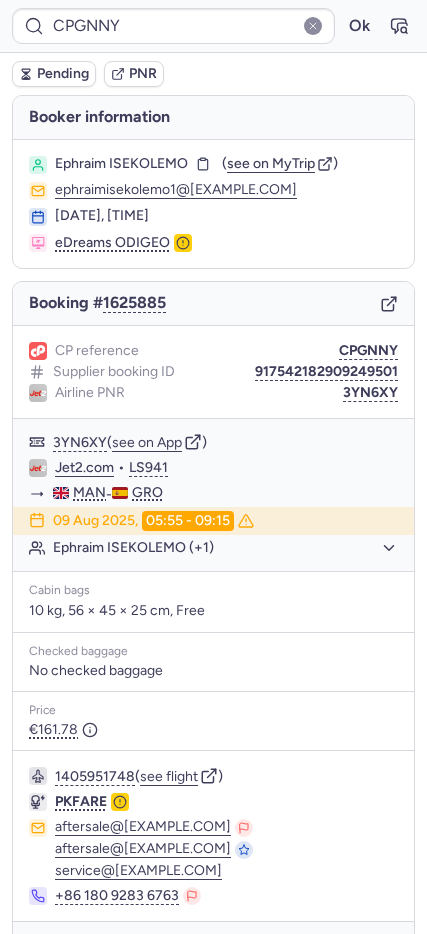 click on "Pending" at bounding box center (63, 74) 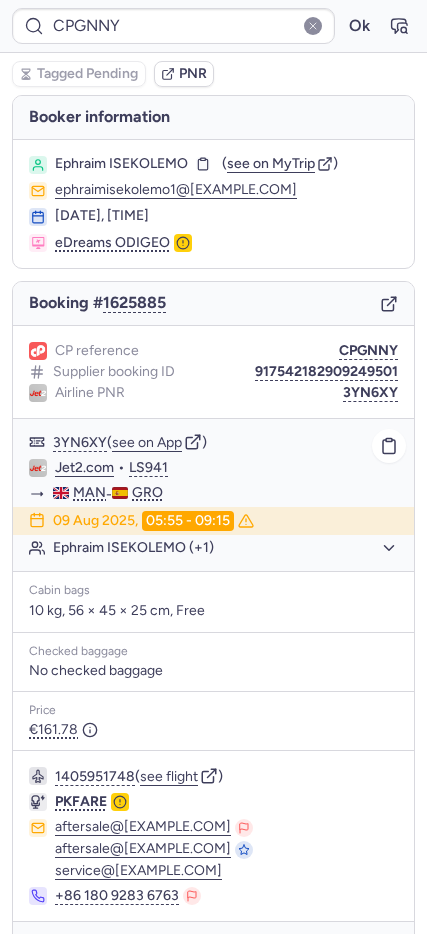 click on "Ephraim ISEKOLEMO (+1)" 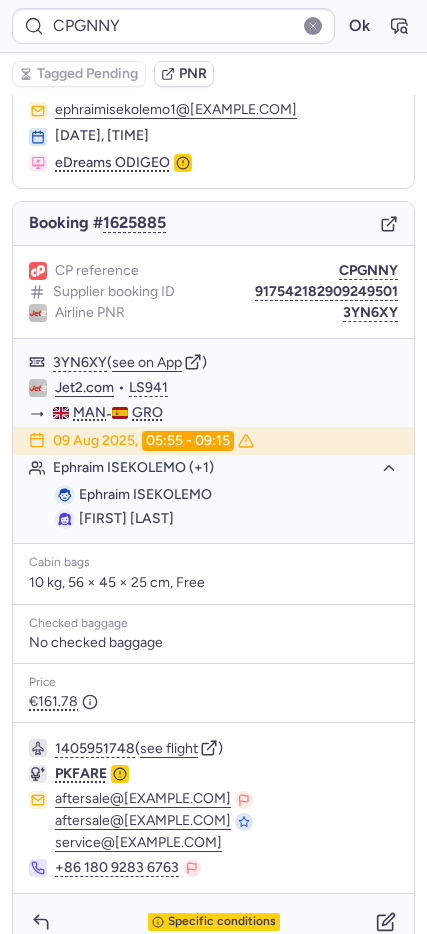 scroll, scrollTop: 109, scrollLeft: 0, axis: vertical 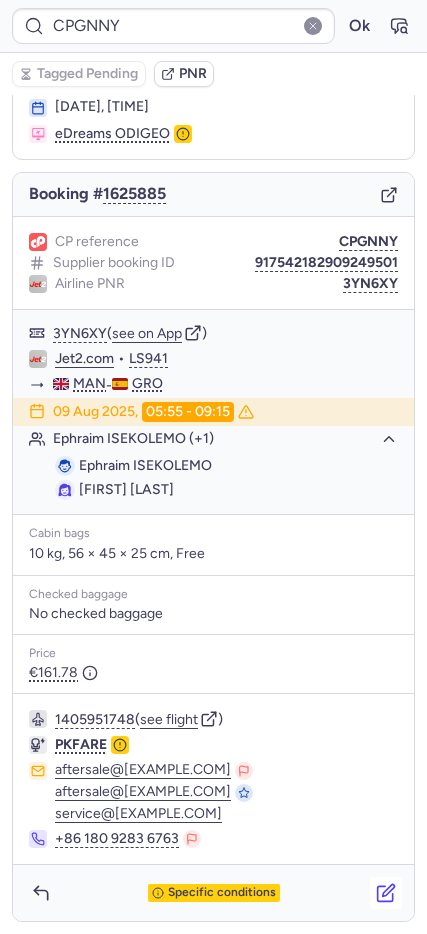 click 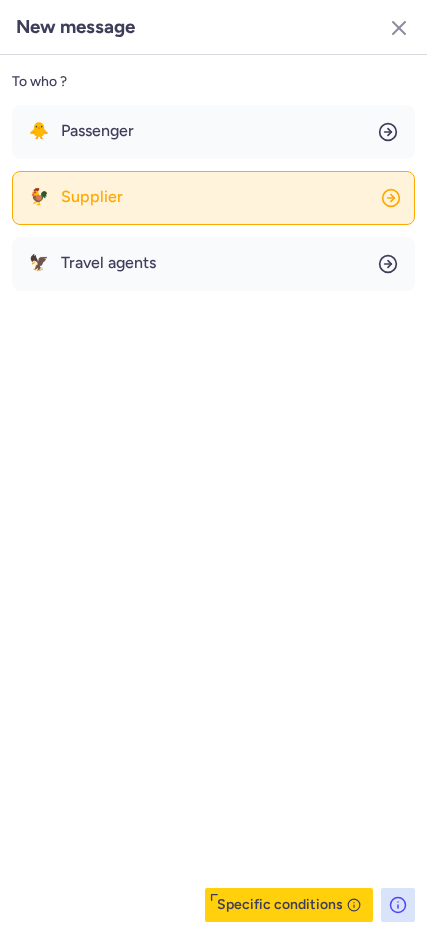 click on "Supplier" at bounding box center [92, 197] 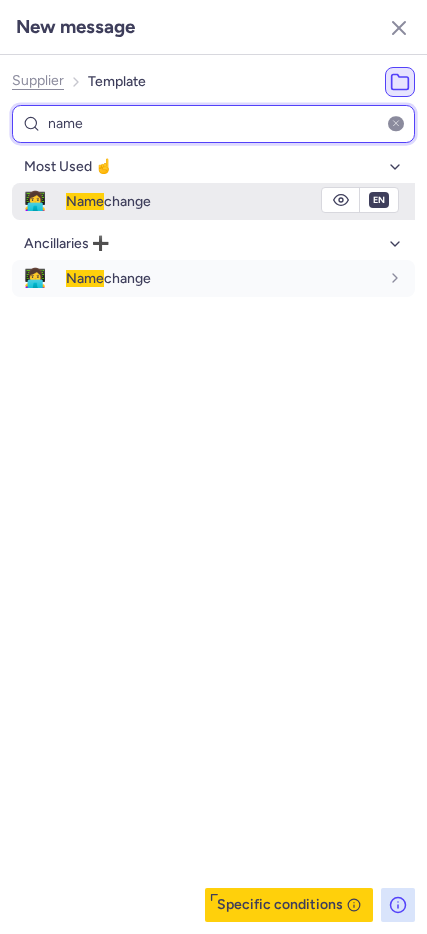 type on "name" 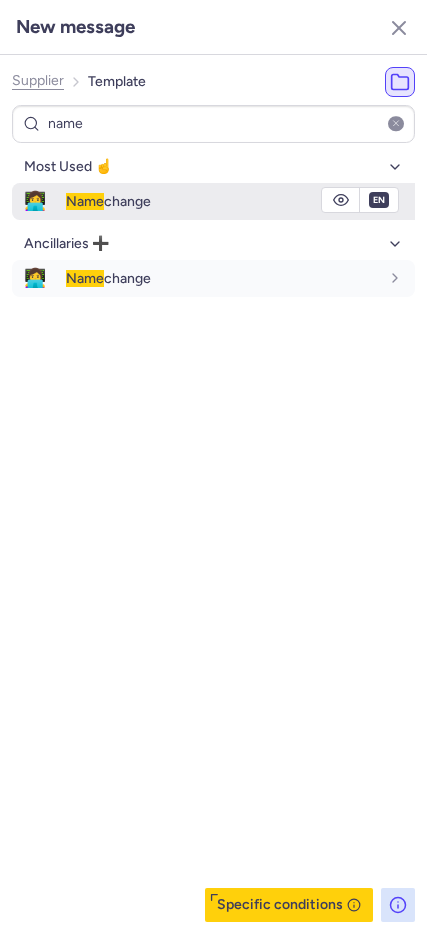 click on "Name" at bounding box center [85, 201] 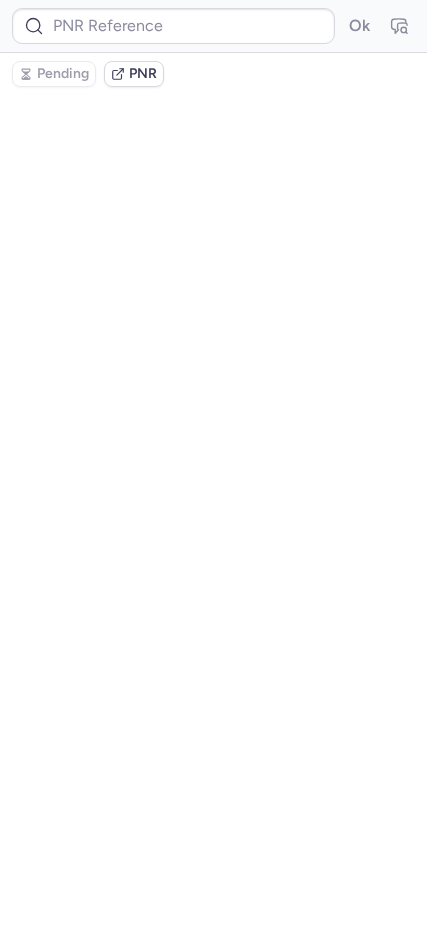 scroll, scrollTop: 0, scrollLeft: 0, axis: both 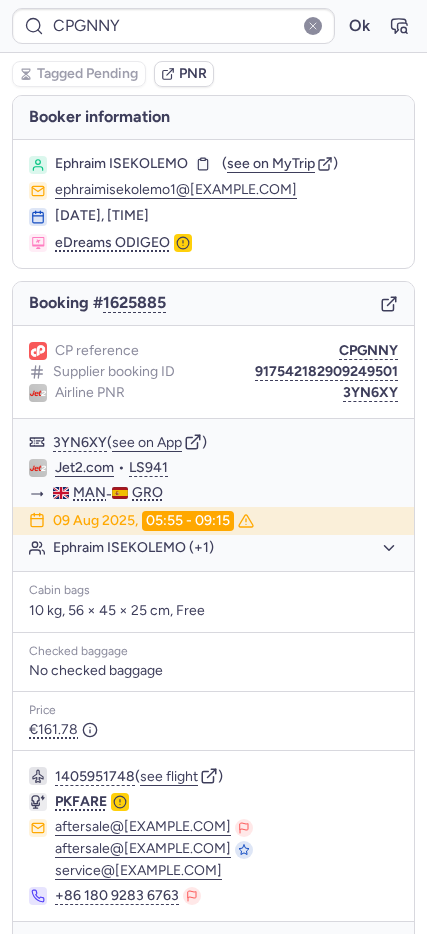 type on "CPOJBR" 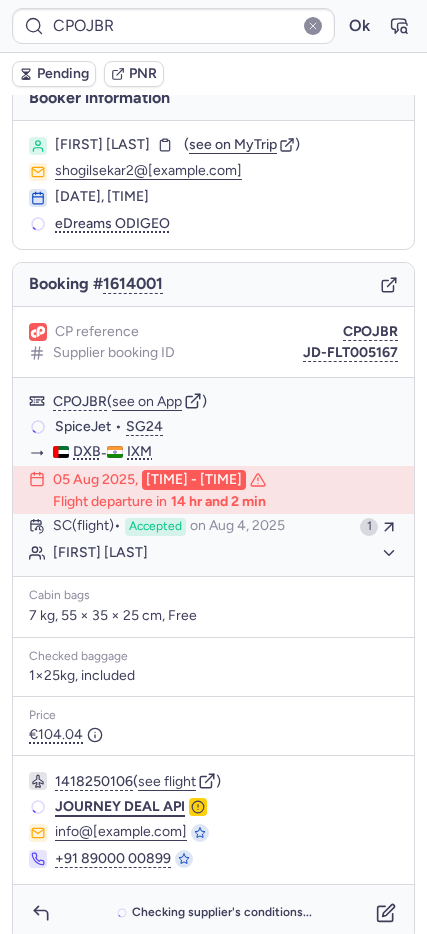 scroll, scrollTop: 39, scrollLeft: 0, axis: vertical 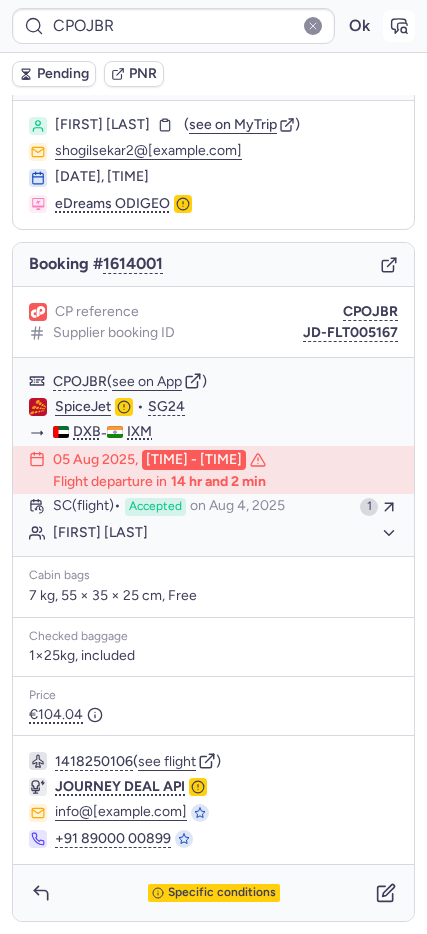 click 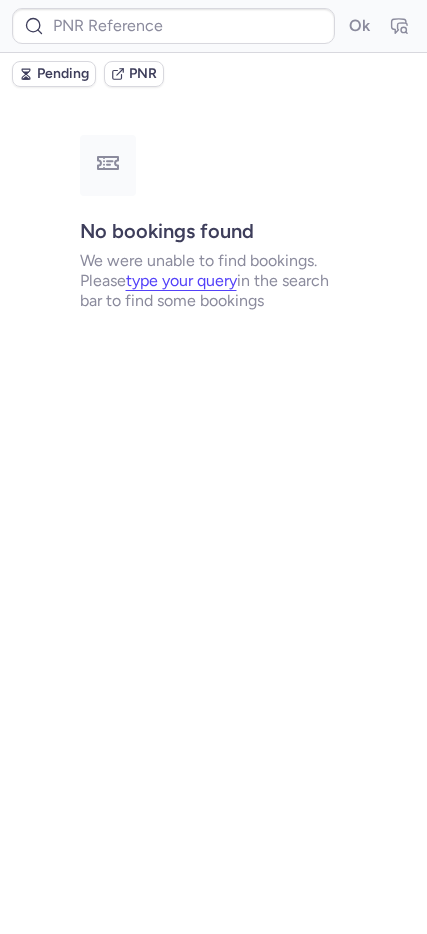 scroll, scrollTop: 0, scrollLeft: 0, axis: both 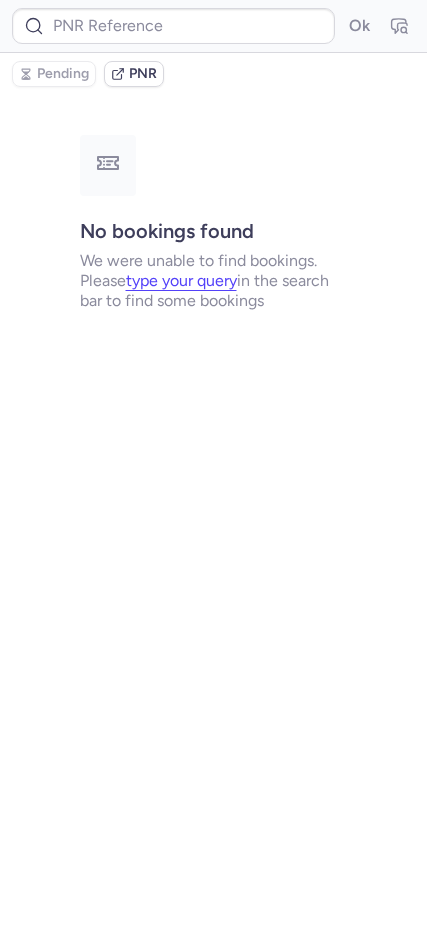 type on "CPOJBR" 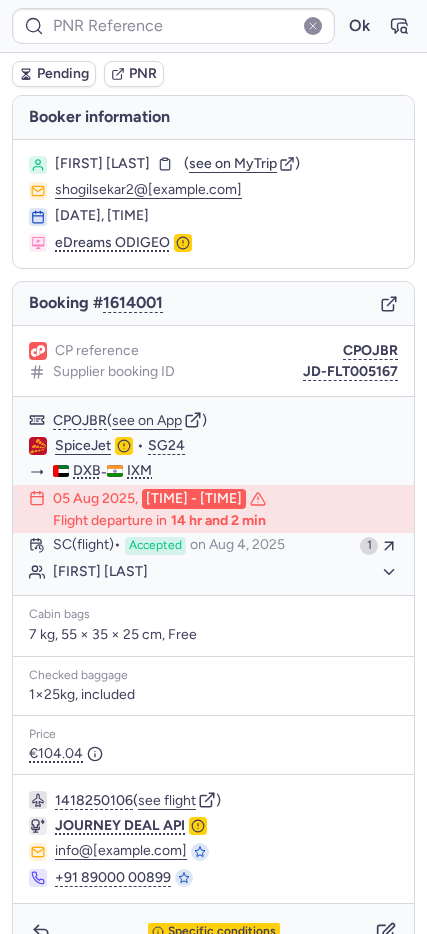 type on "CPOJBR" 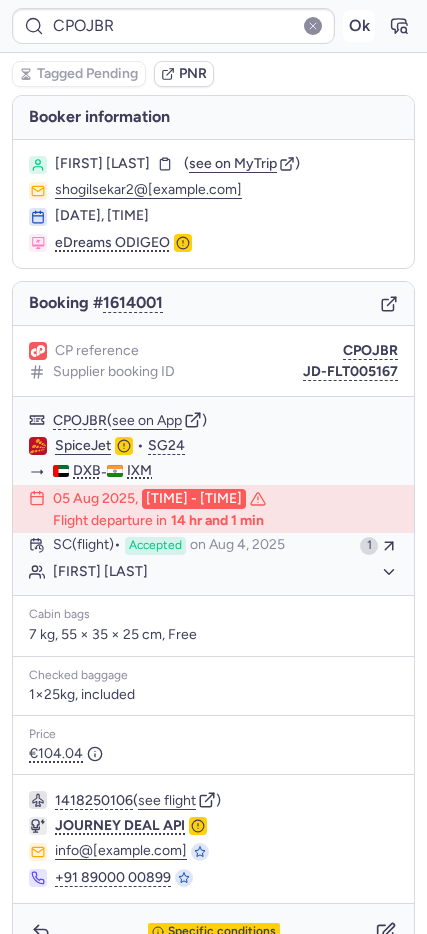 click on "Ok" at bounding box center (359, 26) 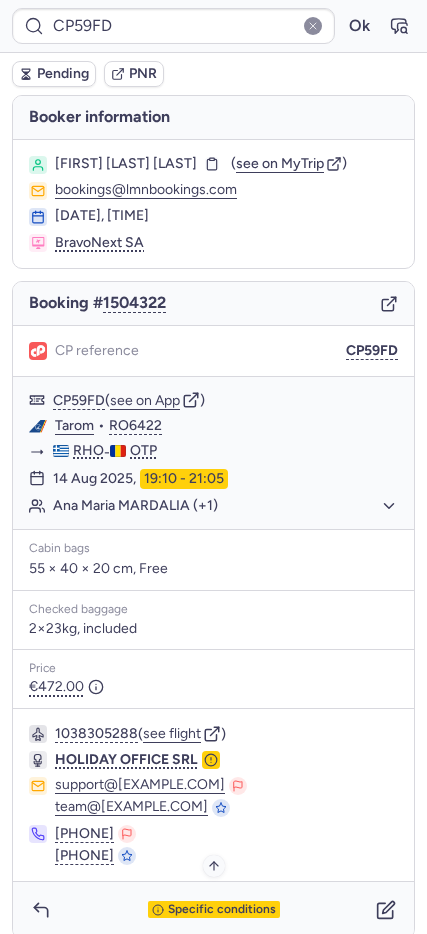click on "Specific conditions" at bounding box center [214, 910] 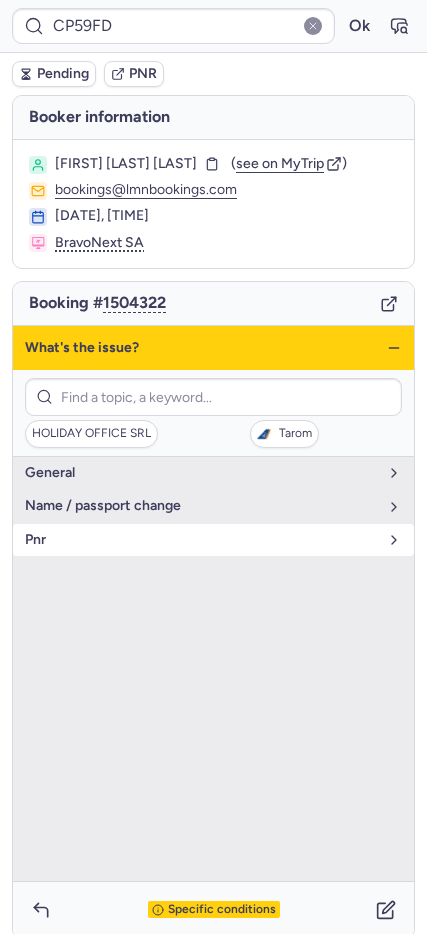 click on "pnr" at bounding box center [213, 540] 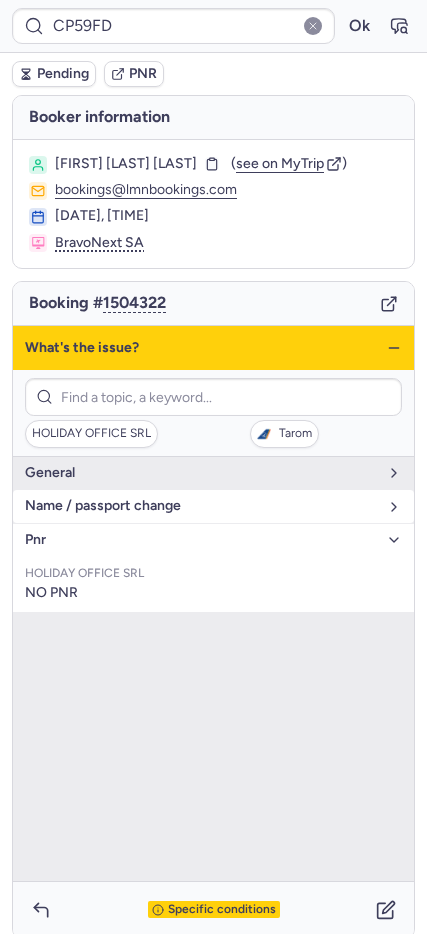click on "name / passport change" at bounding box center [213, 506] 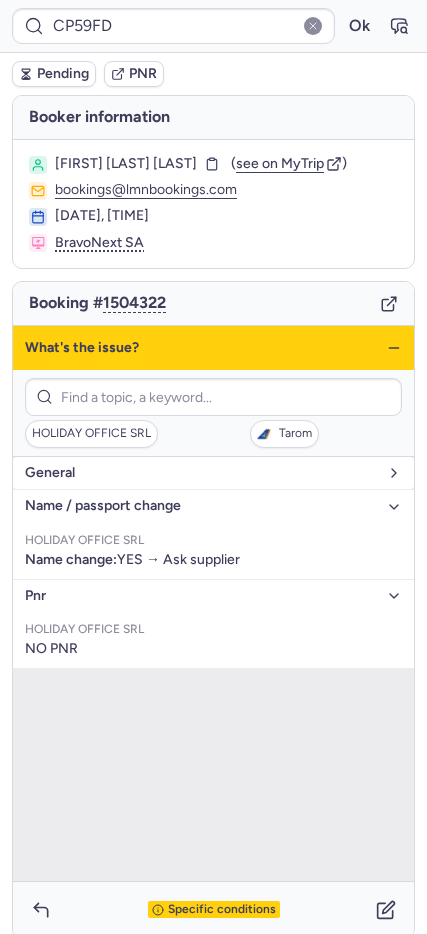 click on "general" at bounding box center (201, 473) 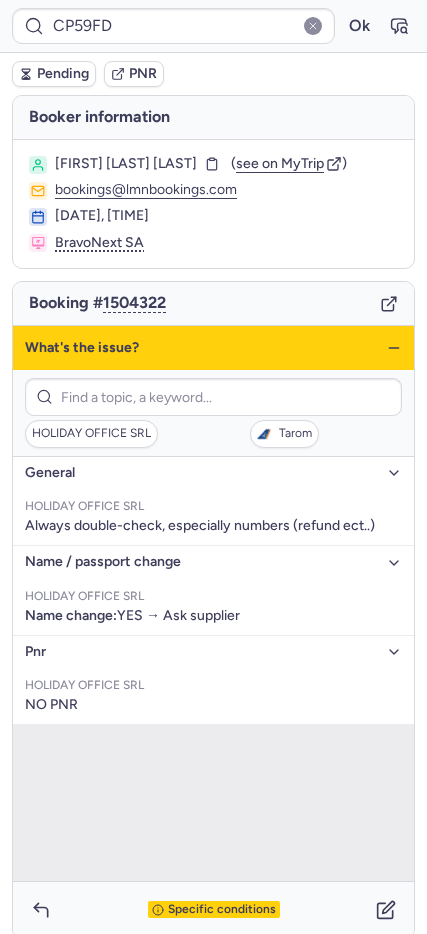 click 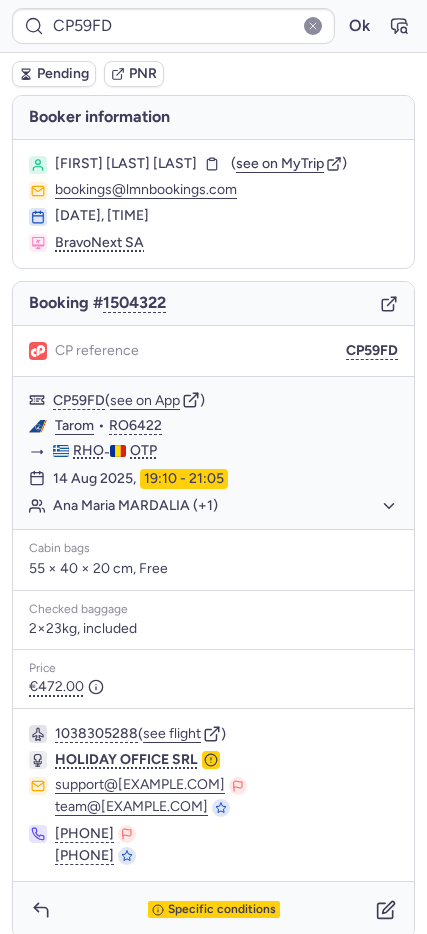 type on "CPOJBR" 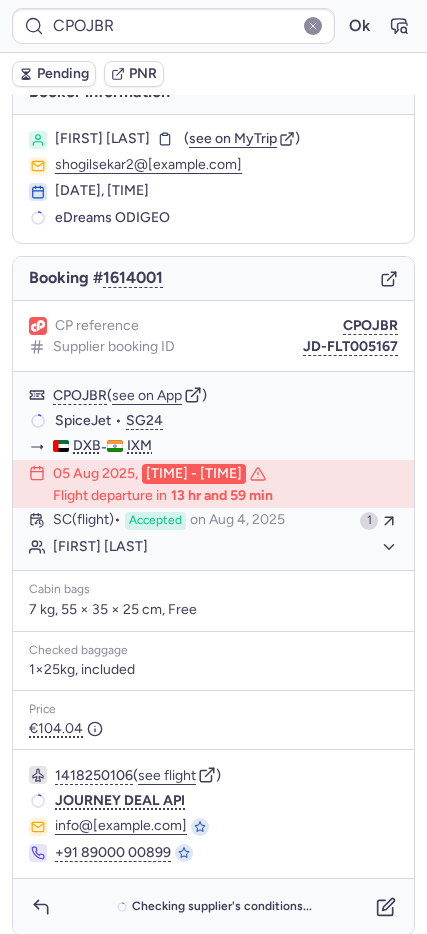 scroll, scrollTop: 39, scrollLeft: 0, axis: vertical 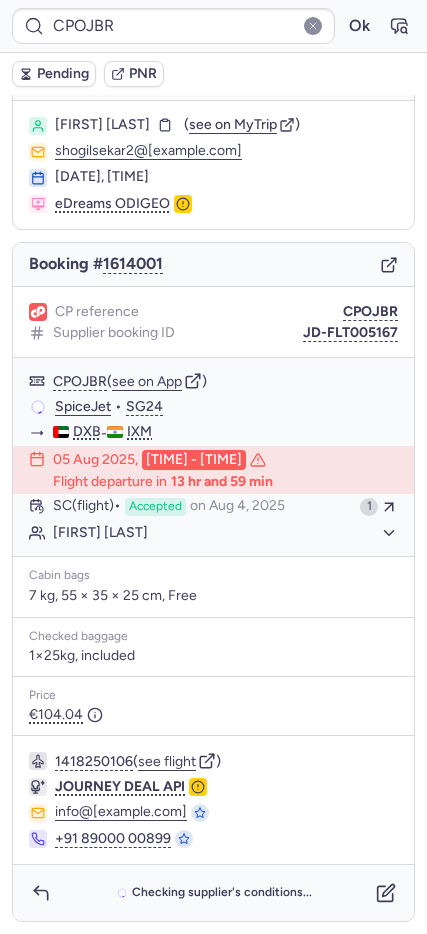 click on "CPOJBR  Ok" at bounding box center (213, 26) 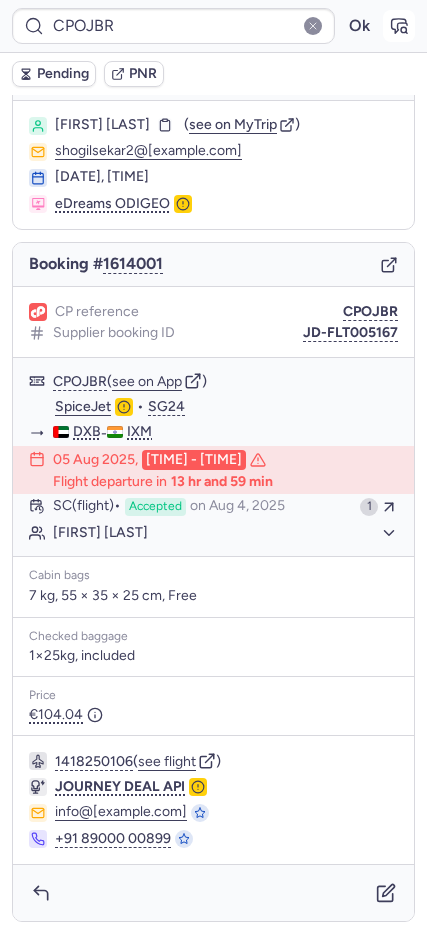 click 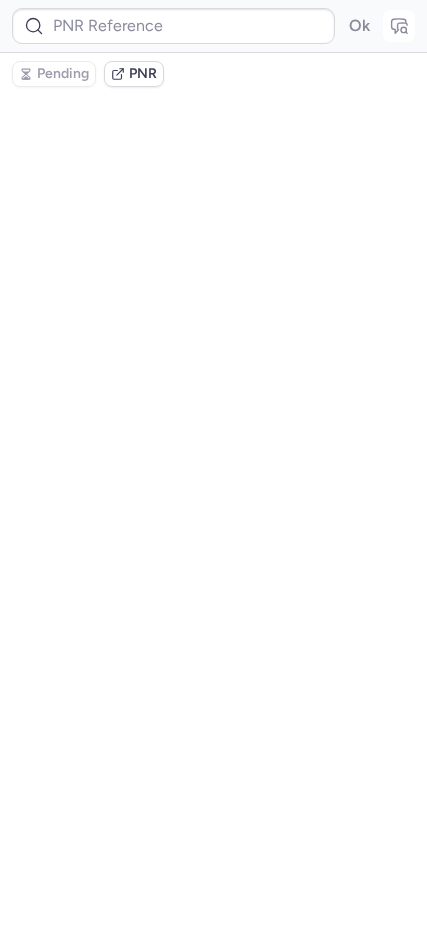 scroll, scrollTop: 0, scrollLeft: 0, axis: both 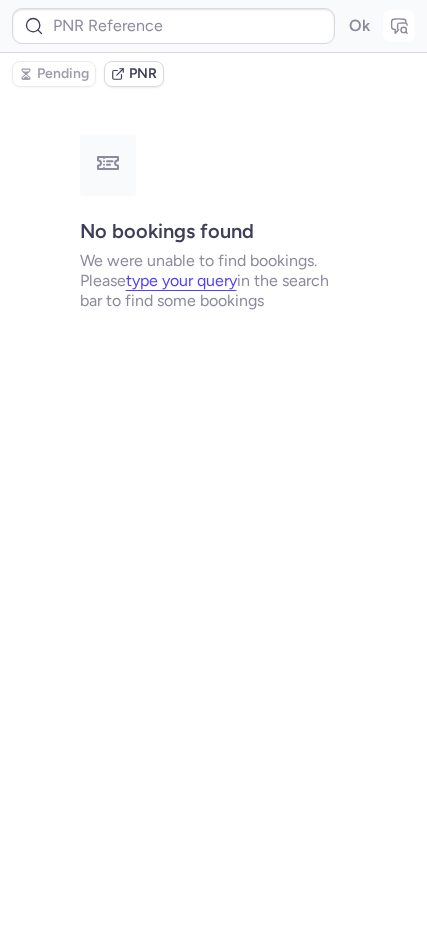 type on "CPOJBR" 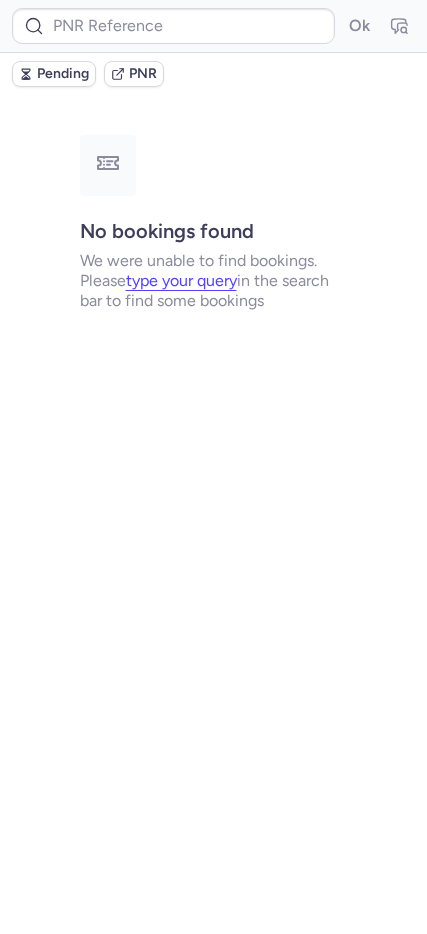 type on "CPOJBR" 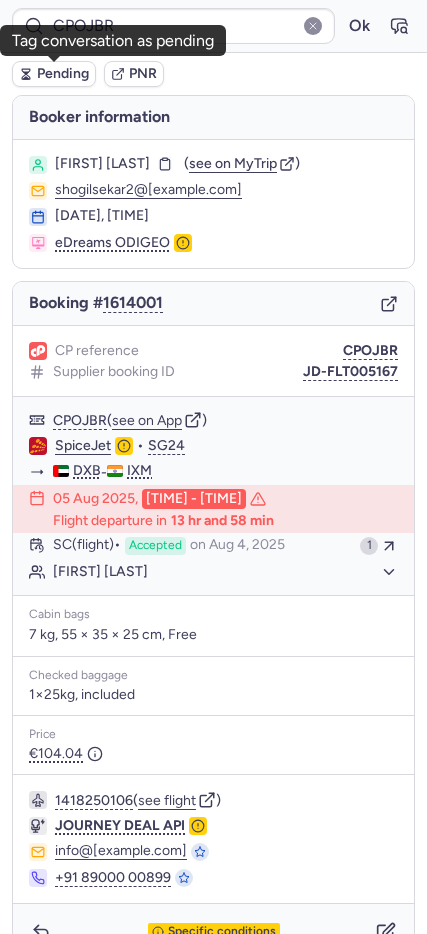 click on "Pending" at bounding box center [63, 74] 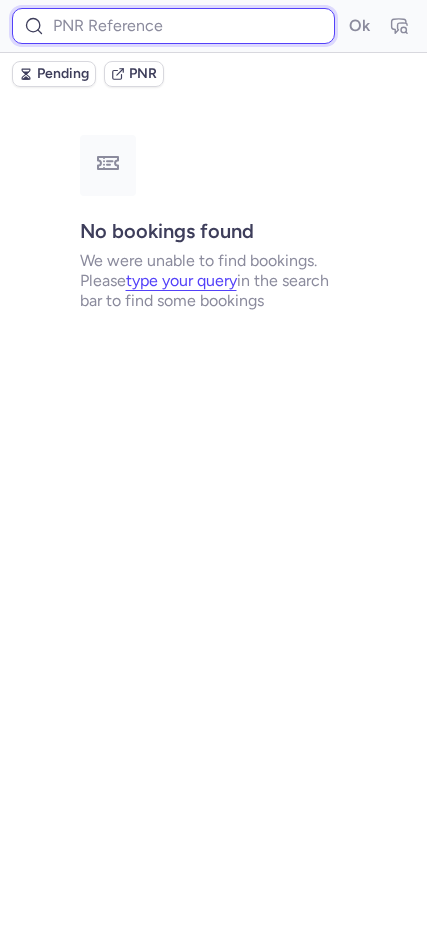 click at bounding box center [173, 26] 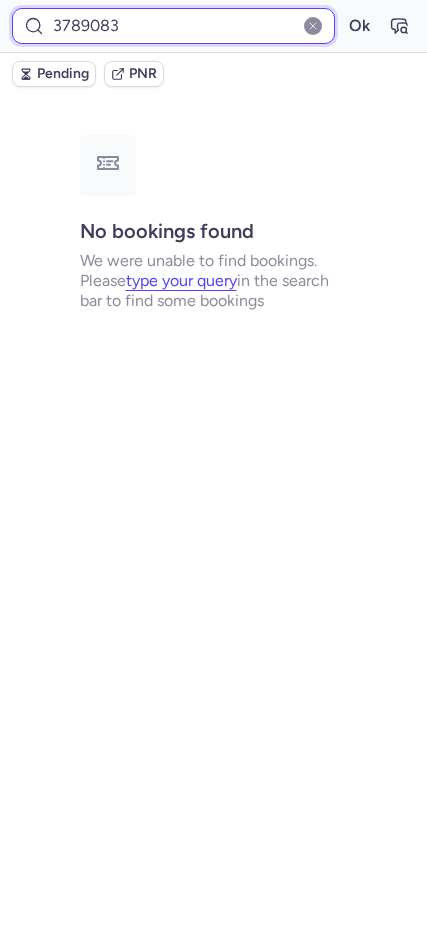 type on "3789083" 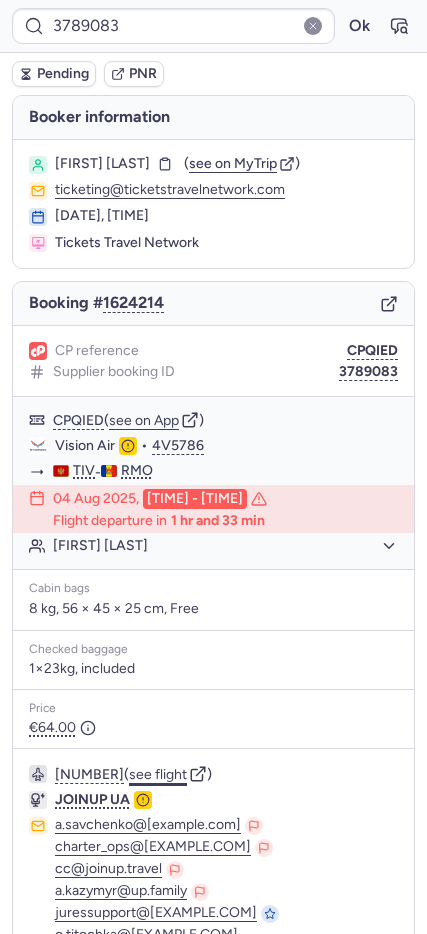 click on "see flight" 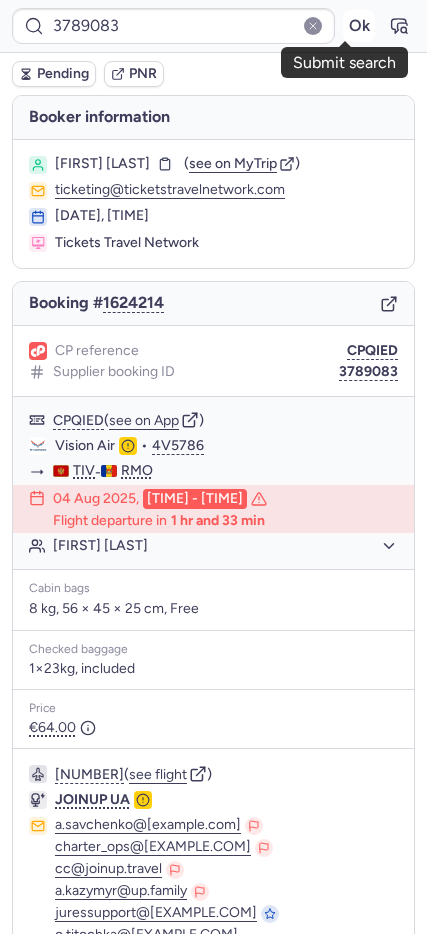 click on "Ok" at bounding box center [359, 26] 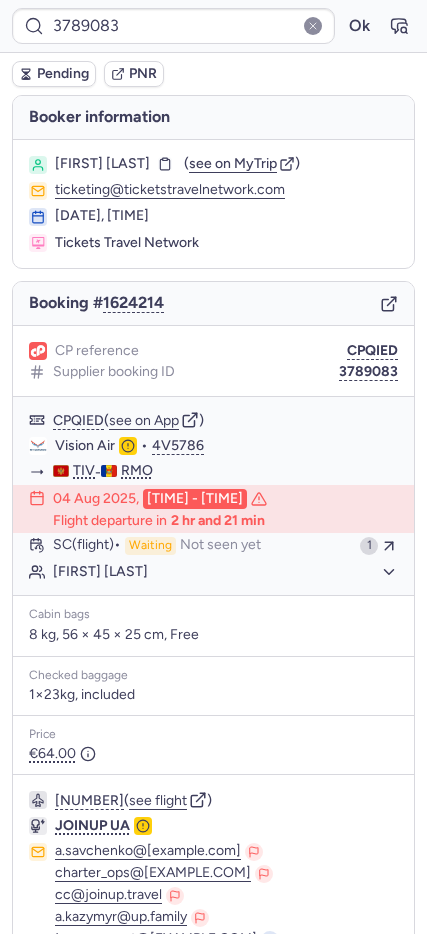 type on "CPOJBR" 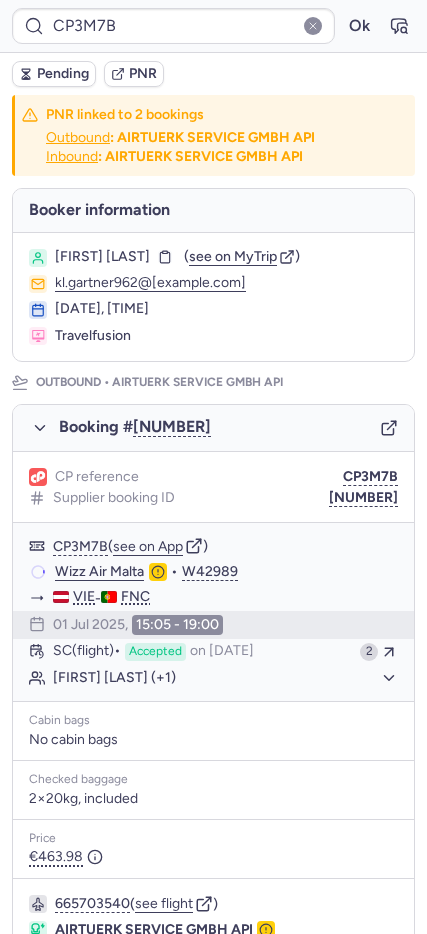 type on "CPOJBR" 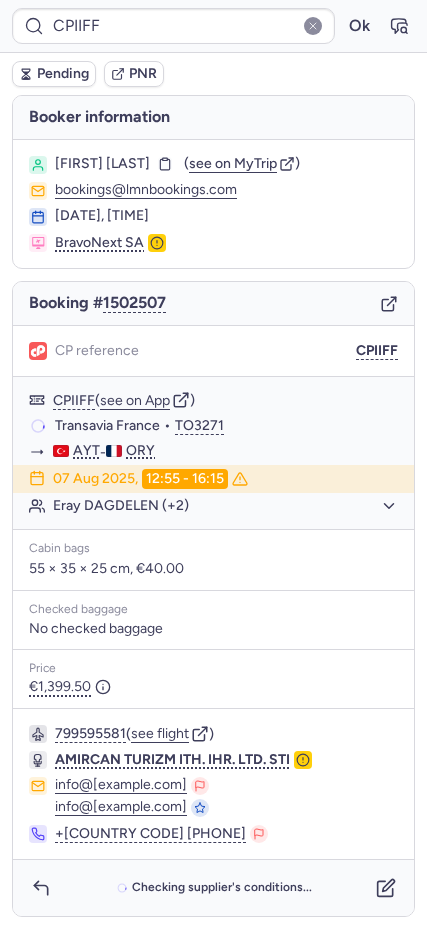 type on "CPGNNY" 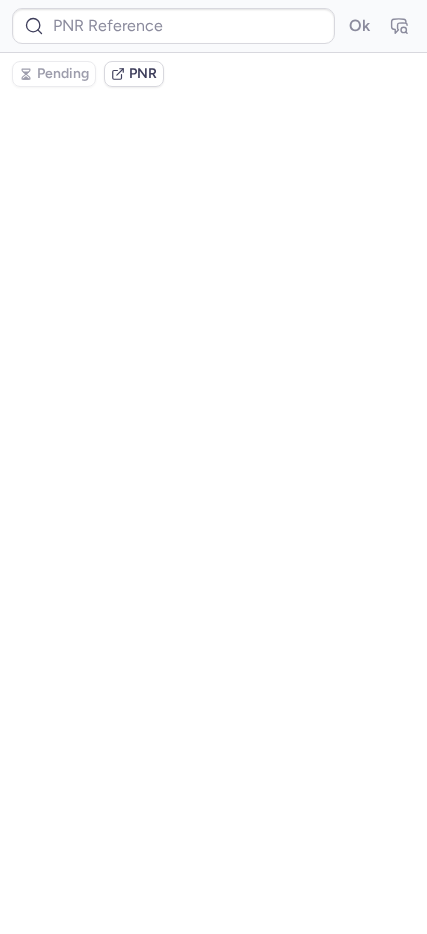 type on "CPIIFF" 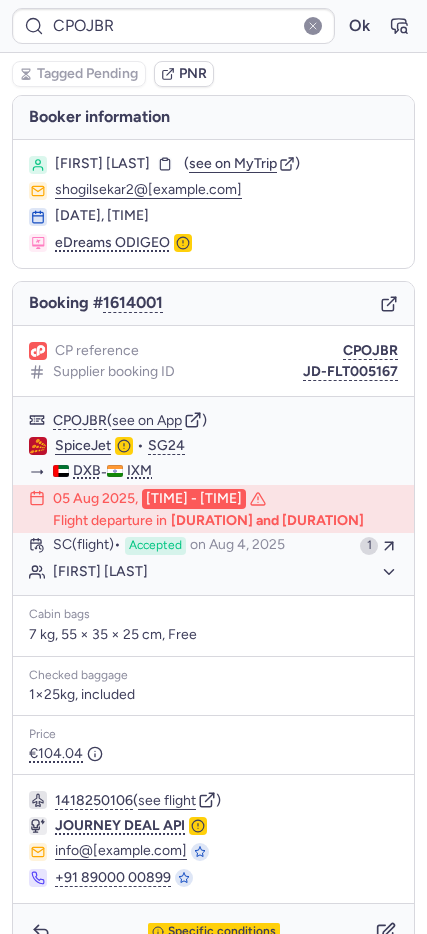 type on "CPMJ38" 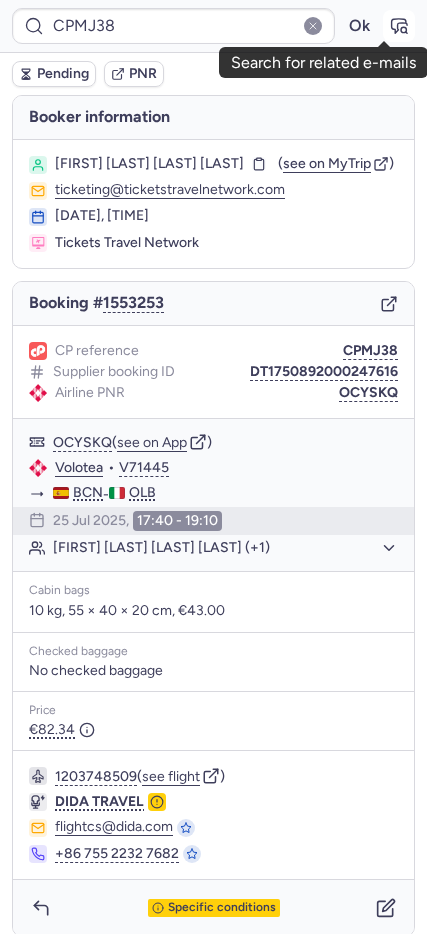 click 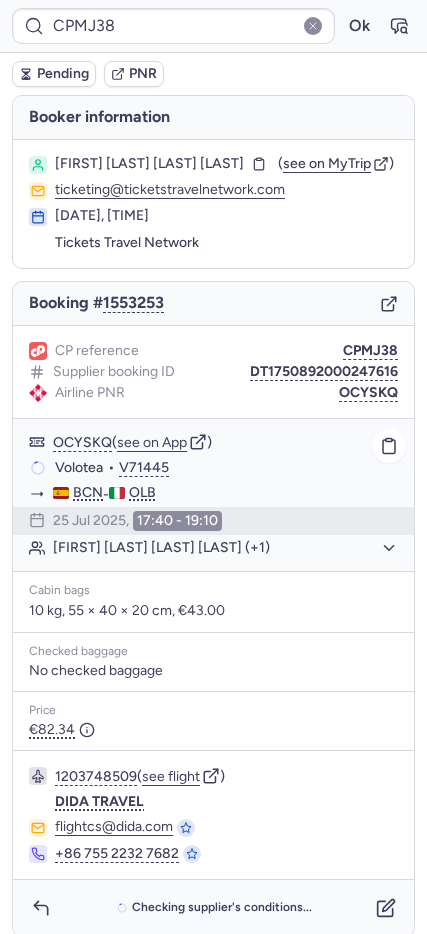 click on "Marcel FERRER GIMENEZ CORAL (+1)" 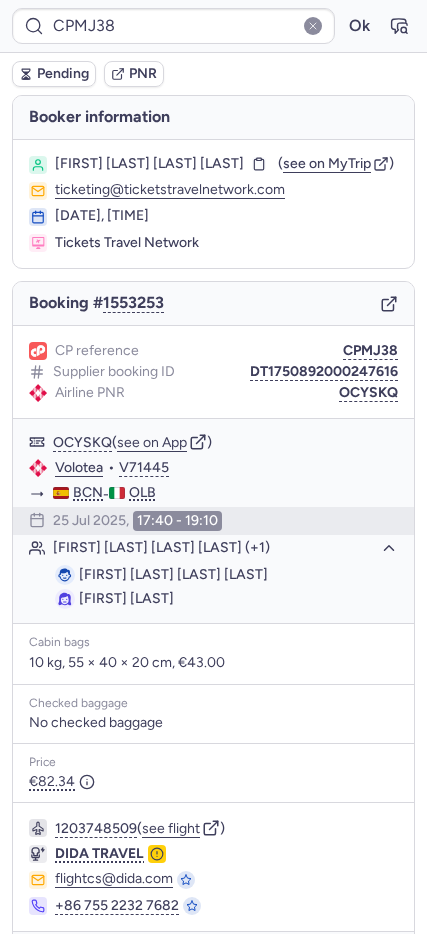type on "CP7XX7" 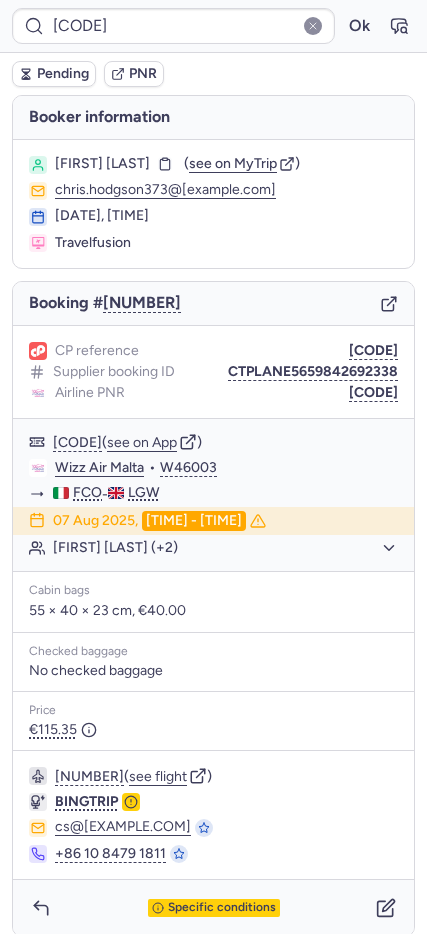 click on "Pending" at bounding box center [63, 74] 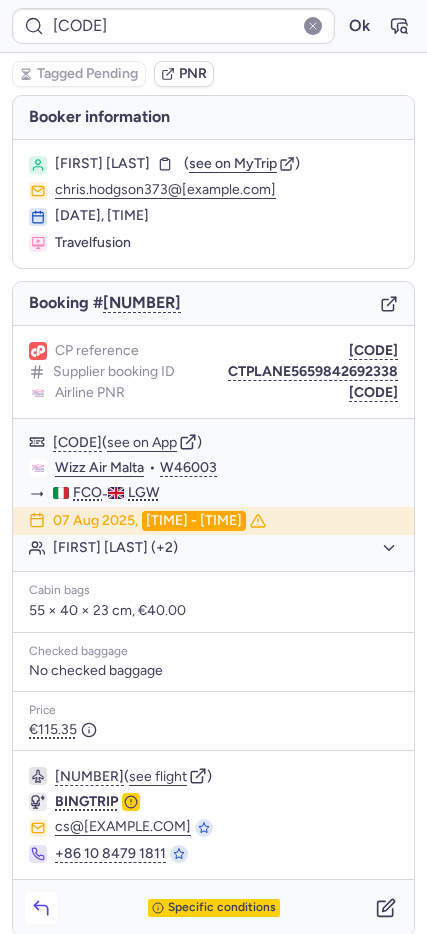 click at bounding box center (41, 908) 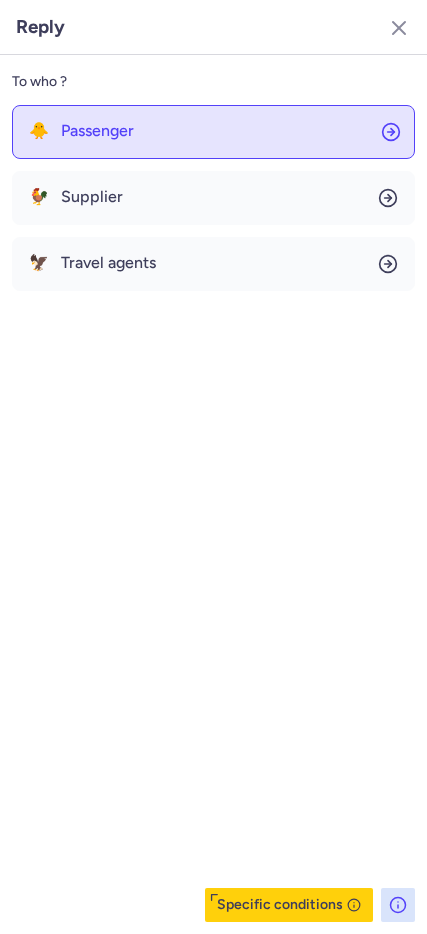 click on "🐥 Passenger" 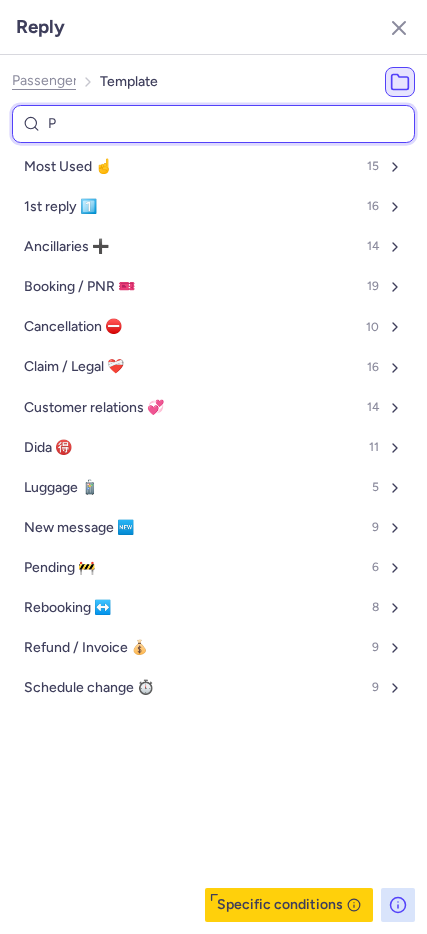 type on "PE" 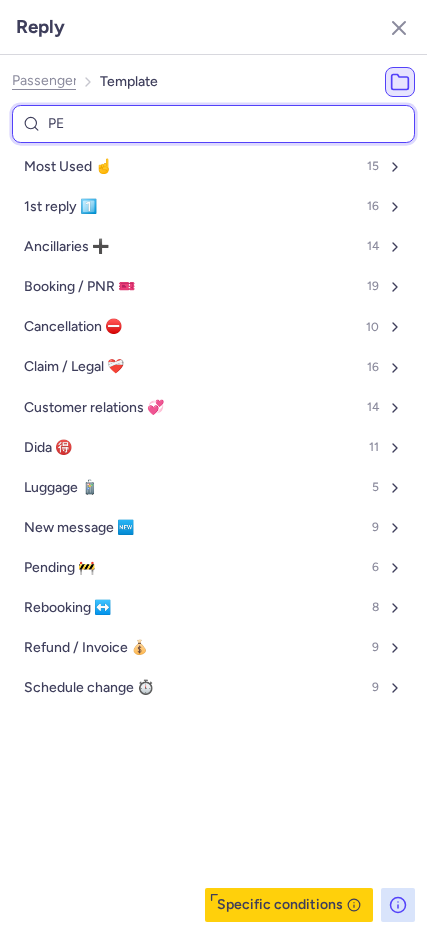 select on "en" 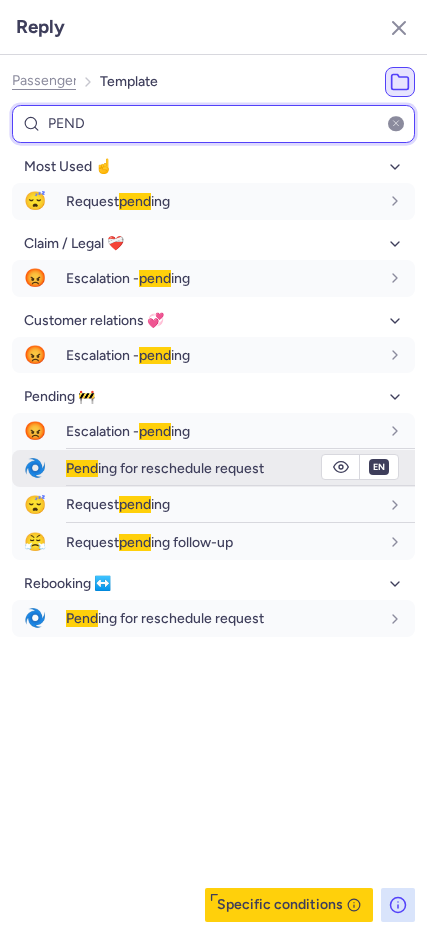type on "PEND" 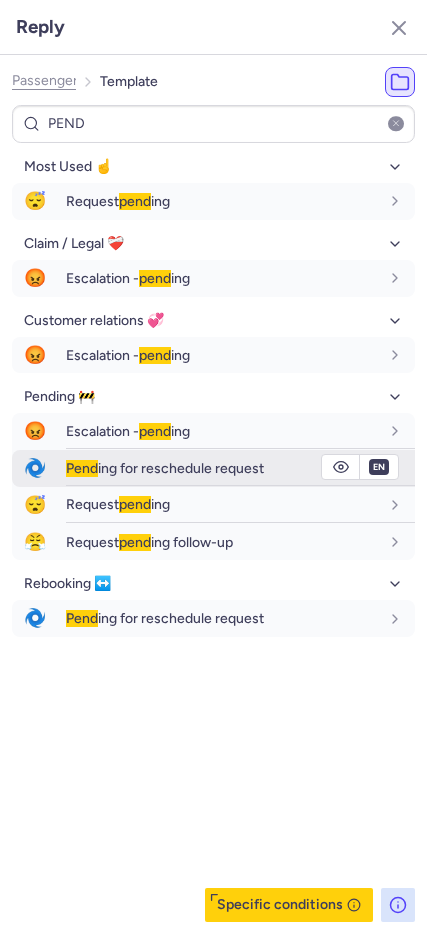 click on "Pend ing for reschedule request" at bounding box center [165, 468] 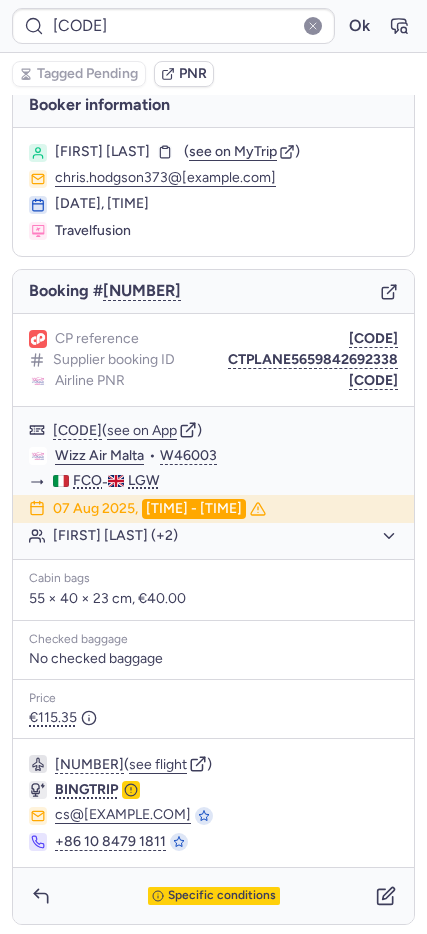 scroll, scrollTop: 15, scrollLeft: 0, axis: vertical 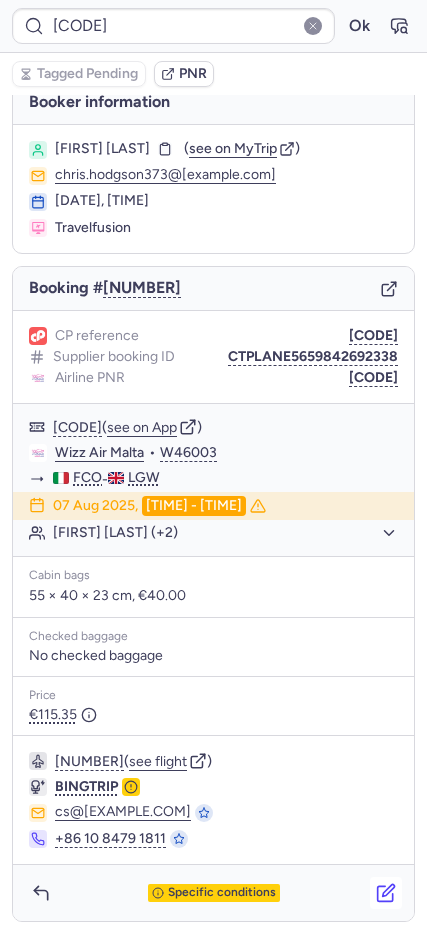 click at bounding box center [386, 893] 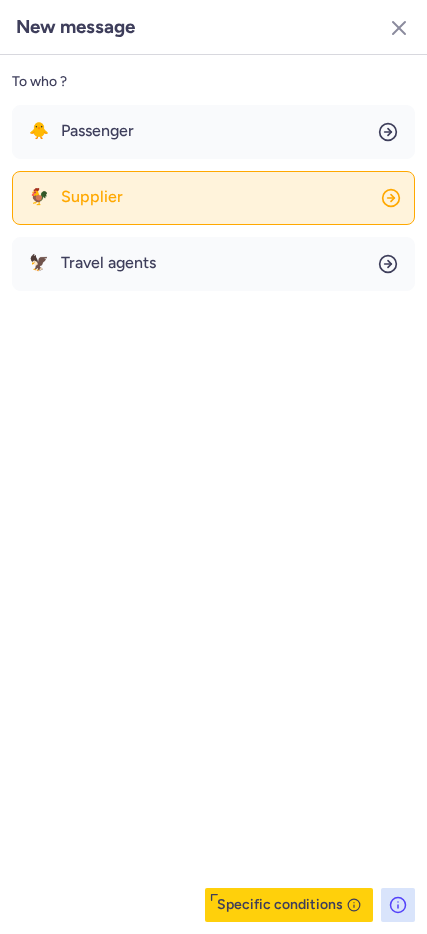 click on "Supplier" at bounding box center [92, 197] 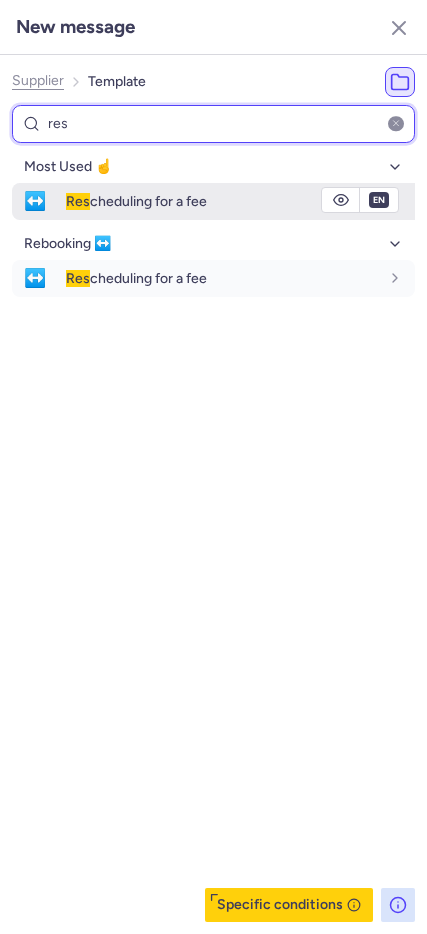 type on "res" 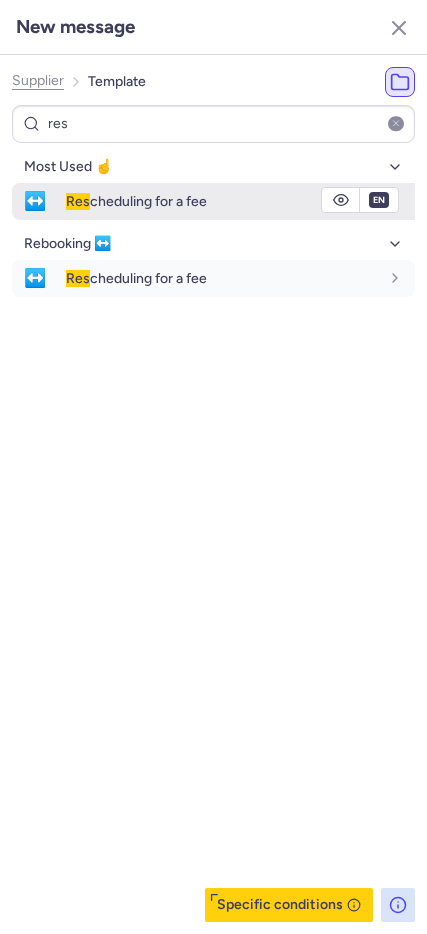 click on "↔️" at bounding box center (35, 201) 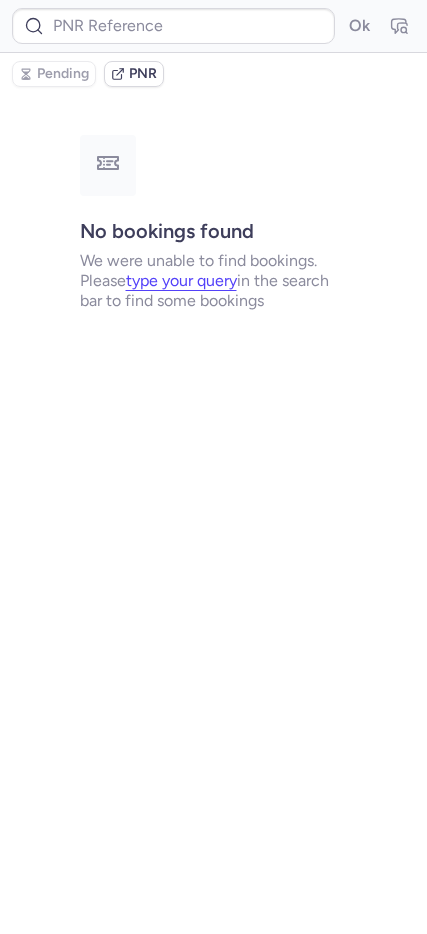scroll, scrollTop: 0, scrollLeft: 0, axis: both 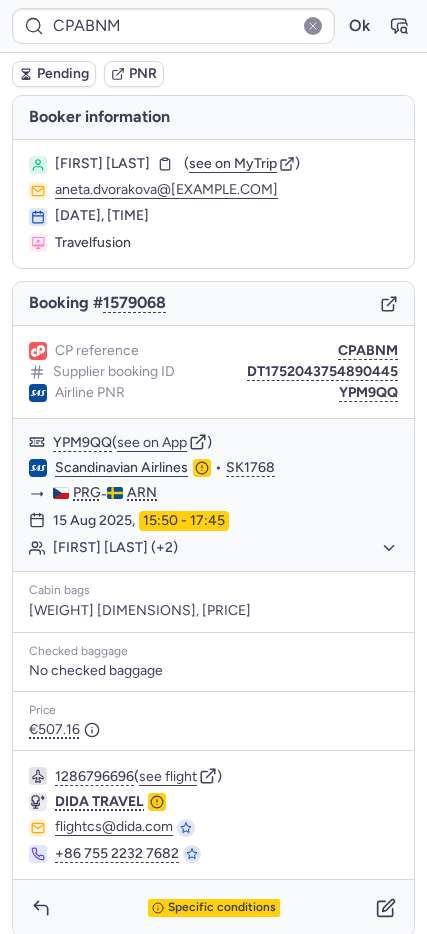 type on "CPHFDC" 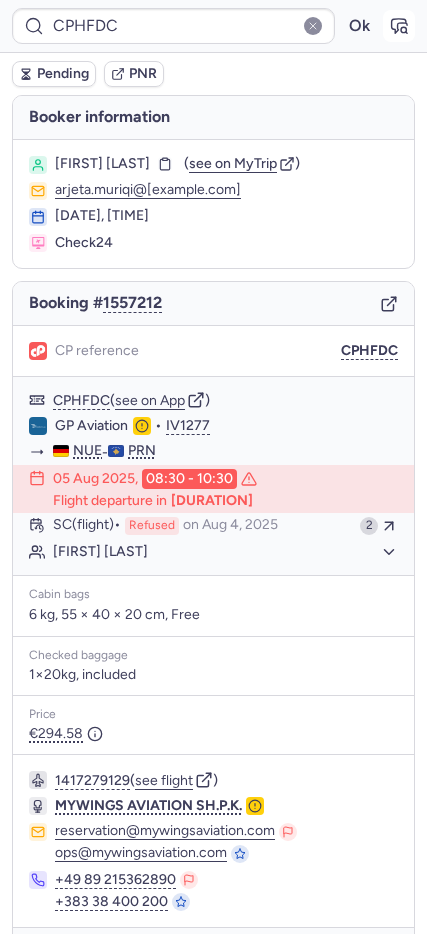 click 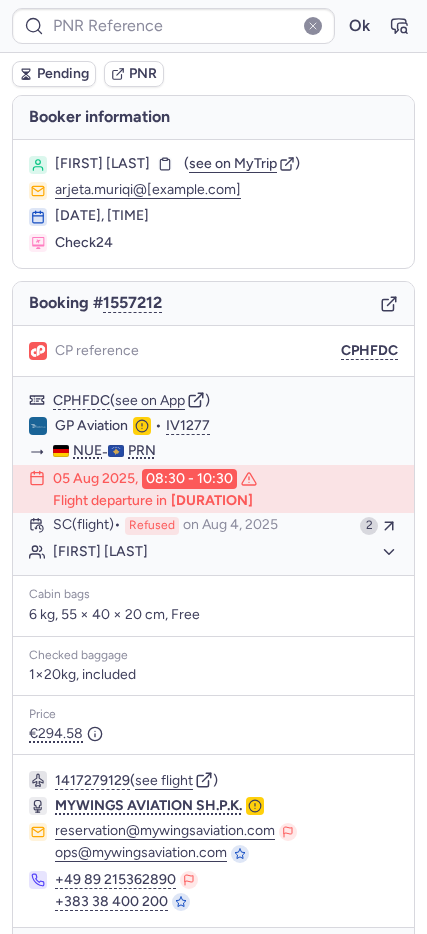 type on "CPHFDC" 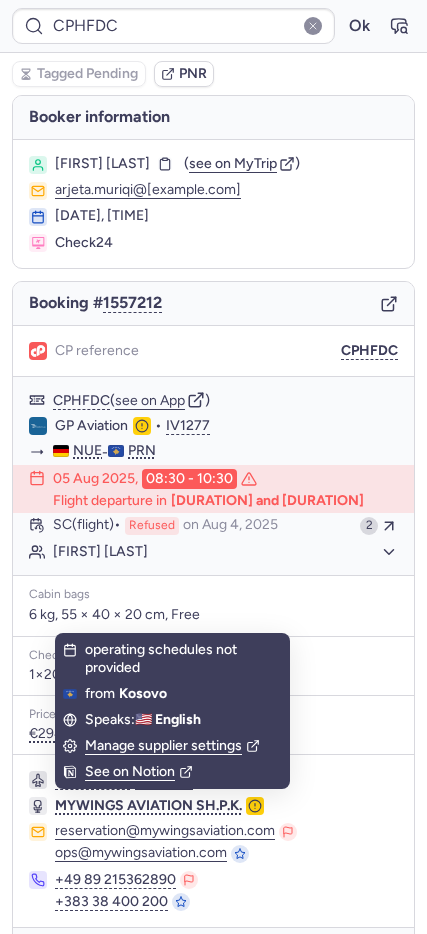 scroll, scrollTop: 63, scrollLeft: 0, axis: vertical 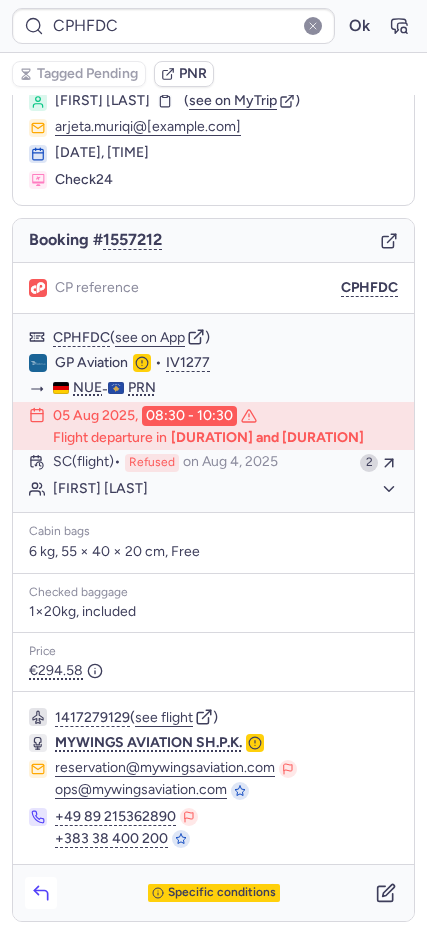 click 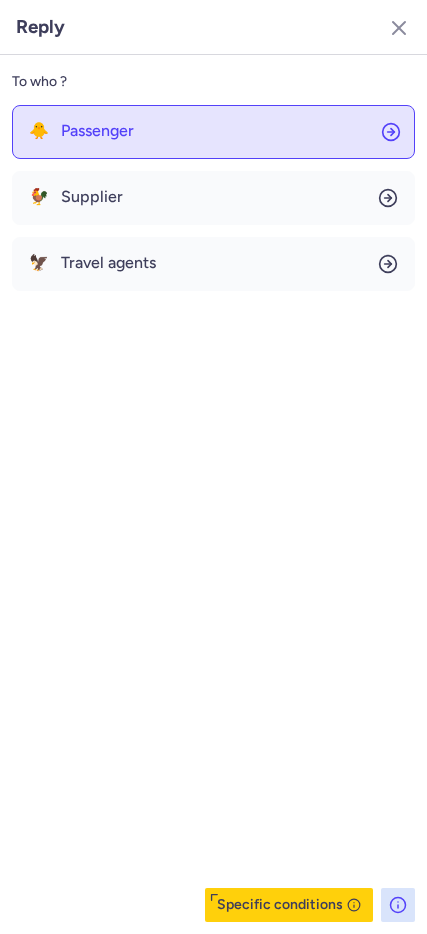 click on "🐥 Passenger" 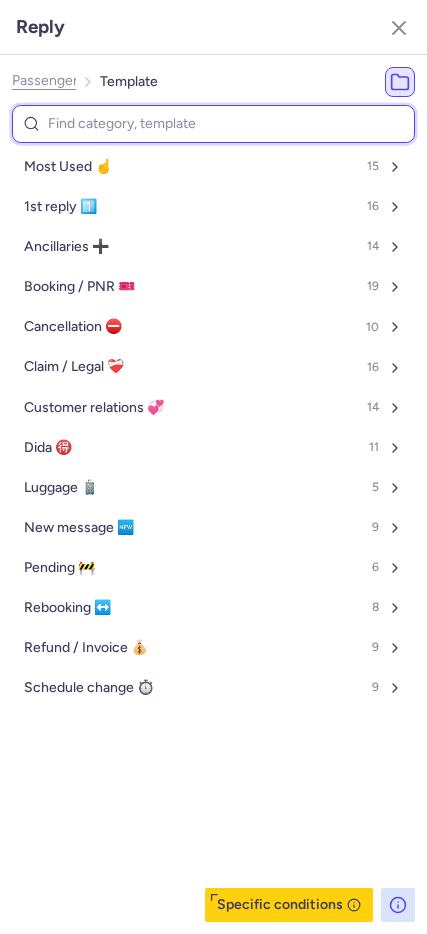 type on "g" 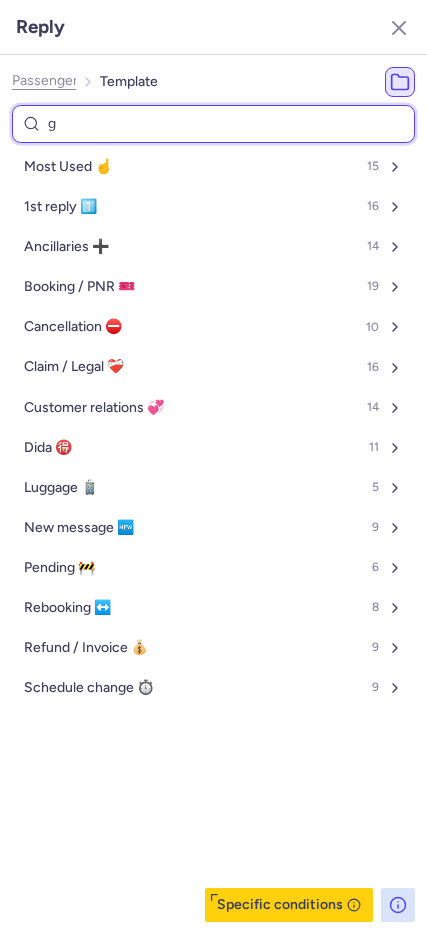select on "en" 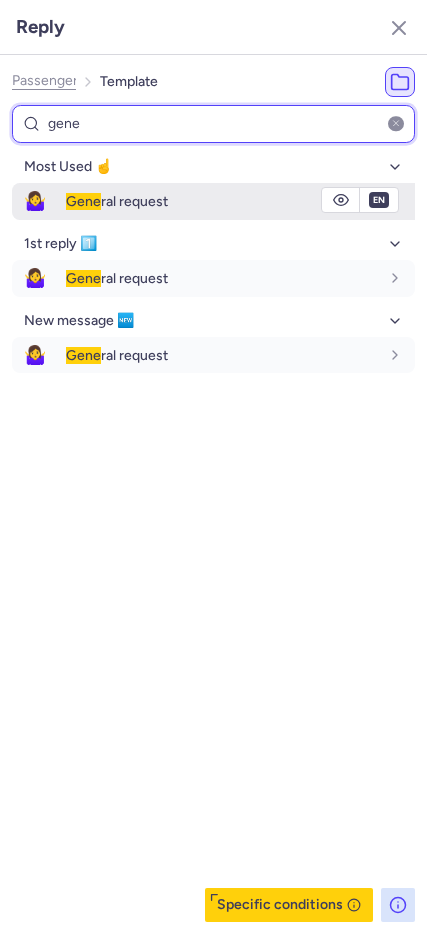 type on "gene" 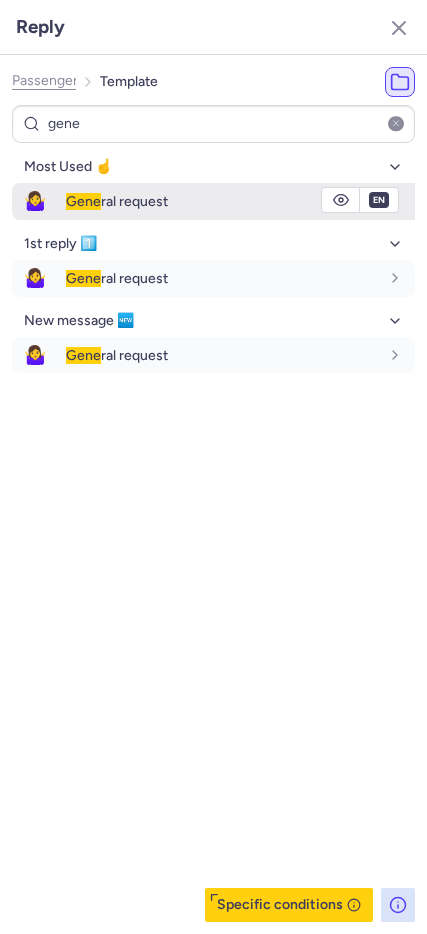 click on "🤷‍♀️" at bounding box center (35, 201) 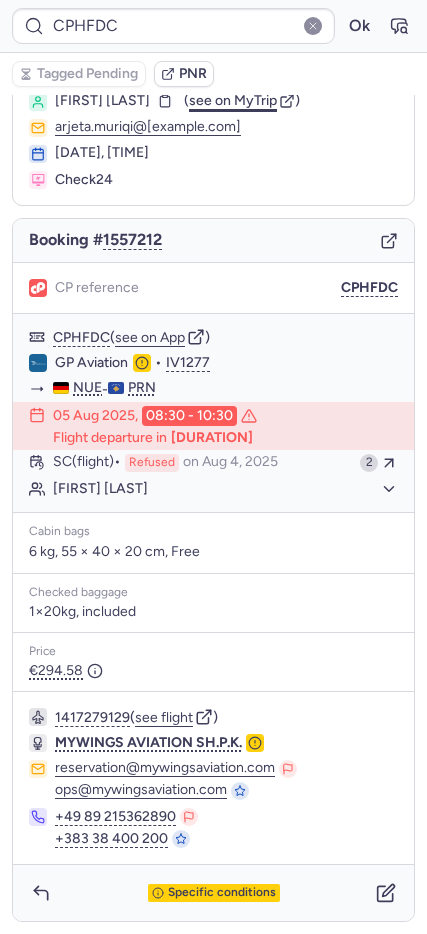 click on "see on MyTrip" at bounding box center [233, 100] 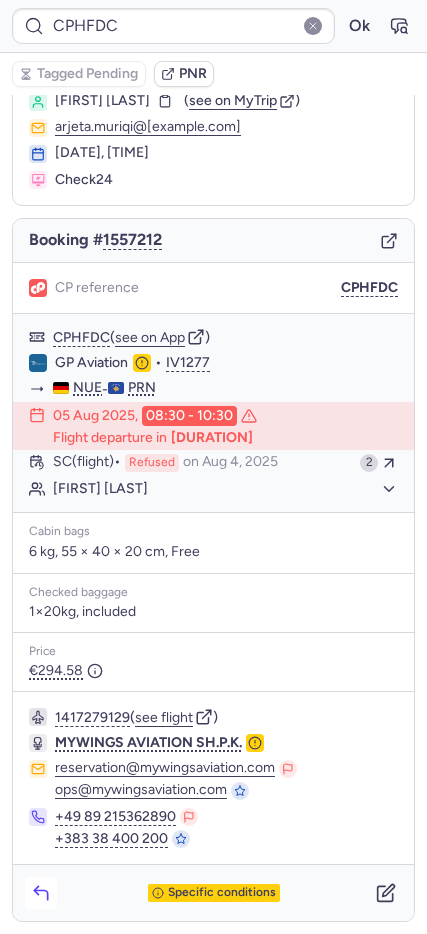 click 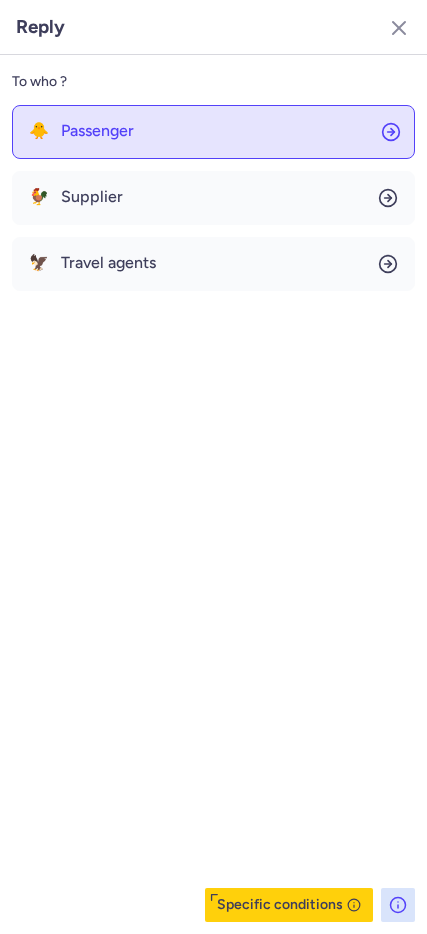 click on "Passenger" at bounding box center [97, 131] 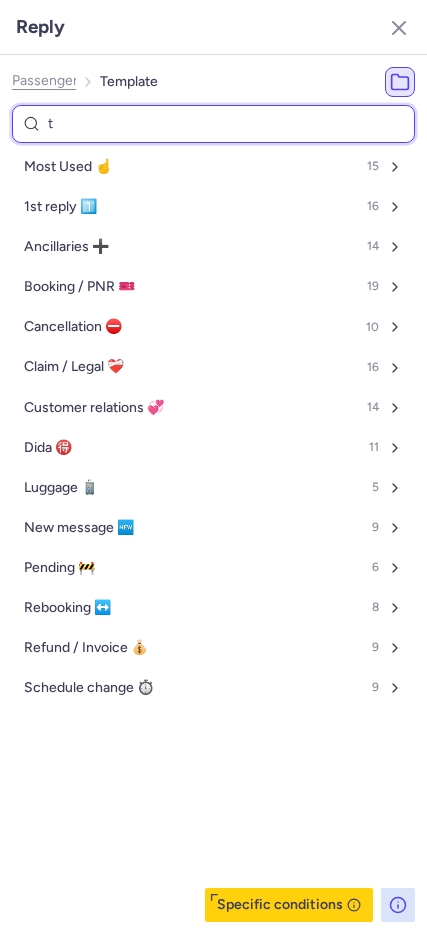 type on "tp" 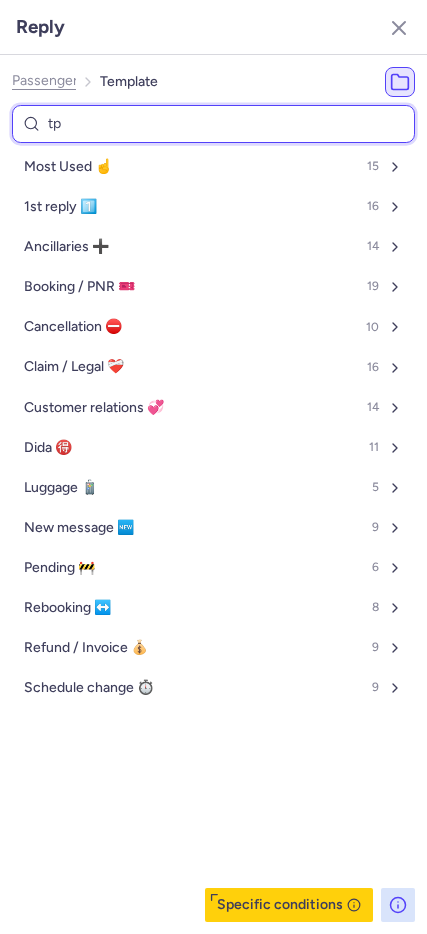 select on "en" 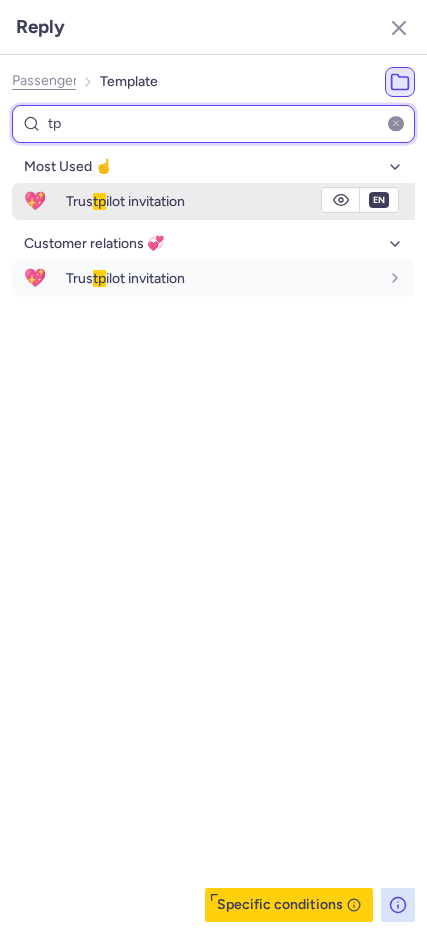 type on "tp" 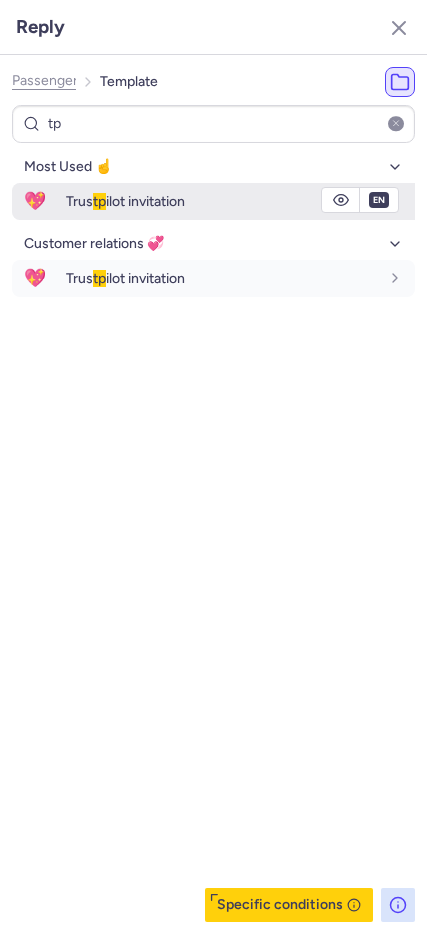 click on "💖" at bounding box center (35, 201) 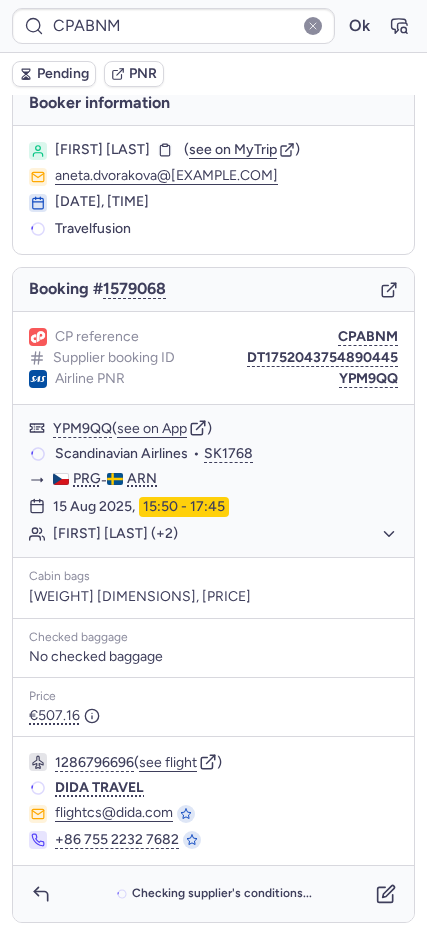 scroll, scrollTop: 14, scrollLeft: 0, axis: vertical 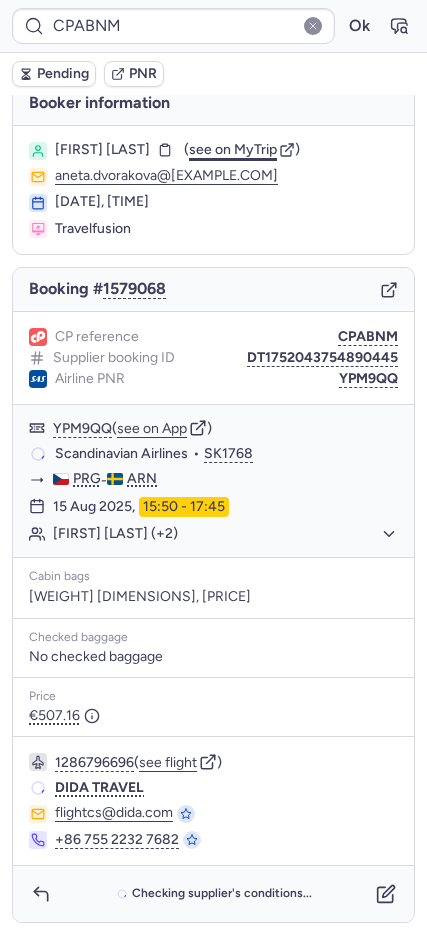click on "see on MyTrip" at bounding box center [233, 149] 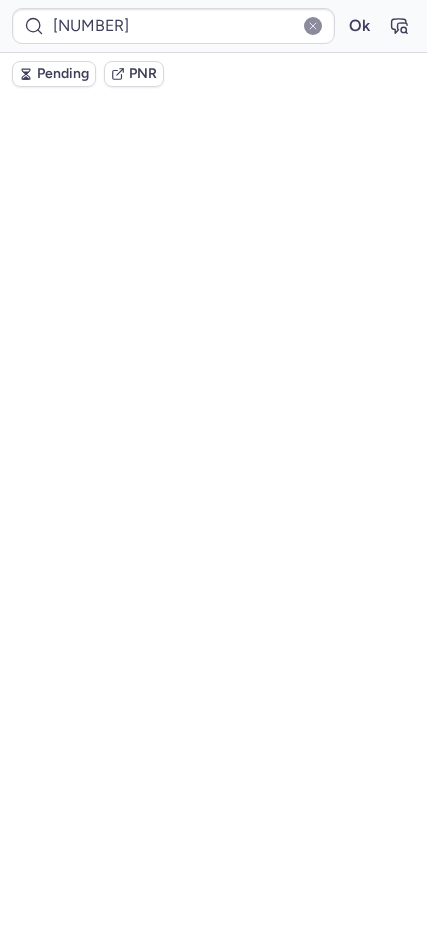 scroll, scrollTop: 55, scrollLeft: 0, axis: vertical 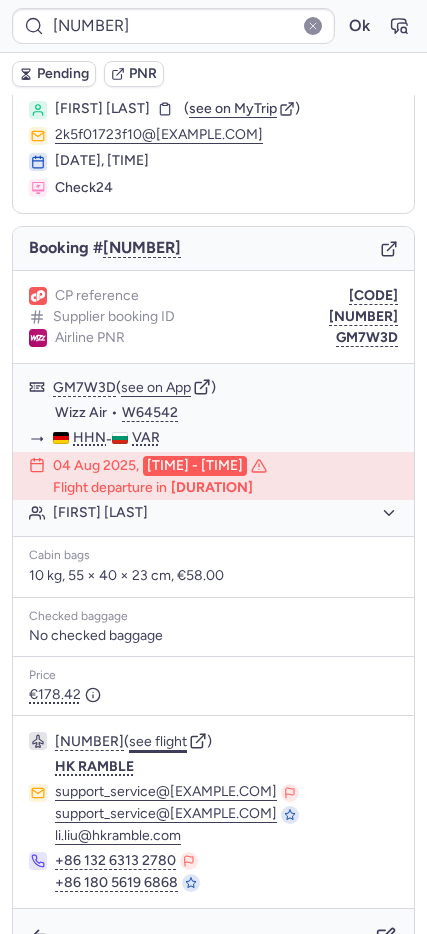 click on "see flight" 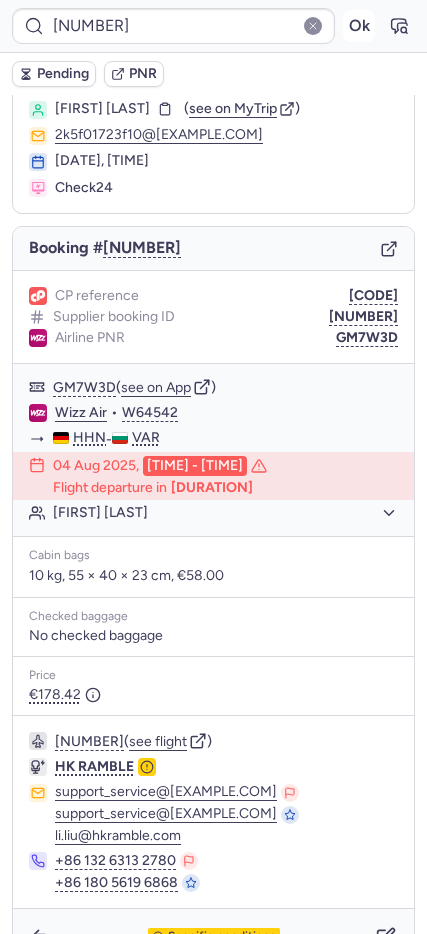 click on "Ok" at bounding box center [359, 26] 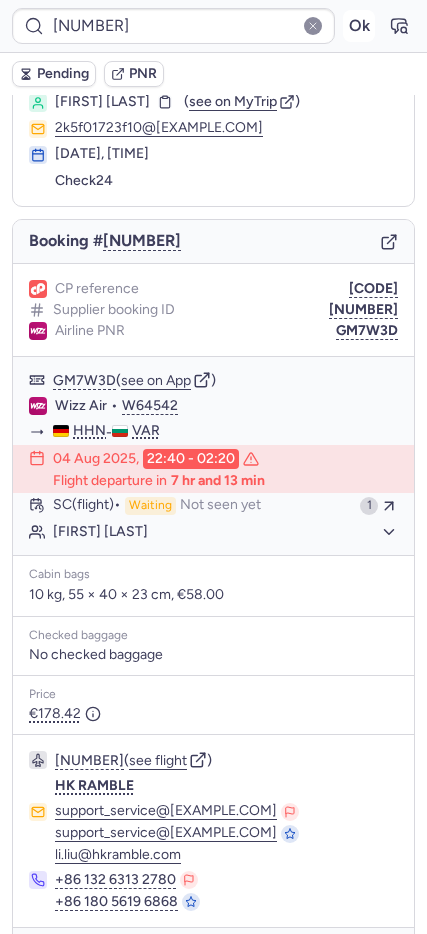 scroll, scrollTop: 55, scrollLeft: 0, axis: vertical 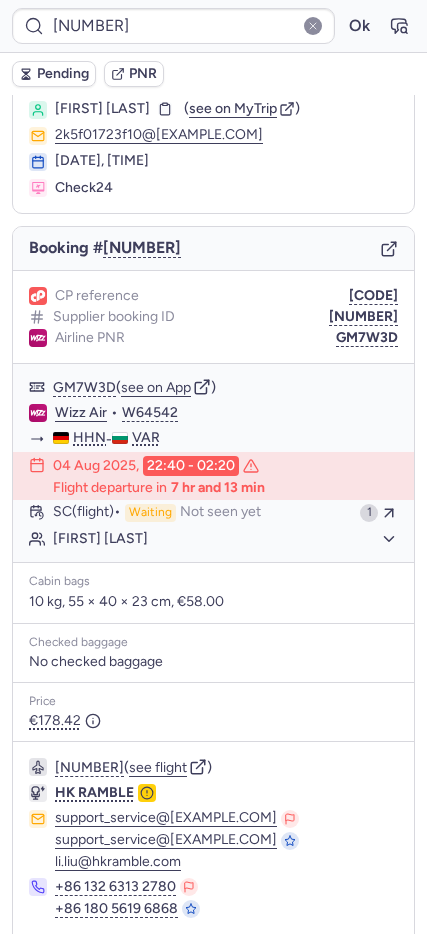 type on "CP7XX7" 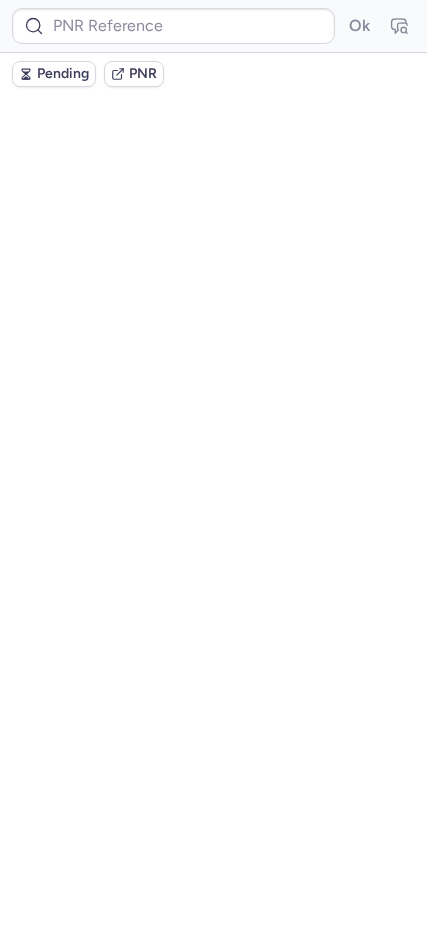 scroll, scrollTop: 0, scrollLeft: 0, axis: both 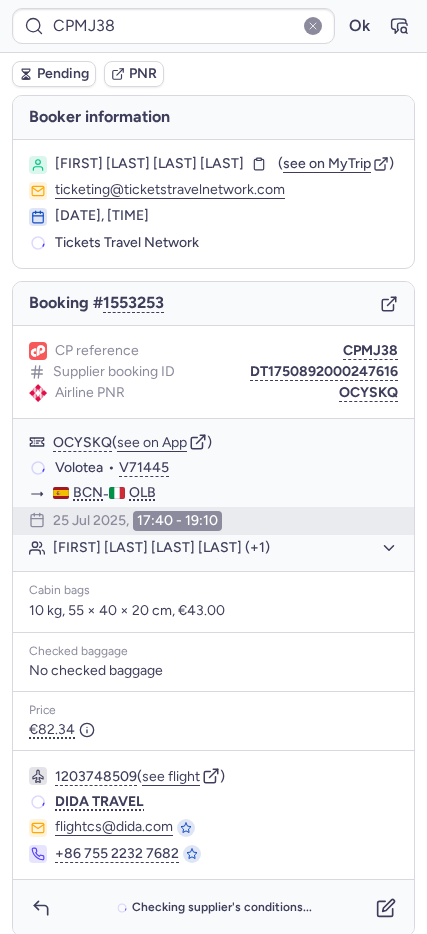type on "CP4O4T" 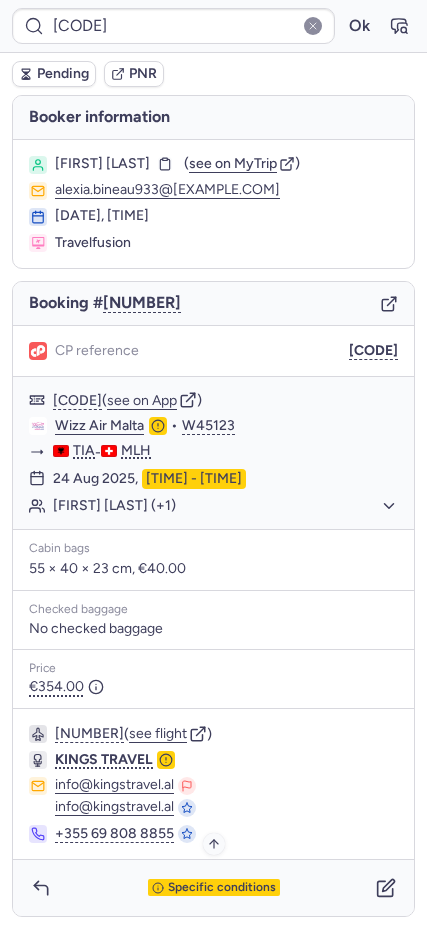 click on "Specific conditions" at bounding box center (222, 888) 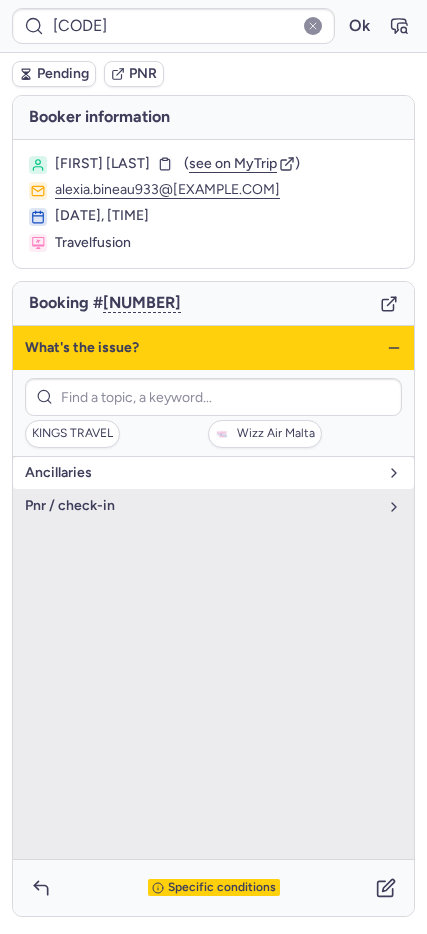 click on "Ancillaries" at bounding box center [201, 473] 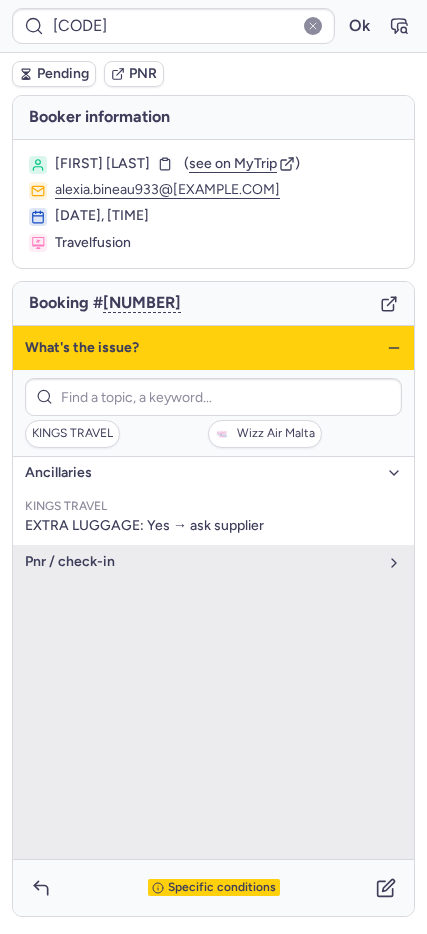 click 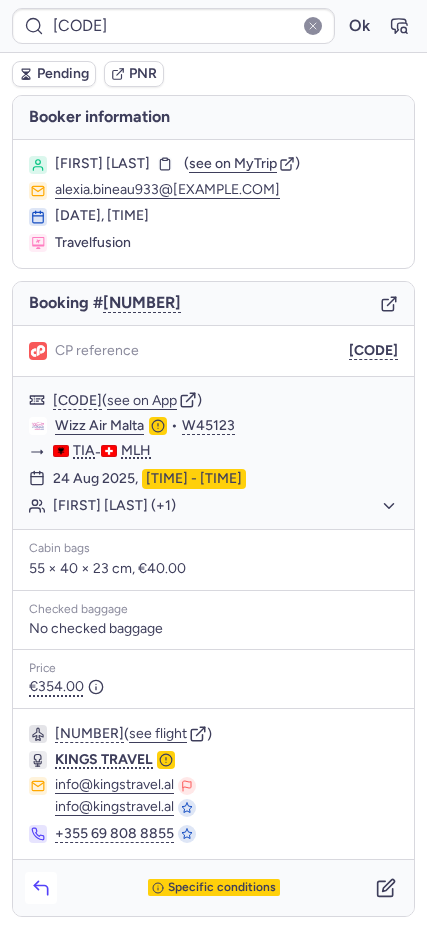 click 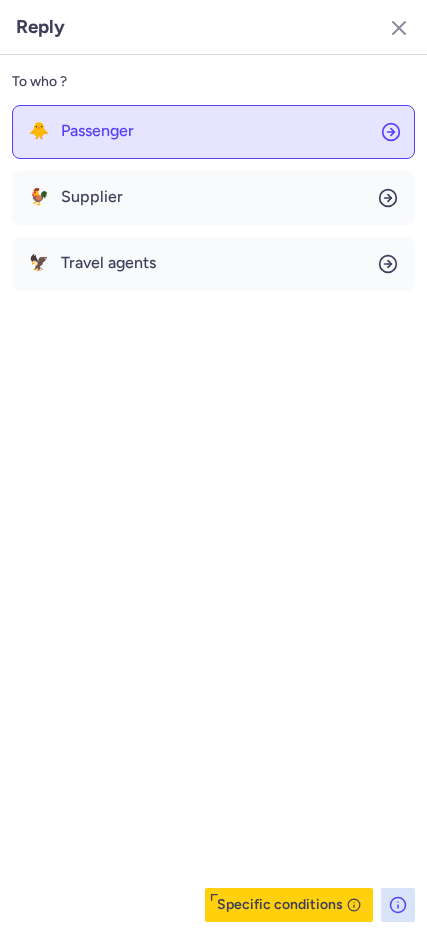click on "🐥 Passenger" 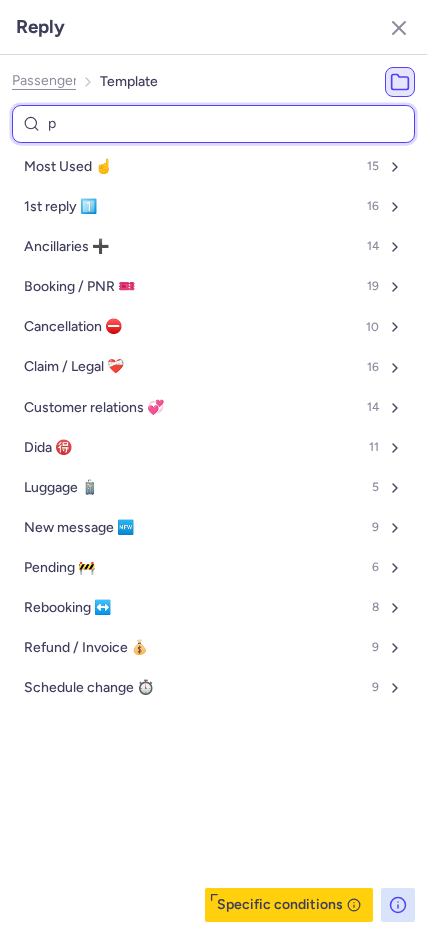 type on "pe" 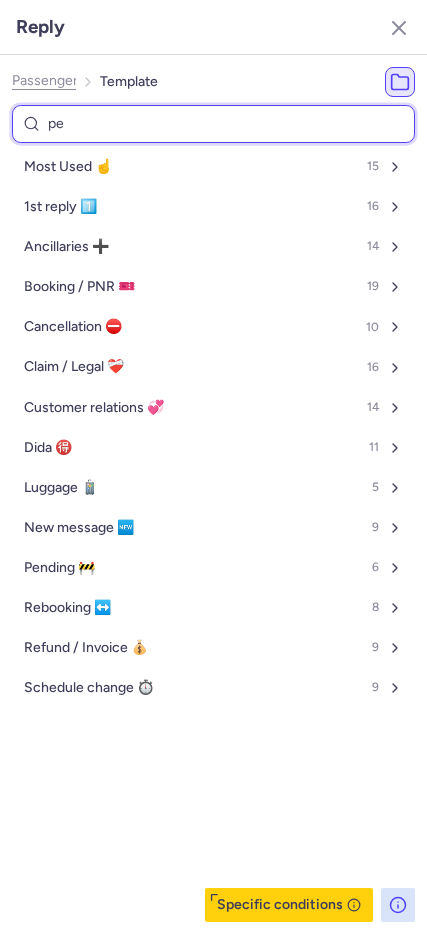 select on "en" 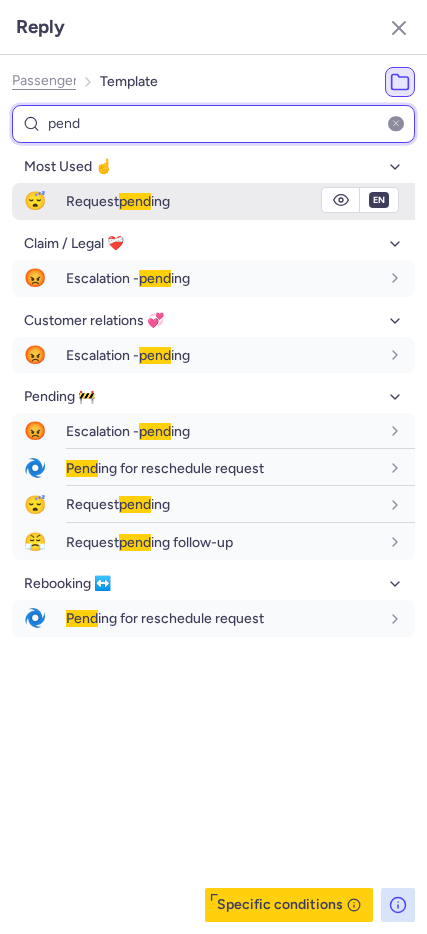 type on "pend" 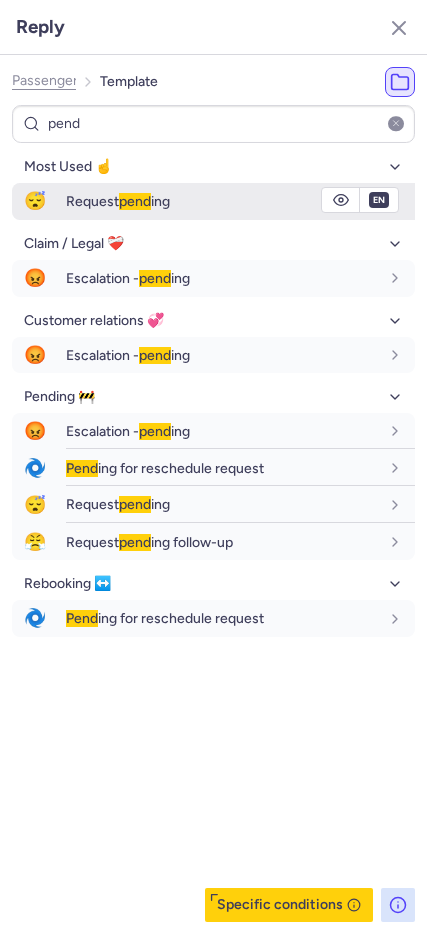click on "😴" at bounding box center [35, 201] 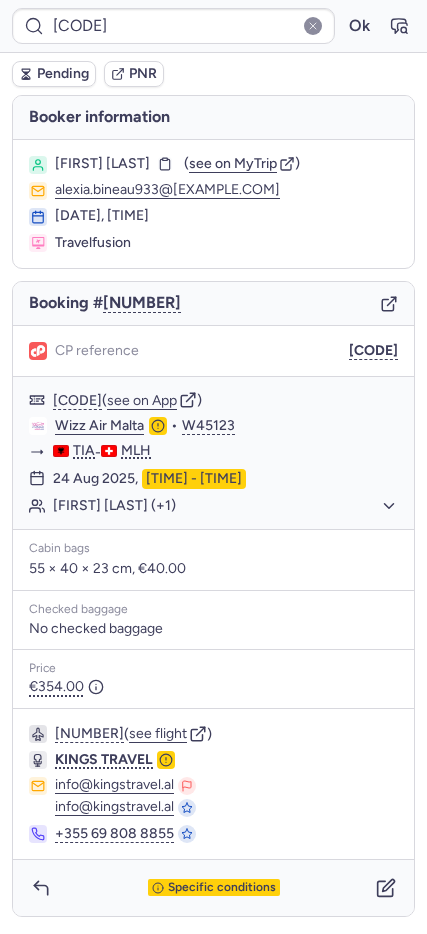 click on "Pending" at bounding box center [63, 74] 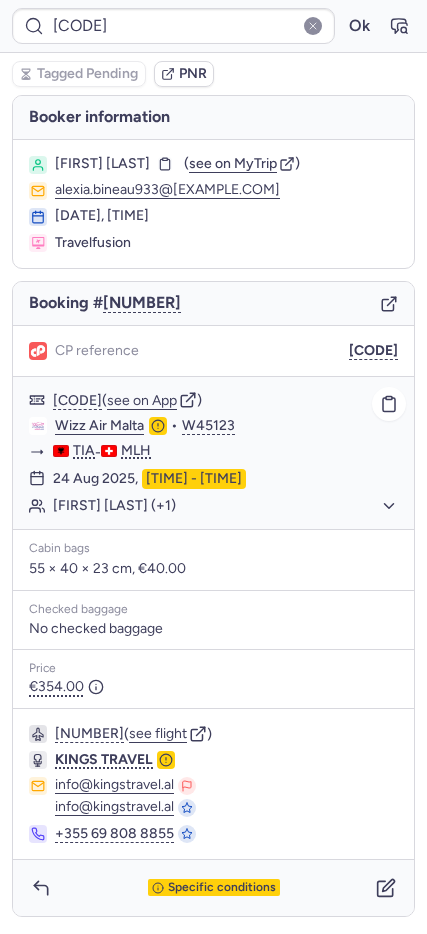 click on "Julie WUILLAUME (+1)" 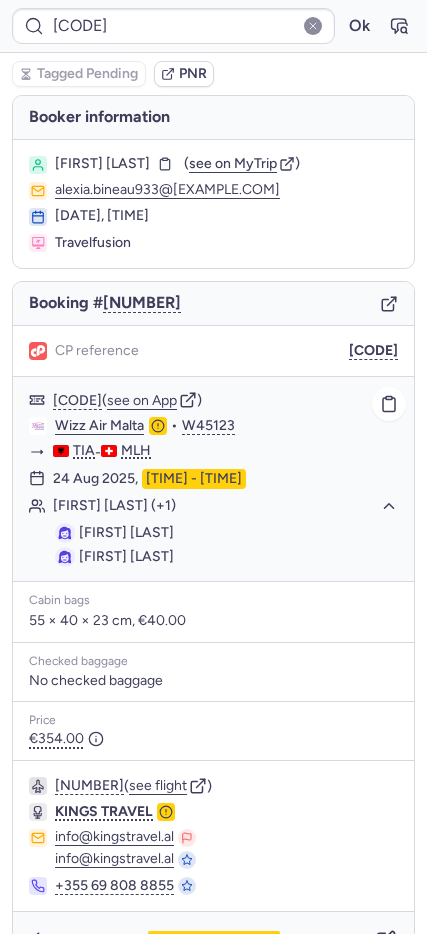 click on "Alexia BINEAU" at bounding box center [126, 556] 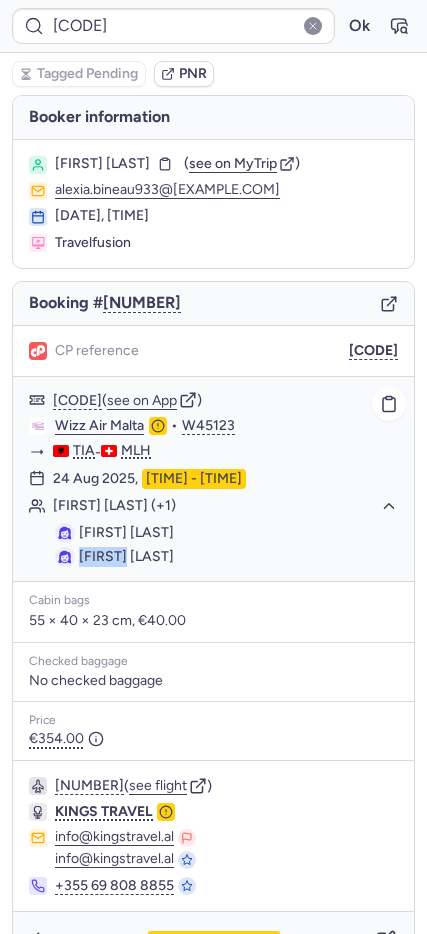 click on "Alexia BINEAU" at bounding box center [126, 556] 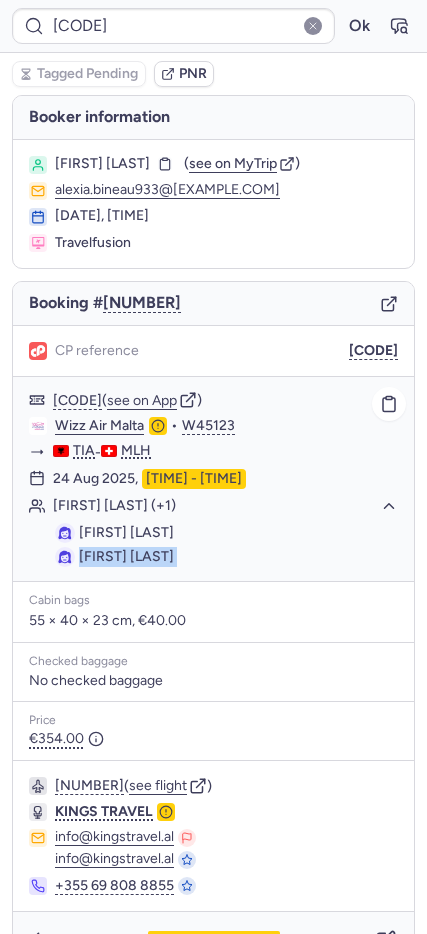 click on "Alexia BINEAU" at bounding box center [126, 556] 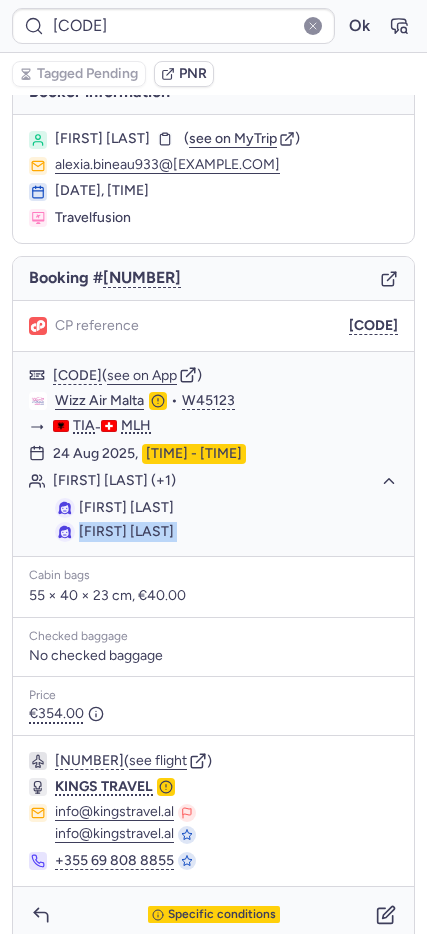 scroll, scrollTop: 47, scrollLeft: 0, axis: vertical 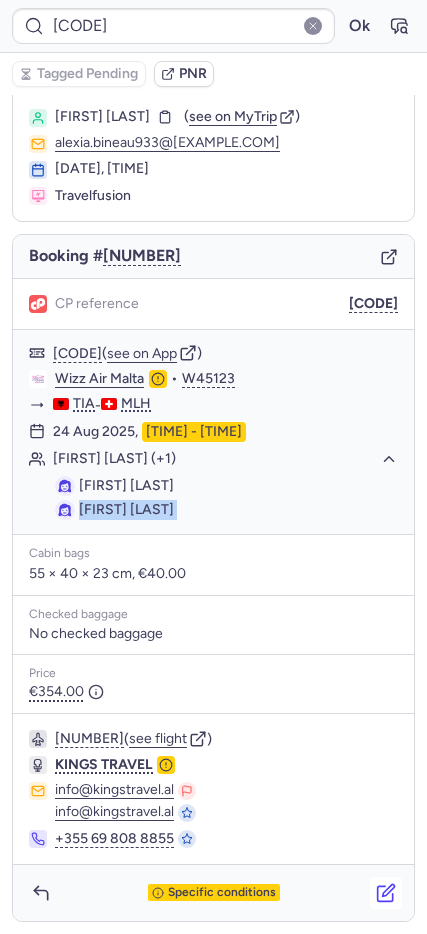 click 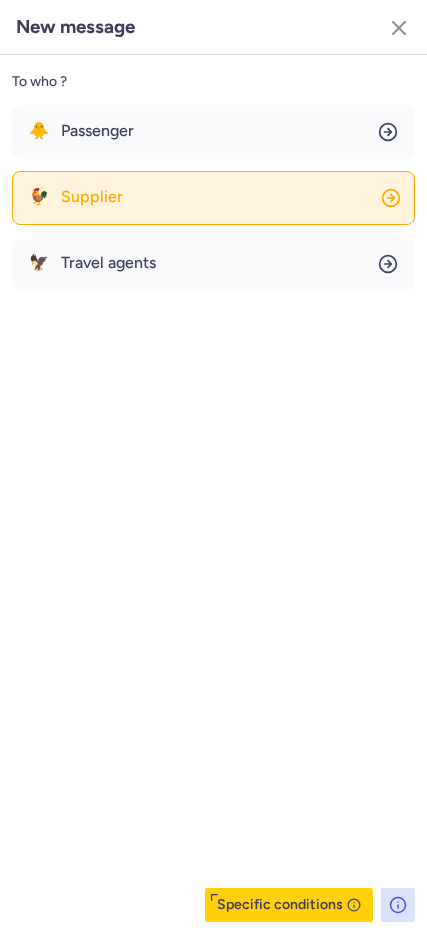 click on "Supplier" at bounding box center (92, 197) 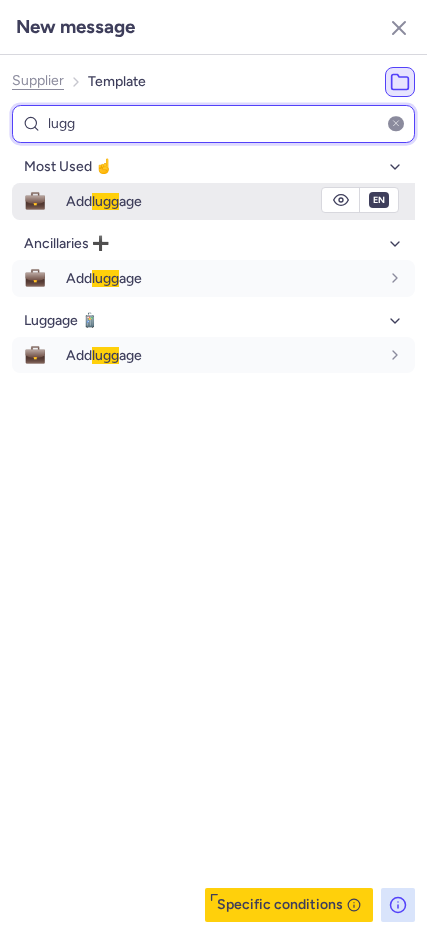 type on "lugg" 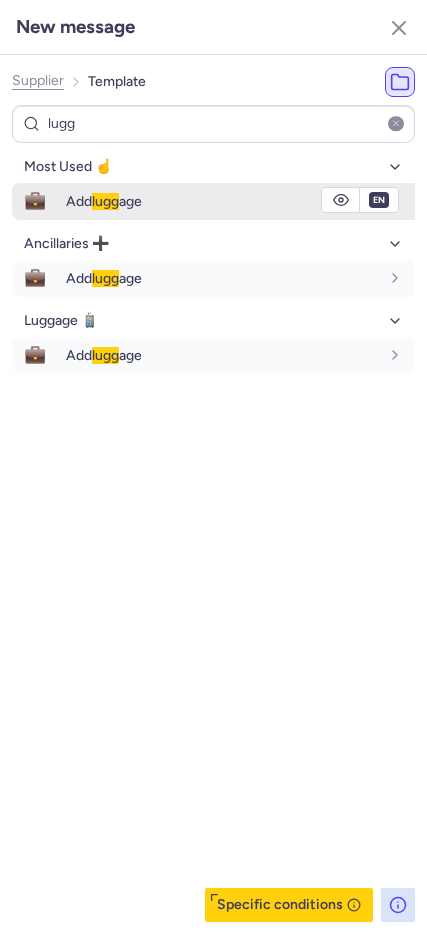 click on "💼" at bounding box center [35, 201] 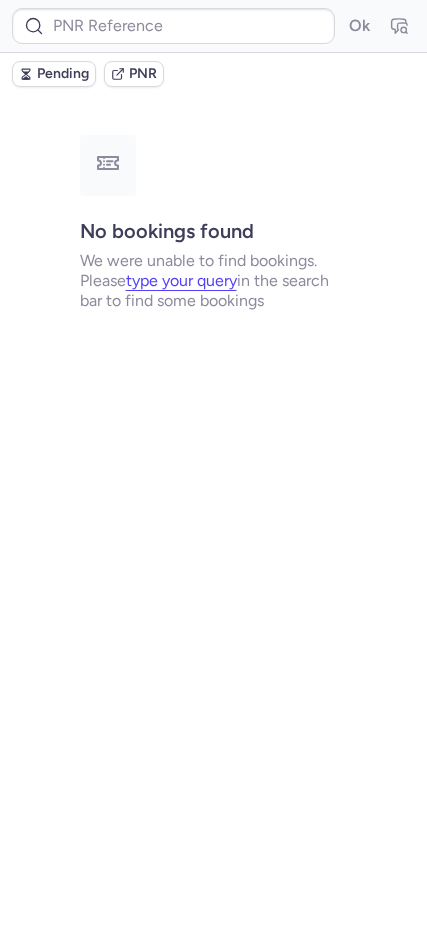 scroll, scrollTop: 0, scrollLeft: 0, axis: both 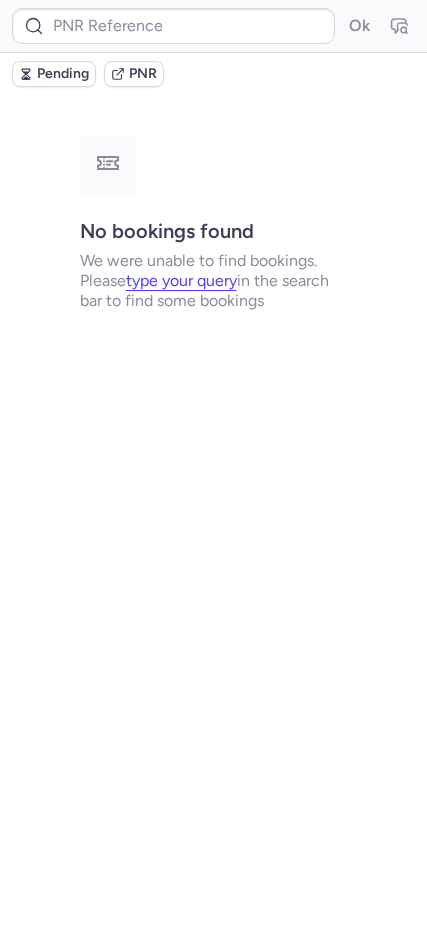 type on "CP4O4T" 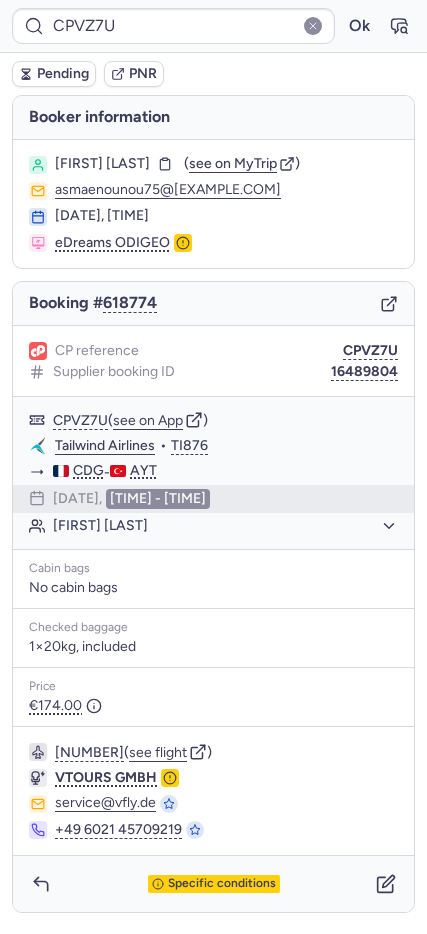 type on "CPCERE" 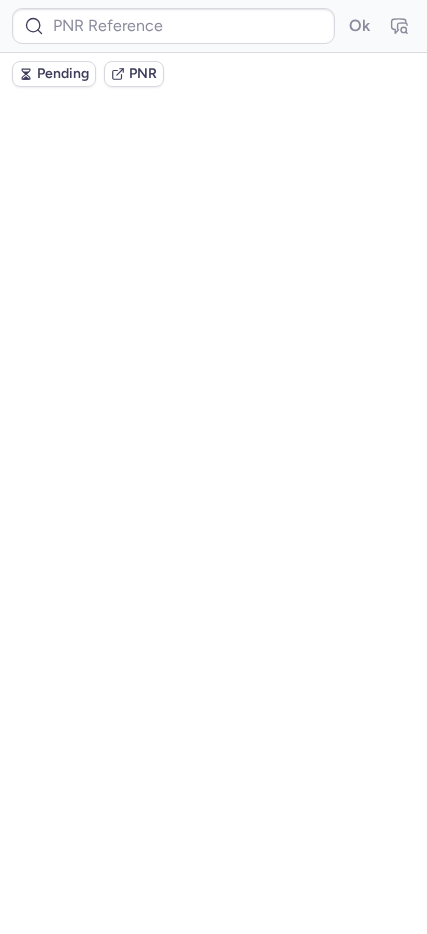 scroll, scrollTop: 0, scrollLeft: 0, axis: both 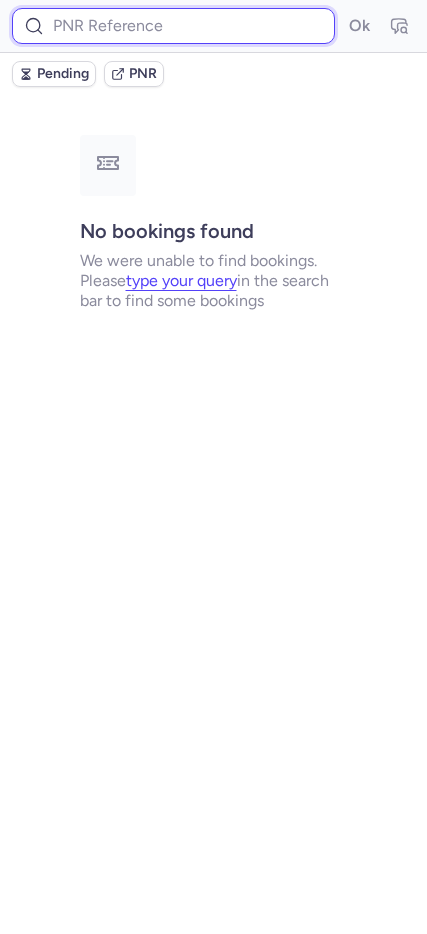click at bounding box center (173, 26) 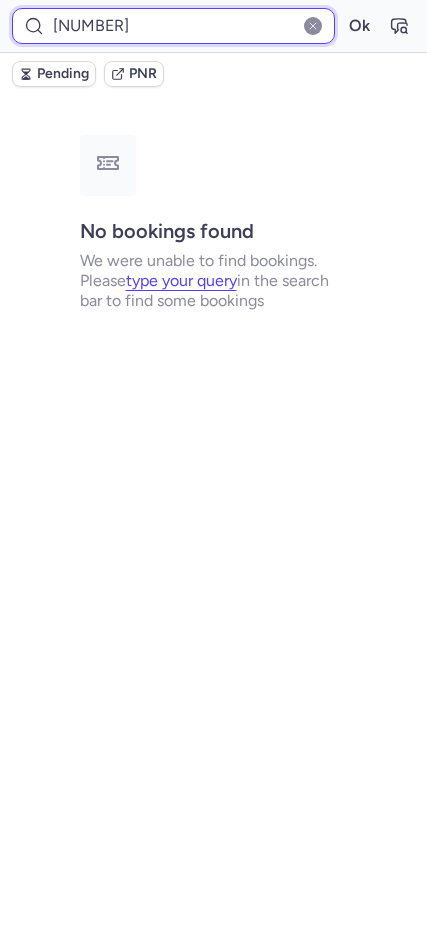 click on "Ok" at bounding box center [359, 26] 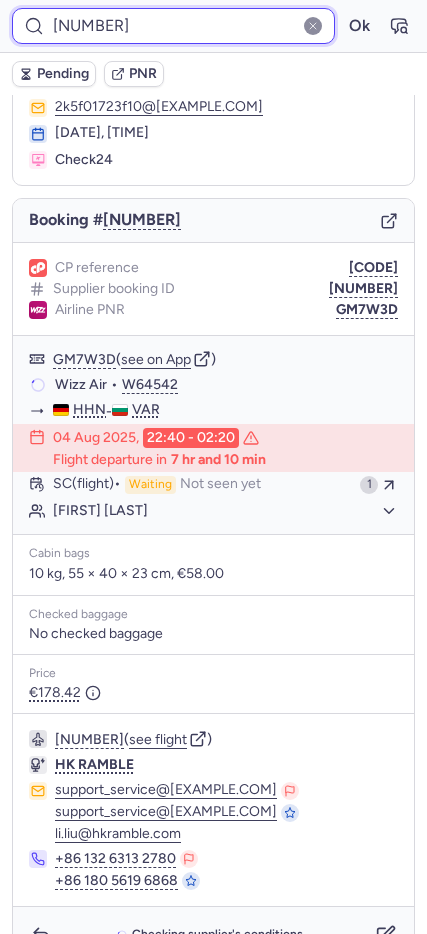 scroll, scrollTop: 125, scrollLeft: 0, axis: vertical 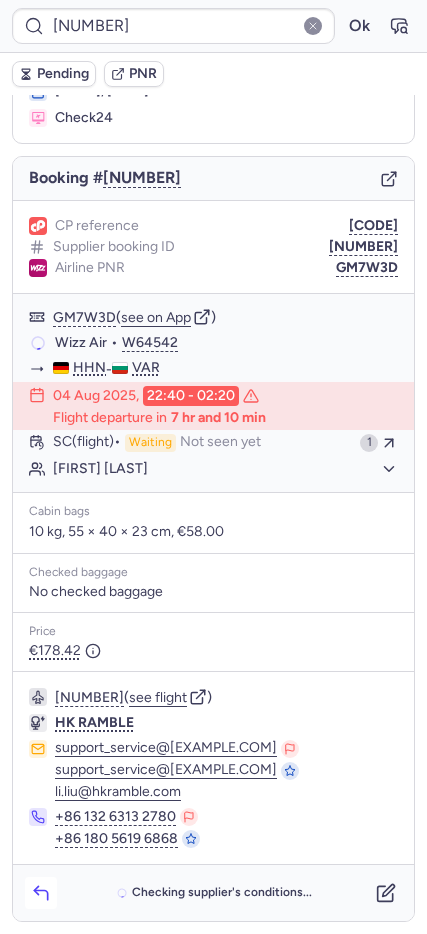 click 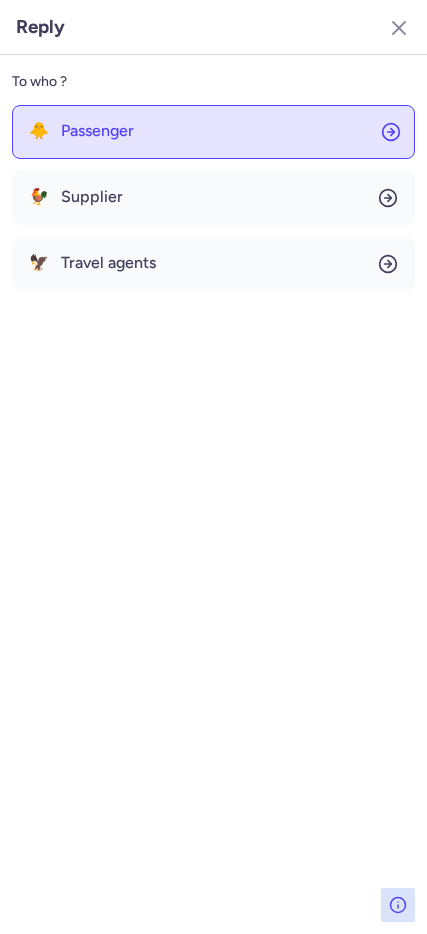 click on "🐥 Passenger" 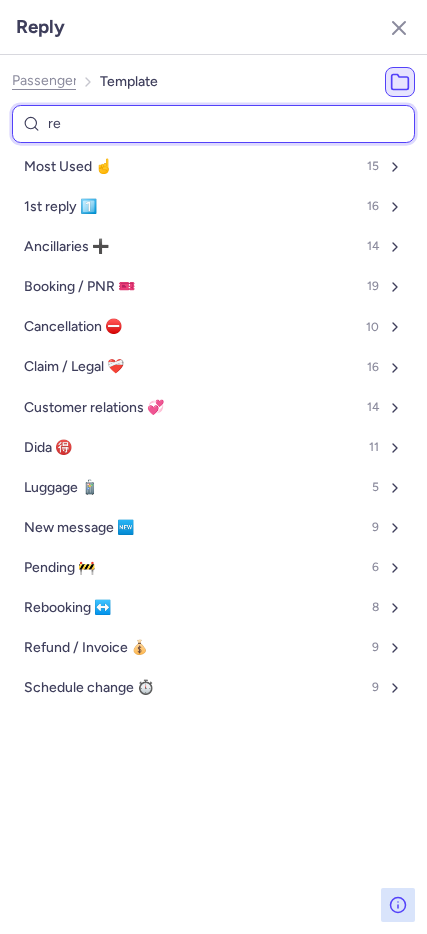 type on "ref" 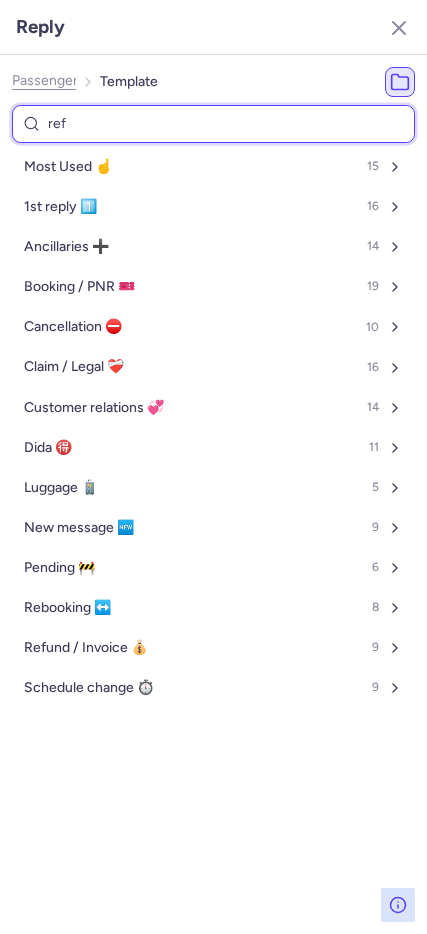 select on "en" 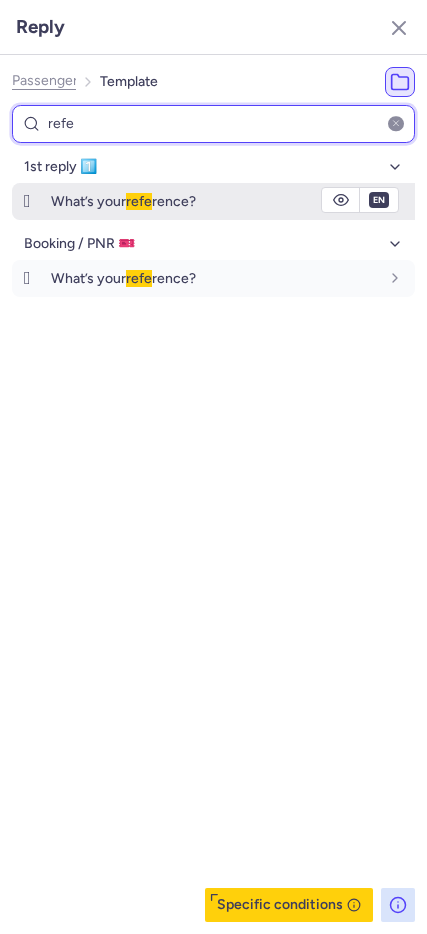 type 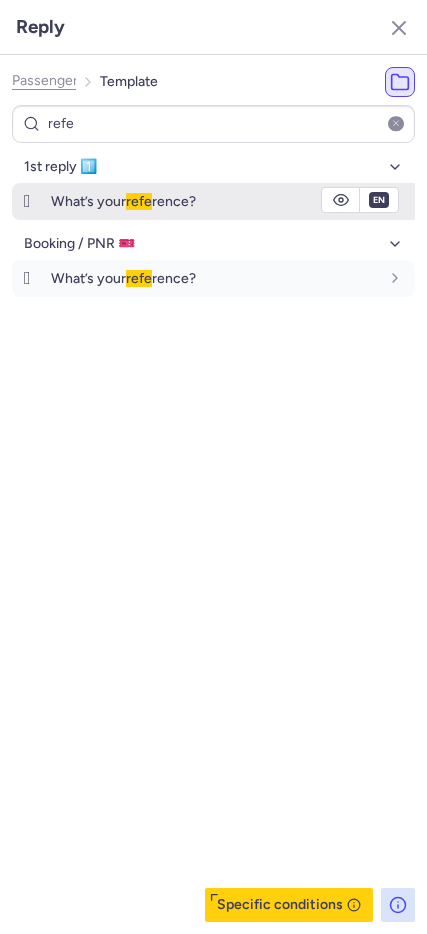 click on "🛞" at bounding box center [27, 201] 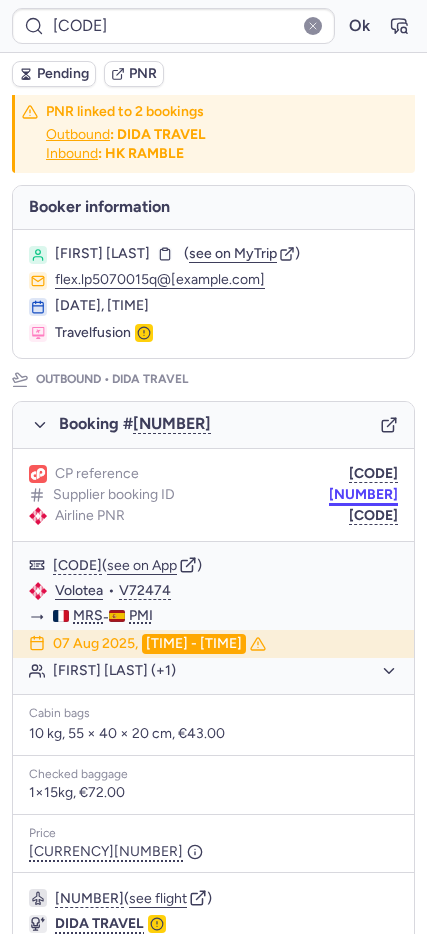 scroll, scrollTop: 0, scrollLeft: 0, axis: both 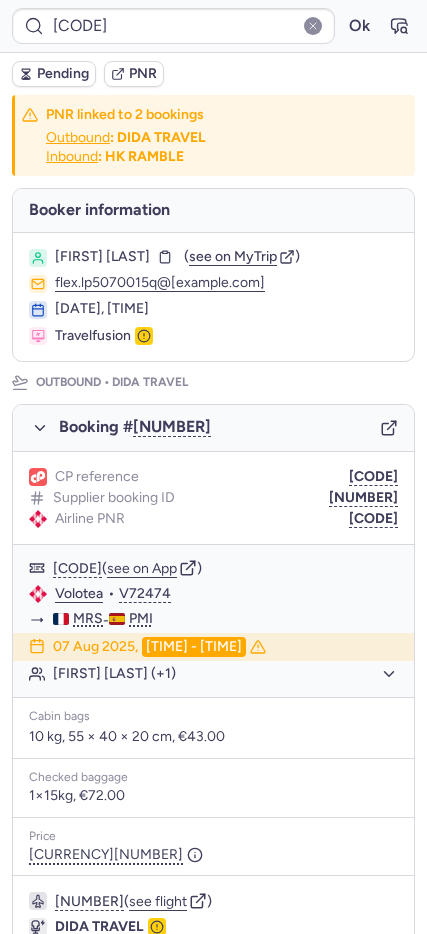 click on "CP reference CP9UHA" 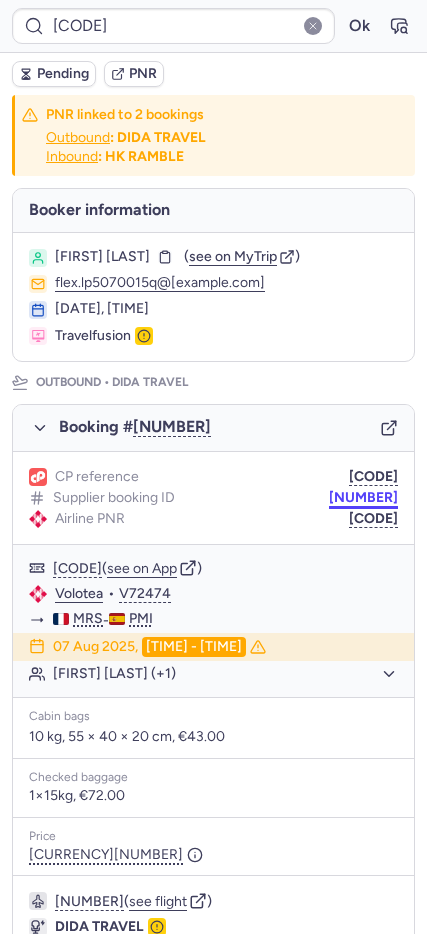click on "DT1751550694724159" at bounding box center [363, 498] 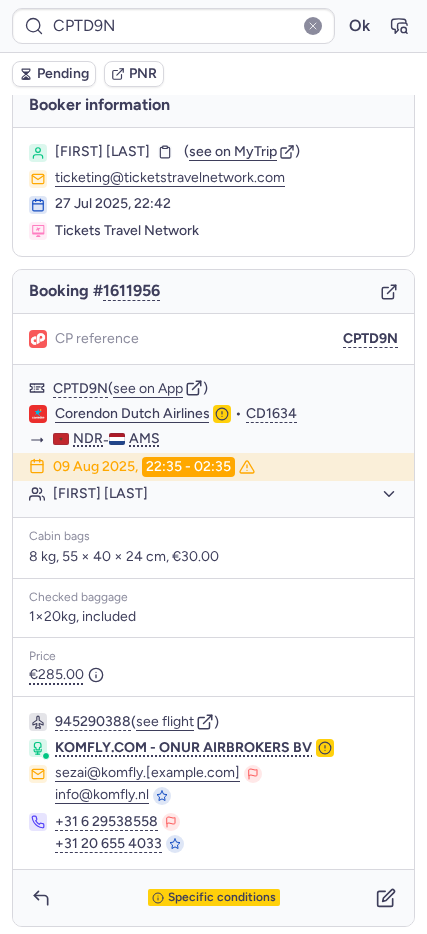 scroll, scrollTop: 17, scrollLeft: 0, axis: vertical 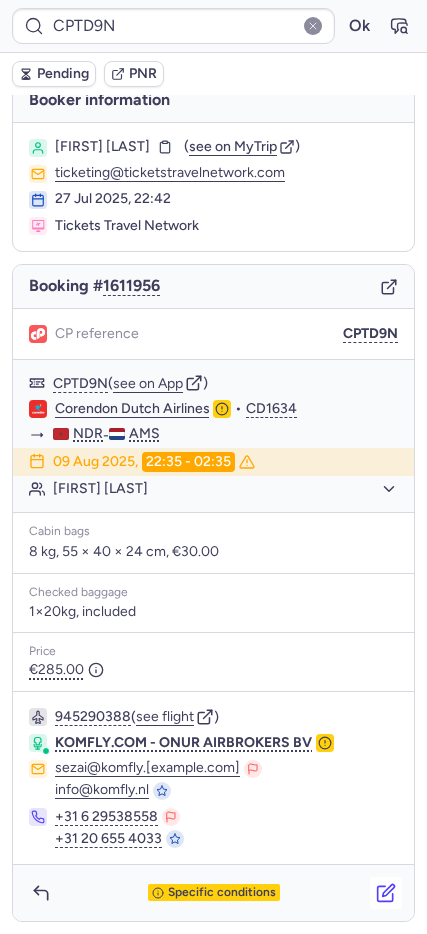 click 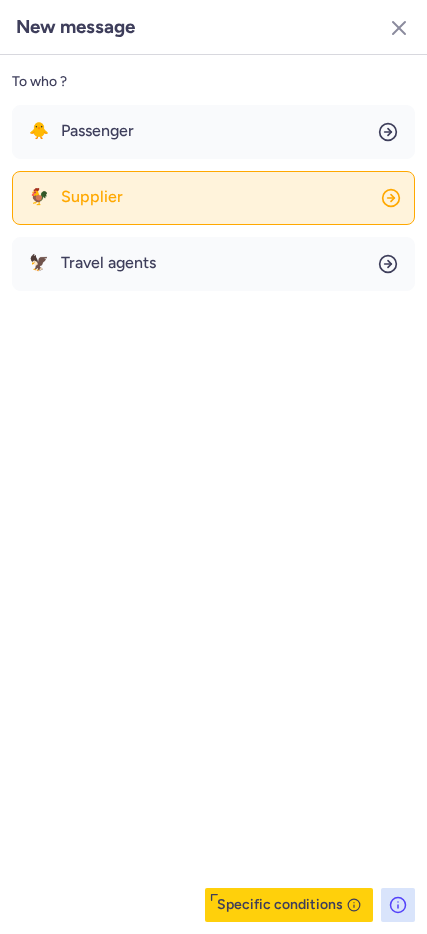 click on "Supplier" at bounding box center [92, 197] 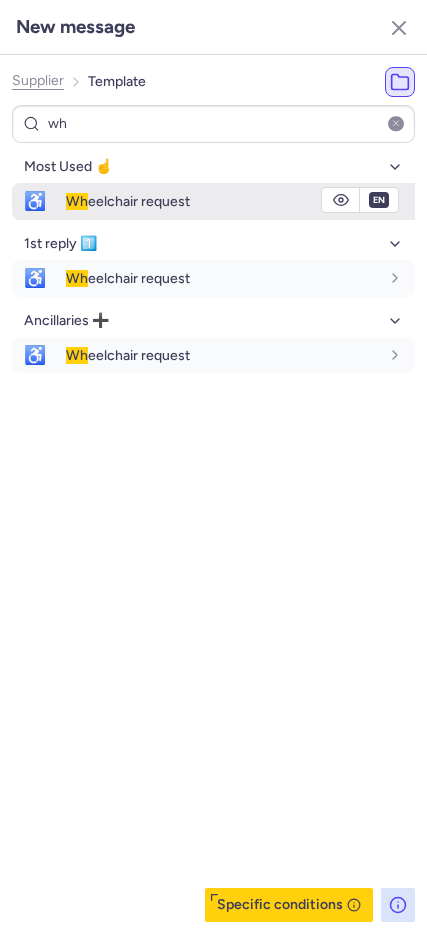 click on "♿" at bounding box center [35, 201] 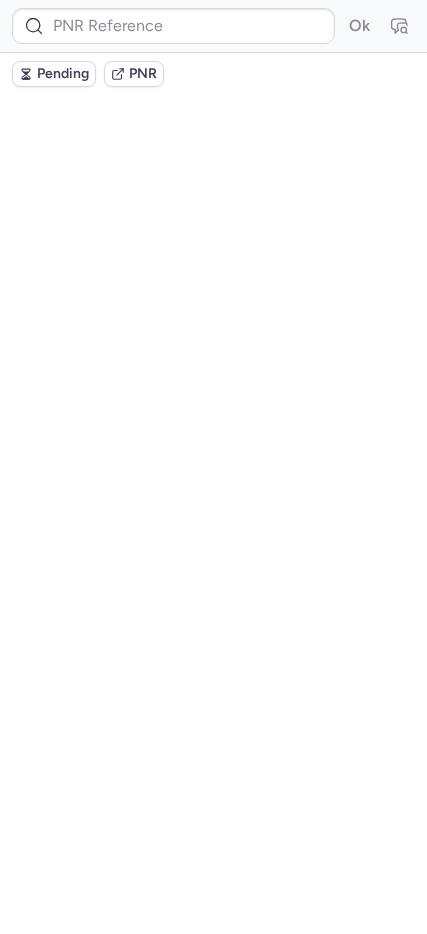 scroll, scrollTop: 0, scrollLeft: 0, axis: both 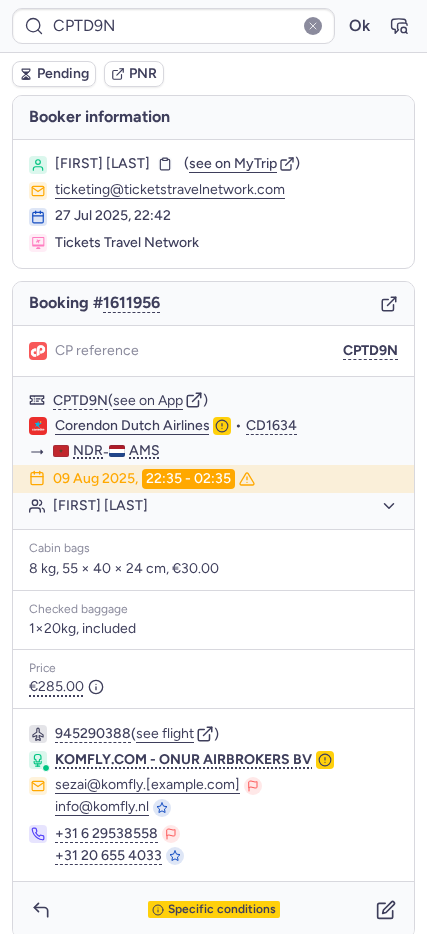 click on "Pending" at bounding box center [63, 74] 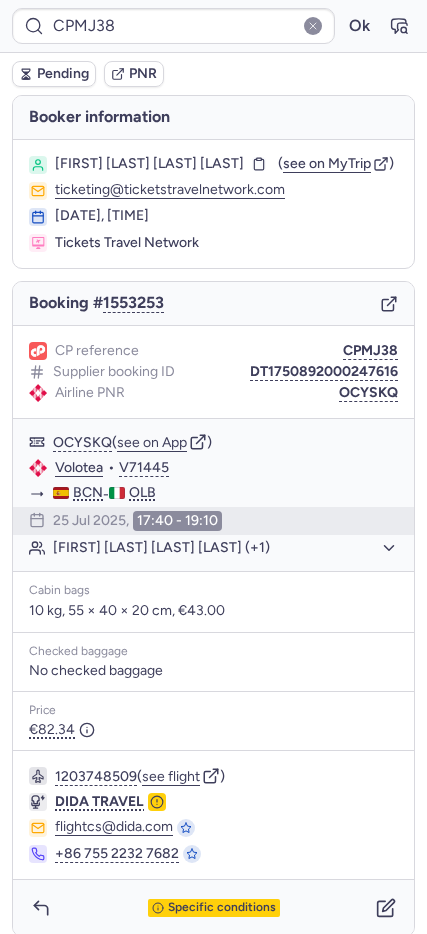 click 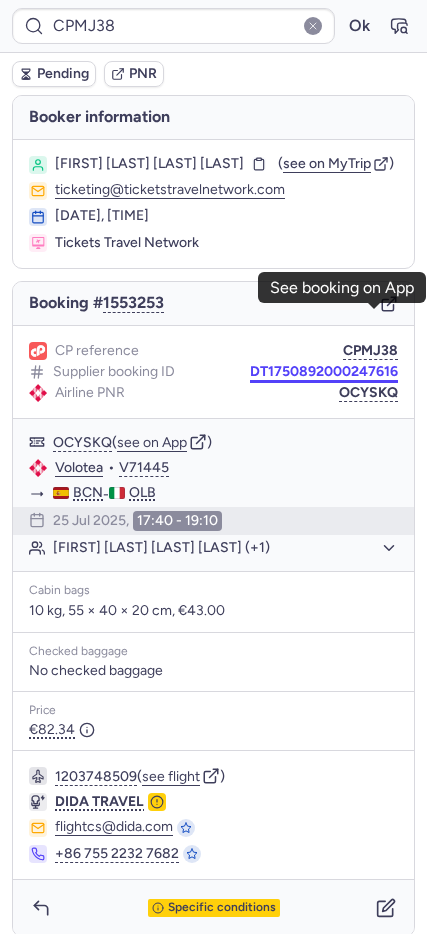 click on "DT1750892000247616" at bounding box center (324, 372) 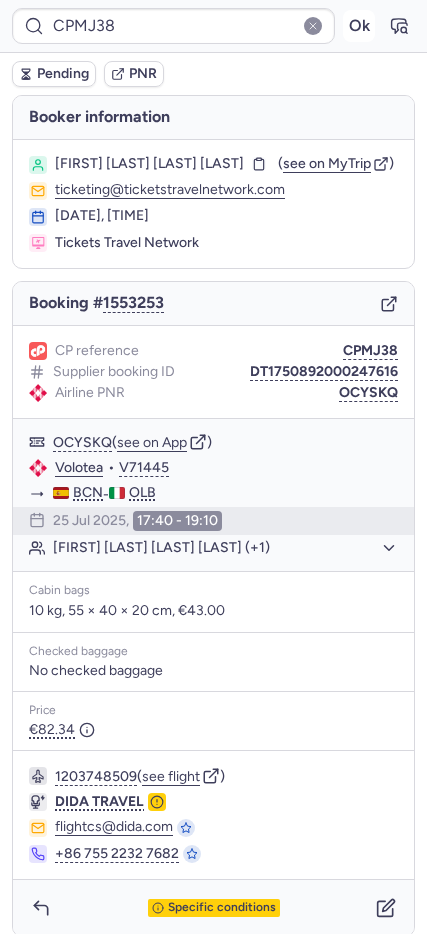 click on "Ok" at bounding box center [359, 26] 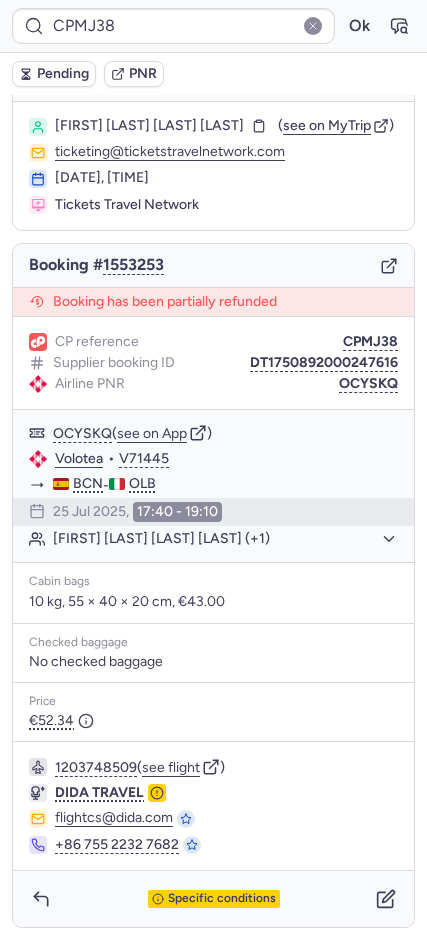 scroll, scrollTop: 58, scrollLeft: 0, axis: vertical 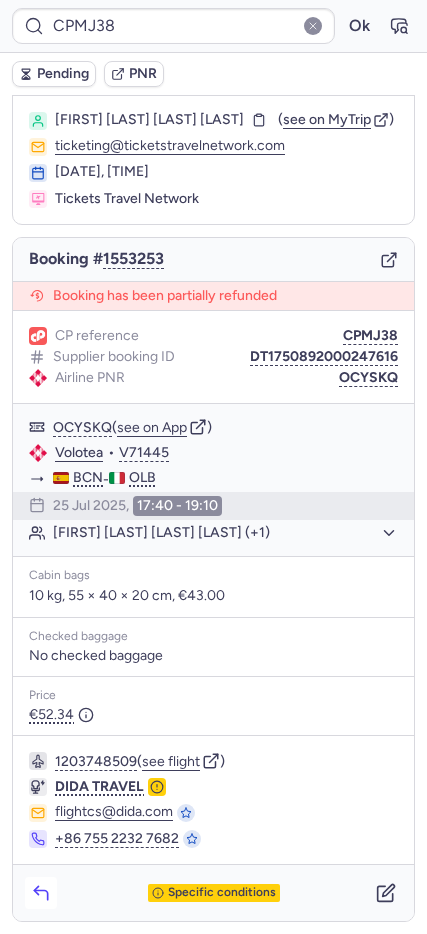 click 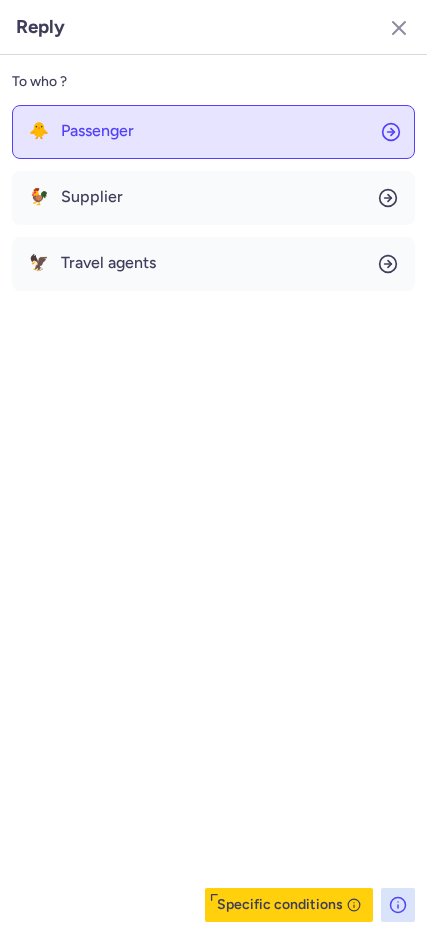 click on "Passenger" at bounding box center (97, 131) 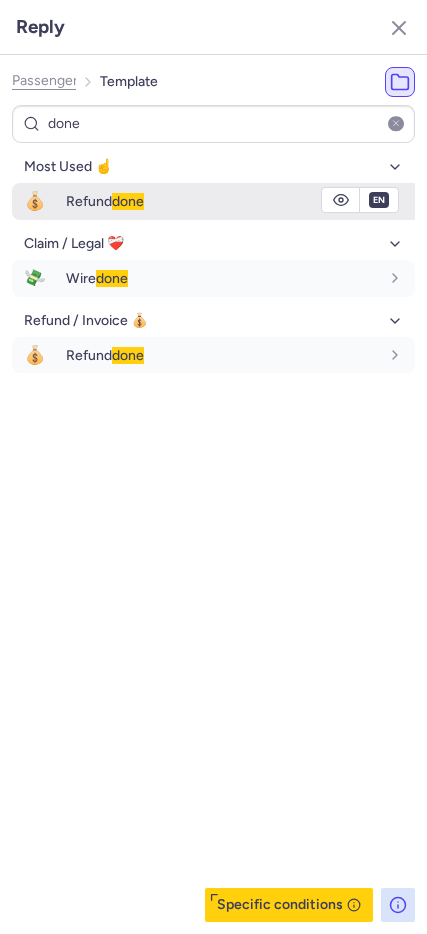 click on "Refund  done" at bounding box center [105, 201] 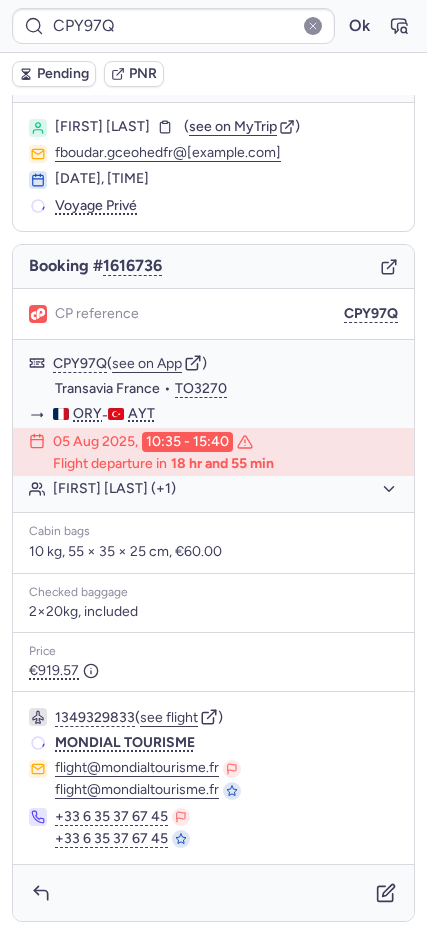 scroll, scrollTop: 37, scrollLeft: 0, axis: vertical 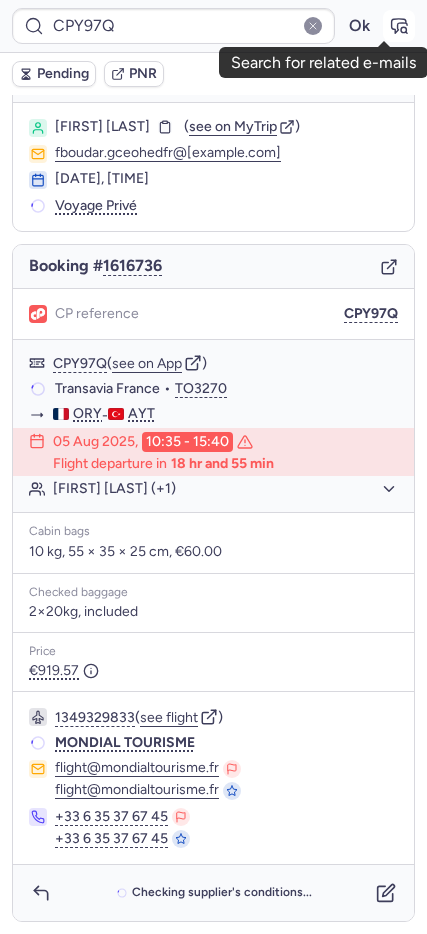 click 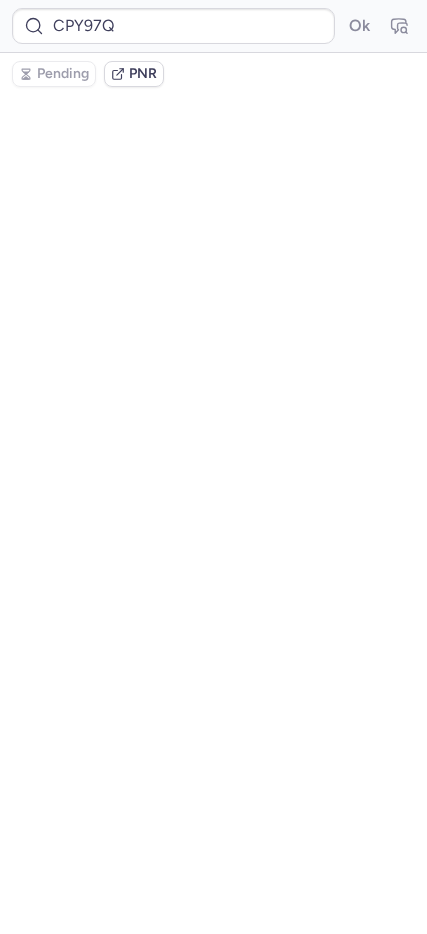 scroll, scrollTop: 0, scrollLeft: 0, axis: both 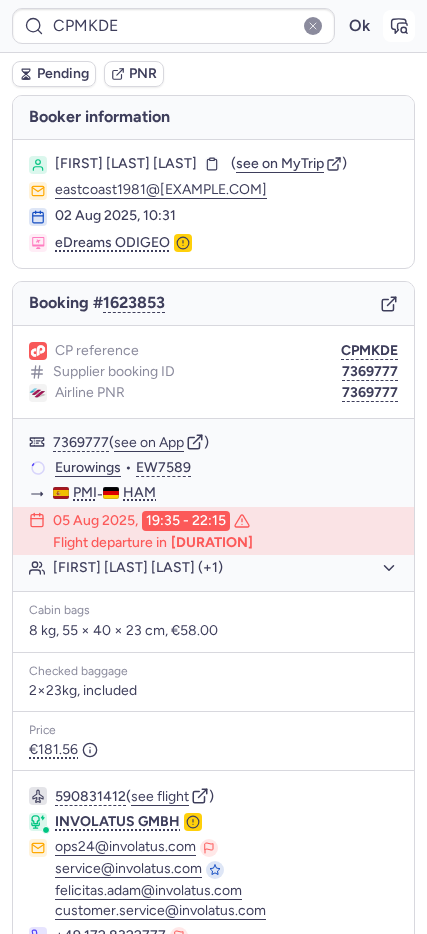 click 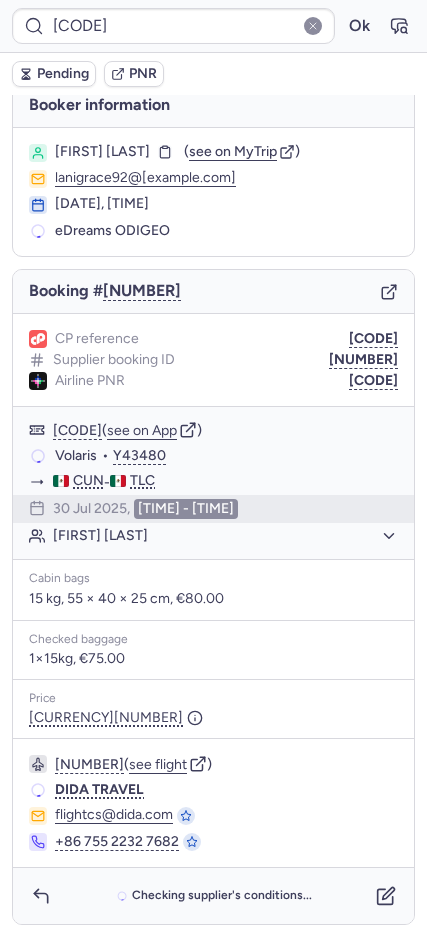 scroll, scrollTop: 15, scrollLeft: 0, axis: vertical 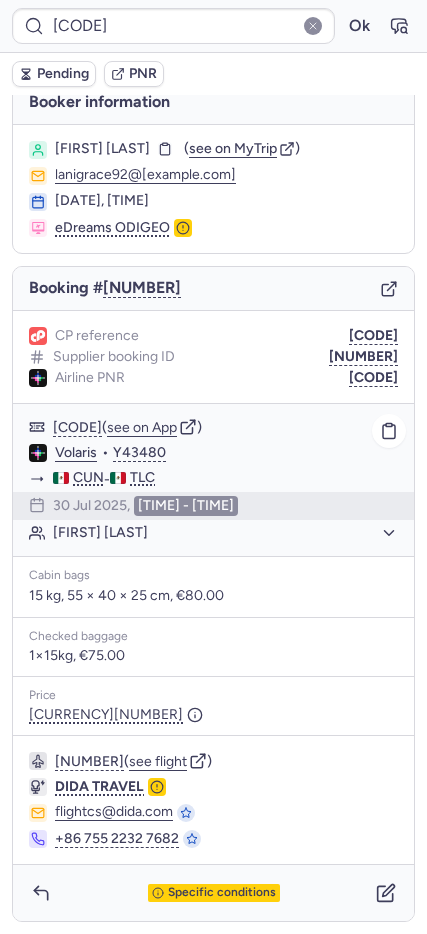 click on "Lani LATTIMER" 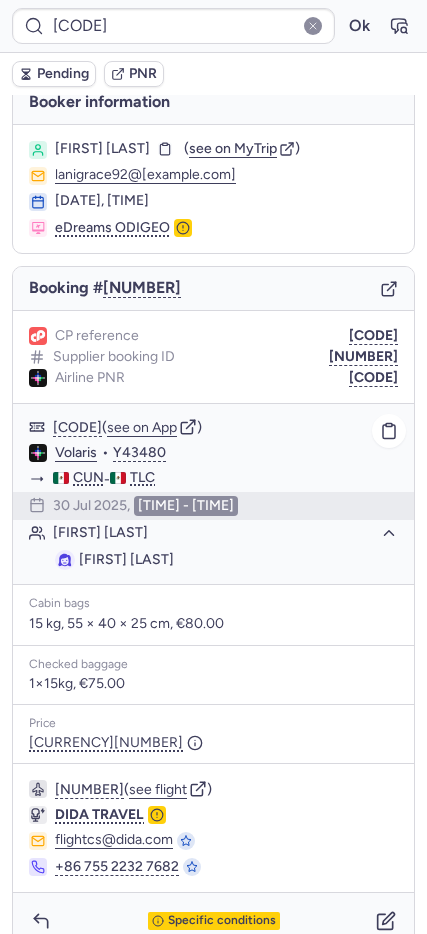 click on "Lani LATTIMER" at bounding box center [126, 559] 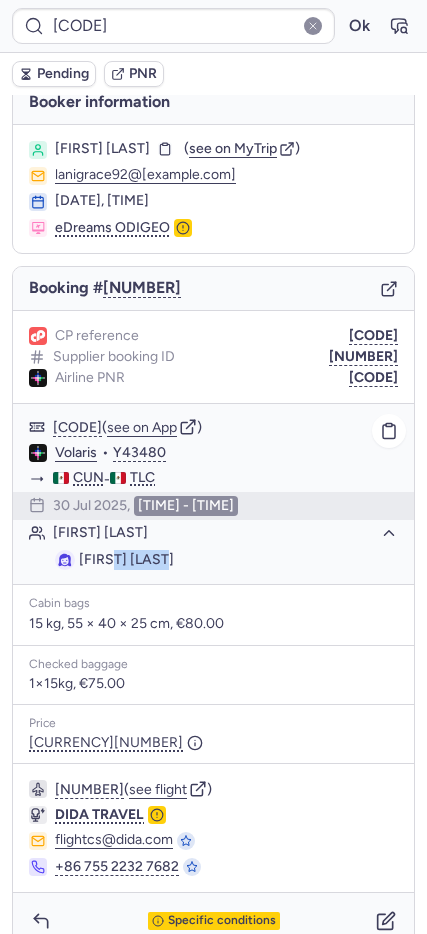 click on "Lani LATTIMER" at bounding box center [126, 559] 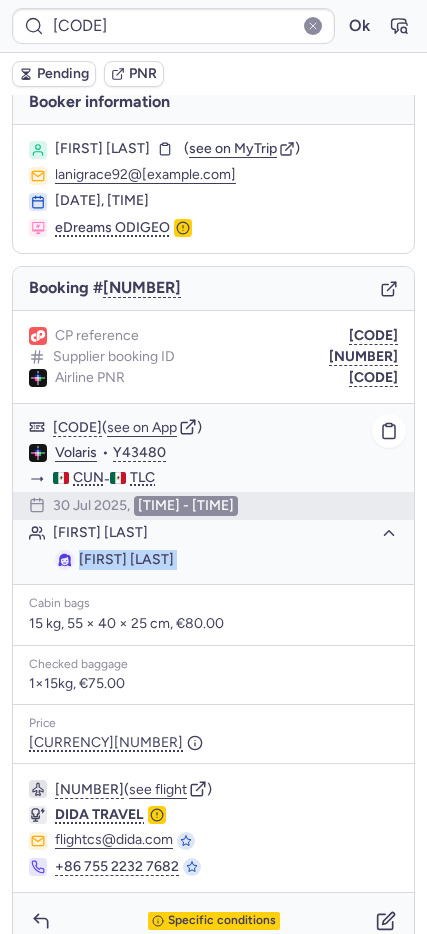 copy on "Lani LATTIMER" 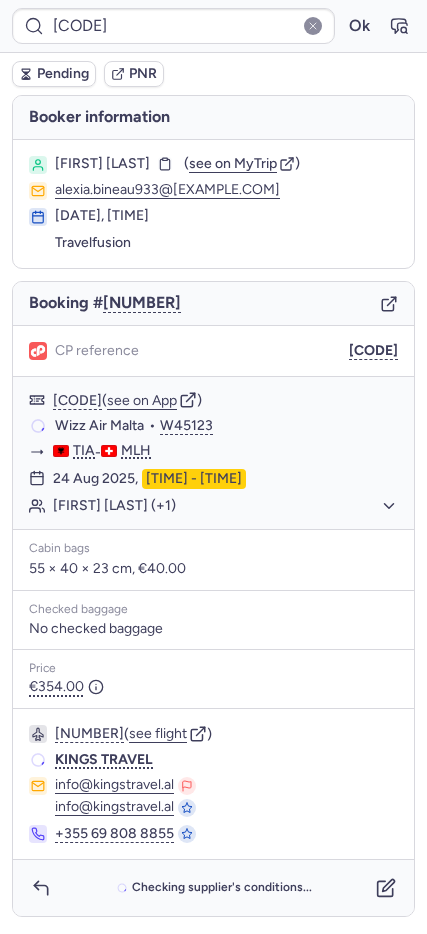scroll, scrollTop: 0, scrollLeft: 0, axis: both 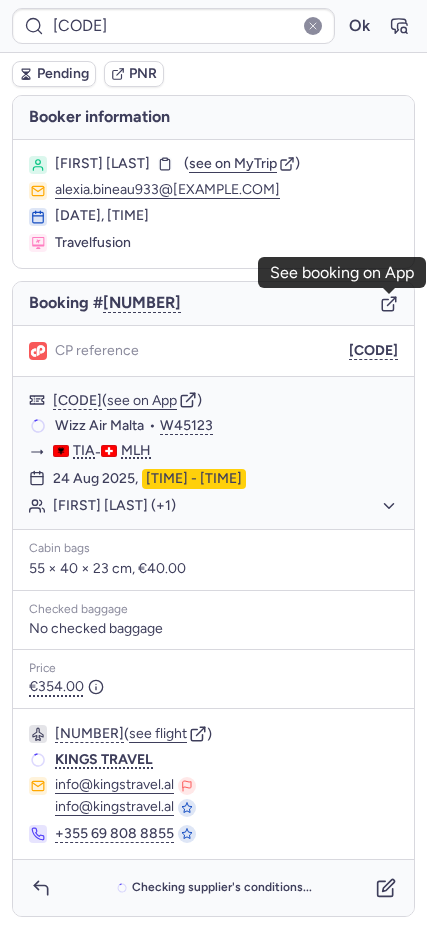 click 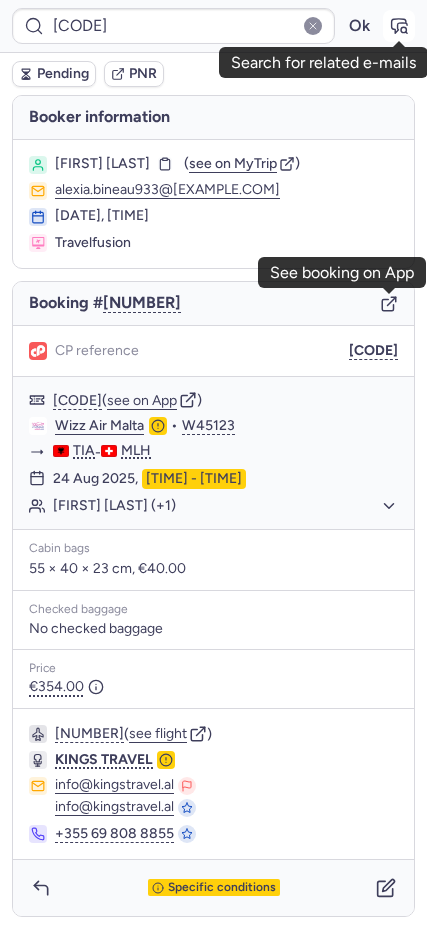 click 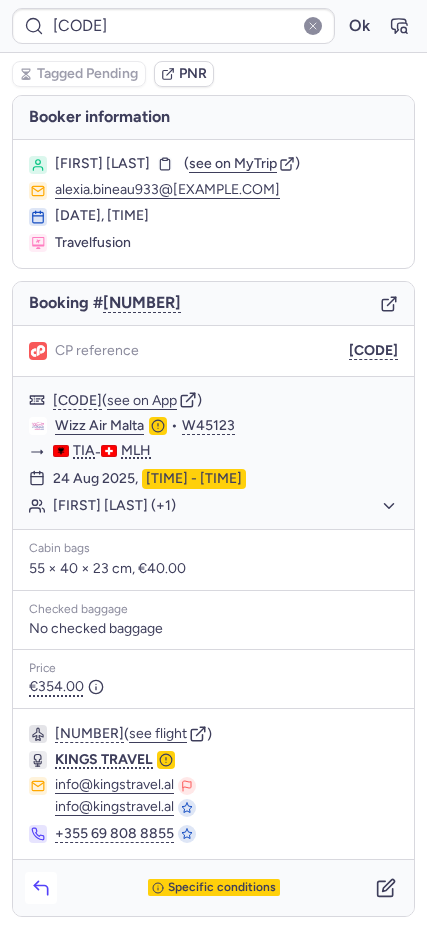 click at bounding box center [41, 888] 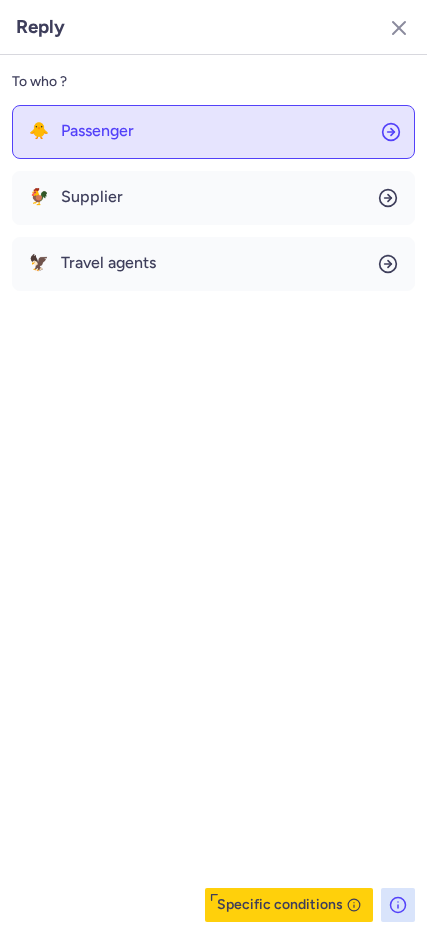 click on "🐥 Passenger" 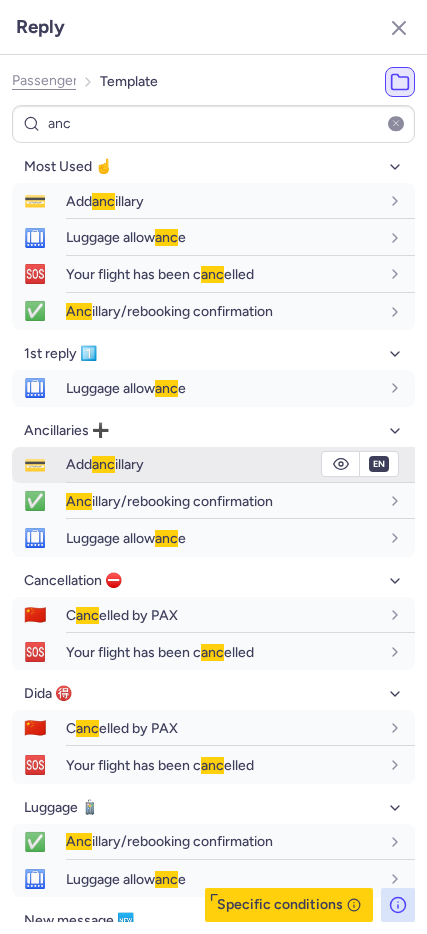 click on "Add  anc illary" at bounding box center [105, 464] 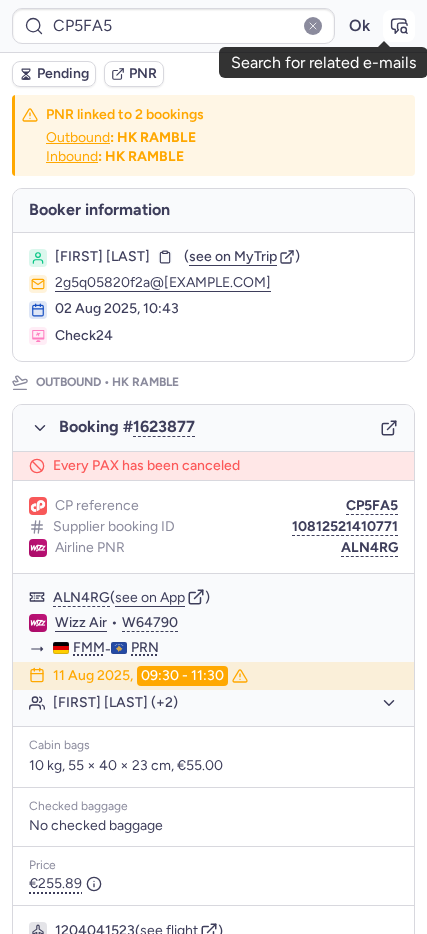 click at bounding box center [399, 26] 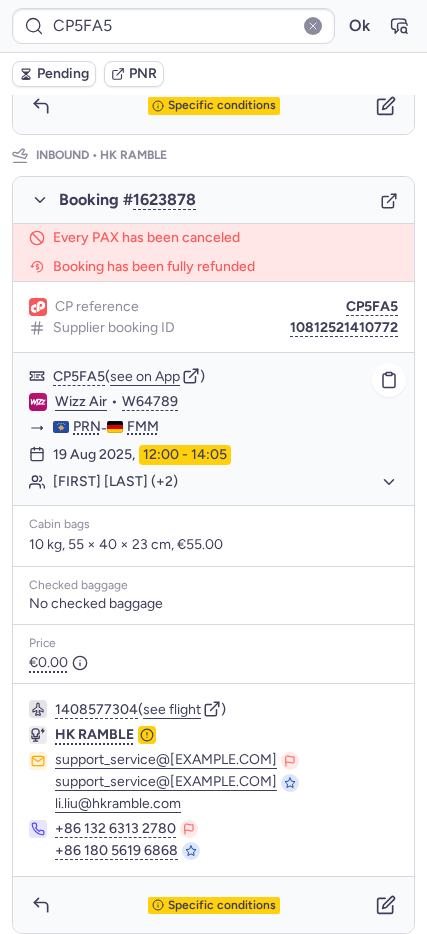 scroll, scrollTop: 1033, scrollLeft: 0, axis: vertical 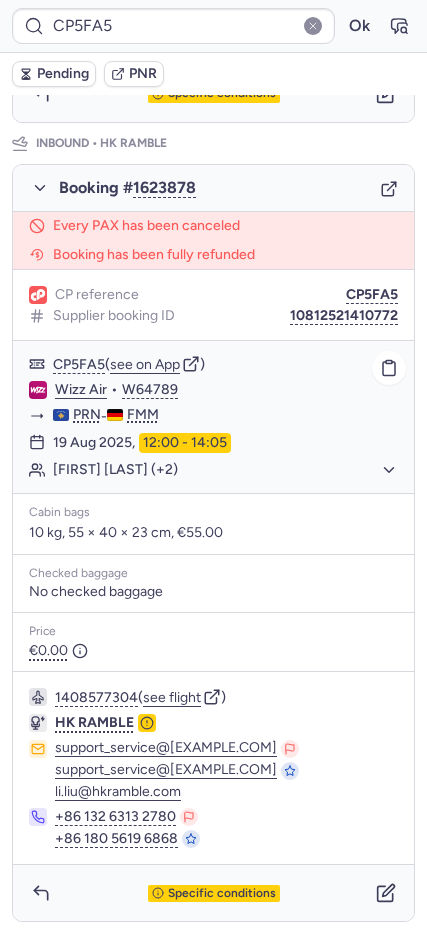 click on "Hanife KURTI (+2)" 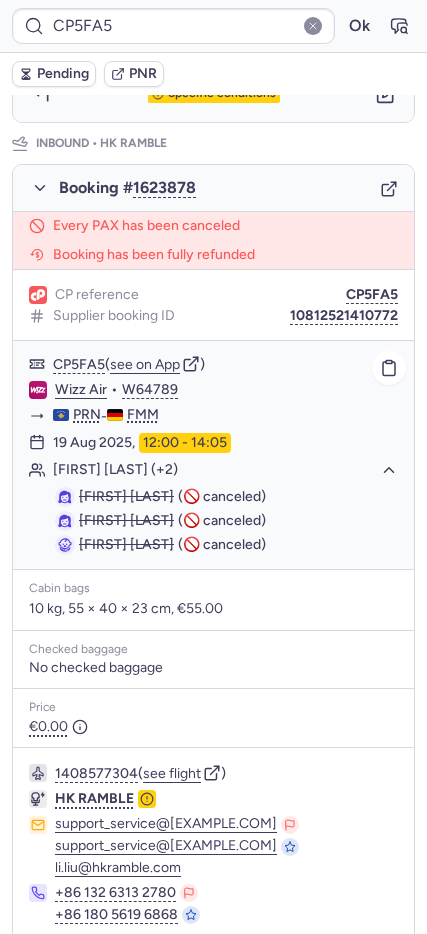 click on "Hanife KURTI" at bounding box center [126, 496] 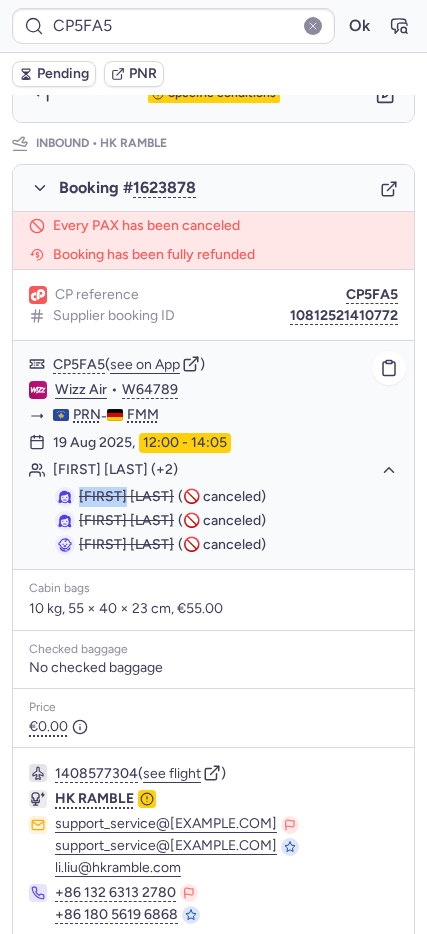 click on "Hanife KURTI" at bounding box center [126, 496] 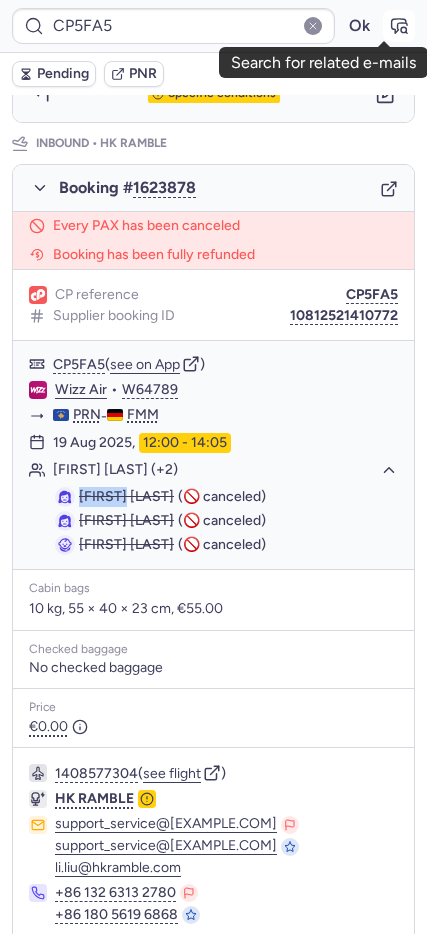 click 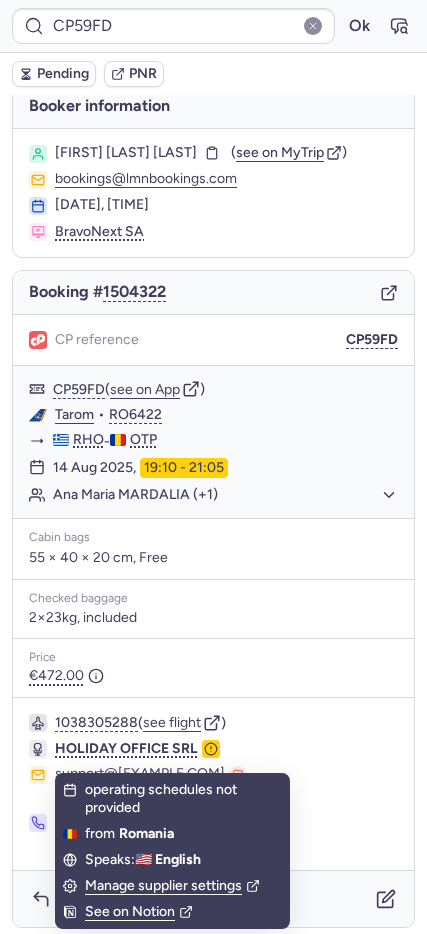 scroll, scrollTop: 17, scrollLeft: 0, axis: vertical 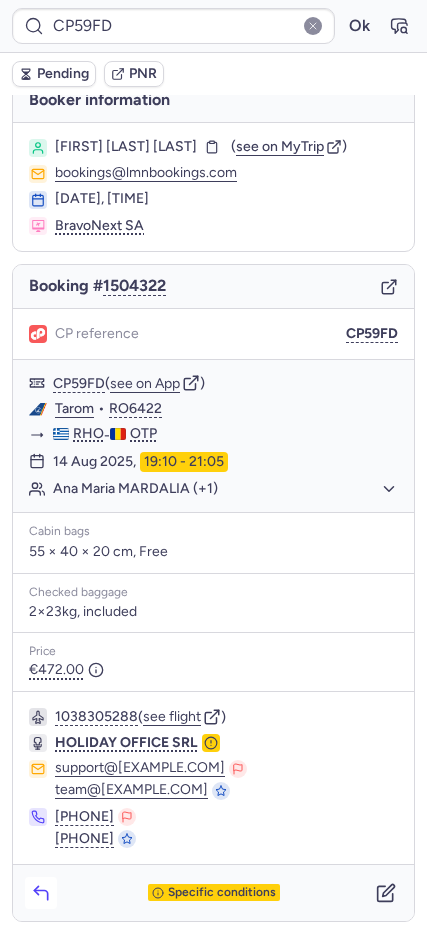 click 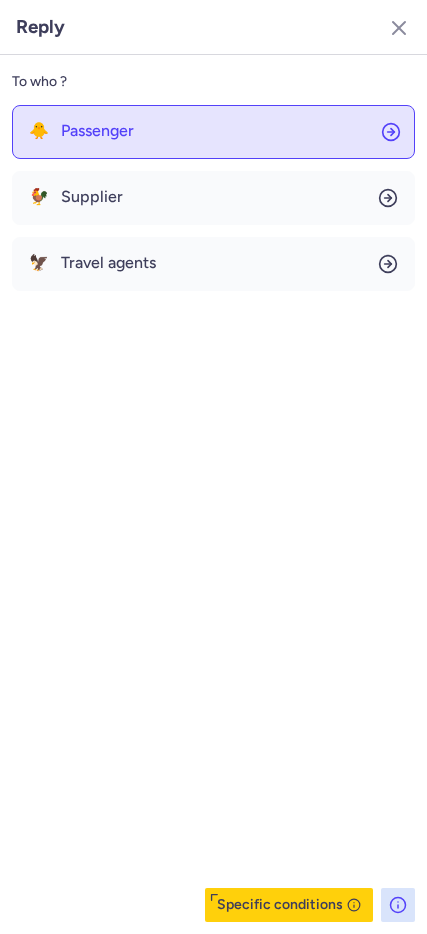 click on "🐥 Passenger" 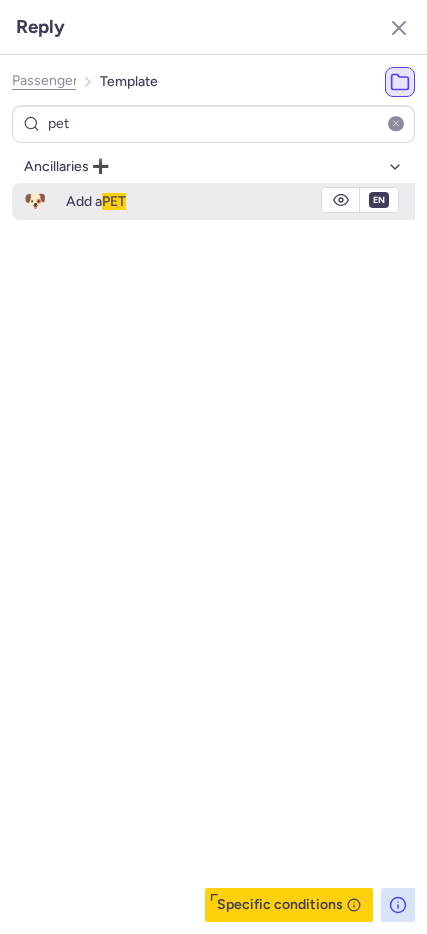 click on "🐶" at bounding box center [35, 201] 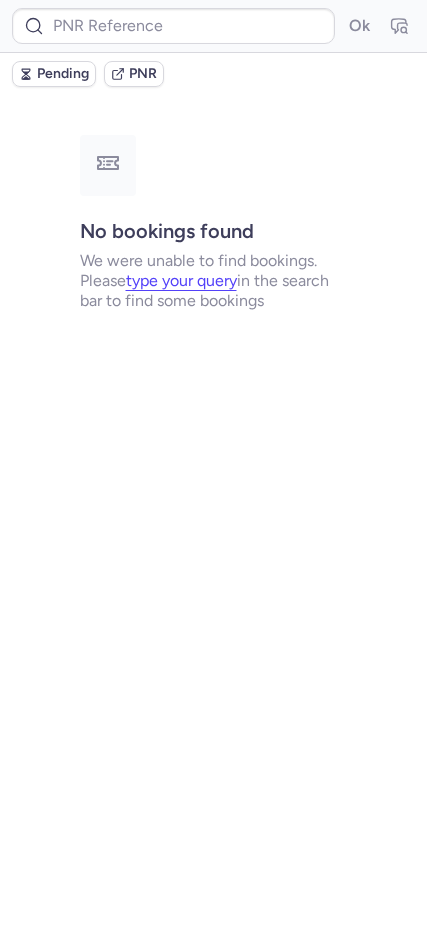 scroll, scrollTop: 0, scrollLeft: 0, axis: both 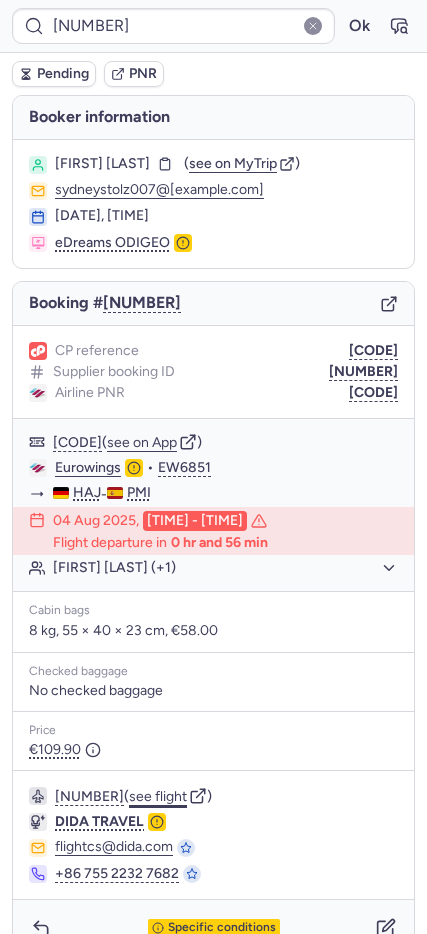 click on "see flight" 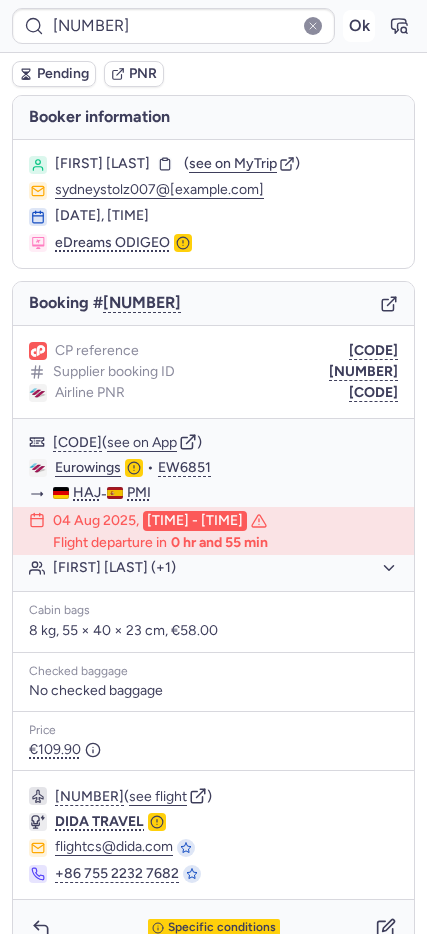 click on "Ok" at bounding box center [359, 26] 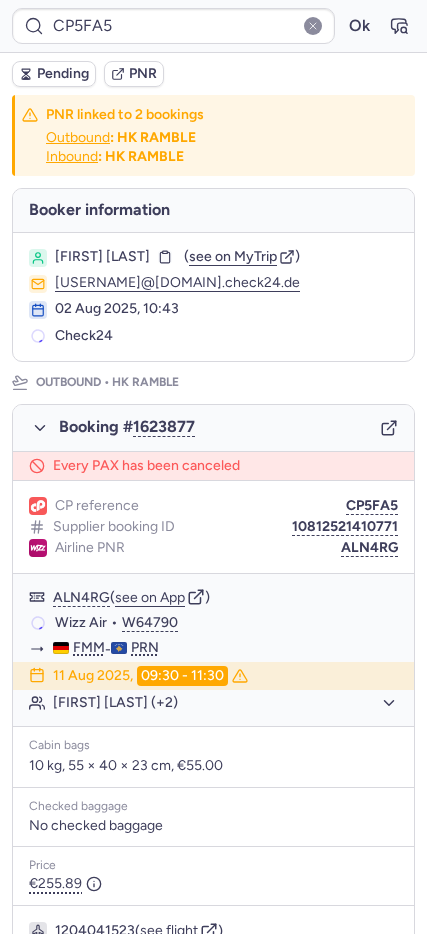 scroll, scrollTop: 0, scrollLeft: 0, axis: both 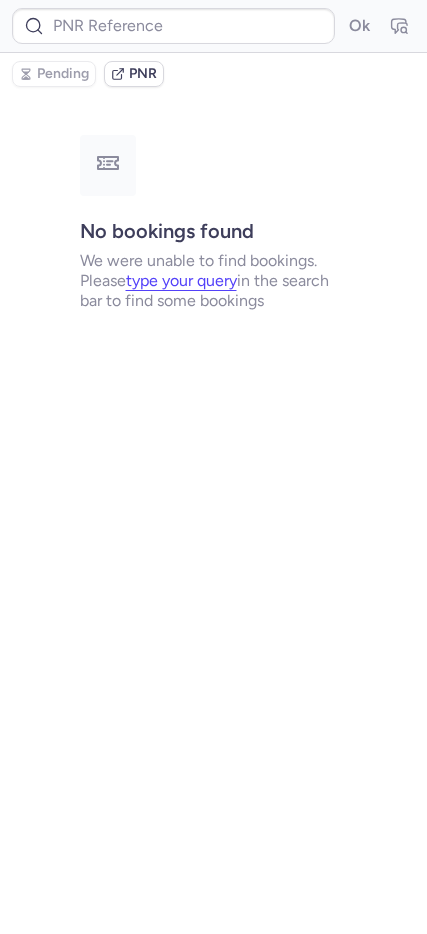 type on "CP5FA5" 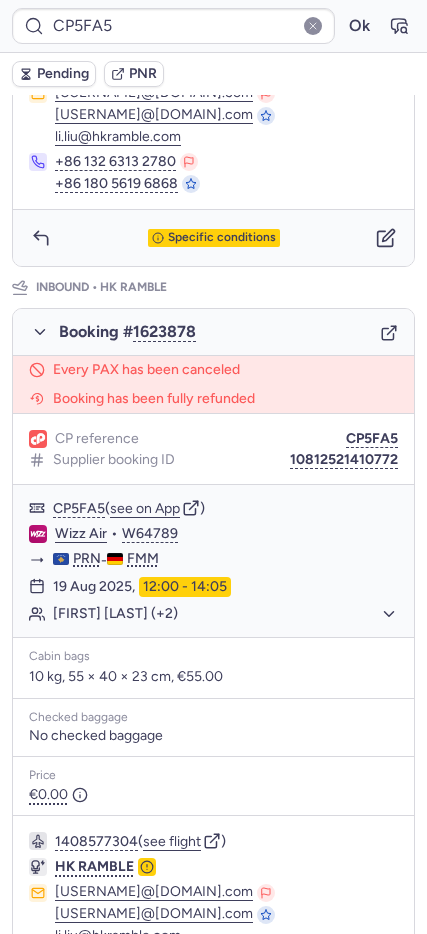 scroll, scrollTop: 887, scrollLeft: 0, axis: vertical 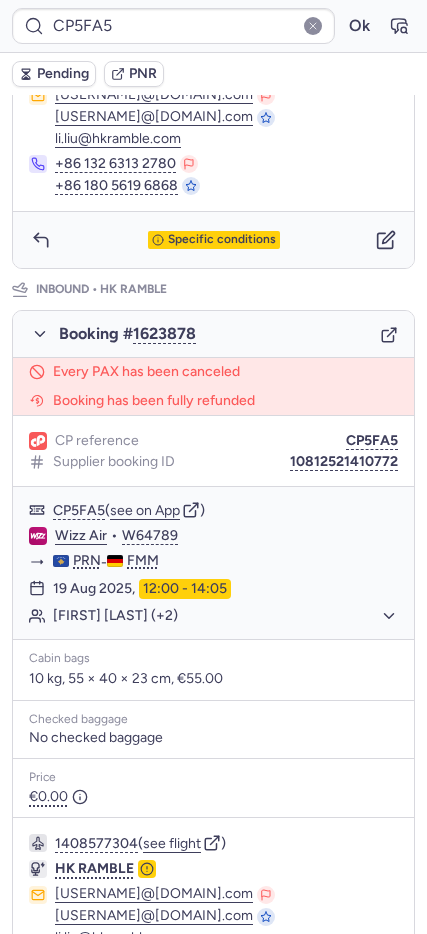 click 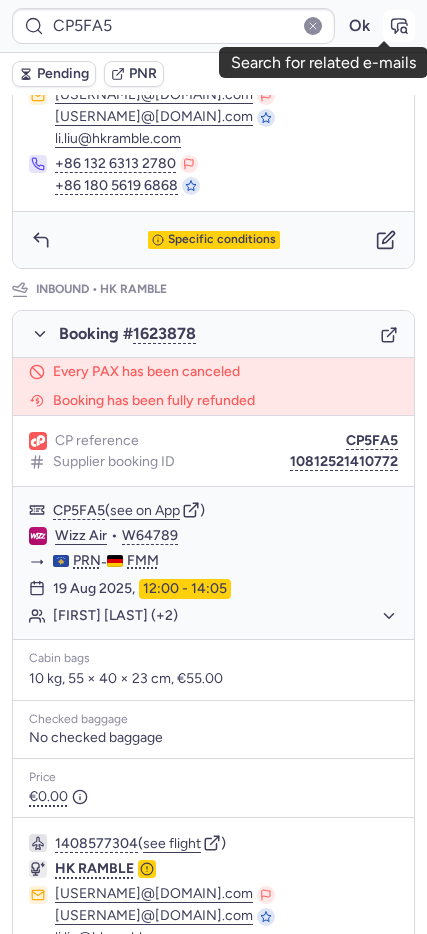 click 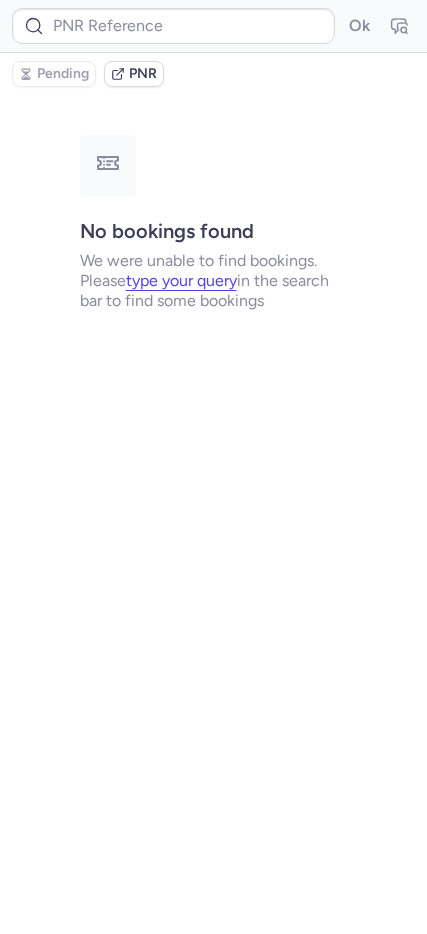 scroll, scrollTop: 0, scrollLeft: 0, axis: both 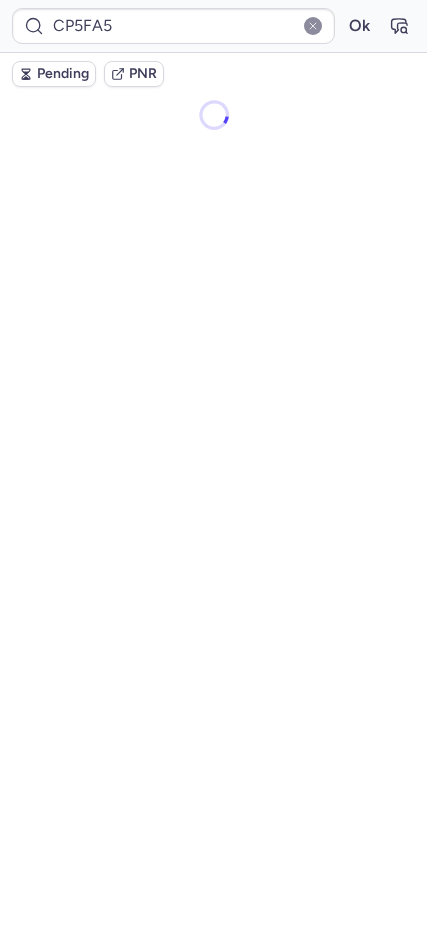 type 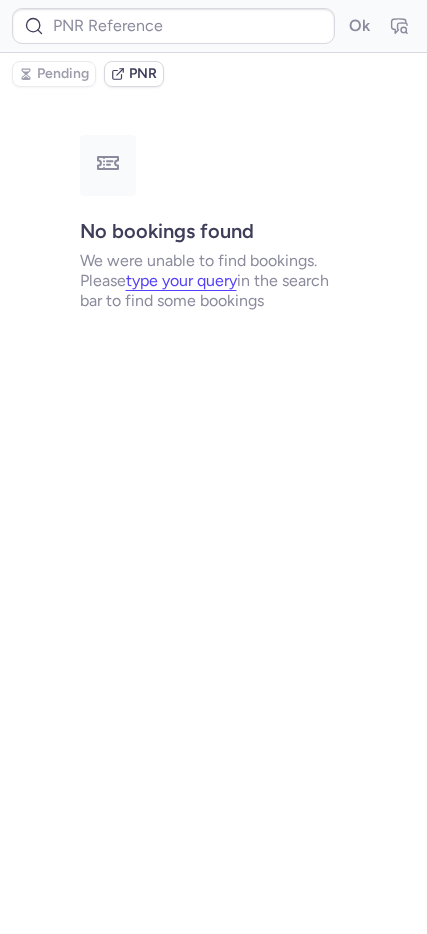 scroll, scrollTop: 0, scrollLeft: 0, axis: both 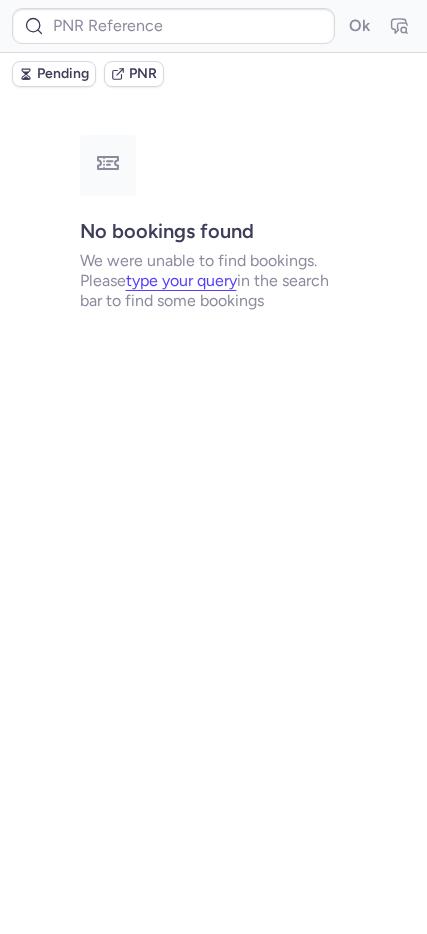 type on "[NUMBER]" 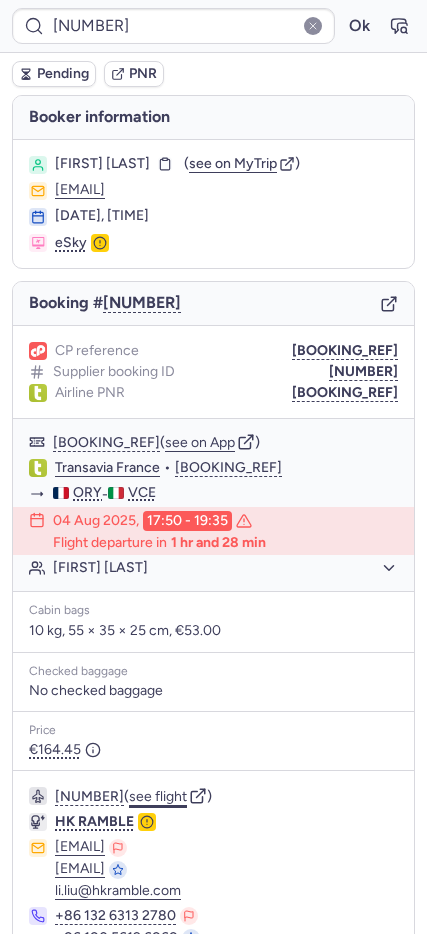 click on "see flight" 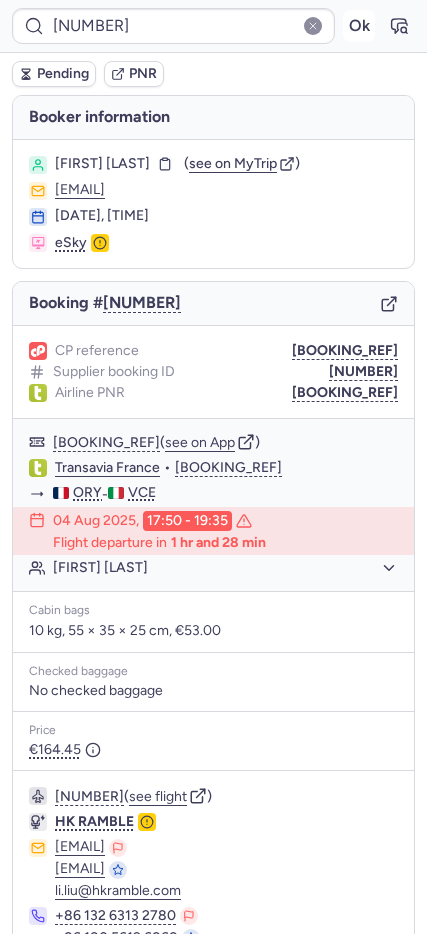 click on "Ok" at bounding box center [359, 26] 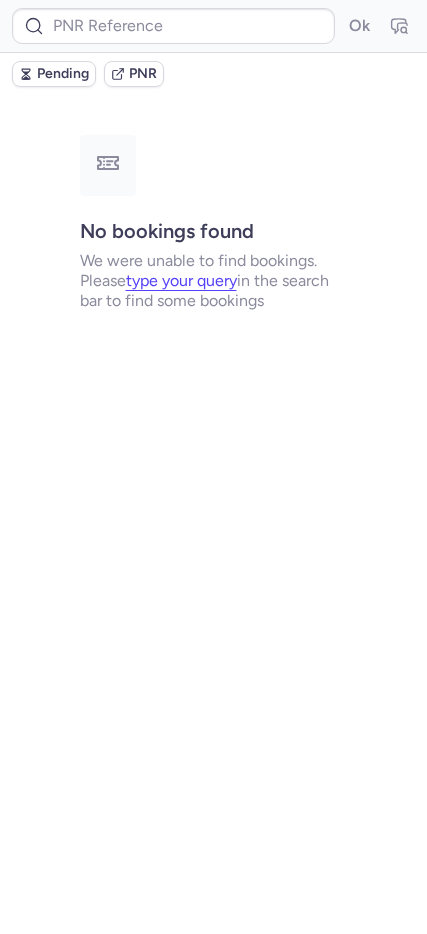 type on "CP5FA5" 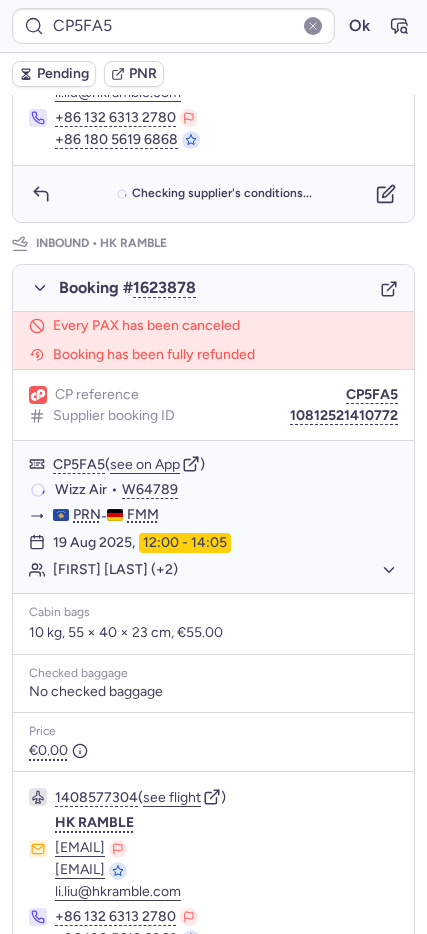 scroll, scrollTop: 1033, scrollLeft: 0, axis: vertical 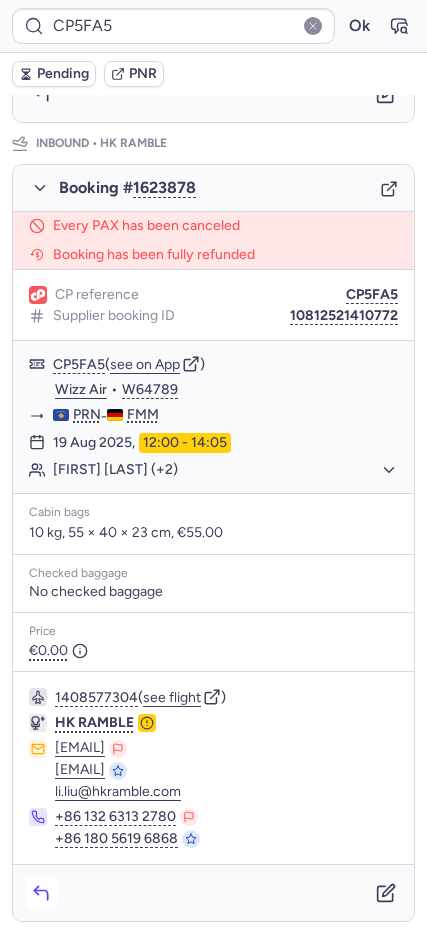 click 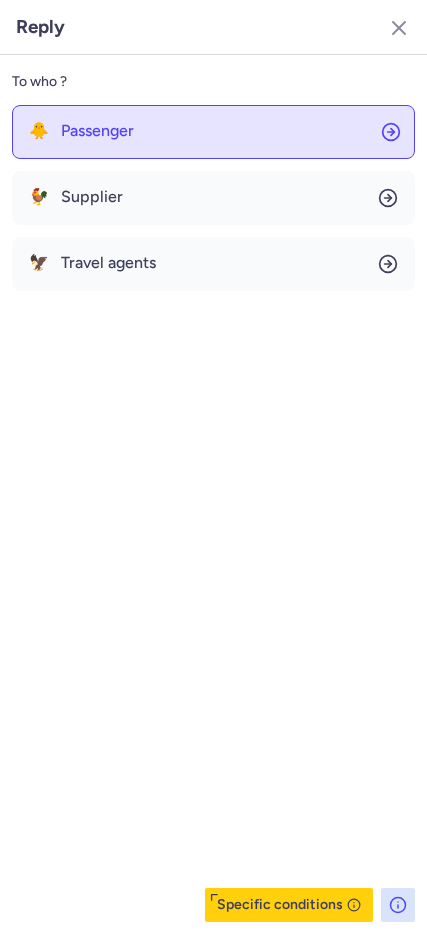 click on "Passenger" at bounding box center [97, 131] 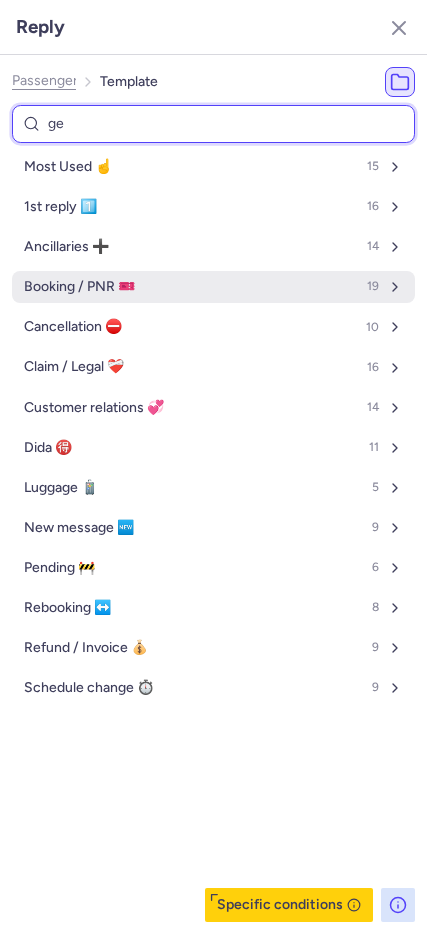type on "gen" 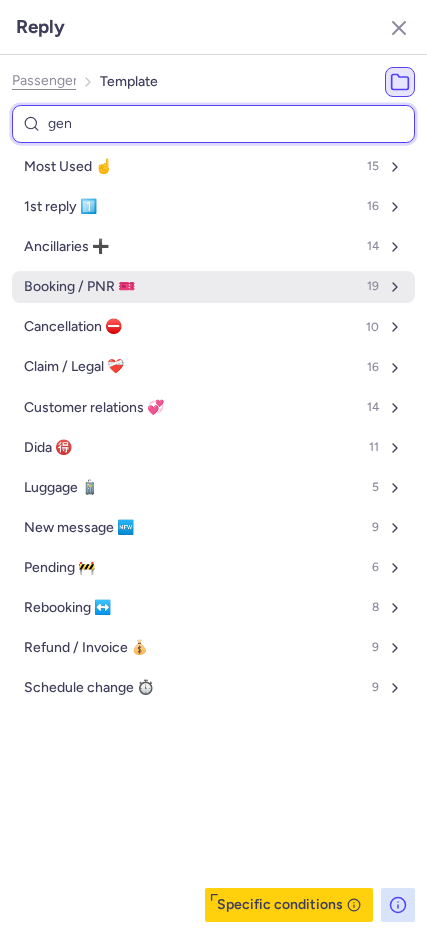 select on "en" 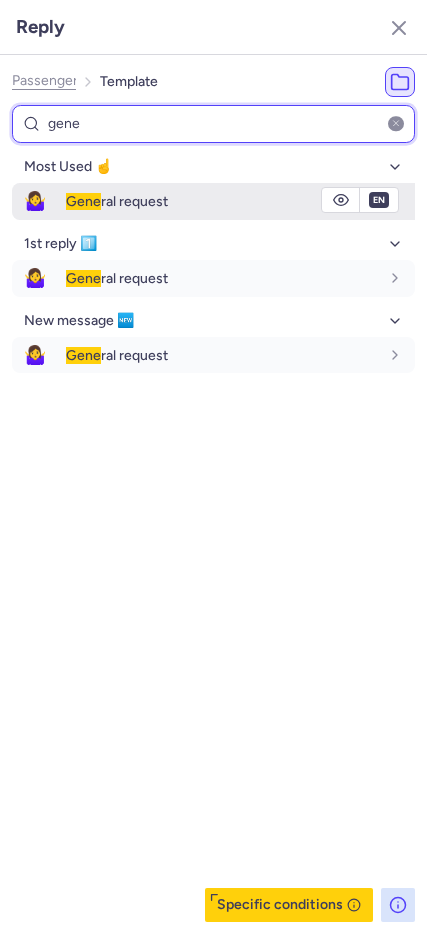 type on "gene" 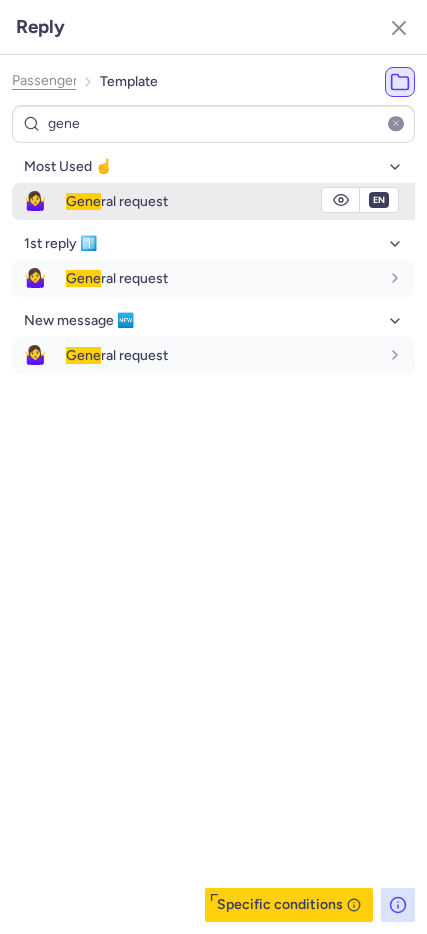 click on "🤷‍♀️" at bounding box center [35, 201] 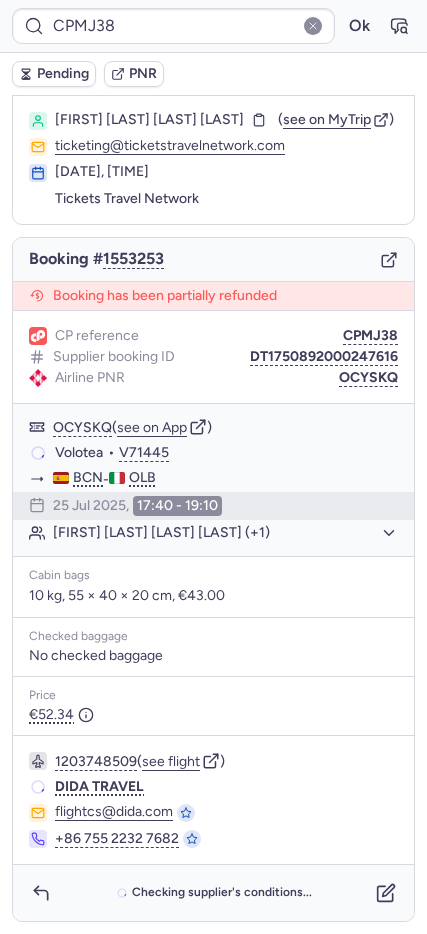scroll, scrollTop: 58, scrollLeft: 0, axis: vertical 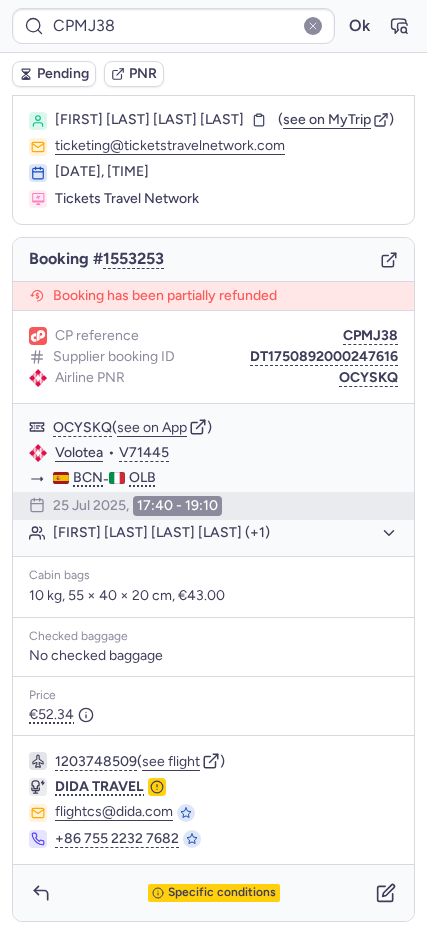 type on "CP5FA5" 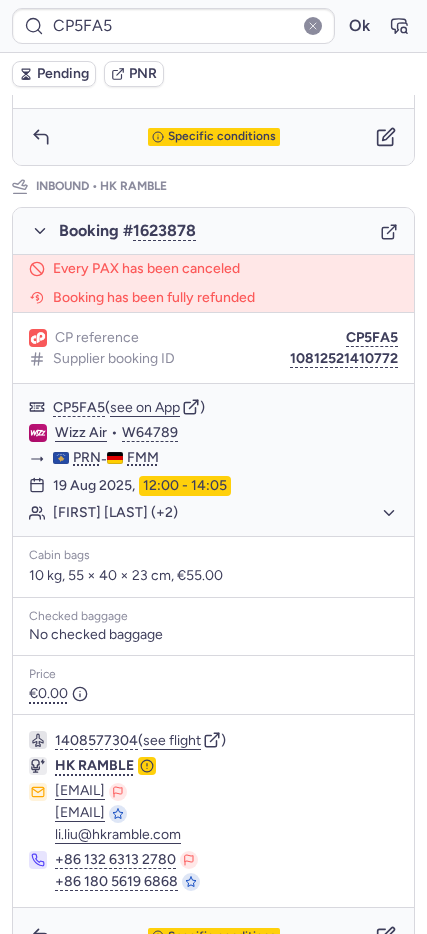 scroll, scrollTop: 1033, scrollLeft: 0, axis: vertical 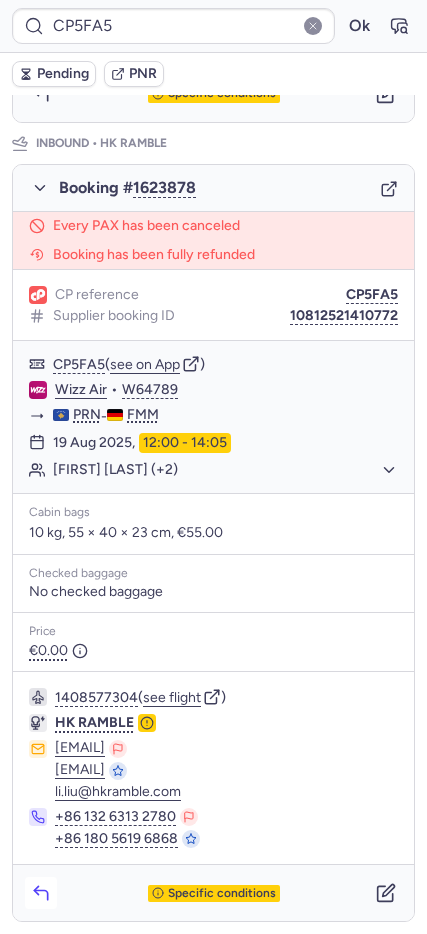 click 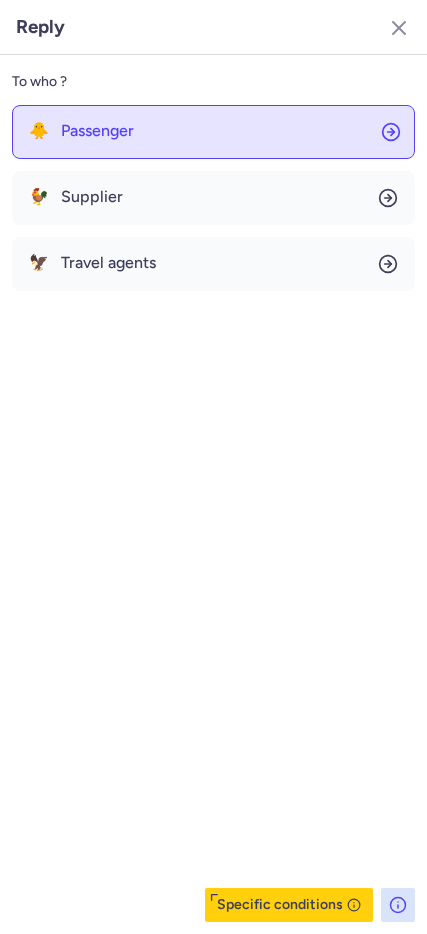click on "Passenger" at bounding box center (97, 131) 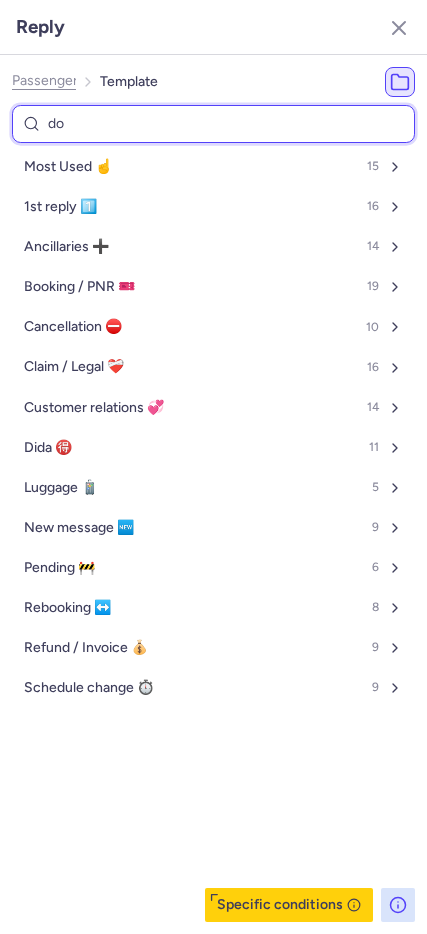 type on "don" 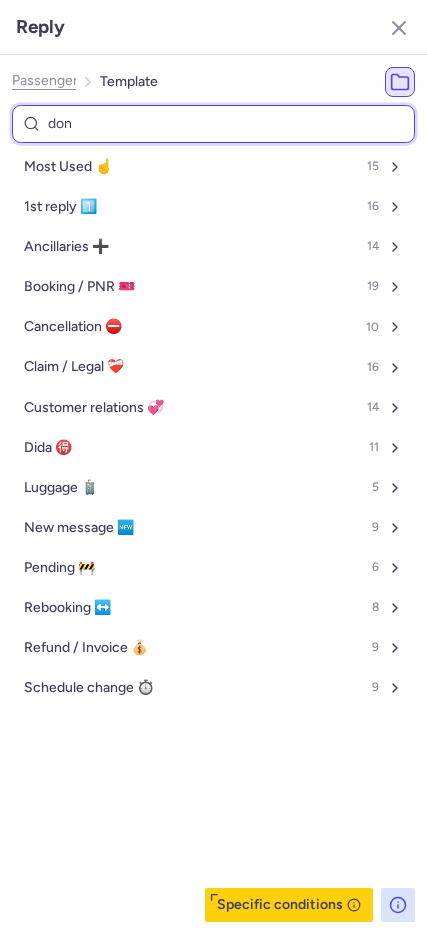 select on "en" 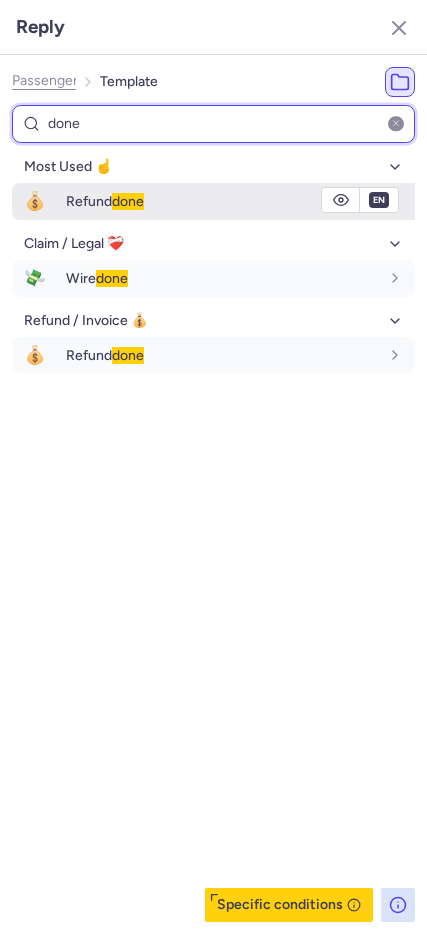 type on "done" 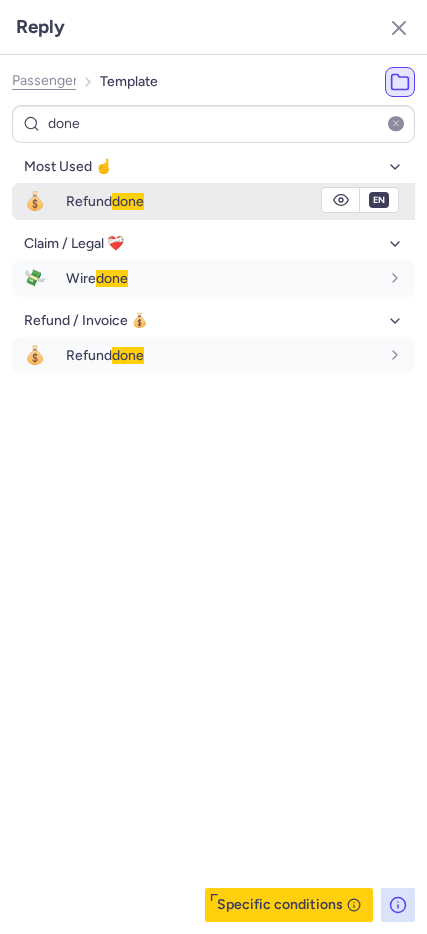 click on "Refund  done" at bounding box center (222, 201) 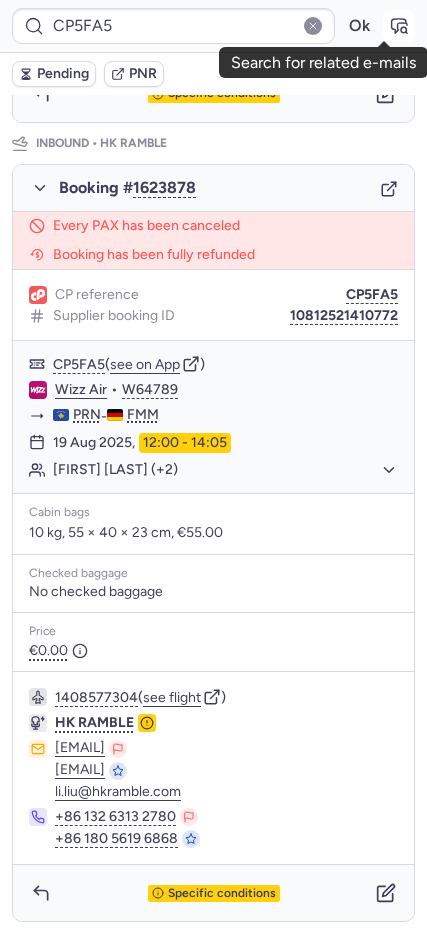 click 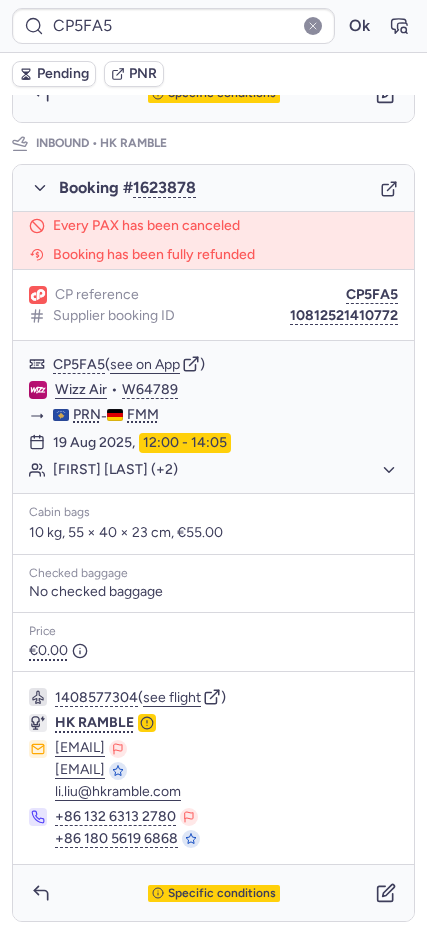 type 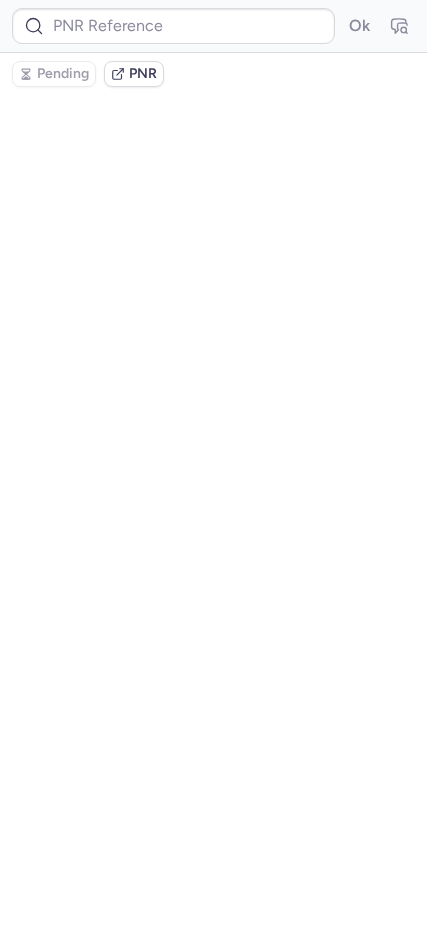 scroll, scrollTop: 0, scrollLeft: 0, axis: both 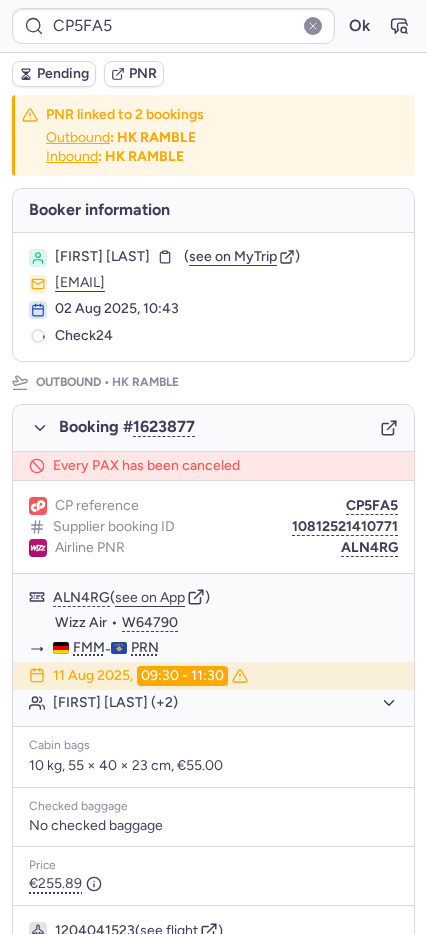 type on "10812518210574" 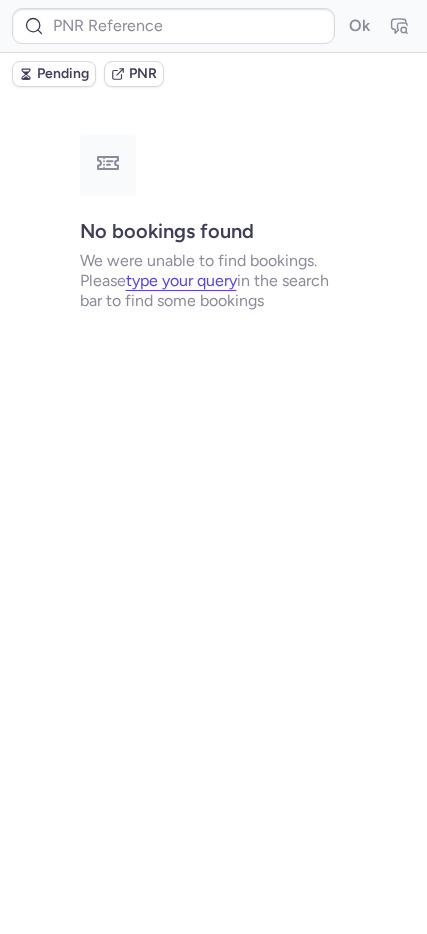 type on "CPMJ38" 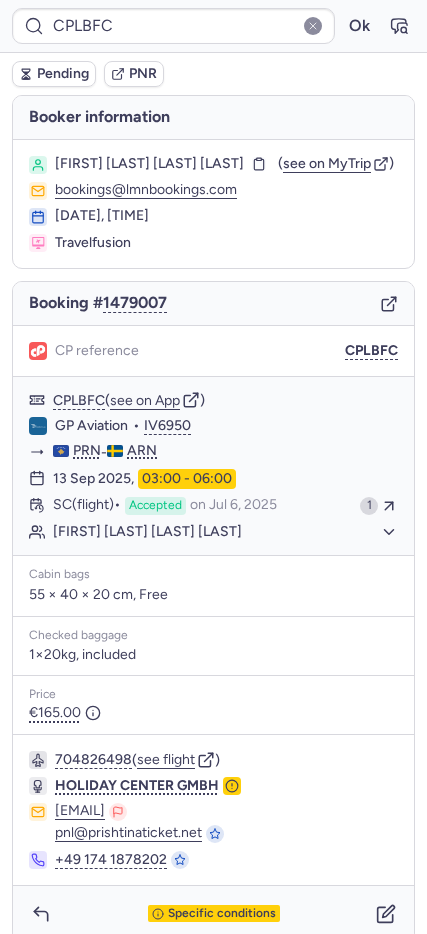type on "CP5FA5" 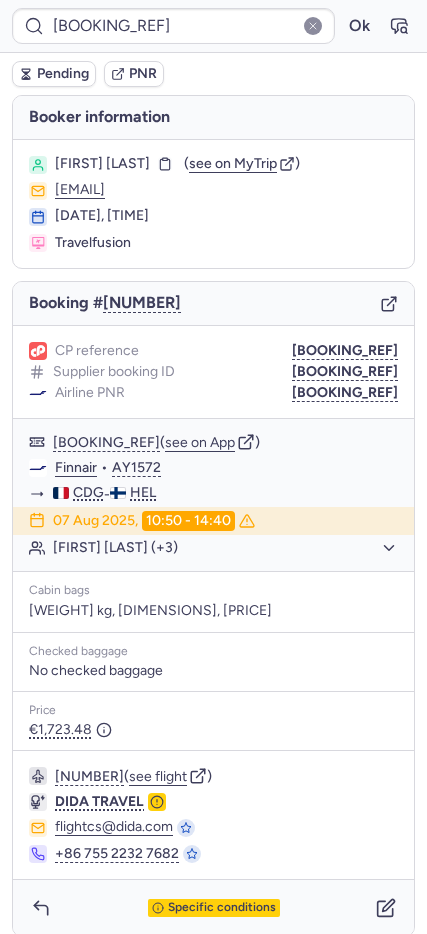 type on "CPTD9N" 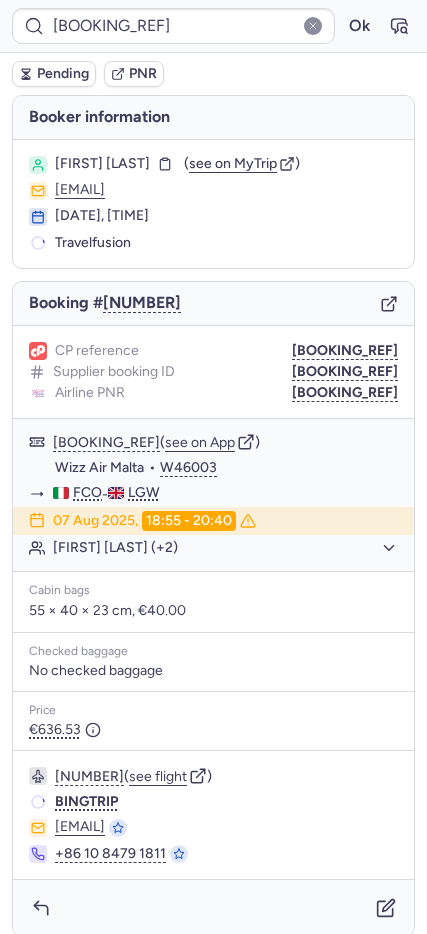 type on "CP5FA5" 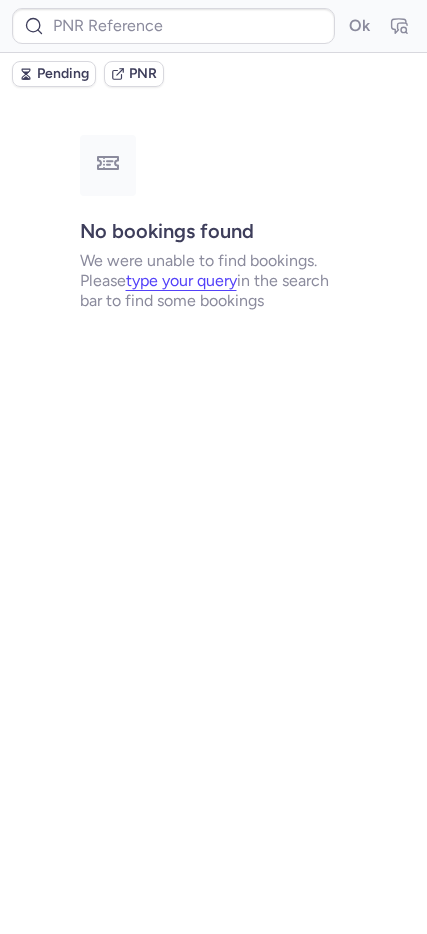 type on "CP5FA5" 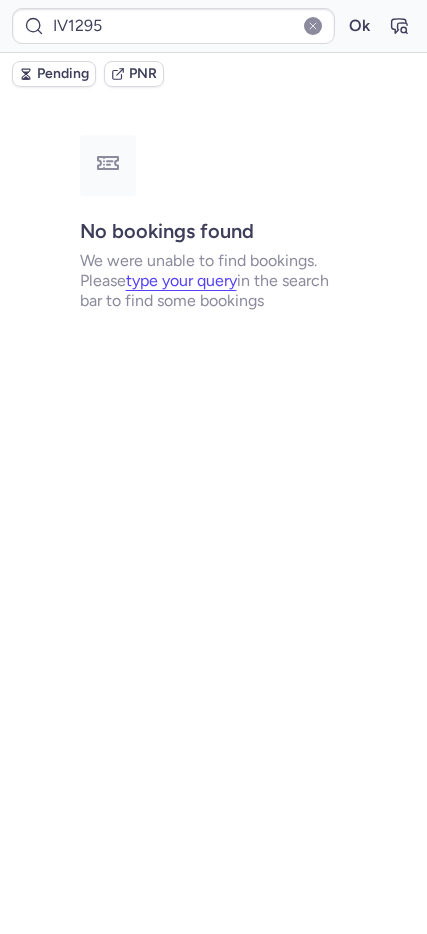 type on "CP585S" 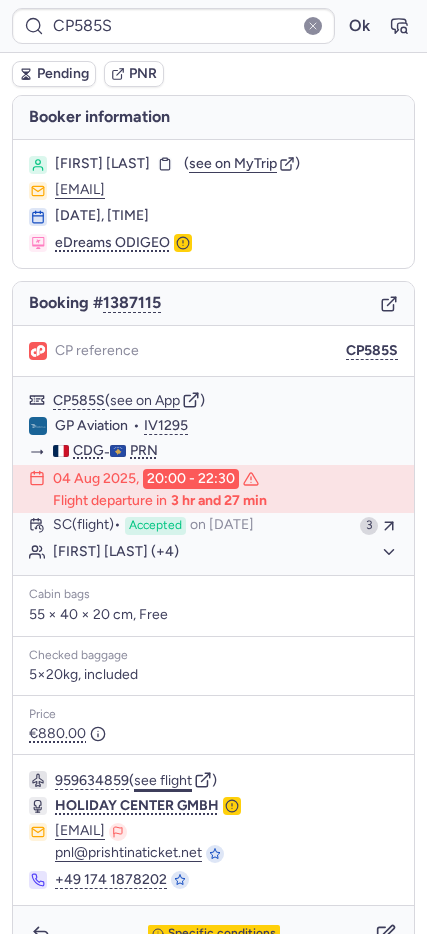 click on "see flight" 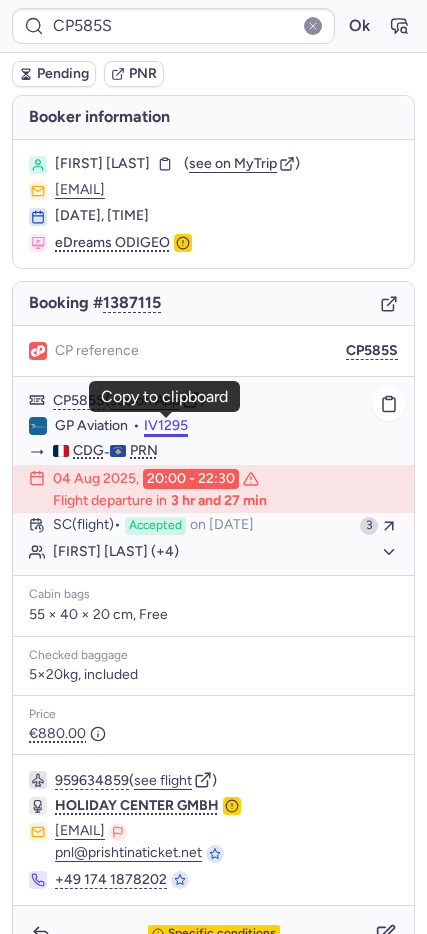 click on "IV1295" at bounding box center [166, 426] 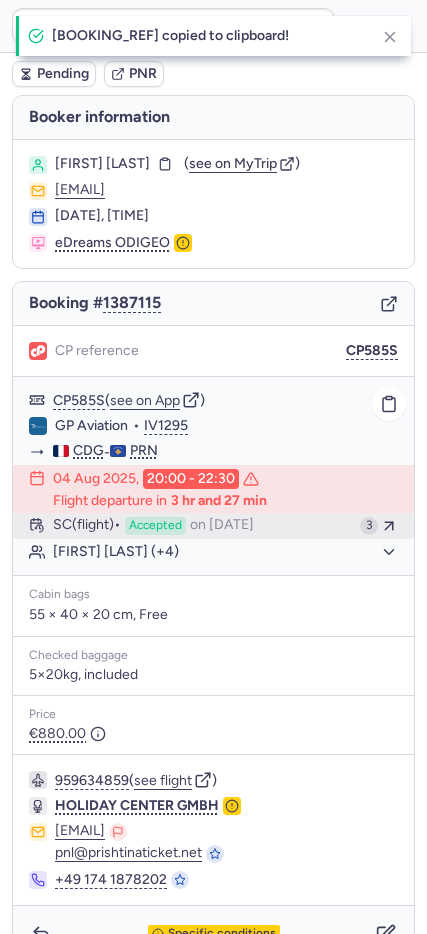 click on "SC   (flight)  Accepted  on May 1, 2025 3" 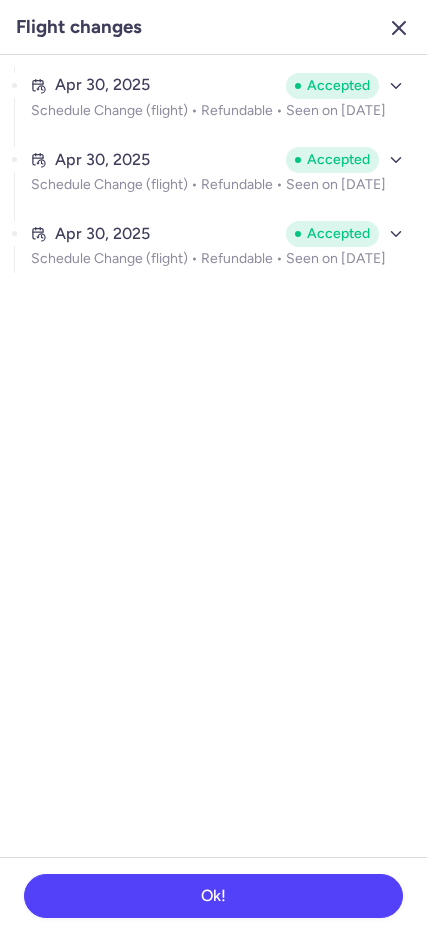 click 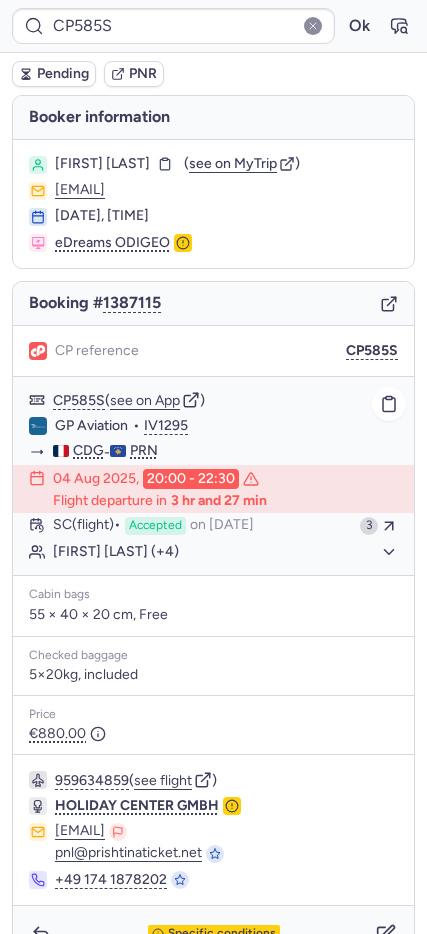 click on "Alban MISINI (+4)" 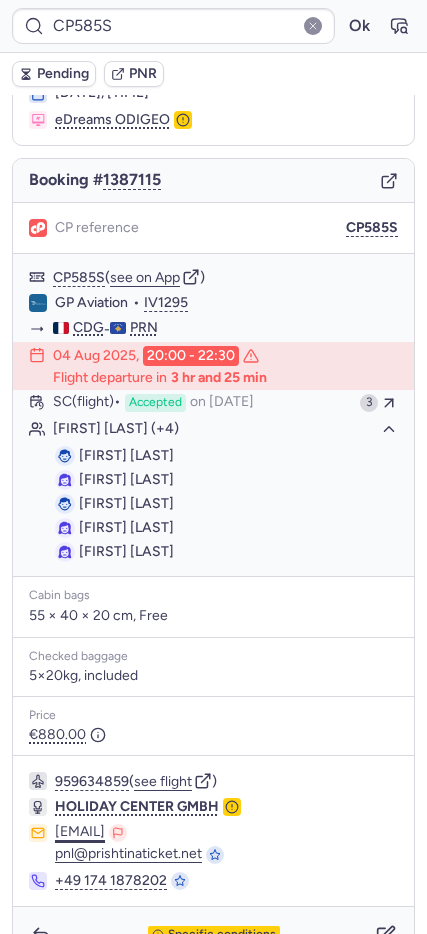 scroll, scrollTop: 165, scrollLeft: 0, axis: vertical 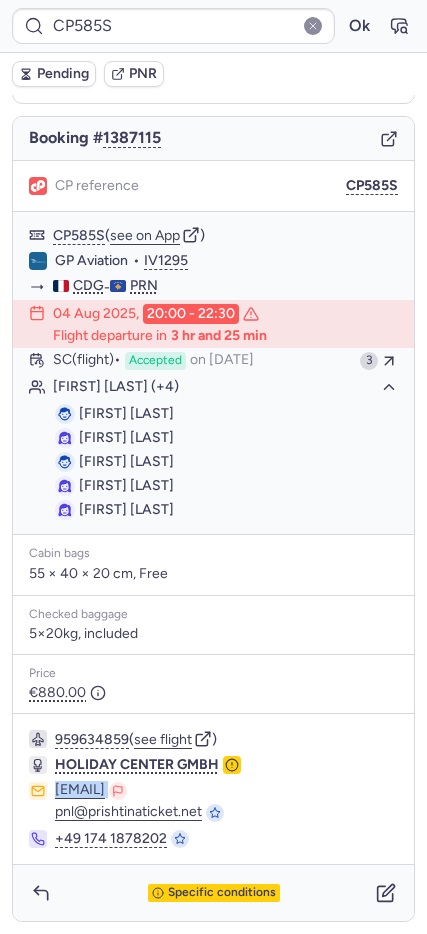 drag, startPoint x: 51, startPoint y: 791, endPoint x: 236, endPoint y: 782, distance: 185.2188 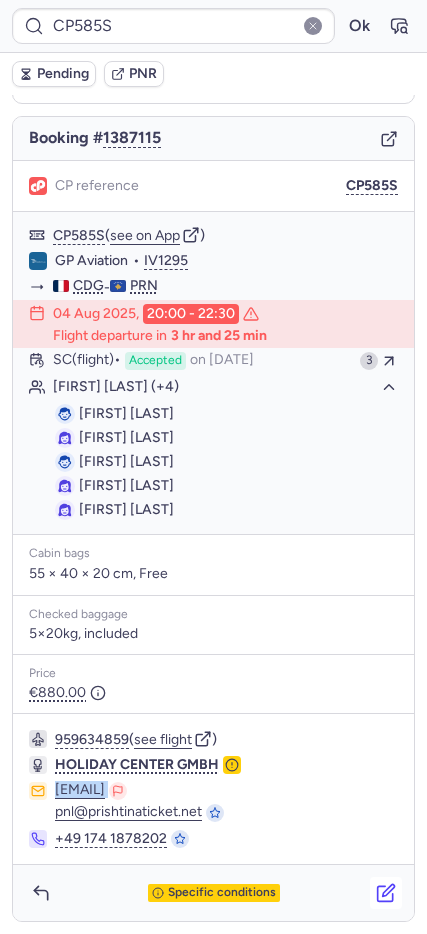 click 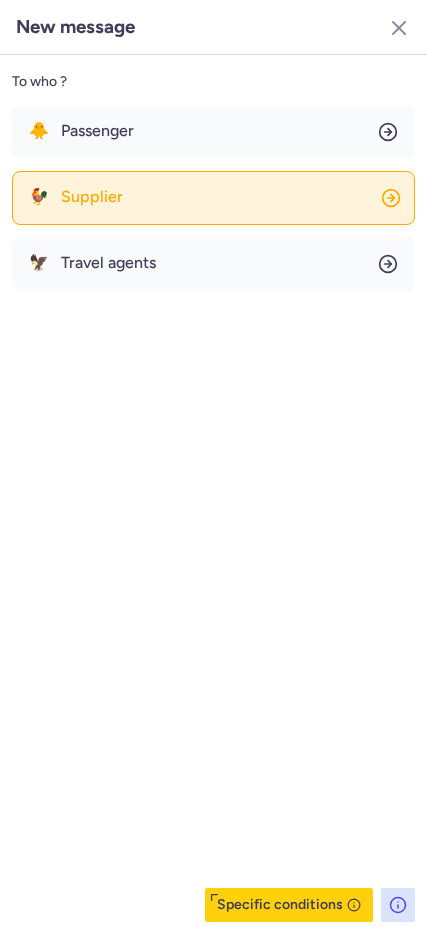 click on "🐓 Supplier" 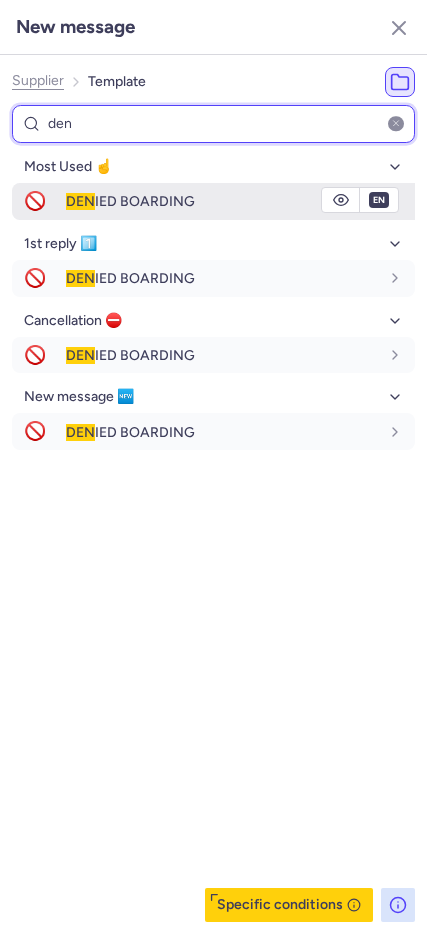 type on "den" 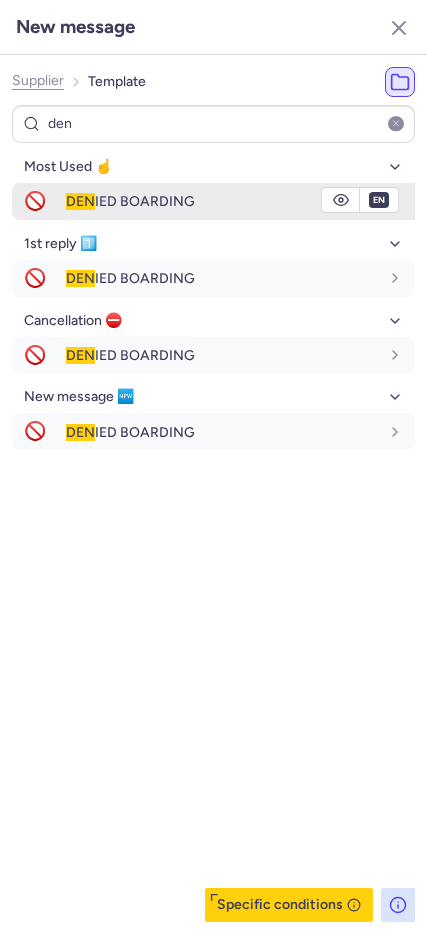 click on "🚫" at bounding box center [35, 201] 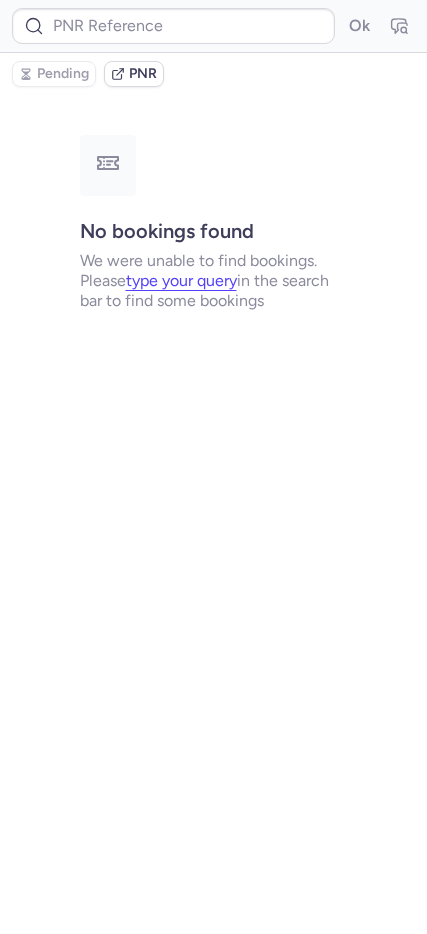 scroll, scrollTop: 0, scrollLeft: 0, axis: both 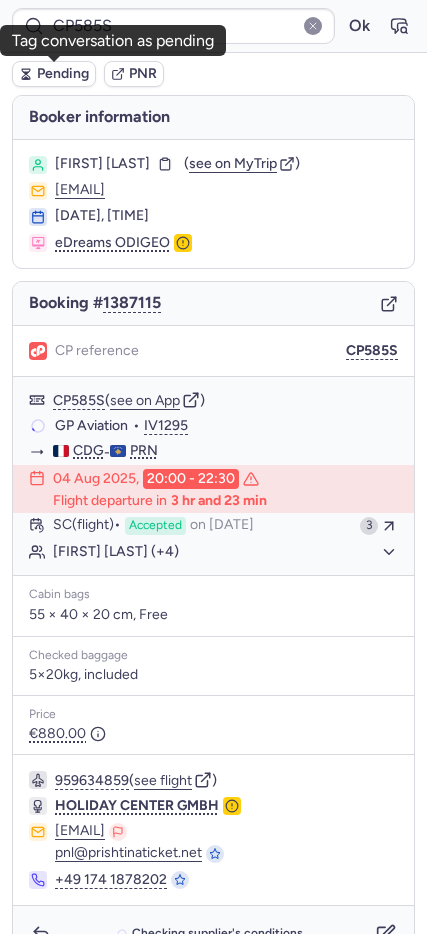 click on "Pending" at bounding box center [63, 74] 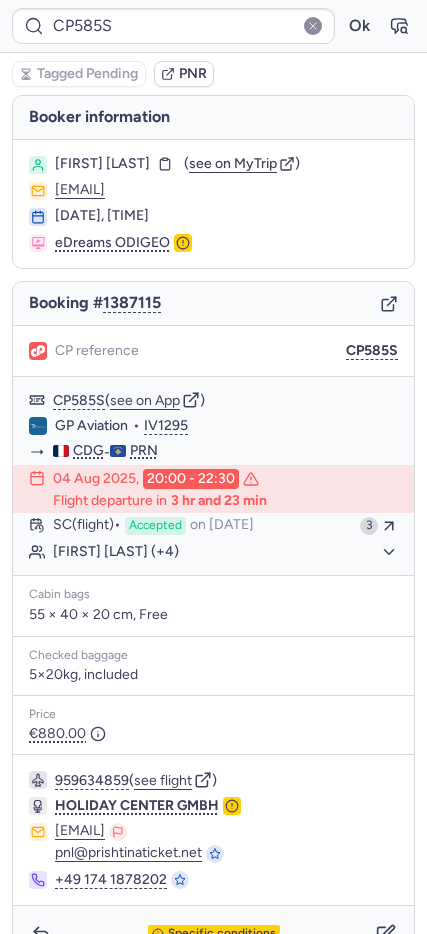 type on "CP5FA5" 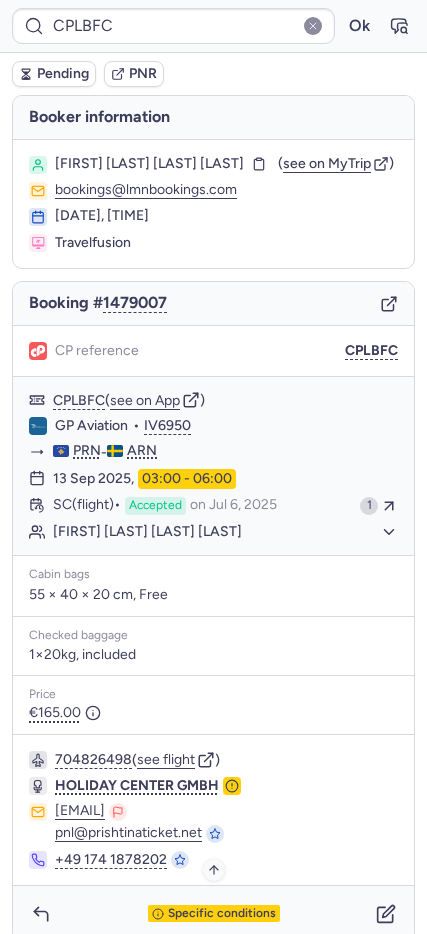 click on "Specific conditions" at bounding box center [222, 914] 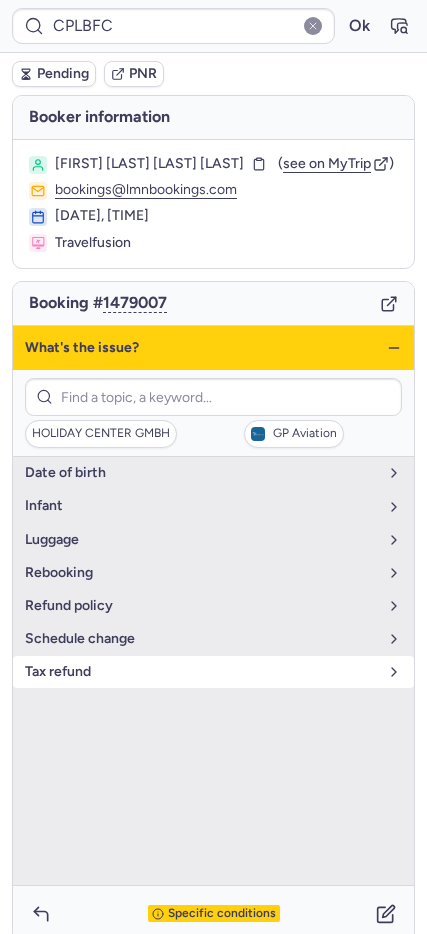 click on "tax refund" at bounding box center (201, 672) 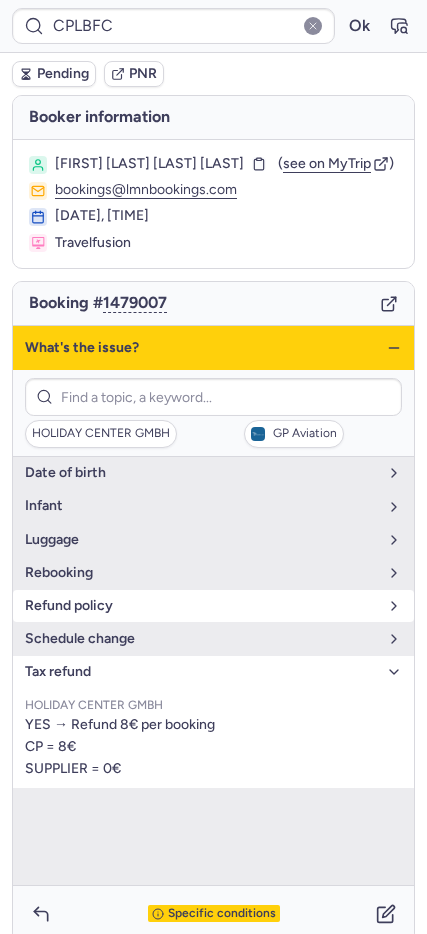 click on "refund policy" at bounding box center [213, 606] 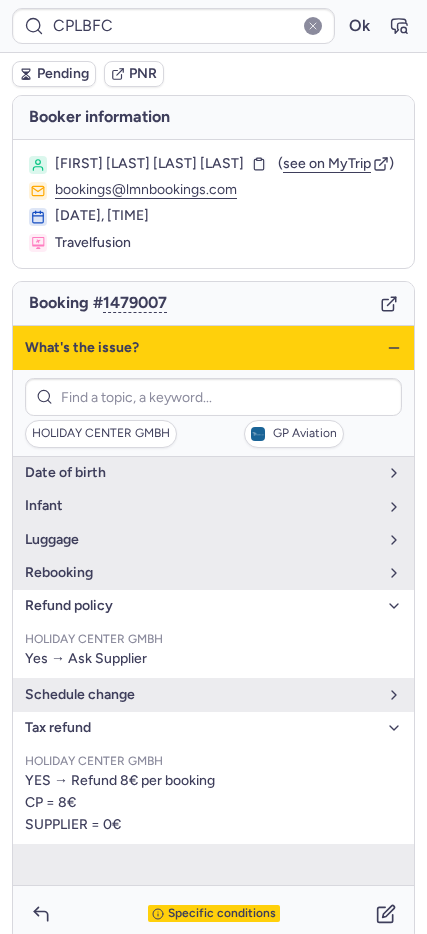 type on "CPONNZ" 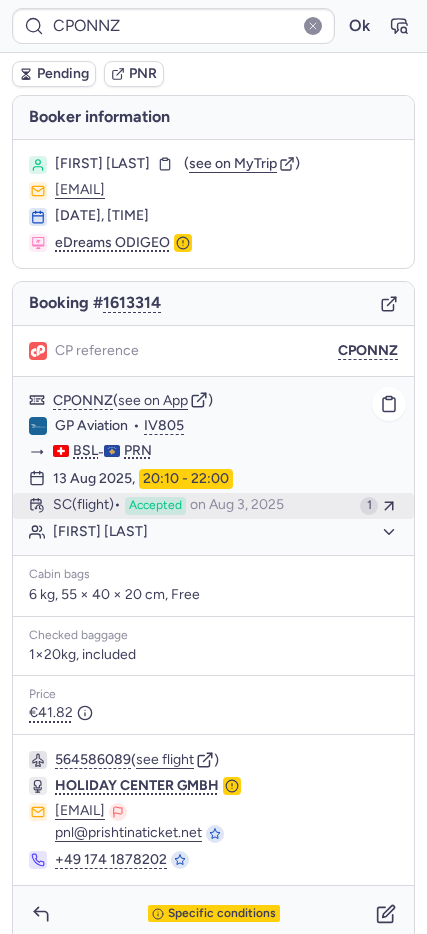 click on "Accepted" at bounding box center (155, 506) 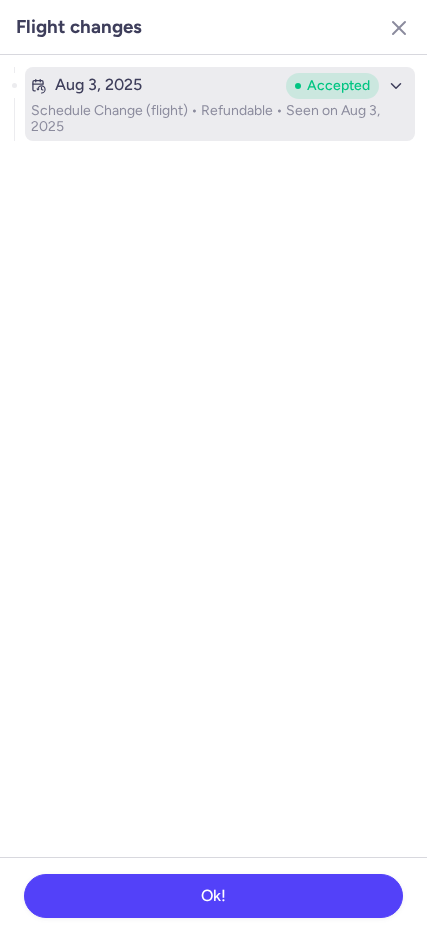 click on "Aug 3, 2025" at bounding box center (154, 85) 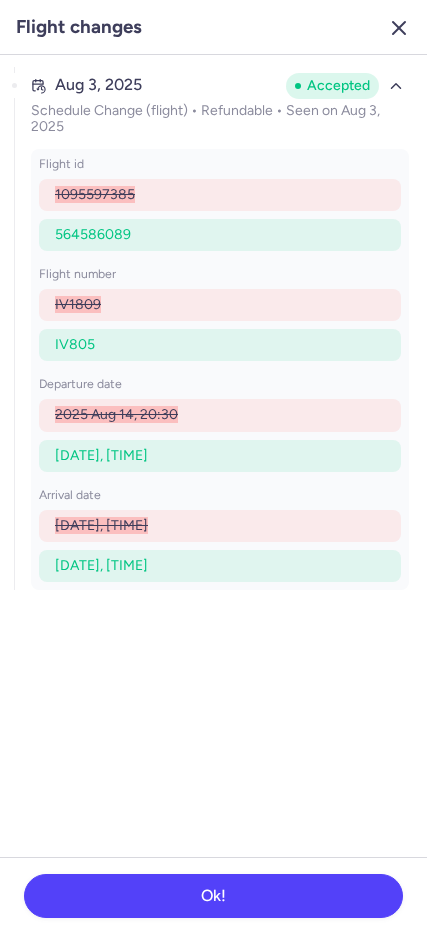 click 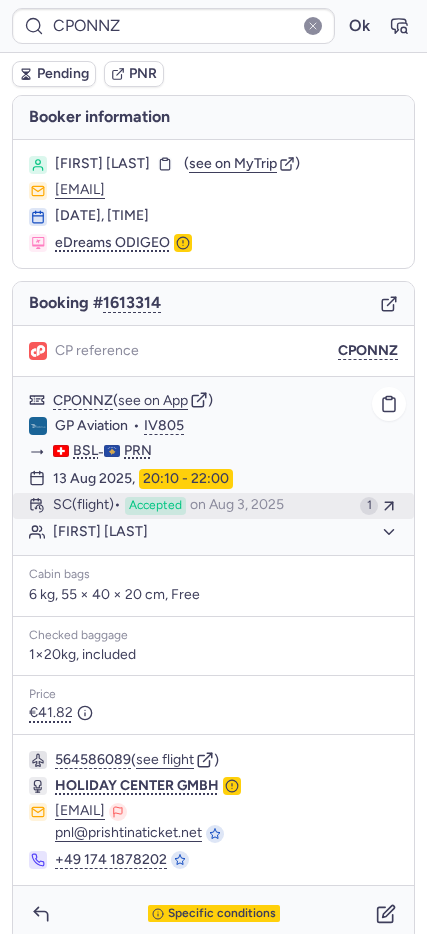 click on "Accepted" at bounding box center (155, 506) 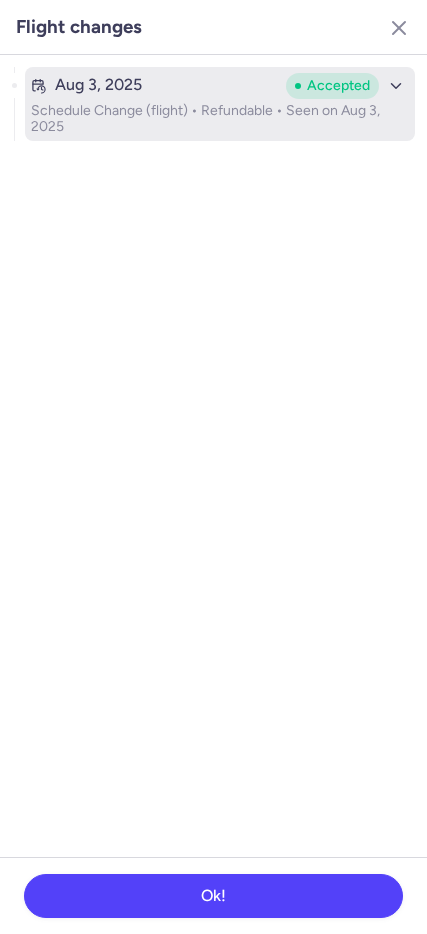 drag, startPoint x: 210, startPoint y: 90, endPoint x: 396, endPoint y: 46, distance: 191.13347 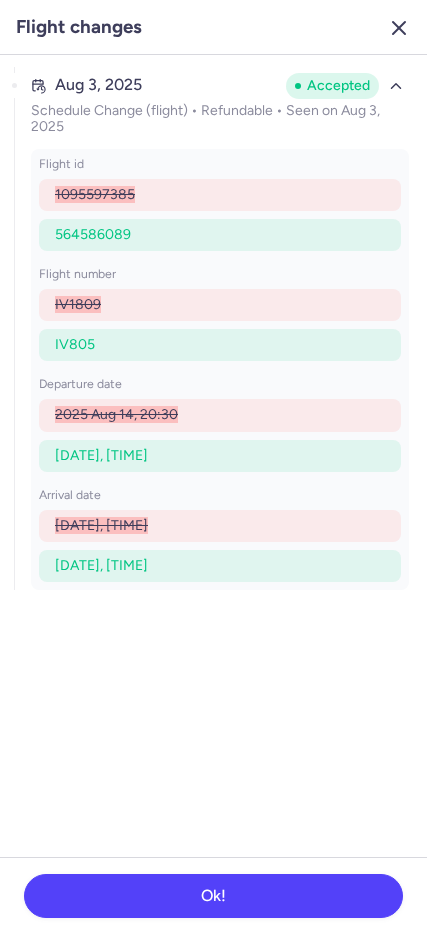 click 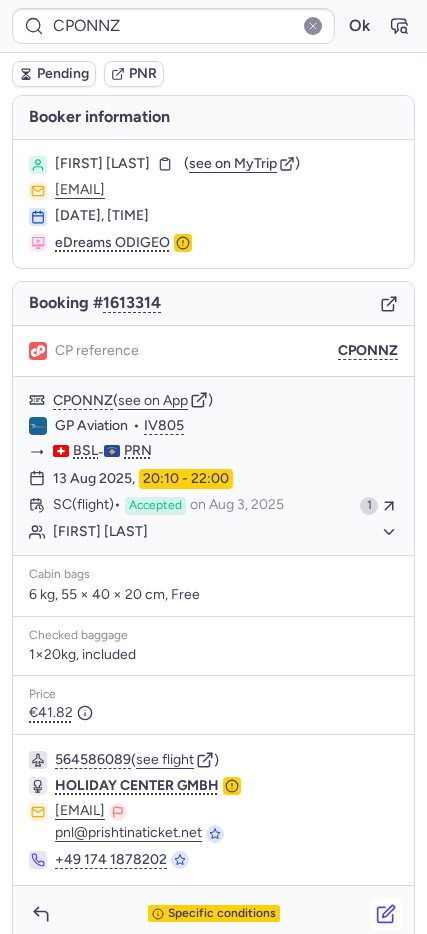 click at bounding box center (386, 914) 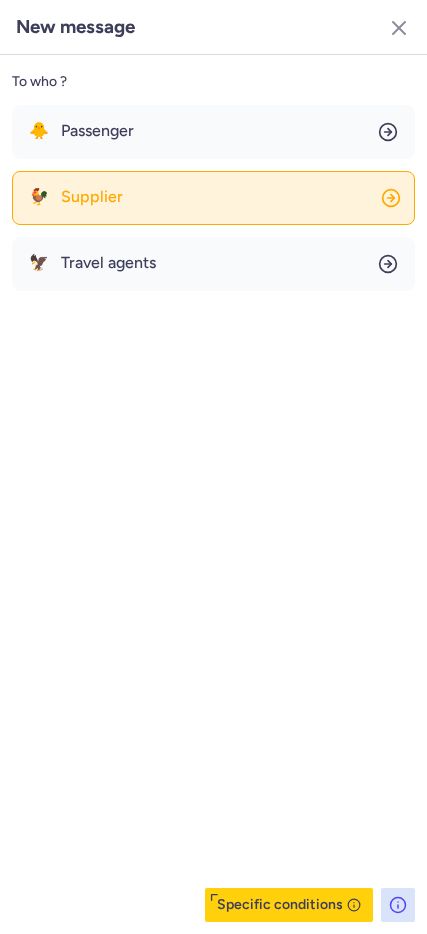 click on "Supplier" at bounding box center [92, 197] 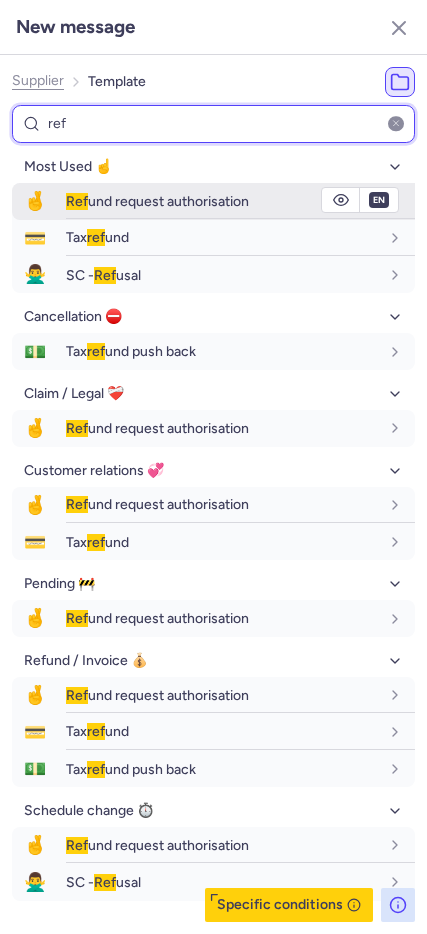 type on "ref" 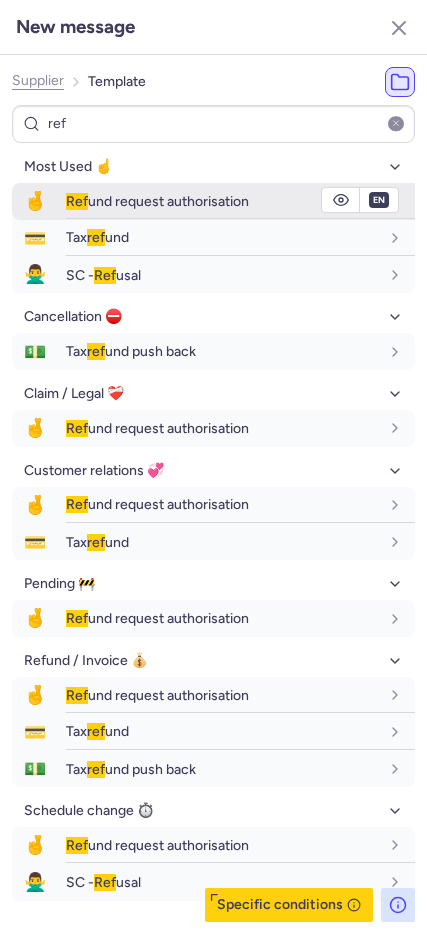 click on "🤞" at bounding box center (35, 201) 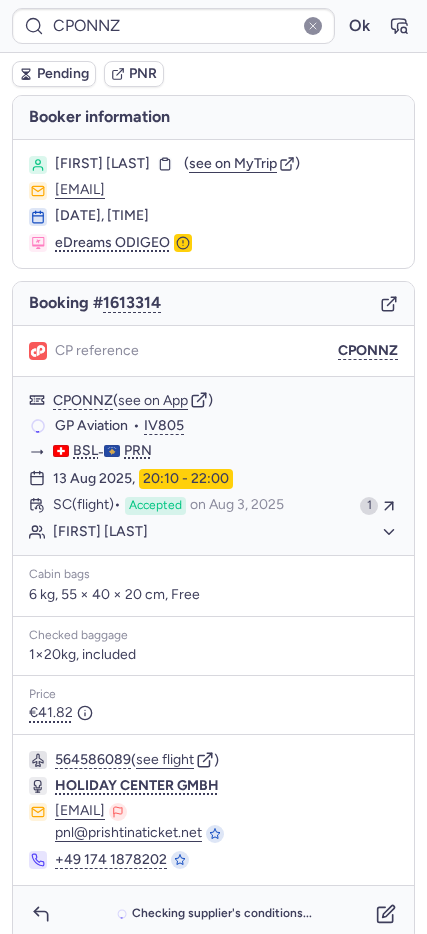 drag, startPoint x: 355, startPoint y: 350, endPoint x: 341, endPoint y: 340, distance: 17.20465 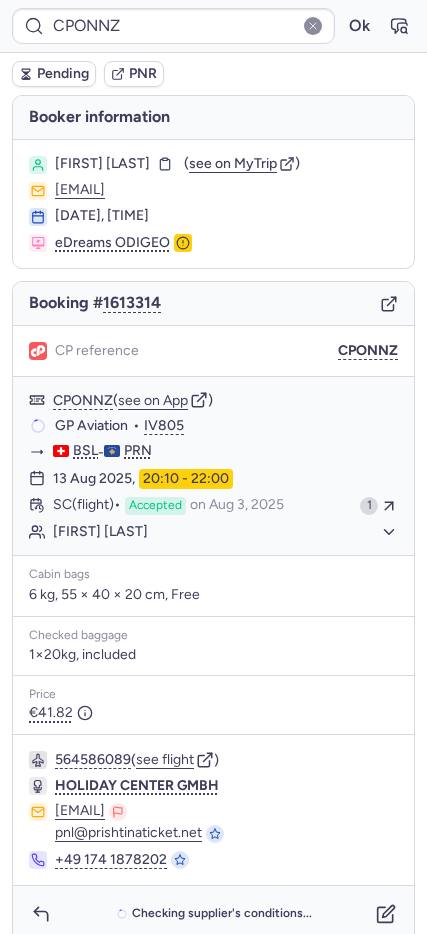 click on "CPONNZ" at bounding box center [368, 351] 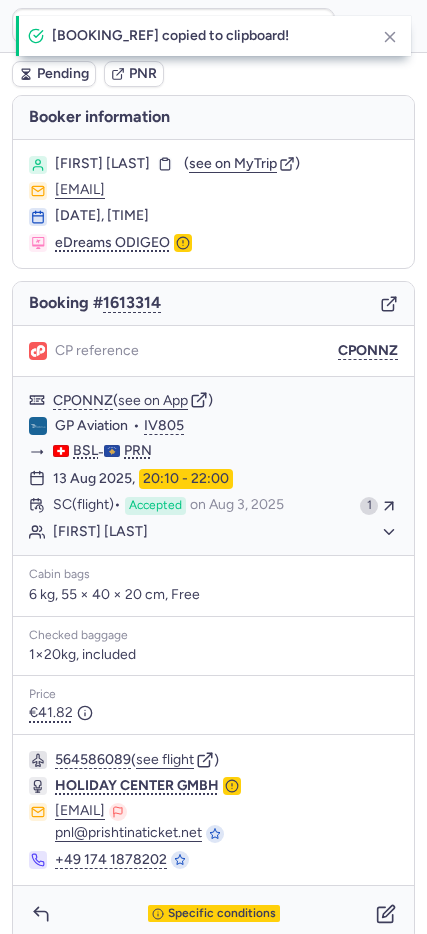 type on "CP585S" 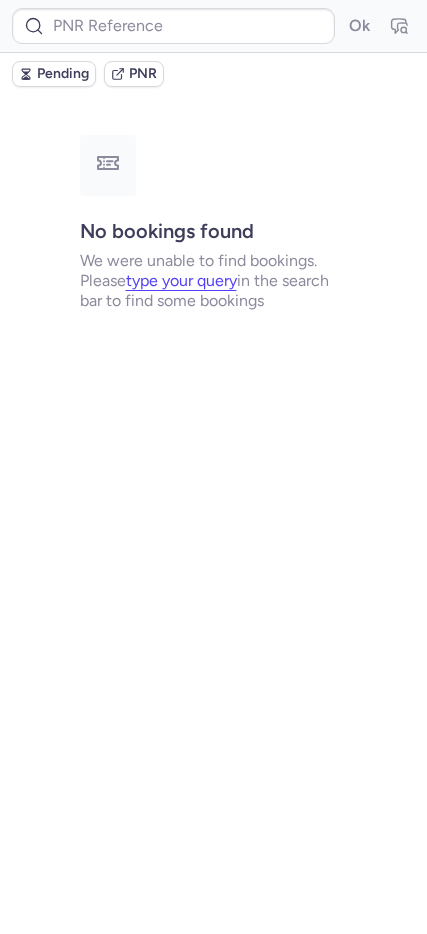 type on "CP585S" 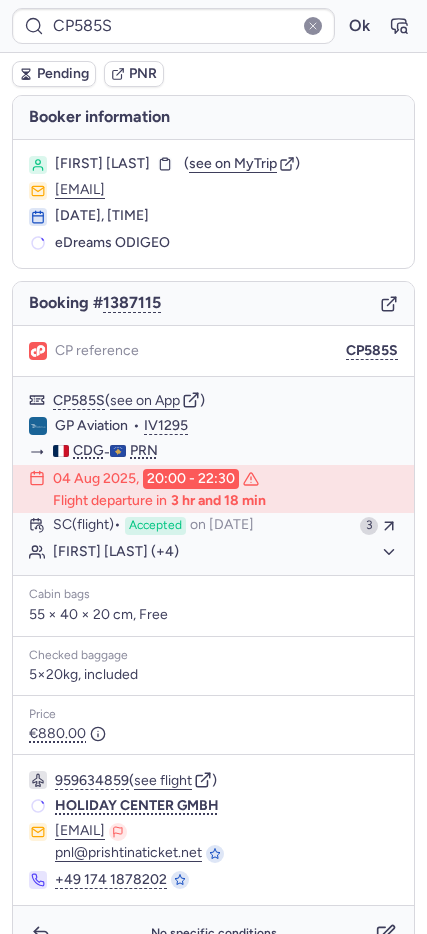 type on "CPLBFC" 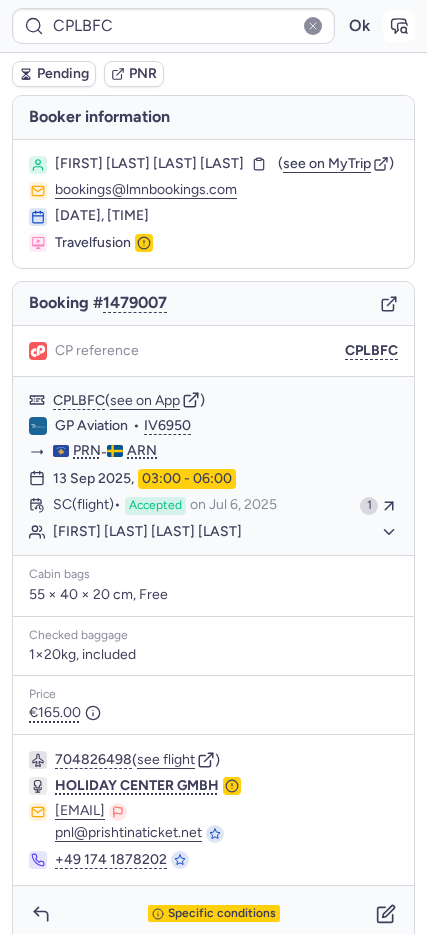 click 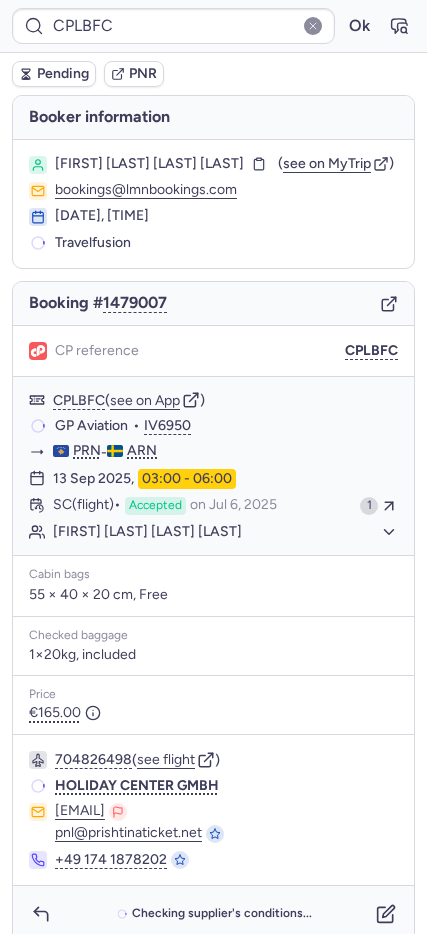 type on "CP5FA5" 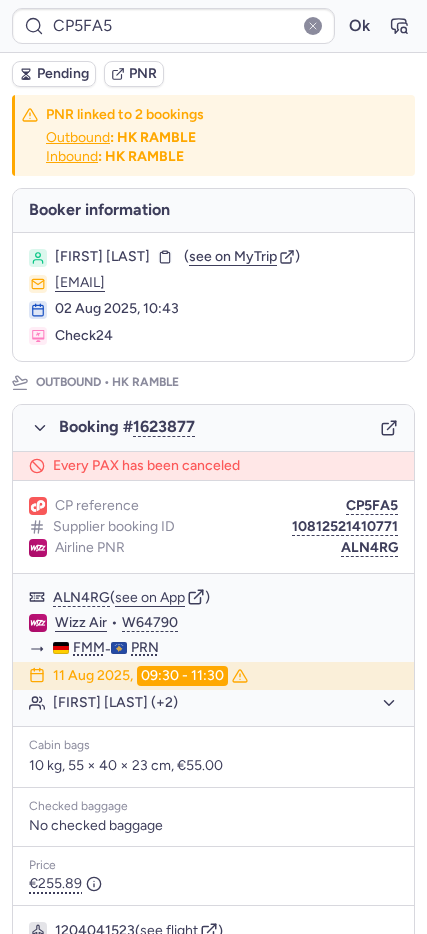 type on "CP585S" 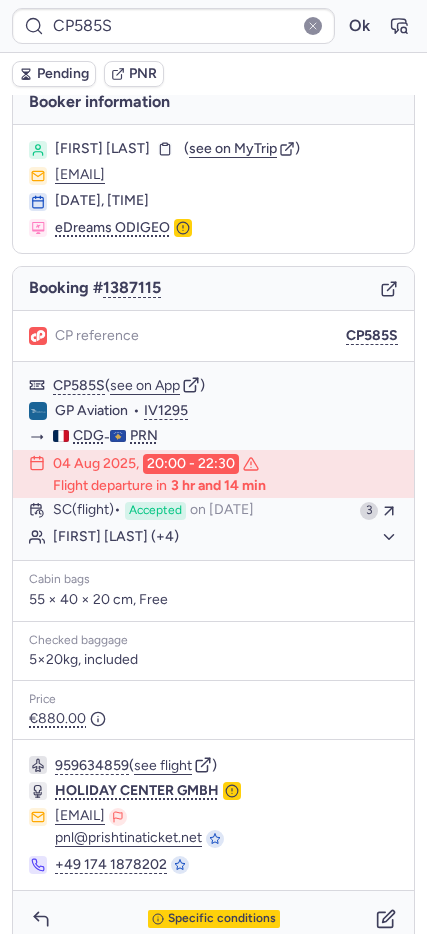 scroll, scrollTop: 41, scrollLeft: 0, axis: vertical 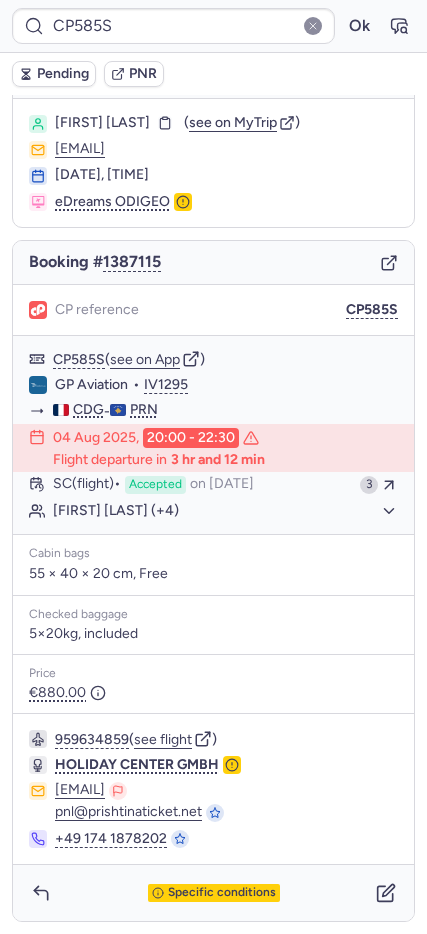 click on "Pending" at bounding box center (63, 74) 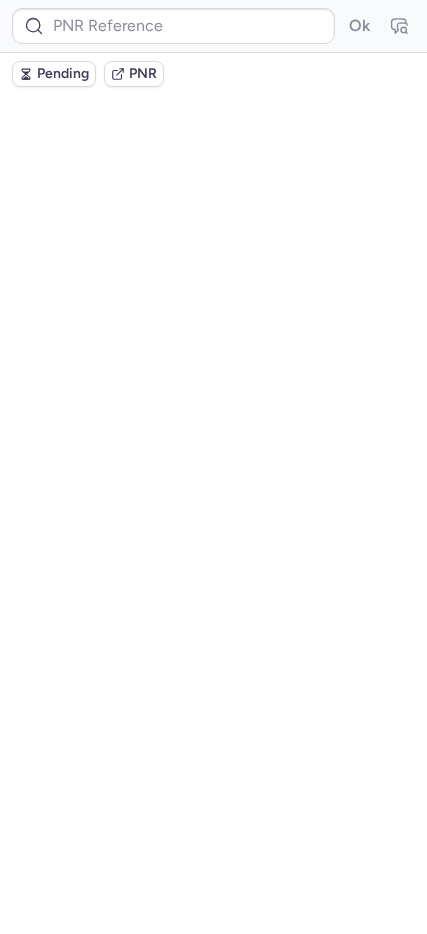 scroll, scrollTop: 0, scrollLeft: 0, axis: both 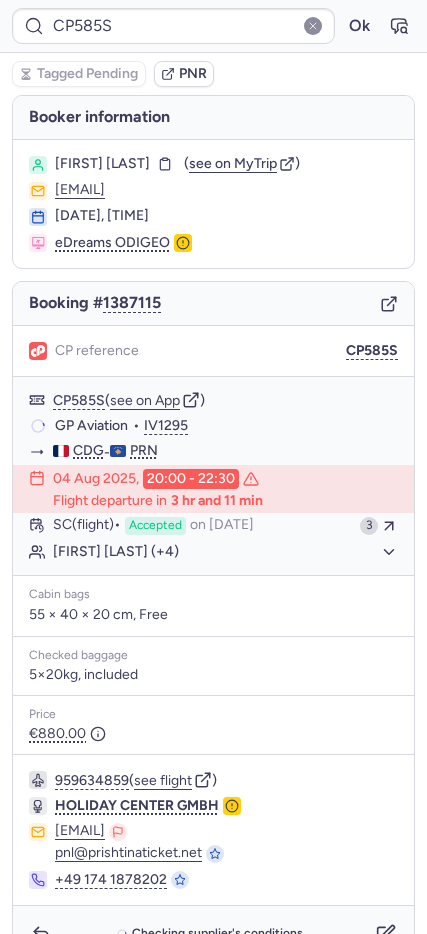 type on "CP67MM" 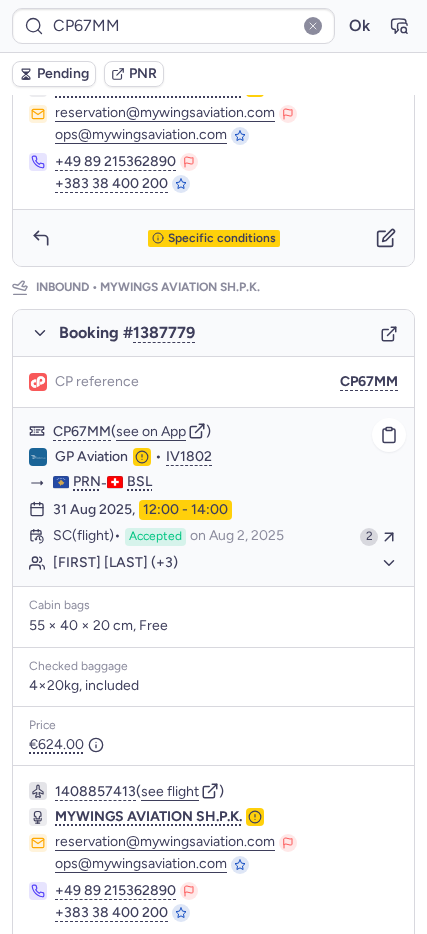 scroll, scrollTop: 0, scrollLeft: 0, axis: both 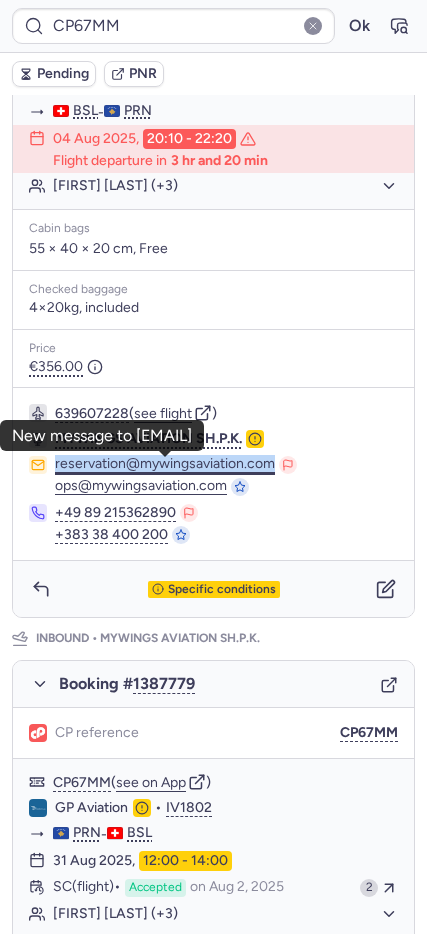 drag, startPoint x: 53, startPoint y: 466, endPoint x: 271, endPoint y: 471, distance: 218.05733 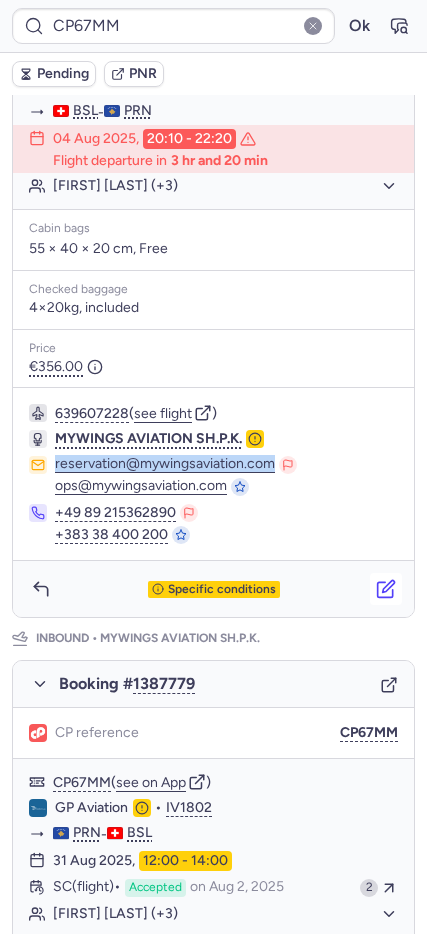 click 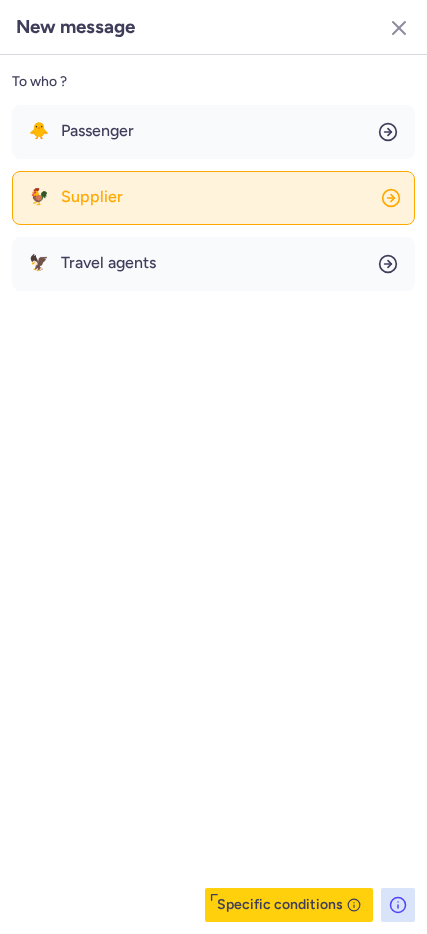 click on "🐓 Supplier" 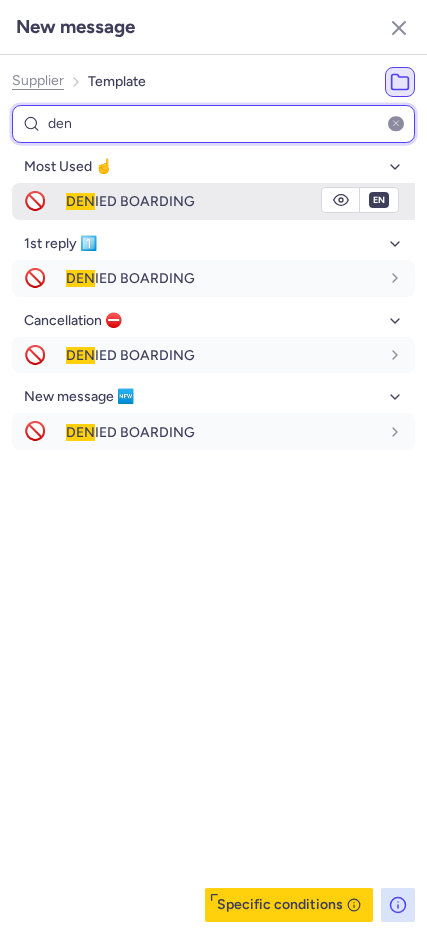 type on "den" 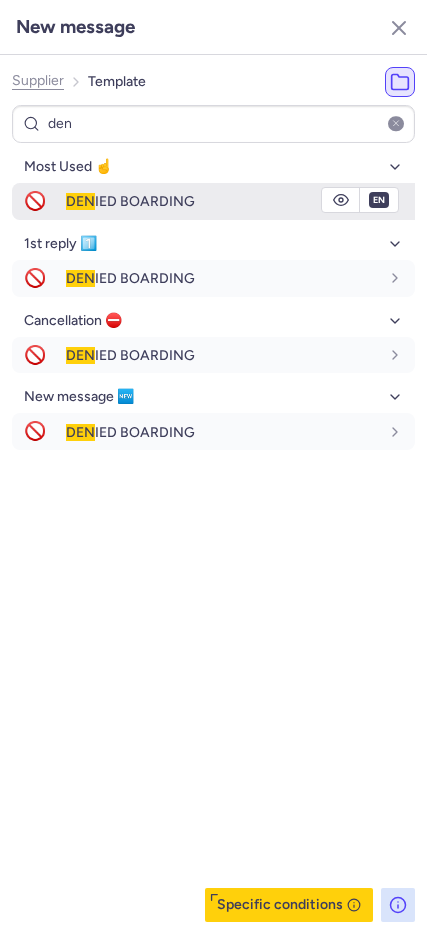 click on "🚫" at bounding box center (35, 201) 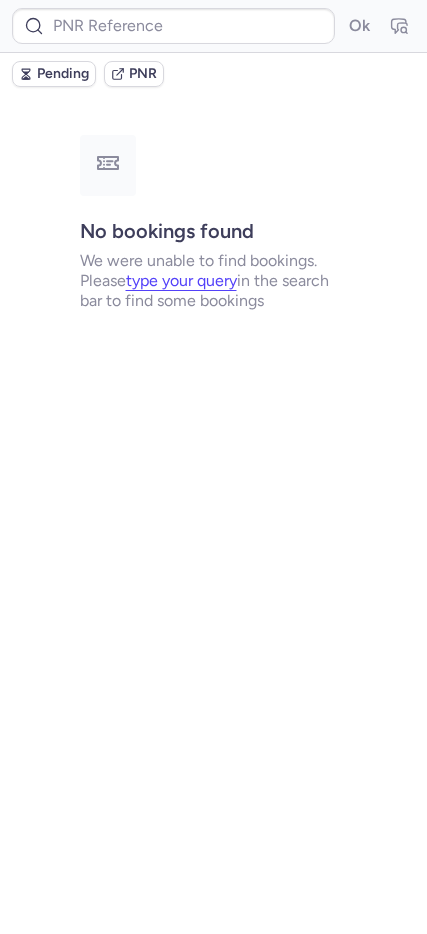 scroll, scrollTop: 0, scrollLeft: 0, axis: both 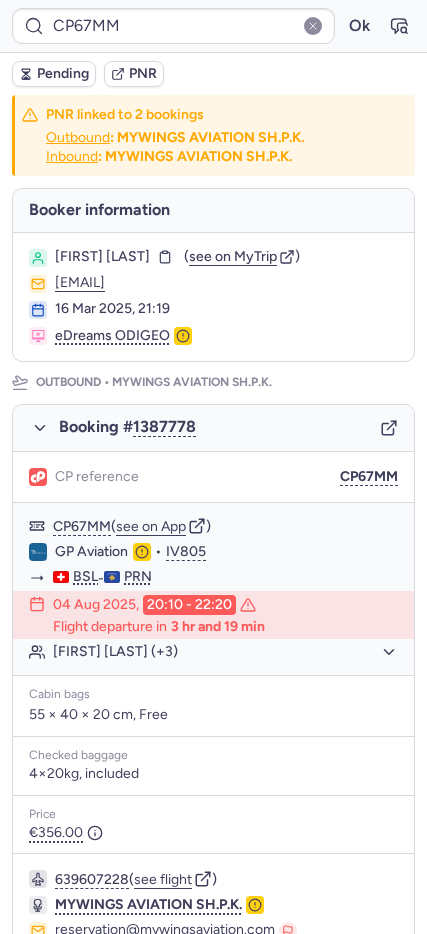 click on "Pending" at bounding box center (63, 74) 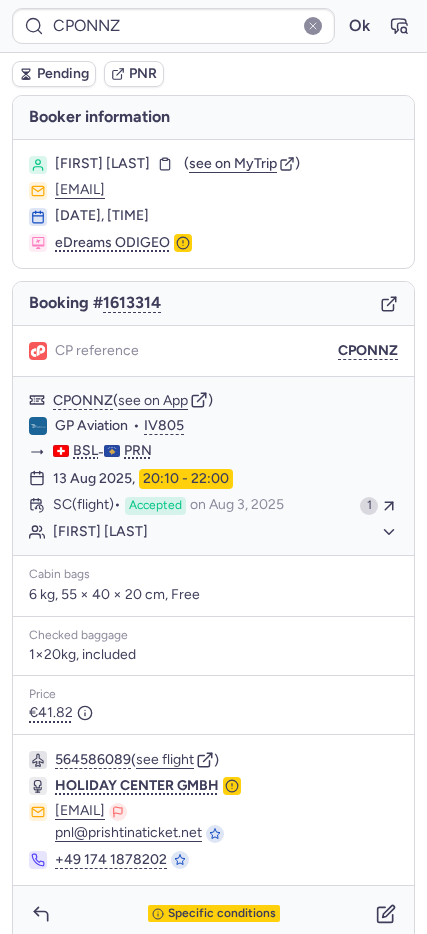 click on "Pending" at bounding box center [63, 74] 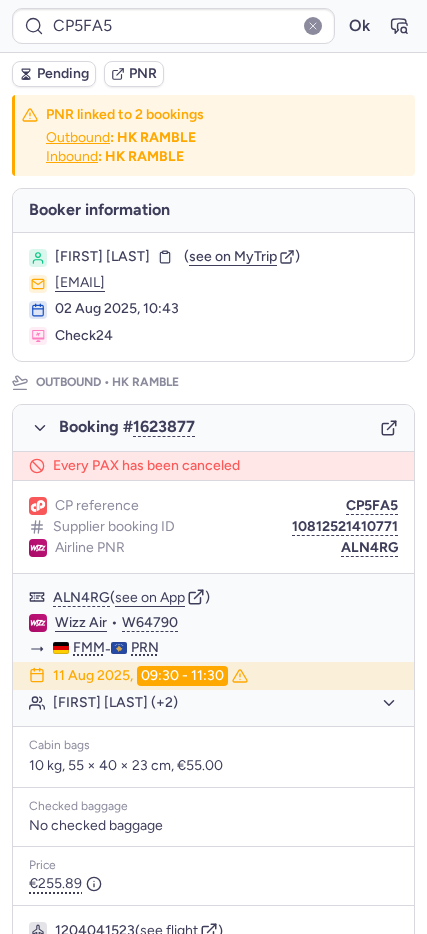 type on "CPLJX3" 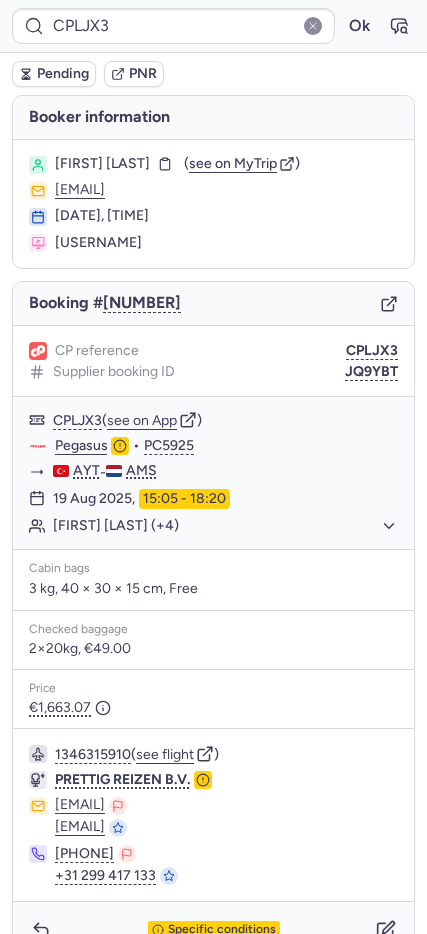click 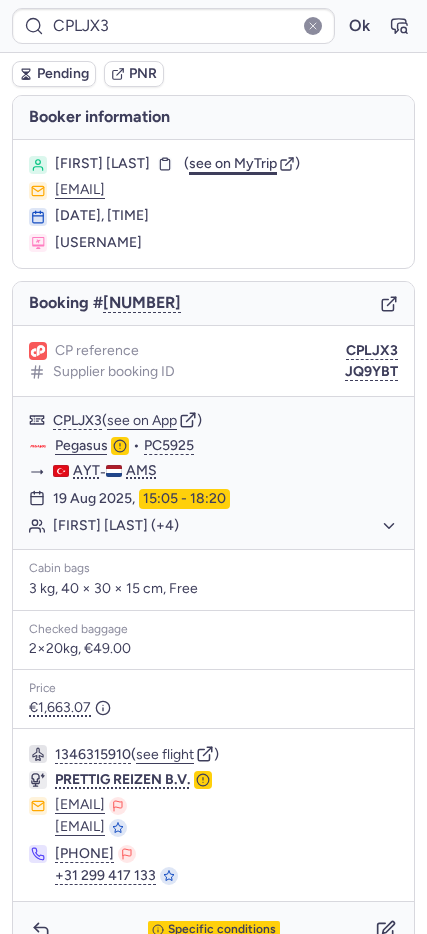 click on "see on MyTrip" at bounding box center [233, 163] 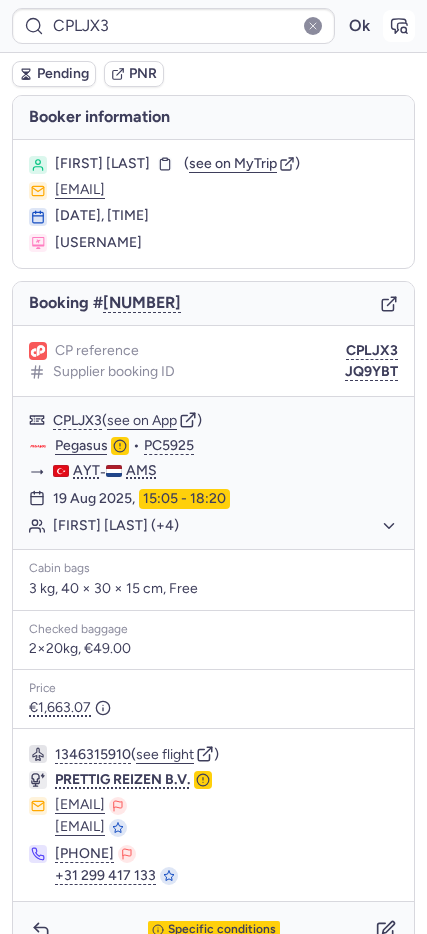 click 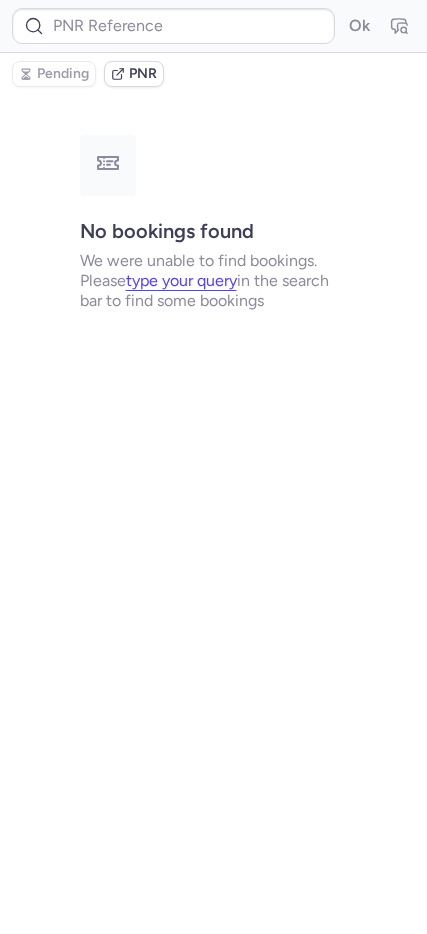 type on "CPLJX3" 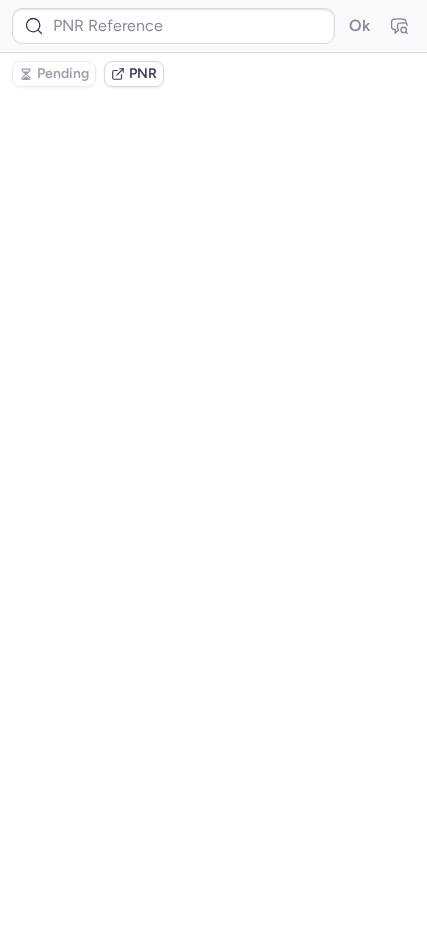 type on "CPLJX3" 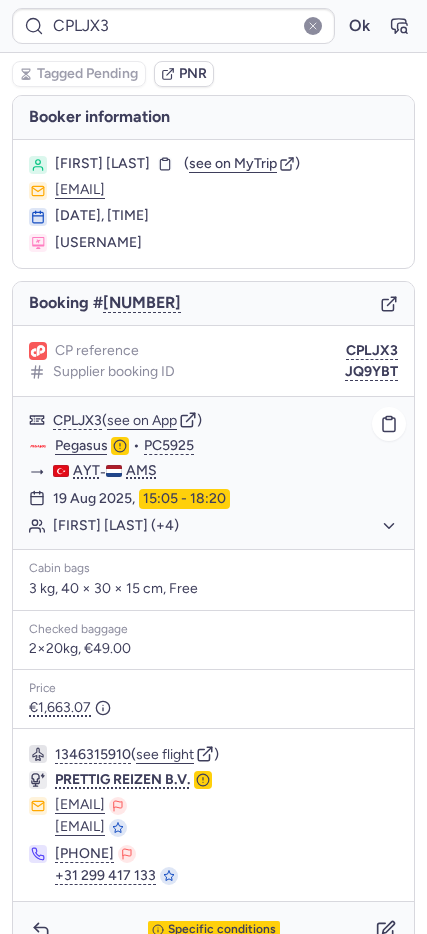 click on "Heleen REZAZADEH (+4)" 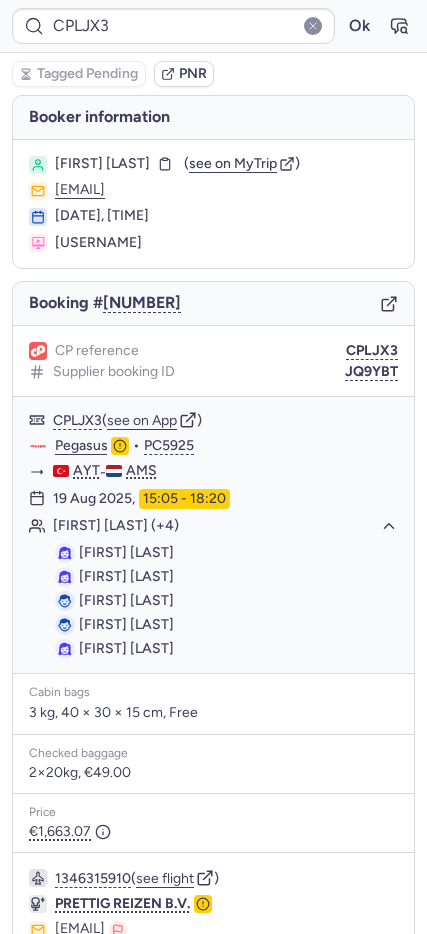 scroll, scrollTop: 161, scrollLeft: 0, axis: vertical 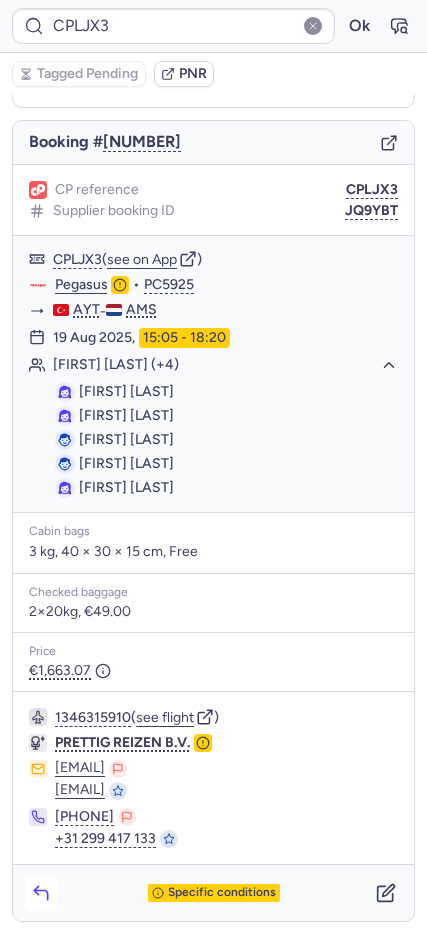 click 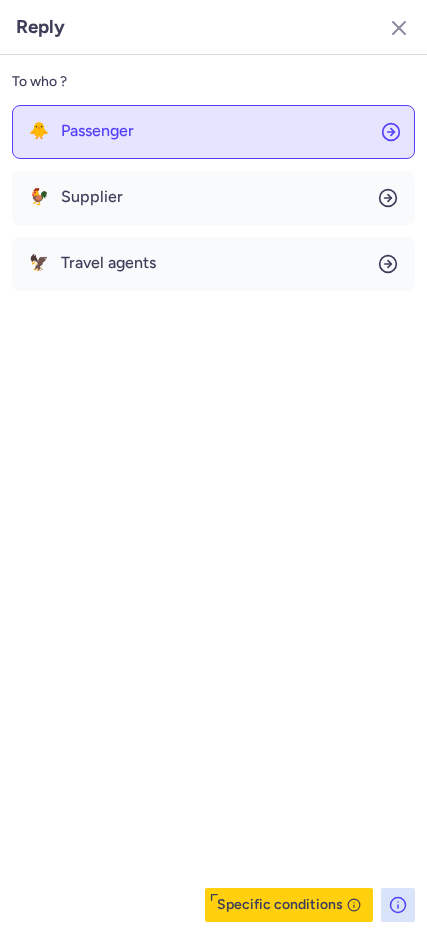 click on "Passenger" at bounding box center [97, 131] 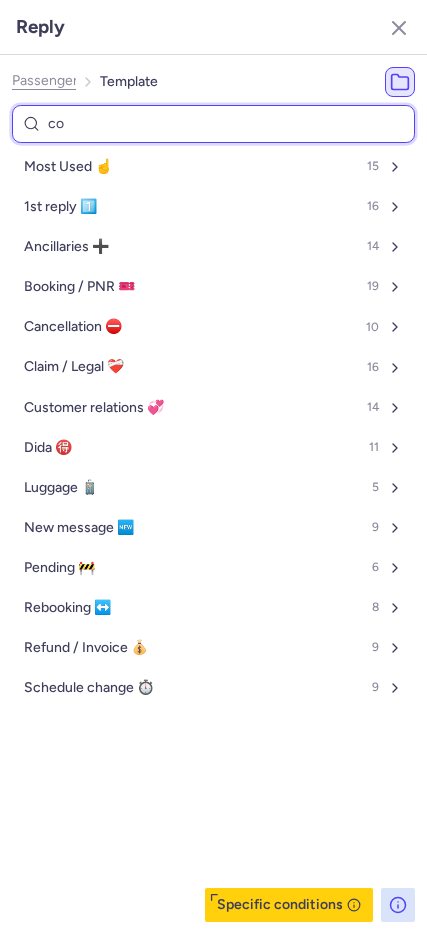 type on "con" 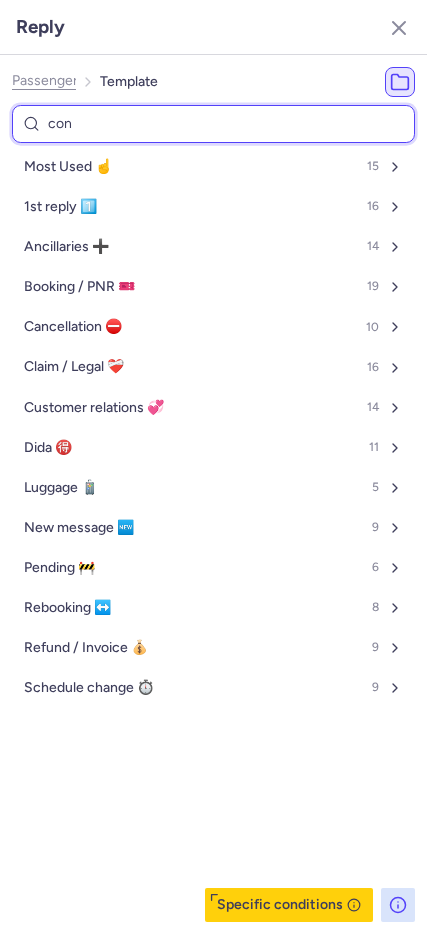 select on "nl" 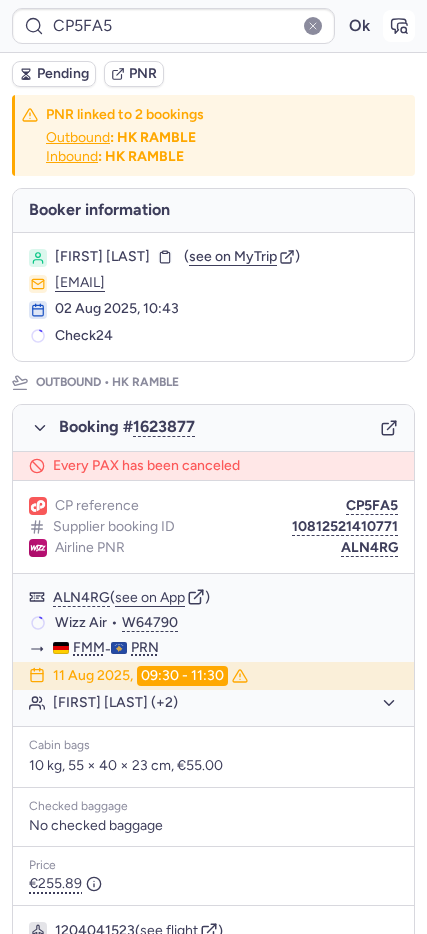 scroll, scrollTop: 0, scrollLeft: 0, axis: both 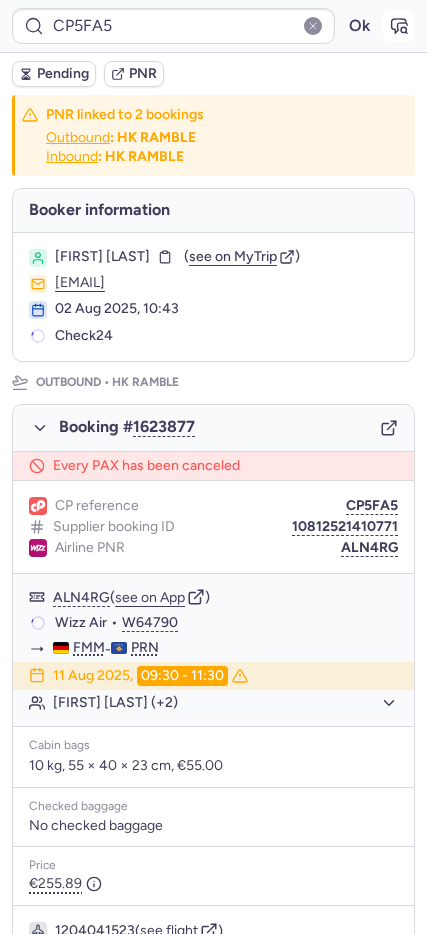 click 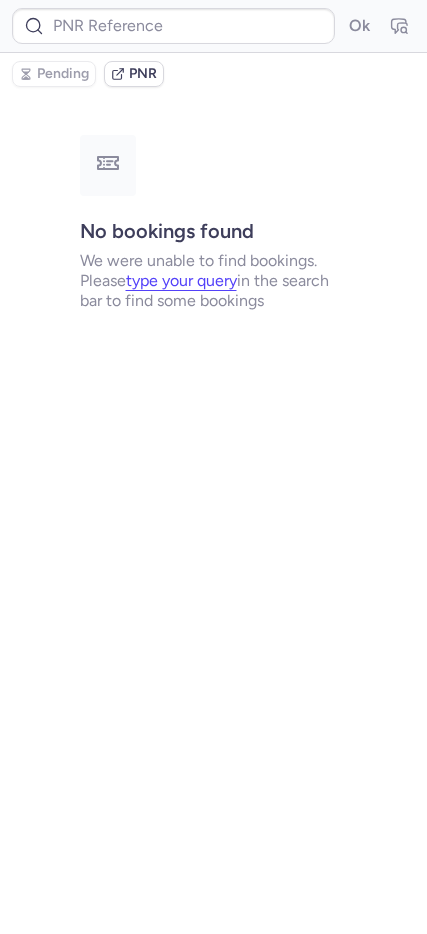 type on "CP5FA5" 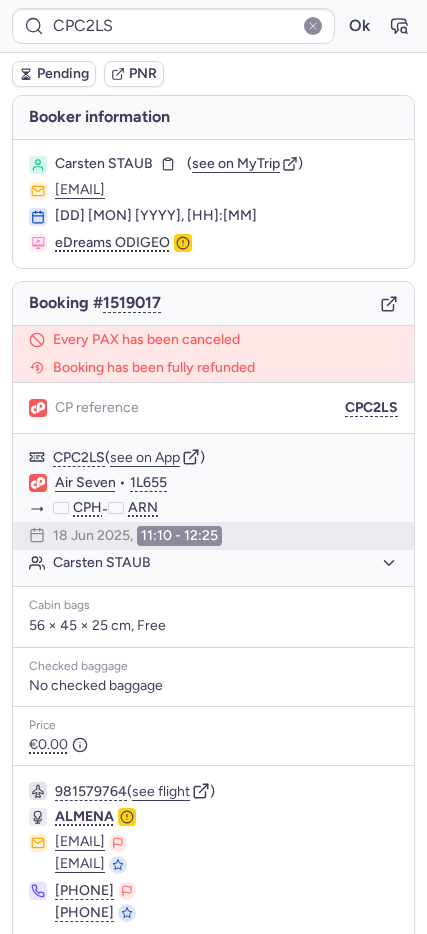 type on "CPCYZZ" 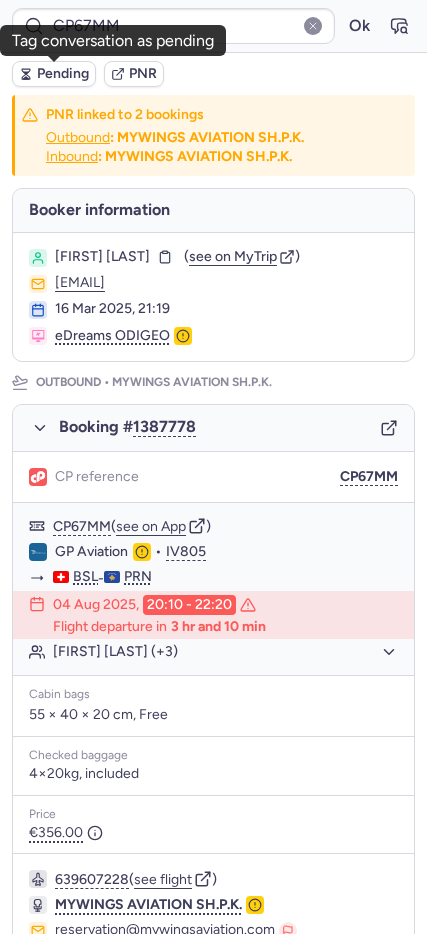 click on "Pending" at bounding box center (54, 74) 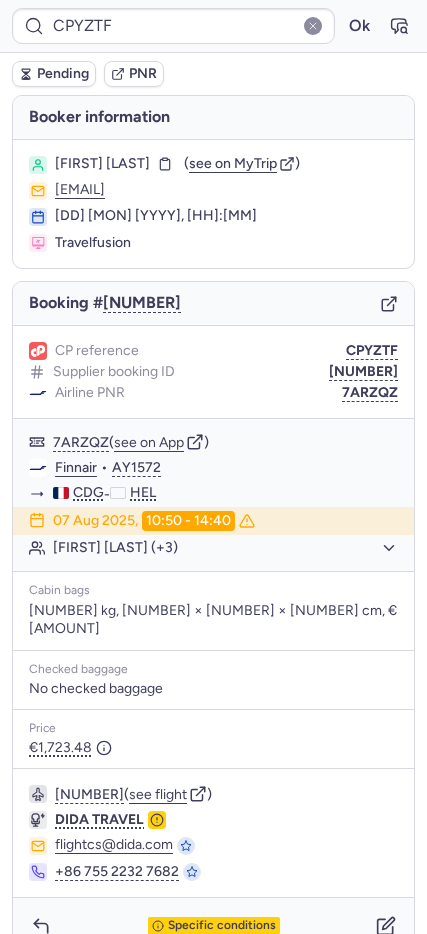 type on "CPTD9N" 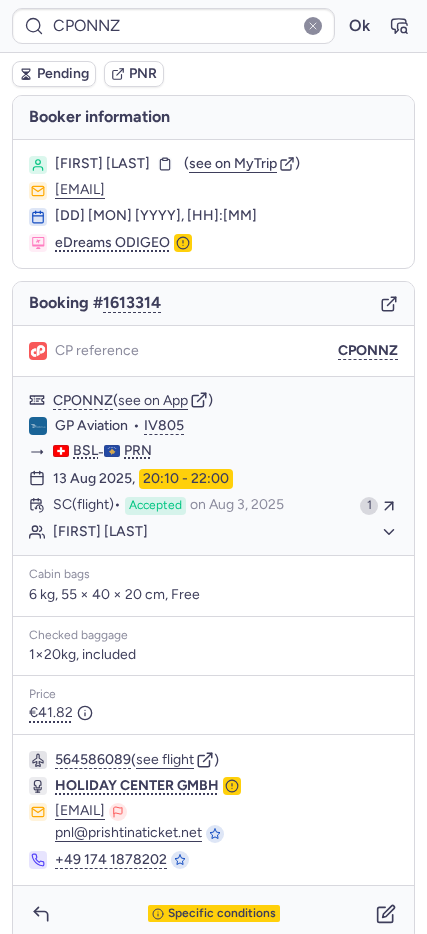 type on "CPTD9N" 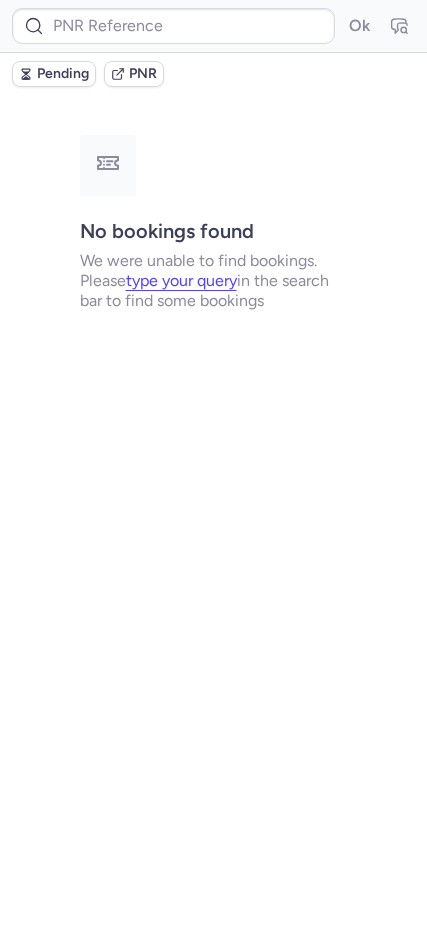 type on "CPMRKC" 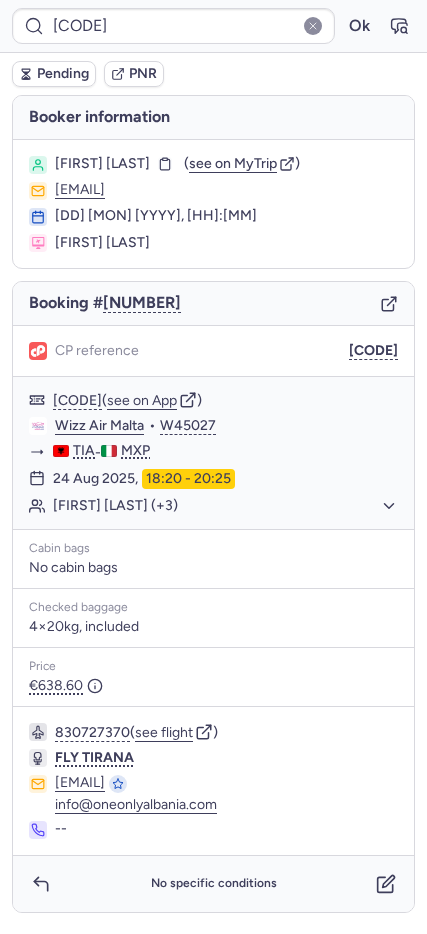 click 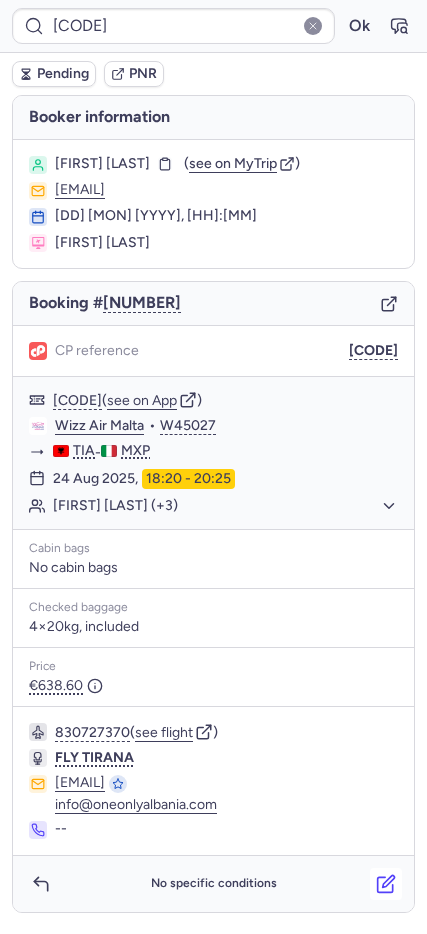 click 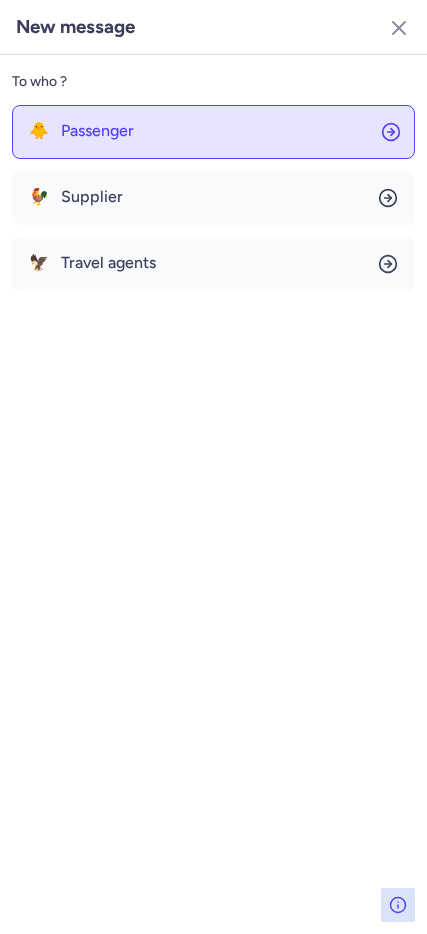click on "Passenger" at bounding box center [97, 131] 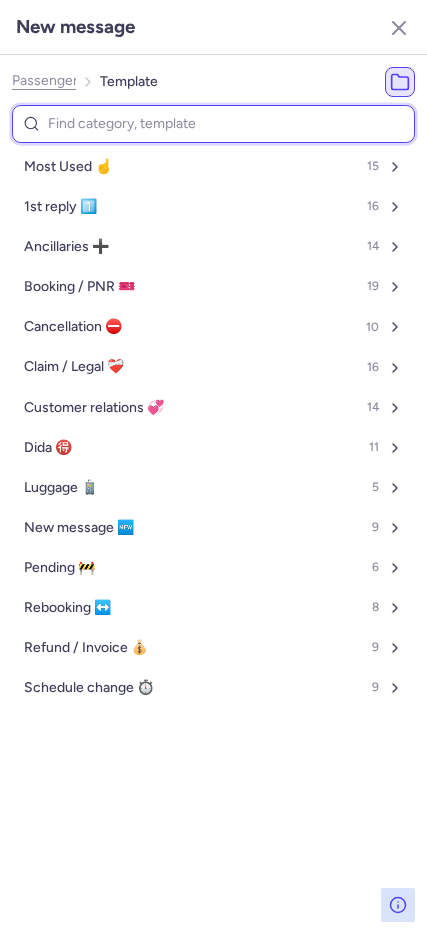 type on ";" 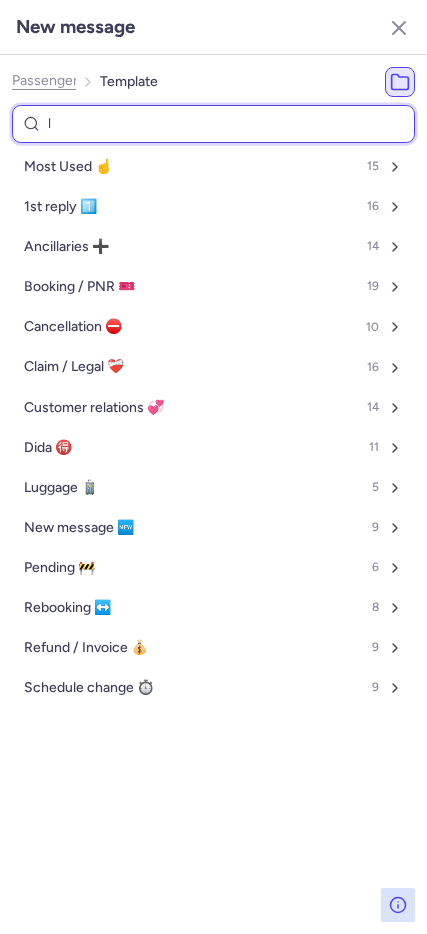 type on "lu" 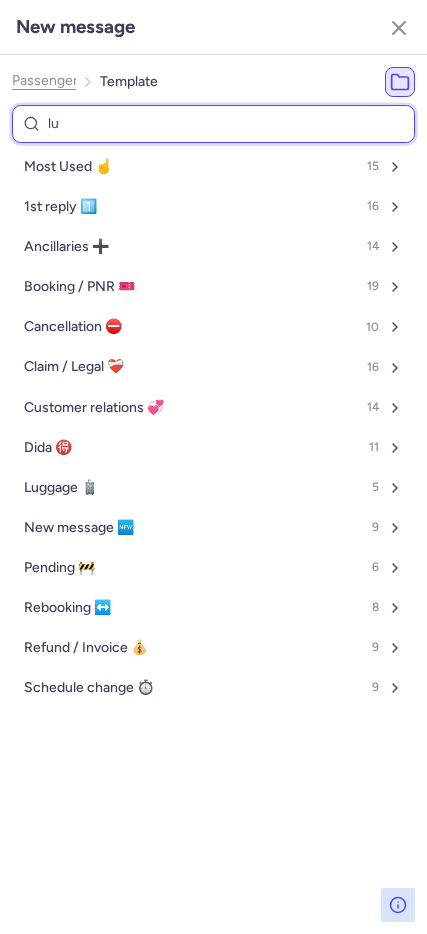 select on "en" 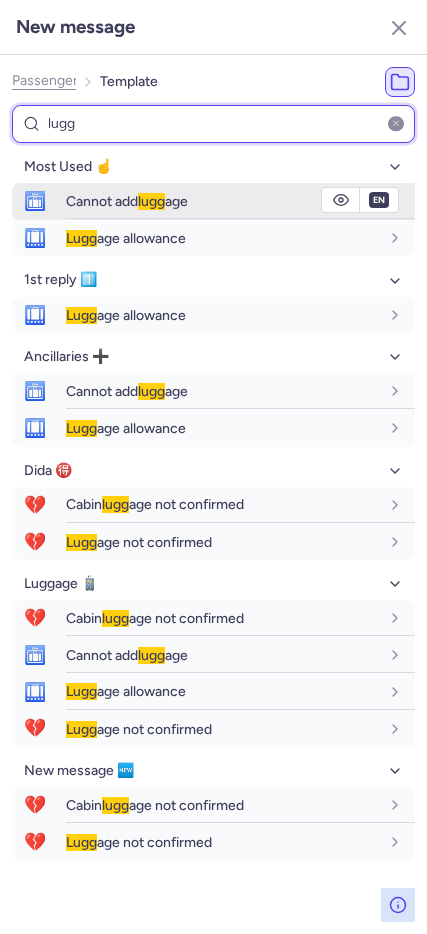type on "lugg" 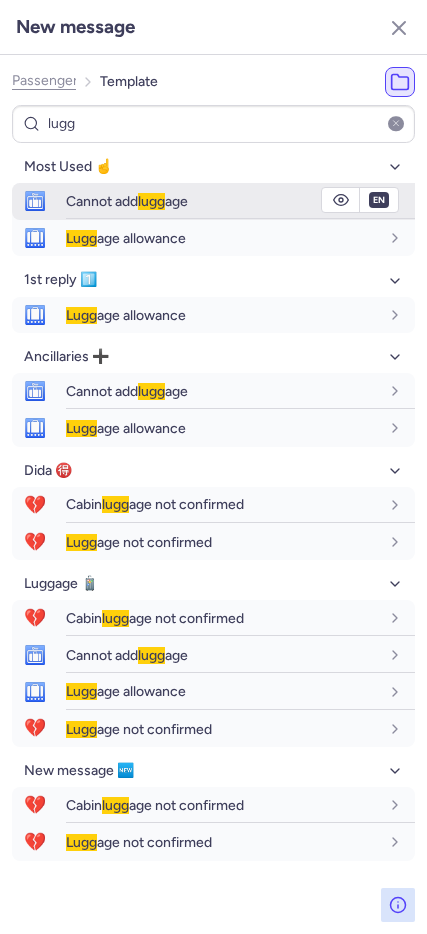 click on "Cannot add  lugg age" at bounding box center [127, 201] 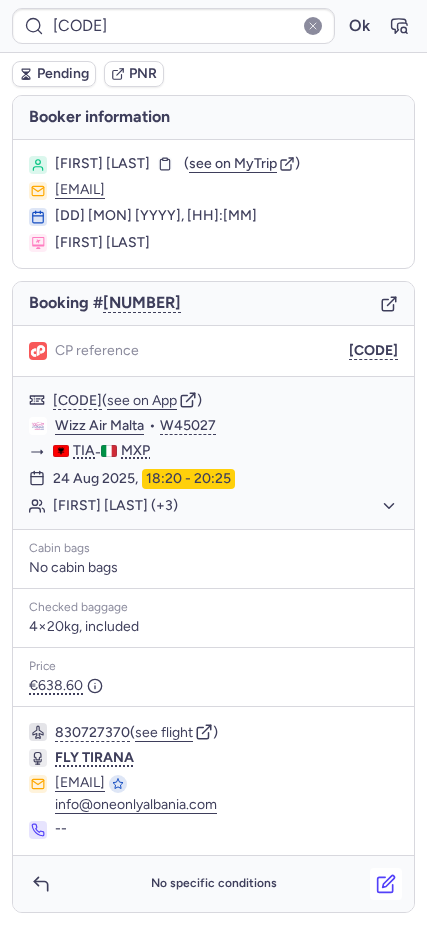 click 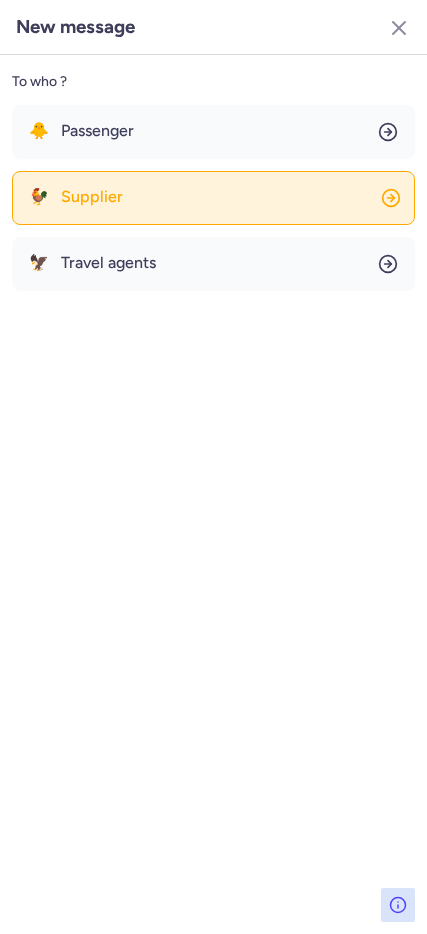 click on "🐓 Supplier" 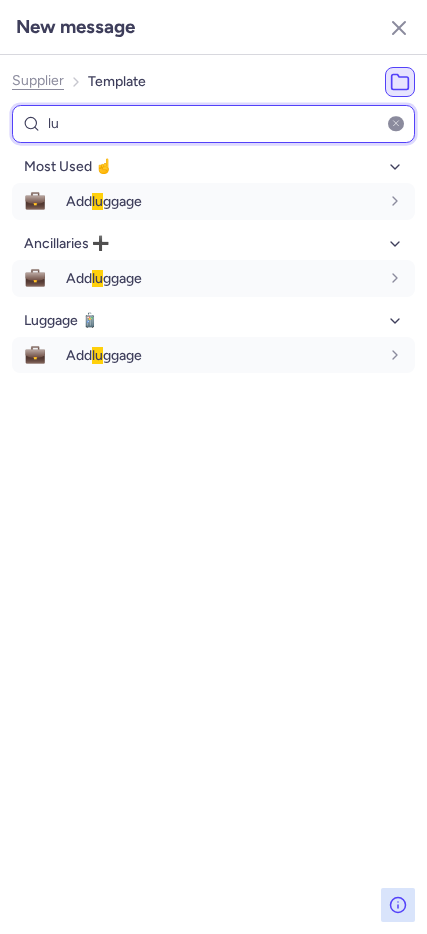 type on "l" 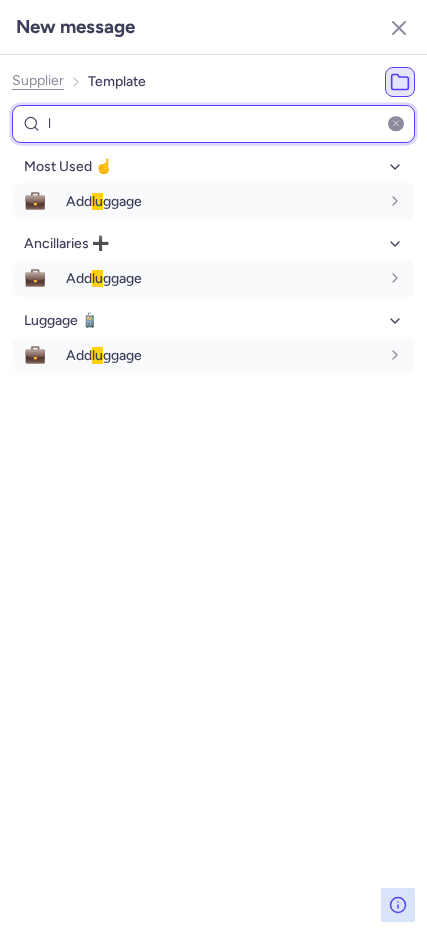 type 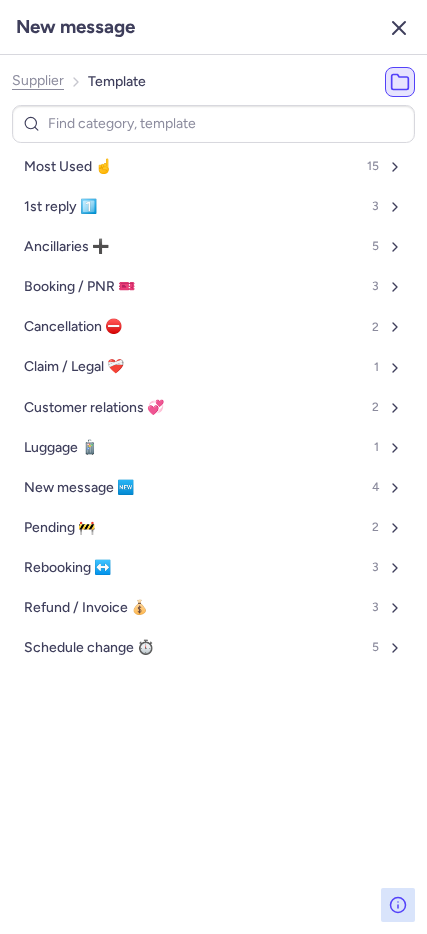 click 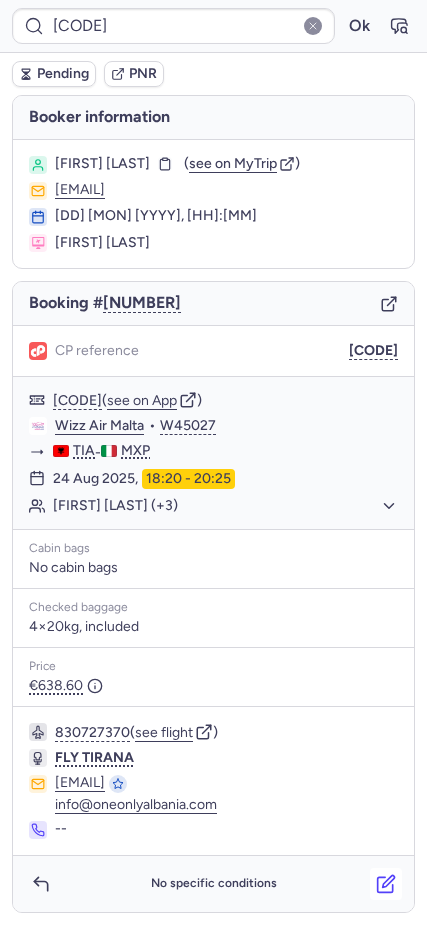 click 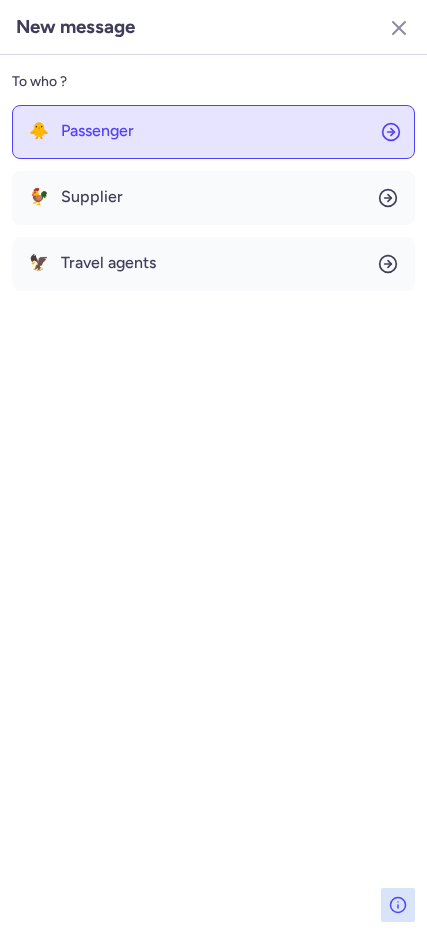 click on "Passenger" at bounding box center (97, 131) 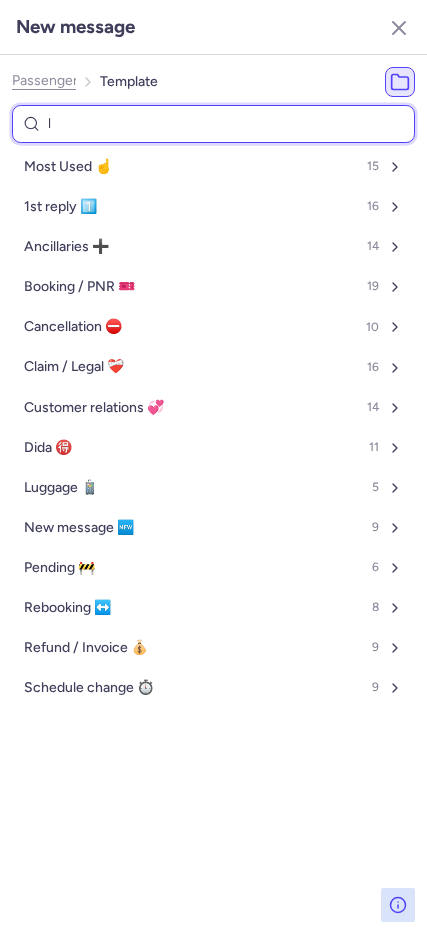 type on "lu" 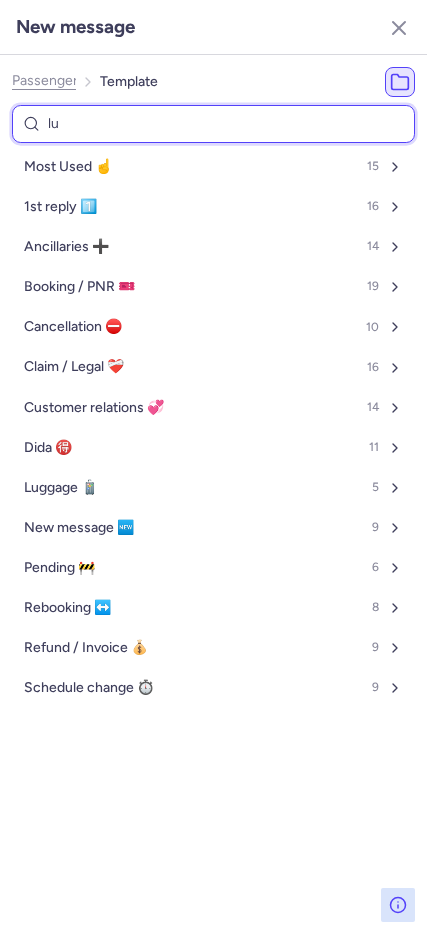 select on "en" 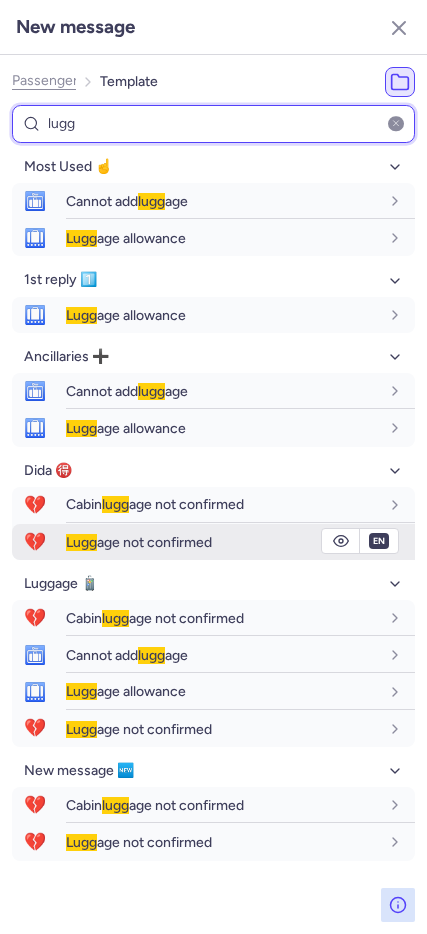 type on "lugg" 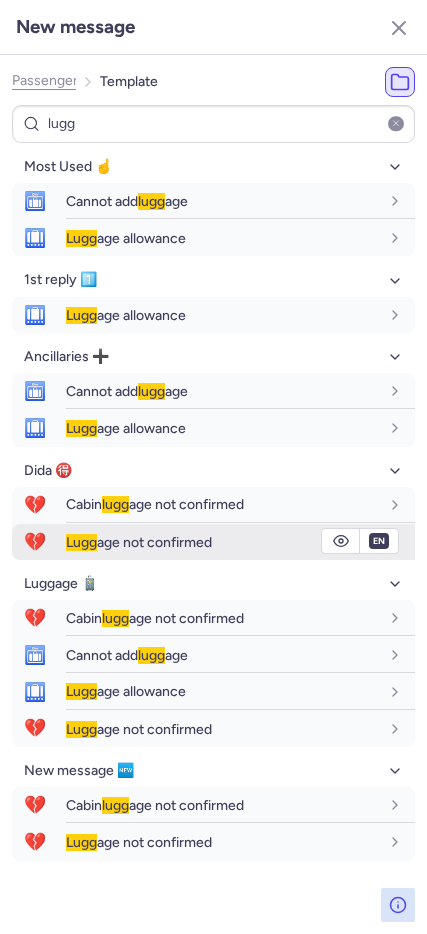 click on "Lugg age not confirmed" at bounding box center (139, 542) 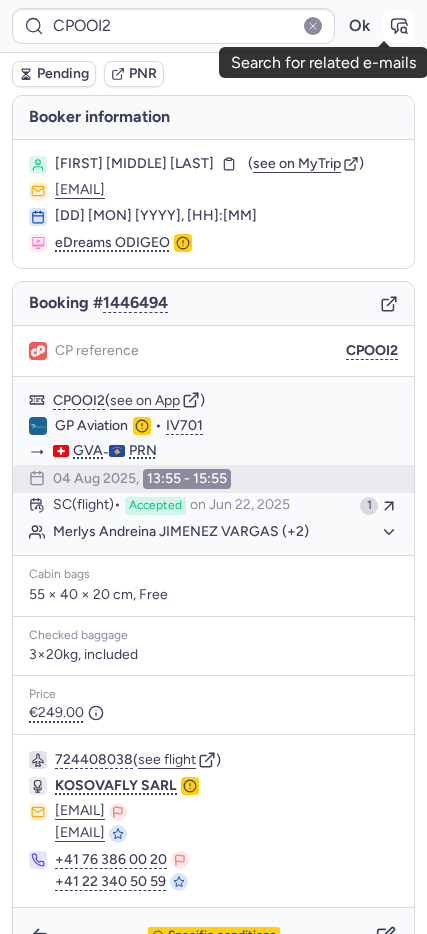 click at bounding box center (399, 26) 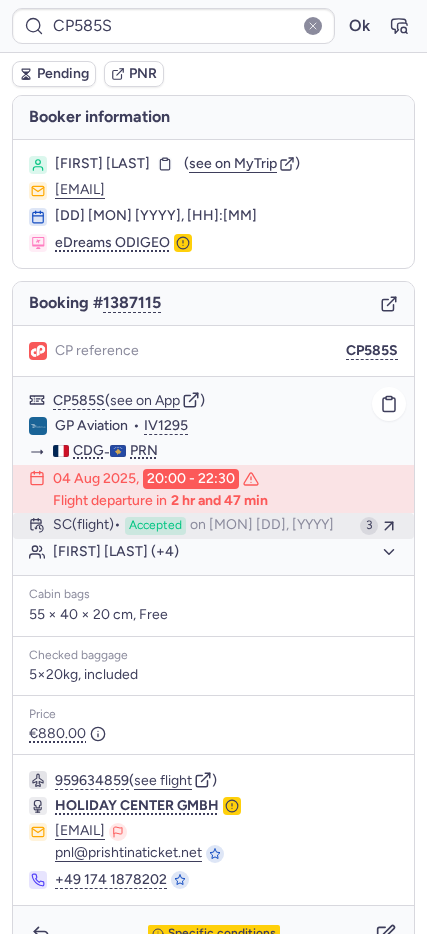 click on "SC   (flight)" at bounding box center (87, 526) 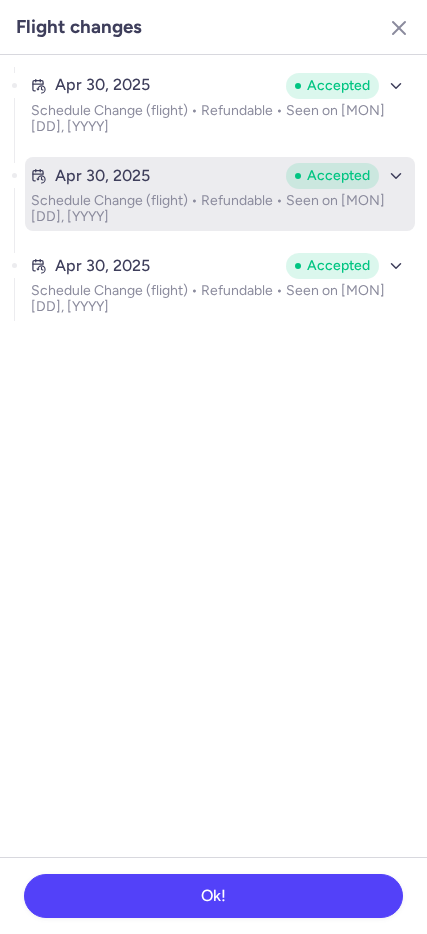click on "Schedule Change (flight) • Refundable • Seen on May 1, 2025" at bounding box center [220, 209] 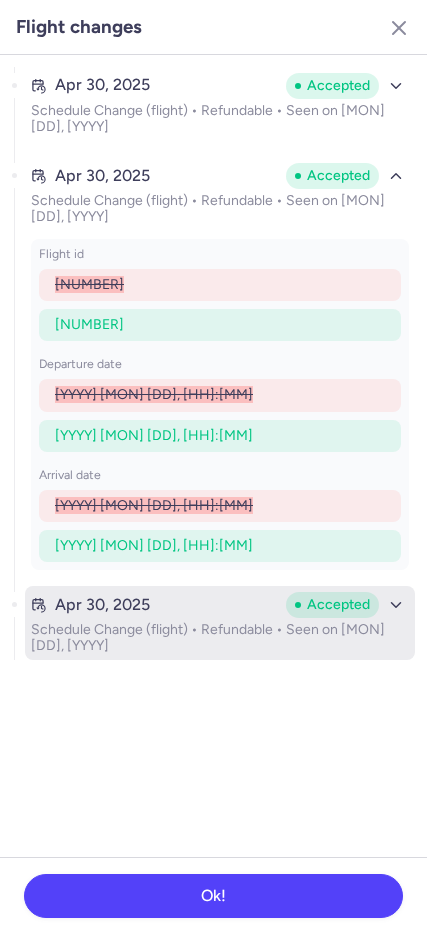 click on "Apr 30, 2025" at bounding box center (154, 605) 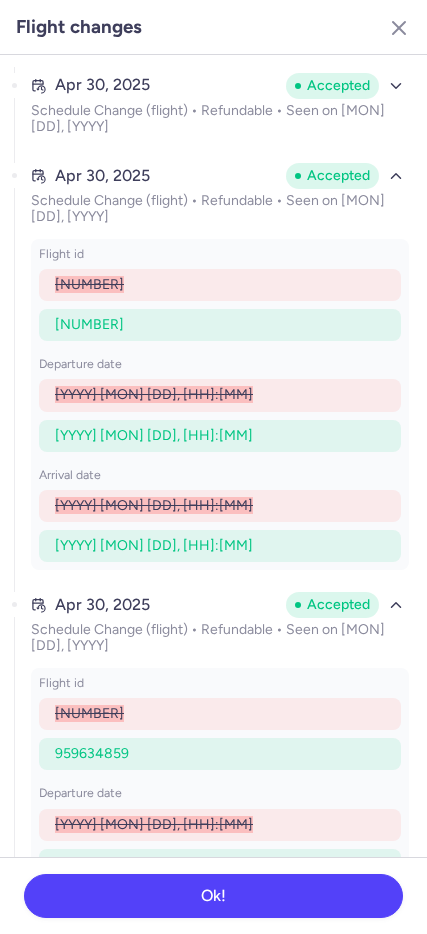 scroll, scrollTop: 142, scrollLeft: 0, axis: vertical 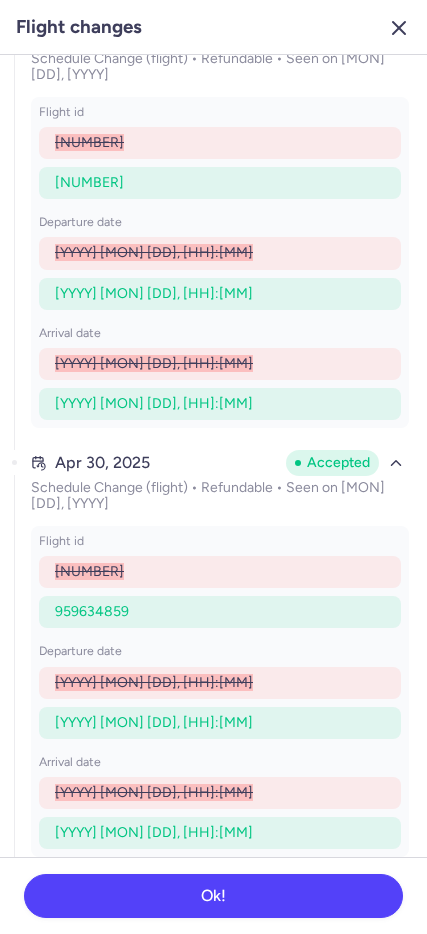 click 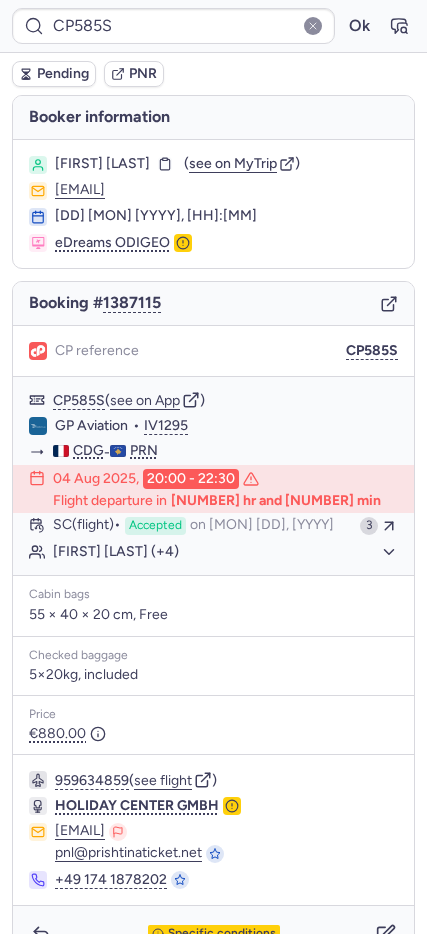 click on "Pending PNR" at bounding box center (213, 74) 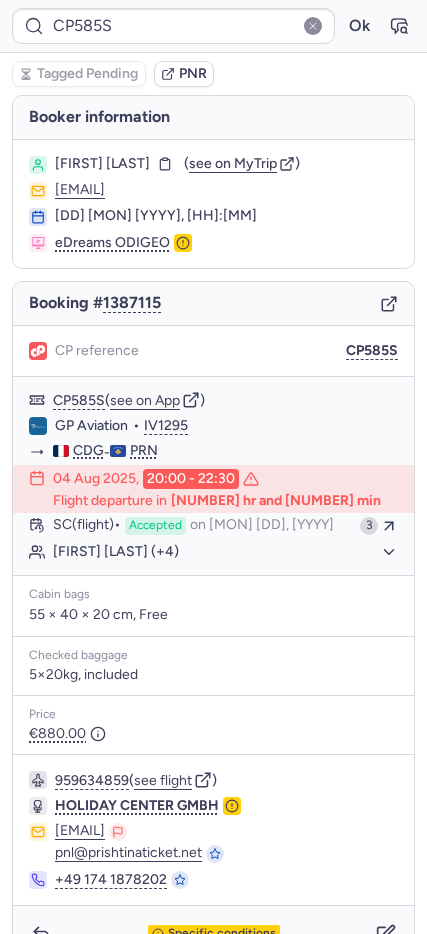 type on "CP67MM" 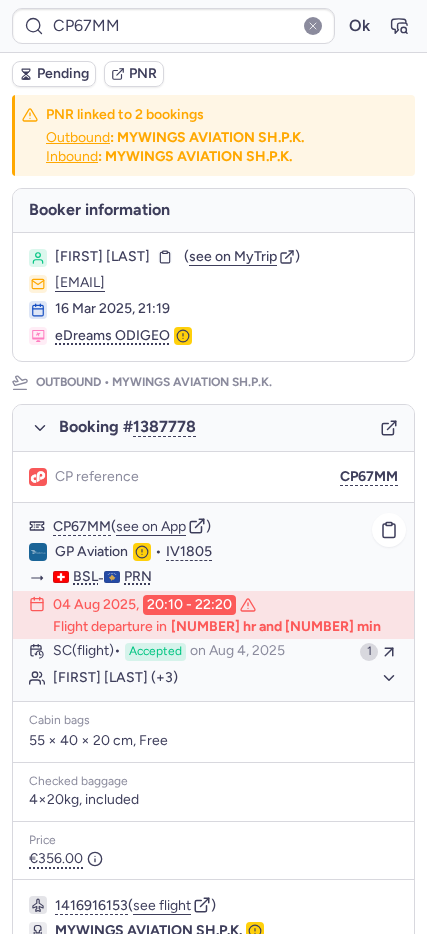 click on "Lindita ISLAMI (+3)" 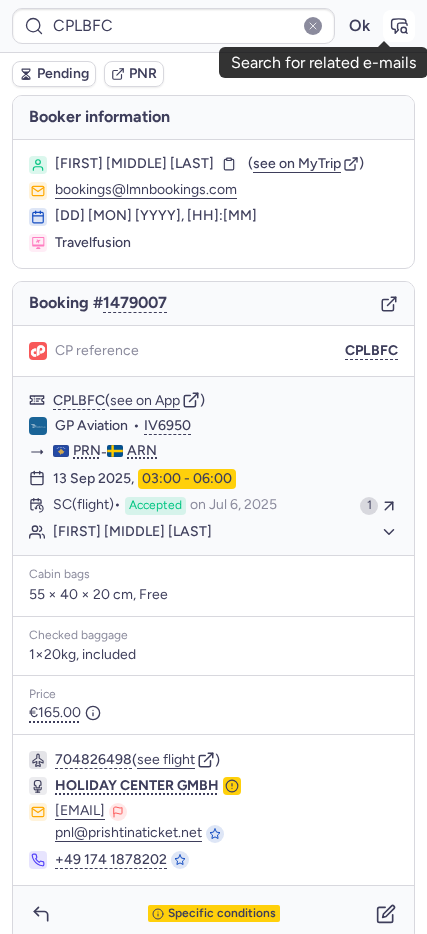 click 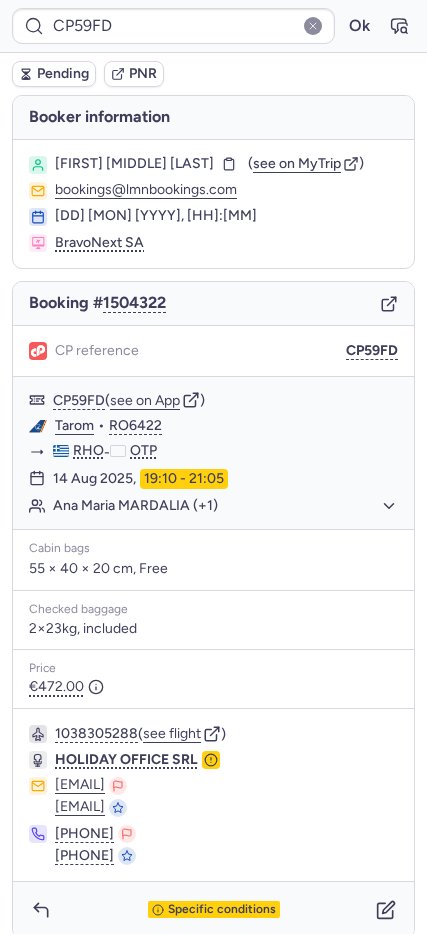 type on "CP67MM" 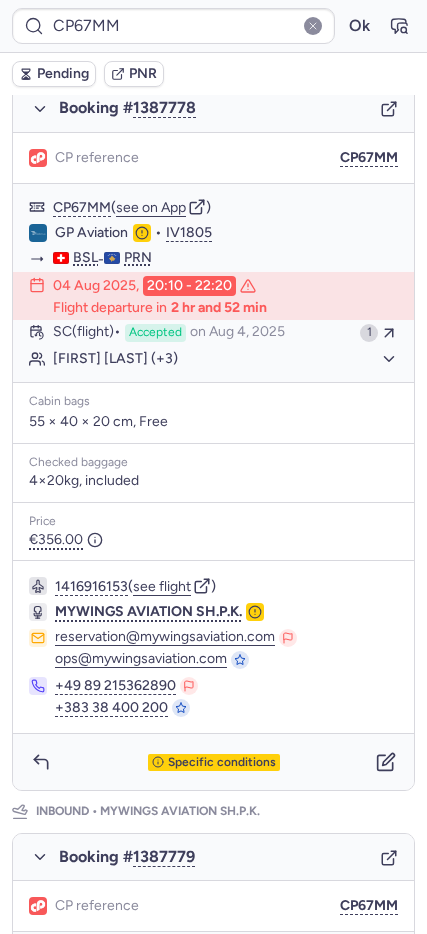scroll, scrollTop: 331, scrollLeft: 0, axis: vertical 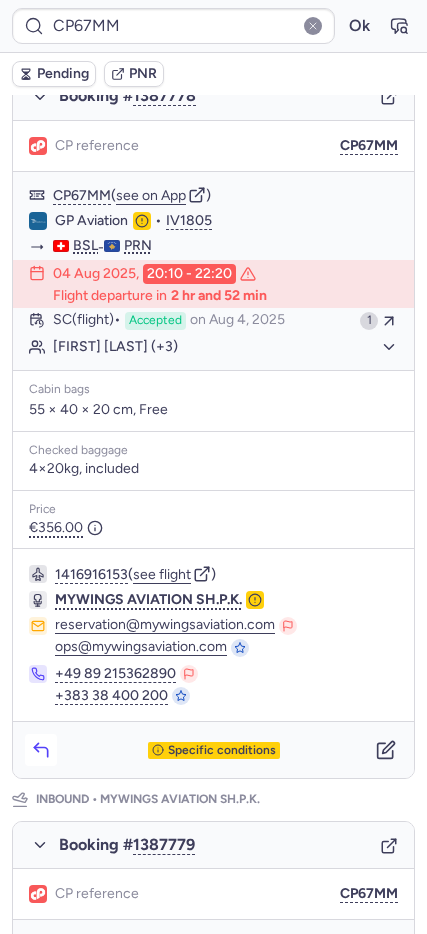 click 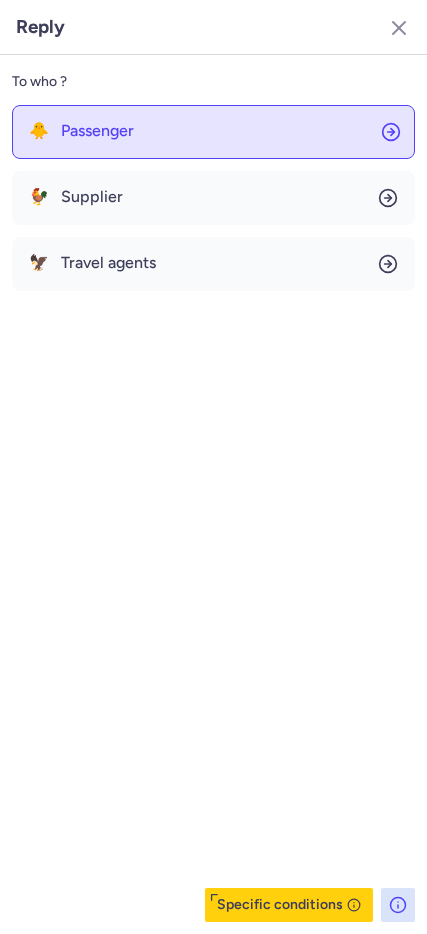 click on "🐥 Passenger" 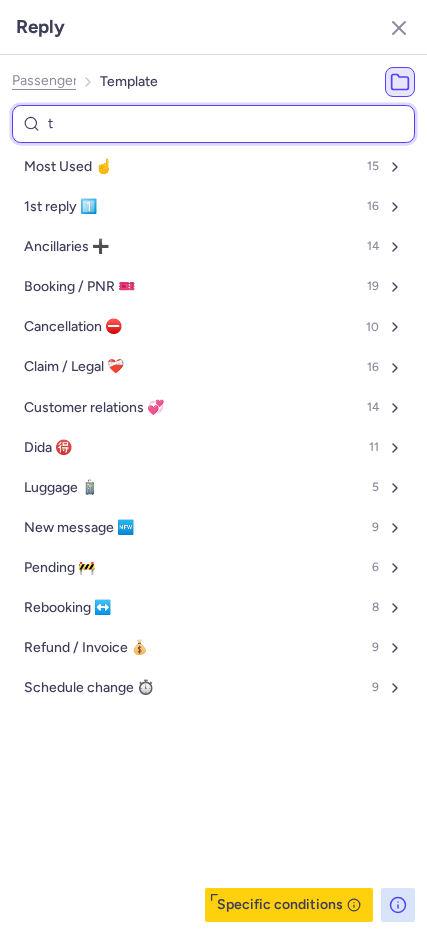 type on "tp" 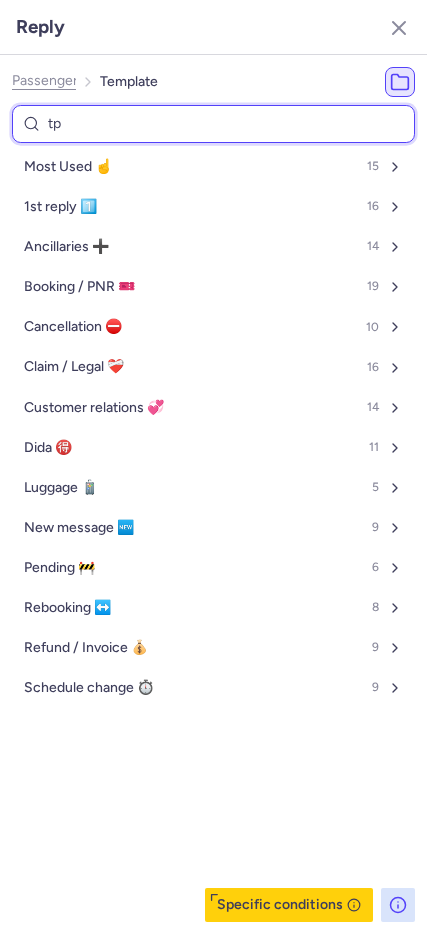 select on "en" 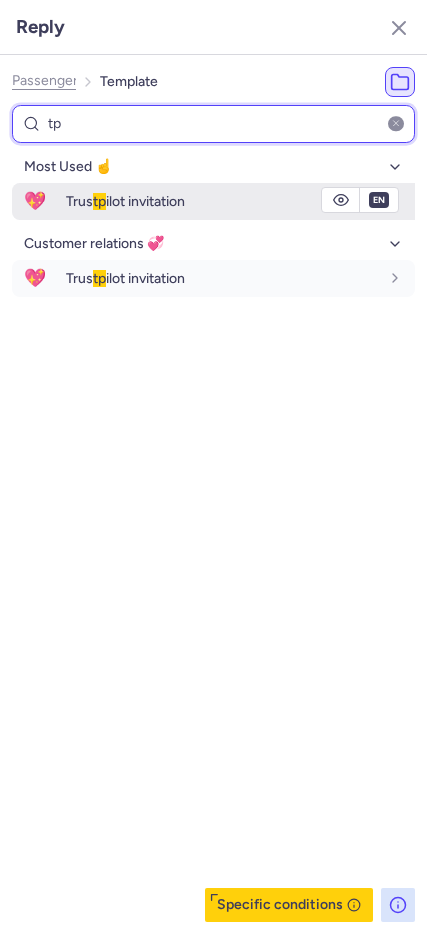 type on "tp" 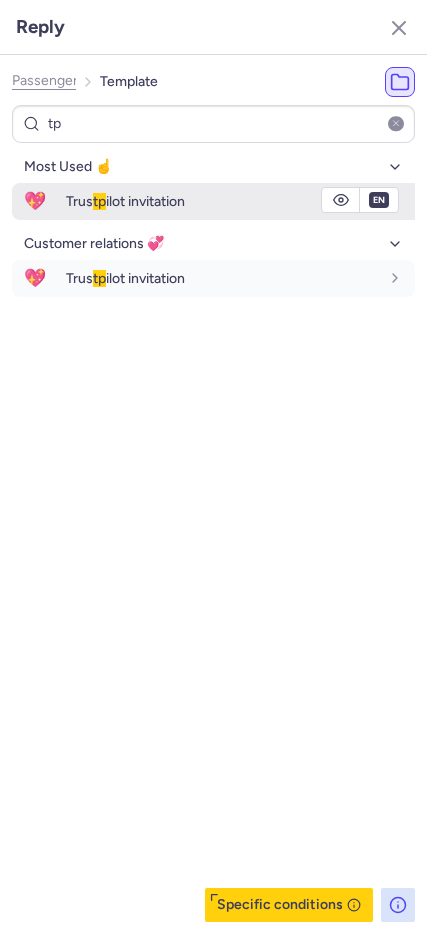 click on "Trus tp ilot invitation" at bounding box center (240, 201) 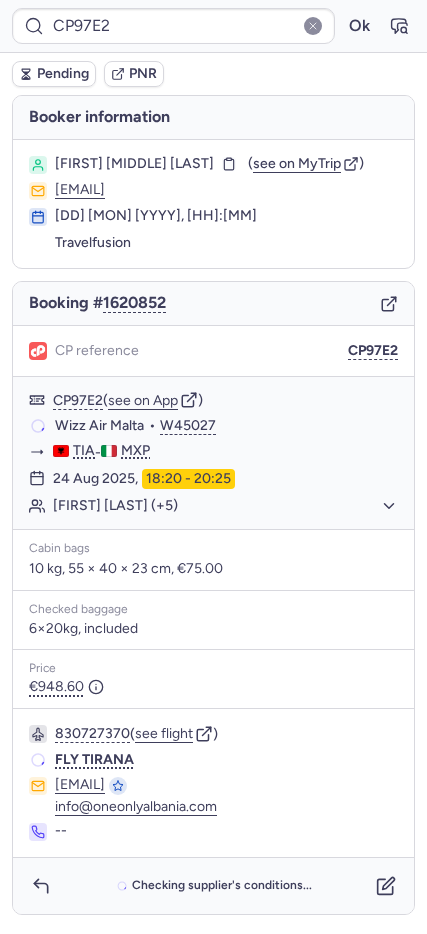 scroll, scrollTop: 0, scrollLeft: 0, axis: both 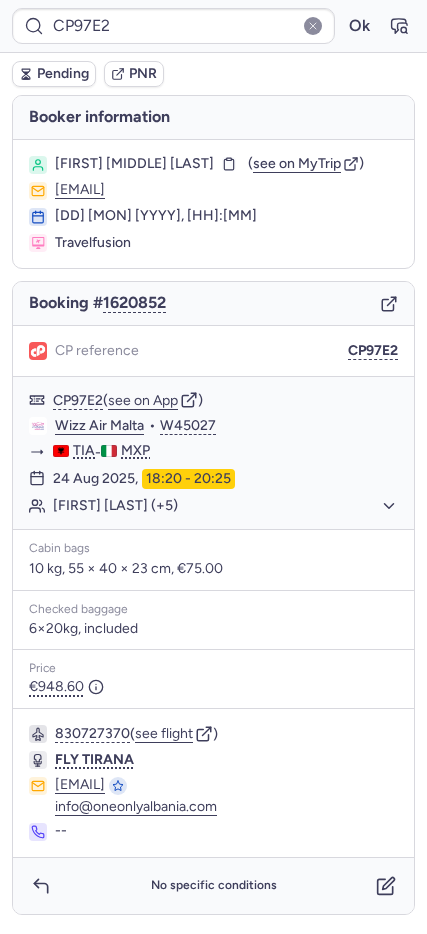 type on "CPONNZ" 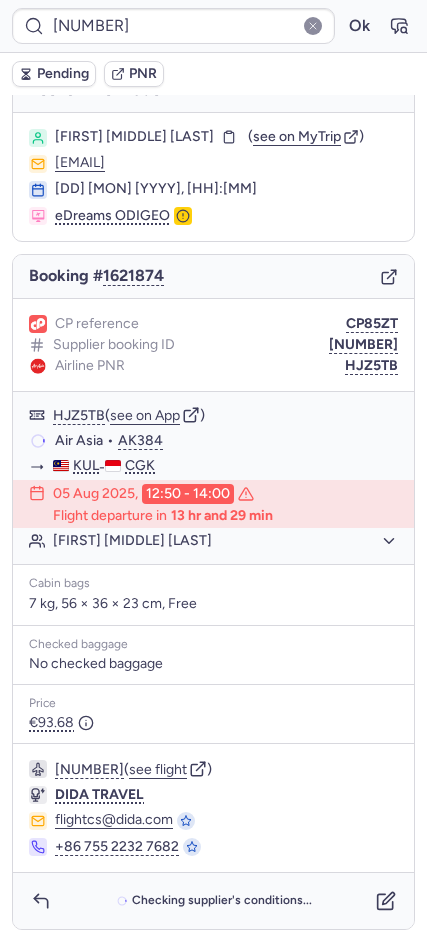 scroll, scrollTop: 35, scrollLeft: 0, axis: vertical 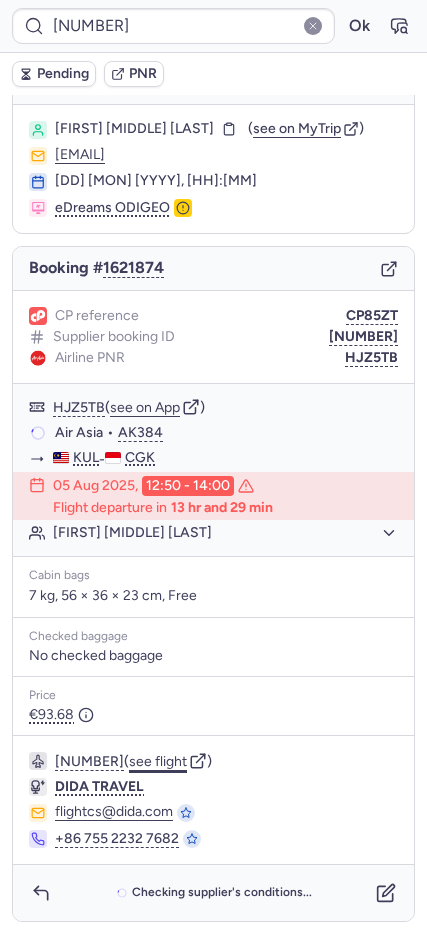 click on "see flight" 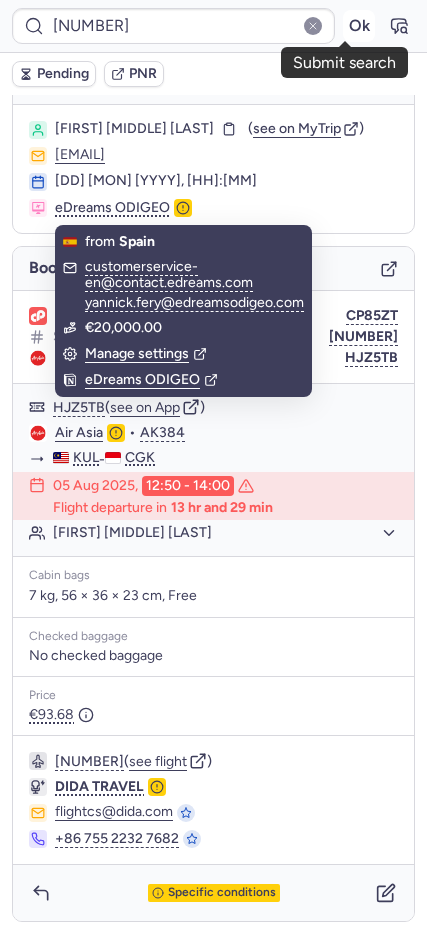 click on "Ok" at bounding box center (359, 26) 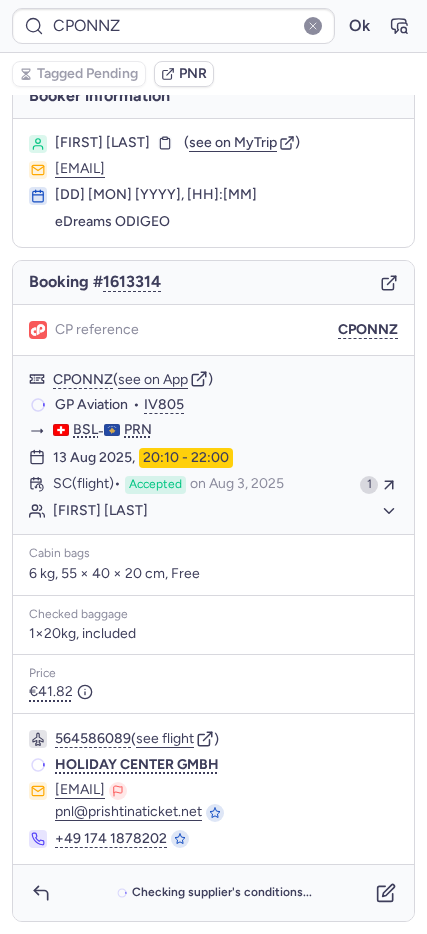 scroll, scrollTop: 21, scrollLeft: 0, axis: vertical 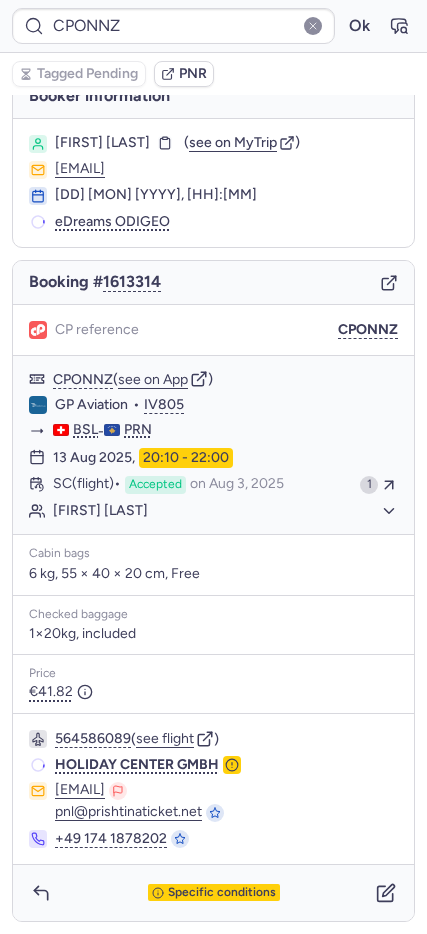 type on "CPQWUV" 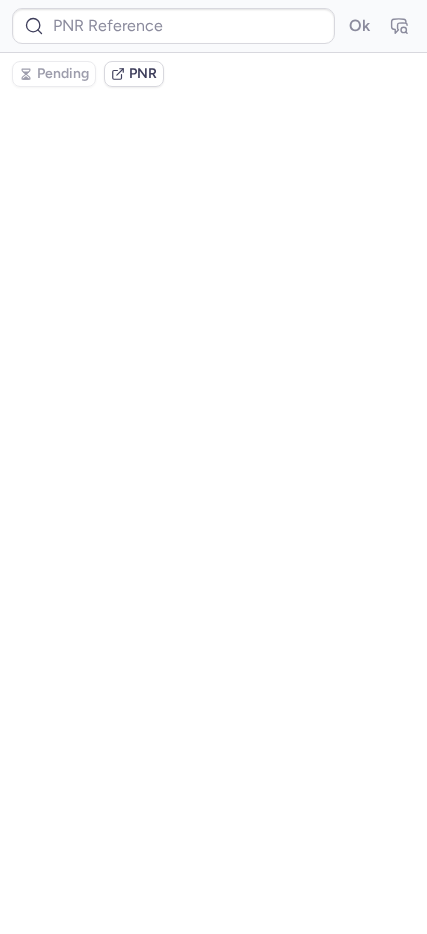 scroll, scrollTop: 20, scrollLeft: 0, axis: vertical 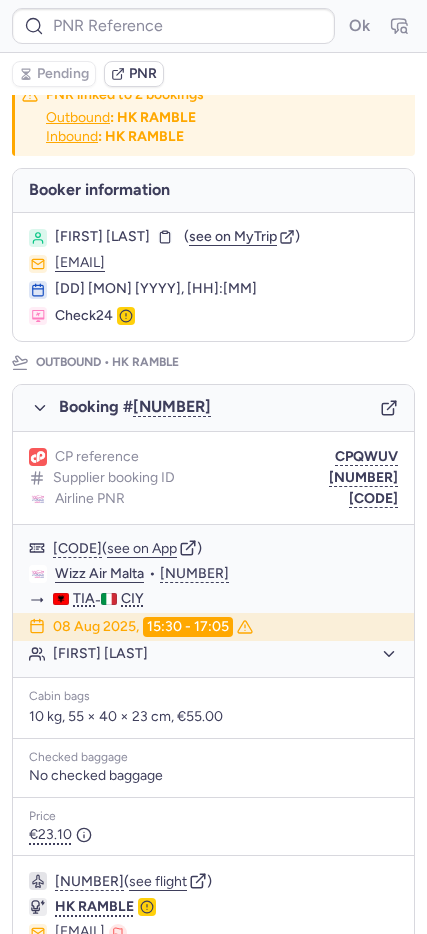 type on "CPQWUV" 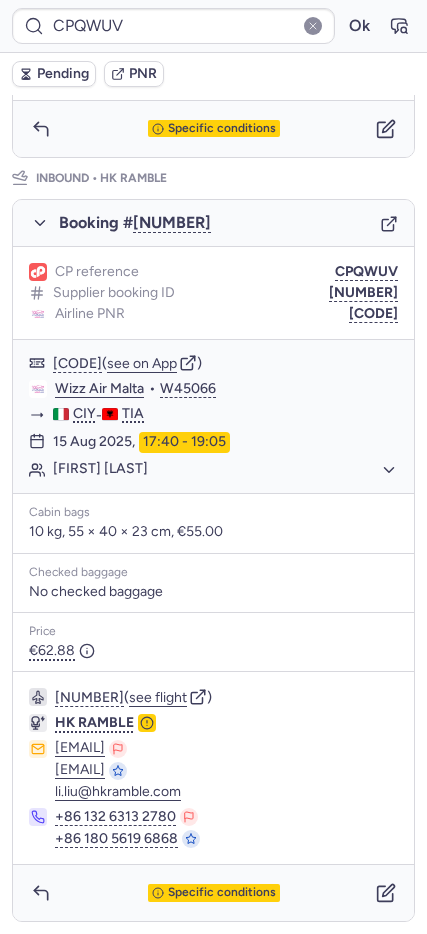 scroll, scrollTop: 0, scrollLeft: 0, axis: both 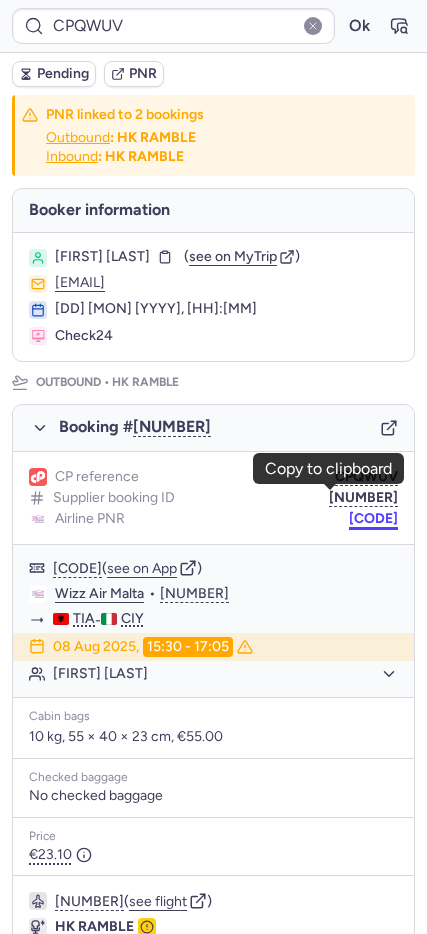 click on "YNPL8Q" at bounding box center [373, 519] 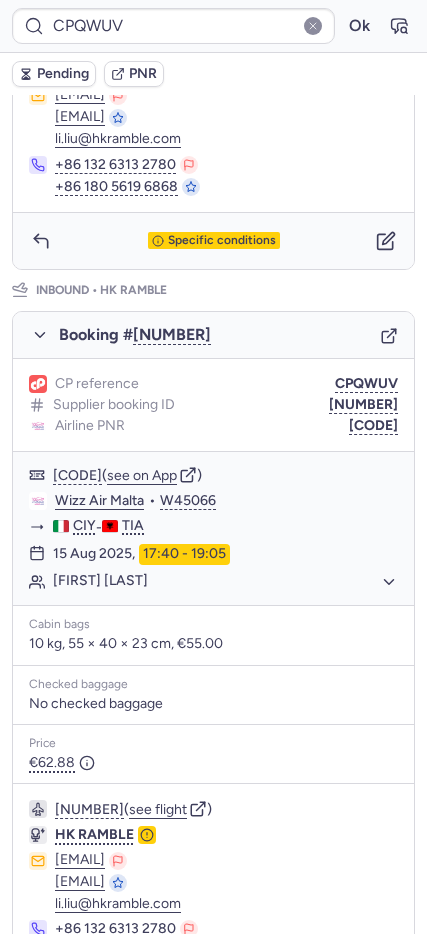 scroll, scrollTop: 969, scrollLeft: 0, axis: vertical 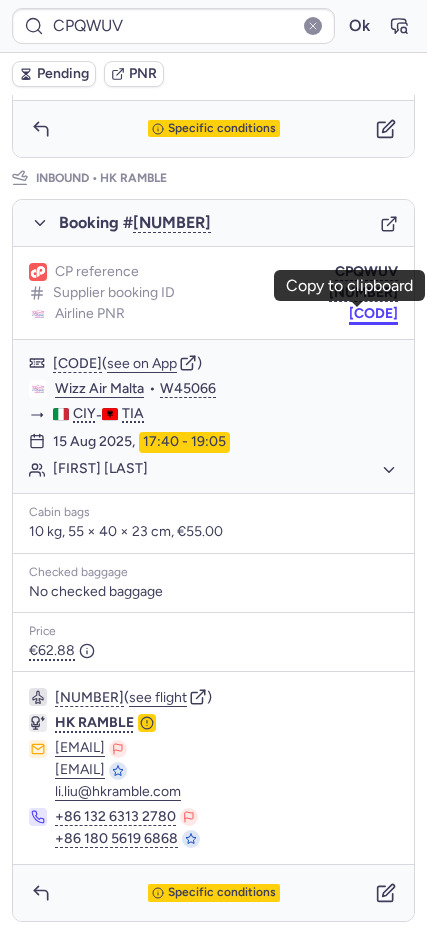 click on "PFS5ML" at bounding box center [373, 314] 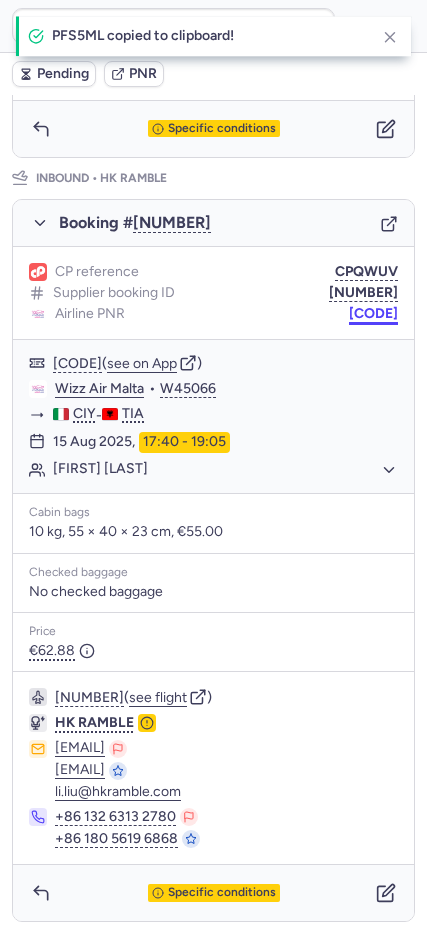 click on "PFS5ML" at bounding box center (373, 314) 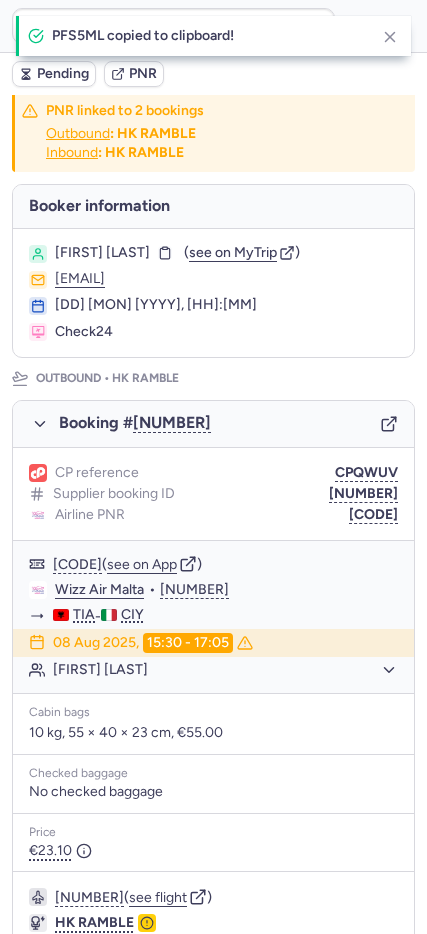 scroll, scrollTop: 0, scrollLeft: 0, axis: both 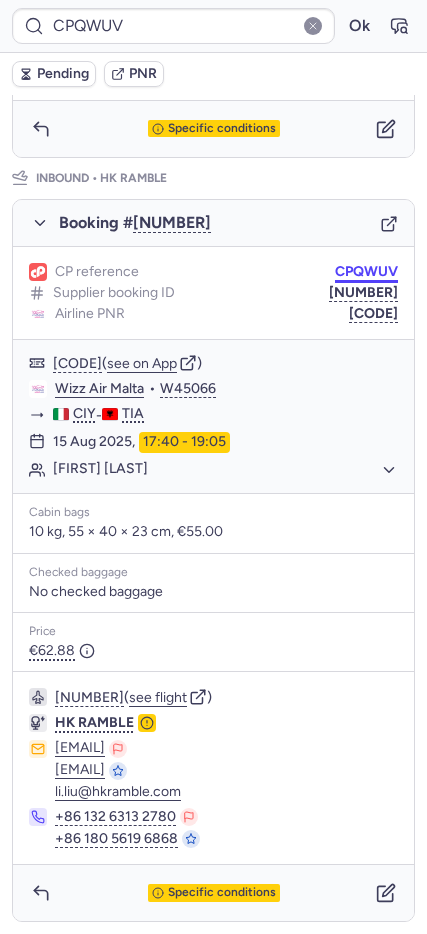 drag, startPoint x: 347, startPoint y: 271, endPoint x: 7, endPoint y: 221, distance: 343.6568 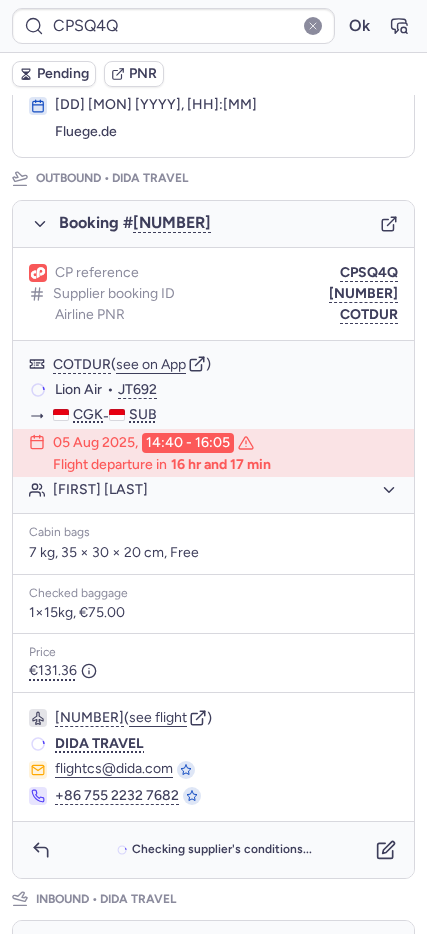 scroll, scrollTop: 204, scrollLeft: 0, axis: vertical 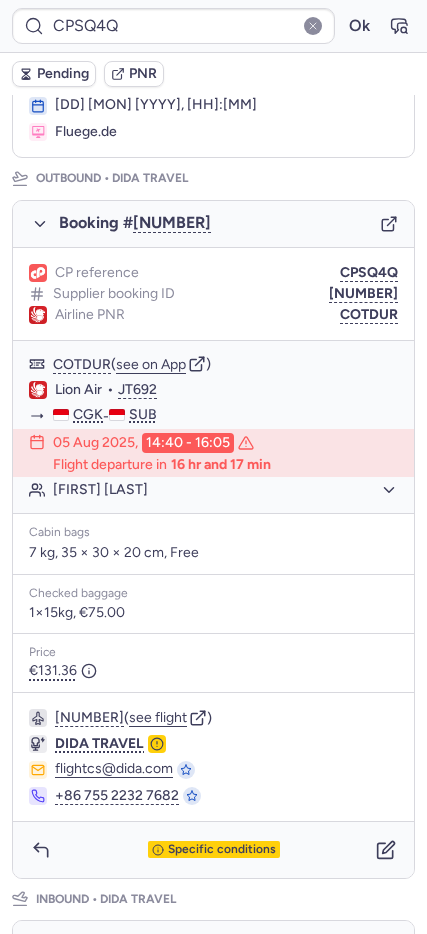 type on "CPRY4G" 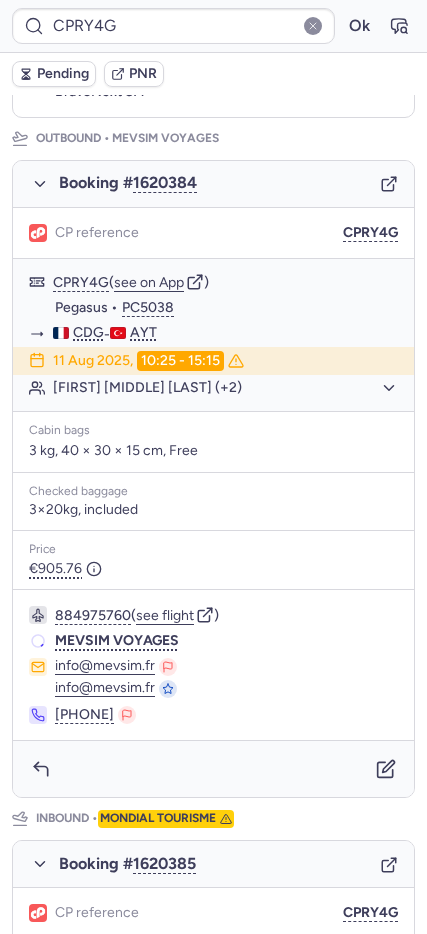 scroll, scrollTop: 204, scrollLeft: 0, axis: vertical 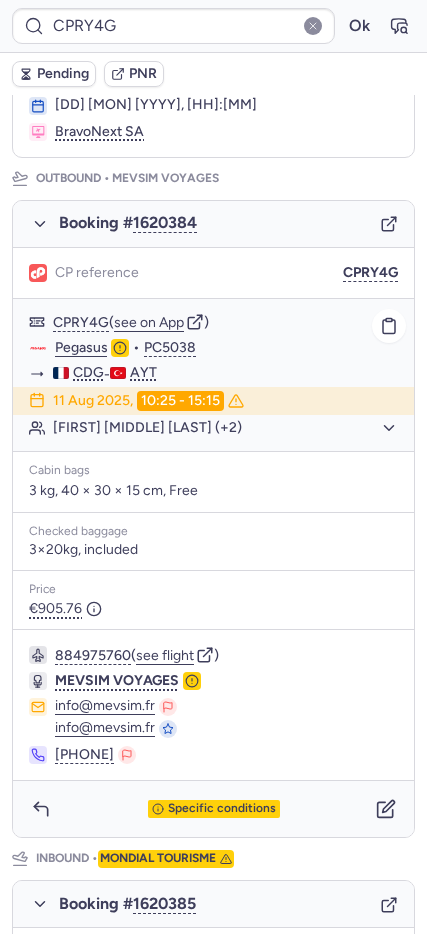 click on "Devianne Ep Yahia Aissa AGNES (+2)" 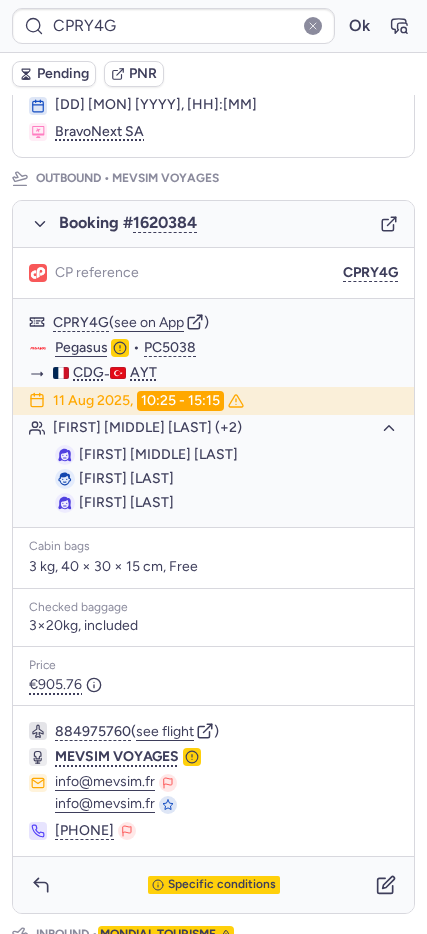 click on "Pending PNR" at bounding box center [213, 74] 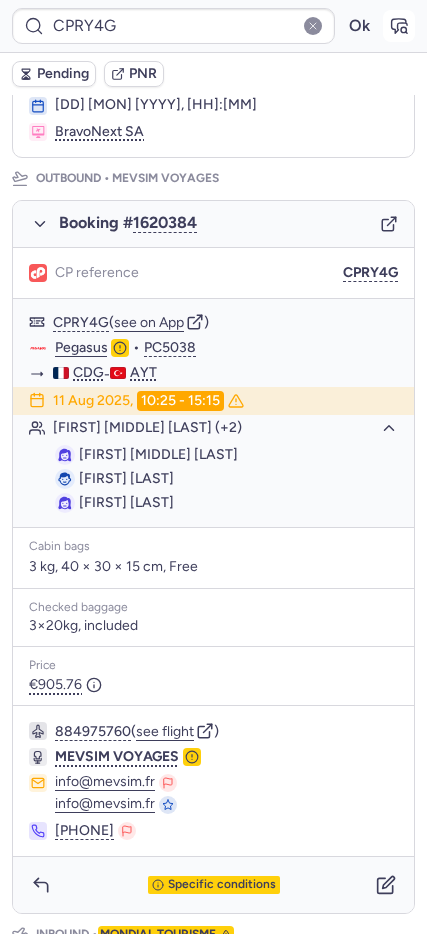 click 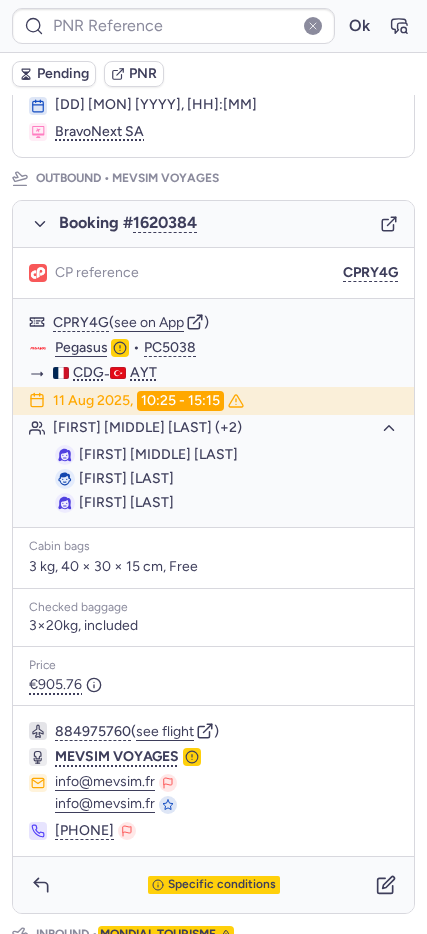 type on "CPRY4G" 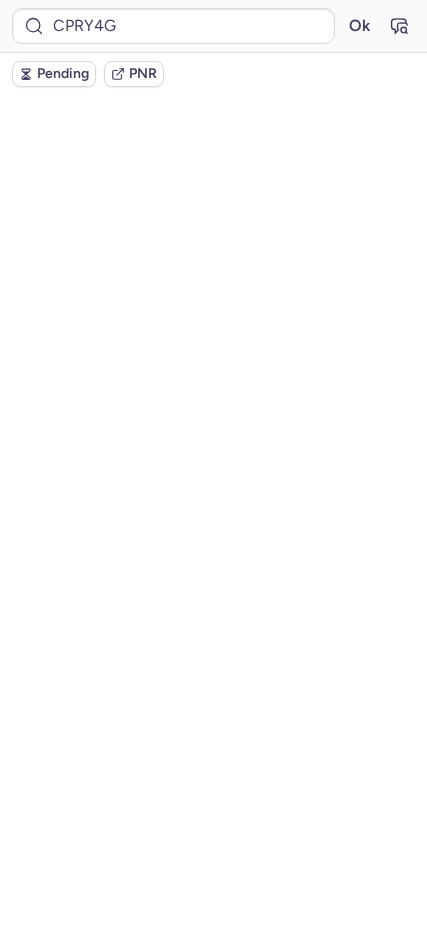 scroll, scrollTop: 0, scrollLeft: 0, axis: both 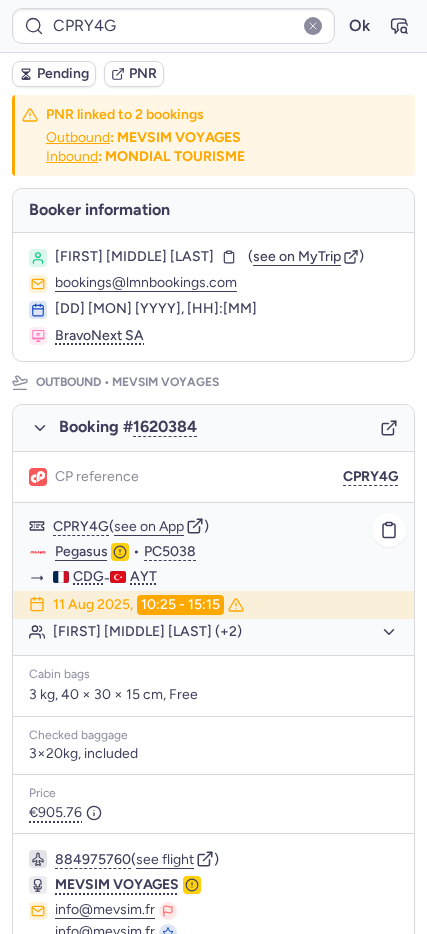 click on "Devianne Ep Yahia Aissa AGNES (+2)" 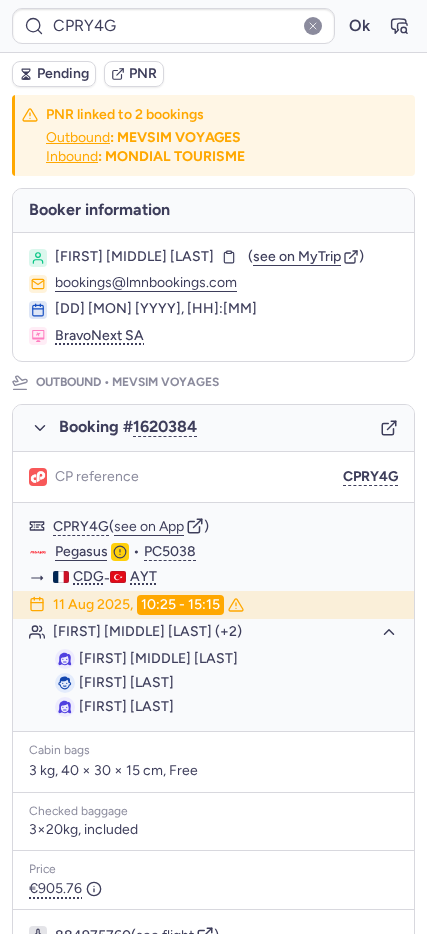 click on "Pending" at bounding box center [63, 74] 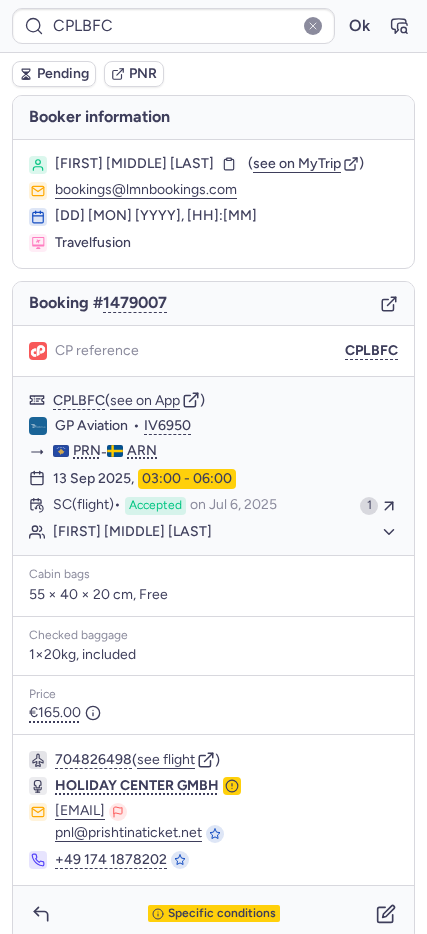 type on "CP97E2" 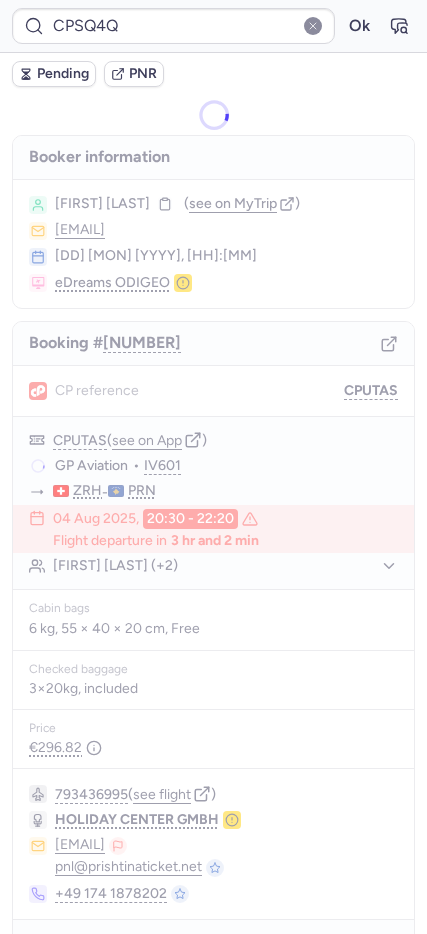 type on "CPUTAS" 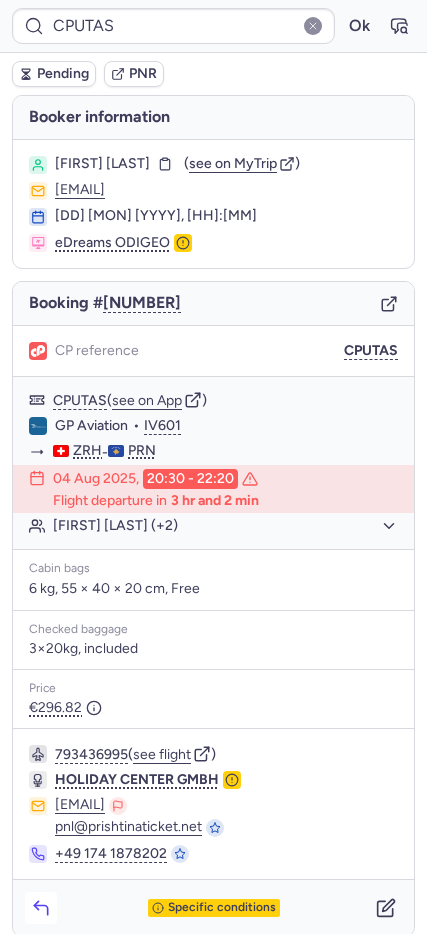 click 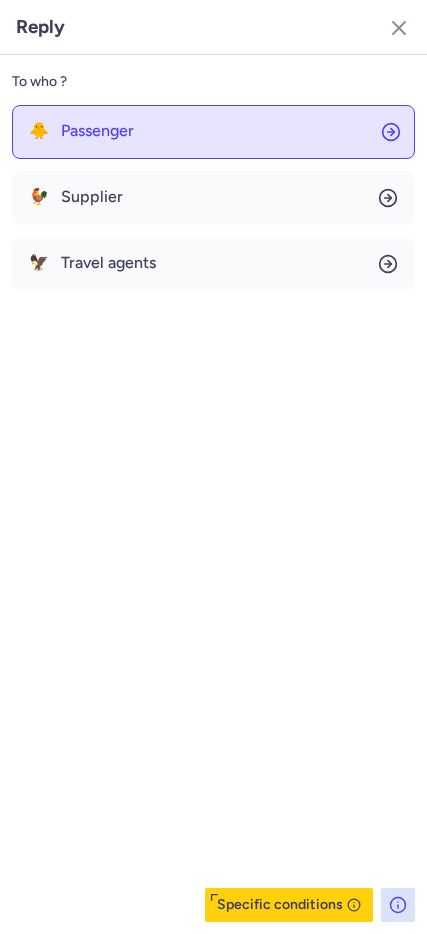 click on "🐥 Passenger" 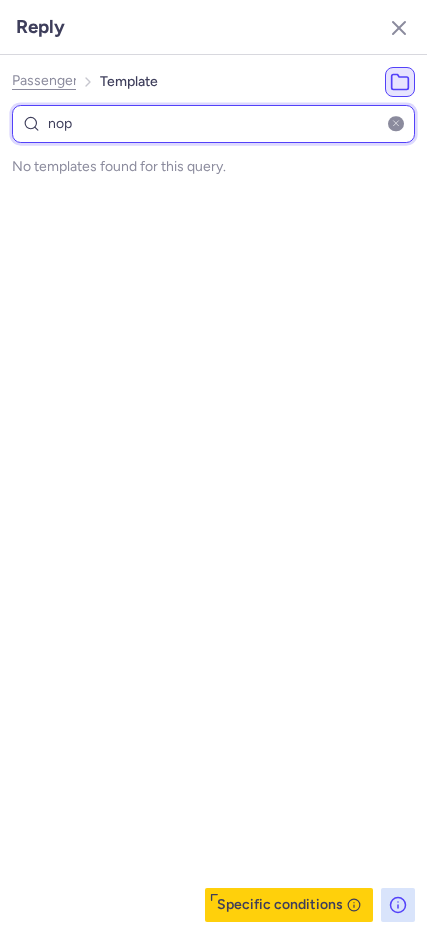 type on "no" 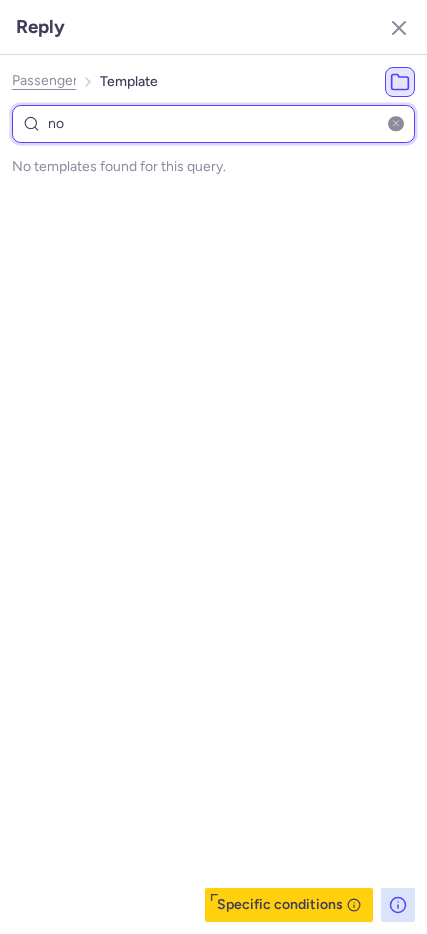 select on "en" 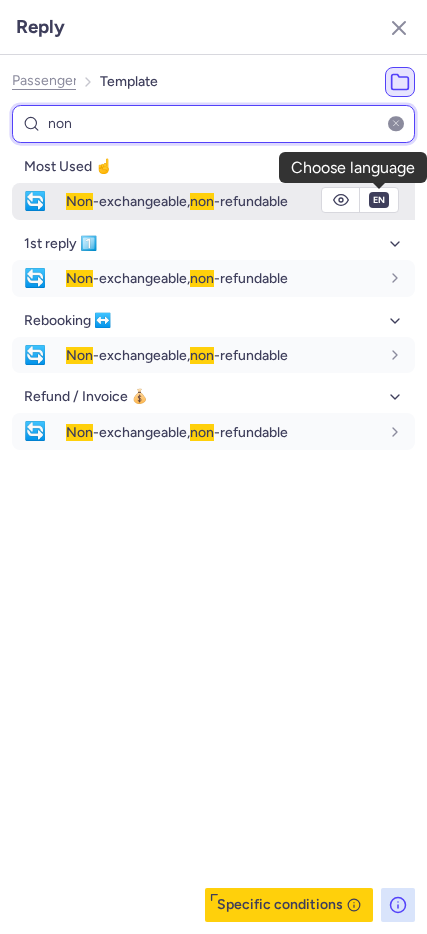 type on "non" 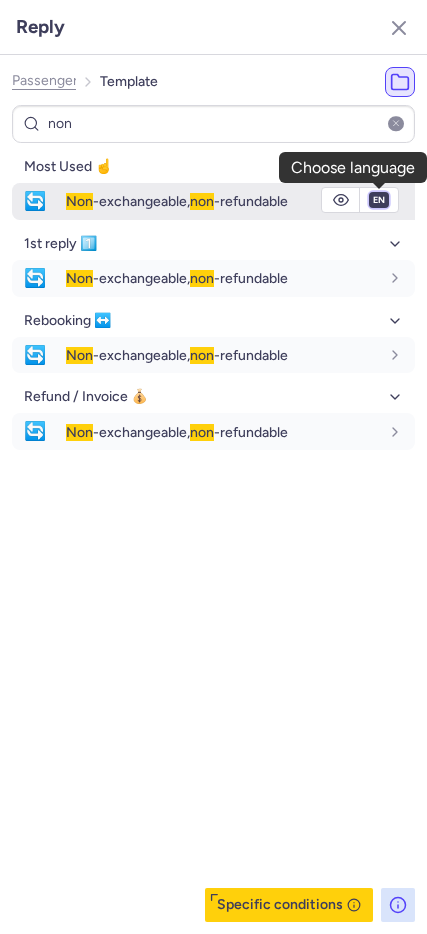 click on "fr en de nl pt es it ru" at bounding box center (379, 200) 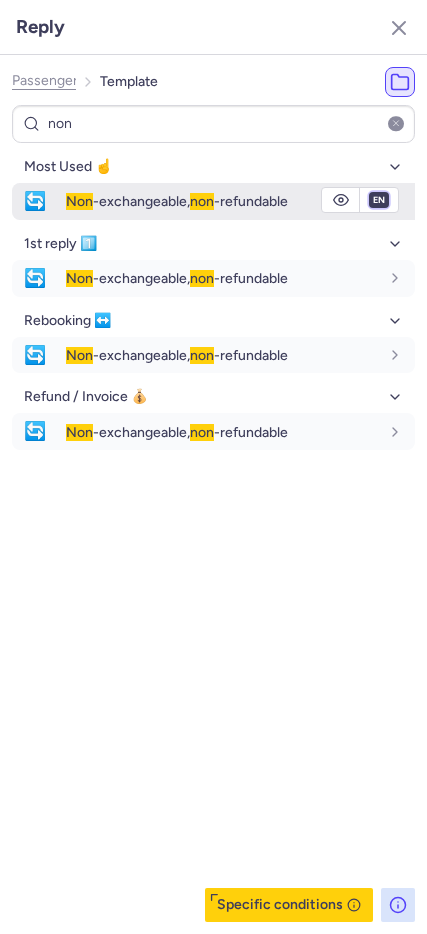 select on "de" 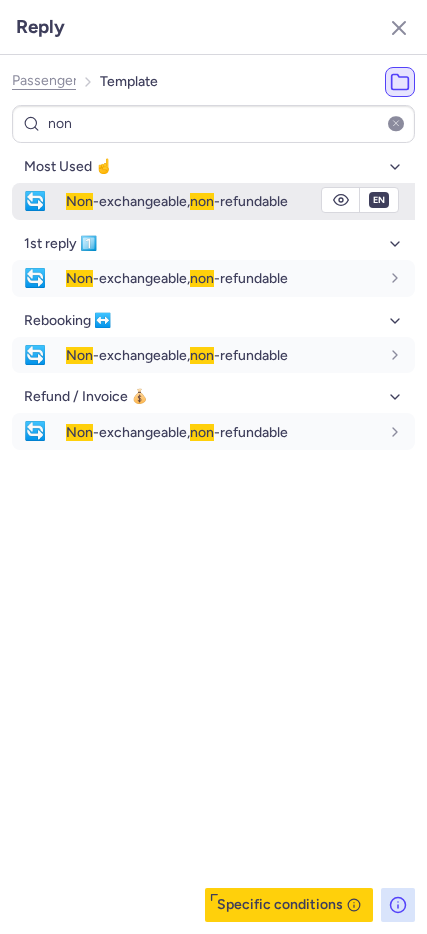 click on "fr en de nl pt es it ru" at bounding box center [379, 200] 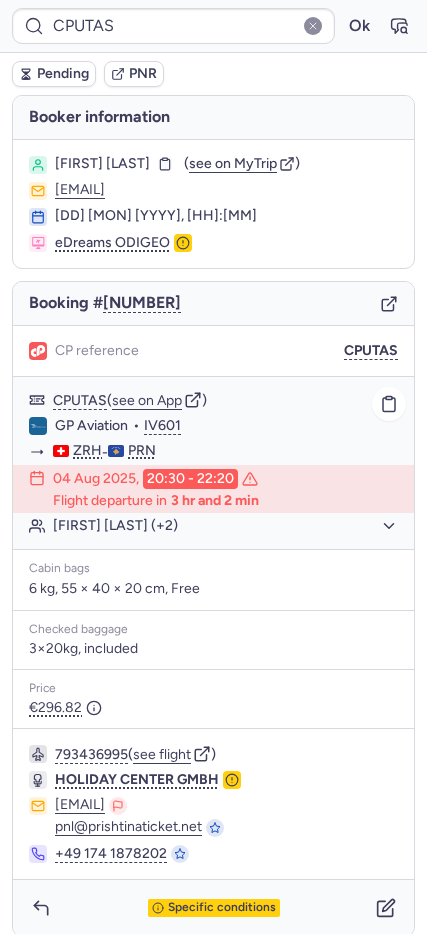click on "Naxhije KRYEZIU (+2)" 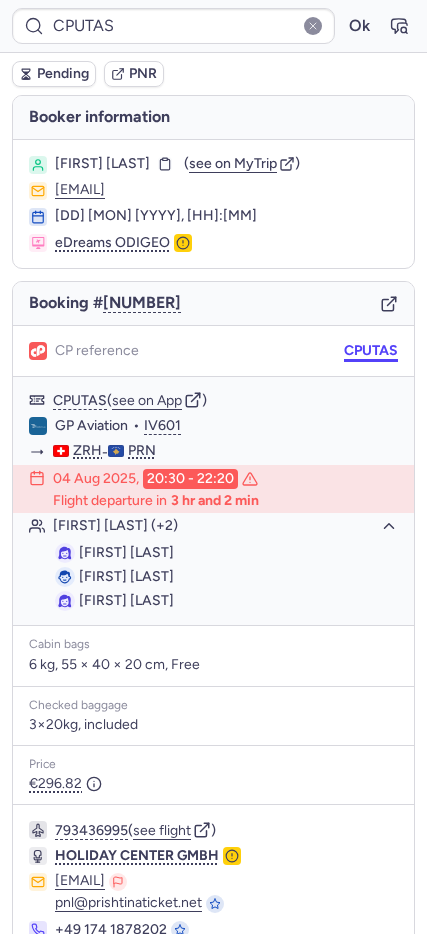 click on "CPUTAS" at bounding box center [371, 351] 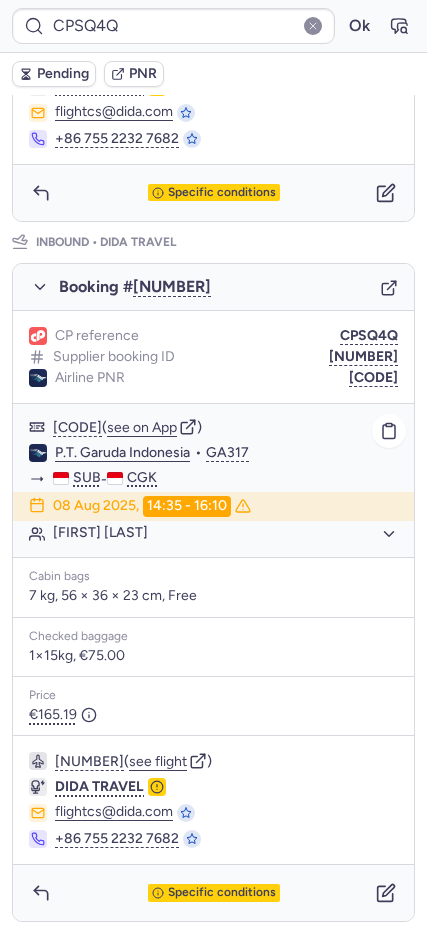 scroll, scrollTop: 0, scrollLeft: 0, axis: both 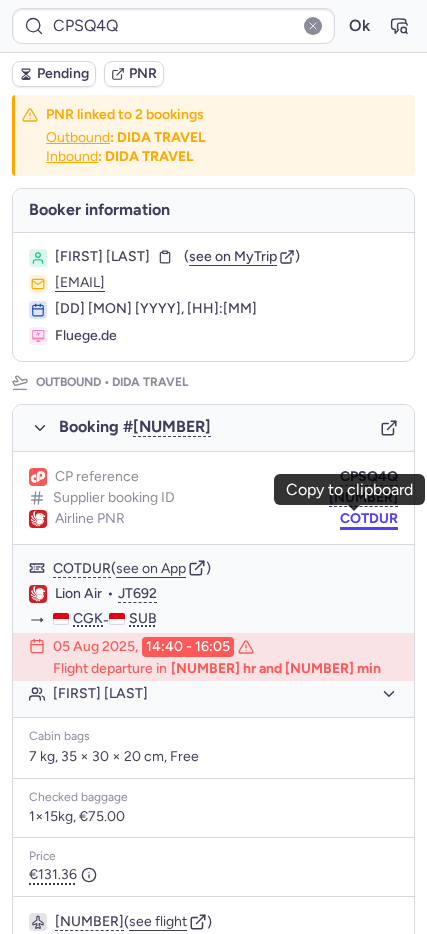click on "COTDUR" at bounding box center [369, 519] 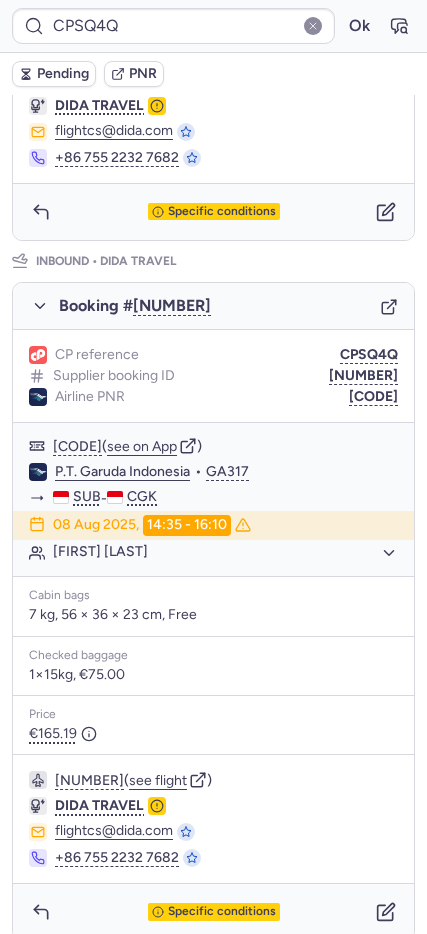 scroll, scrollTop: 861, scrollLeft: 0, axis: vertical 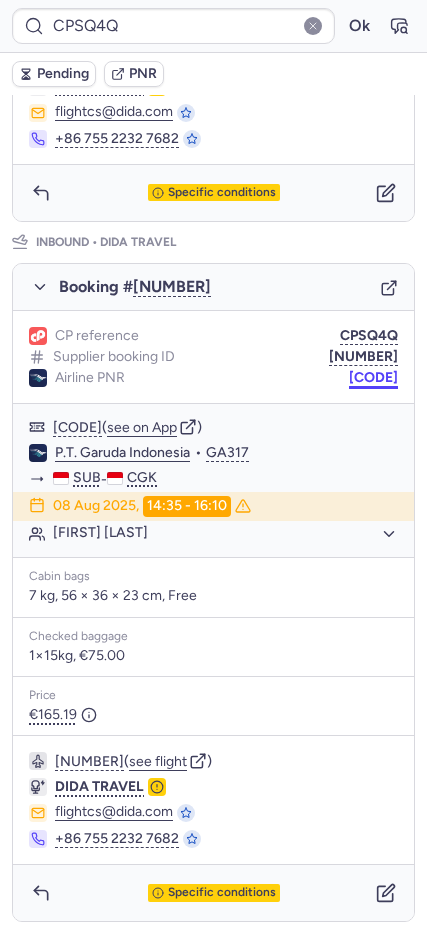 click on "ECT3Y4" at bounding box center (373, 378) 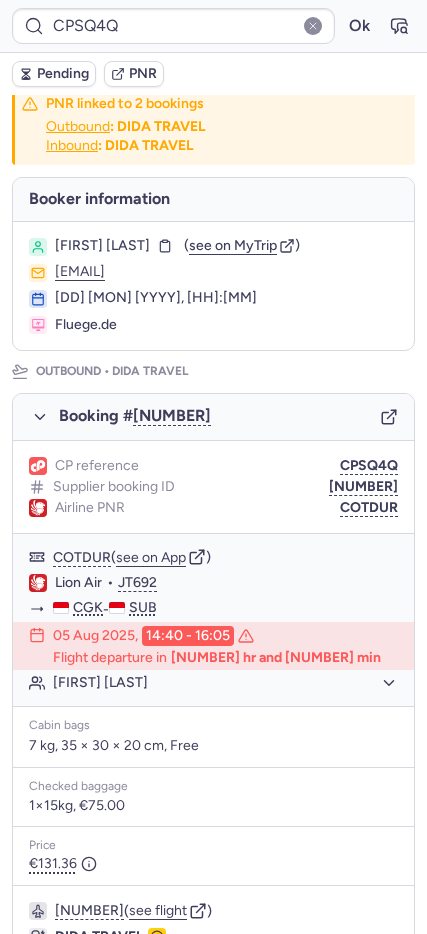 scroll, scrollTop: 0, scrollLeft: 0, axis: both 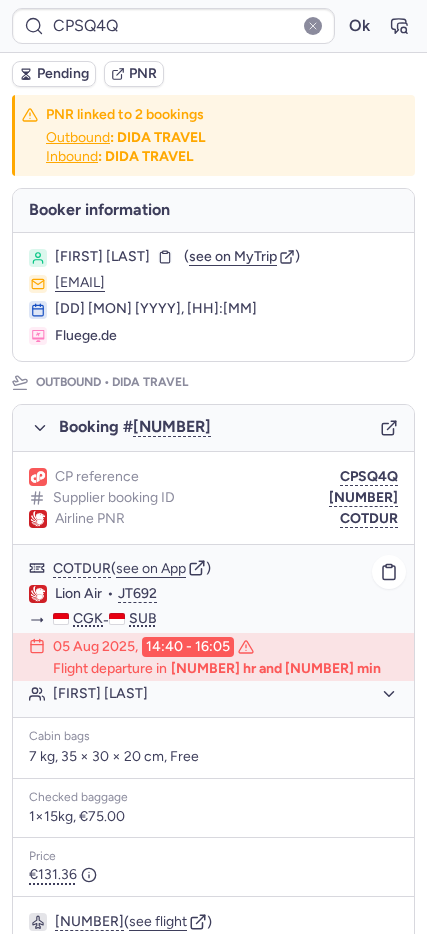 click on "Lion Air" 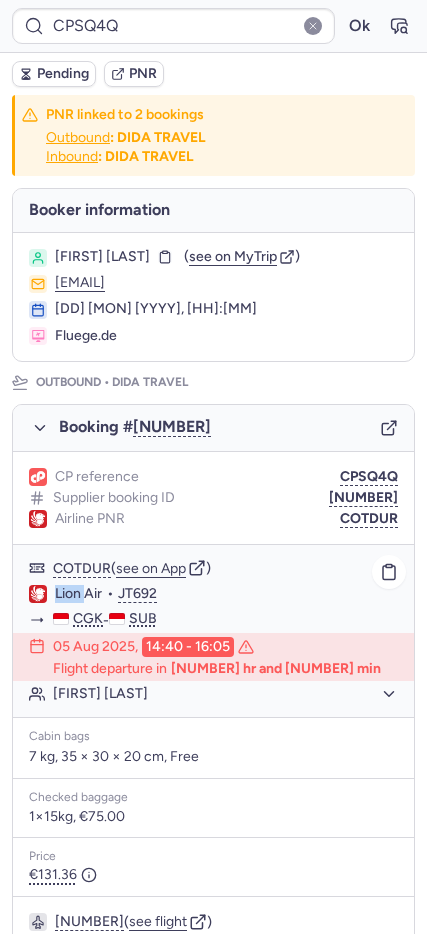 click on "Lion Air" 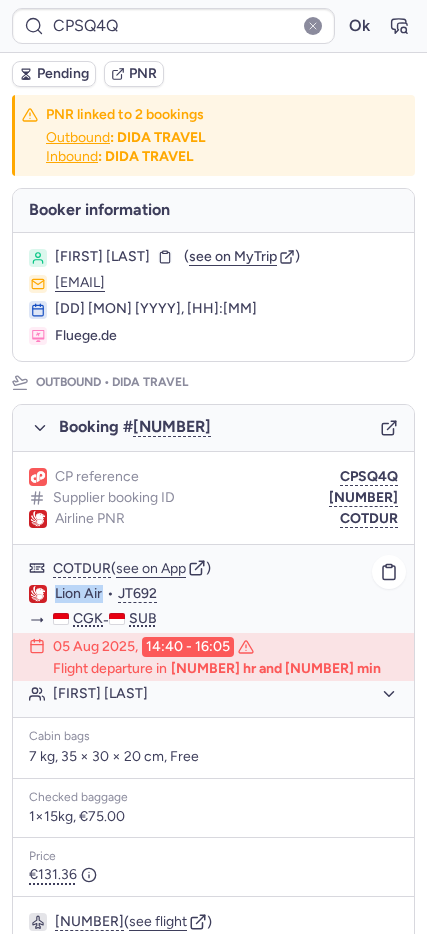 click on "Lion Air" 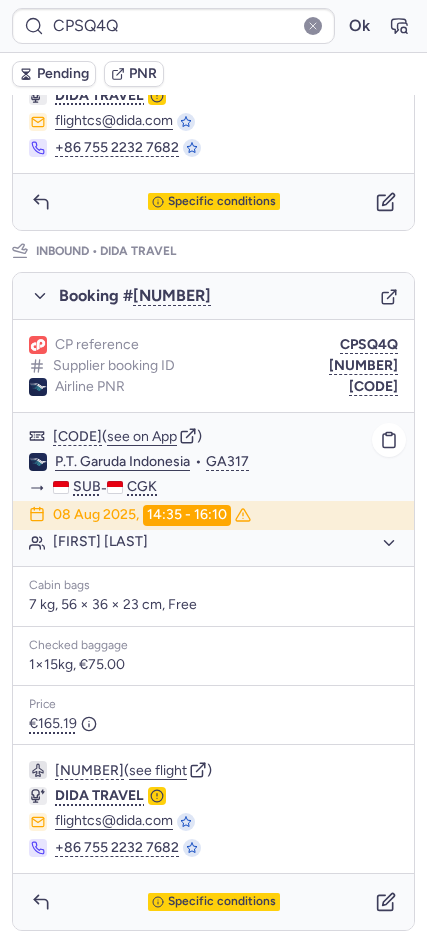 scroll, scrollTop: 861, scrollLeft: 0, axis: vertical 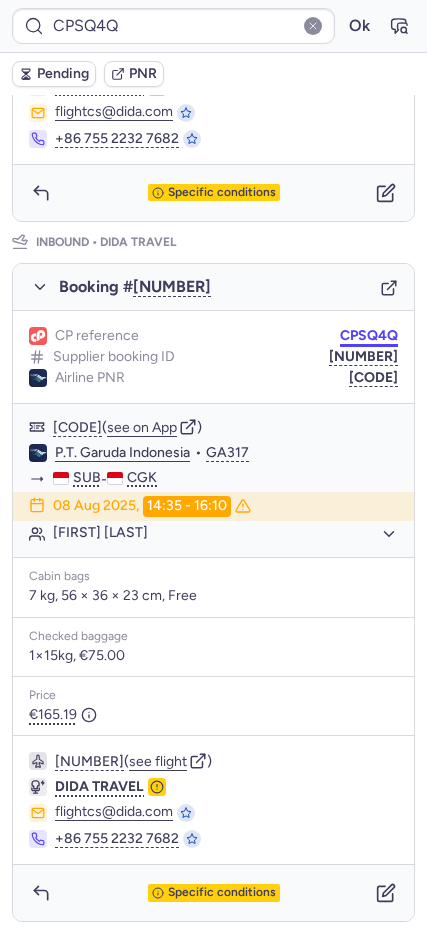 click on "CPSQ4Q" at bounding box center (369, 336) 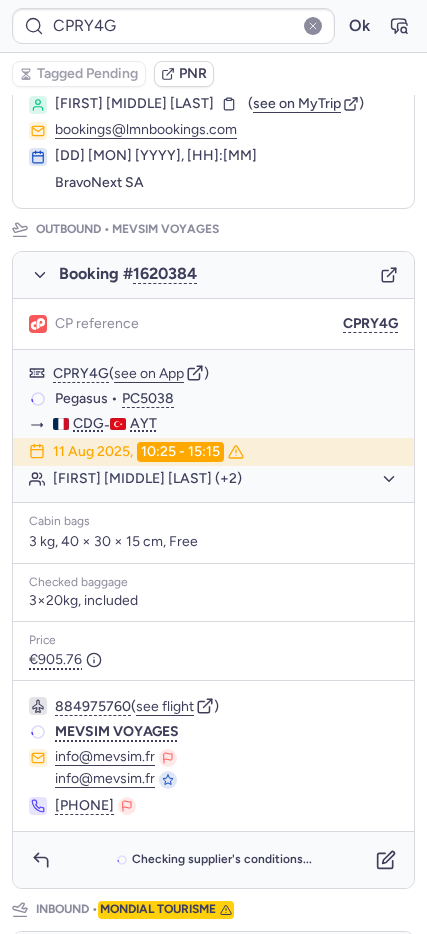 scroll, scrollTop: 140, scrollLeft: 0, axis: vertical 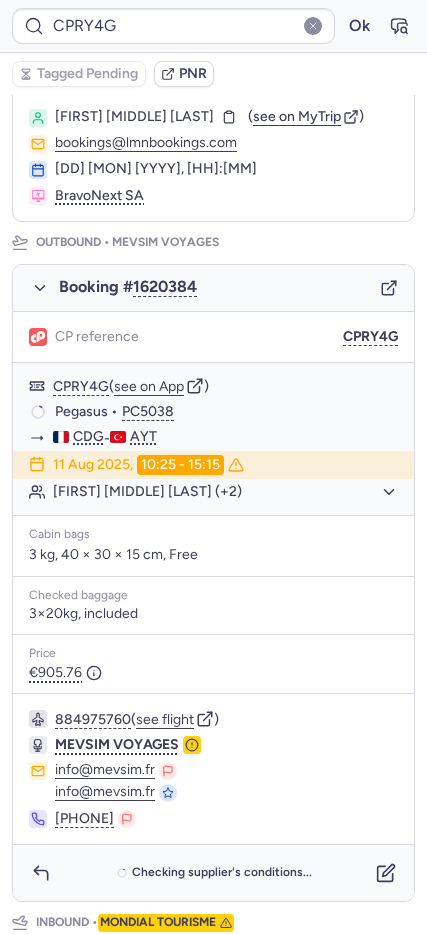 type on "CPWRZX" 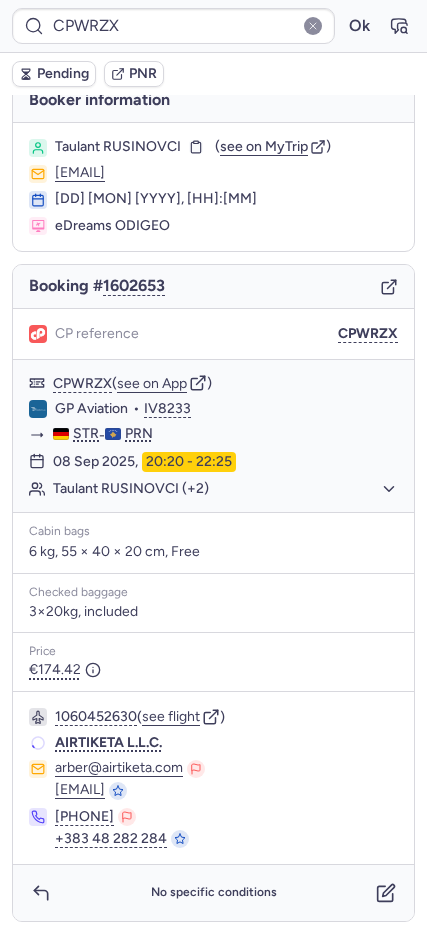 scroll, scrollTop: 17, scrollLeft: 0, axis: vertical 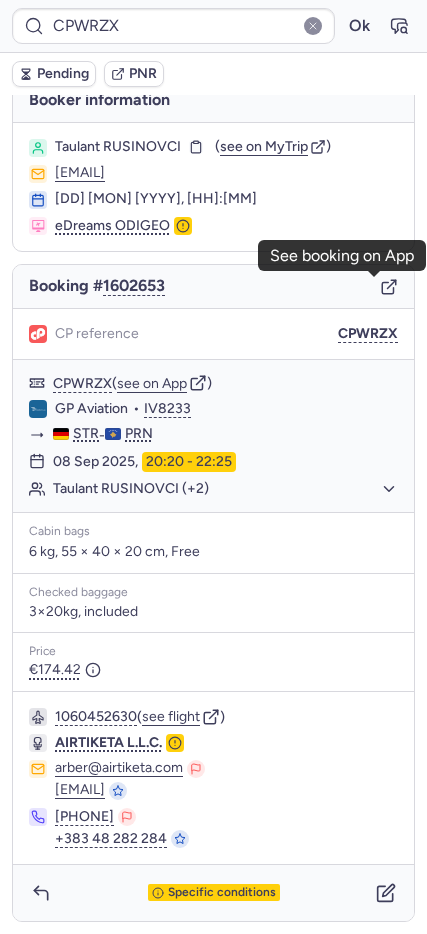 click 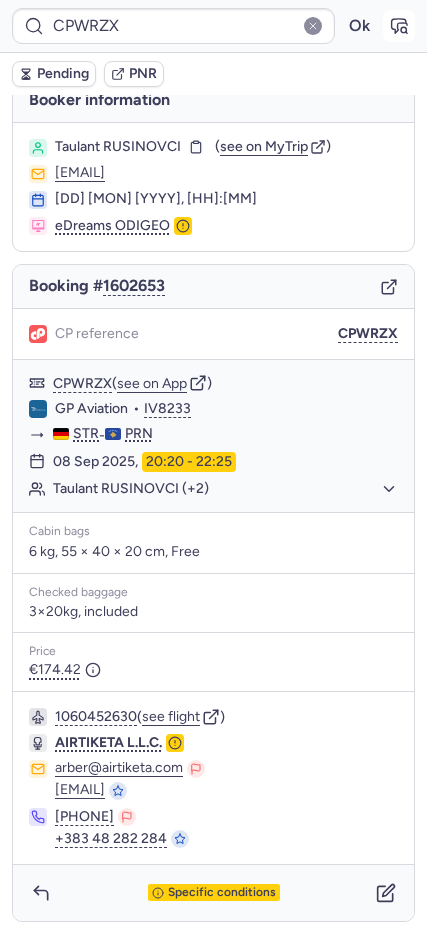 click at bounding box center [399, 26] 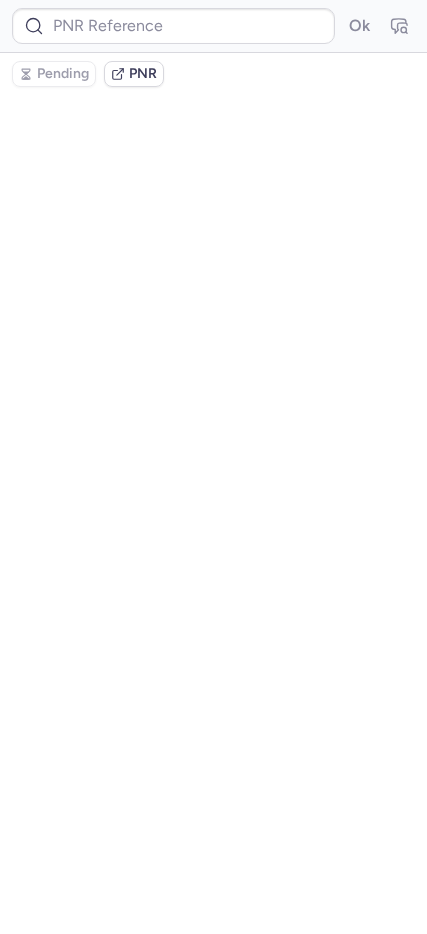scroll, scrollTop: 0, scrollLeft: 0, axis: both 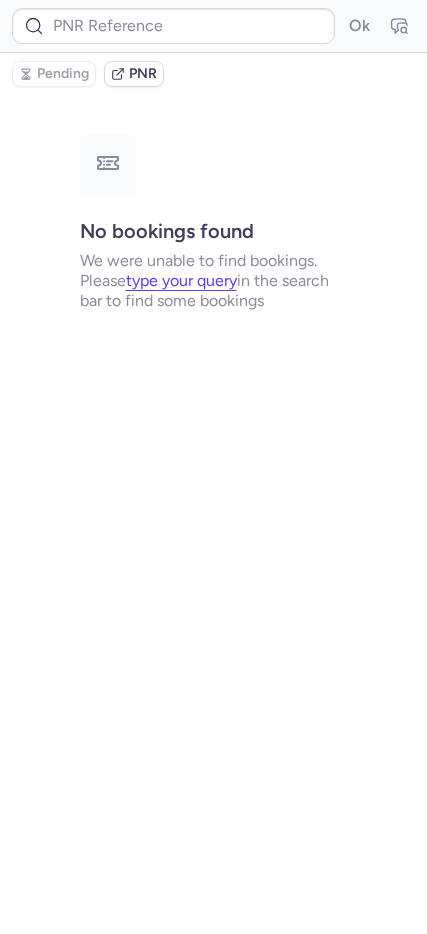 type on "CPWRZX" 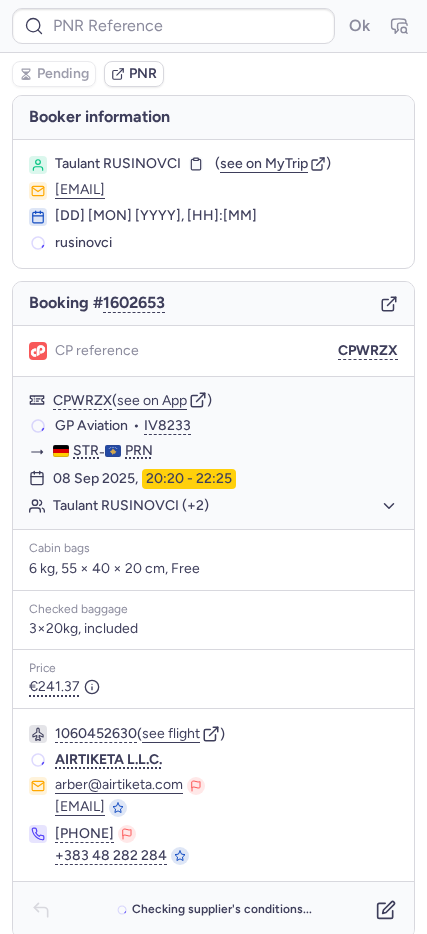 type on "CPWRZX" 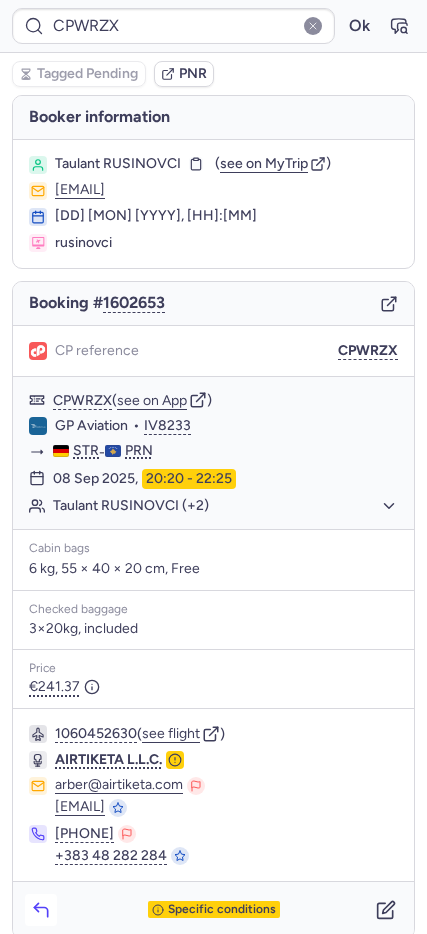 click 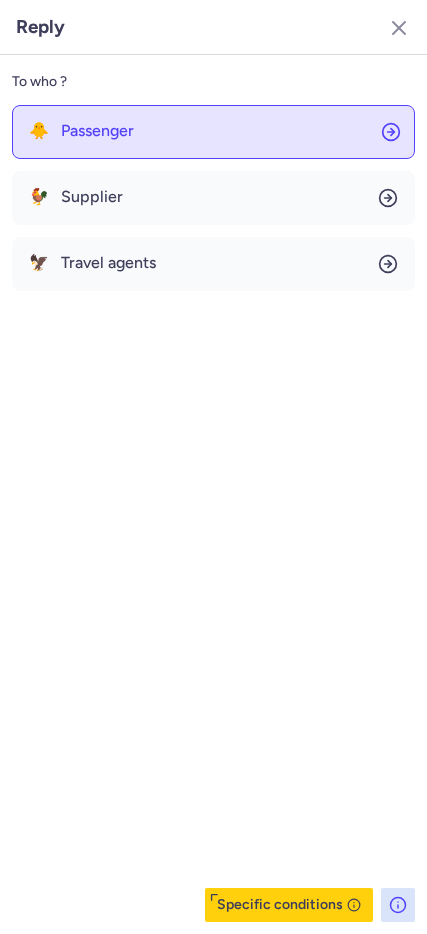 click on "🐥 Passenger" 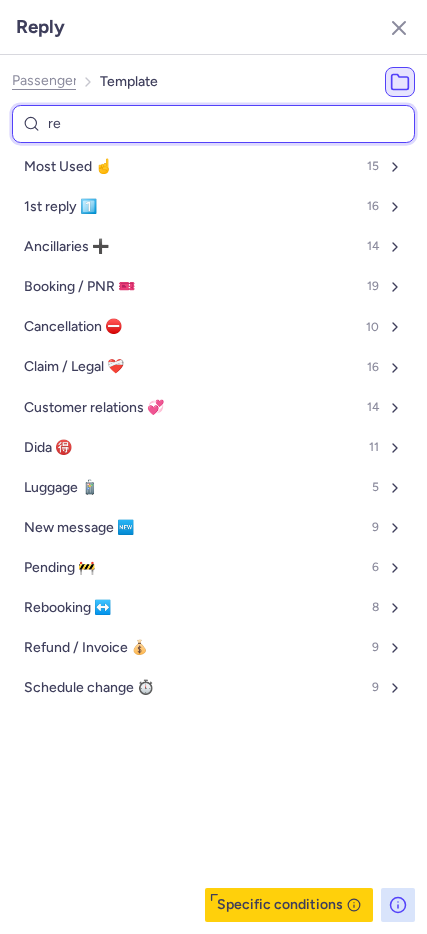 type on "res" 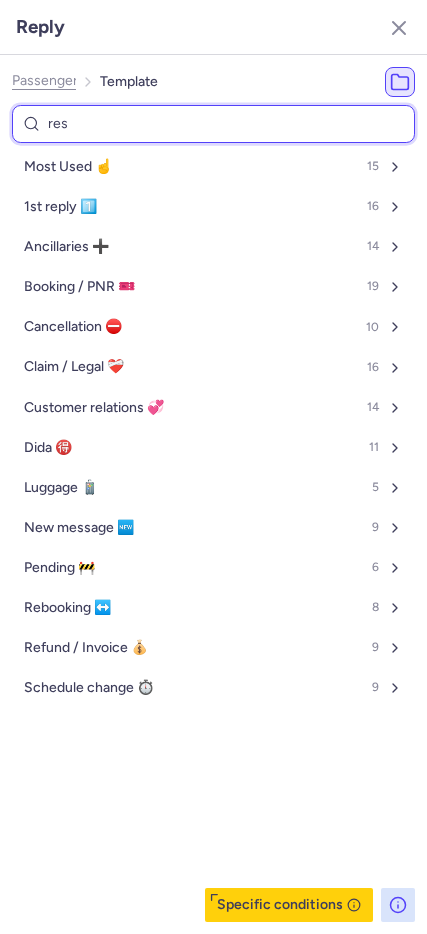 select on "en" 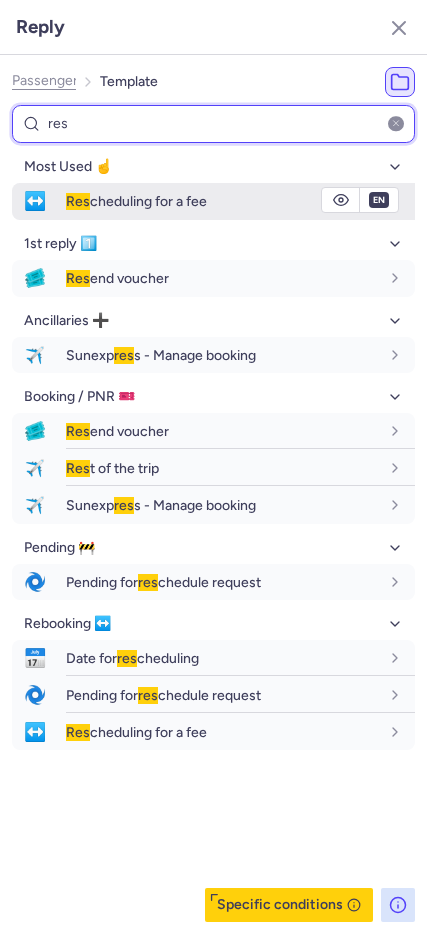 type on "res" 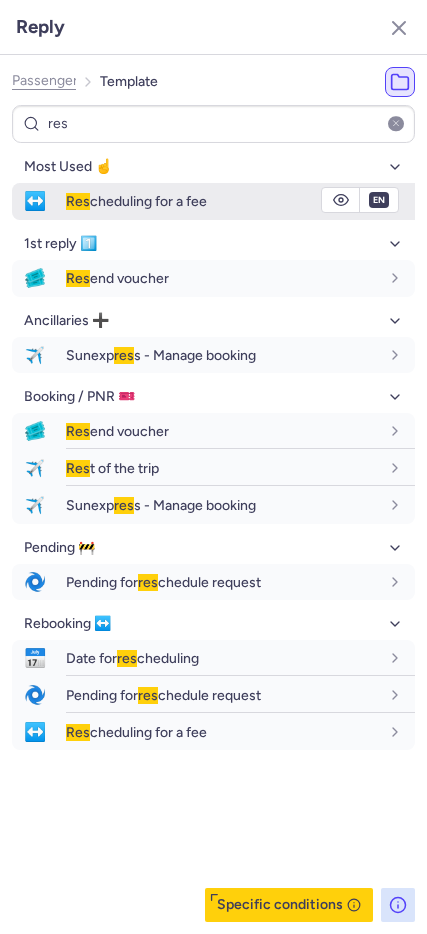 click on "Res cheduling for a fee" at bounding box center [136, 201] 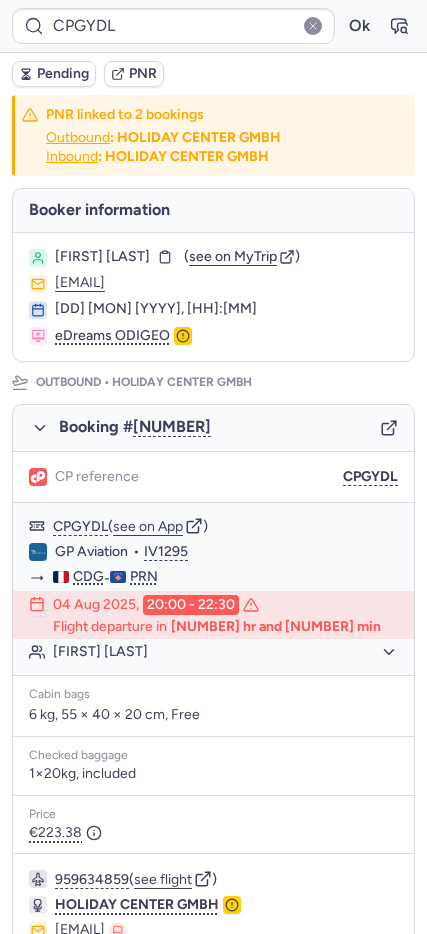 type on "CP585S" 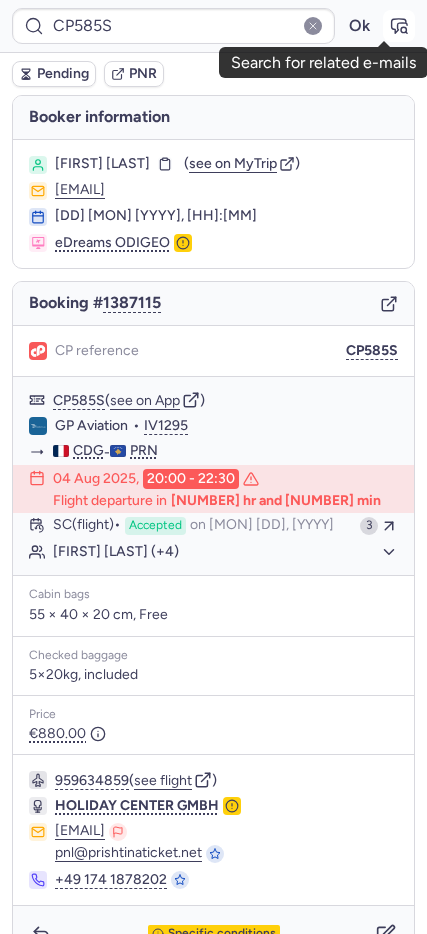 click 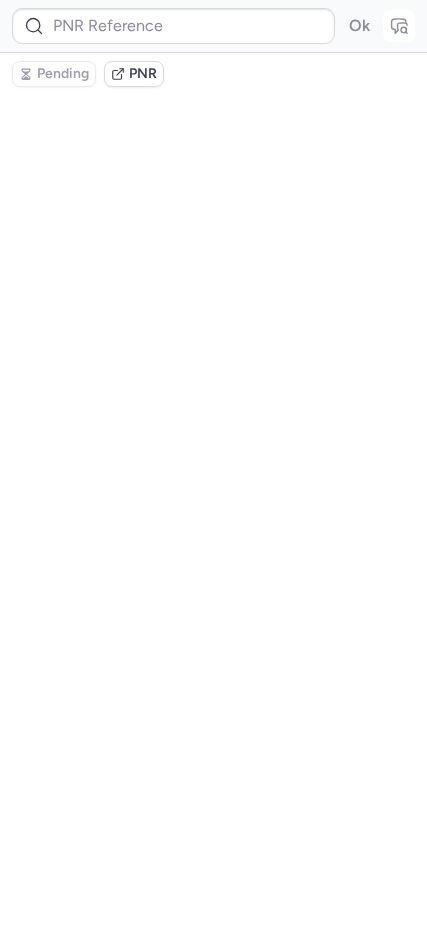 type on "CP585S" 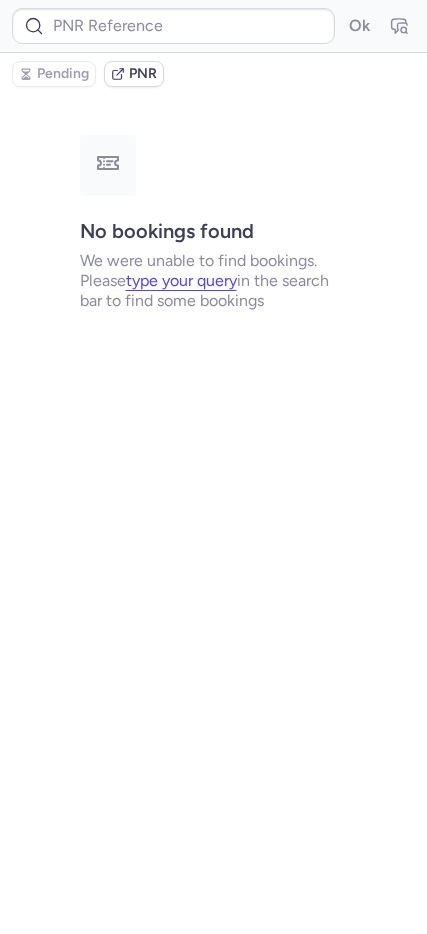 type on "CP585S" 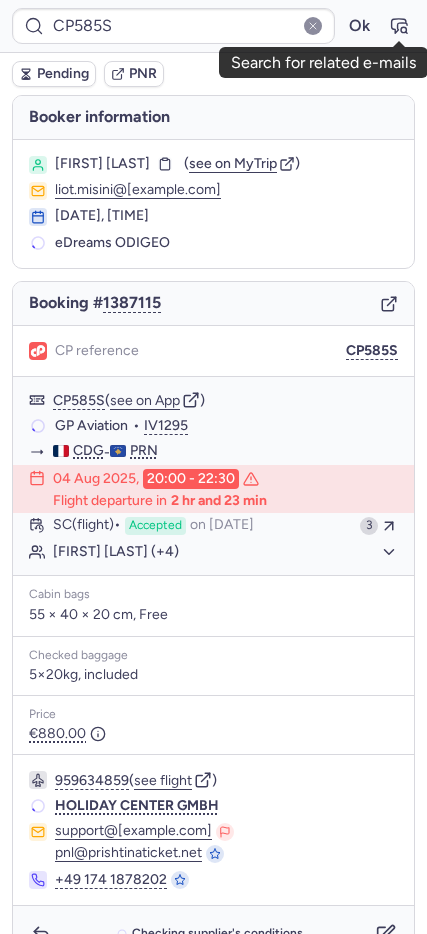 scroll, scrollTop: 0, scrollLeft: 0, axis: both 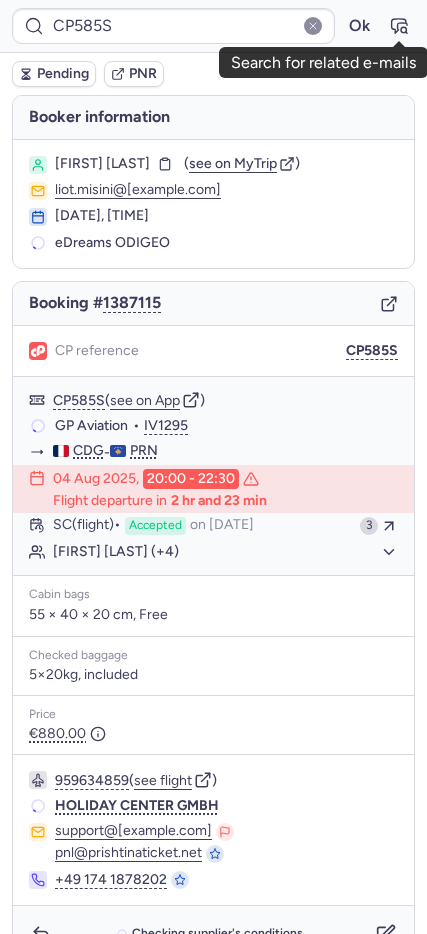 click at bounding box center (399, 26) 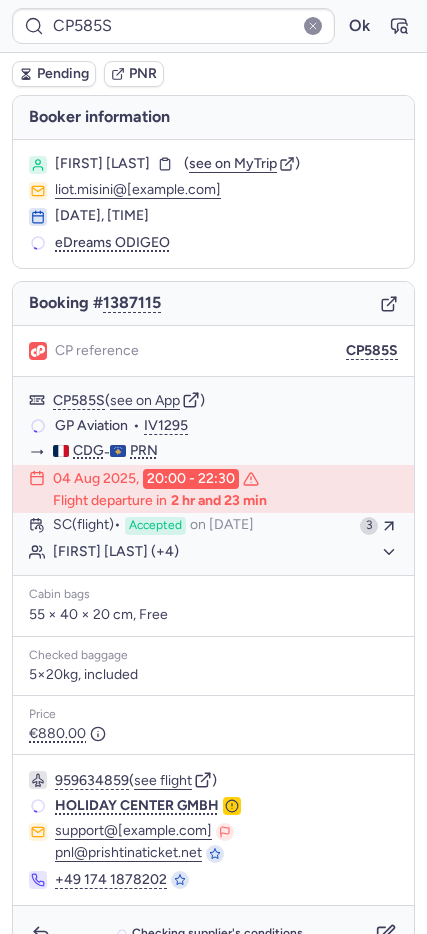 scroll, scrollTop: 41, scrollLeft: 0, axis: vertical 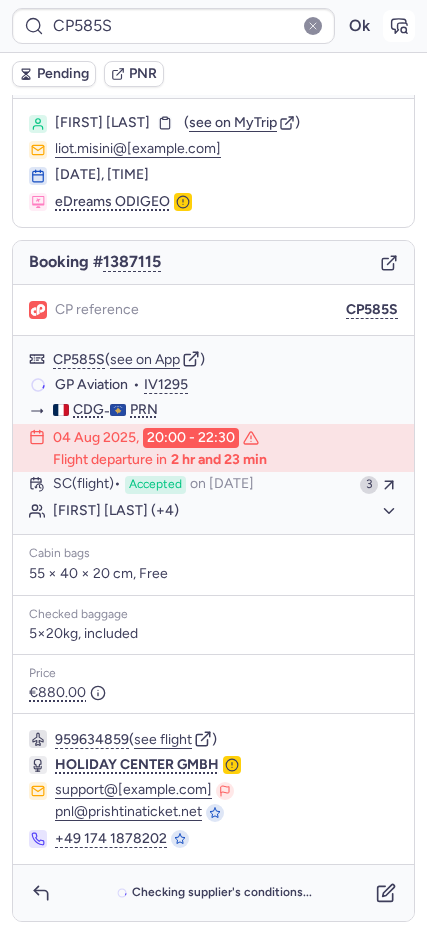 click 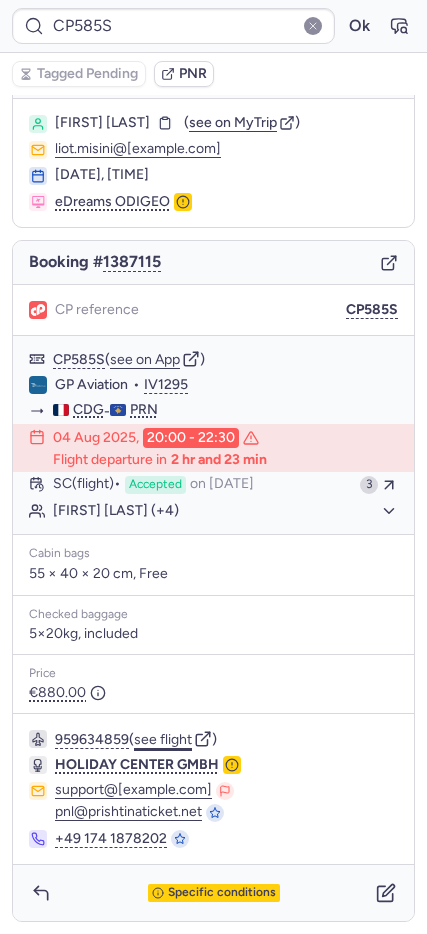 click on "see flight" 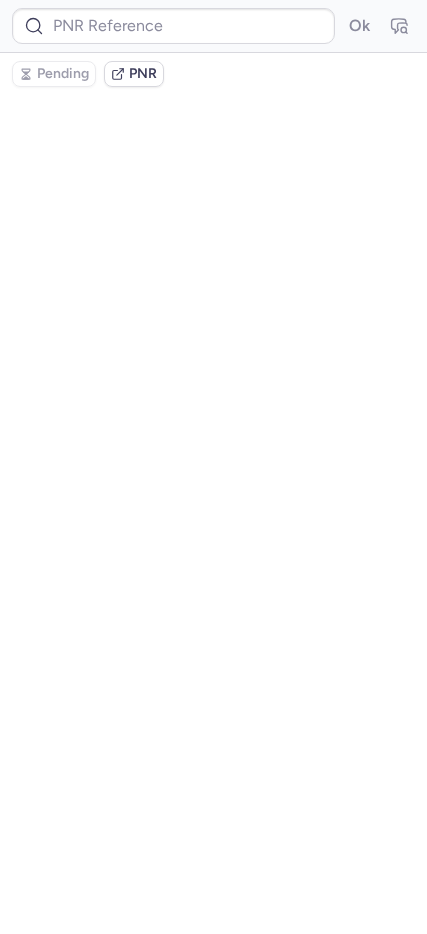 type on "CPGYDL" 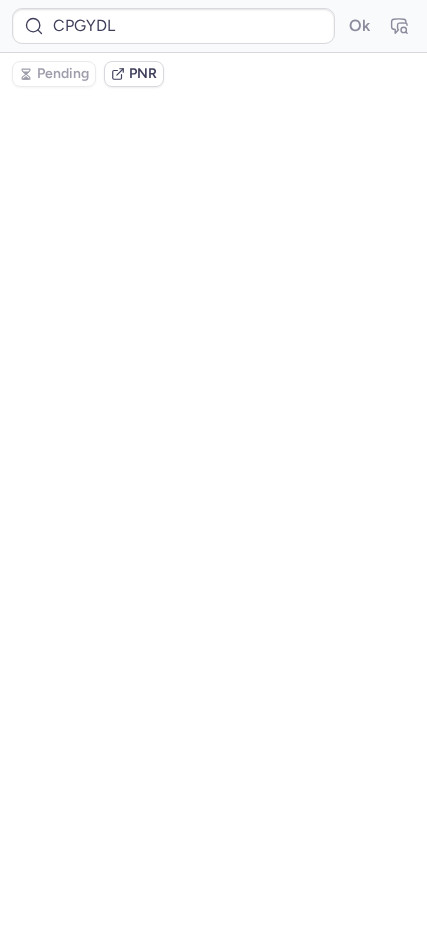 scroll, scrollTop: 0, scrollLeft: 0, axis: both 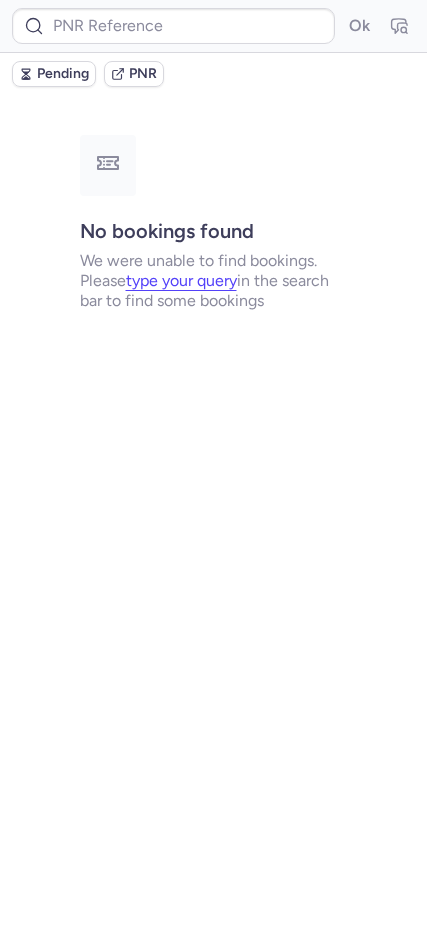 type on "CPQEZM" 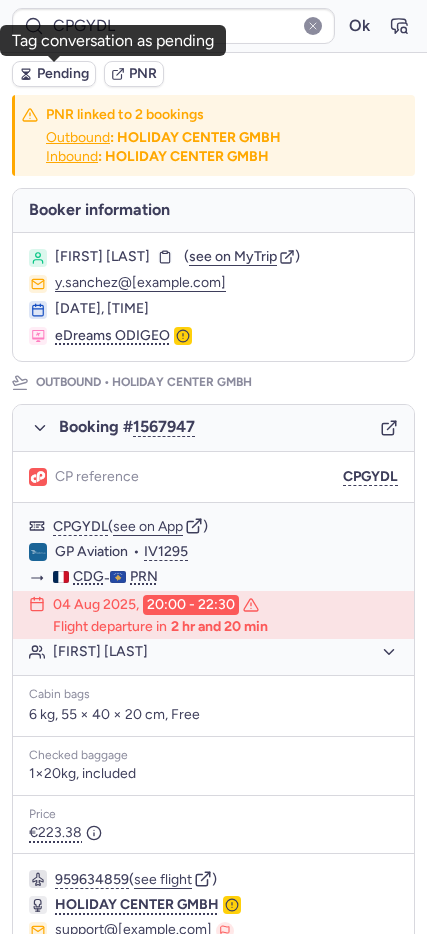 click on "Pending" at bounding box center [63, 74] 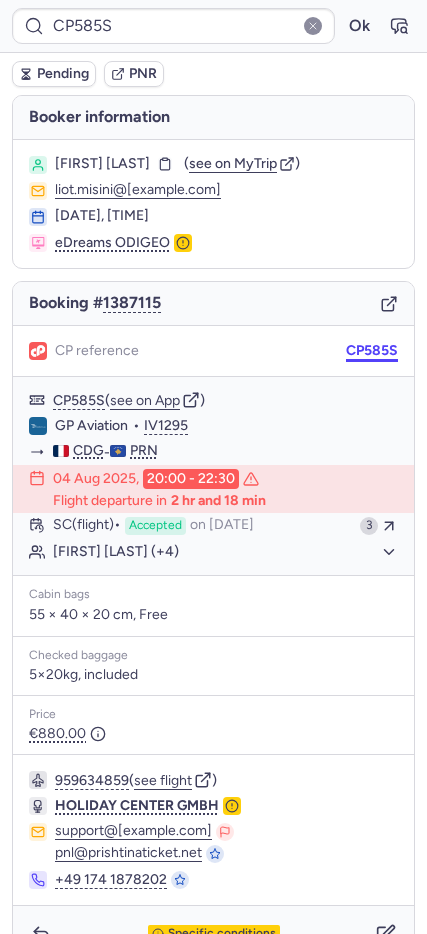 drag, startPoint x: 347, startPoint y: 349, endPoint x: 308, endPoint y: 368, distance: 43.382023 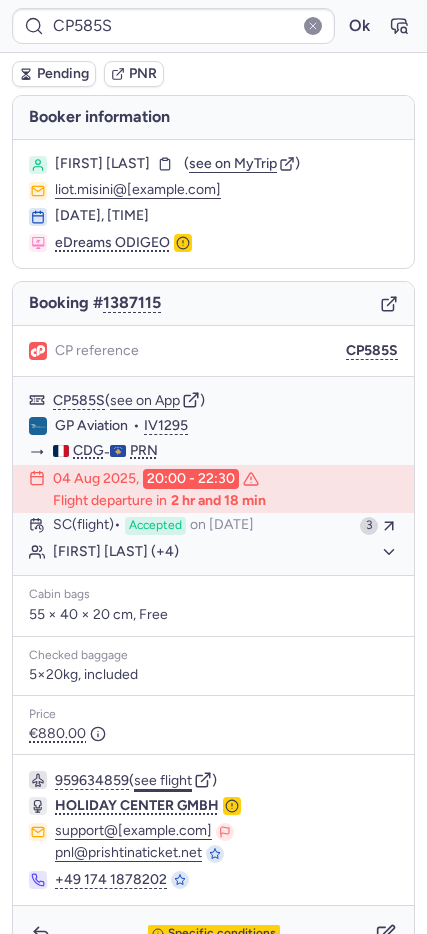 click on "see flight" 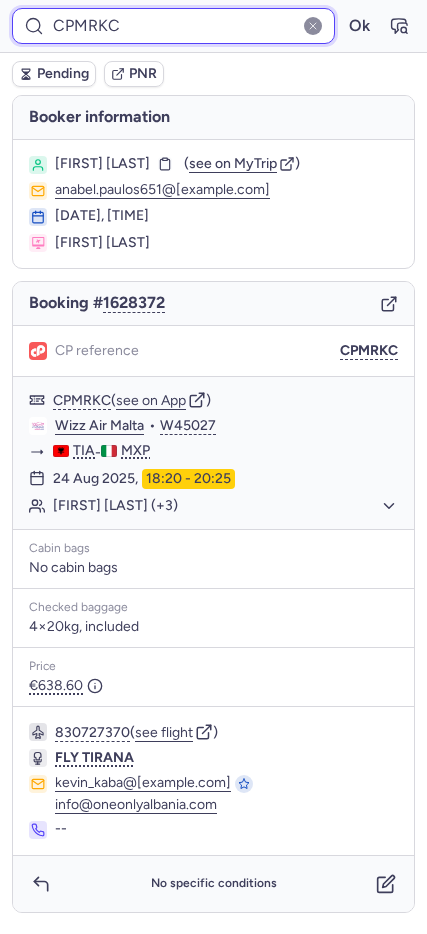 click on "CPMRKC" at bounding box center (173, 26) 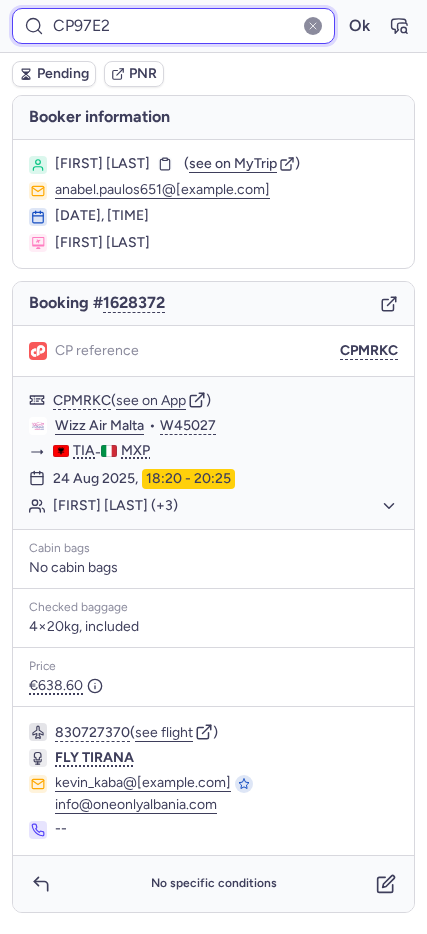 click on "Ok" at bounding box center (359, 26) 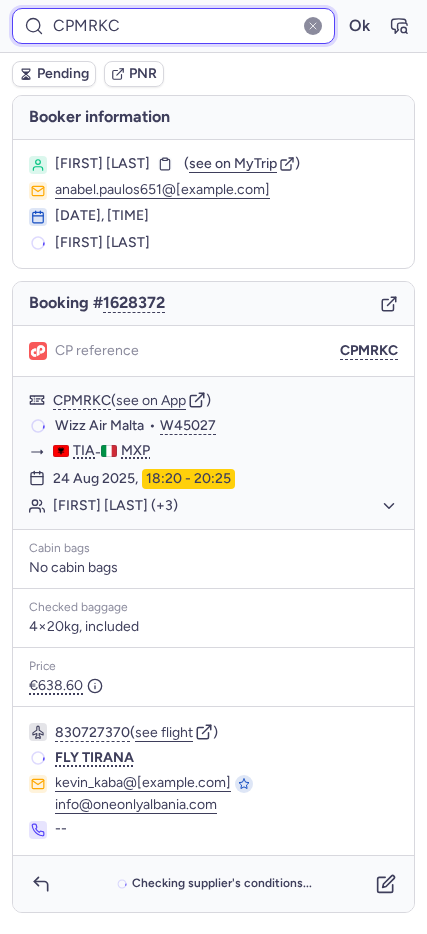 click on "CPMRKC" at bounding box center (173, 26) 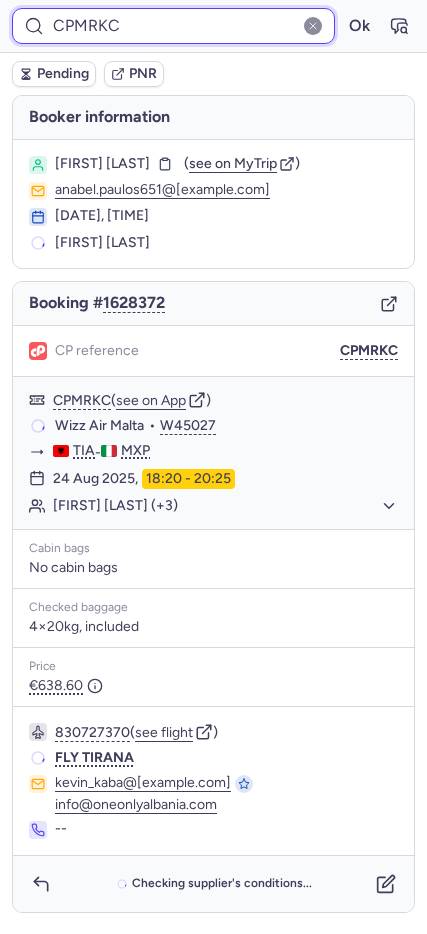 click on "CPMRKC" at bounding box center (173, 26) 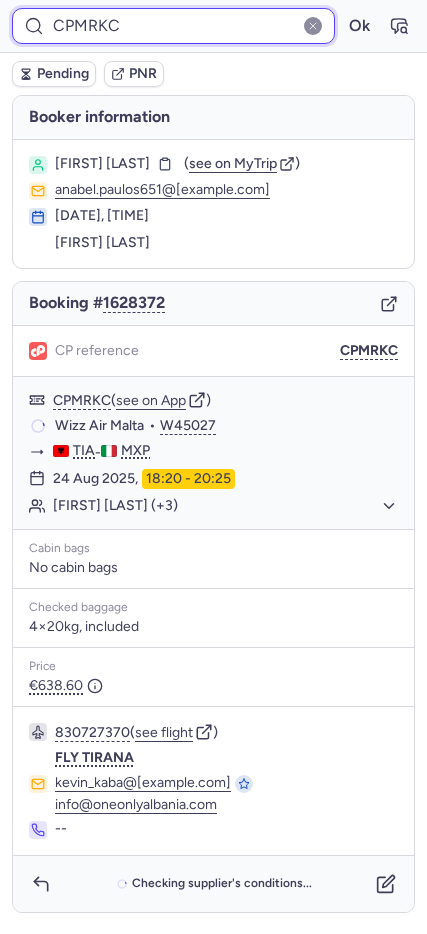 paste on "97E2" 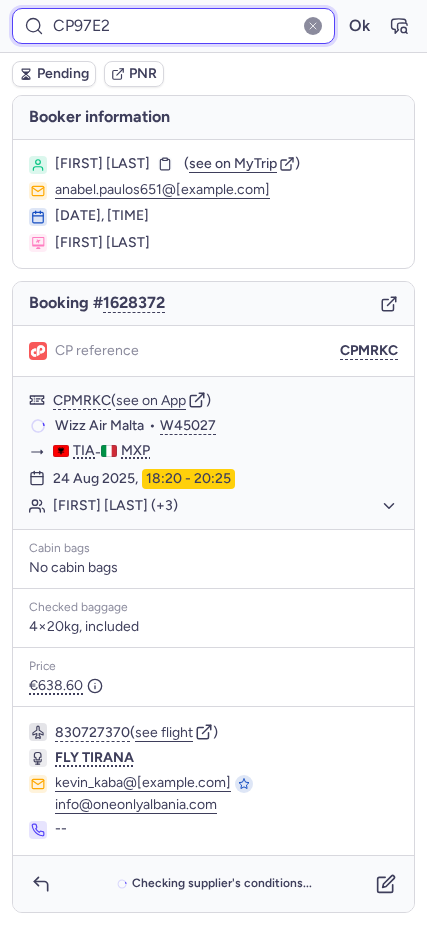 click on "Ok" at bounding box center (359, 26) 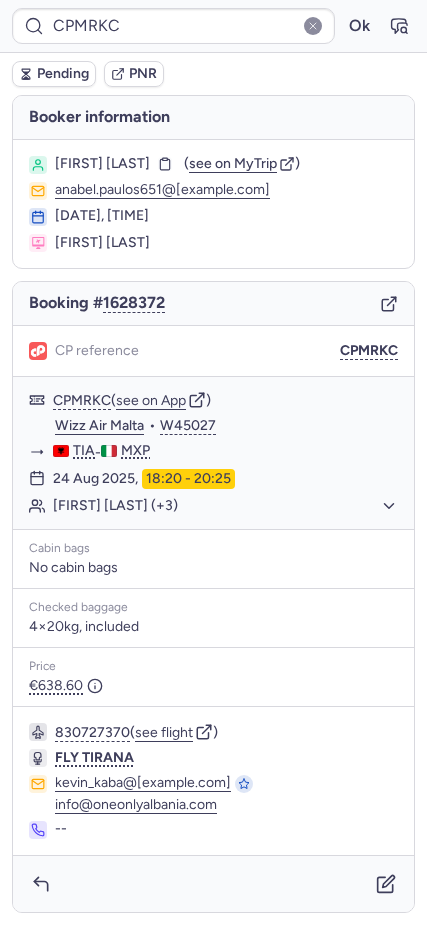 click on "CPMRKC  Ok  Pending PNR Booker information Leticia Anabel	 PAULOS  ( see on MyTrip  )  anabel.paulos651@guestdriveride.com 04 Aug 2025, 14:03 leticia anabel	 paulos Booking # 1628372 CP reference CPMRKC CPMRKC  ( see on App )  Wizz Air Malta  •  W45027 TIA  -  MXP 24 Aug 2025,  18:20 - 20:25 Leticia Anabel PAULOS (+3)  Cabin bags  No cabin bags Checked baggage 4×20kg, included Price €638.60  830727370  ( see flight )  FLY TIRANA kevin_kaba@yahoo.com info@oneonlyalbania.com -- Checking supplier's conditions...
Tag conversation as pending" at bounding box center (213, 0) 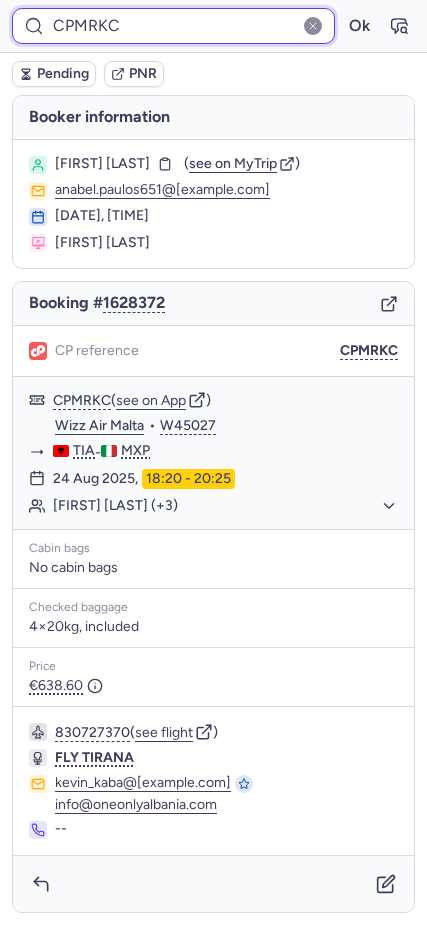 click on "CPMRKC" at bounding box center [173, 26] 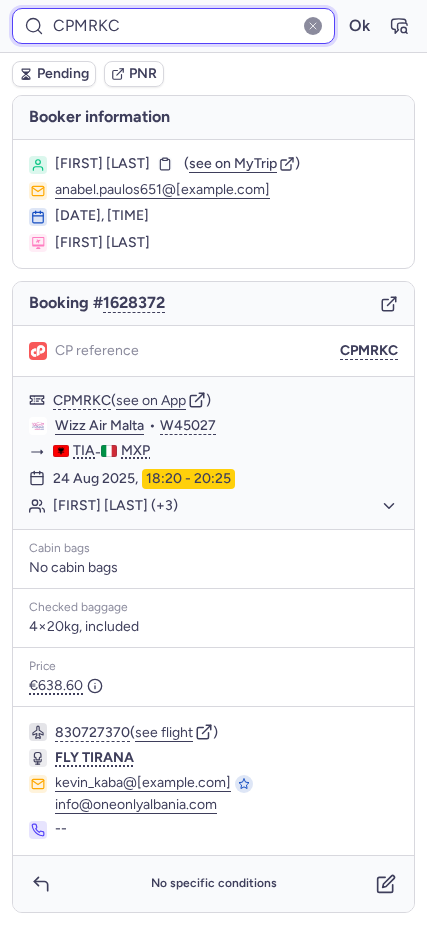 paste on "97E2" 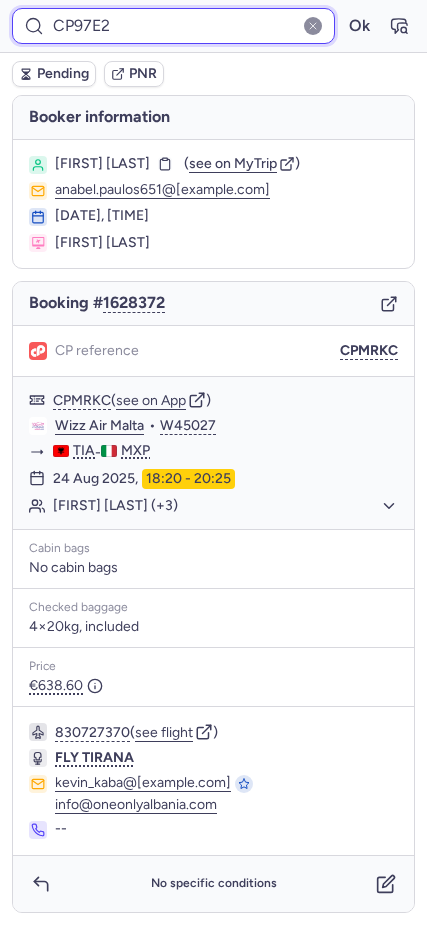 type on "CP97E2" 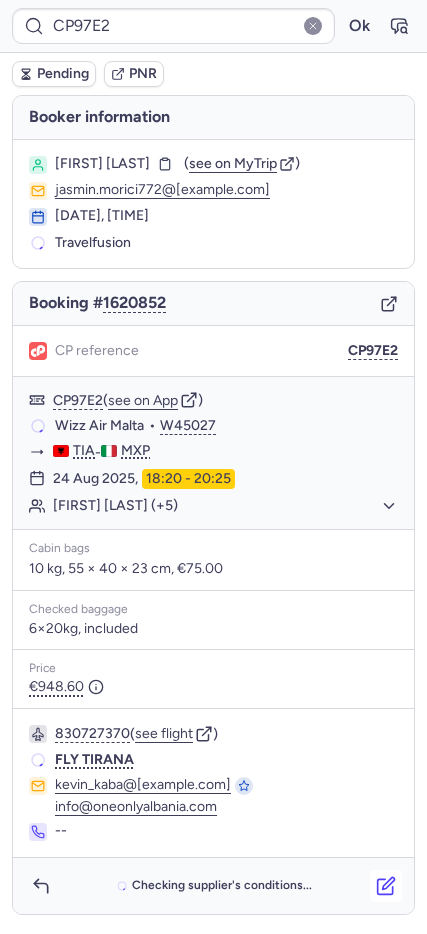 click 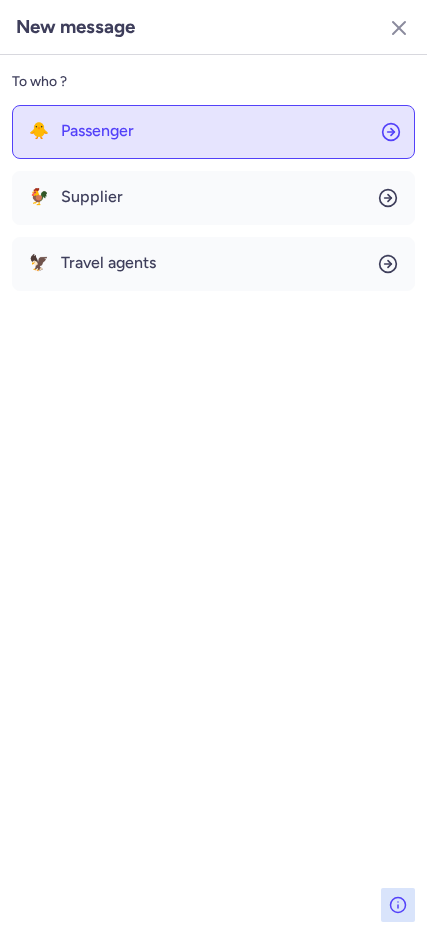 click on "Passenger" at bounding box center [97, 131] 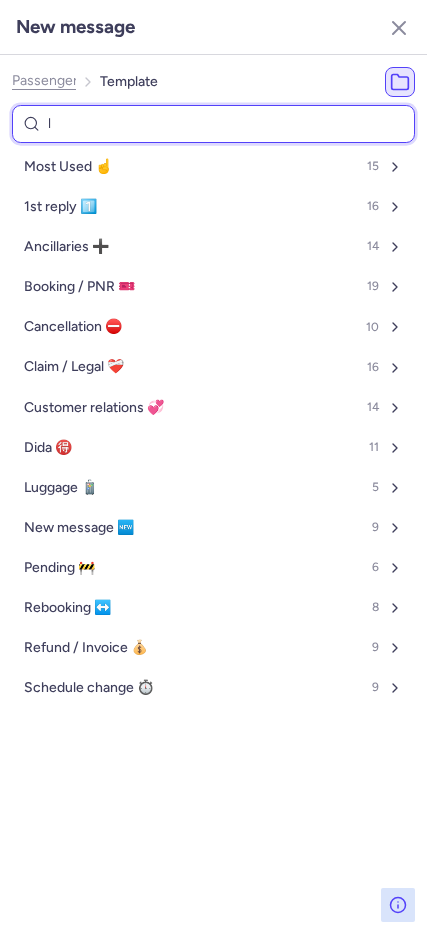 type on "lu" 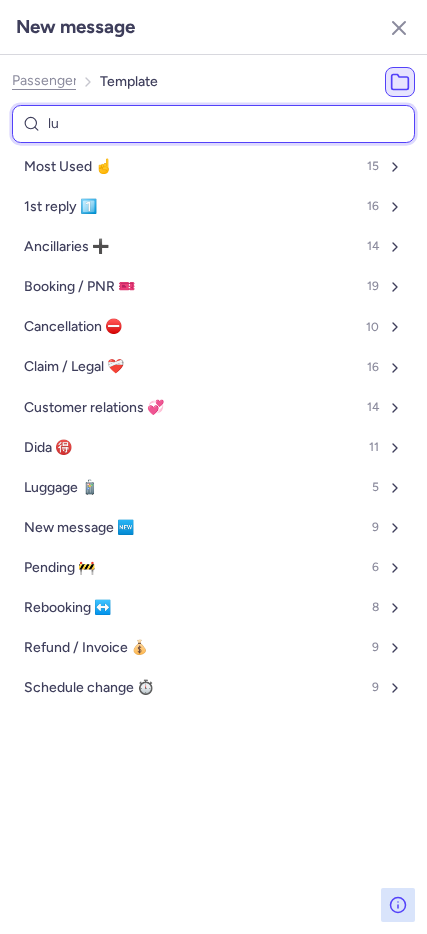 select on "en" 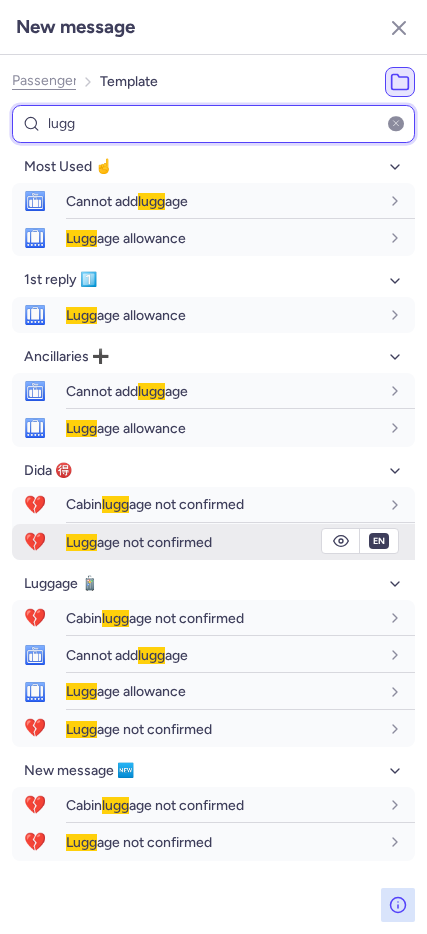 type on "lugg" 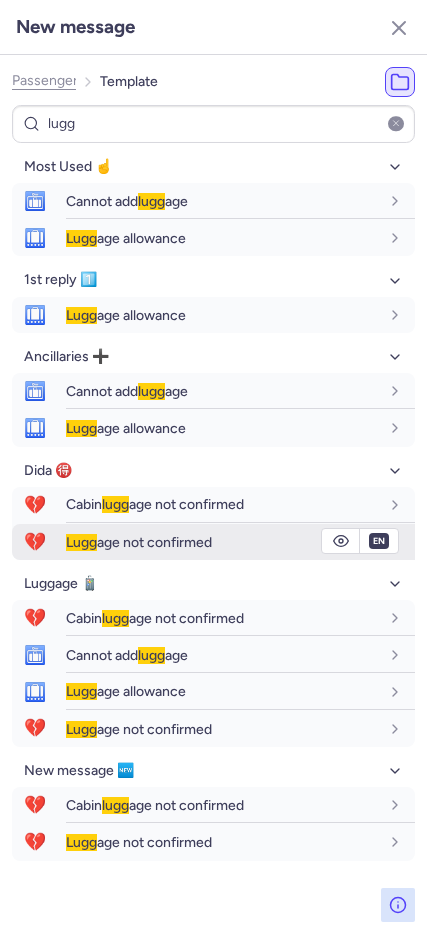 click on "Lugg age not confirmed" at bounding box center (139, 542) 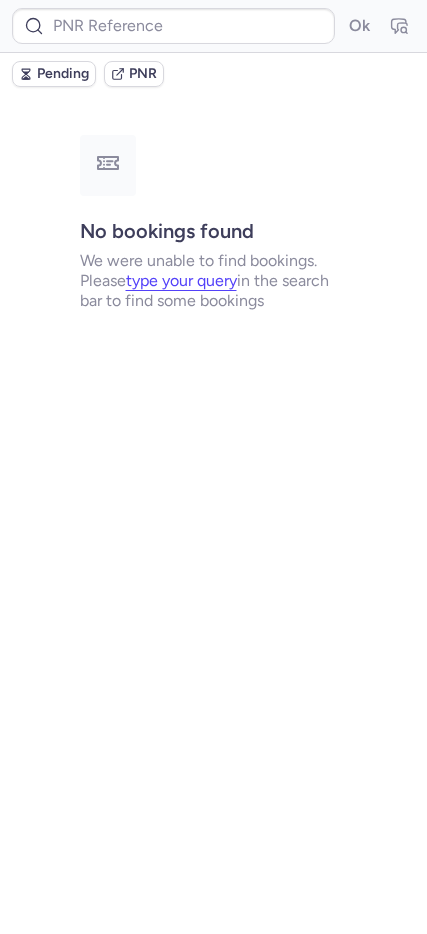 type on "CPMRKC" 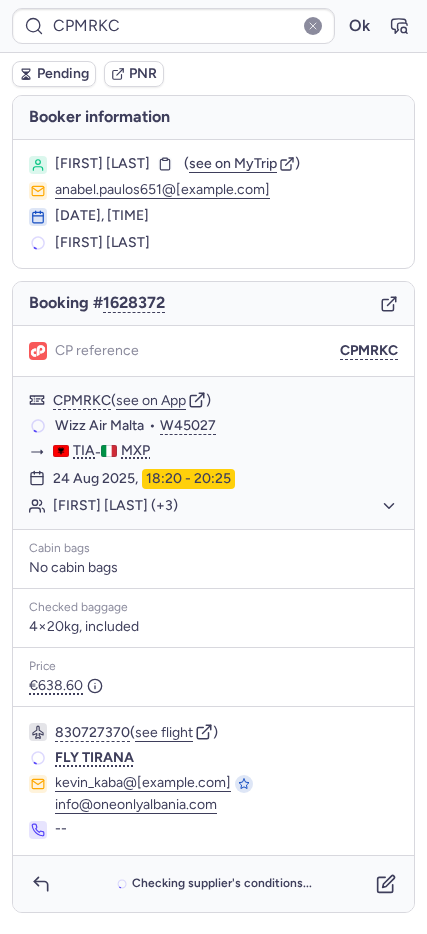 type on "CPGNNY" 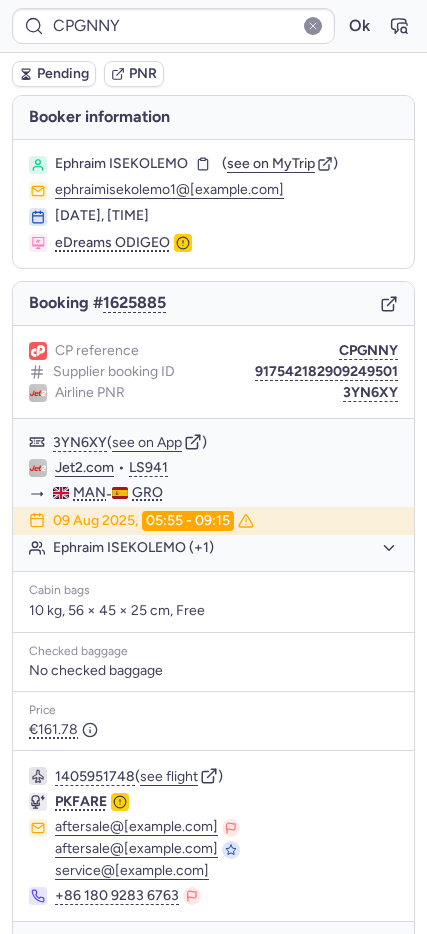 click on "Pending" at bounding box center (63, 74) 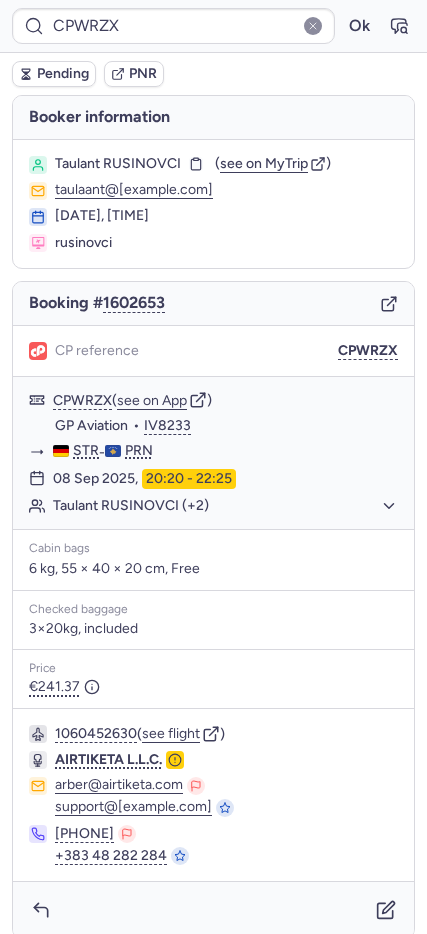 type on "CP585S" 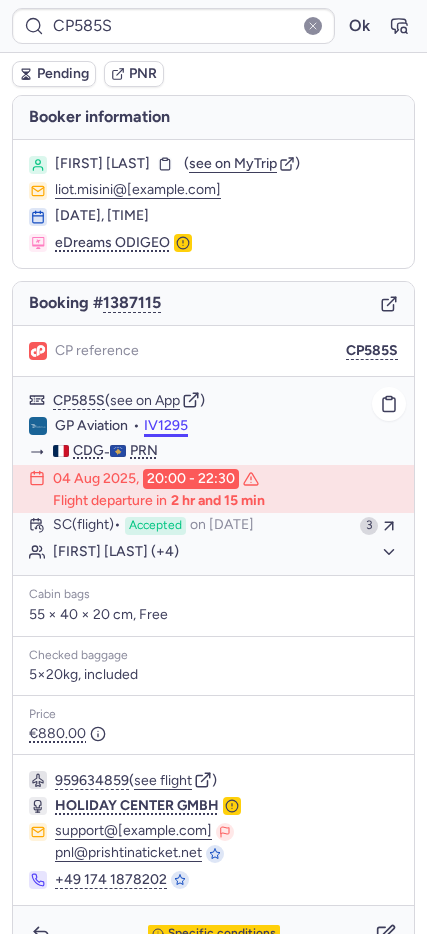 click on "IV1295" at bounding box center [166, 426] 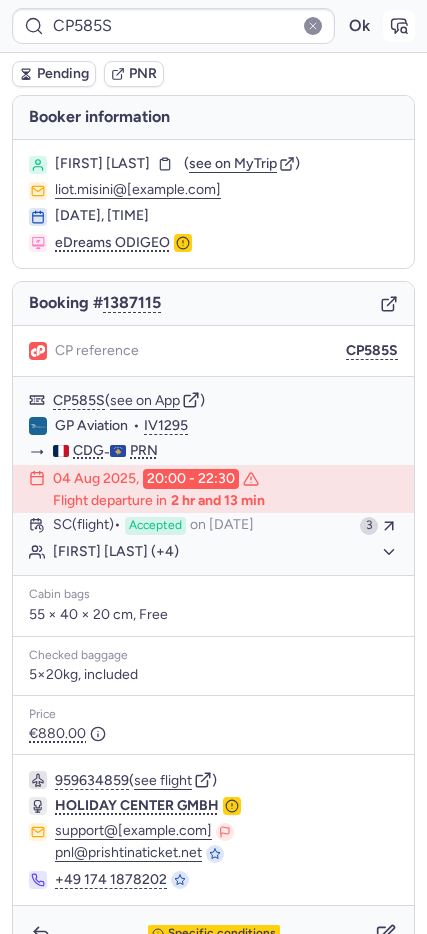 click 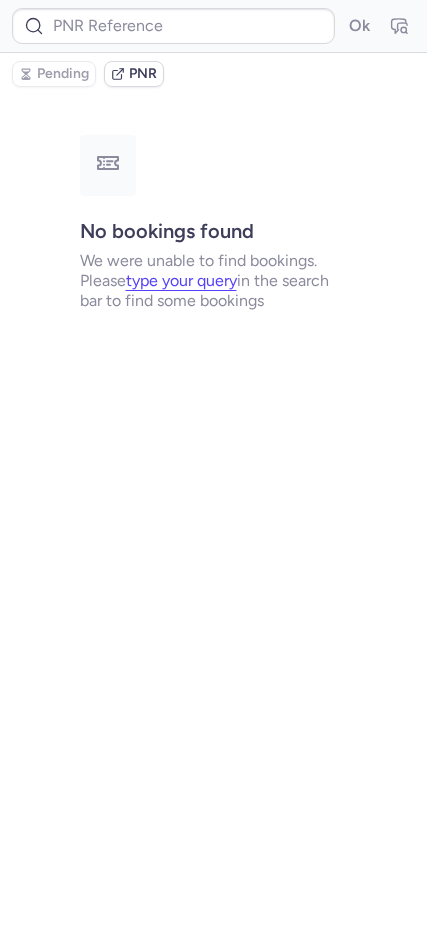 type on "CP585S" 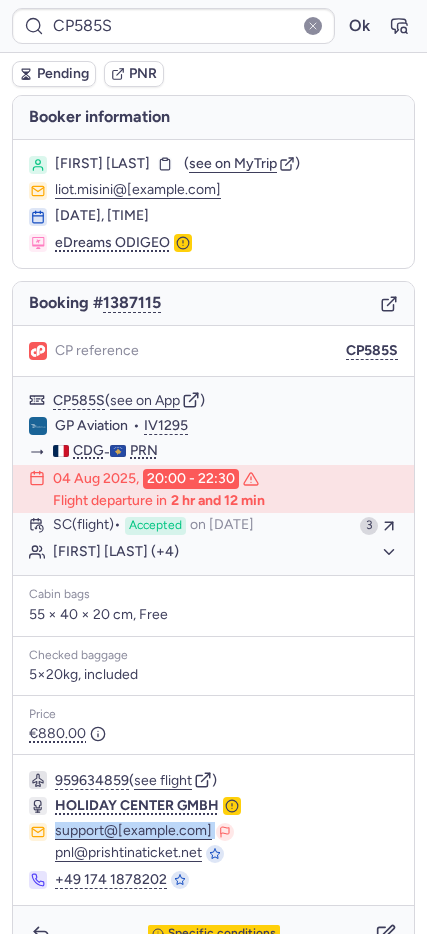 drag, startPoint x: 51, startPoint y: 834, endPoint x: 235, endPoint y: 829, distance: 184.06792 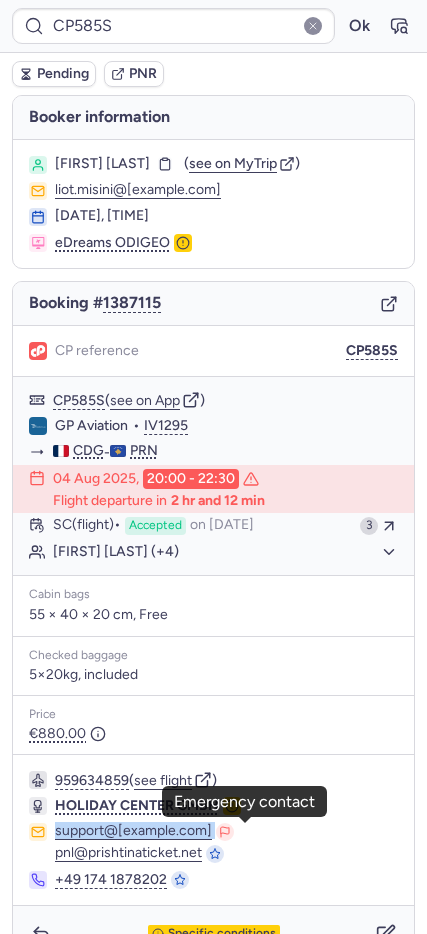 copy on "support@[EXAMPLE.COM]" 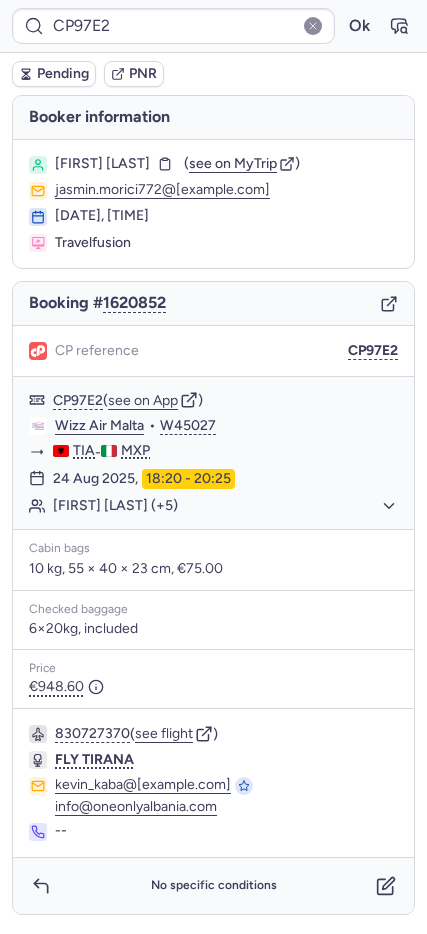type on "CPIIFF" 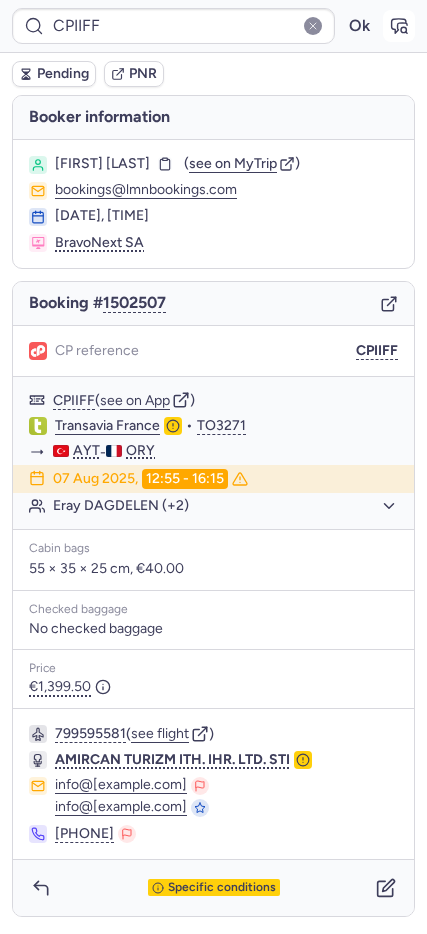 click 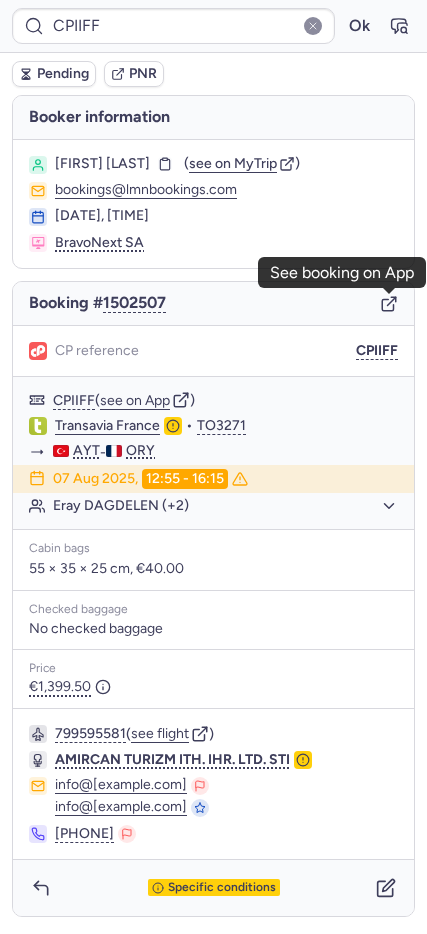 click 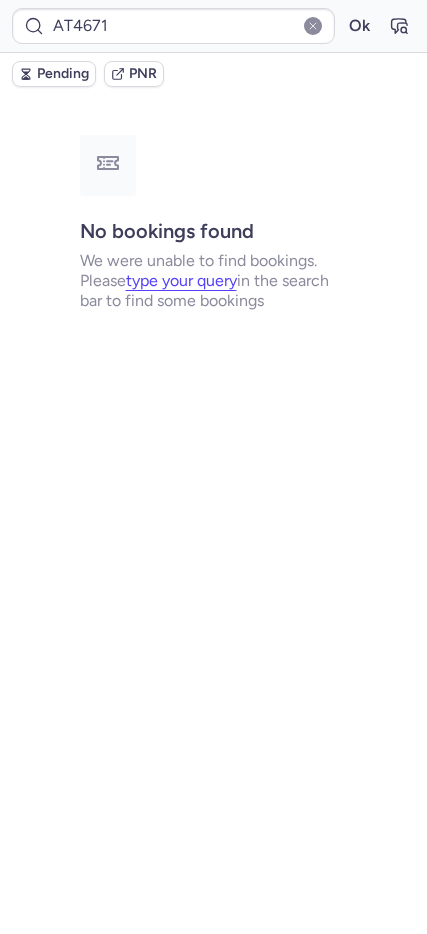 type on "CP585S" 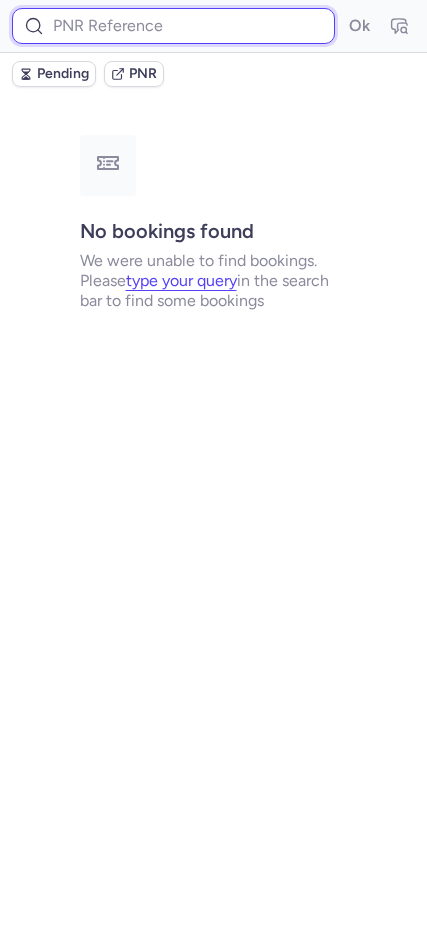 click at bounding box center (173, 26) 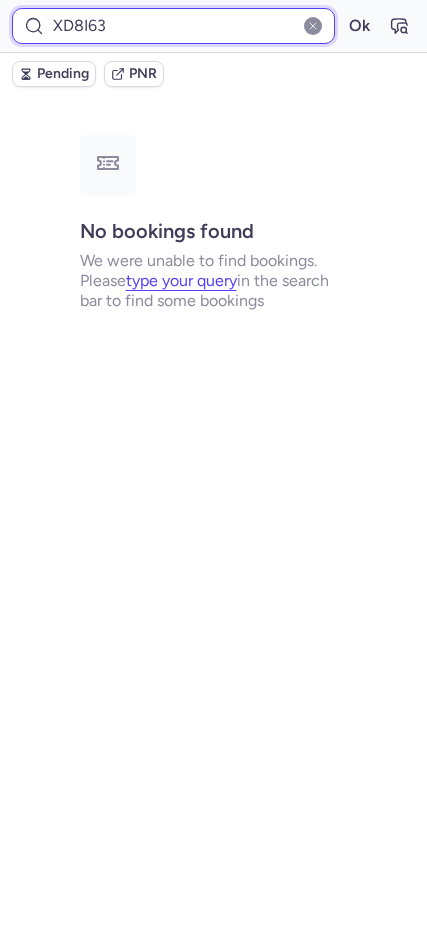click on "Ok" at bounding box center (359, 26) 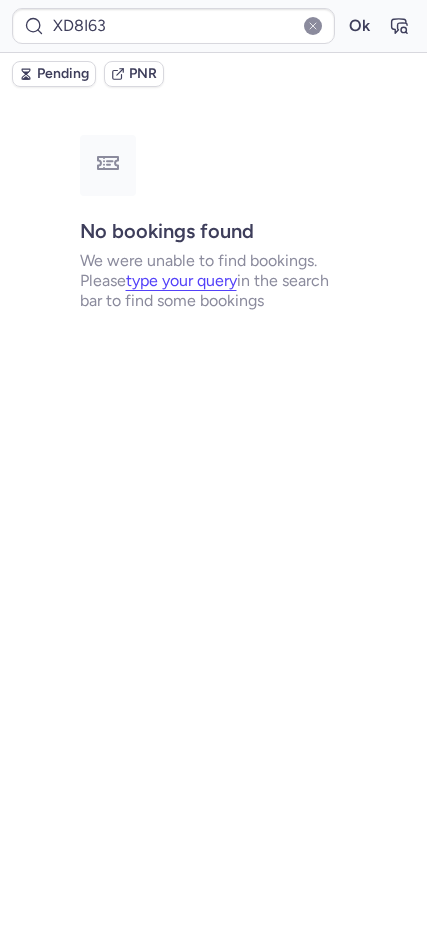 type on "CPW5UL" 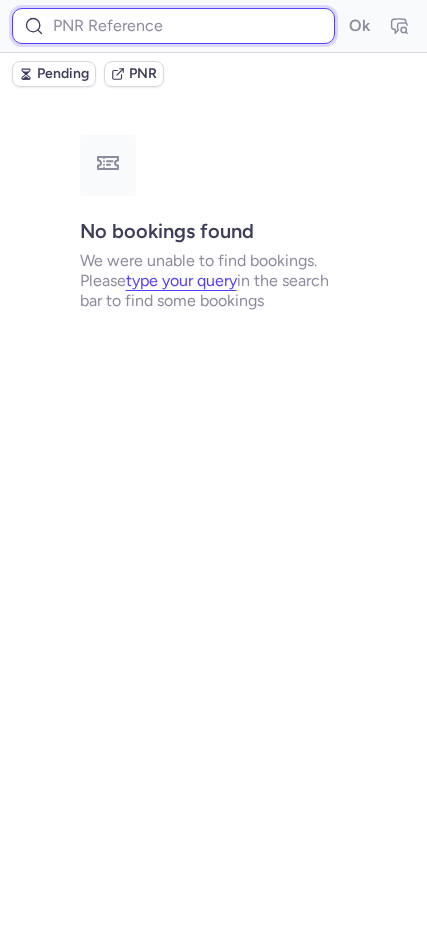 click at bounding box center (173, 26) 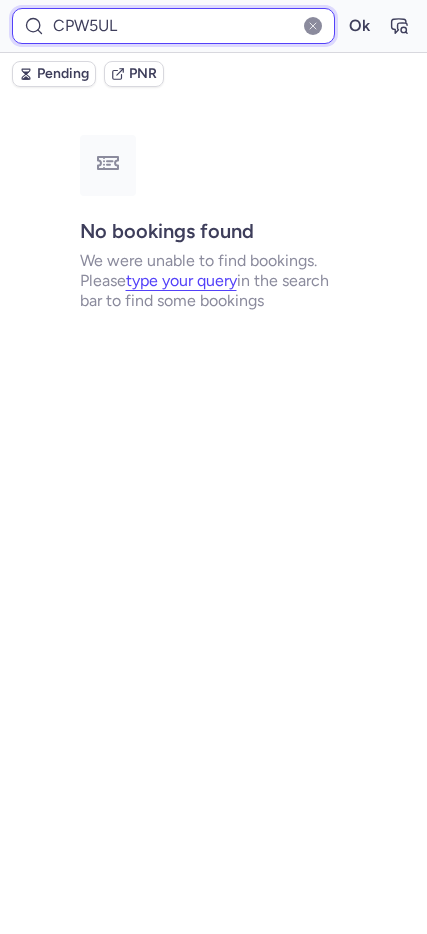 type on "CPW5UL" 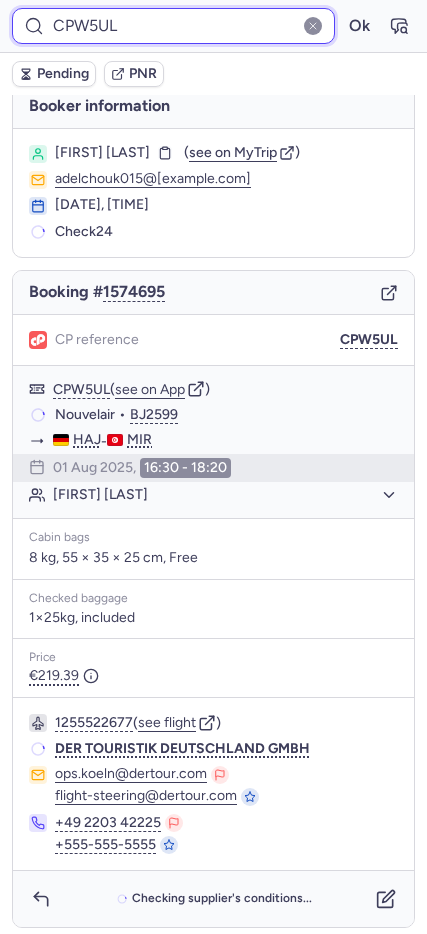 scroll, scrollTop: 17, scrollLeft: 0, axis: vertical 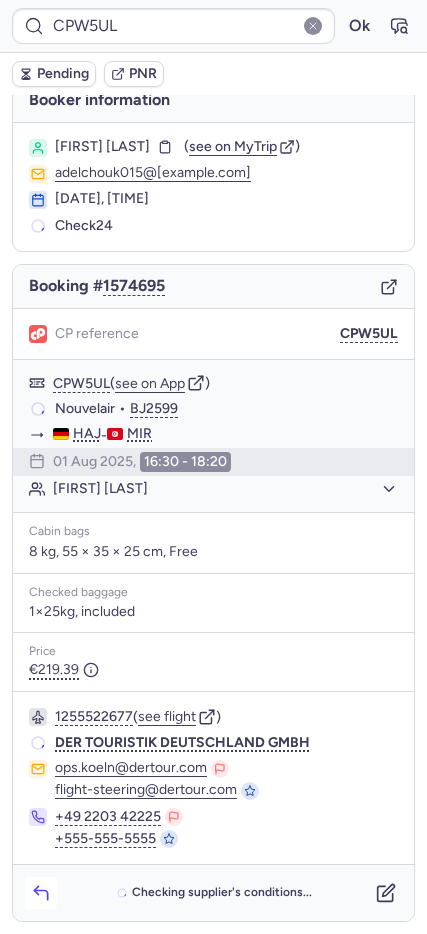 click 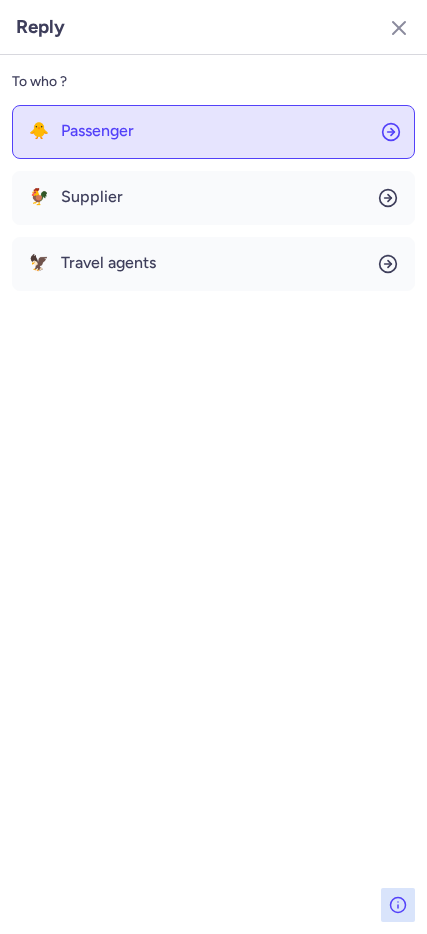 click on "🐥 Passenger" 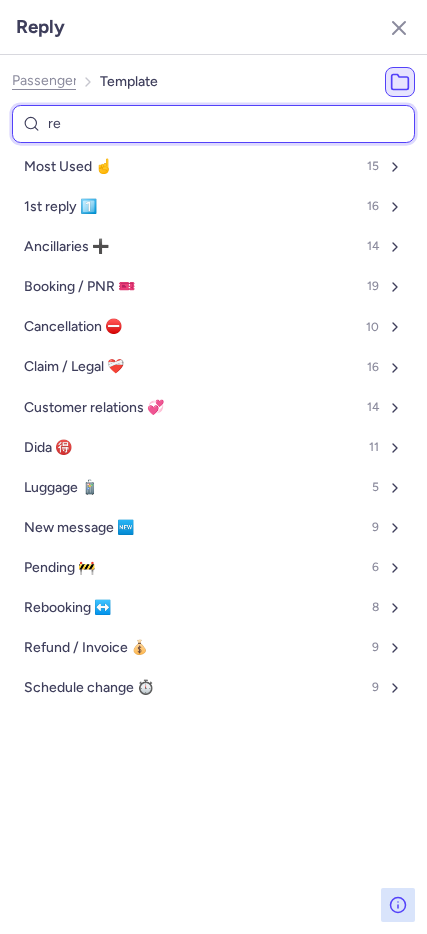 type on "ref" 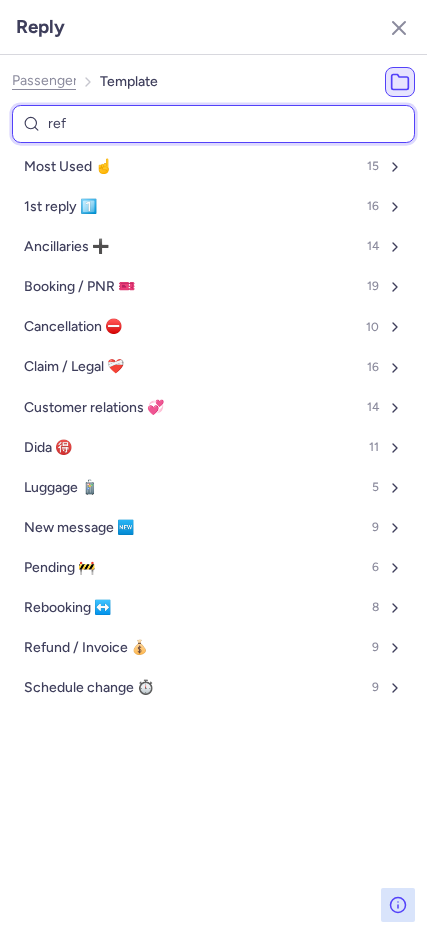 select on "en" 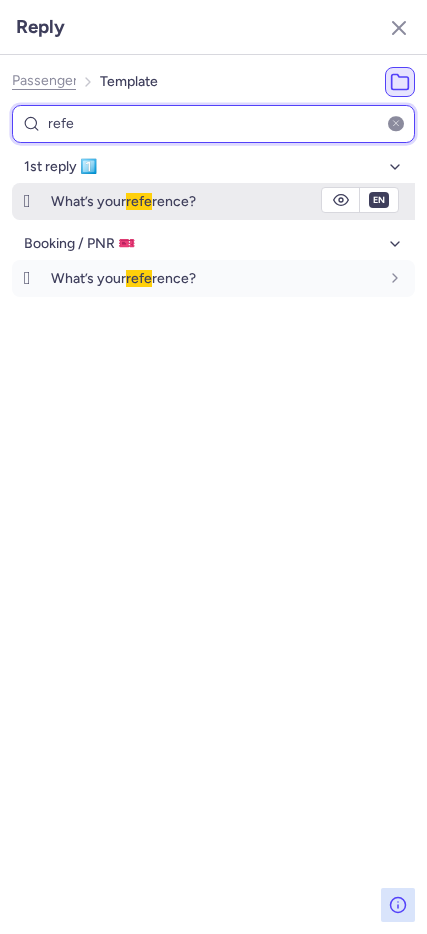 type on "refe" 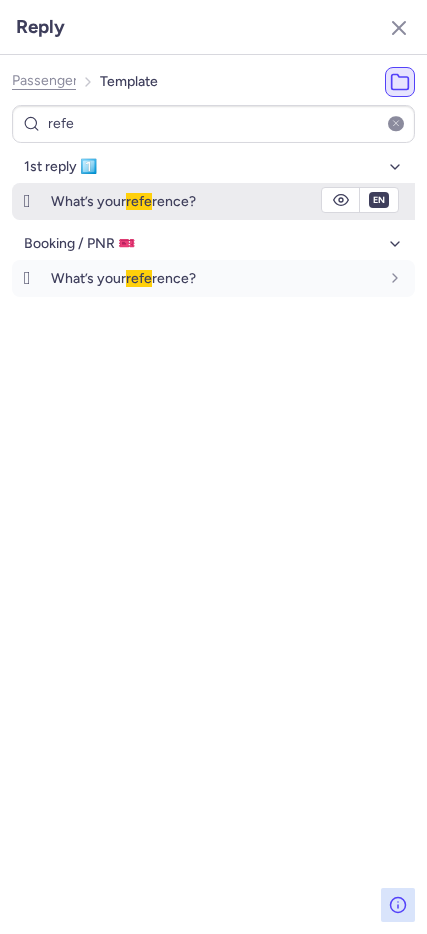 click on "What’s your  refe rence?" at bounding box center (123, 201) 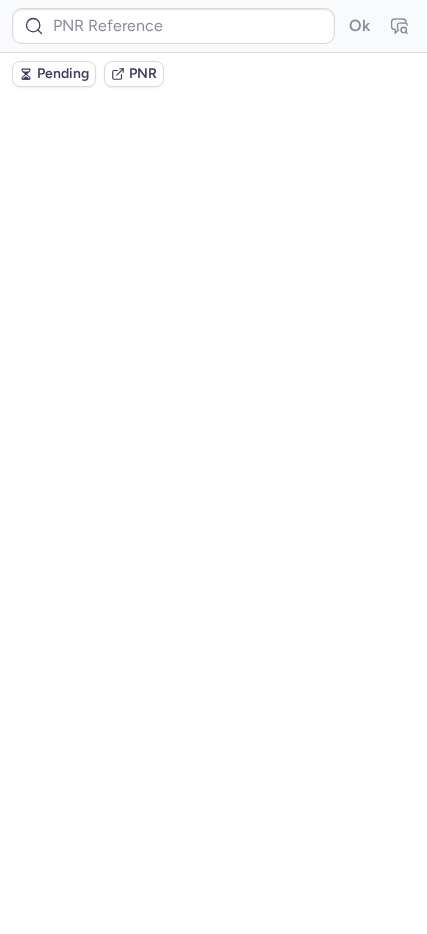 scroll, scrollTop: 0, scrollLeft: 0, axis: both 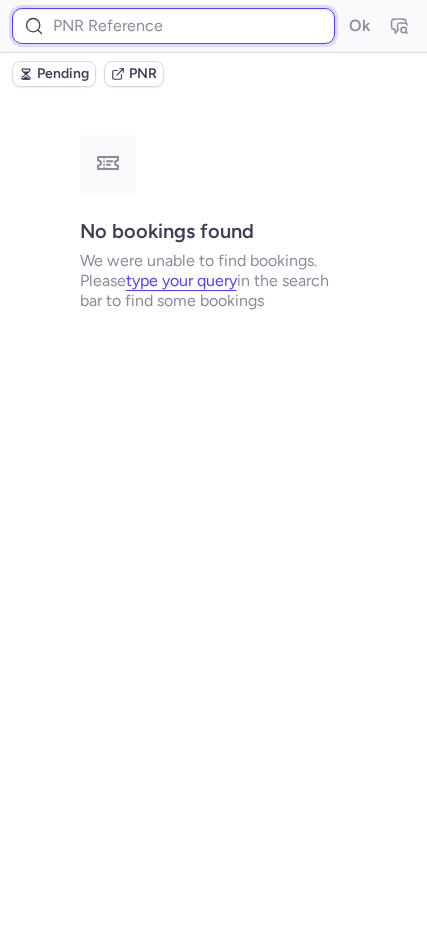 click at bounding box center [173, 26] 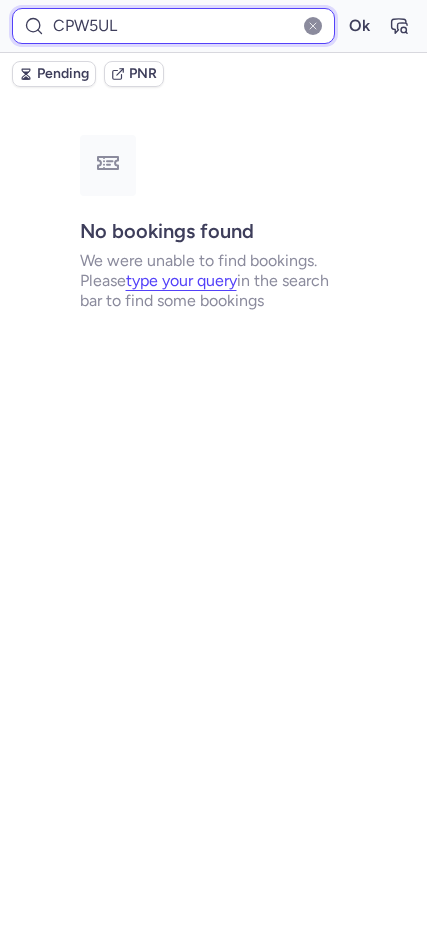 type on "CPW5UL" 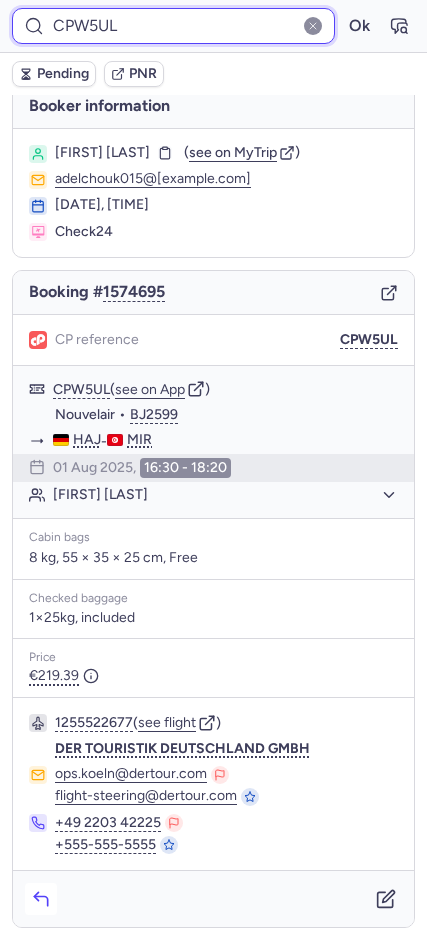 scroll, scrollTop: 17, scrollLeft: 0, axis: vertical 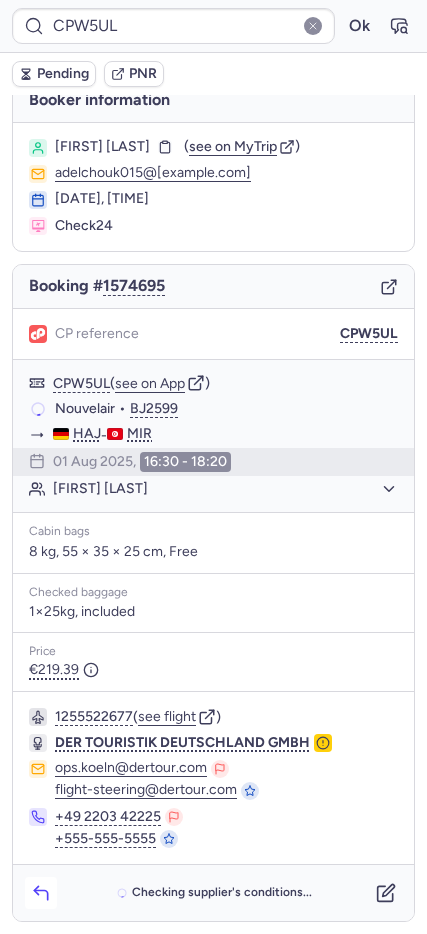 click 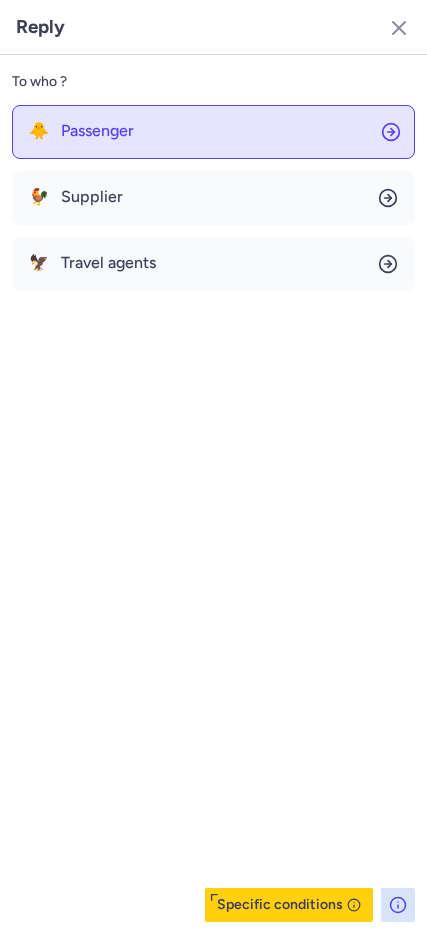click on "🐥 Passenger" 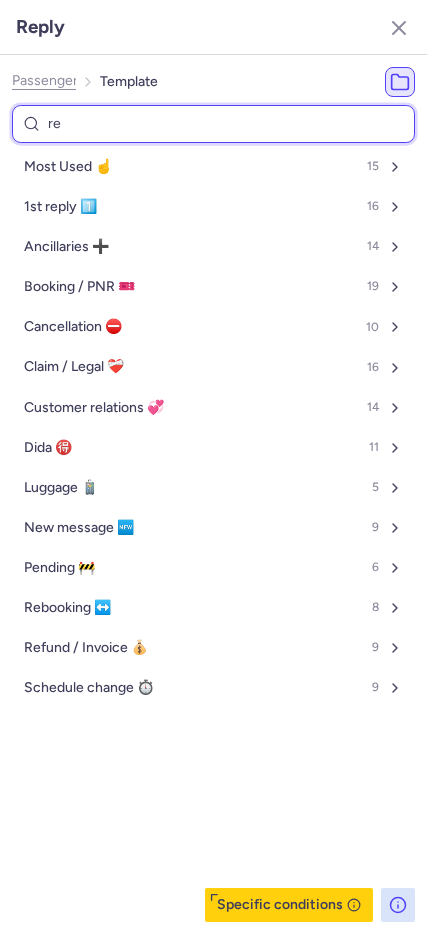 type on "ref" 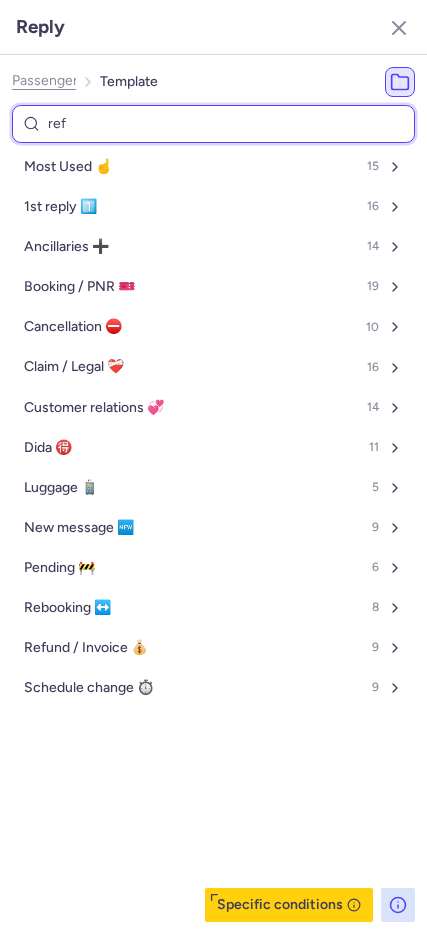 select on "en" 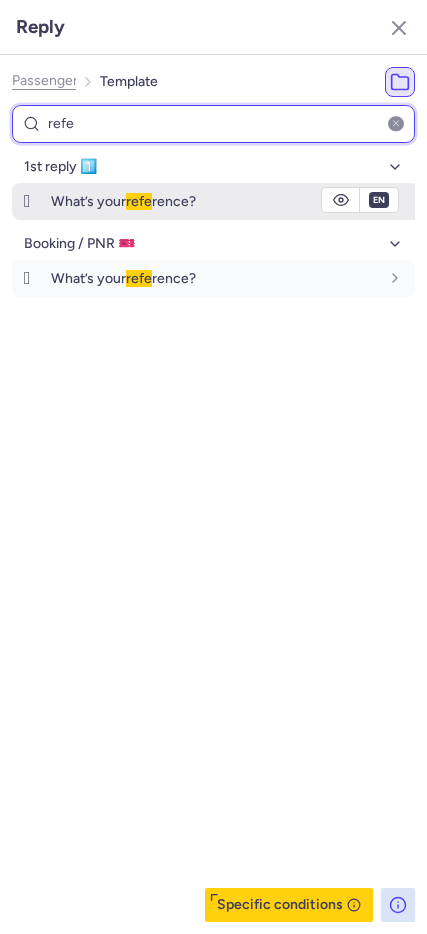 type on "refe" 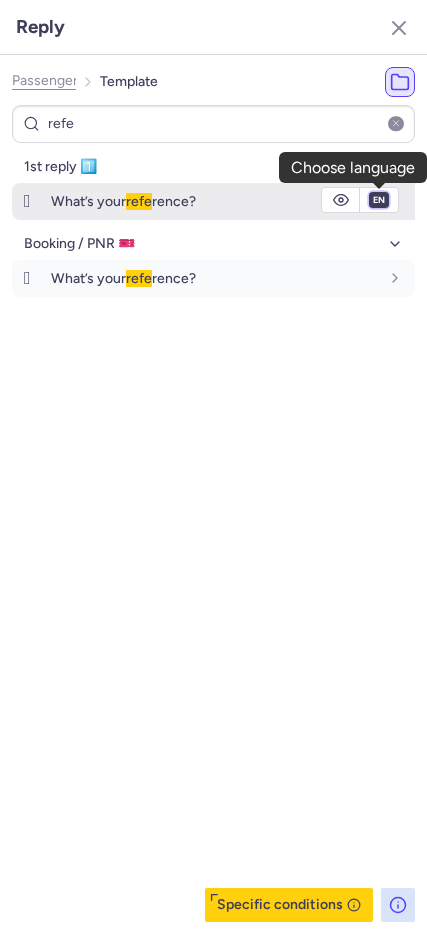 click on "fr en de nl pt es it ru" at bounding box center (379, 200) 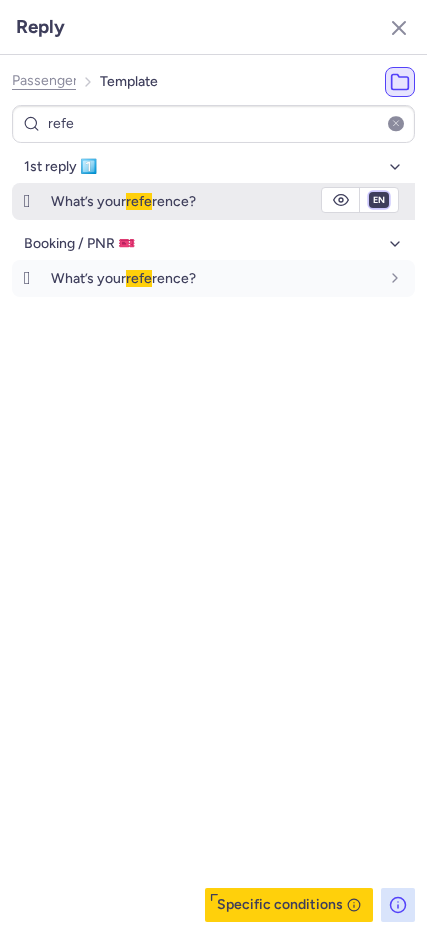 select on "de" 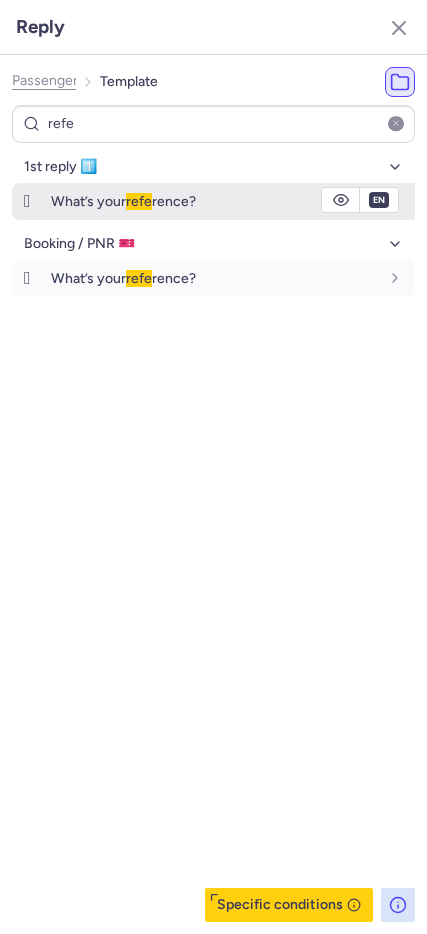 click on "fr en de nl pt es it ru" at bounding box center [379, 200] 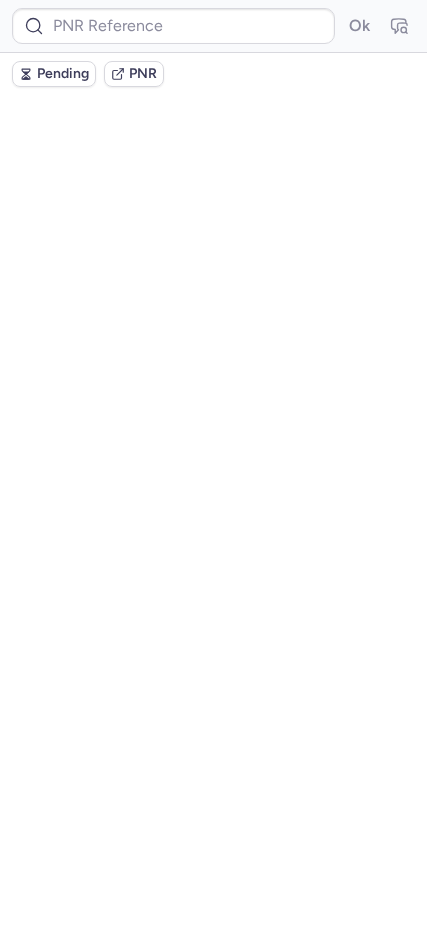 scroll, scrollTop: 0, scrollLeft: 0, axis: both 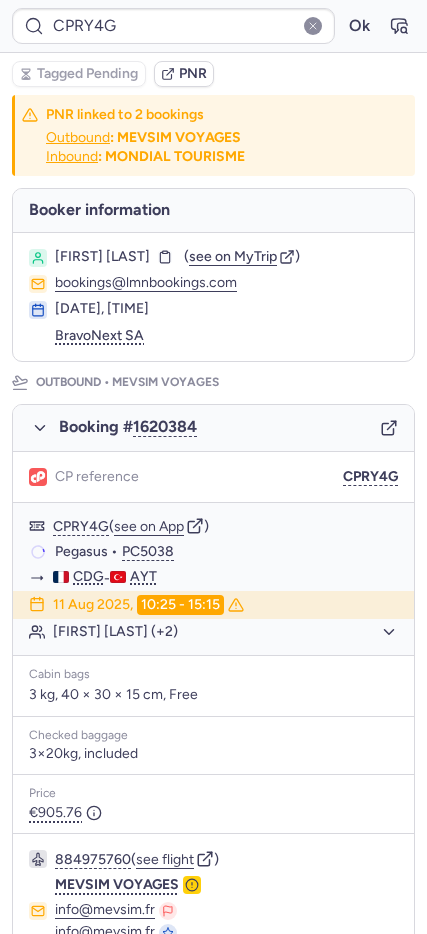 type on "CP585S" 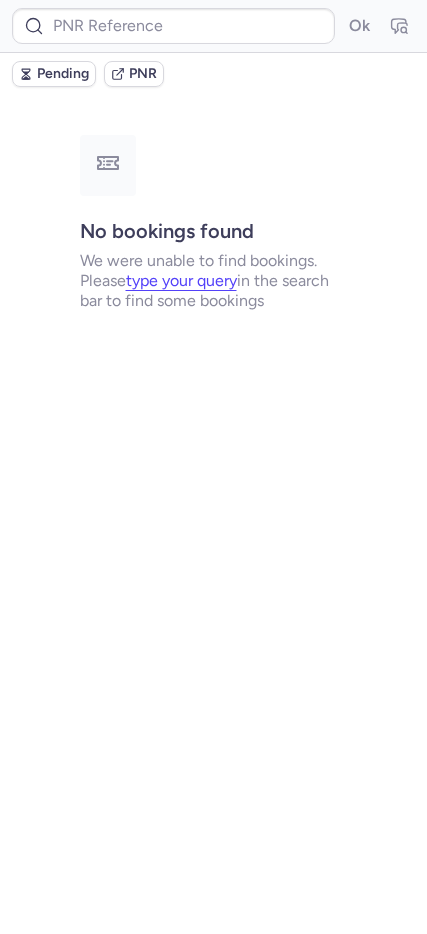 type on "CP585S" 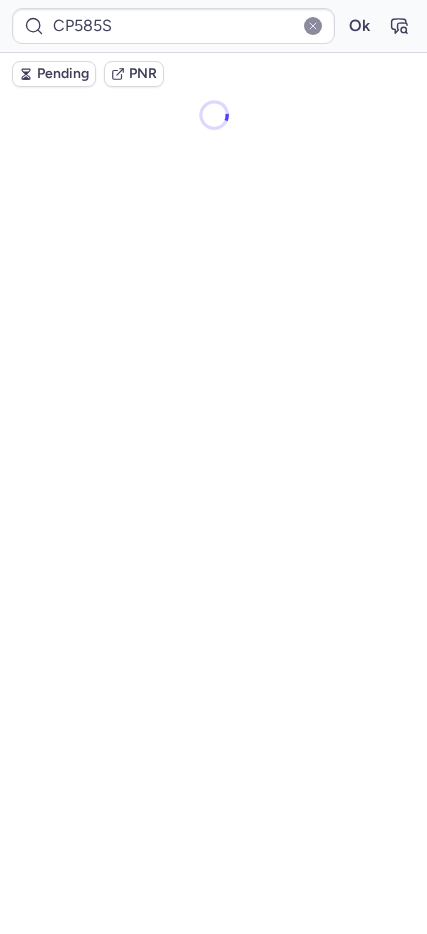 scroll, scrollTop: 0, scrollLeft: 0, axis: both 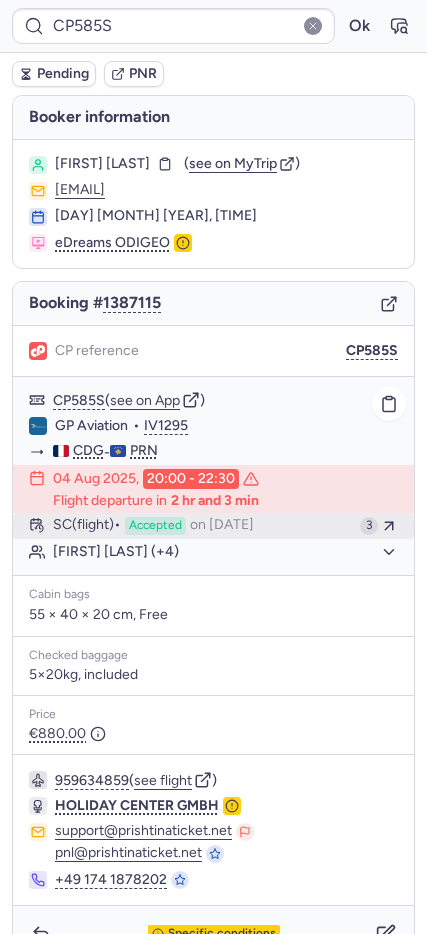 click on "on [DATE]" at bounding box center (222, 526) 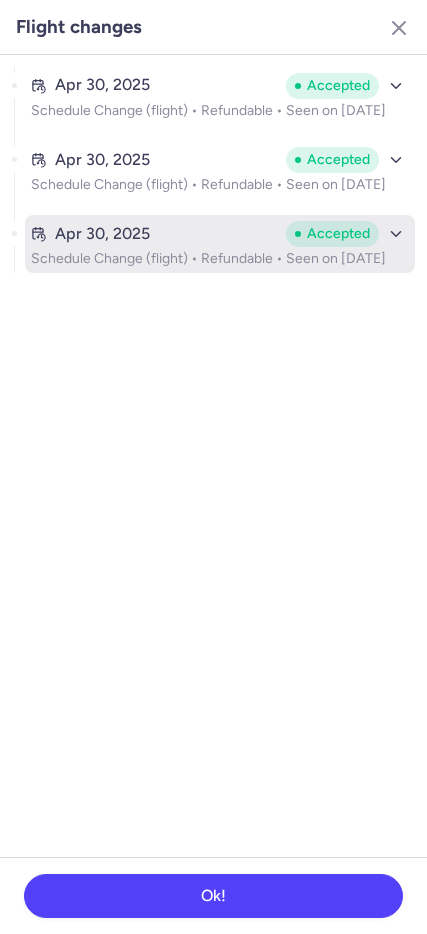 click on "[MONTH] [DAY], [YEAR] Accepted Schedule Change (flight) • Refundable • Seen on [DATE]" at bounding box center [220, 178] 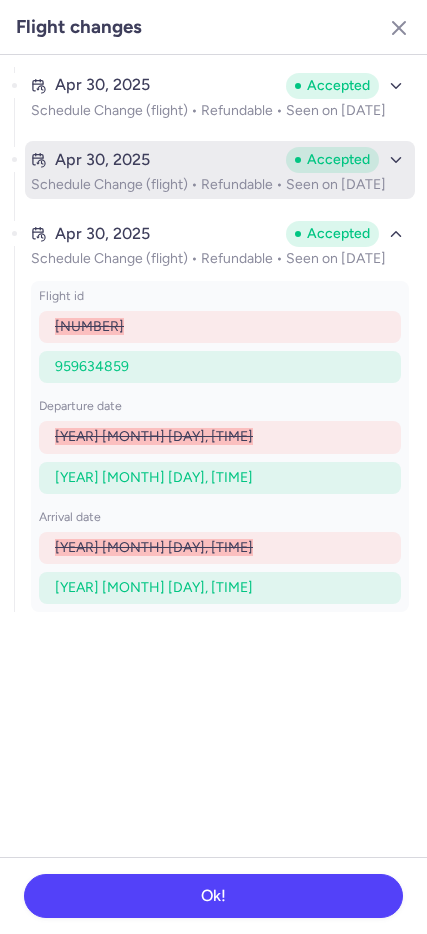 click on "Schedule Change (flight) • Refundable • Seen on May 1, 2025" at bounding box center (220, 185) 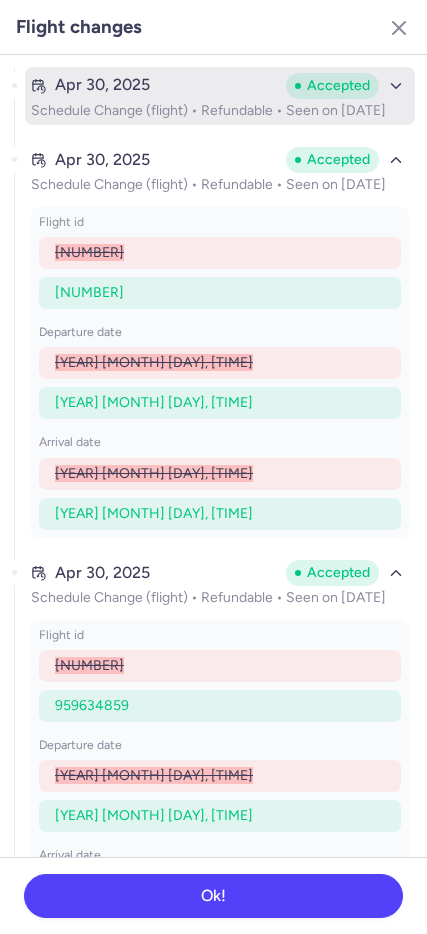 click on "Schedule Change (flight) • Refundable • Seen on May 1, 2025" at bounding box center (220, 111) 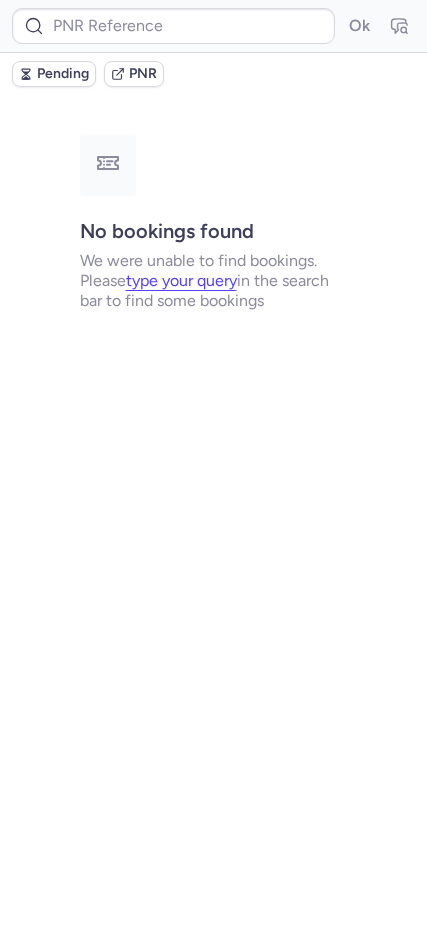 type on "CP585S" 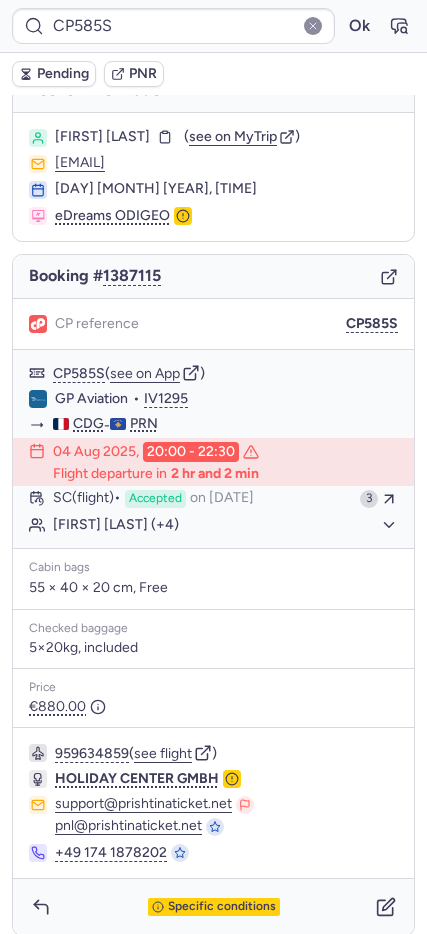 scroll, scrollTop: 41, scrollLeft: 0, axis: vertical 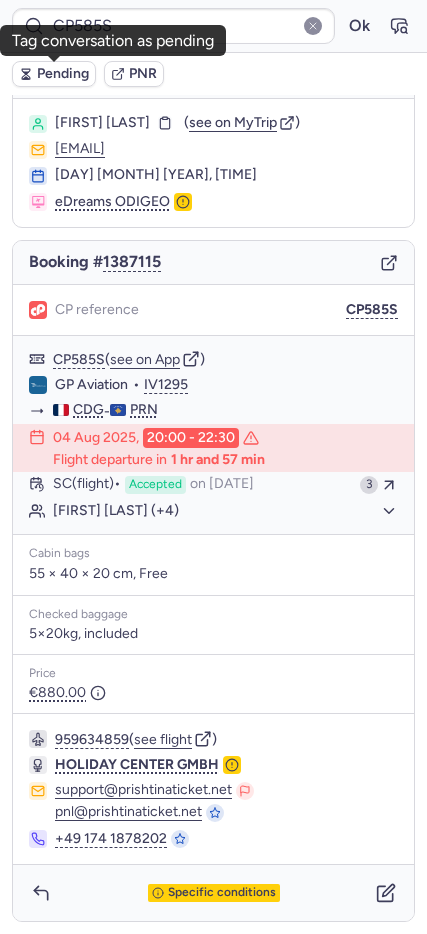 click on "Pending" at bounding box center [63, 74] 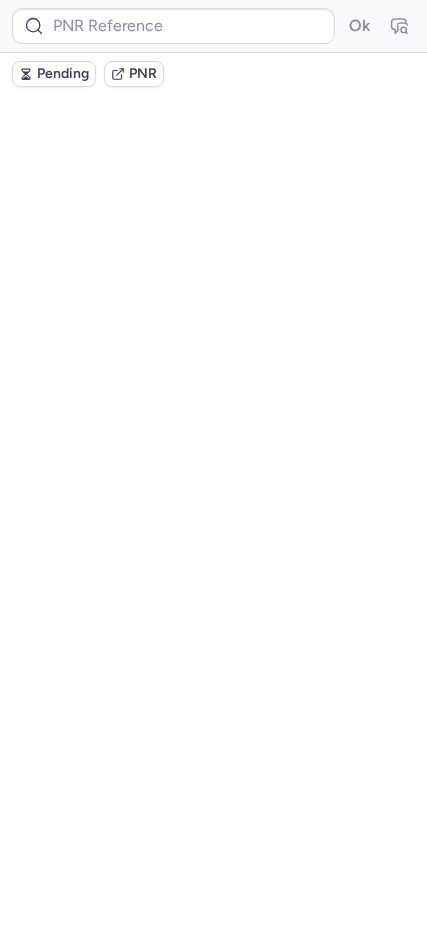 scroll, scrollTop: 0, scrollLeft: 0, axis: both 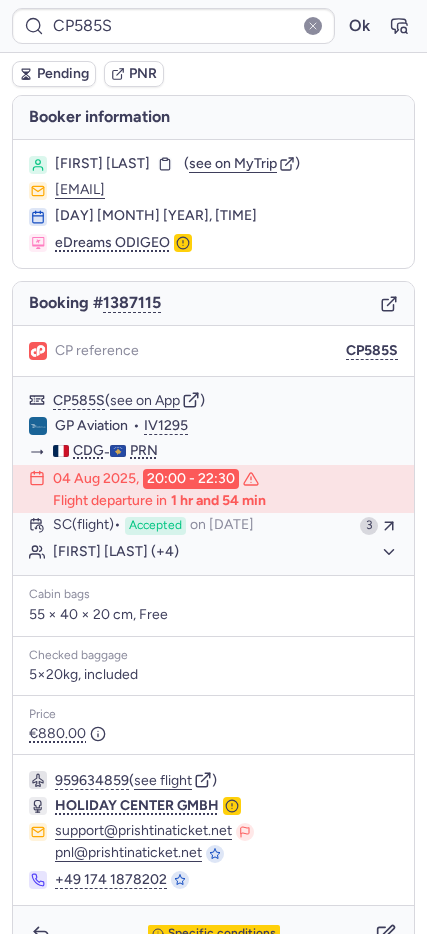 type on "CPXNAD" 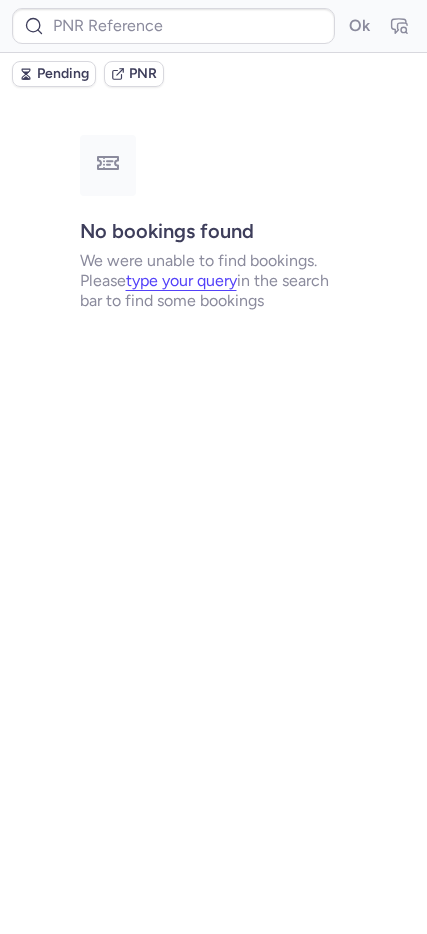 type on "CP585S" 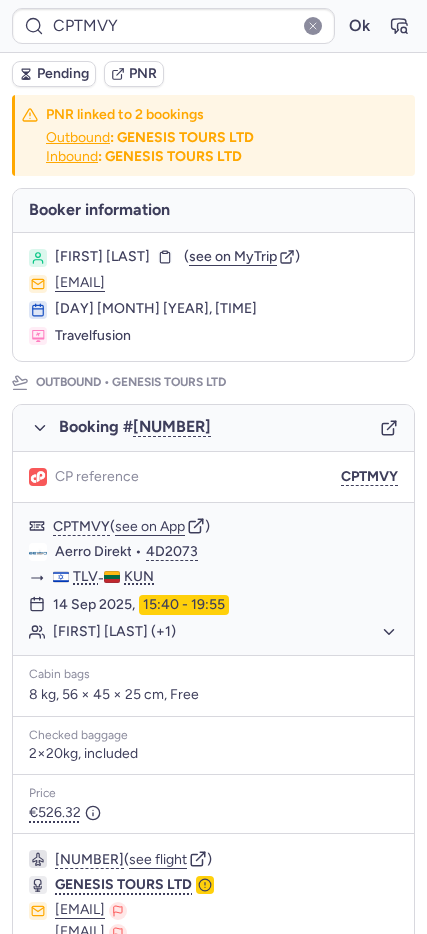 type on "CPGNNY" 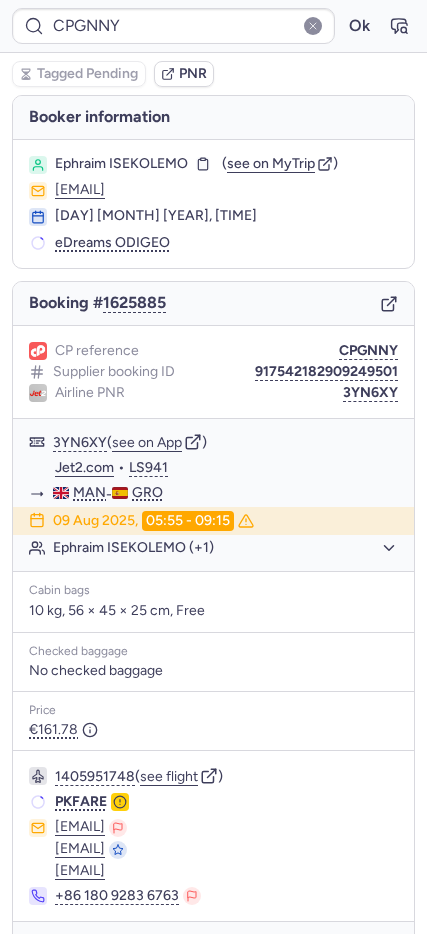 type 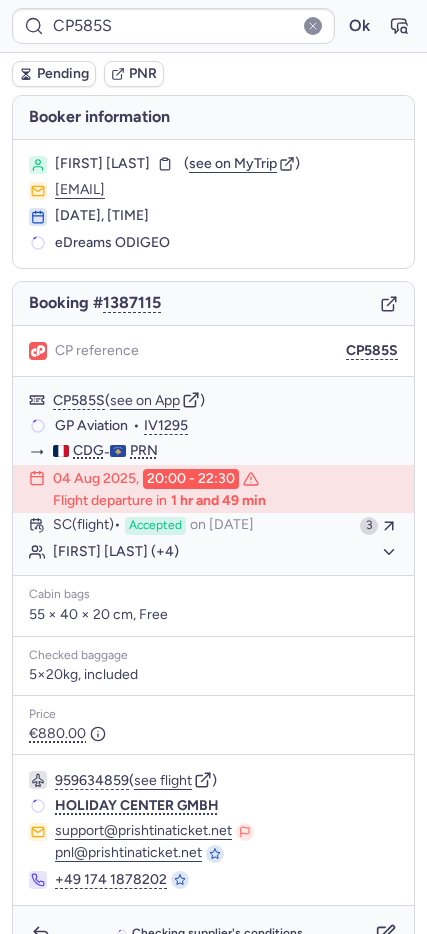scroll, scrollTop: 0, scrollLeft: 0, axis: both 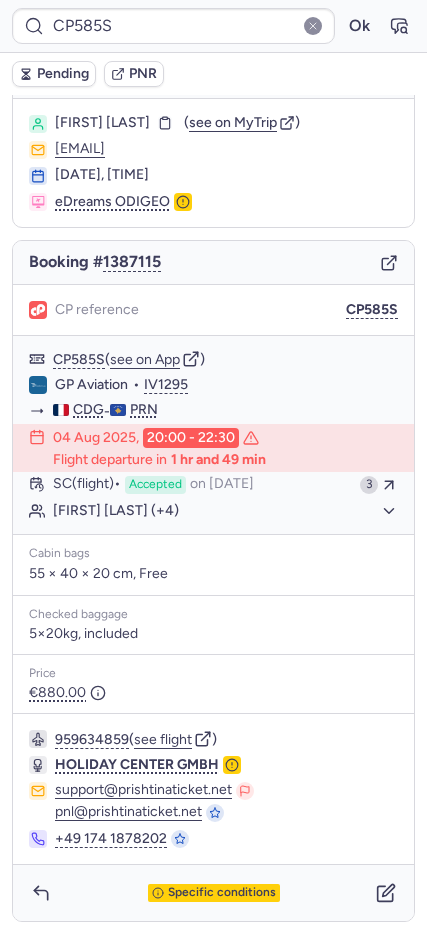 type on "CPXNAD" 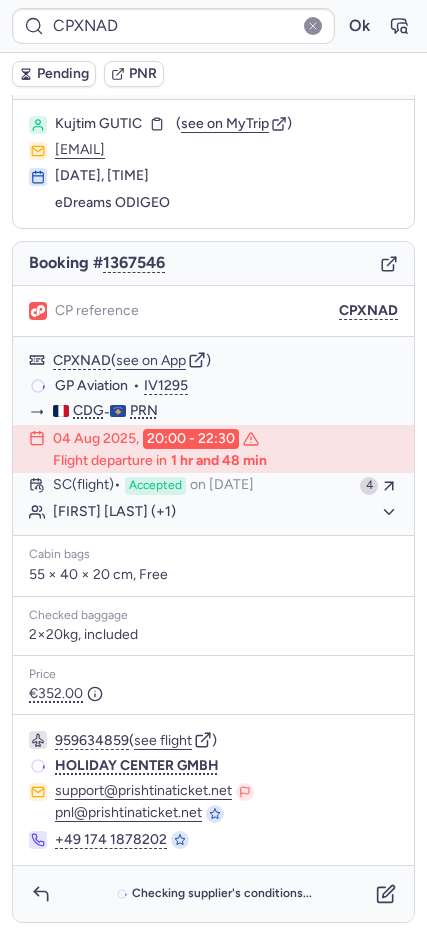 scroll, scrollTop: 40, scrollLeft: 0, axis: vertical 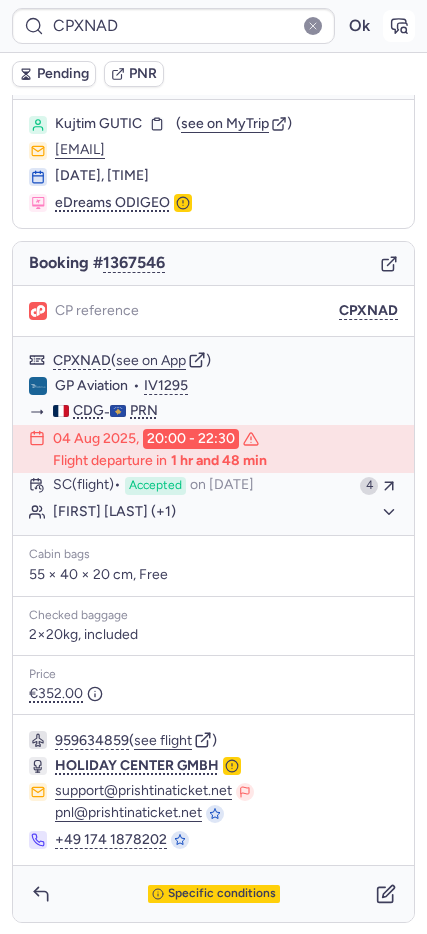 click 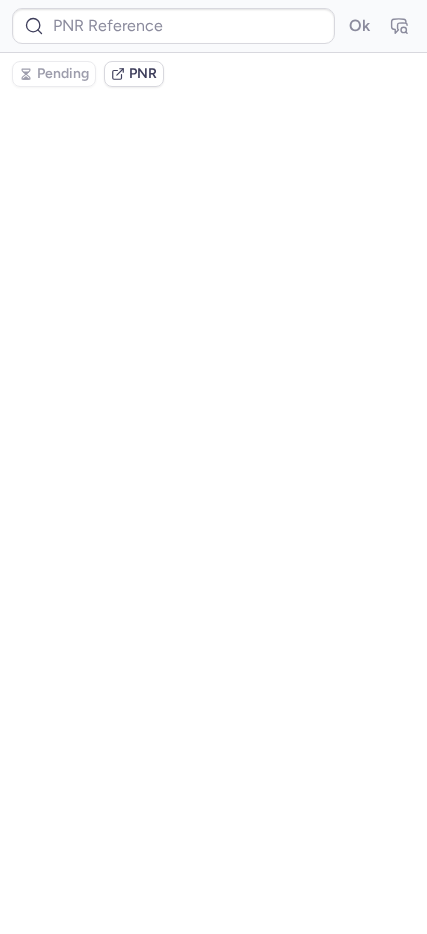 type on "CPXNAD" 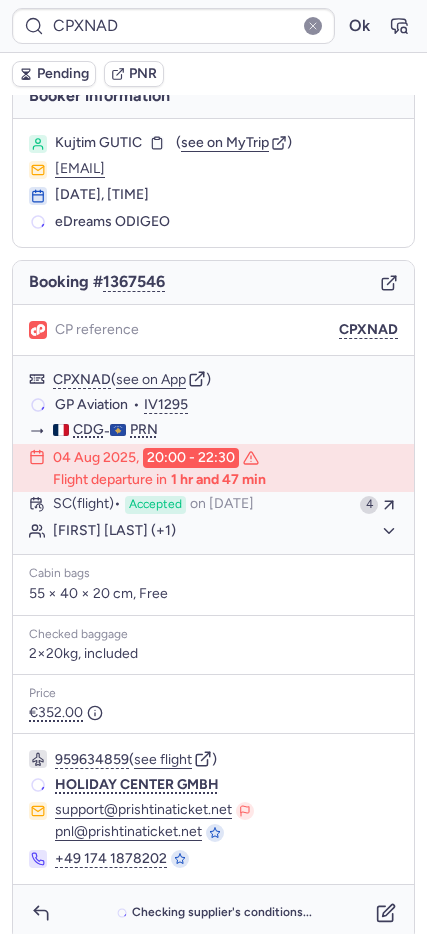 scroll, scrollTop: 41, scrollLeft: 0, axis: vertical 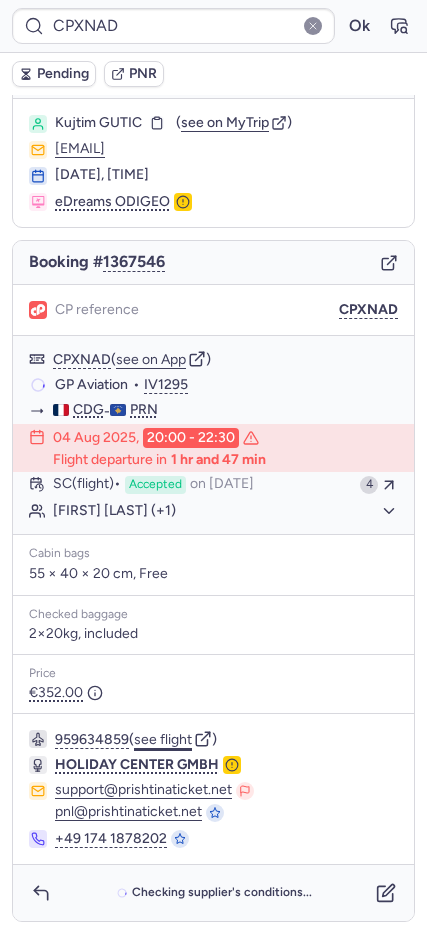 click on "see flight" 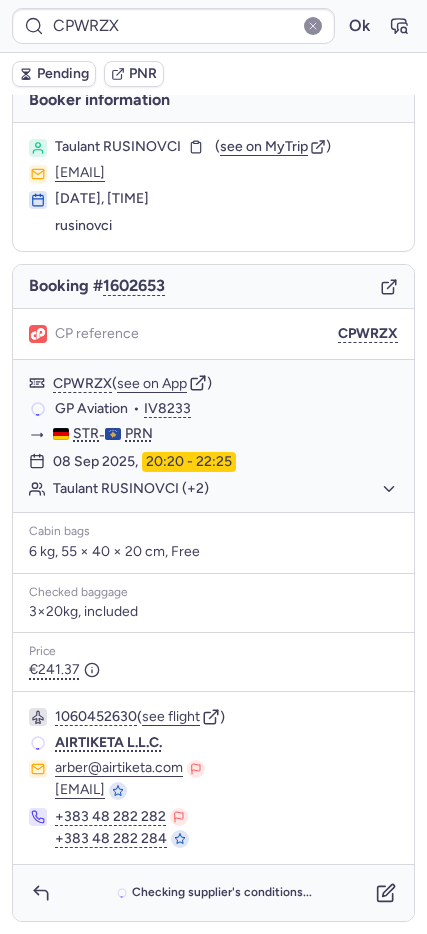 scroll, scrollTop: 17, scrollLeft: 0, axis: vertical 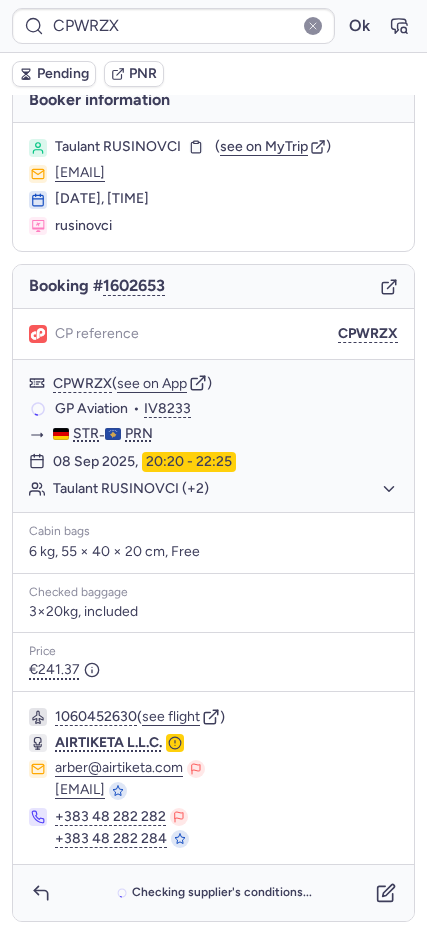 type on "CP585S" 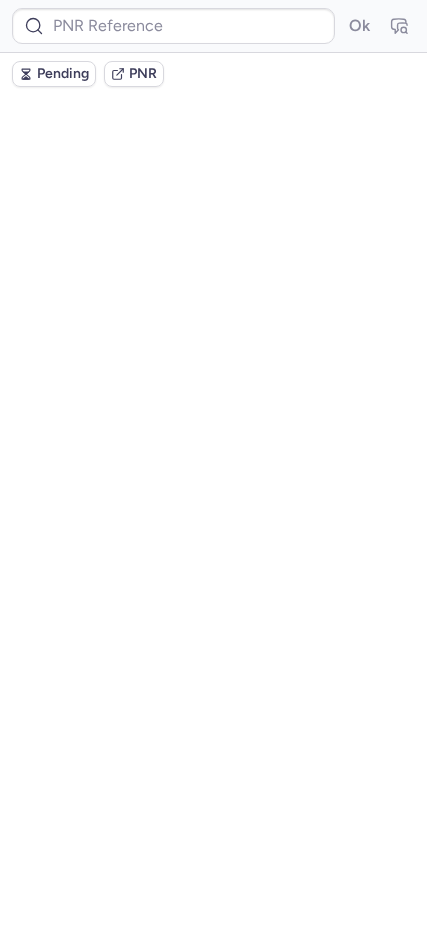 scroll, scrollTop: 0, scrollLeft: 0, axis: both 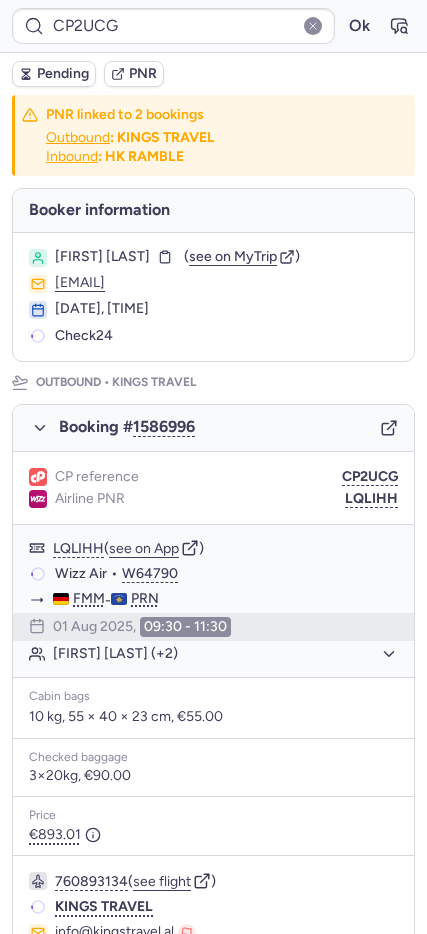 type on "CP585S" 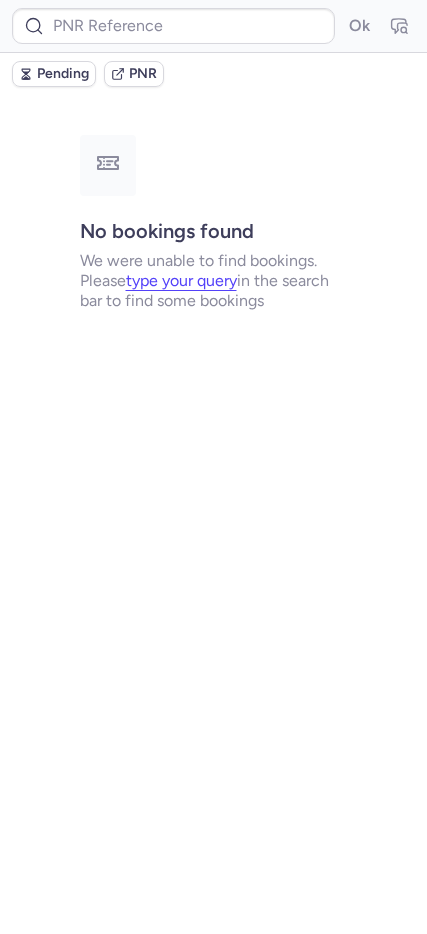 type on "CP9JQ2" 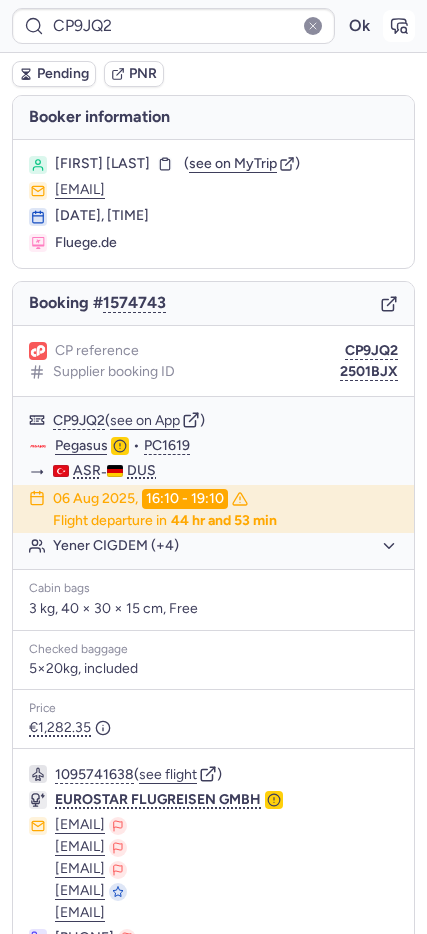click 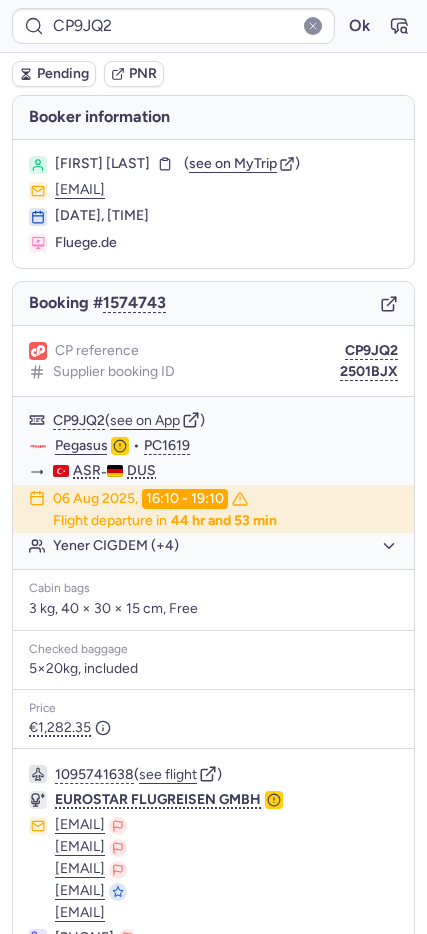 type 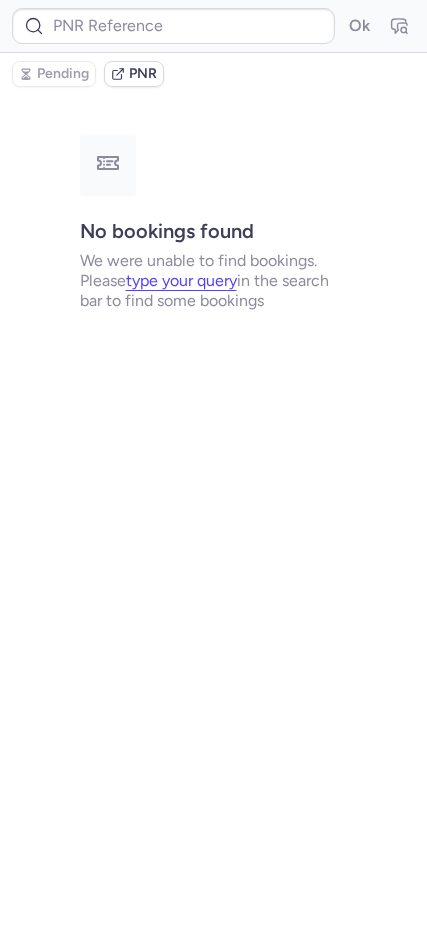 scroll, scrollTop: 0, scrollLeft: 0, axis: both 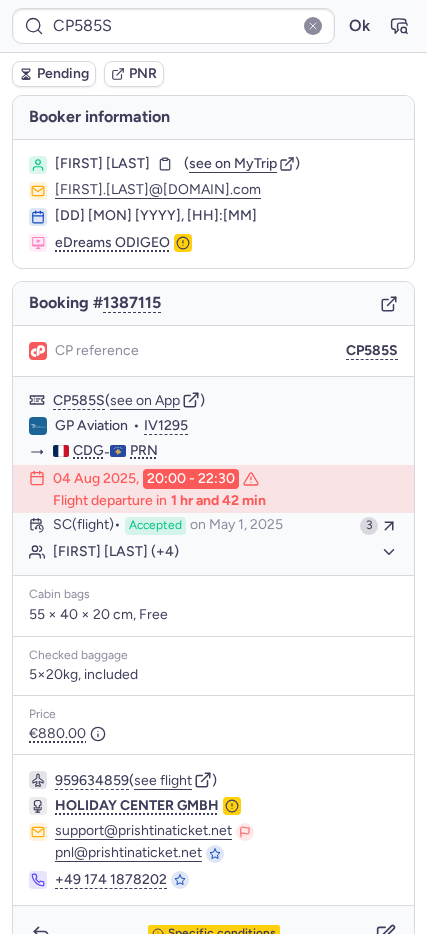 type on "CP9JQ2" 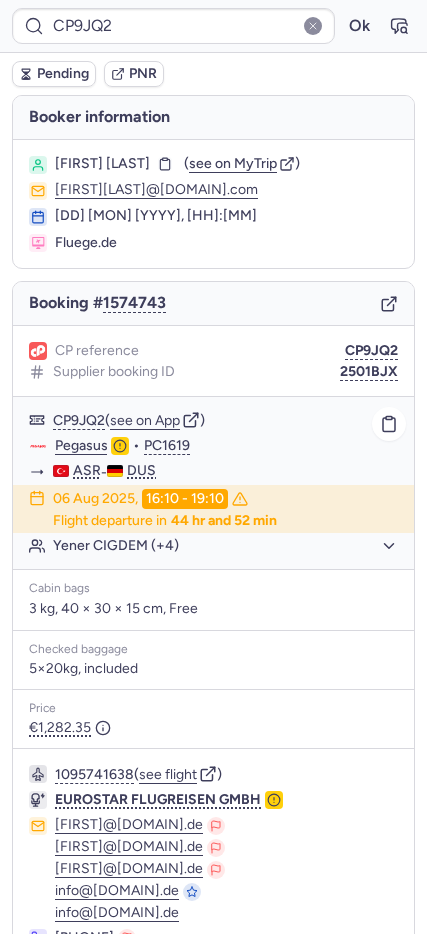 click on "Yener CIGDEM (+4)" 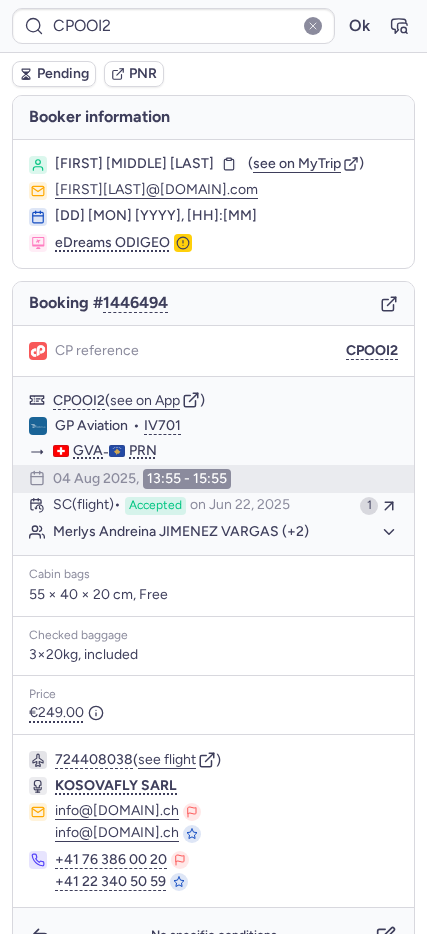 type on "CP585S" 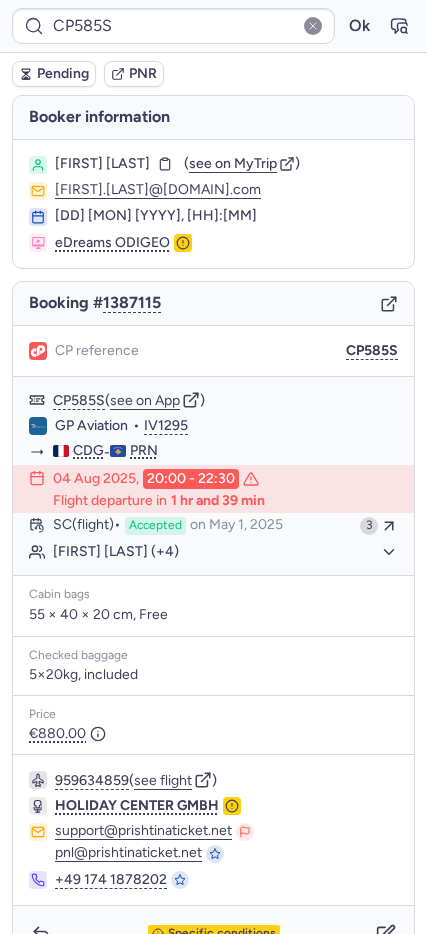 click on "Pending" at bounding box center [54, 74] 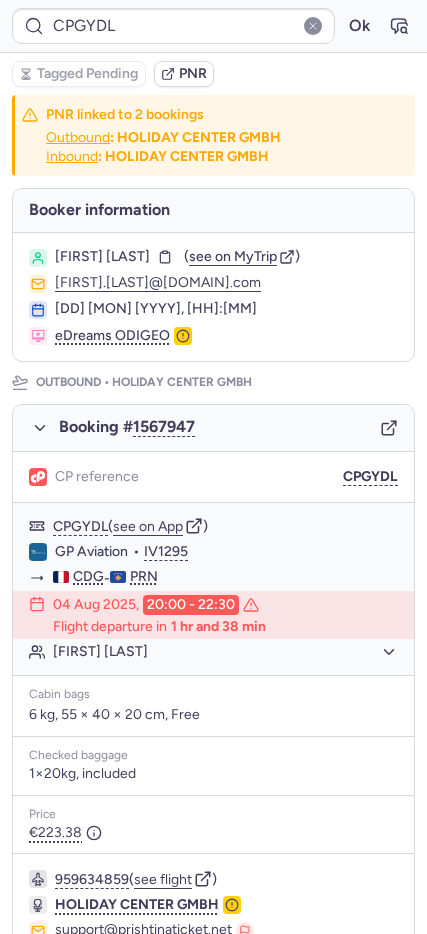 type on "CP59FD" 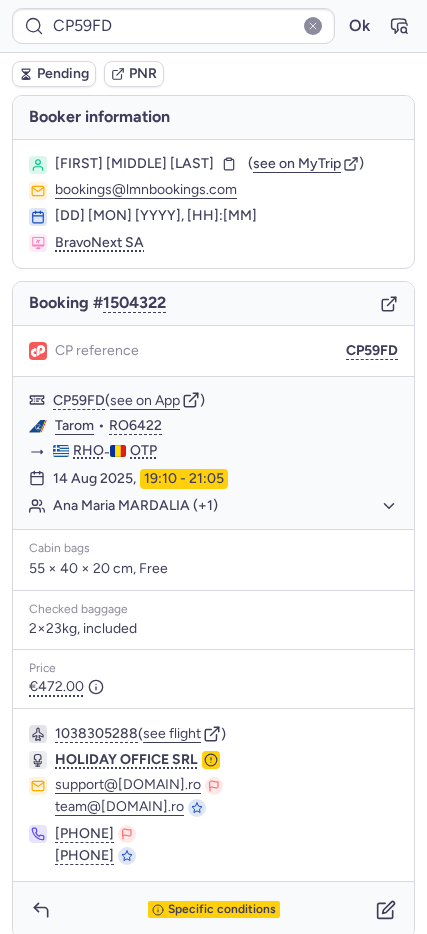click on "Pending" at bounding box center [63, 74] 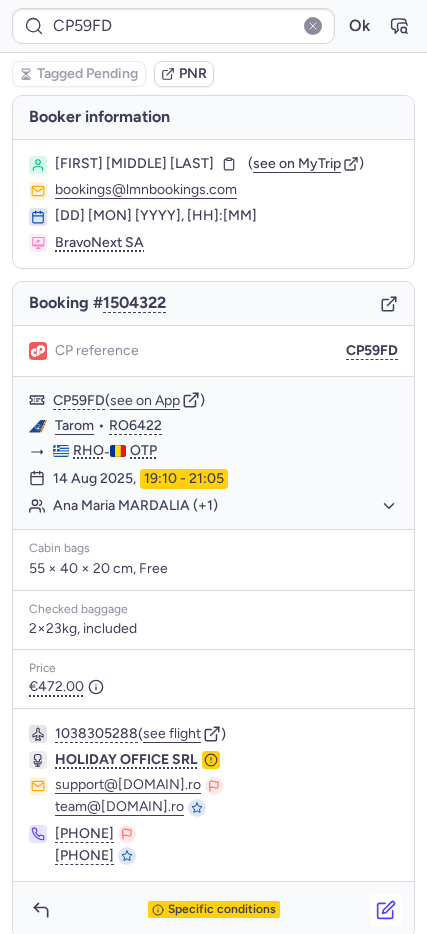 click 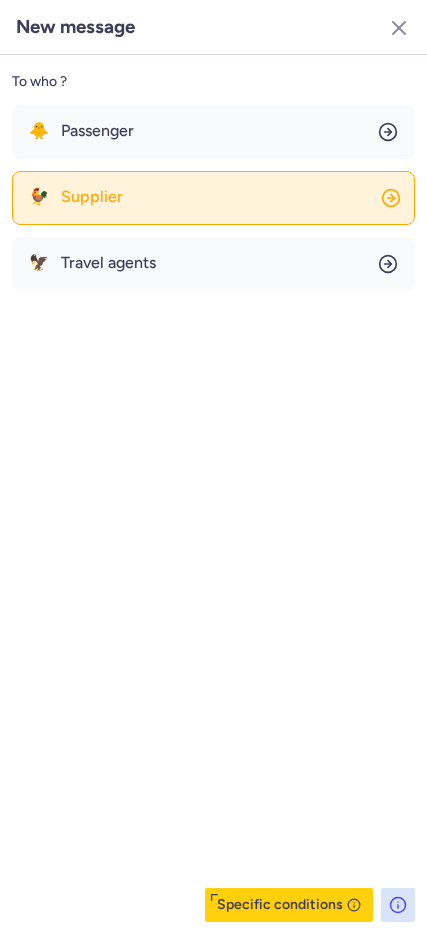 click on "Supplier" at bounding box center [92, 197] 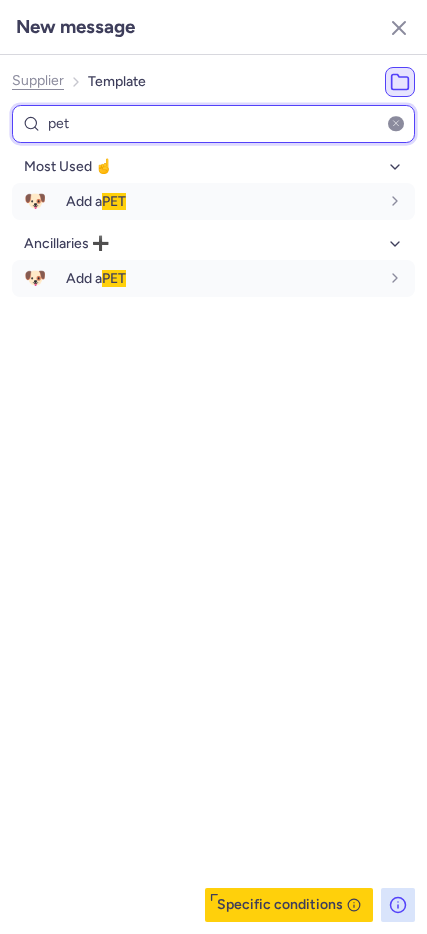 type on "pet" 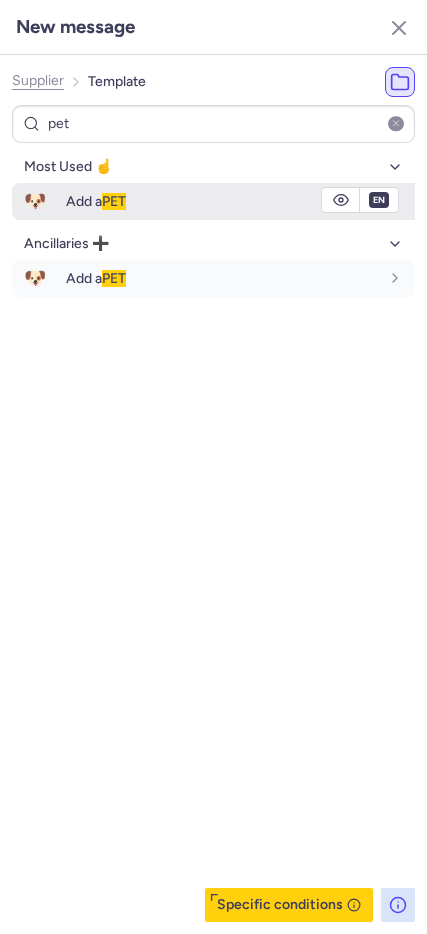 click on "Add a  PET" at bounding box center (96, 201) 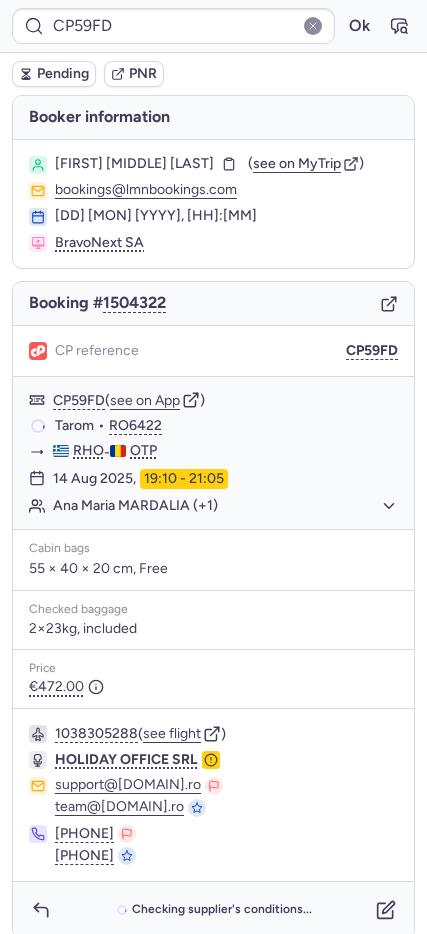 type on "CP585S" 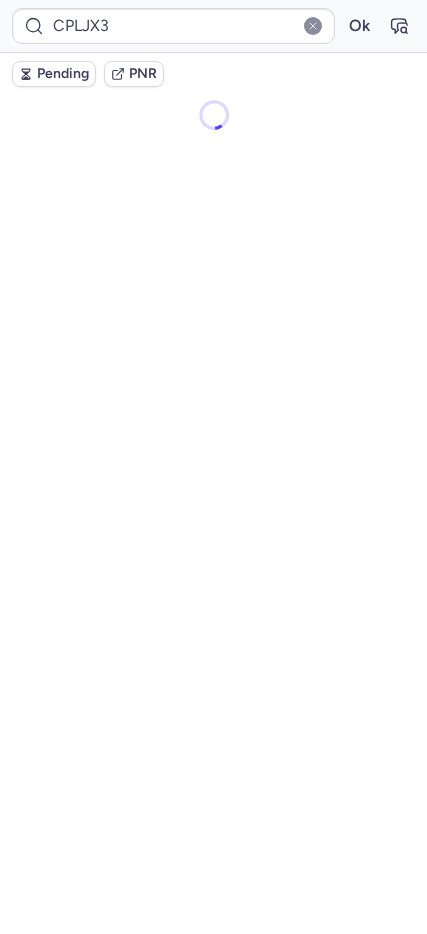 type on "CP585S" 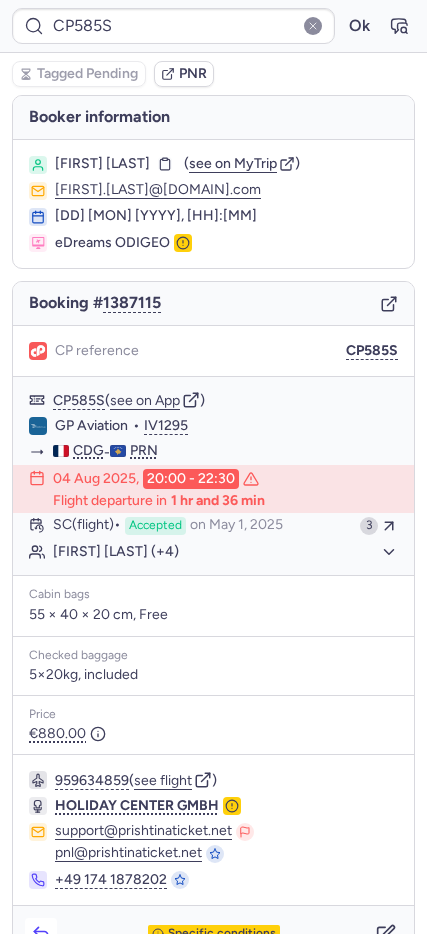 click 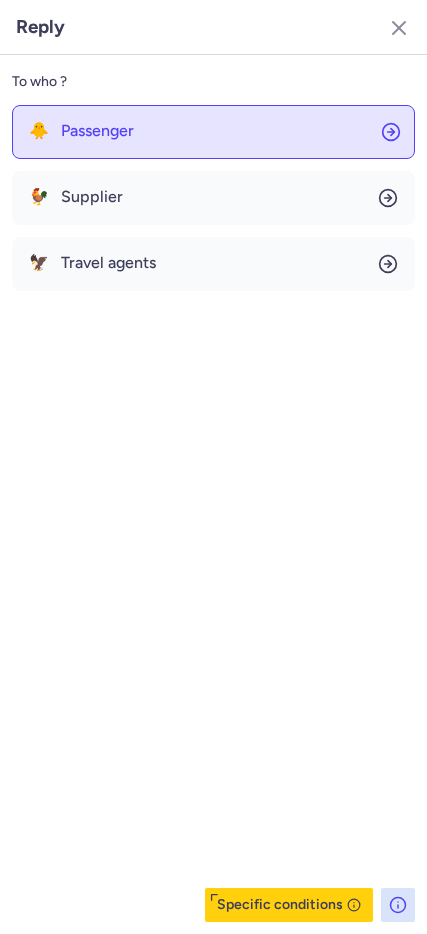 click on "Passenger" at bounding box center (97, 131) 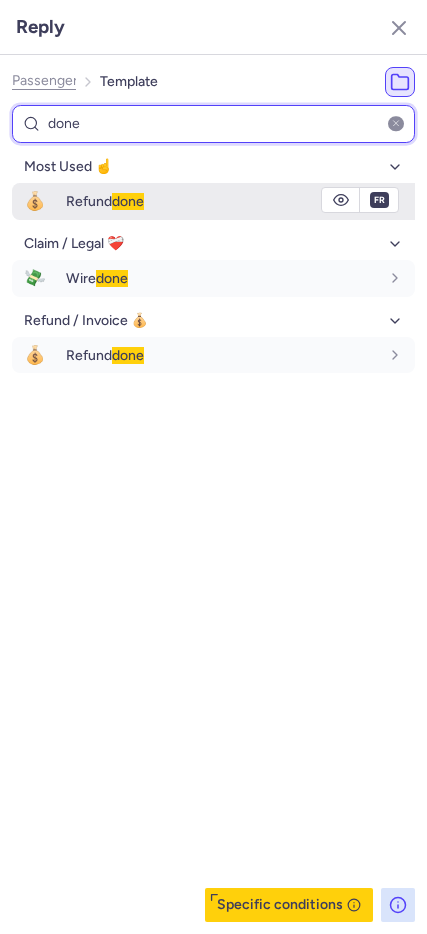 type on "done" 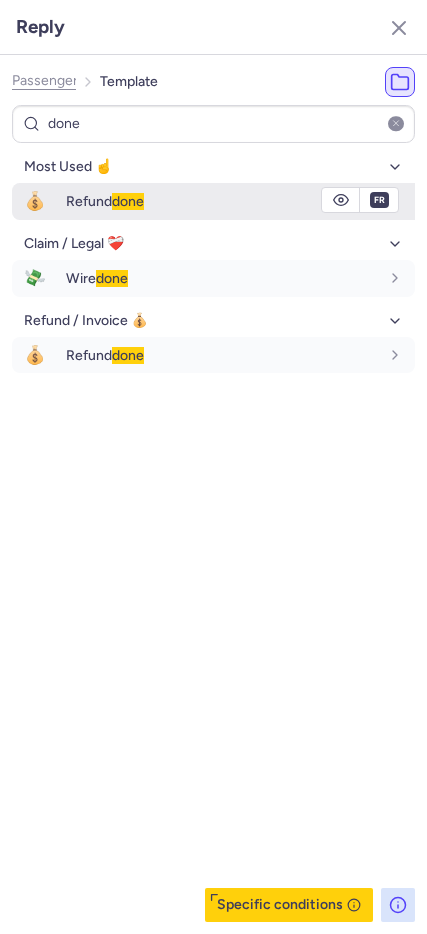 click on "Refund  done" at bounding box center [240, 201] 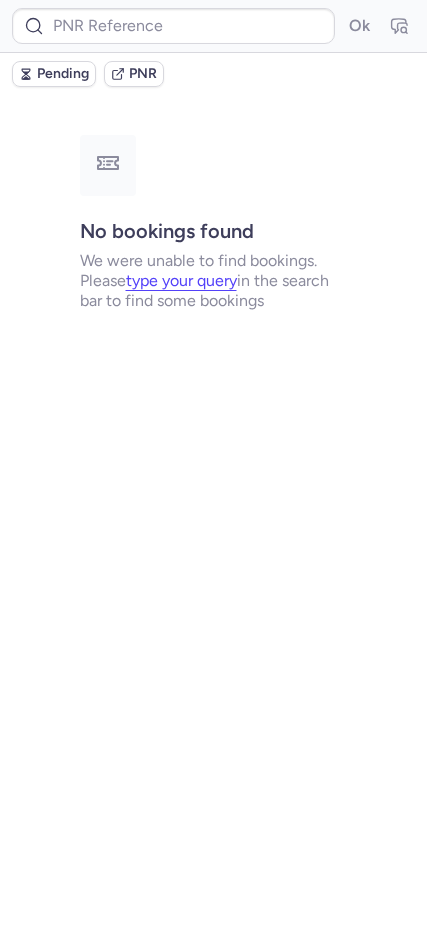 type on "CP585S" 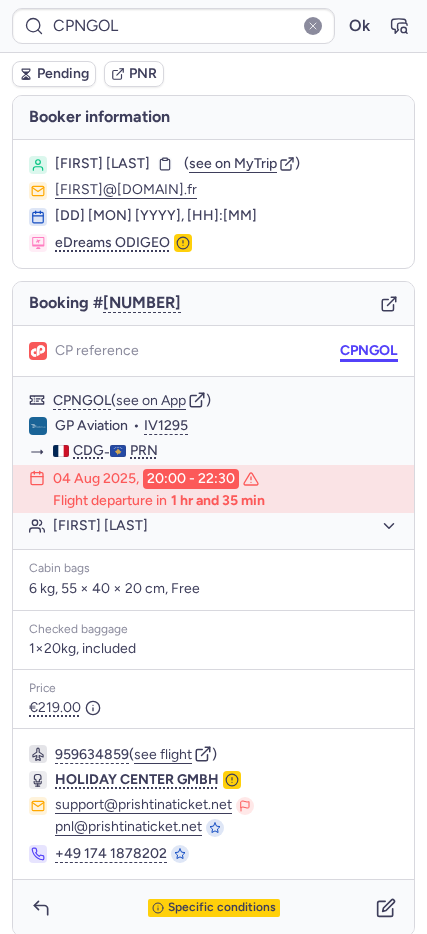 click on "CPNGOL" at bounding box center (369, 351) 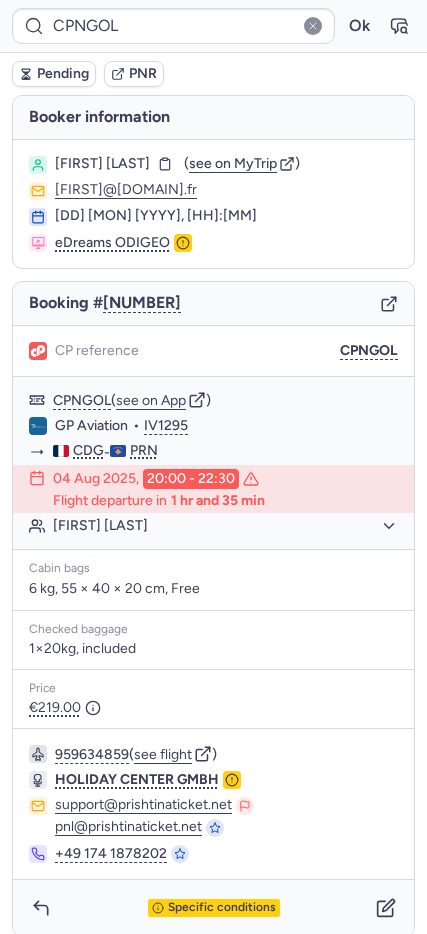 click on "Pending" at bounding box center (54, 74) 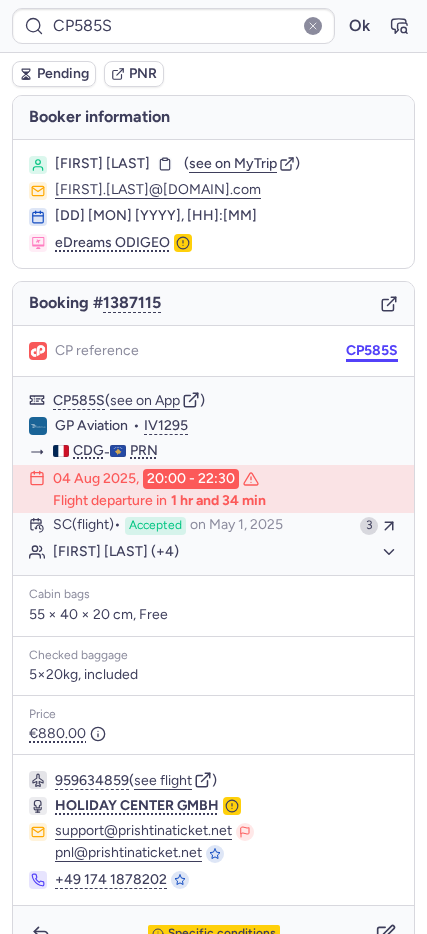 click on "CP585S" at bounding box center [372, 351] 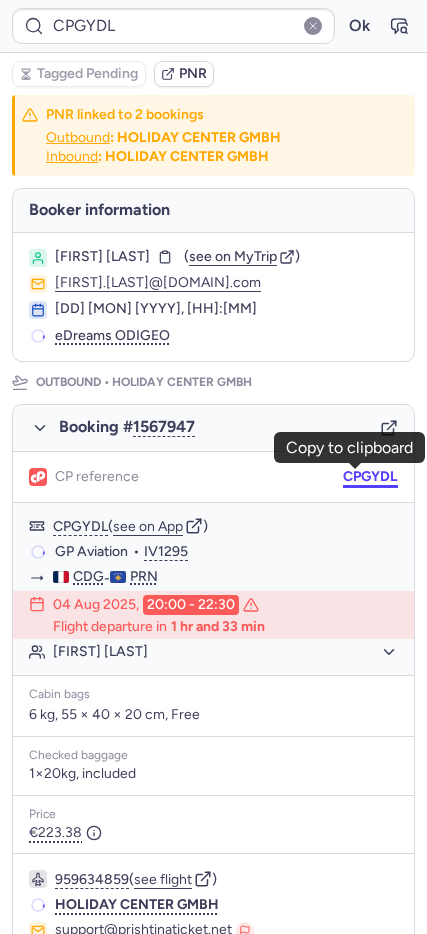 click on "CPGYDL" at bounding box center [370, 477] 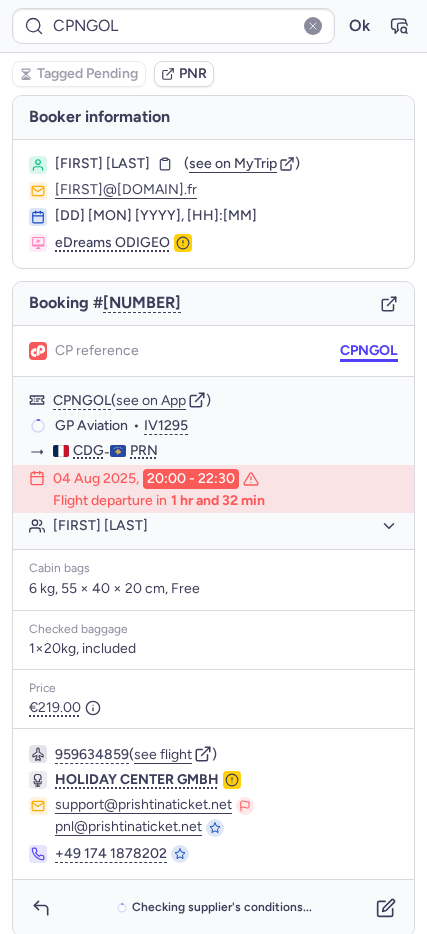 click on "CPNGOL" at bounding box center [369, 351] 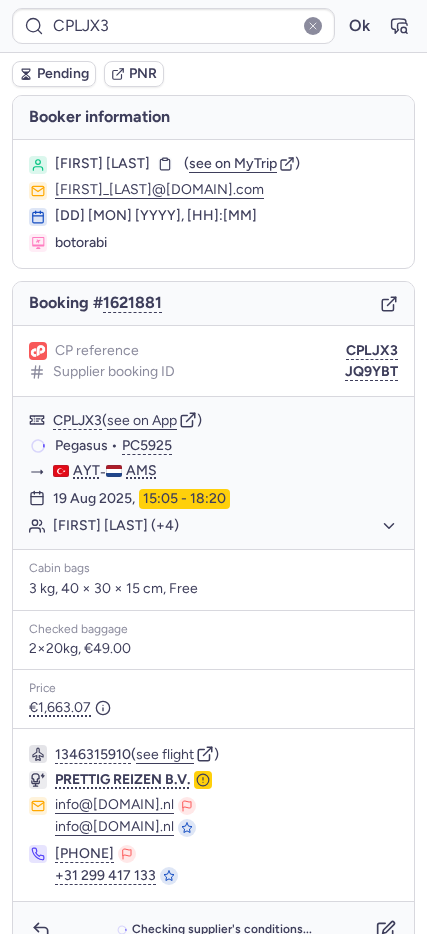 type on "CP585S" 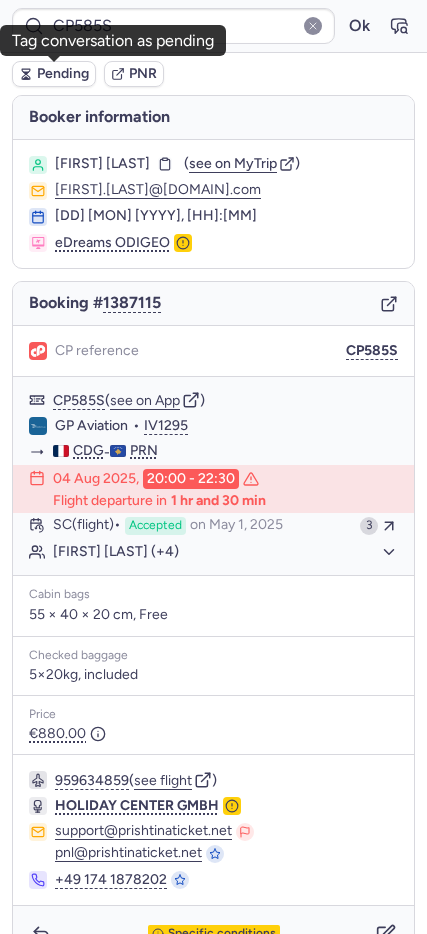 click on "Pending" at bounding box center (63, 74) 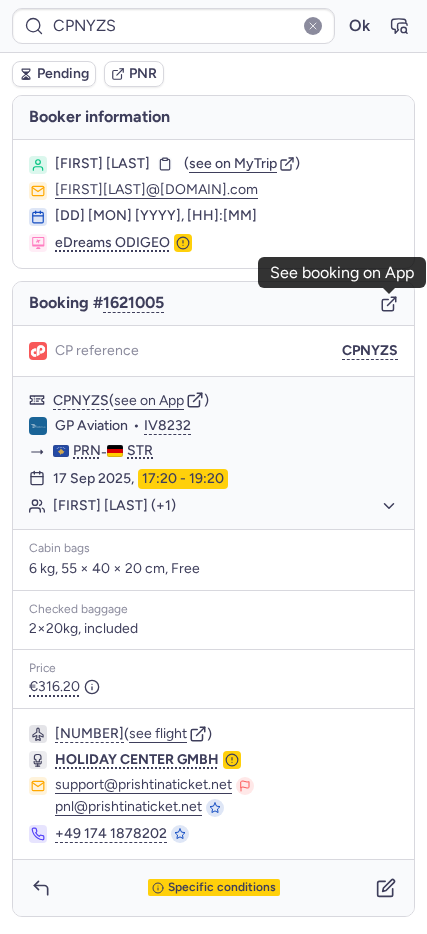 click 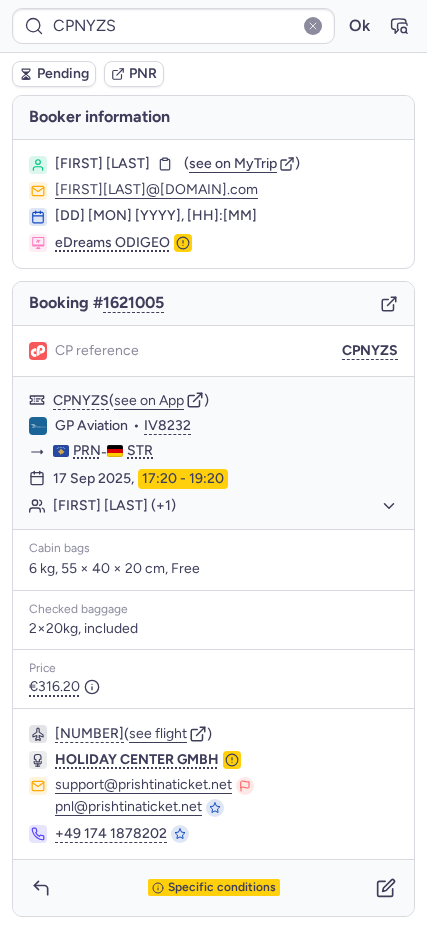 type on "CPNGOL" 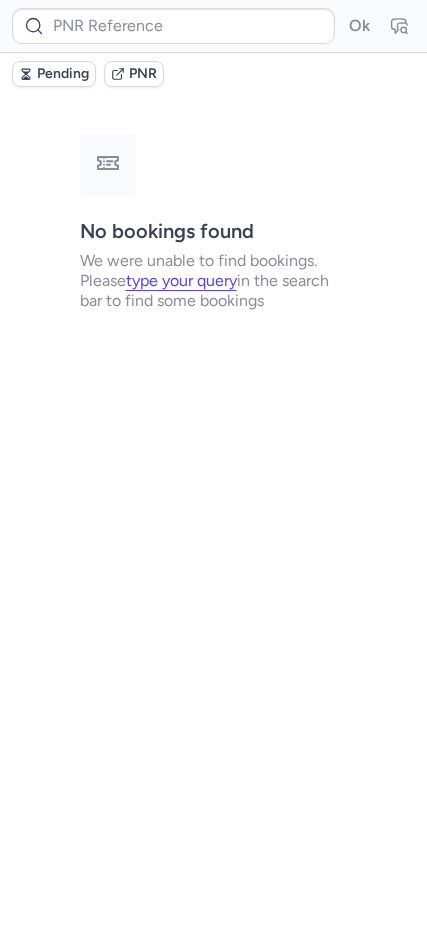 type on "CP585S" 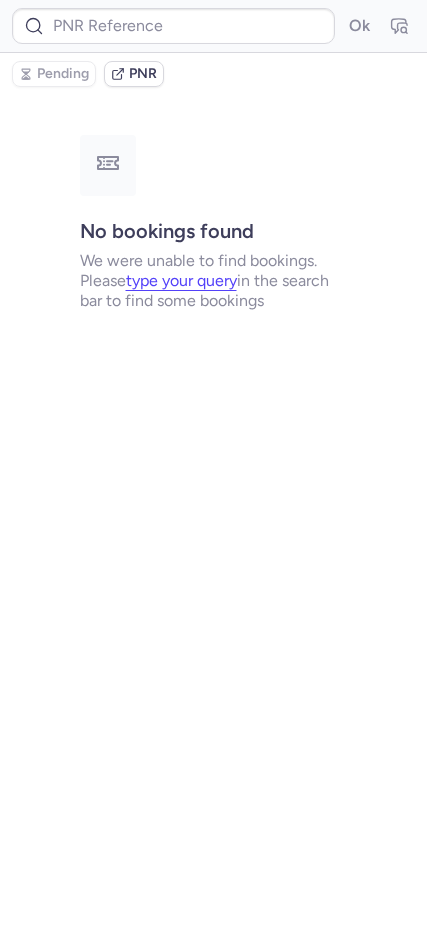 type on "CP9JQ2" 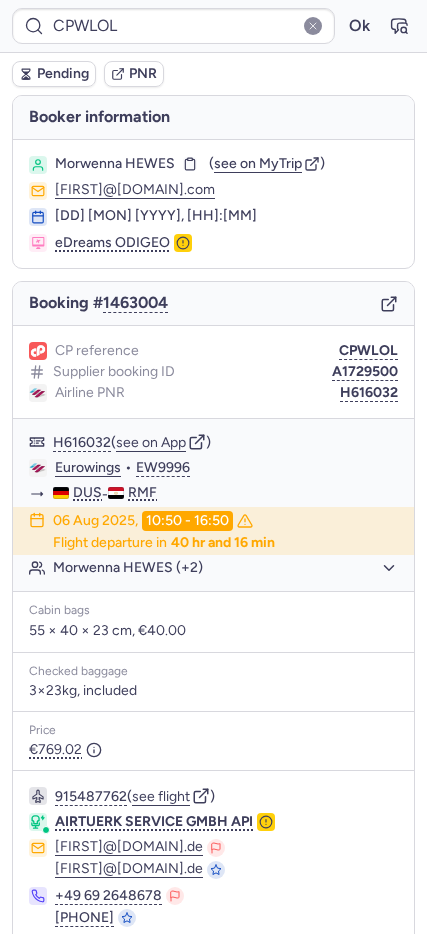 click 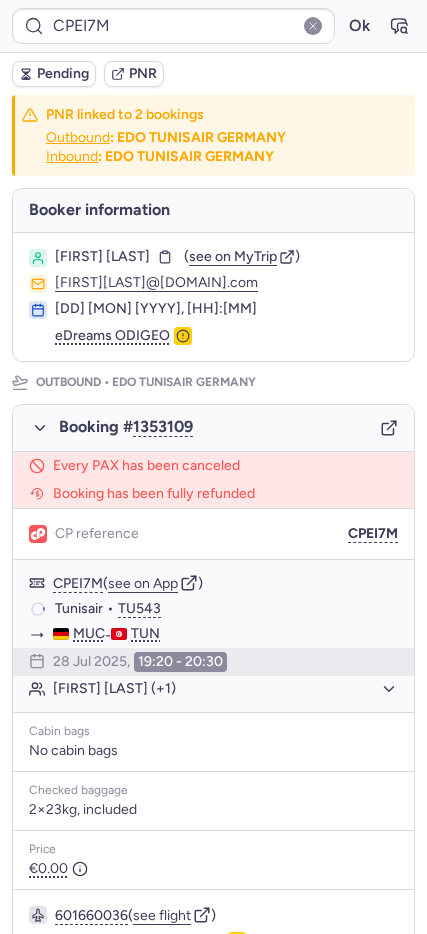 type on "CPVSDJ" 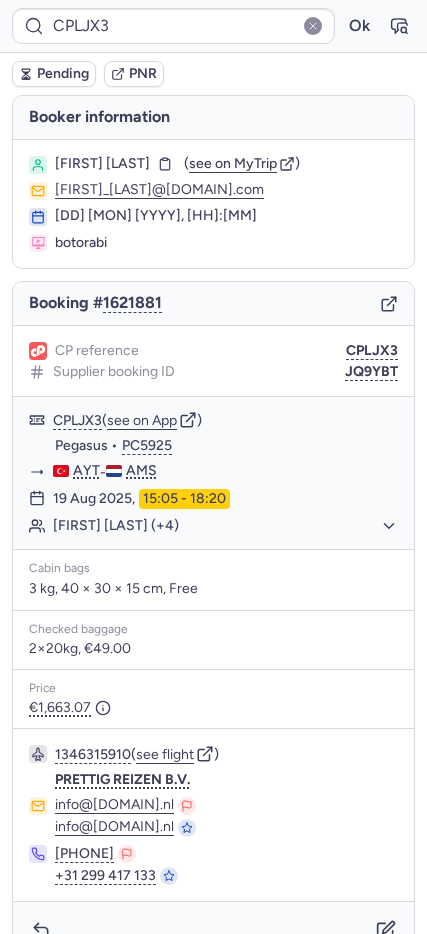 type on "CP585S" 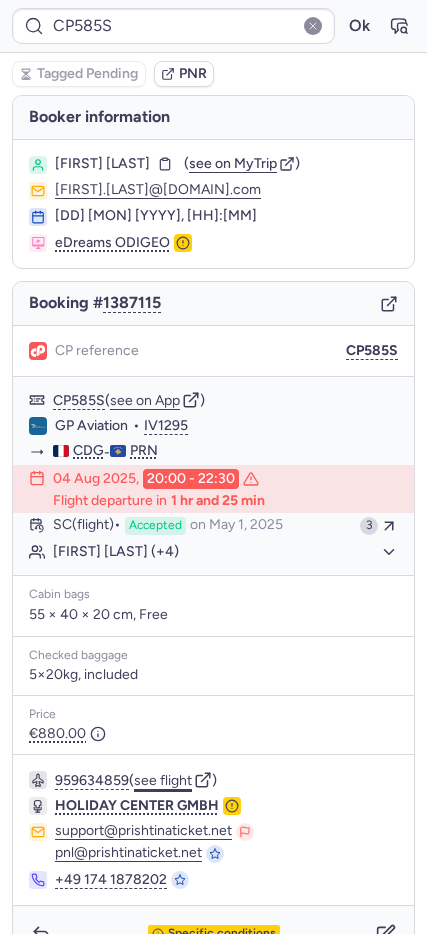 click on "see flight" 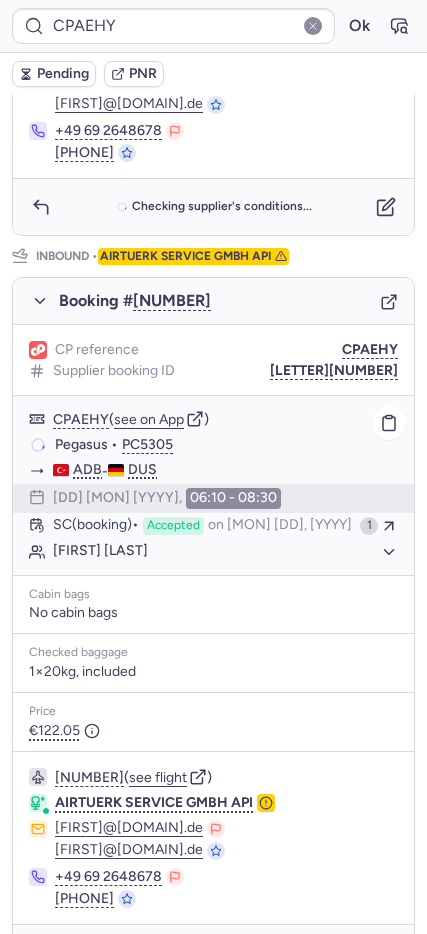 scroll, scrollTop: 948, scrollLeft: 0, axis: vertical 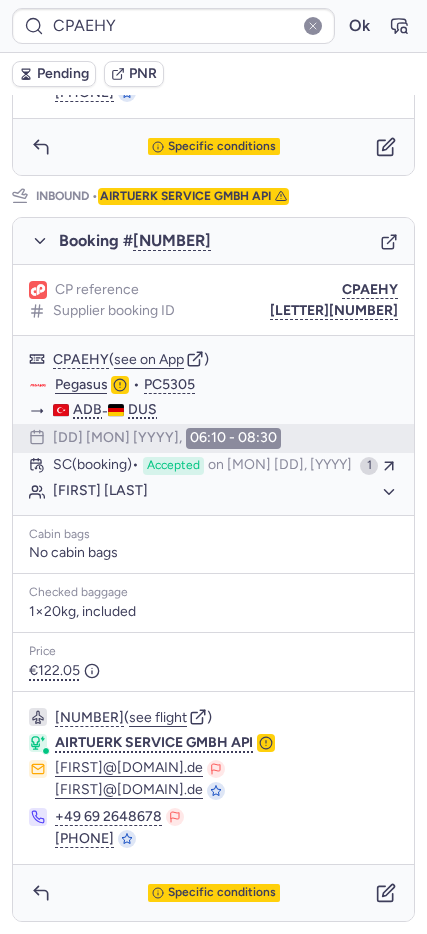 type on "CPVSDJ" 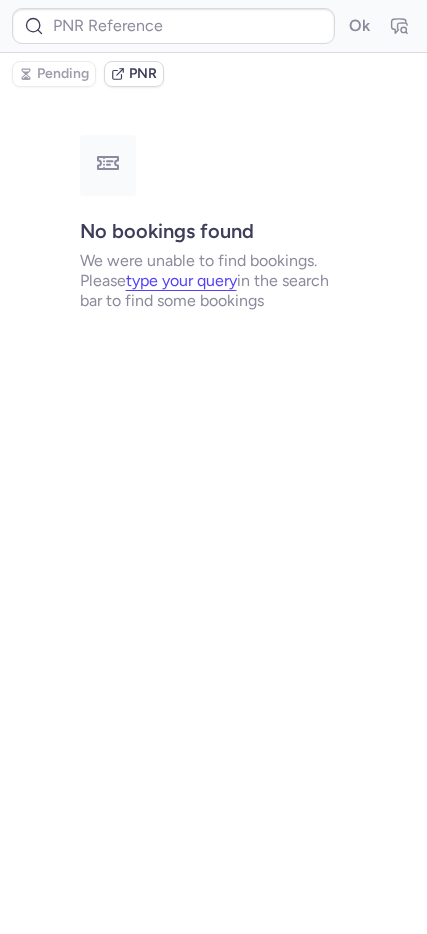 scroll, scrollTop: 0, scrollLeft: 0, axis: both 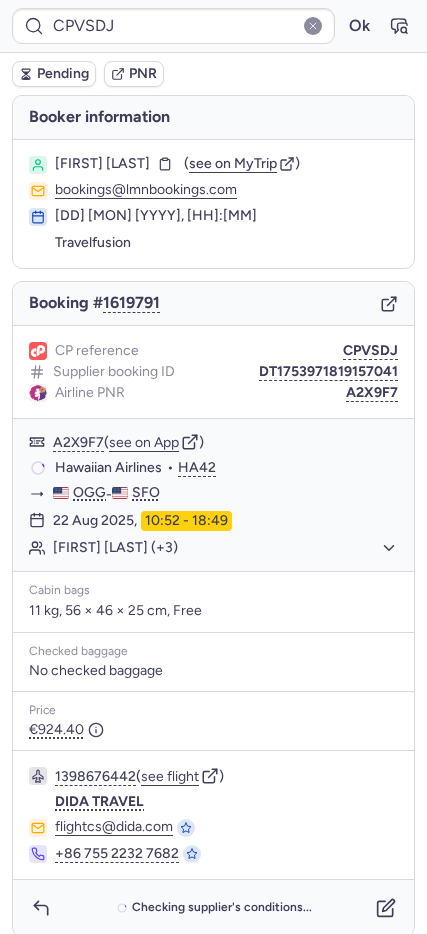 type on "CP585S" 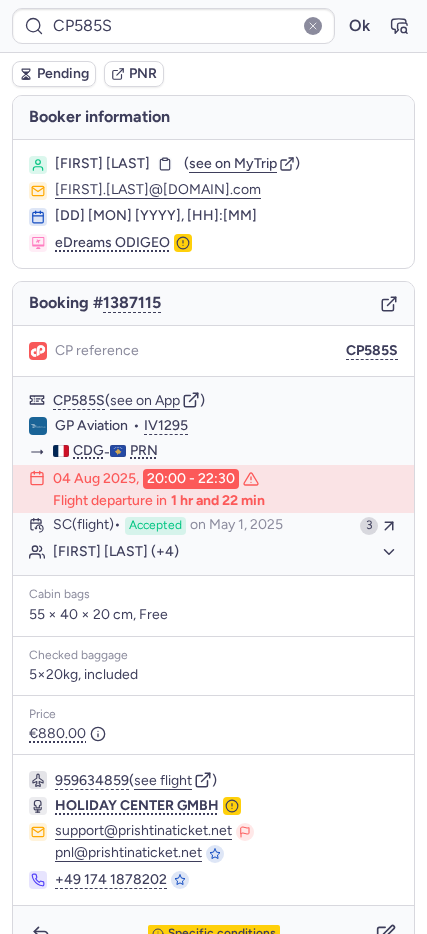 type on "CPVSDJ" 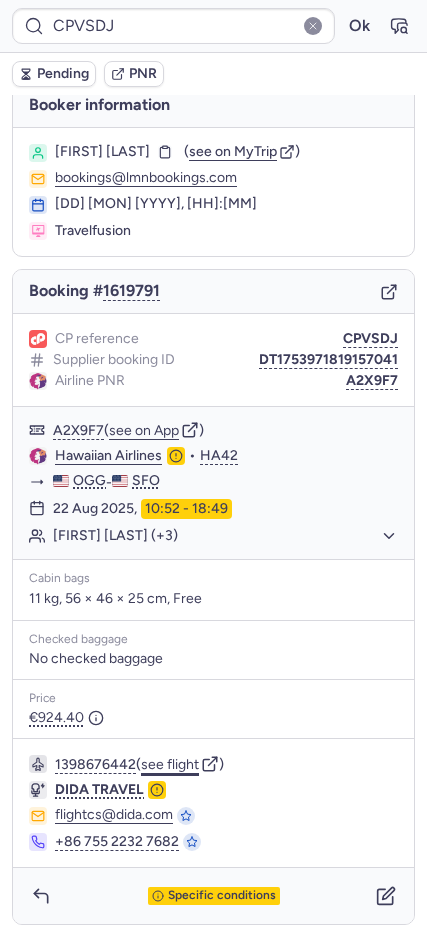 scroll, scrollTop: 15, scrollLeft: 0, axis: vertical 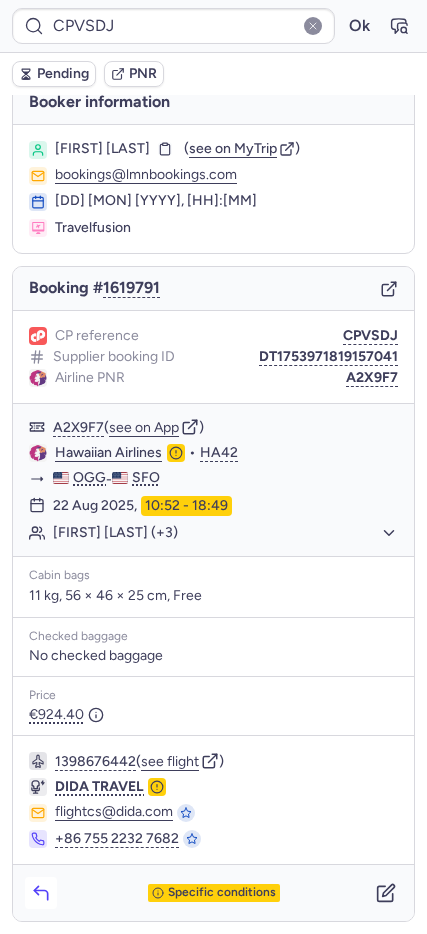 click 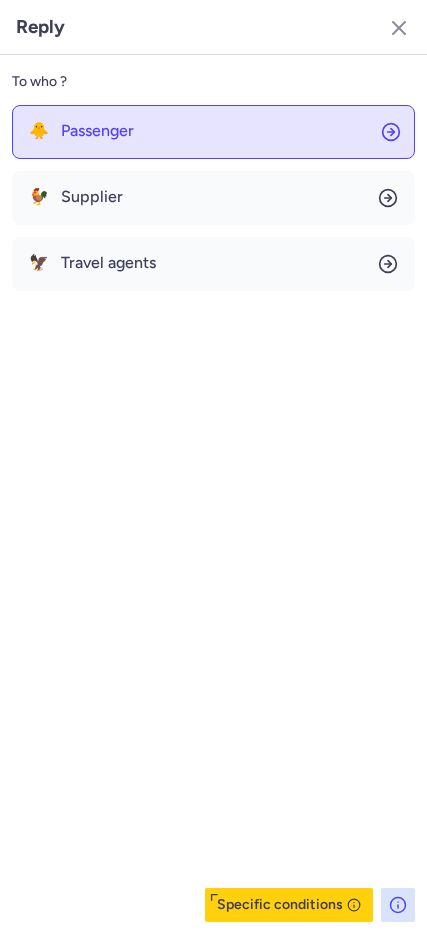 click on "Passenger" at bounding box center (97, 131) 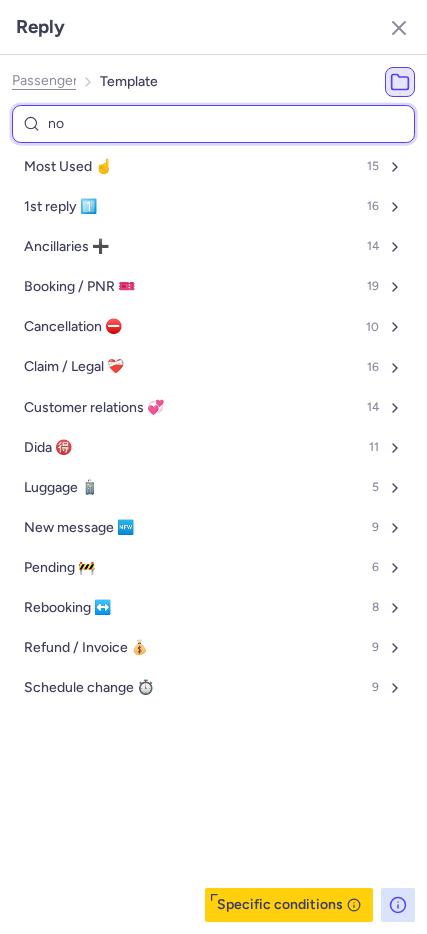 type on "non" 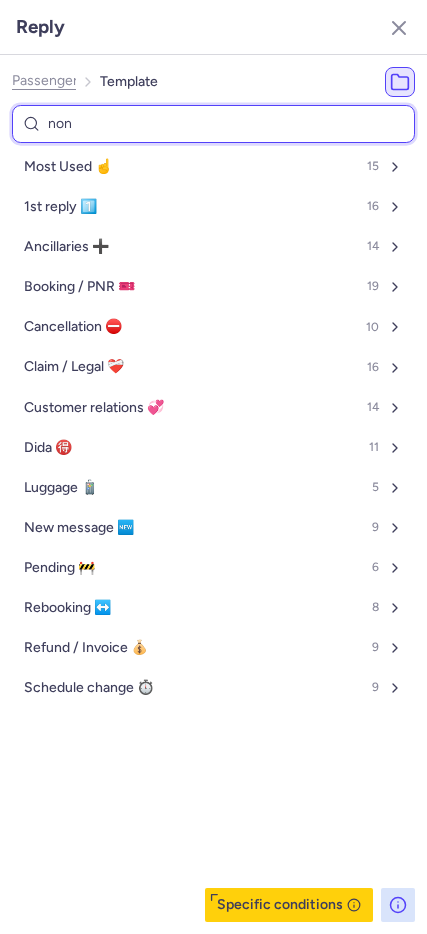 select on "en" 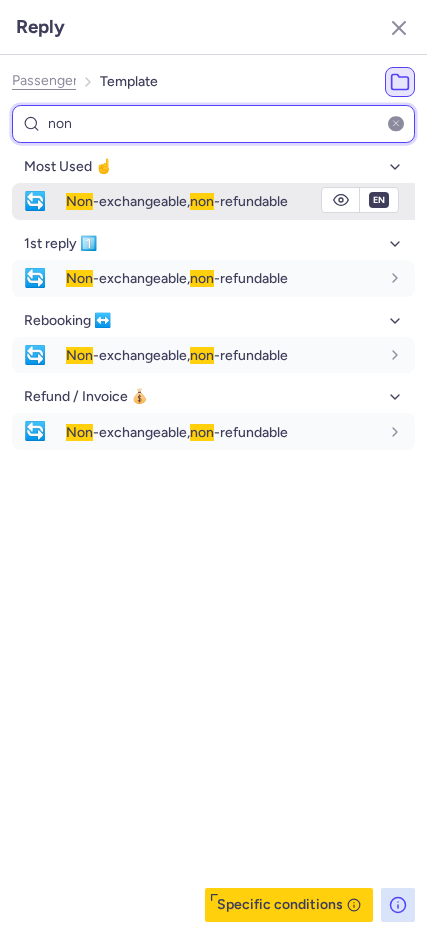 type on "non" 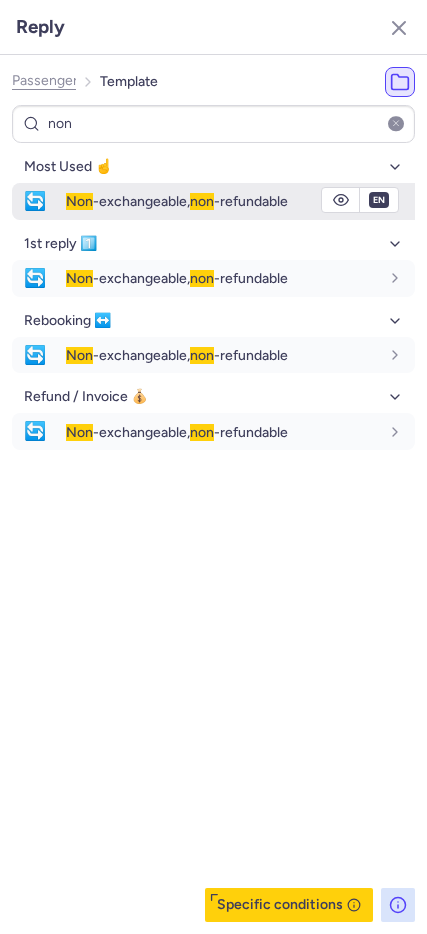 click on "🔄" at bounding box center [35, 201] 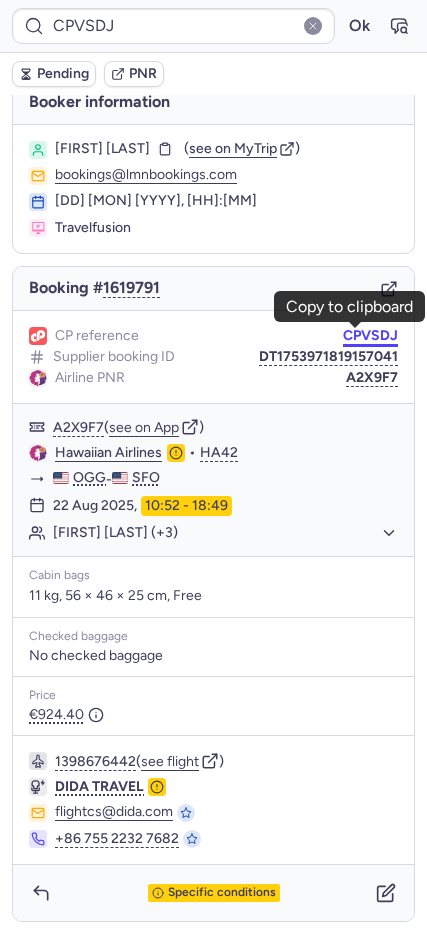 click on "CPVSDJ" at bounding box center [370, 336] 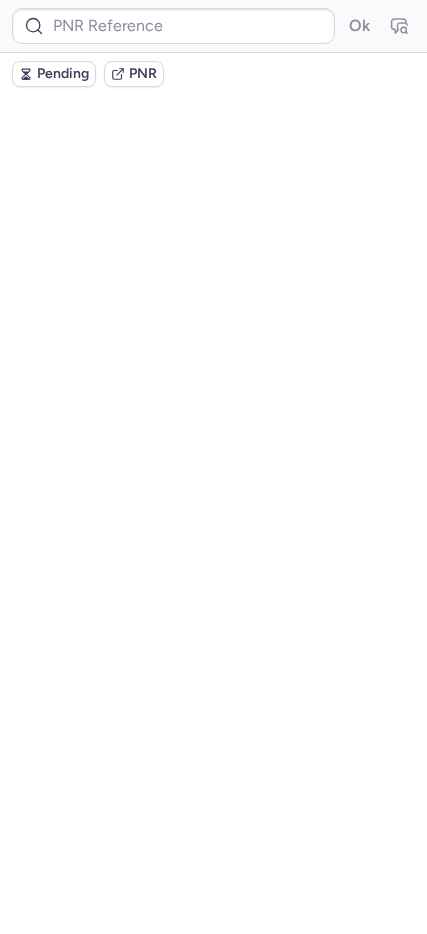 scroll, scrollTop: 0, scrollLeft: 0, axis: both 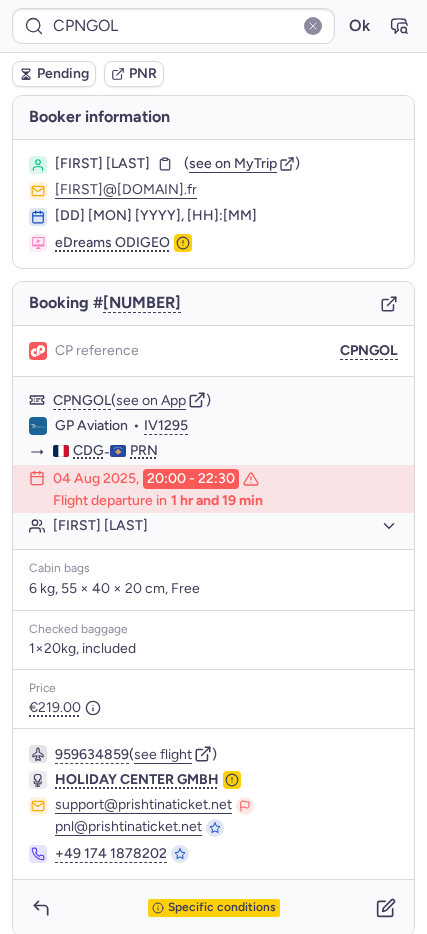 click on "Pending" at bounding box center (63, 74) 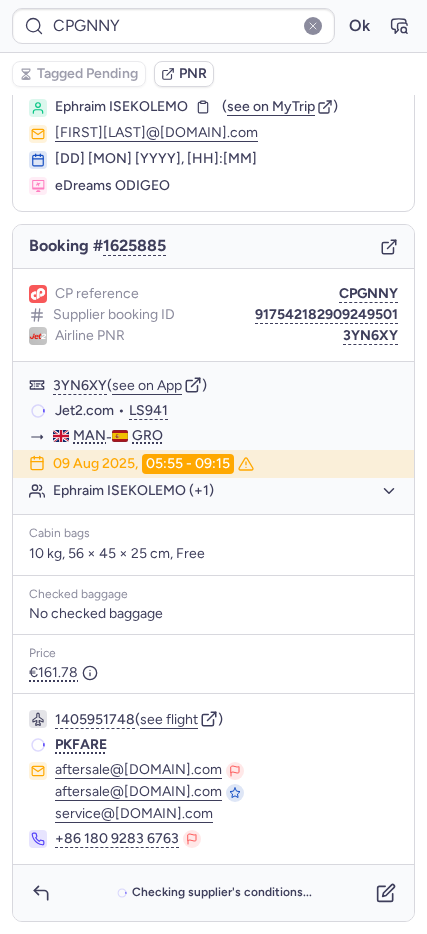 scroll, scrollTop: 57, scrollLeft: 0, axis: vertical 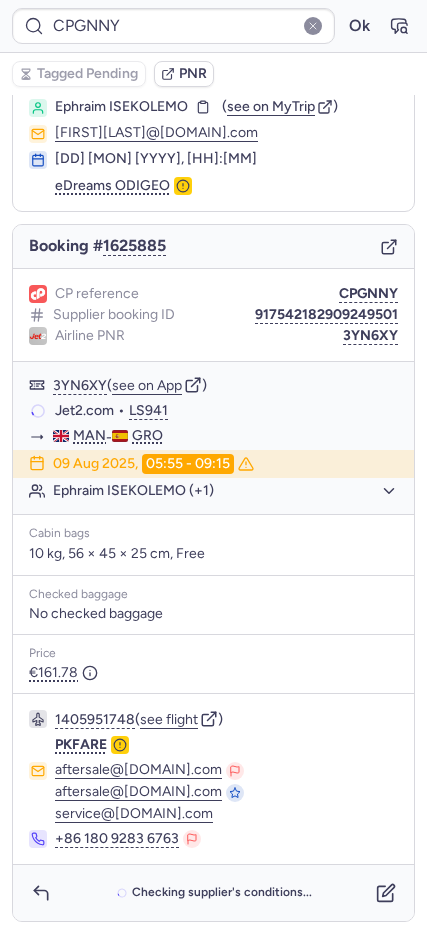 type on "7369846" 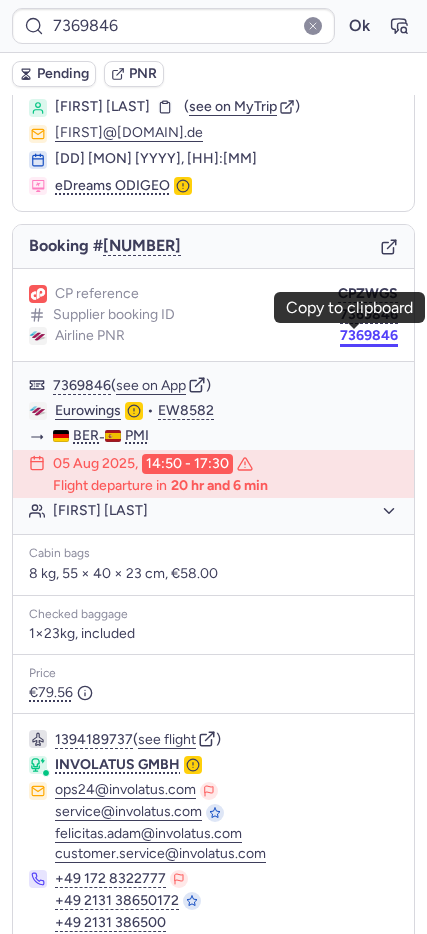 click on "7369846" at bounding box center (369, 336) 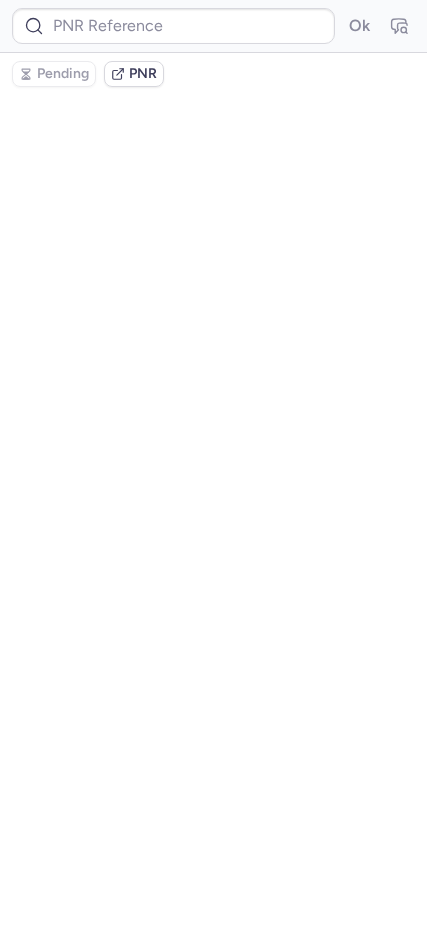 scroll, scrollTop: 0, scrollLeft: 0, axis: both 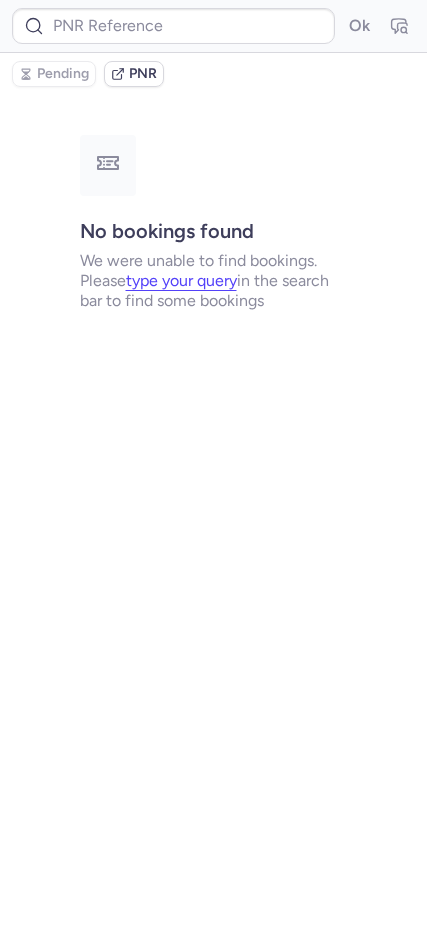type on "7369846" 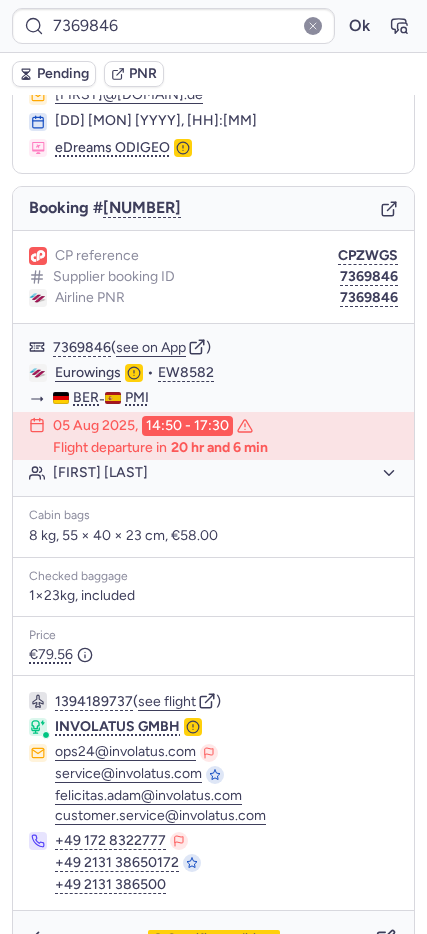 scroll, scrollTop: 141, scrollLeft: 0, axis: vertical 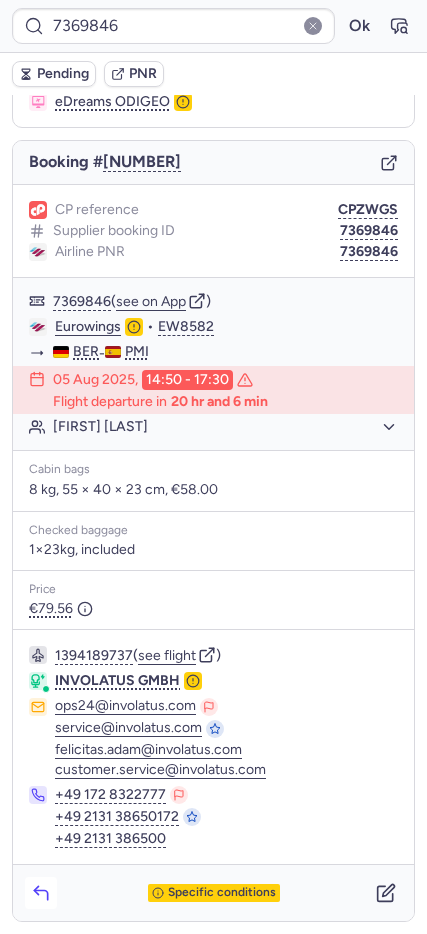 click at bounding box center [41, 893] 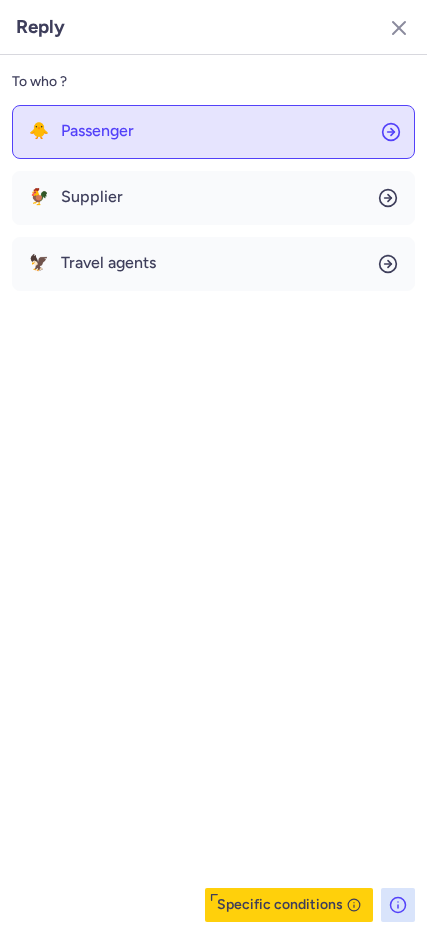 click on "🐥 Passenger" 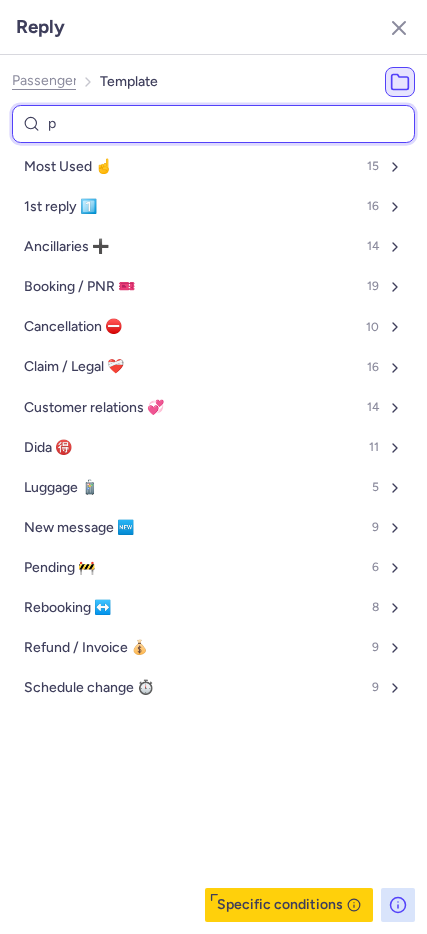 type on "pe" 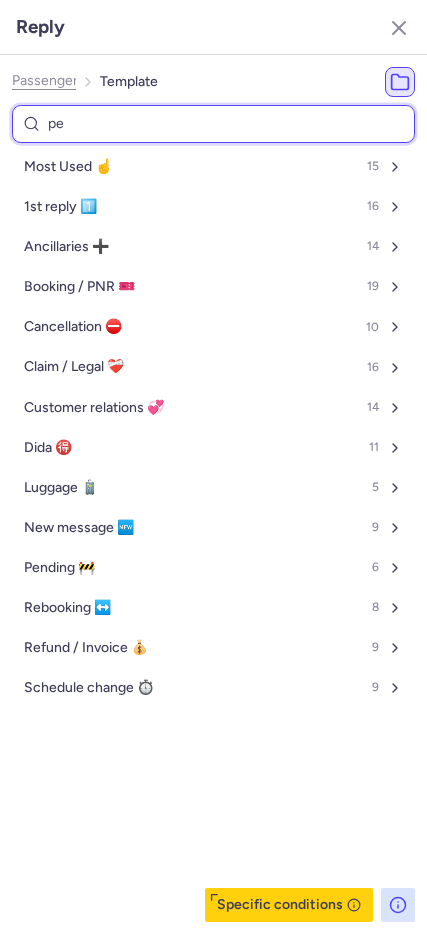 select on "en" 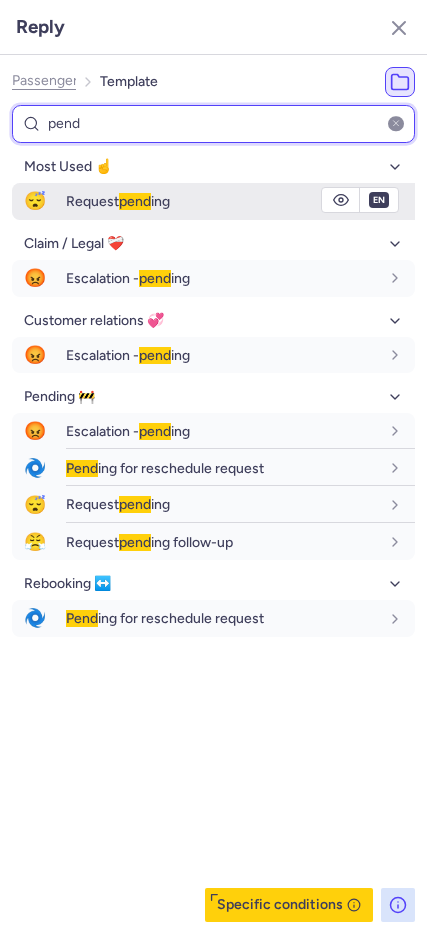type on "pend" 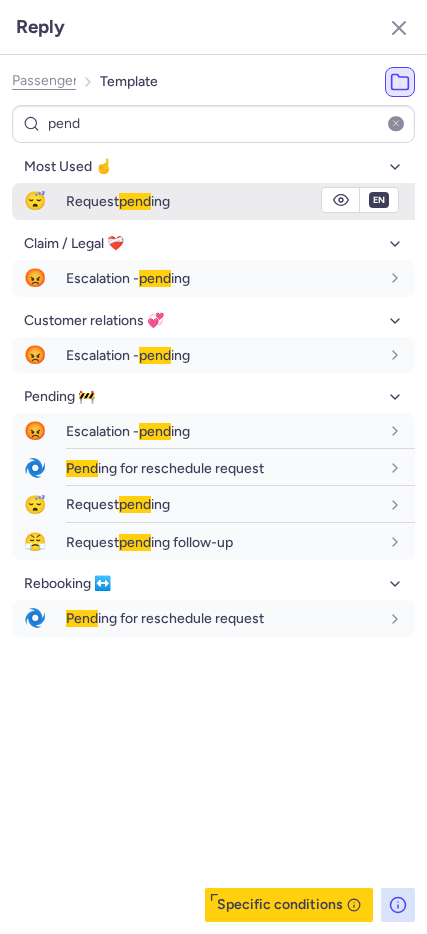 click on "Request  pend ing" at bounding box center [118, 201] 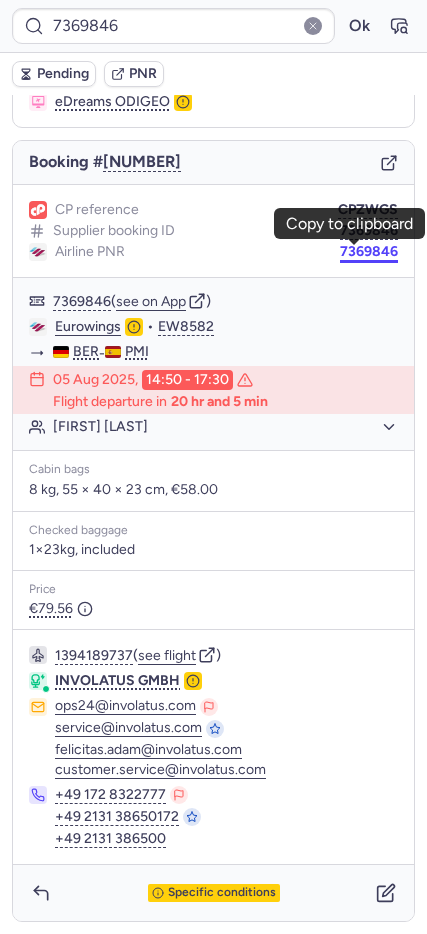 click on "7369846" at bounding box center [369, 252] 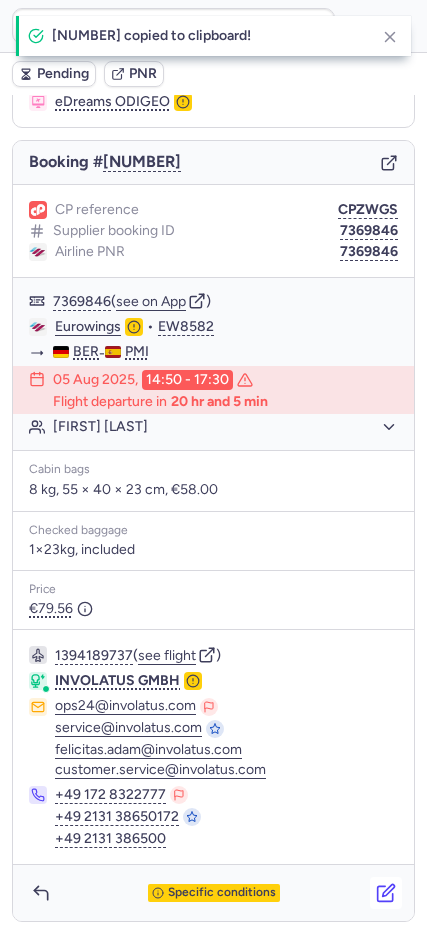 click 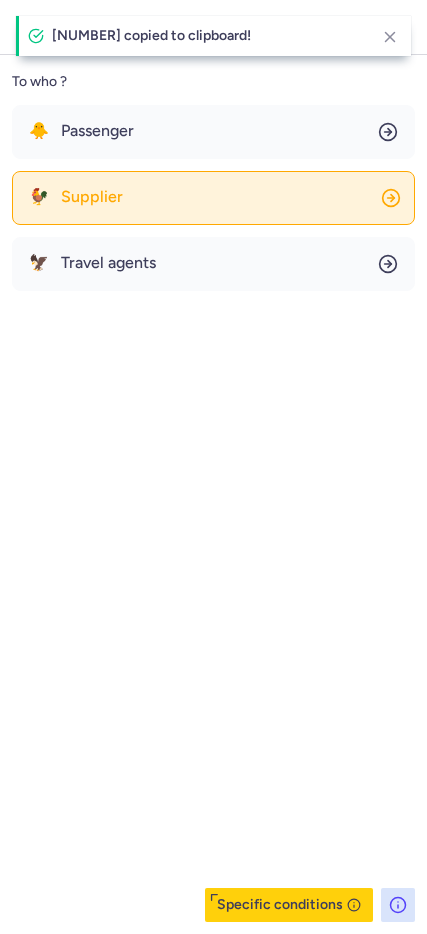 click on "Supplier" at bounding box center (92, 197) 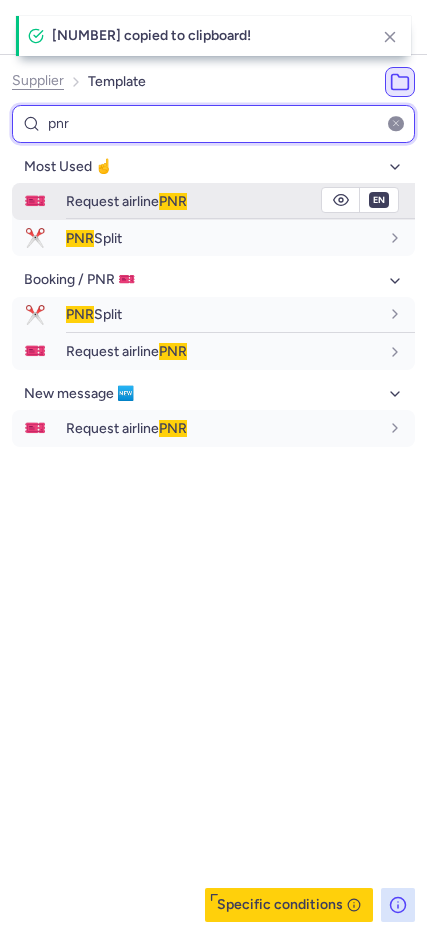 type on "pnr" 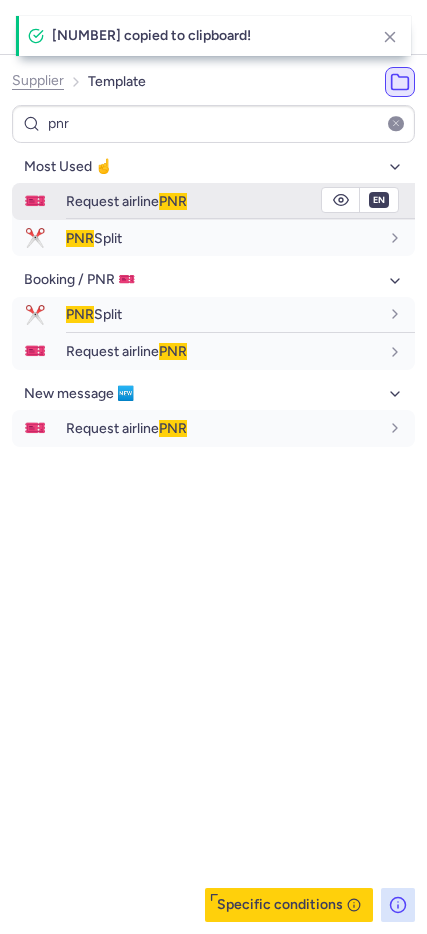 click on "🎫 Request airline  PNR" at bounding box center [213, 201] 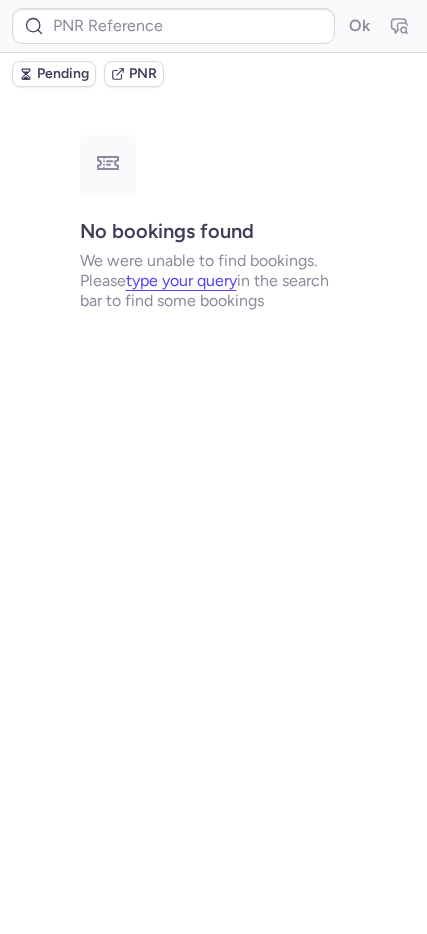 scroll, scrollTop: 0, scrollLeft: 0, axis: both 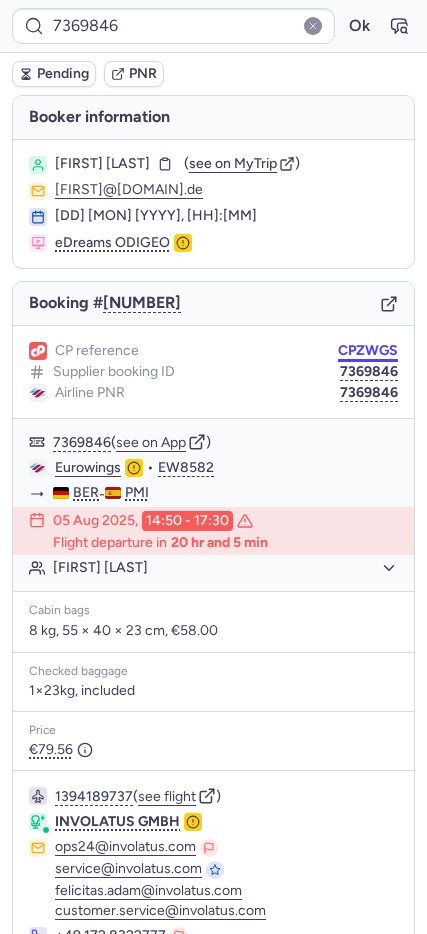 click on "CPZWGS" at bounding box center (368, 351) 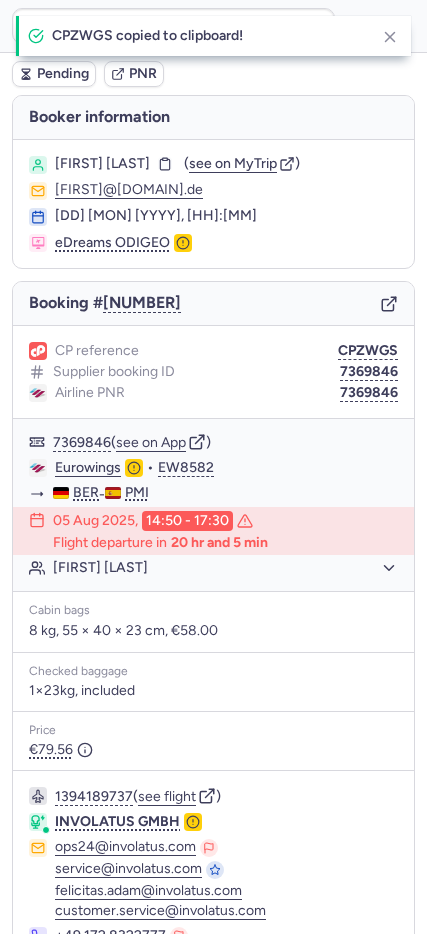 type on "CPZWGS" 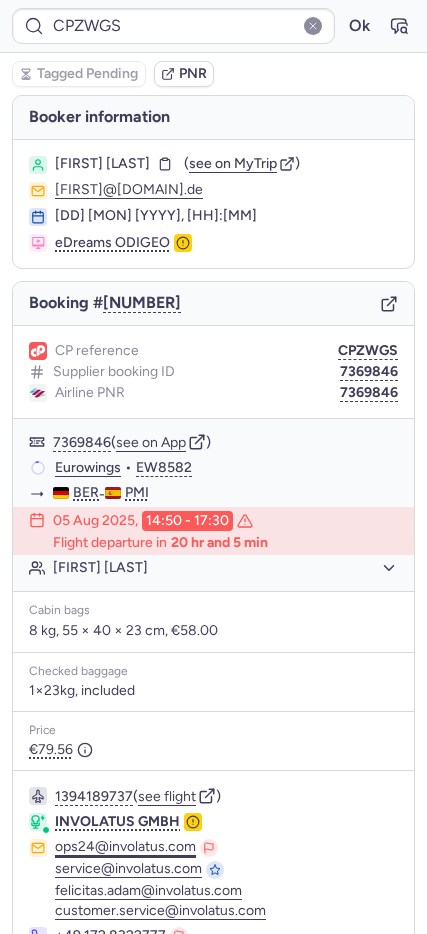 drag, startPoint x: 55, startPoint y: 845, endPoint x: 187, endPoint y: 838, distance: 132.18547 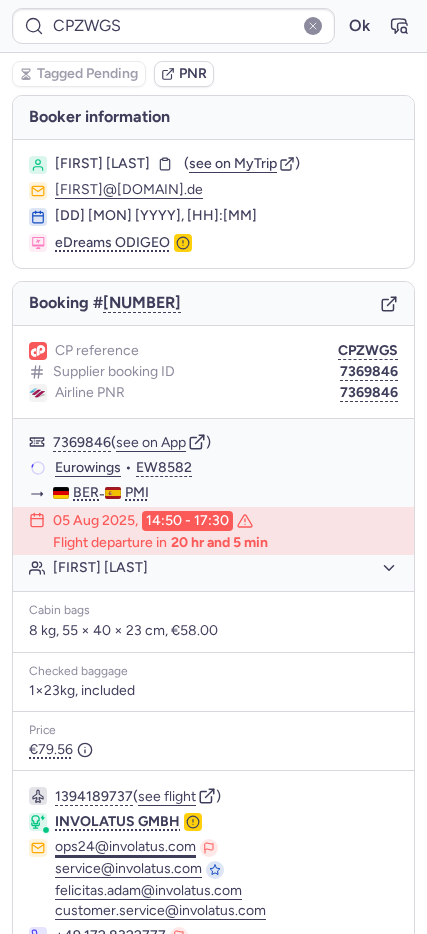click on "1394189737  ( see flight )  INVOLATUS GMBH ops24@involatus.com service@involatus.com felicitas.adam@involatus.com customer.service@involatus.com +49 172 8322777 +49 2131 38650172 +49 2131 386500" at bounding box center [213, 888] 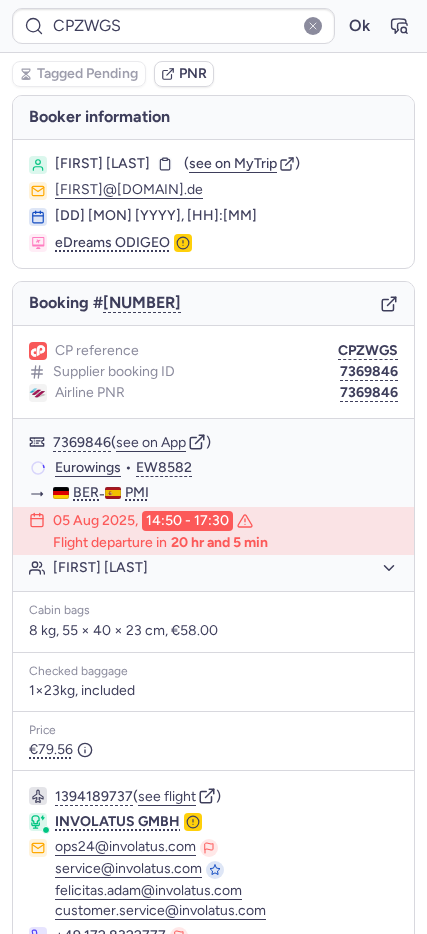 drag, startPoint x: 56, startPoint y: 839, endPoint x: 97, endPoint y: 836, distance: 41.109608 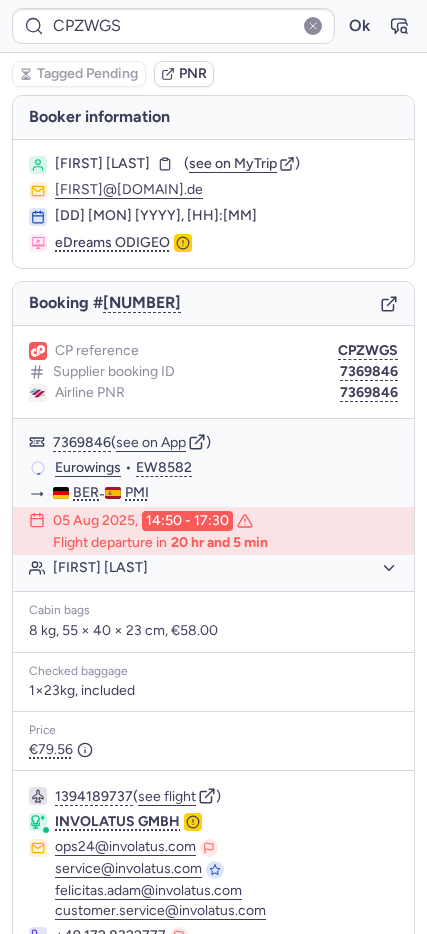 click on "ops24@involatus.com" 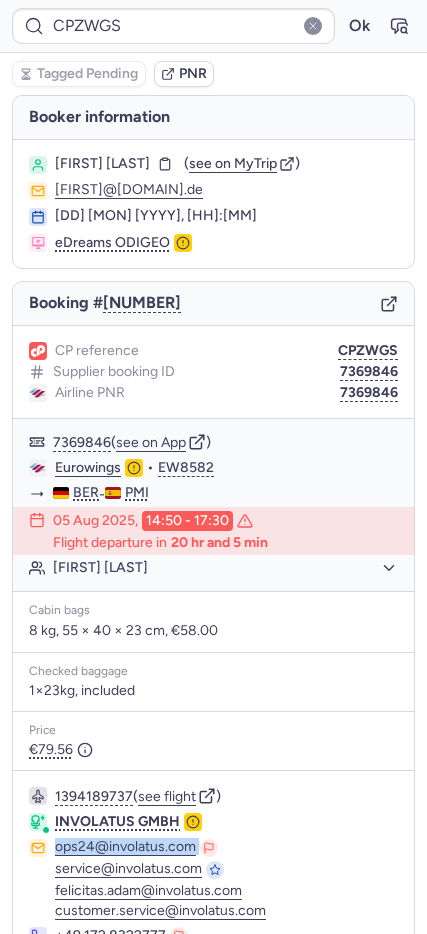 drag, startPoint x: 86, startPoint y: 847, endPoint x: 202, endPoint y: 849, distance: 116.01724 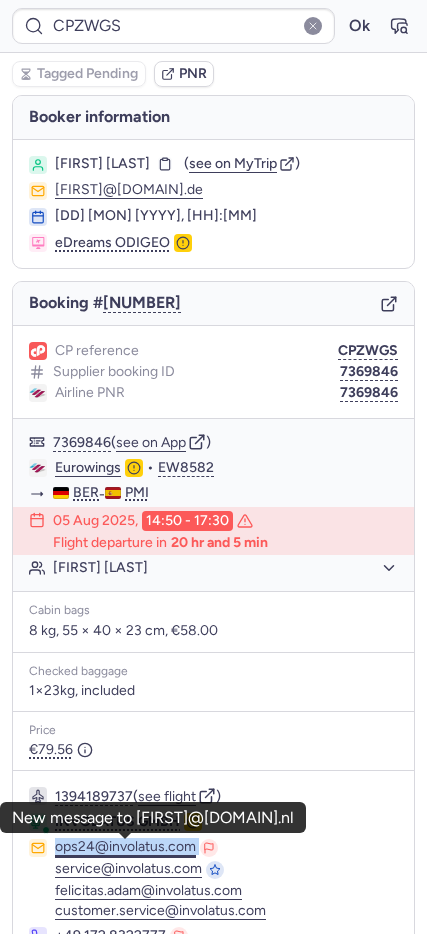 copy on "ops24@involatus.com" 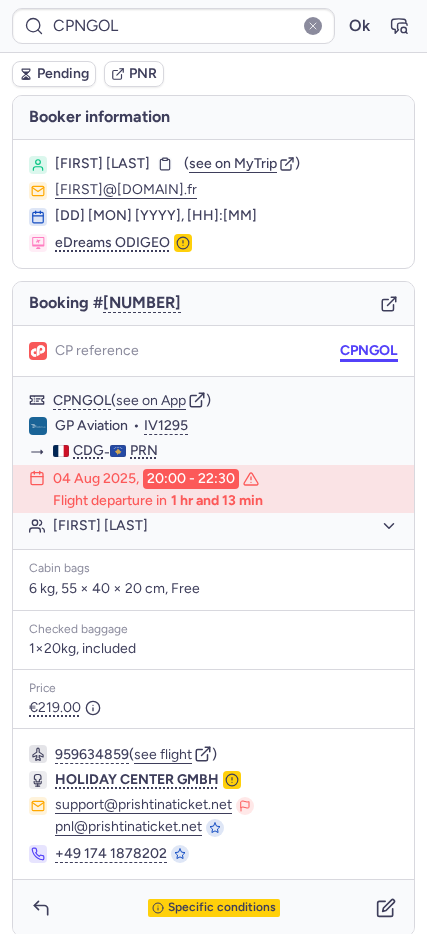 click on "CPNGOL" at bounding box center (369, 351) 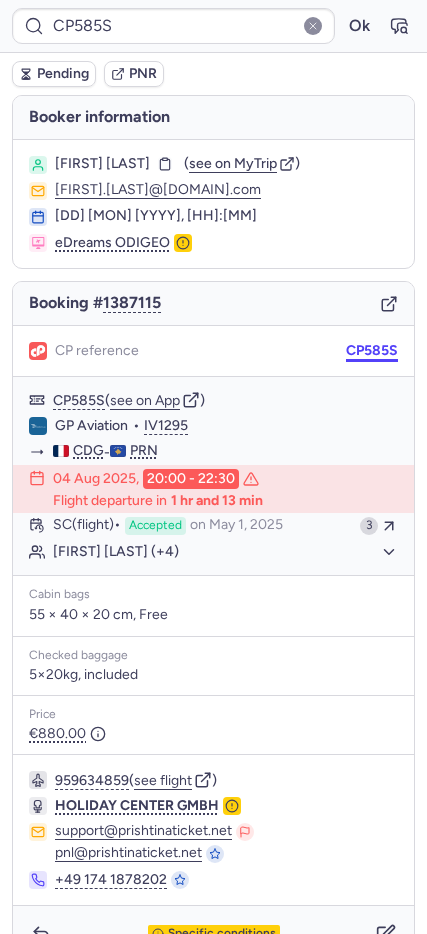 click on "CP585S" at bounding box center (372, 351) 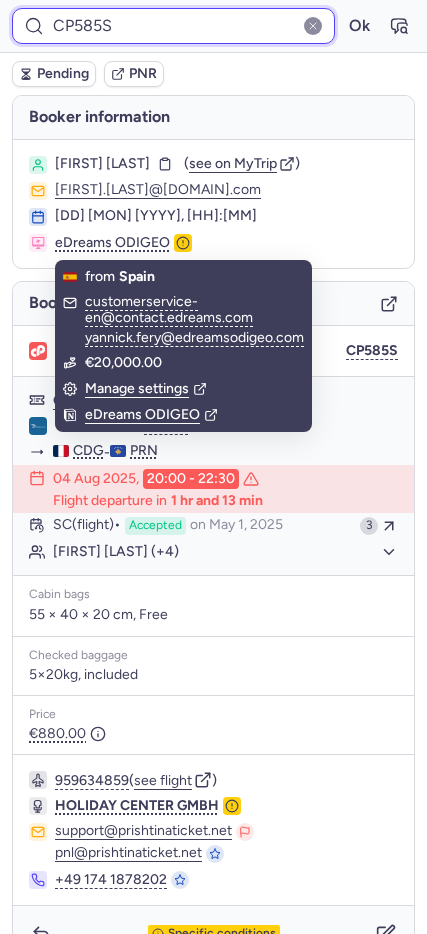 click on "CP585S" at bounding box center [173, 26] 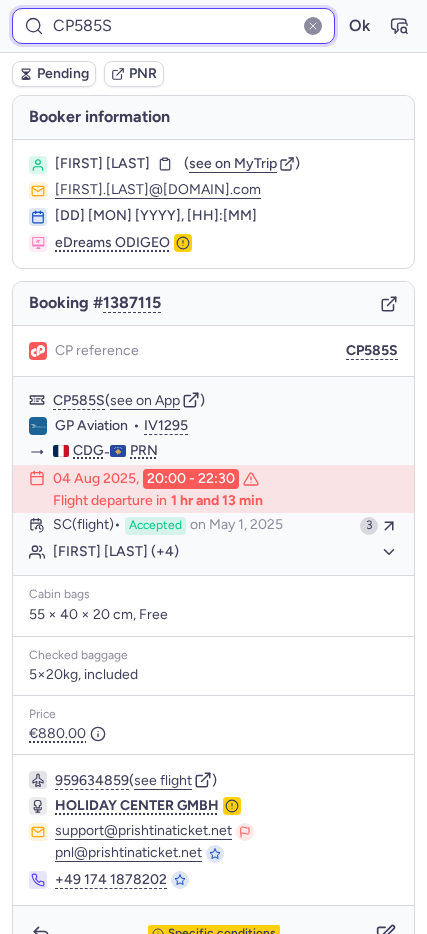 paste on "NGOL" 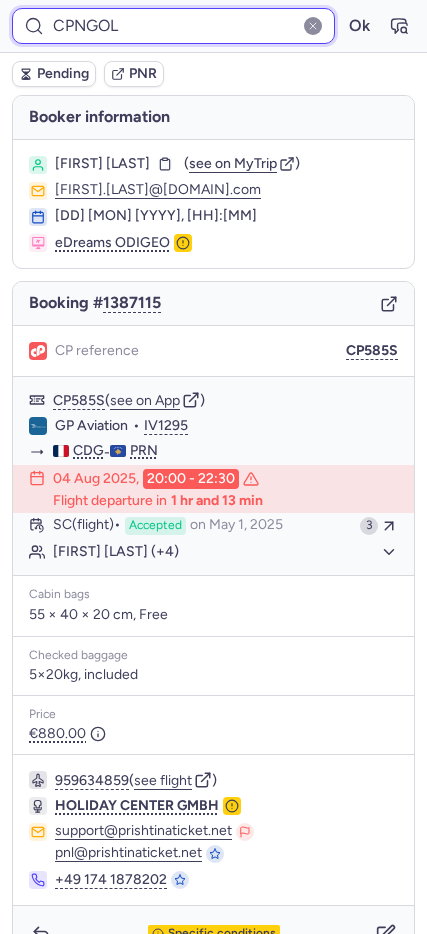 click on "Ok" at bounding box center [359, 26] 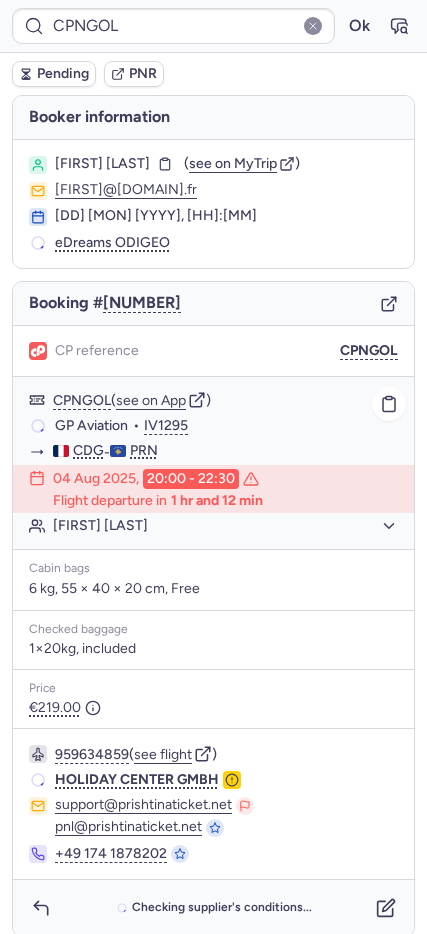 click on "Muhamet DURAKU" 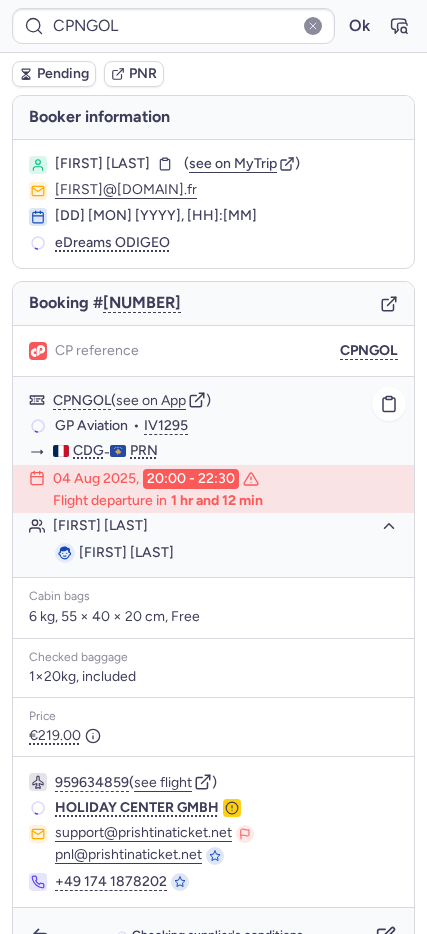 click on "Muhamet DURAKU" 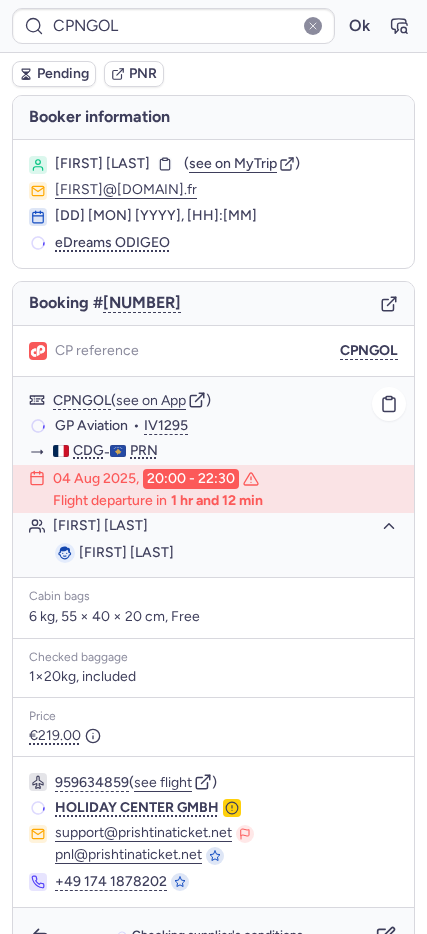click on "Muhamet DURAKU" 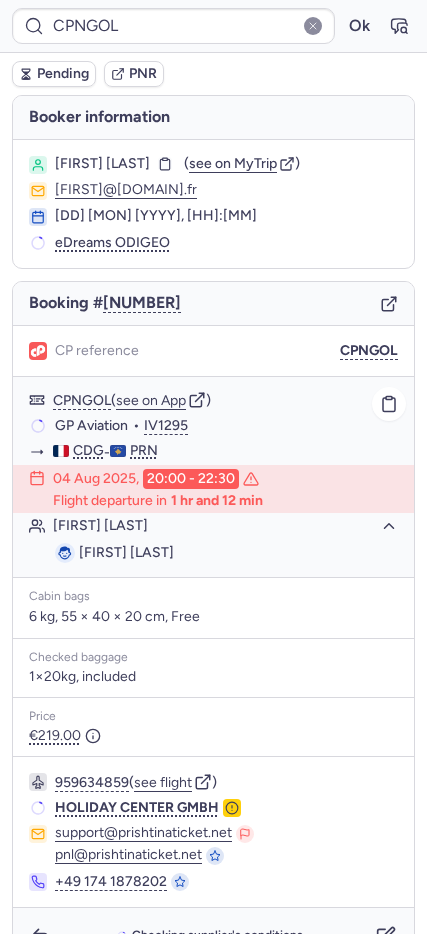 click on "Muhamet DURAKU" at bounding box center (126, 552) 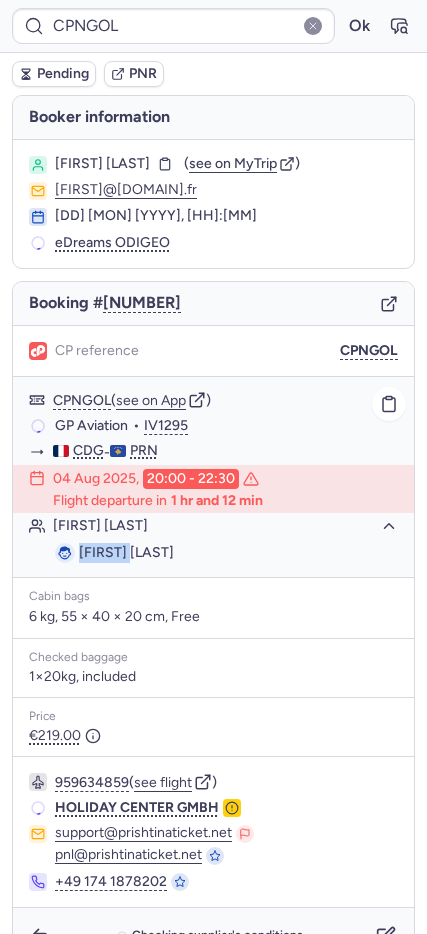 click on "Muhamet DURAKU" at bounding box center [126, 552] 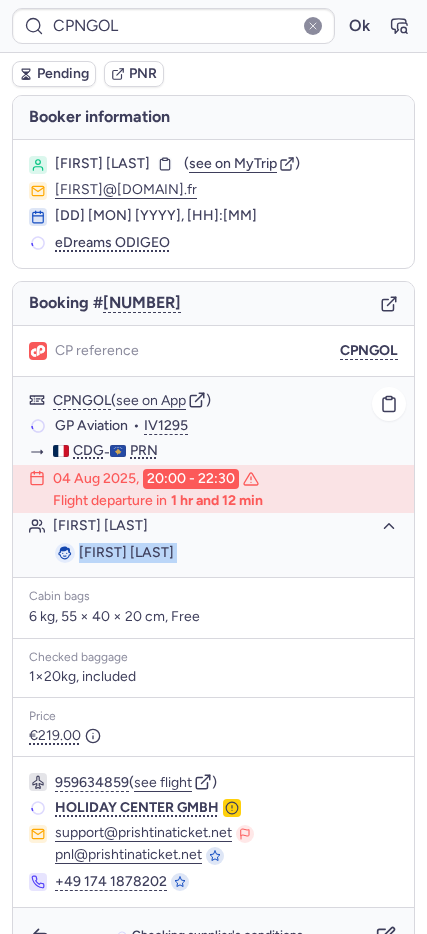 click on "Muhamet DURAKU" at bounding box center [126, 552] 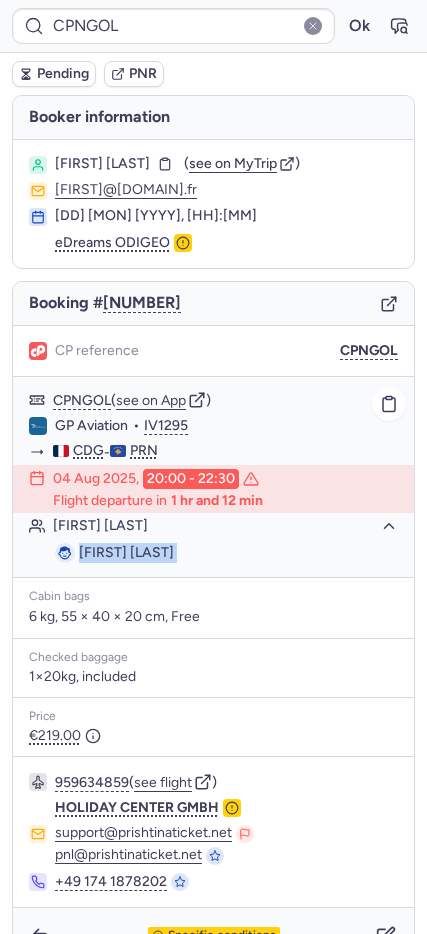 copy on "Muhamet DURAKU" 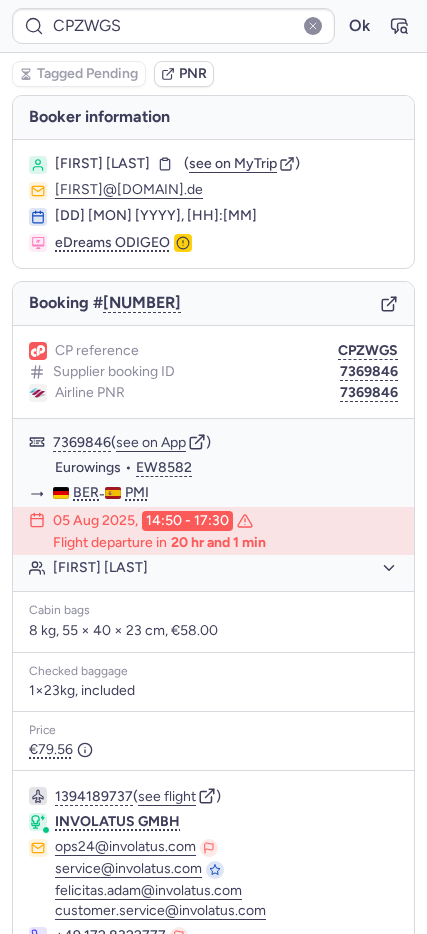 type on "CP585S" 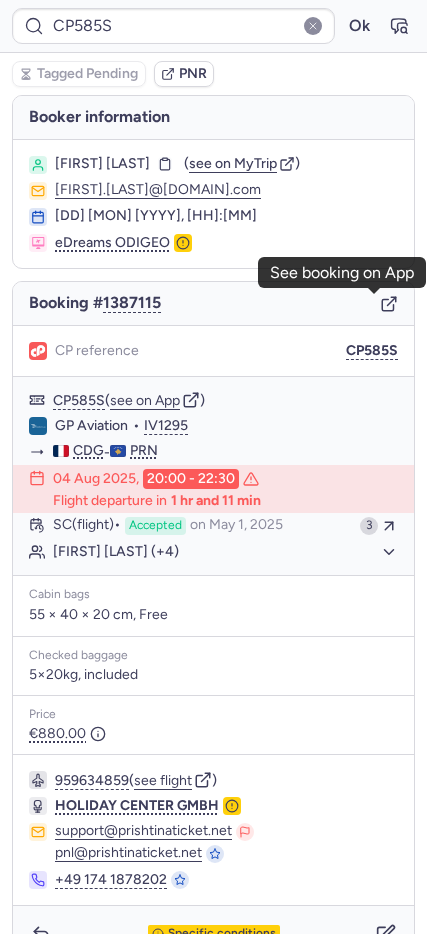 click 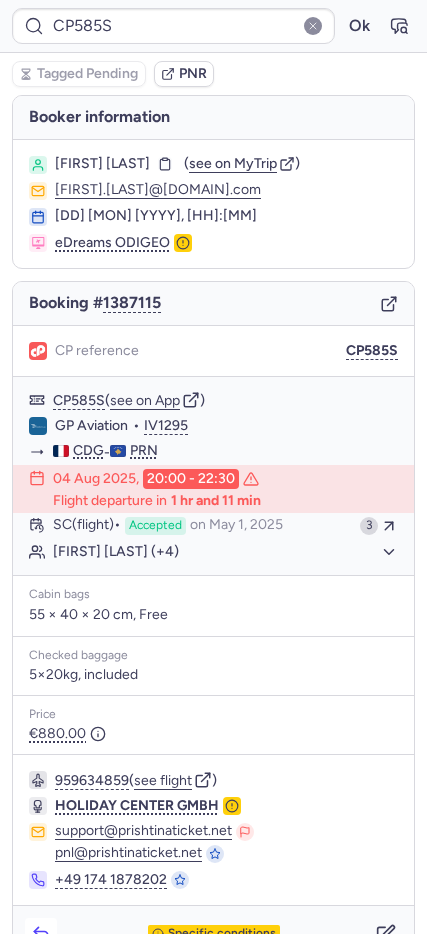 click 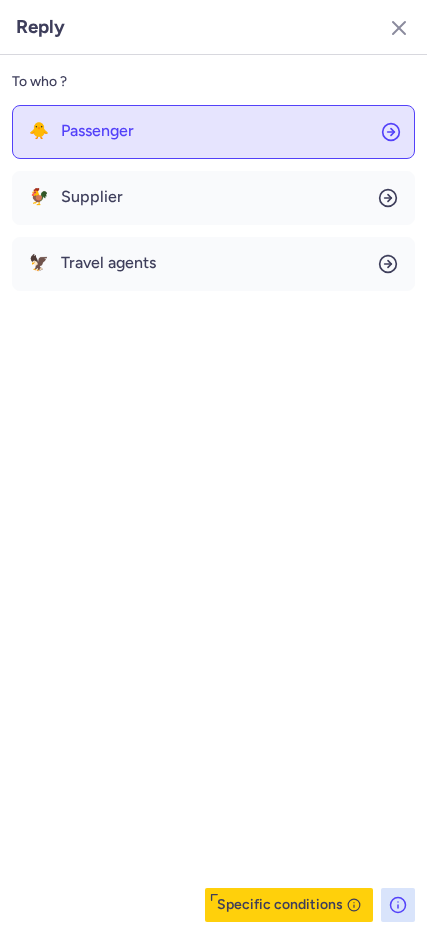 click on "Passenger" at bounding box center (97, 131) 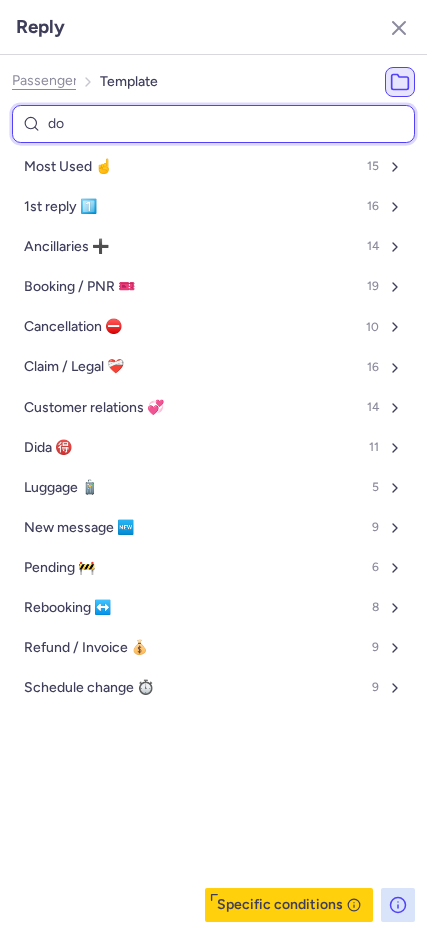 type on "don" 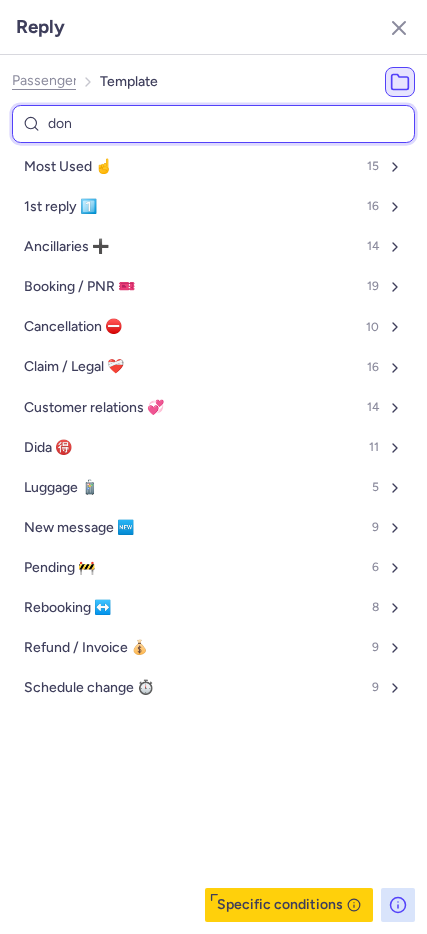 select on "en" 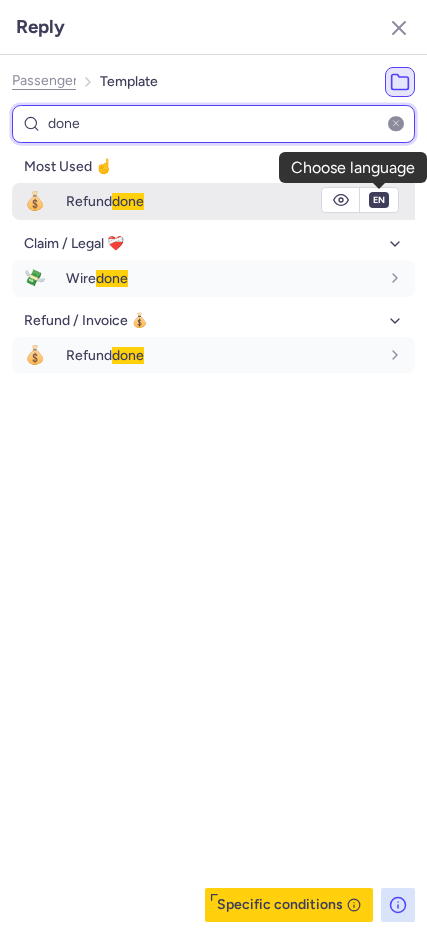 type on "done" 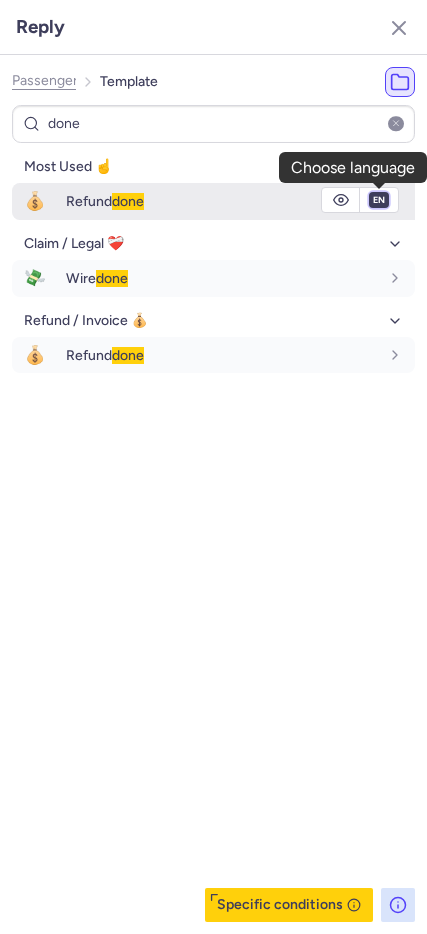 click on "fr en de nl pt es it ru" at bounding box center [379, 200] 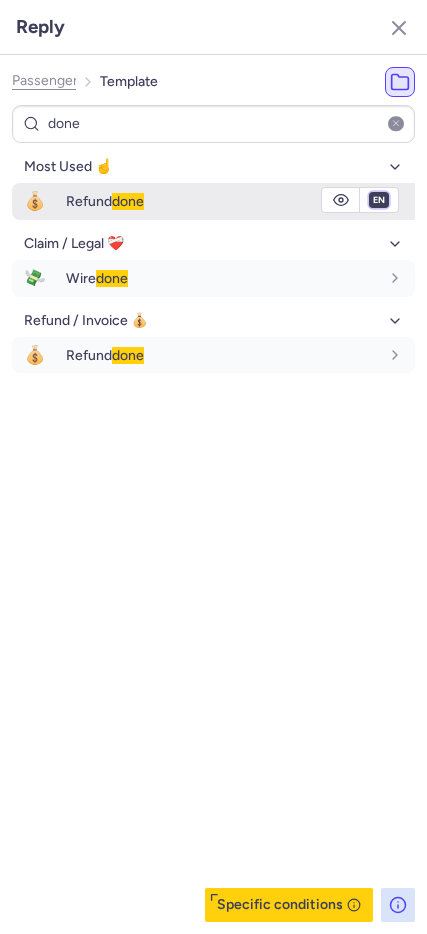 select on "fr" 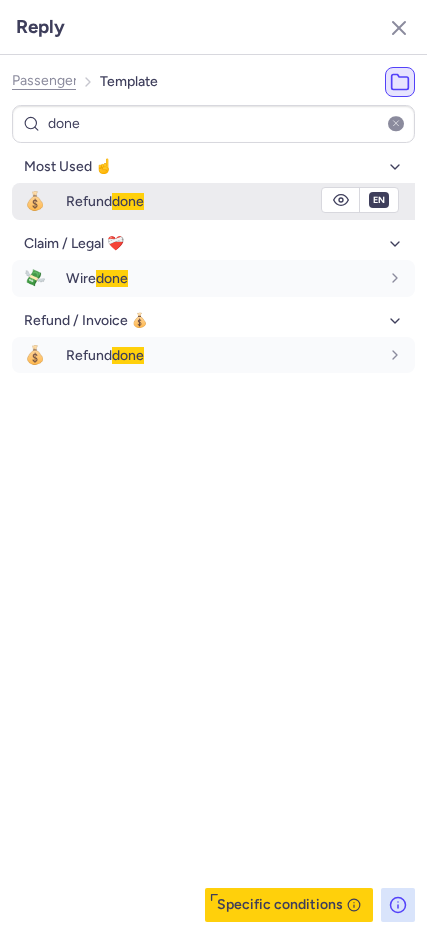click on "fr en de nl pt es it ru" at bounding box center (379, 200) 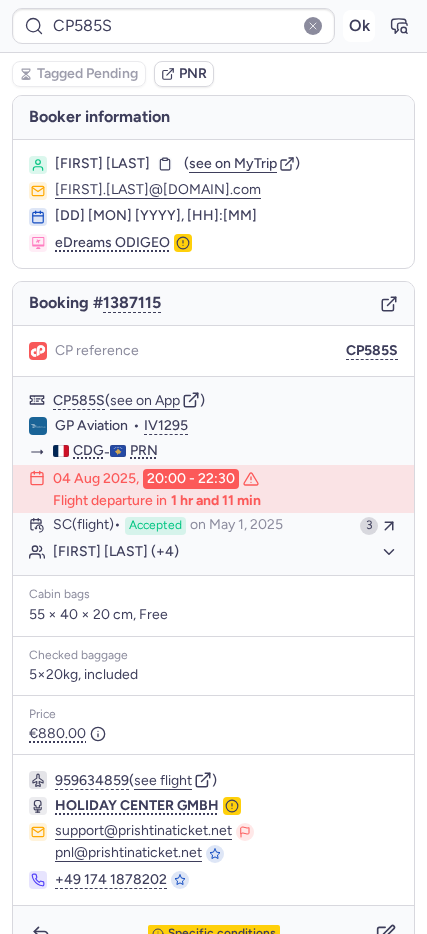 click on "Ok" at bounding box center [359, 26] 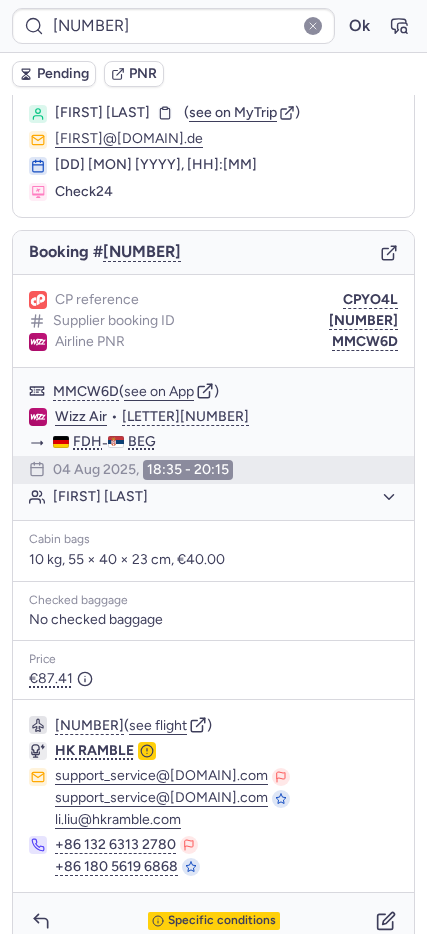 scroll, scrollTop: 79, scrollLeft: 0, axis: vertical 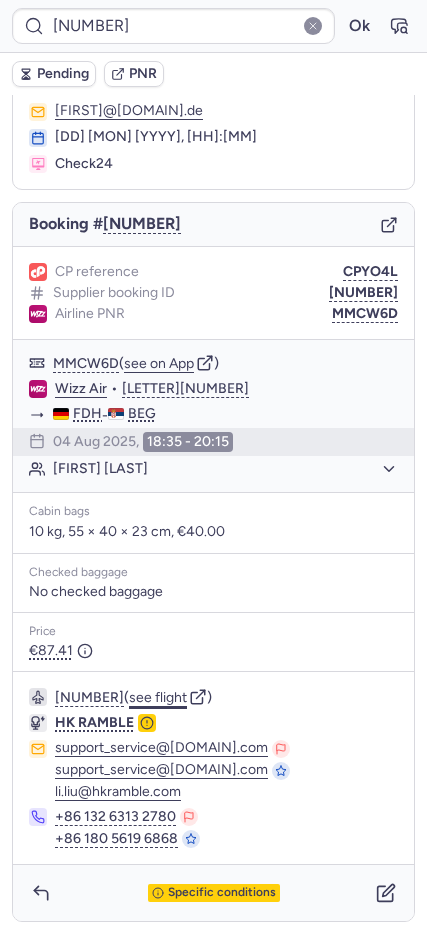 click on "see flight" 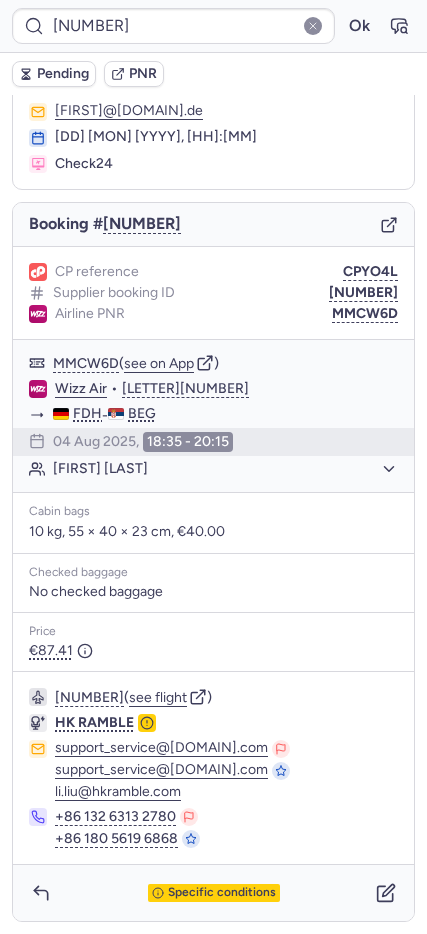 click on "10812519010642  Ok" at bounding box center (213, 26) 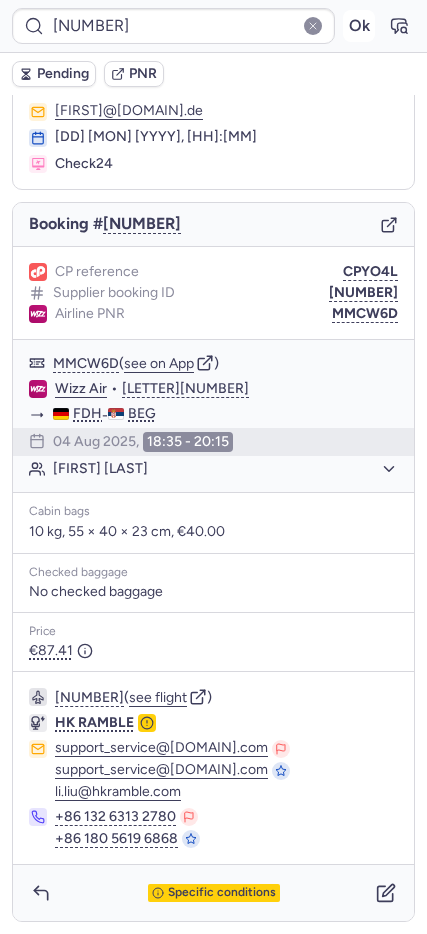 click on "Ok" at bounding box center (359, 26) 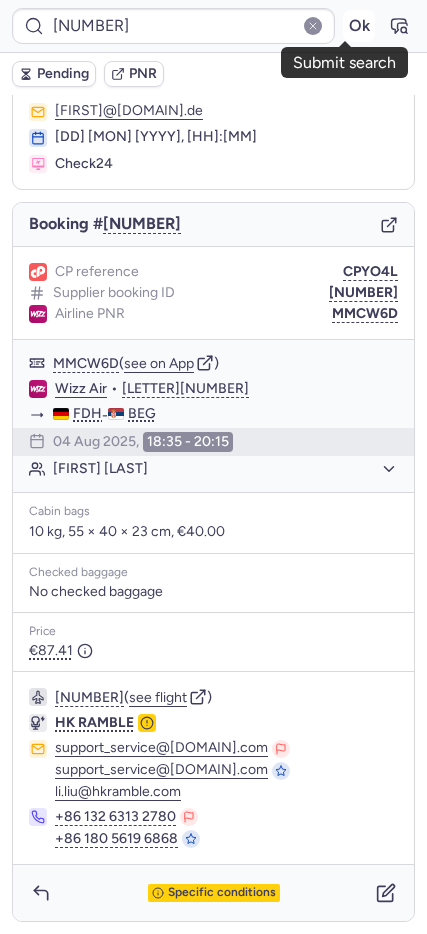 drag, startPoint x: 345, startPoint y: 23, endPoint x: 321, endPoint y: 51, distance: 36.878178 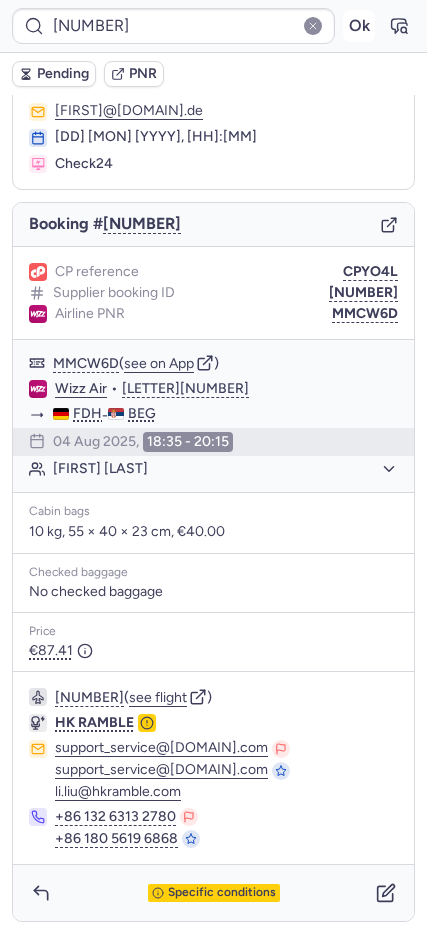 click on "Ok" at bounding box center (359, 26) 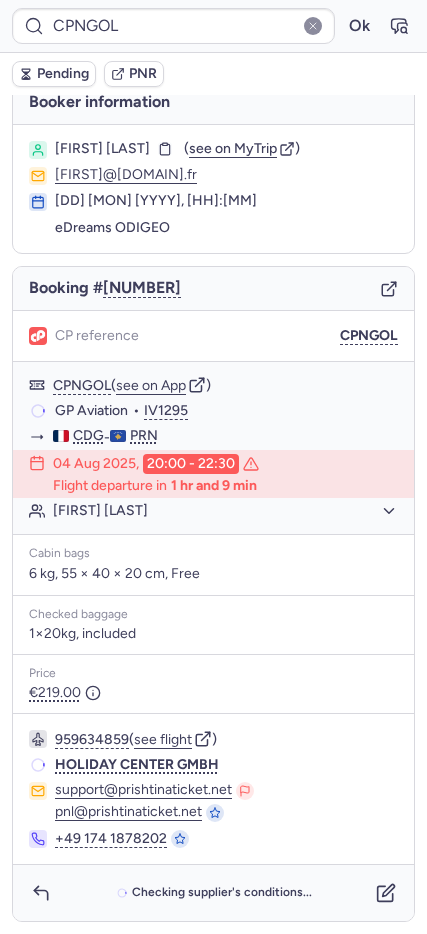 scroll, scrollTop: 14, scrollLeft: 0, axis: vertical 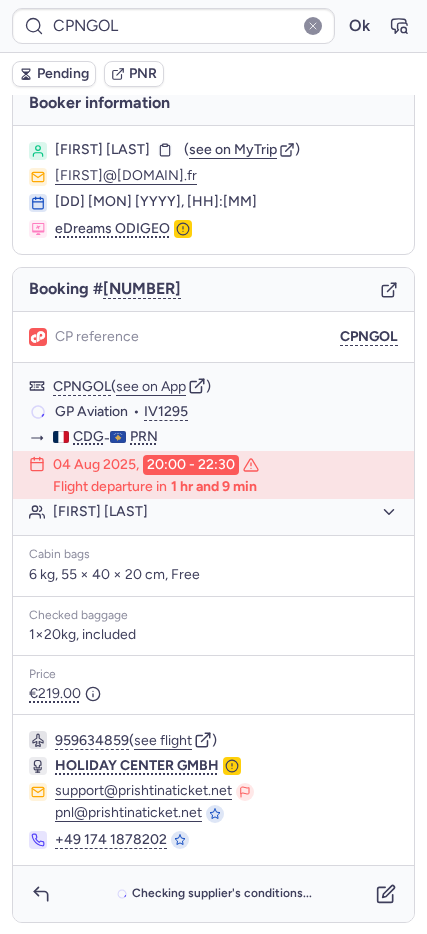 click on "Pending" at bounding box center (54, 74) 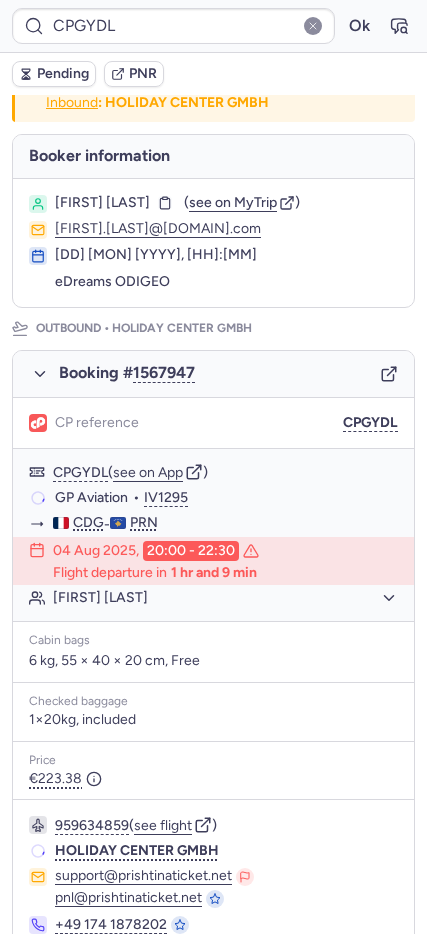 scroll, scrollTop: 53, scrollLeft: 0, axis: vertical 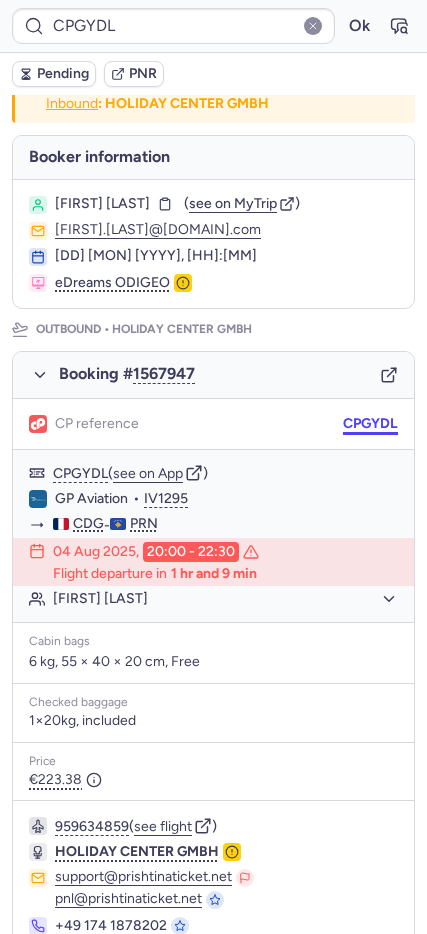 click on "CPGYDL" at bounding box center (370, 424) 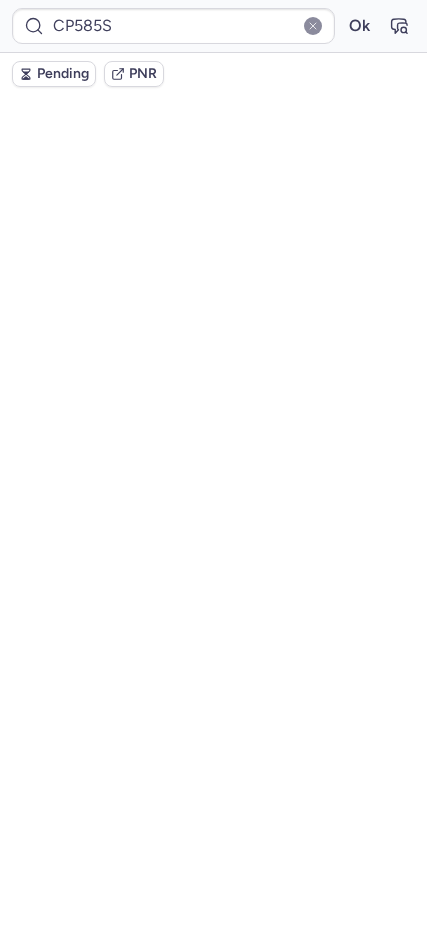 scroll, scrollTop: 44, scrollLeft: 0, axis: vertical 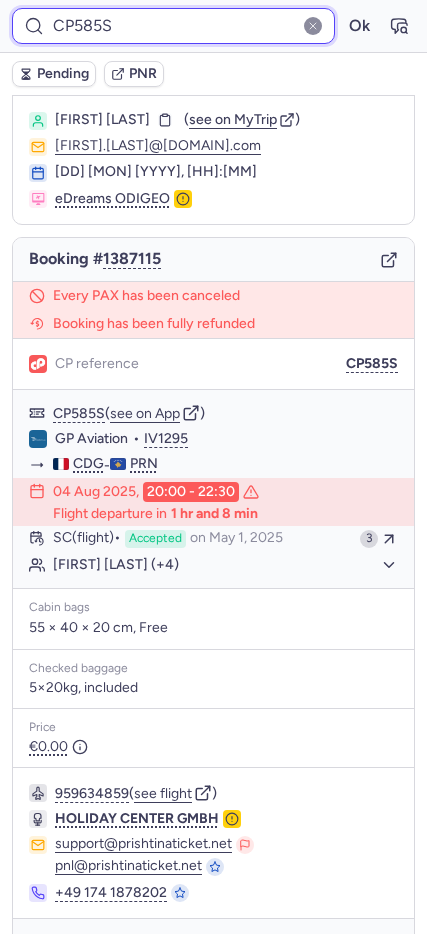 click on "CP585S" at bounding box center (173, 26) 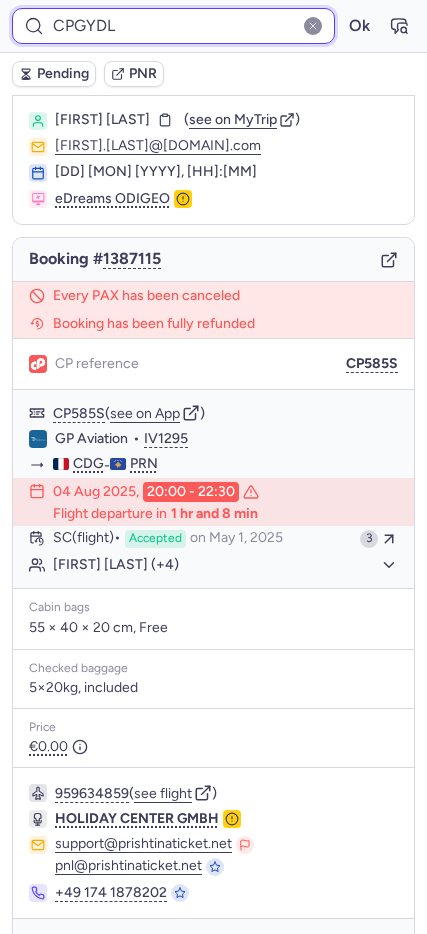 click on "Ok" at bounding box center [359, 26] 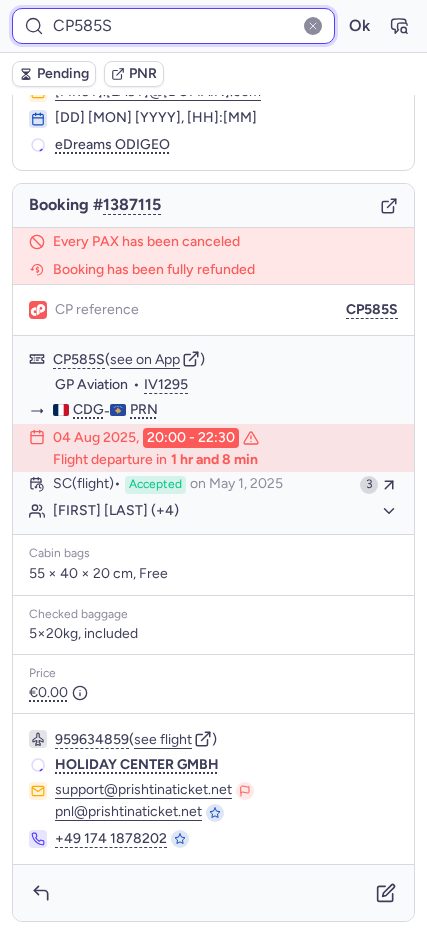 scroll, scrollTop: 98, scrollLeft: 0, axis: vertical 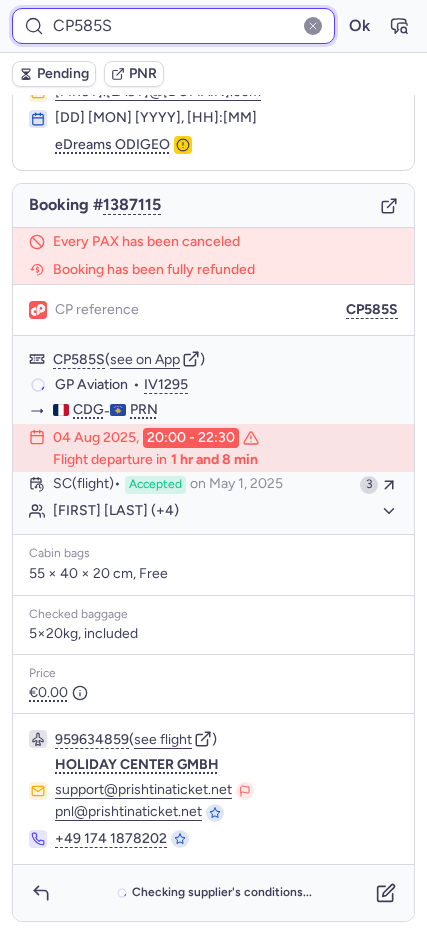 click on "CP585S" at bounding box center (173, 26) 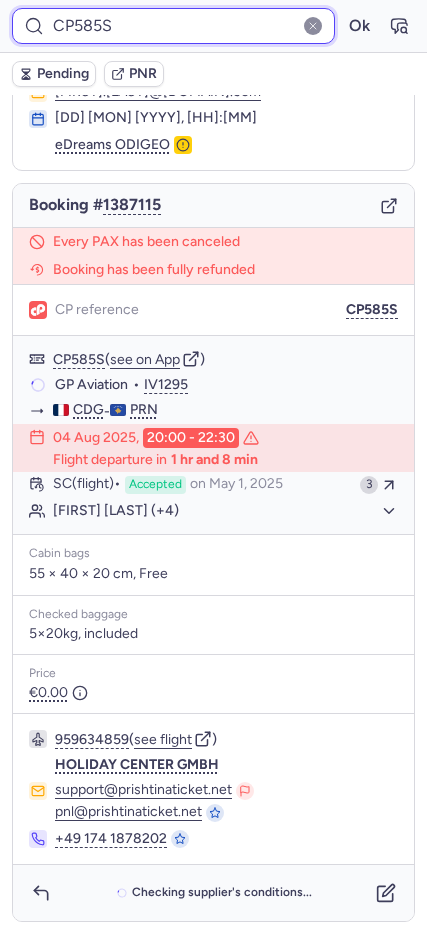 click on "CP585S" at bounding box center (173, 26) 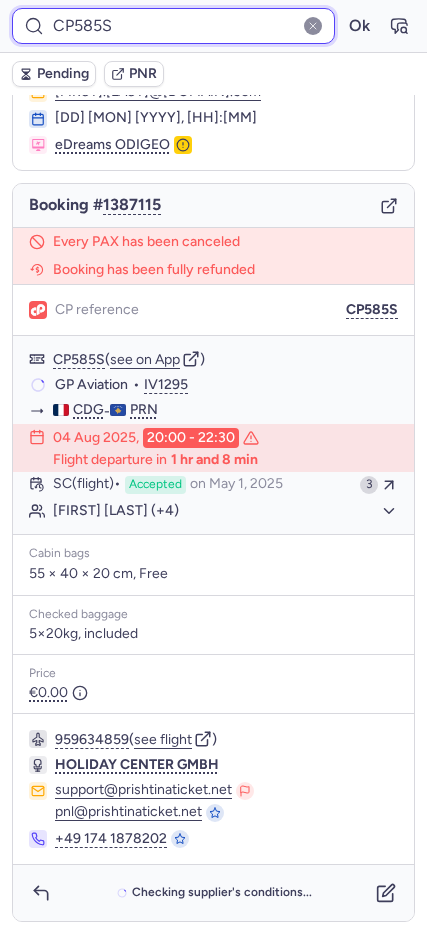 click on "CP585S" at bounding box center [173, 26] 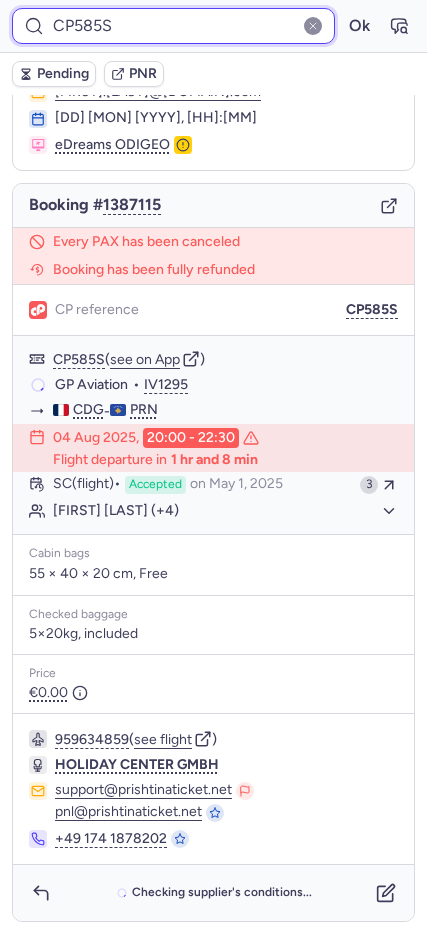 paste on "GYDL" 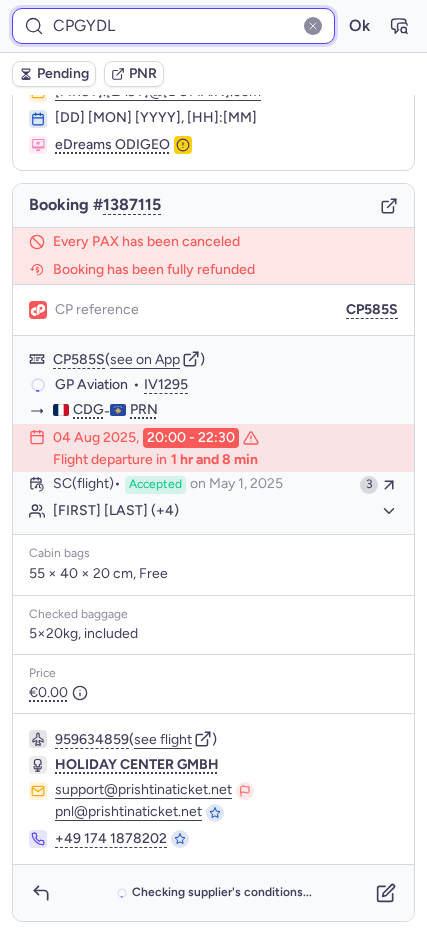 click on "Ok" at bounding box center [359, 26] 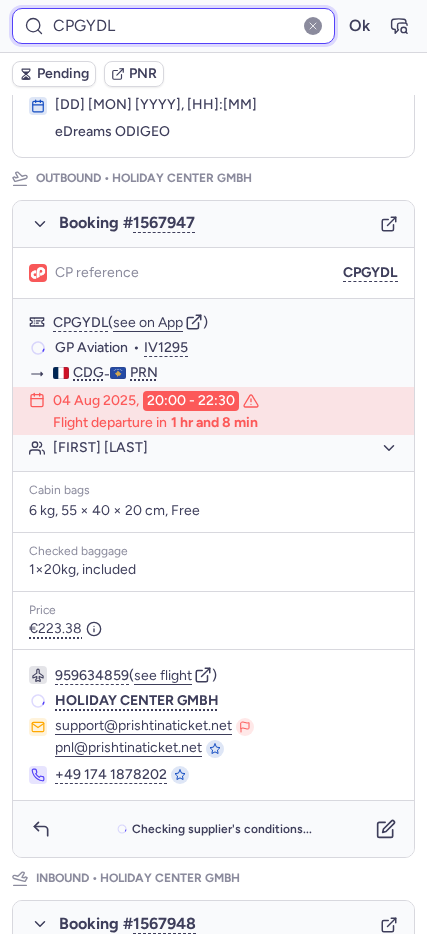 scroll, scrollTop: 191, scrollLeft: 0, axis: vertical 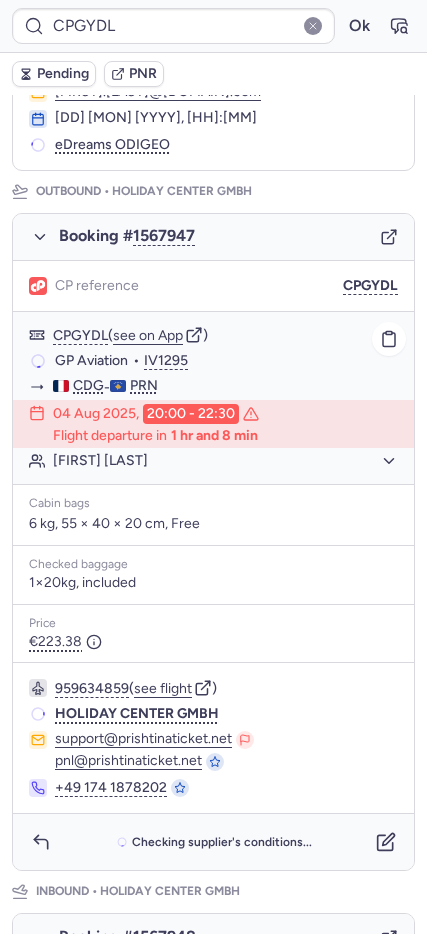 click on "Yves SANCHEZ" 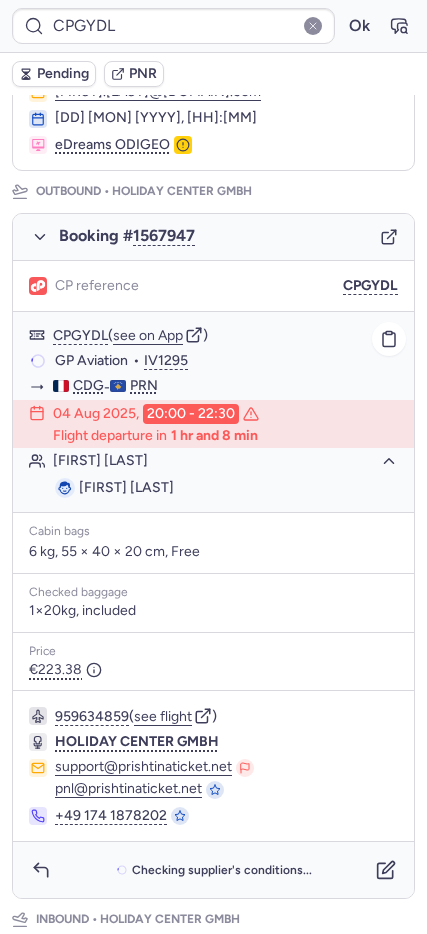 click on "Yves SANCHEZ" at bounding box center [126, 487] 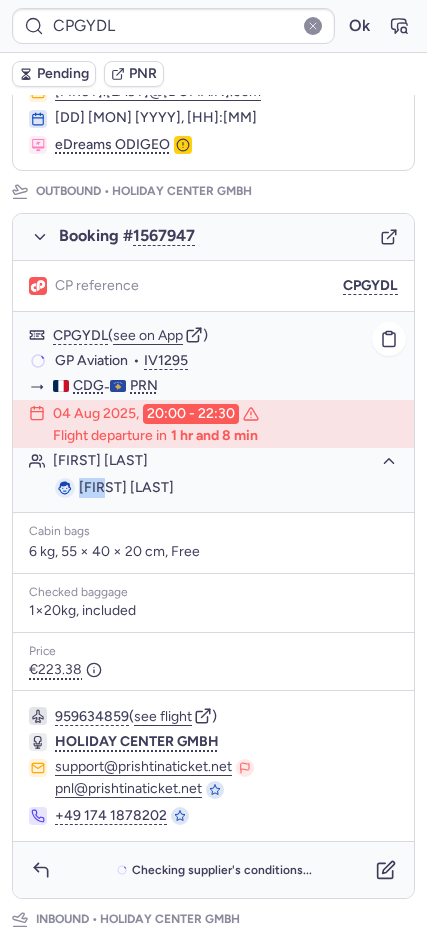 click on "Yves SANCHEZ" at bounding box center (126, 487) 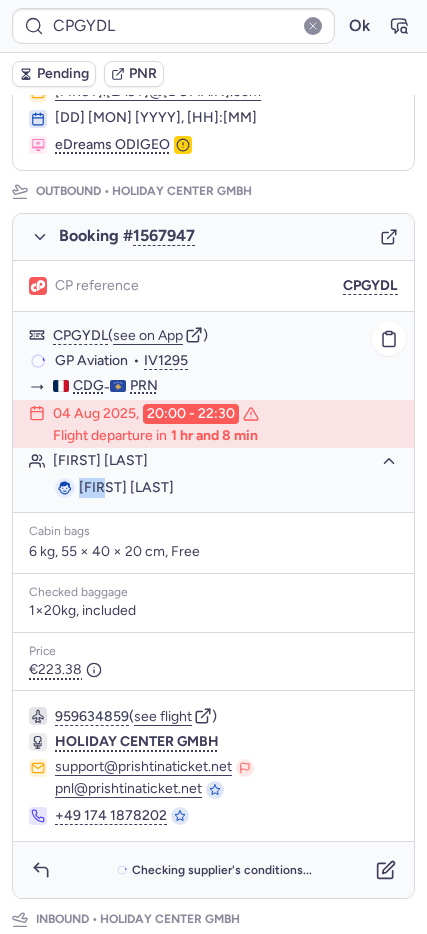 click on "Yves SANCHEZ" at bounding box center (126, 487) 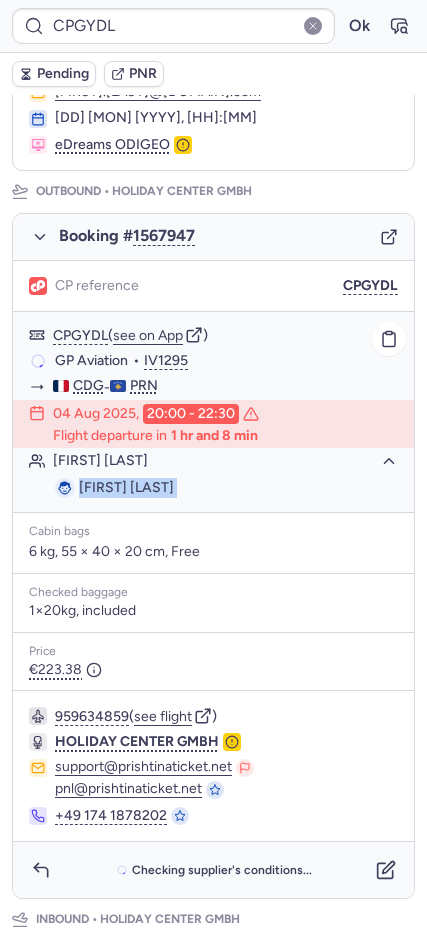 copy on "Yves SANCHEZ" 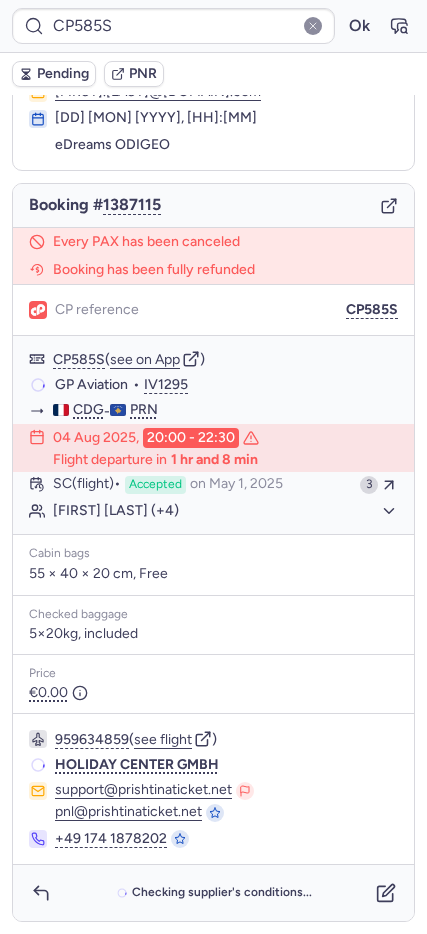 scroll, scrollTop: 98, scrollLeft: 0, axis: vertical 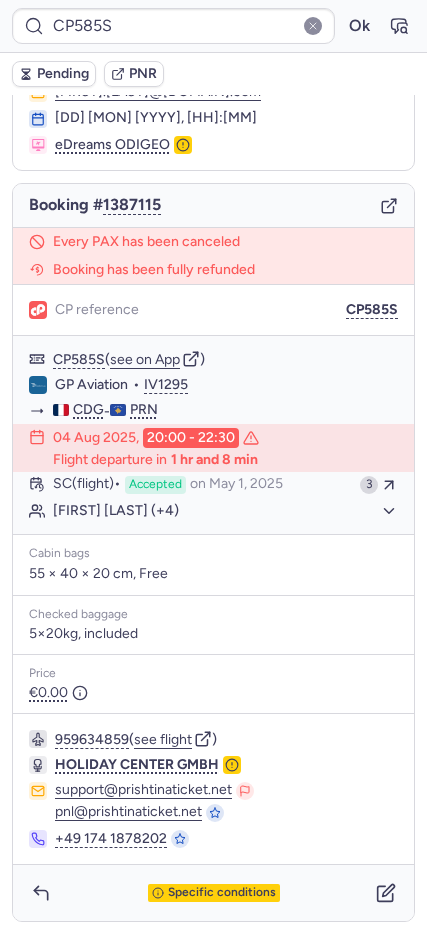 type on "CPGYDL" 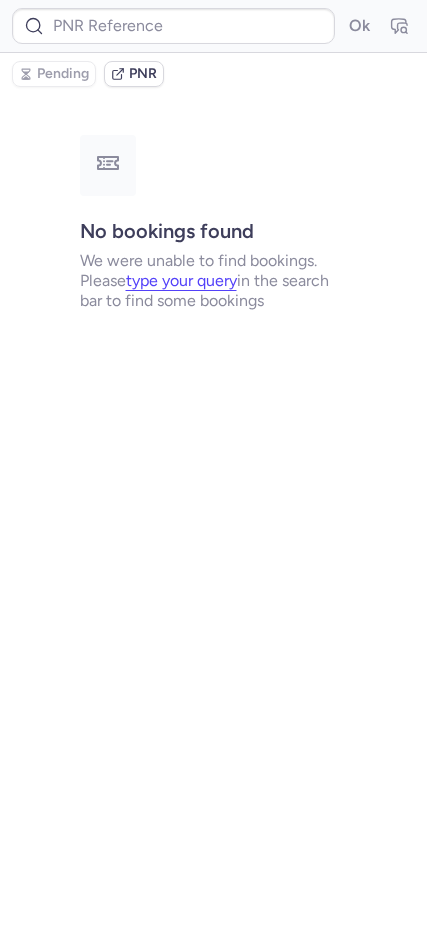 scroll, scrollTop: 0, scrollLeft: 0, axis: both 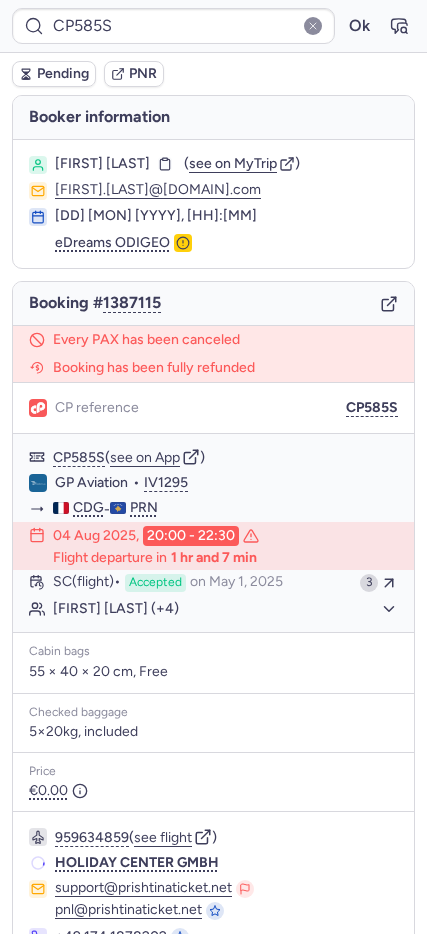 type on "CPGYDL" 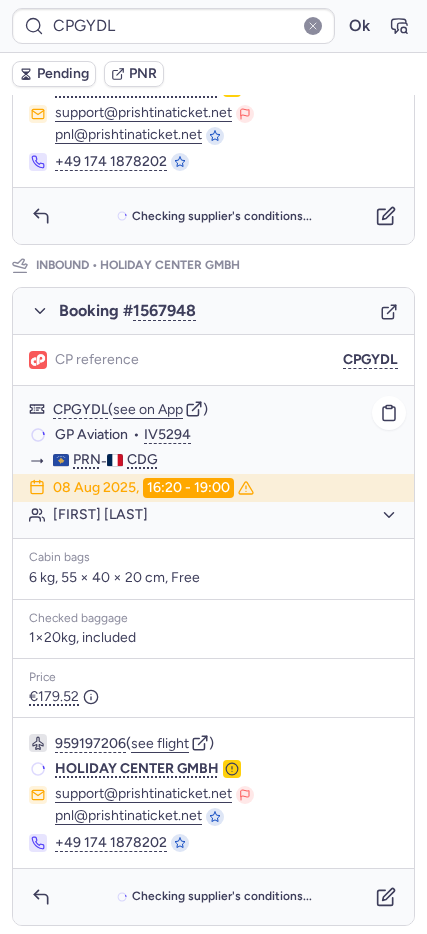 scroll, scrollTop: 0, scrollLeft: 0, axis: both 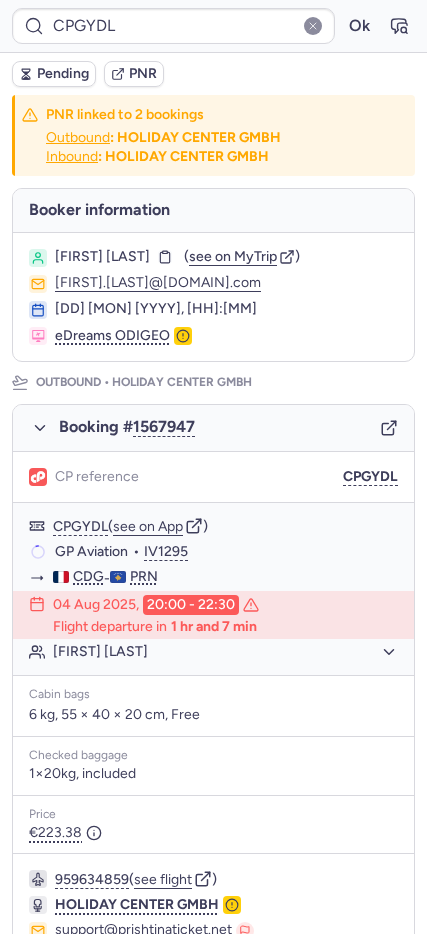 click 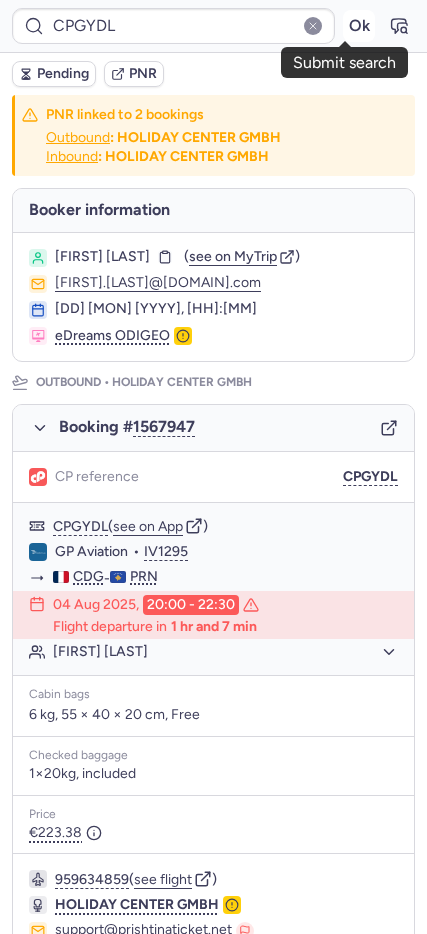 click on "Ok" at bounding box center (359, 26) 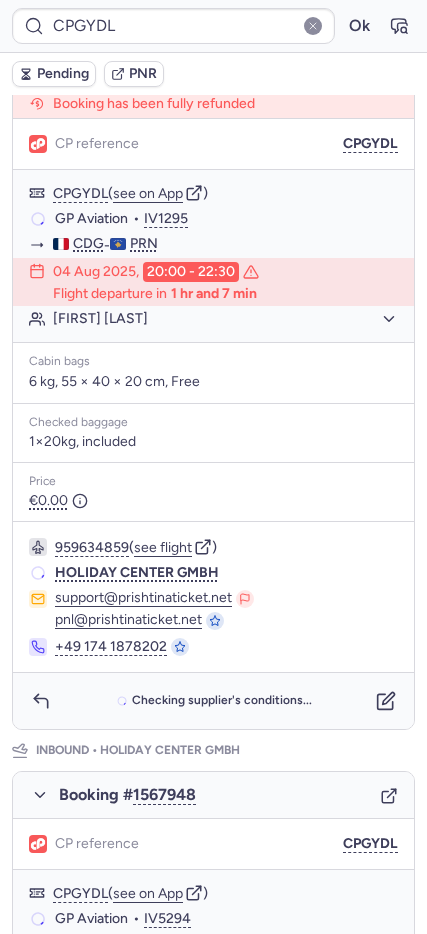 scroll, scrollTop: 396, scrollLeft: 0, axis: vertical 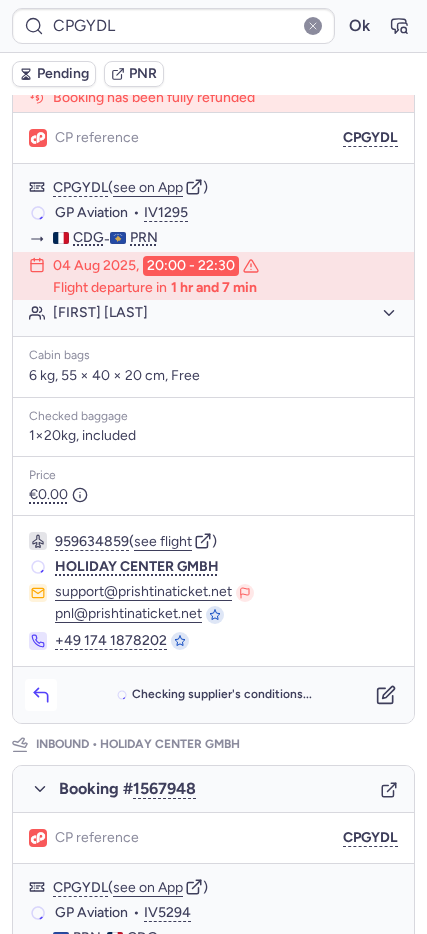 click at bounding box center (41, 695) 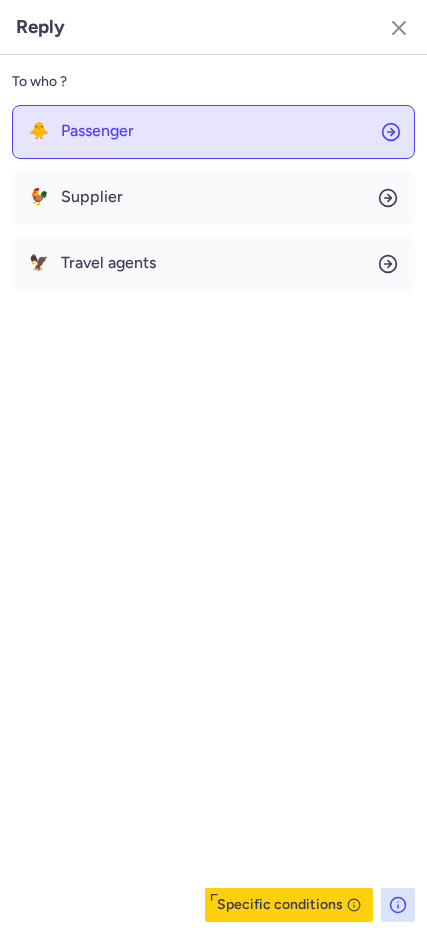 click on "Passenger" at bounding box center (97, 131) 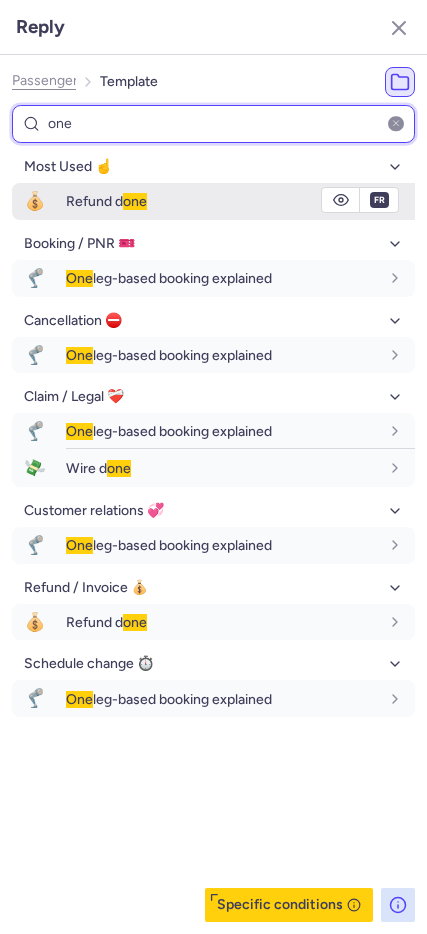 type on "one" 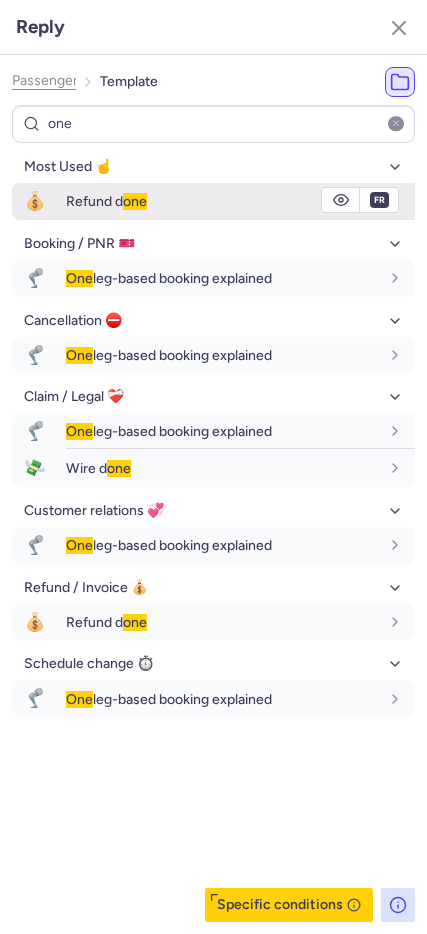 click on "Refund d one" at bounding box center [222, 201] 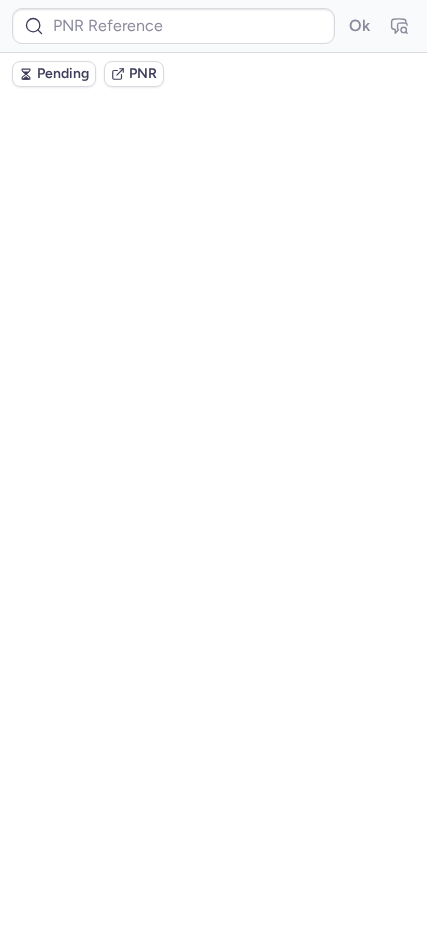 scroll, scrollTop: 0, scrollLeft: 0, axis: both 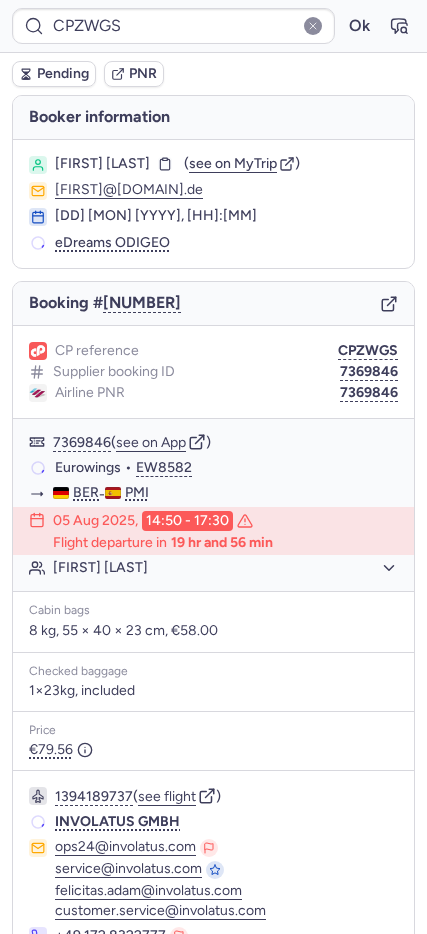 type on "CPNGOL" 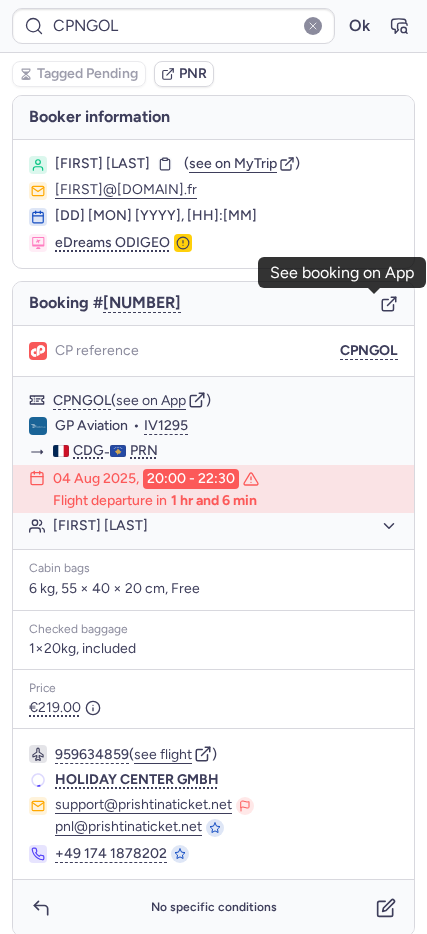 click 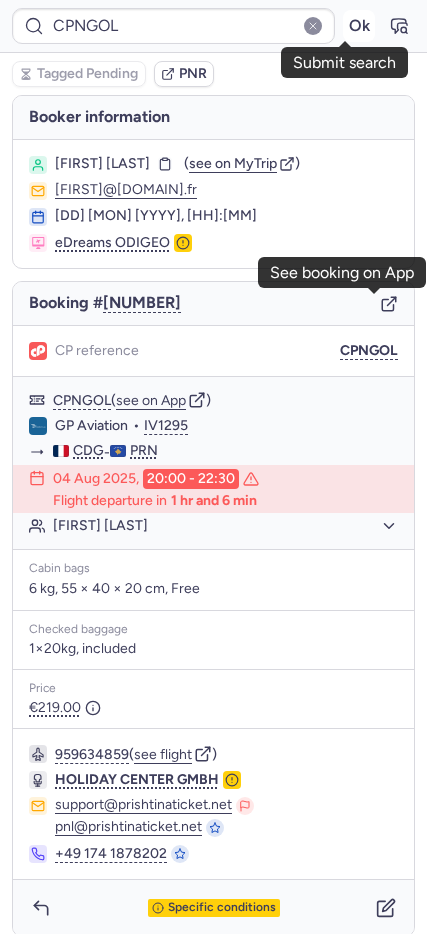 click on "Ok" at bounding box center (359, 26) 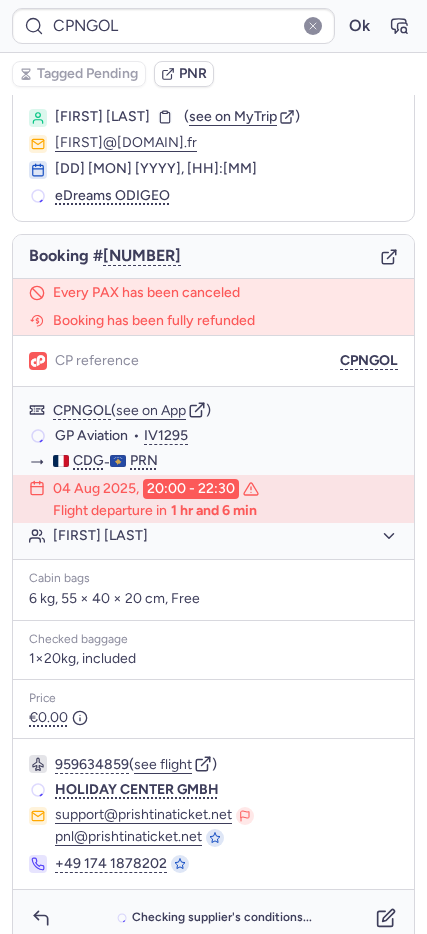 scroll, scrollTop: 72, scrollLeft: 0, axis: vertical 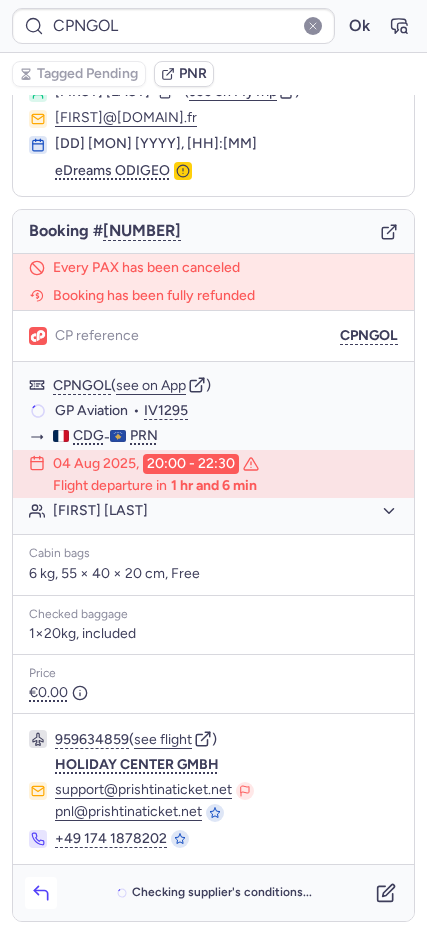 drag, startPoint x: 42, startPoint y: 893, endPoint x: 51, endPoint y: 884, distance: 12.727922 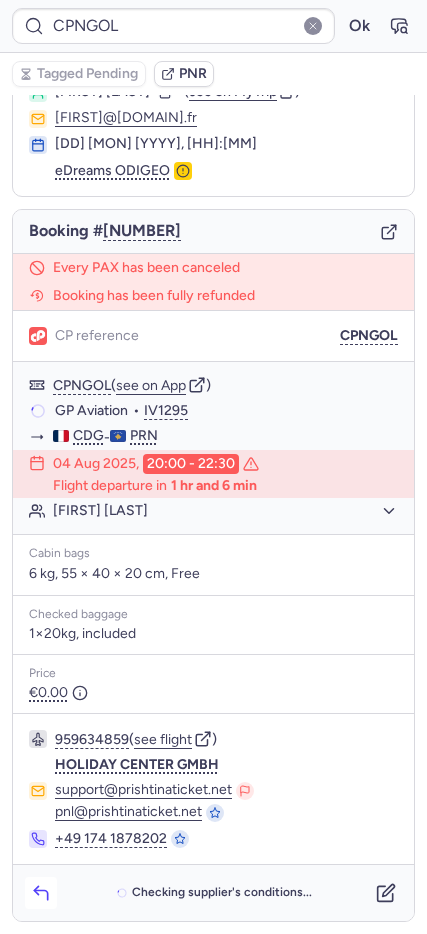 click at bounding box center [41, 893] 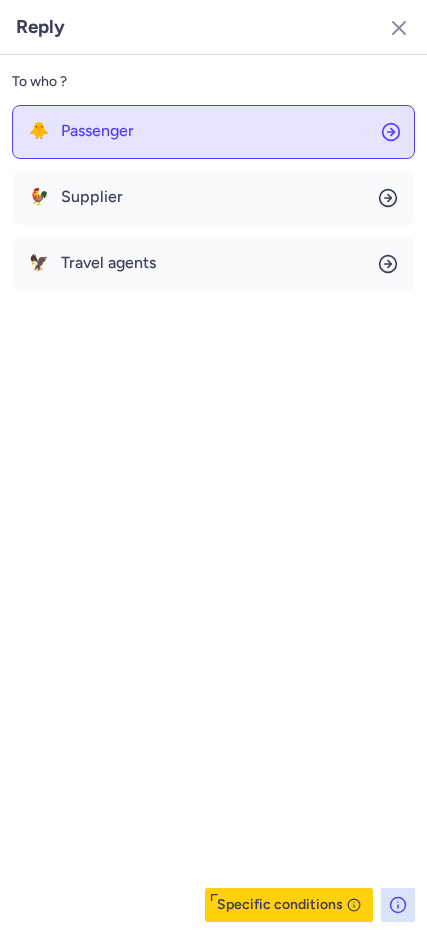 click on "🐥 Passenger" 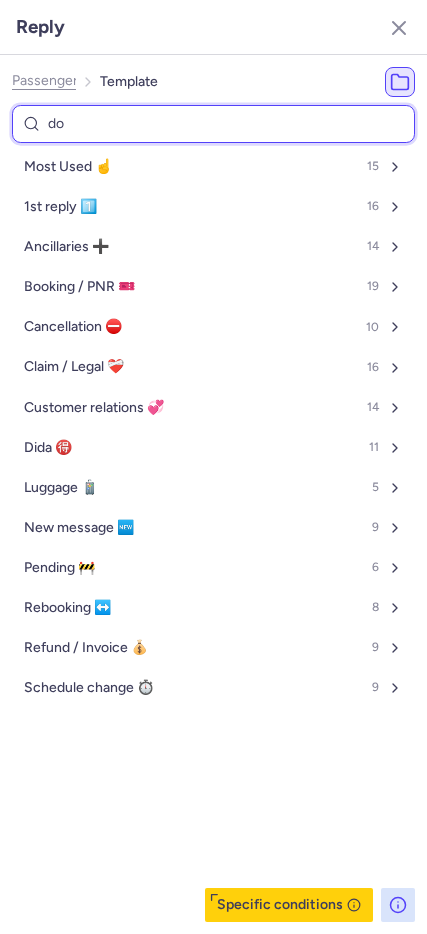 type on "don" 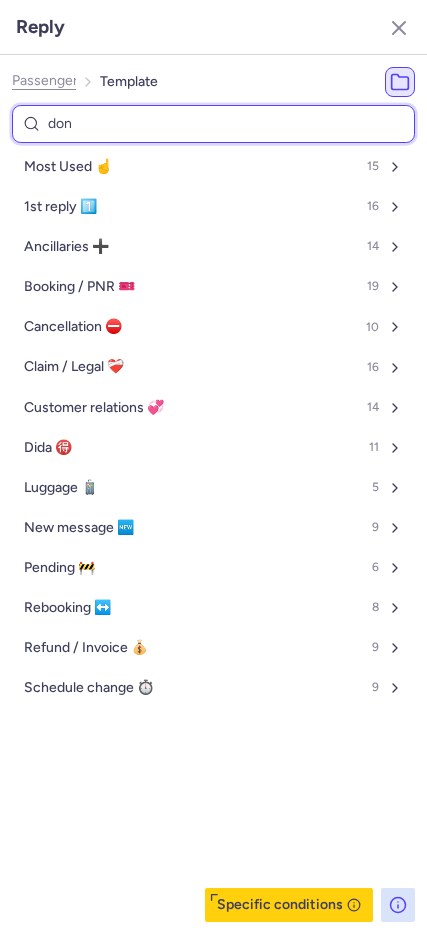 select on "en" 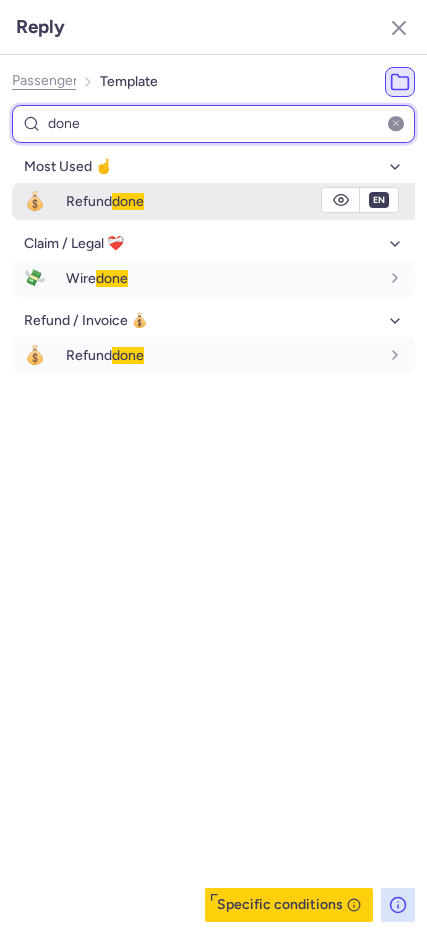 type on "done" 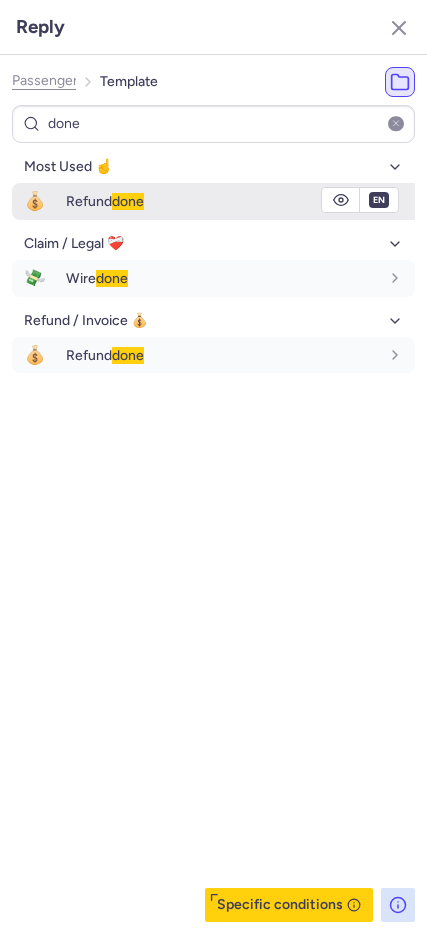 click on "done" at bounding box center (128, 201) 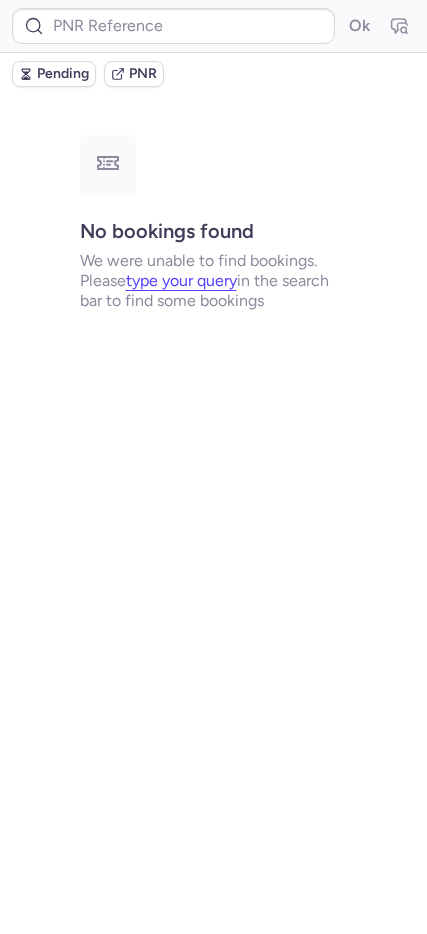 scroll, scrollTop: 0, scrollLeft: 0, axis: both 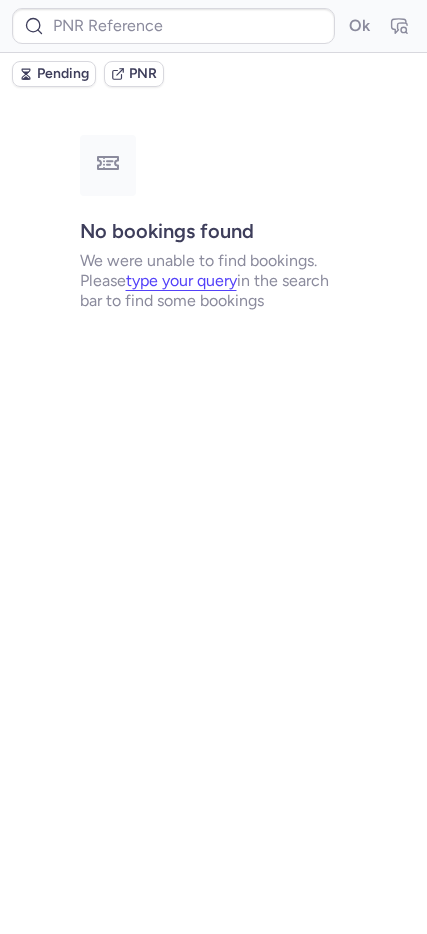 type on "CPZWGS" 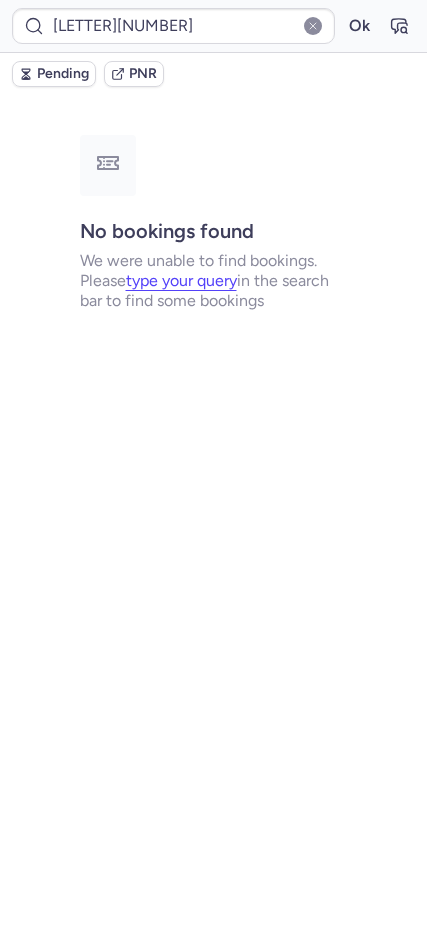 type on "CPZWGS" 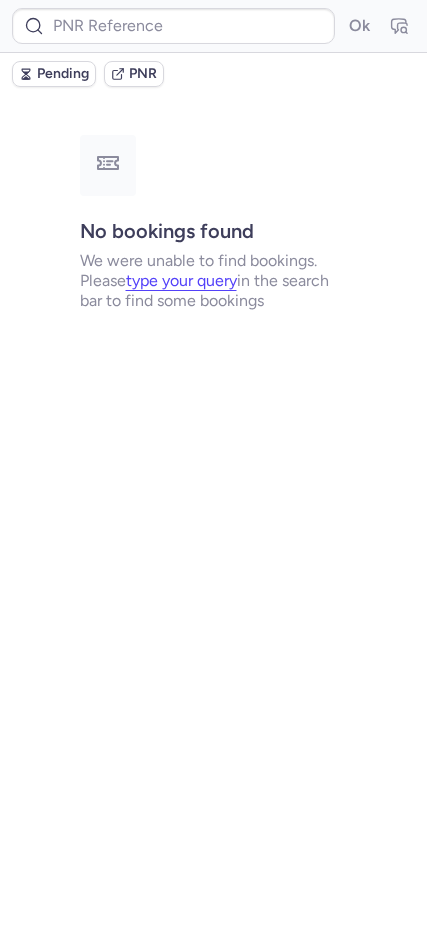 type on "CPZWGS" 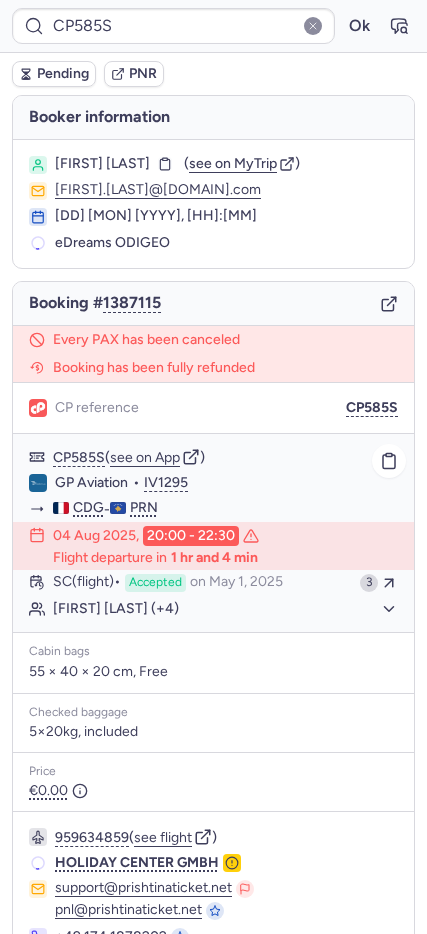 click on "Alban MISINI (+4)" 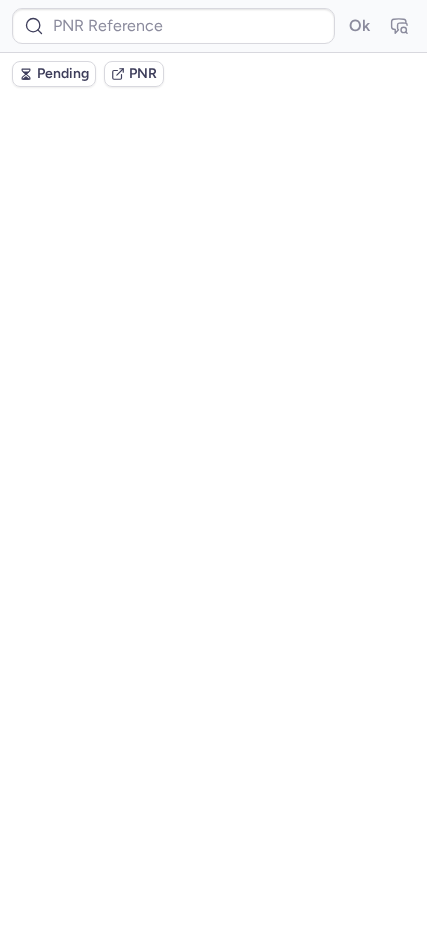 scroll, scrollTop: 0, scrollLeft: 0, axis: both 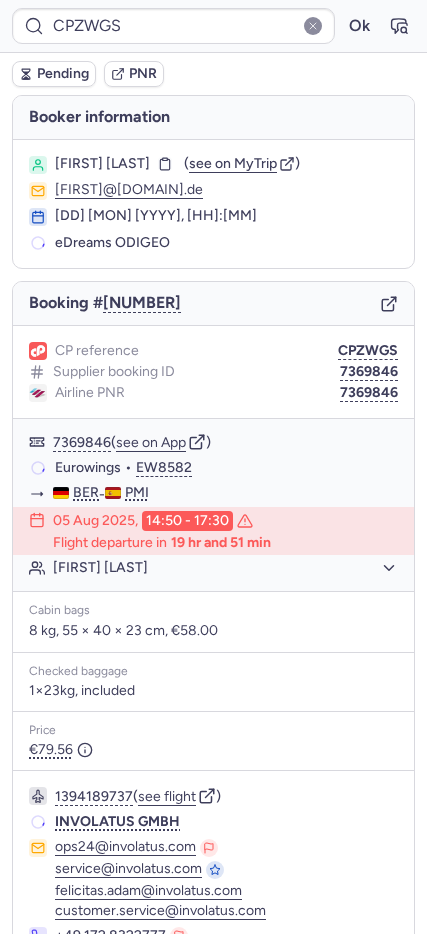 type on "CPAEHI" 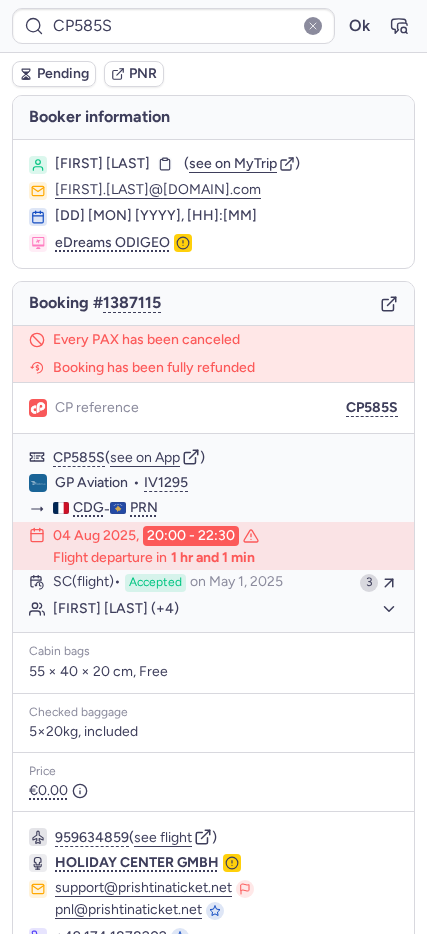 type on "CPAEHI" 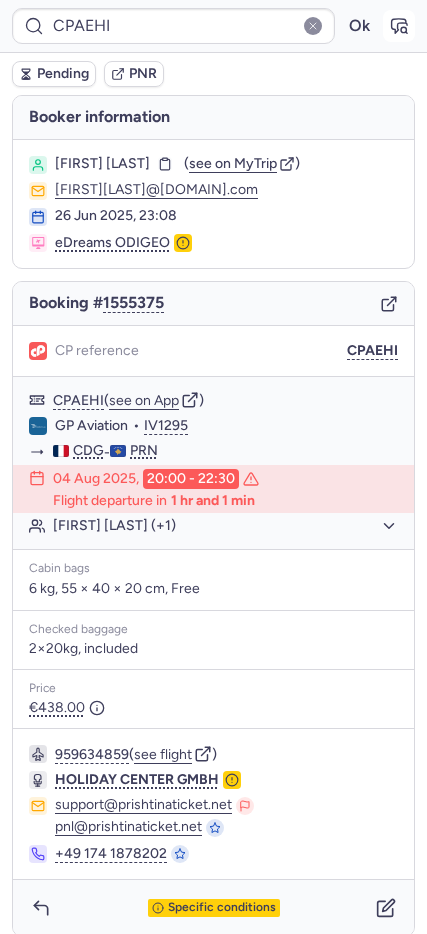 click 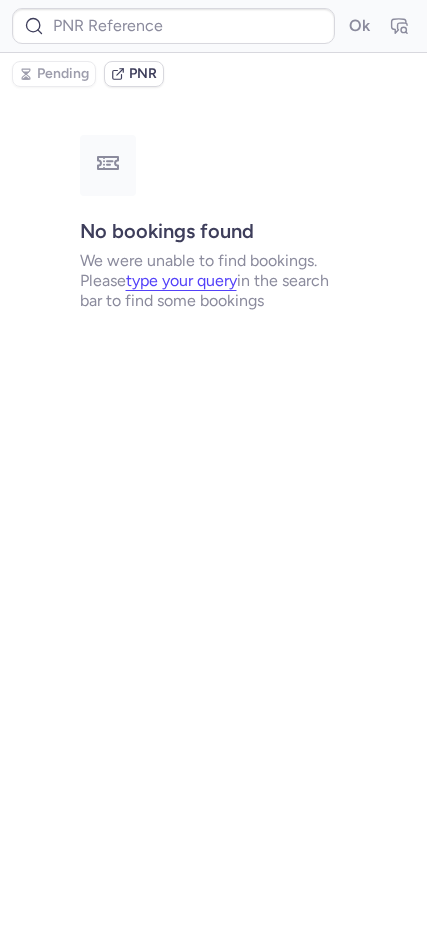 type on "CP585S" 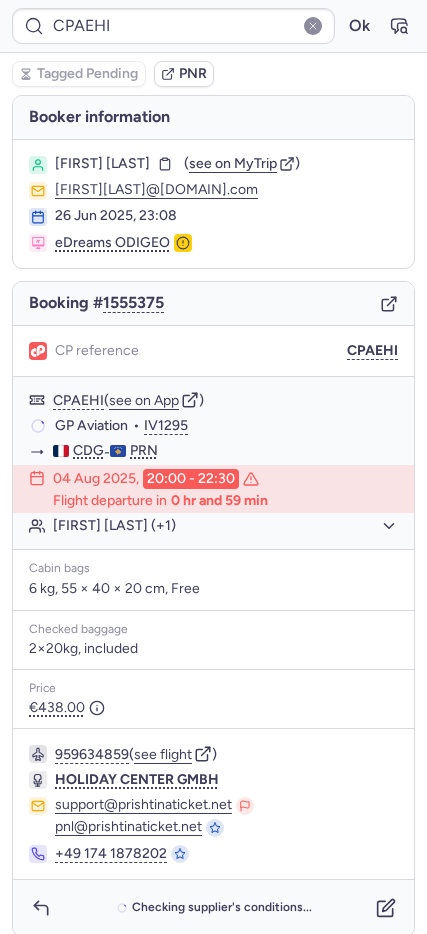 click 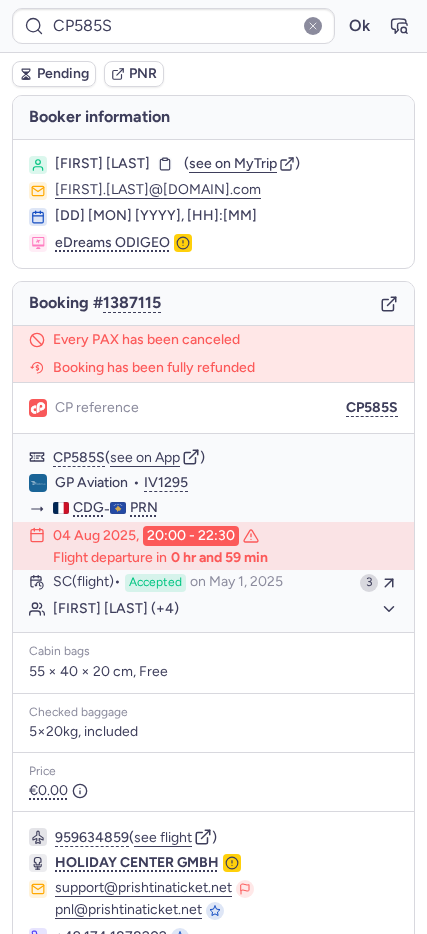 type on "CPAEHI" 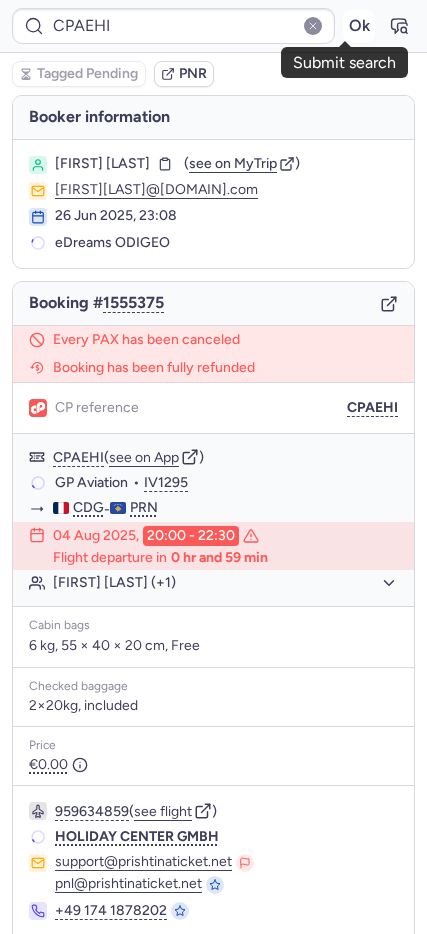 click on "Ok" at bounding box center [359, 26] 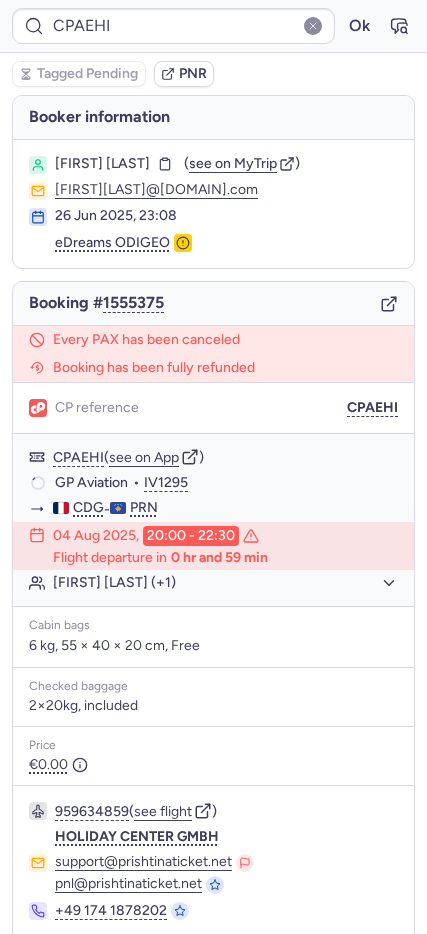 scroll, scrollTop: 72, scrollLeft: 0, axis: vertical 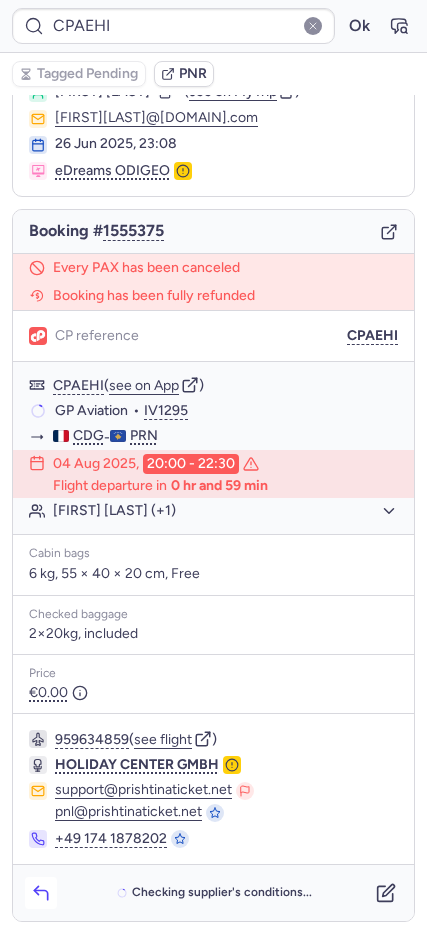 click 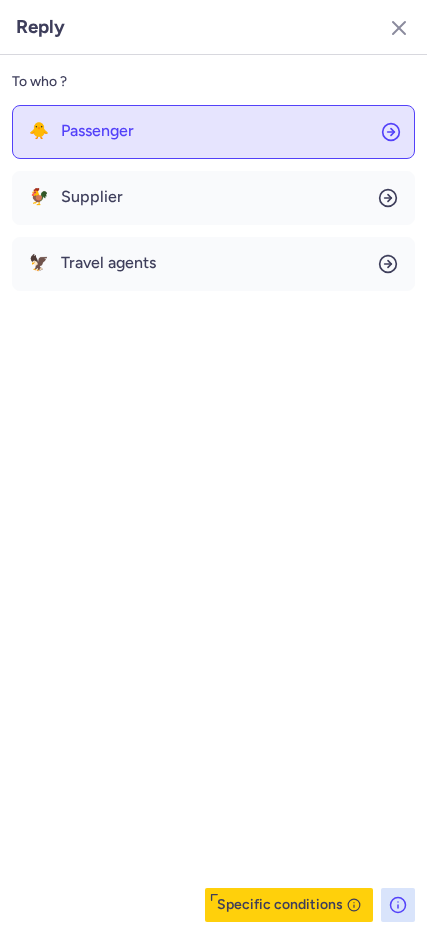 click on "Passenger" at bounding box center [97, 131] 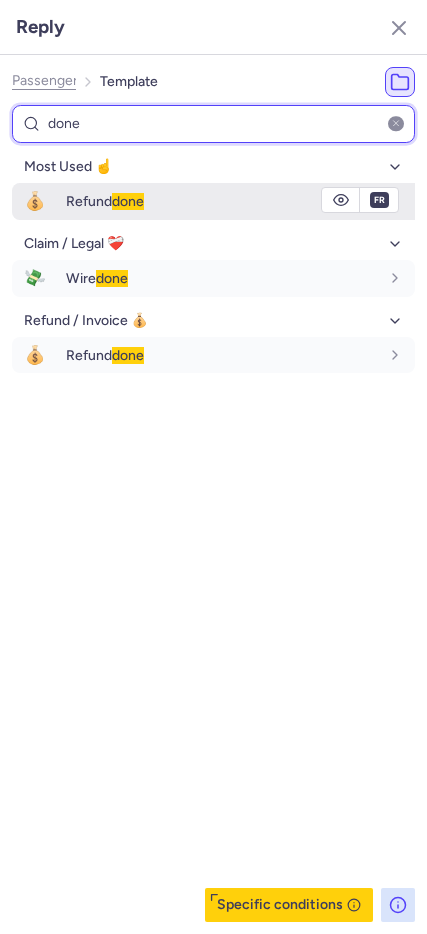 type on "done" 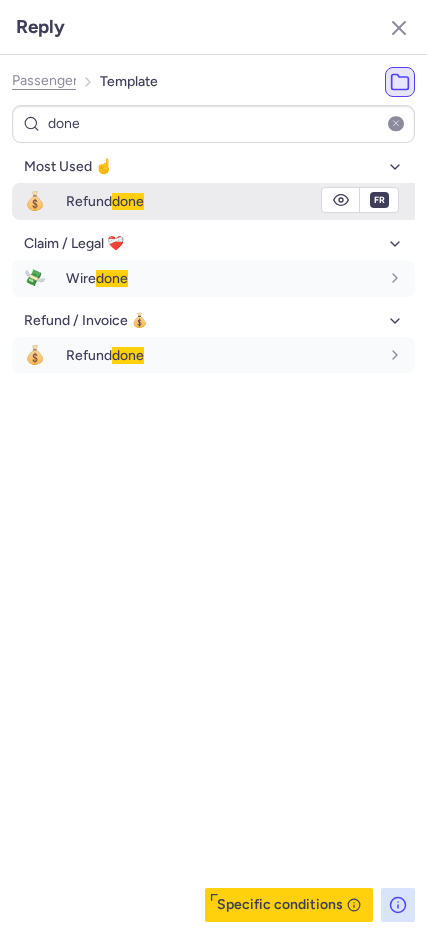 click on "Refund  done" at bounding box center (222, 201) 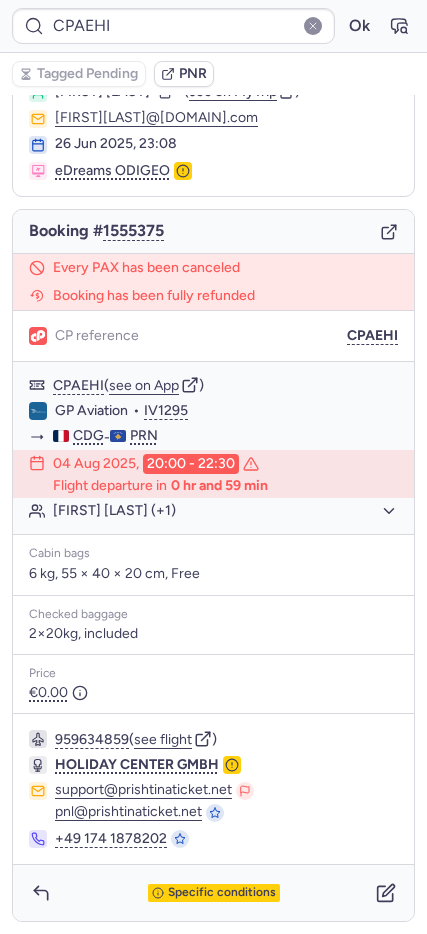 type on "CP585S" 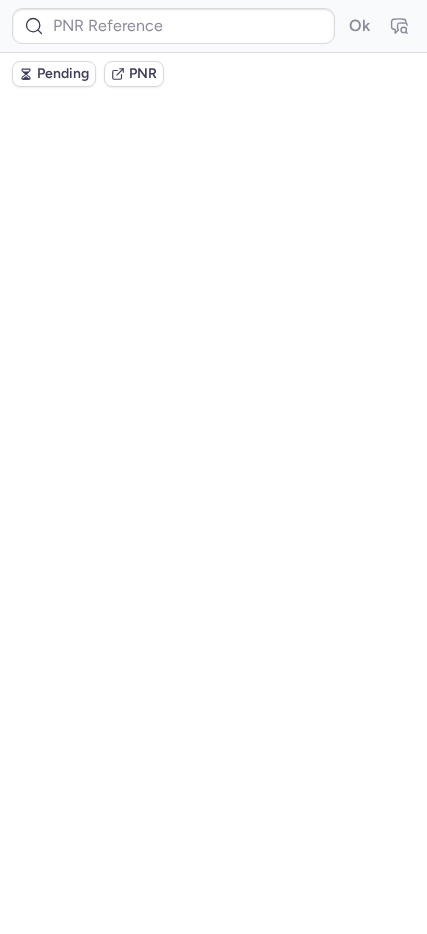 scroll, scrollTop: 0, scrollLeft: 0, axis: both 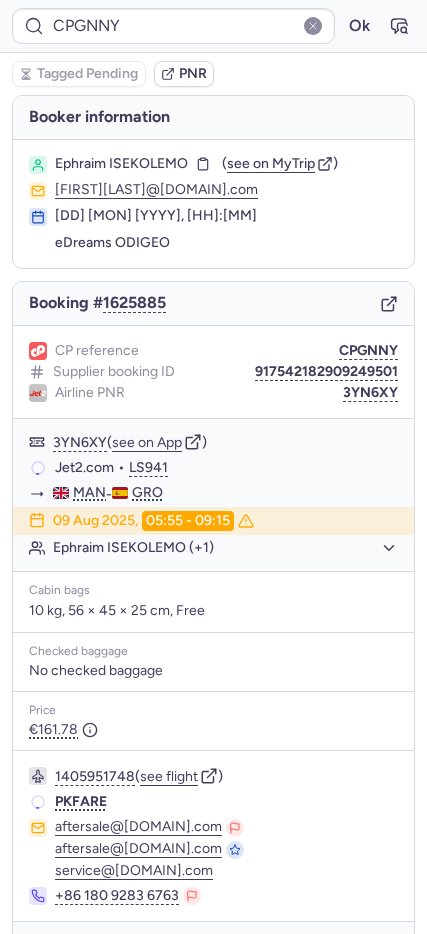type on "CPWRZX" 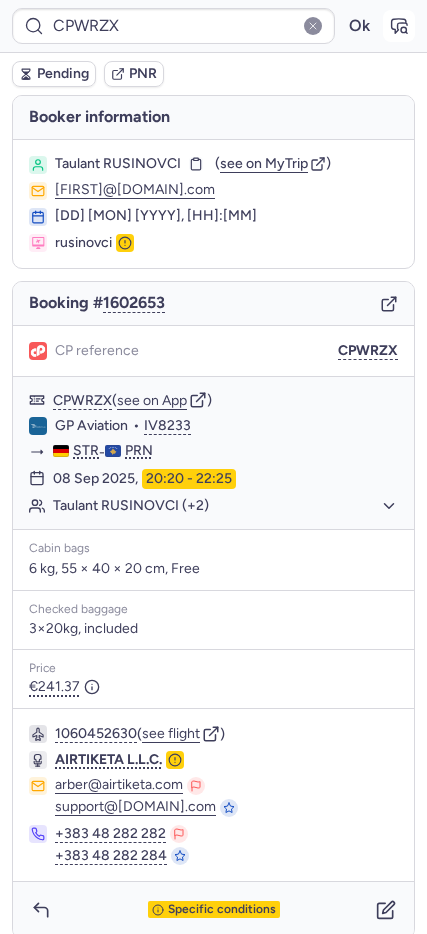 click 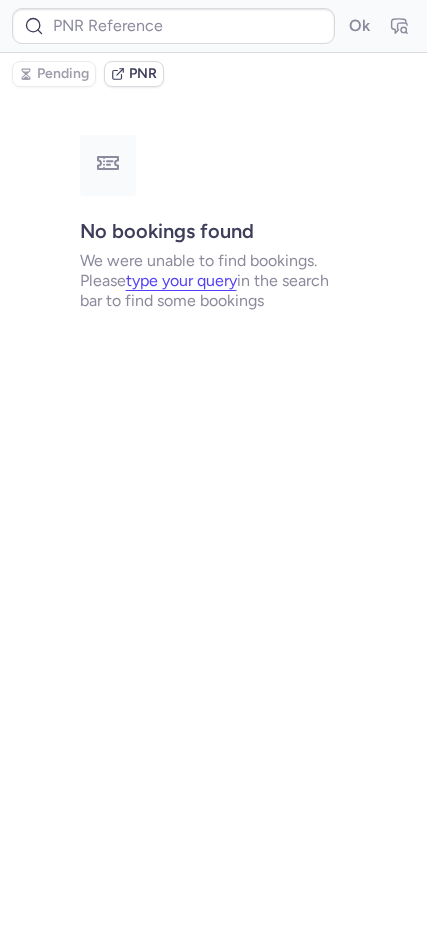 type on "CPWRZX" 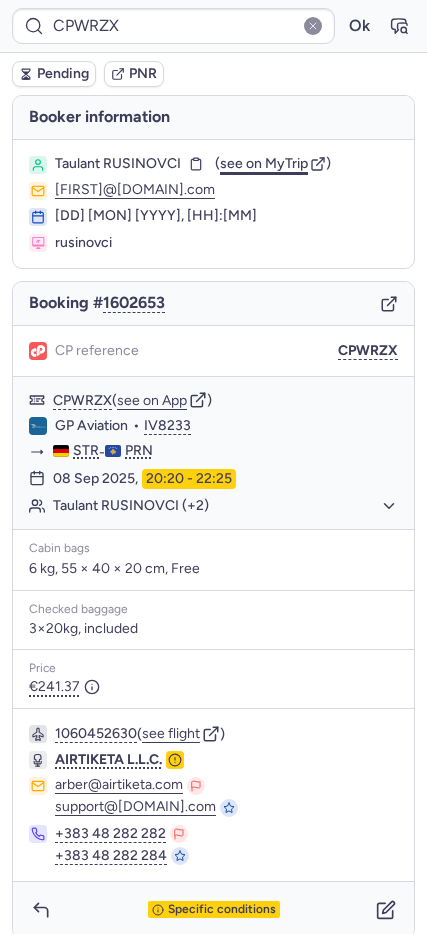 click on "see on MyTrip" at bounding box center [264, 163] 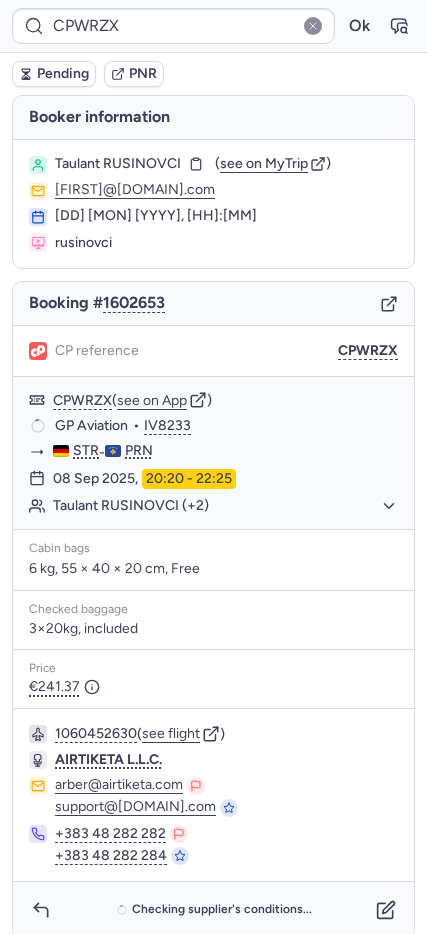 click on "Pending" at bounding box center [63, 74] 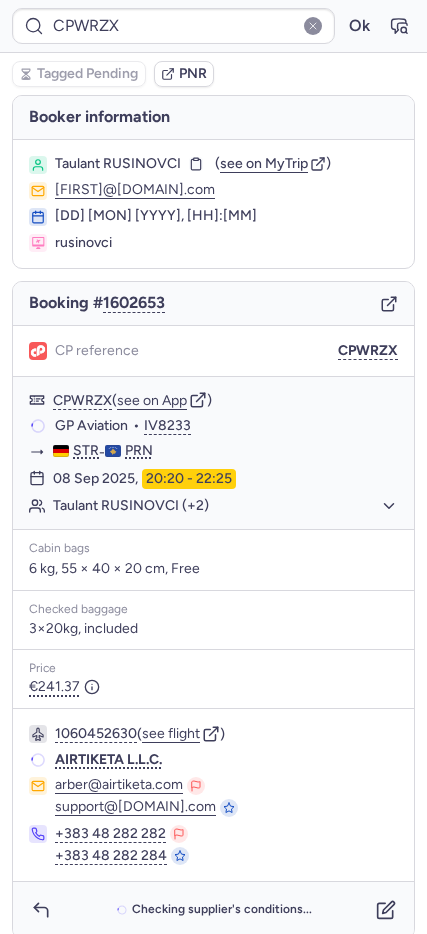 type on "CPLJX3" 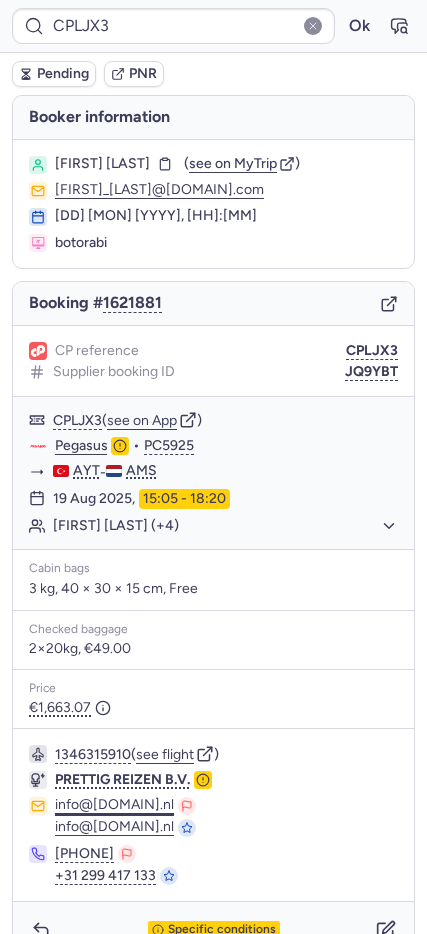 scroll, scrollTop: 37, scrollLeft: 0, axis: vertical 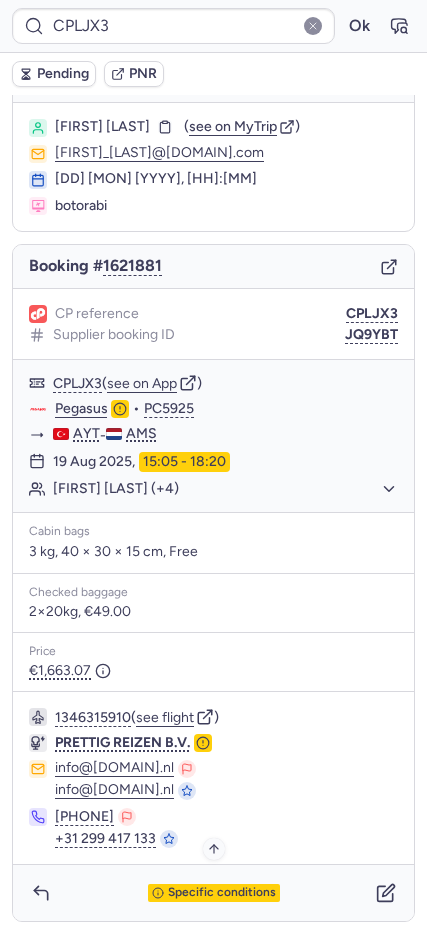 click on "Specific conditions" at bounding box center (222, 893) 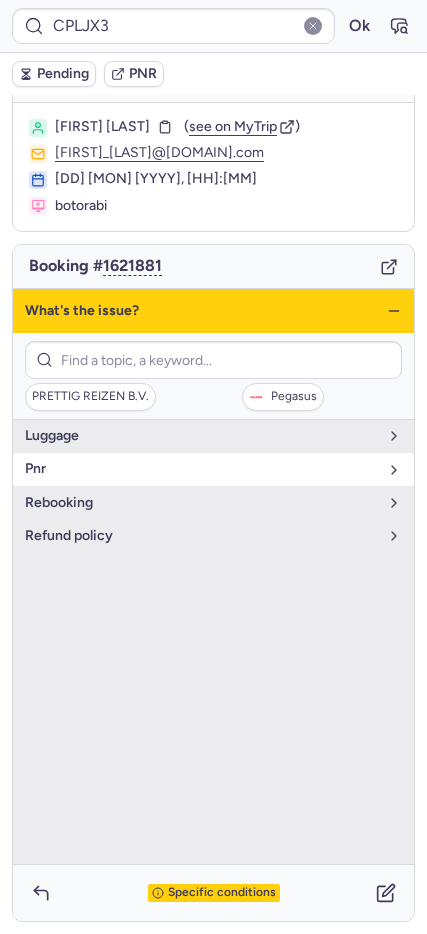 click on "pnr" at bounding box center [201, 469] 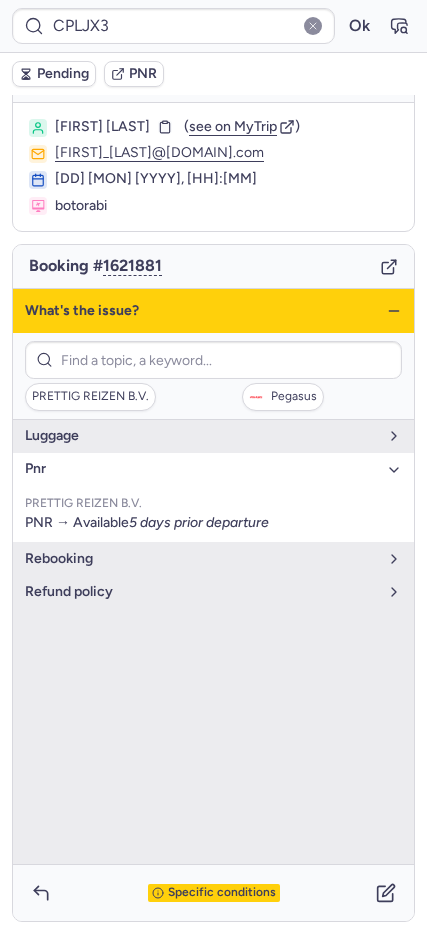 click on "What's the issue?" at bounding box center [213, 311] 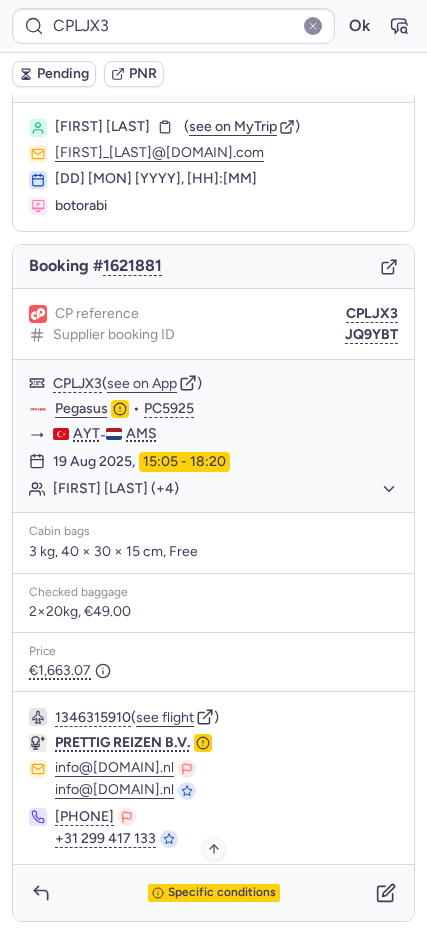 click on "Specific conditions" at bounding box center (214, 893) 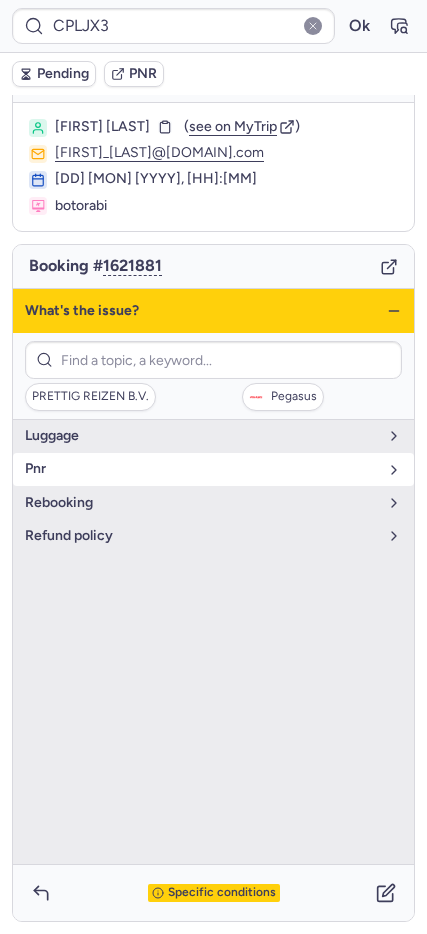 click on "pnr" at bounding box center (213, 469) 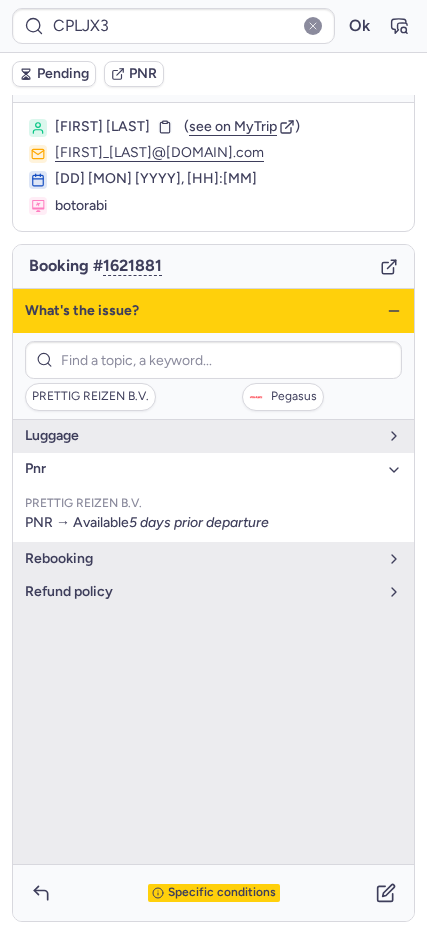 click 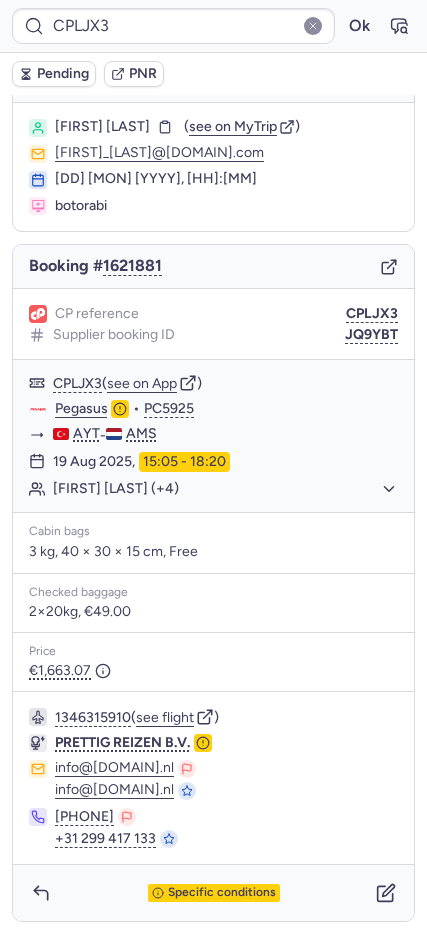 click on "Pending" at bounding box center [63, 74] 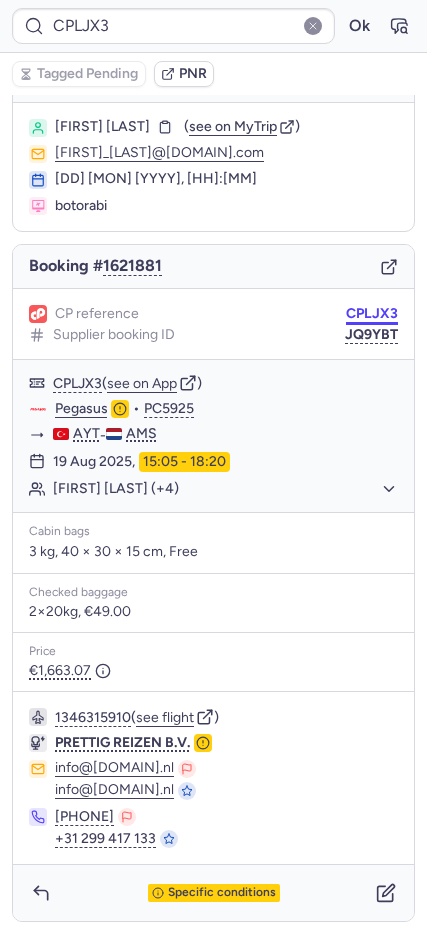 click on "CPLJX3" at bounding box center [372, 314] 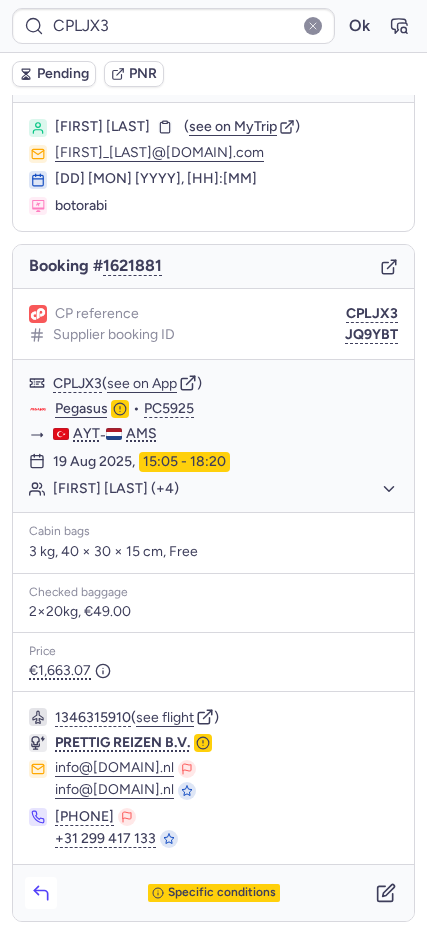 click at bounding box center [41, 893] 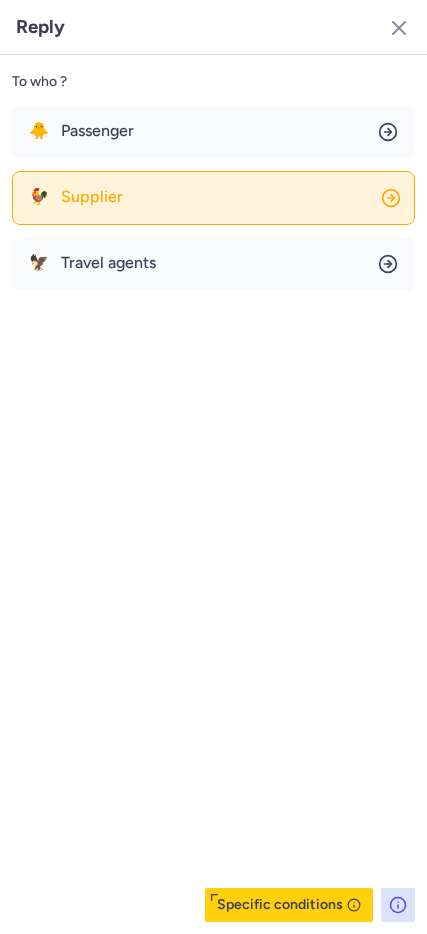 click on "Supplier" at bounding box center [92, 197] 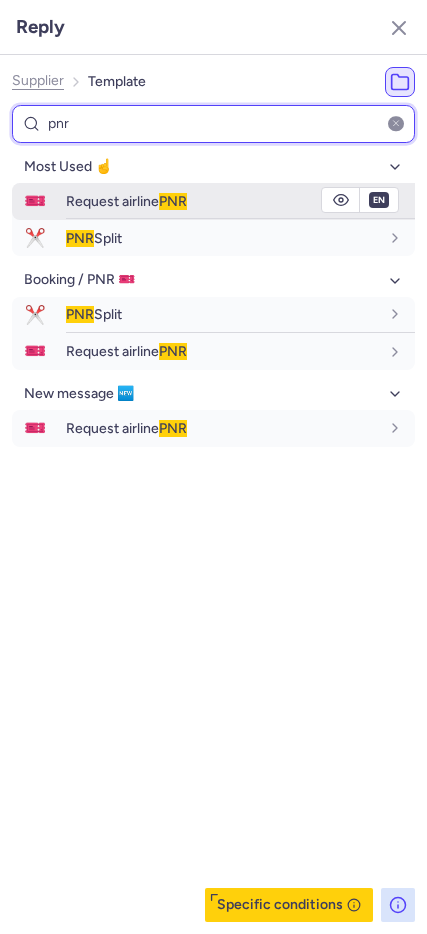 type on "pnr" 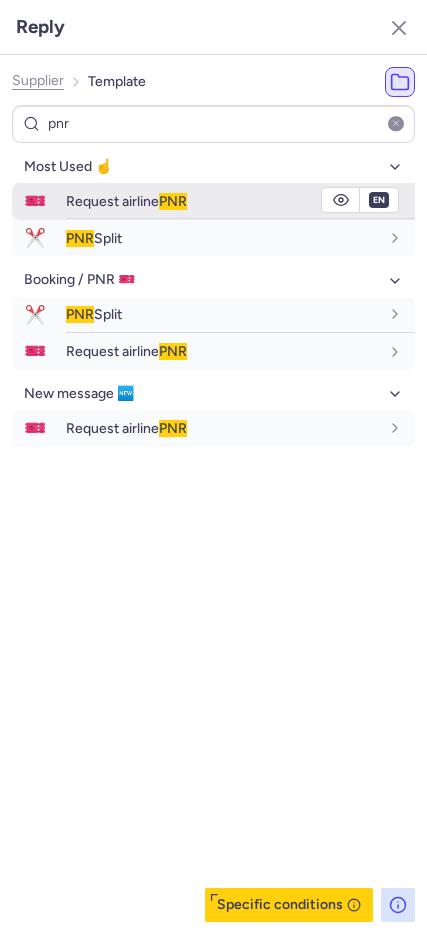 click on "🎫" at bounding box center (35, 201) 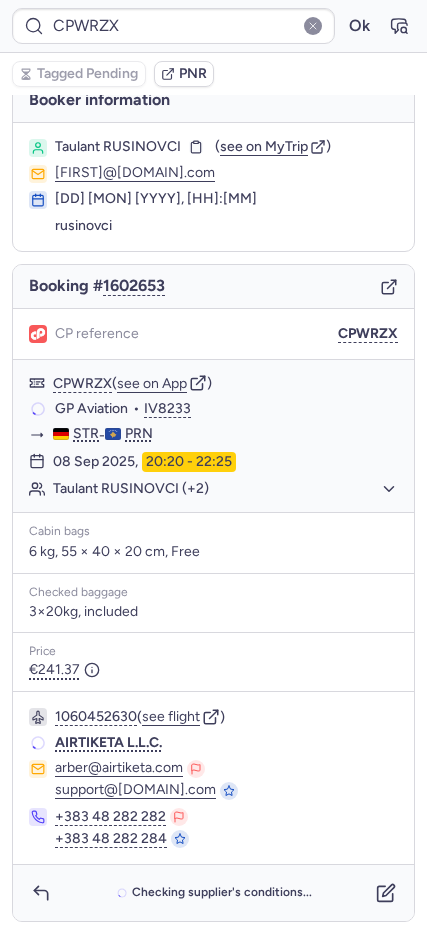 scroll, scrollTop: 17, scrollLeft: 0, axis: vertical 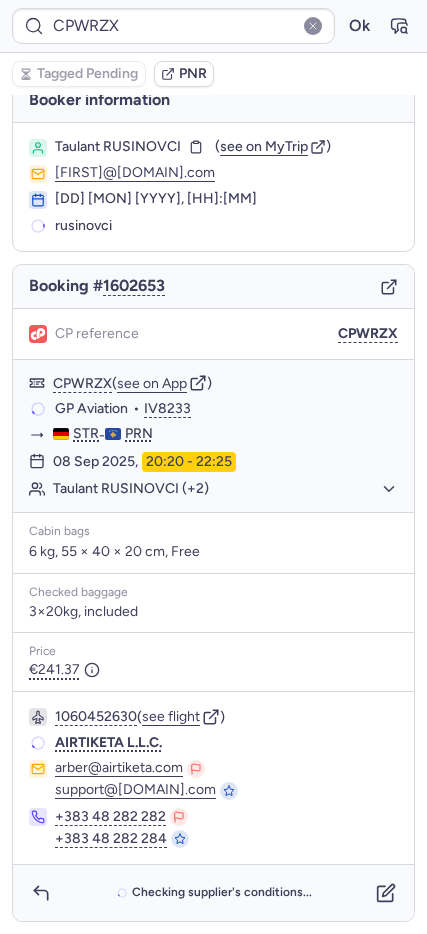 type on "CPLJX3" 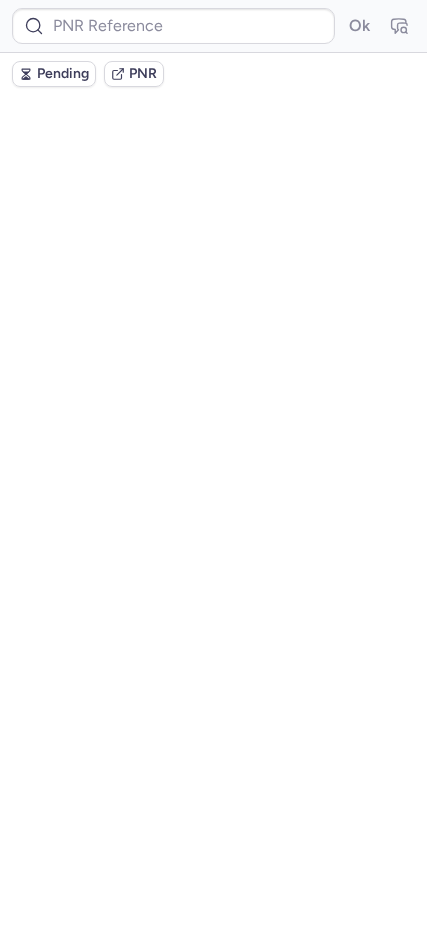 scroll, scrollTop: 0, scrollLeft: 0, axis: both 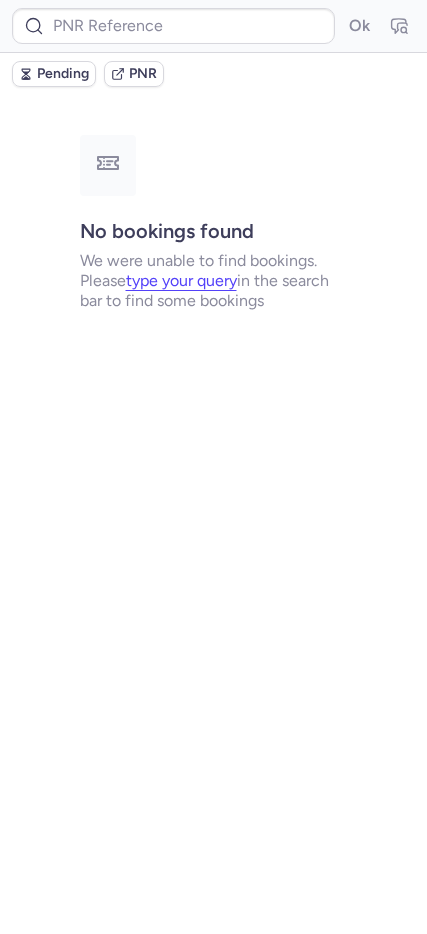 type on "CPNYZS" 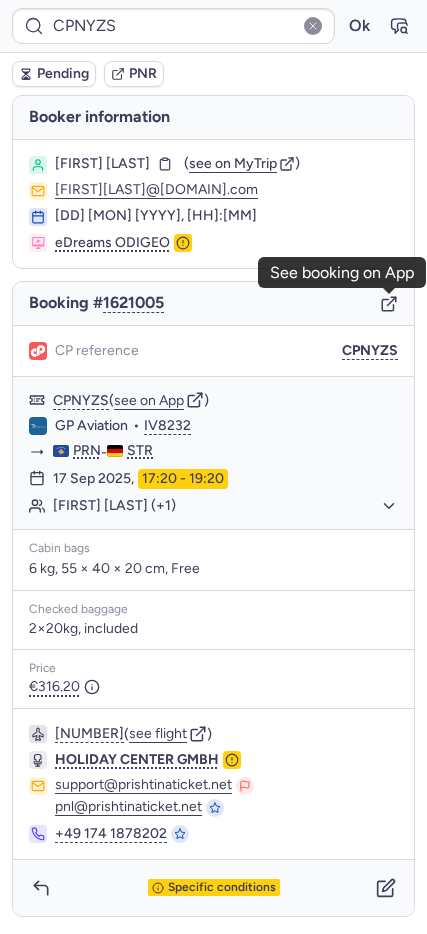 click 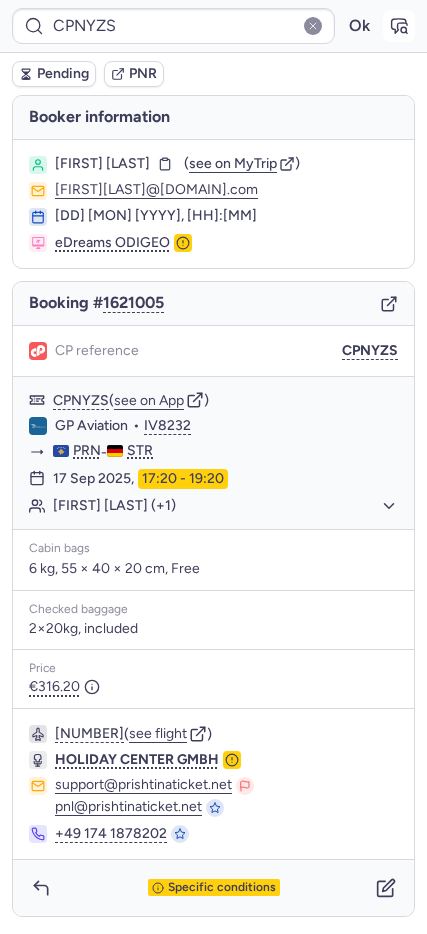 click 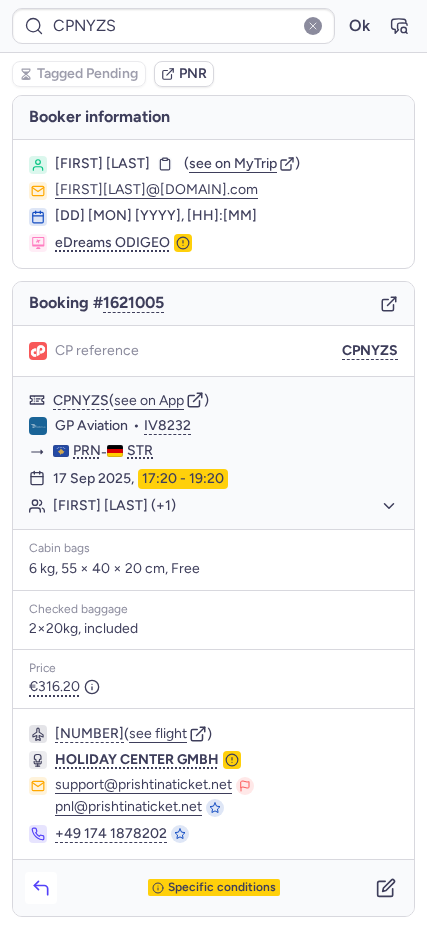 click 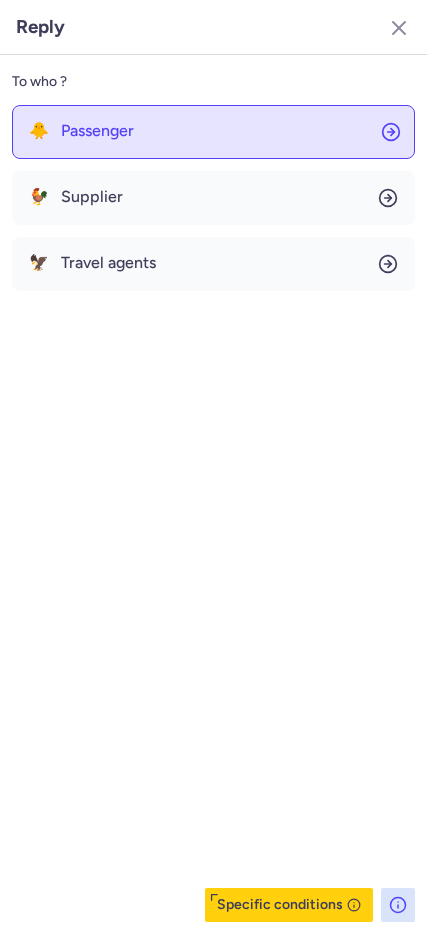 click on "🐥 Passenger" 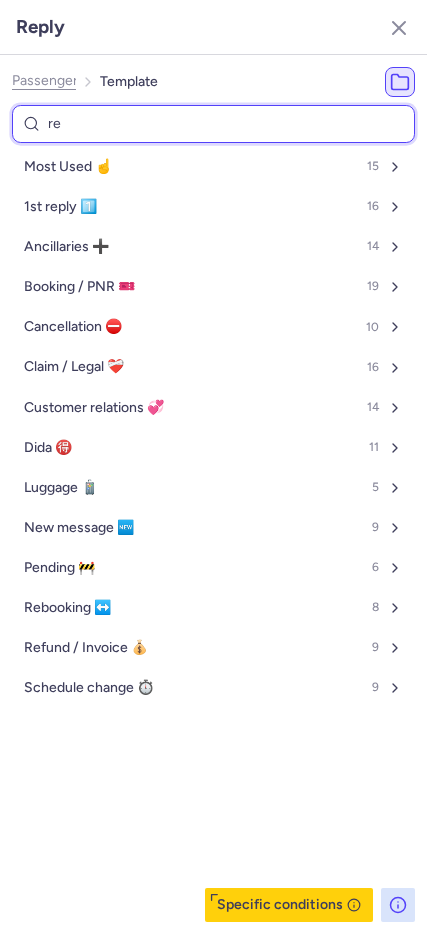 type on "res" 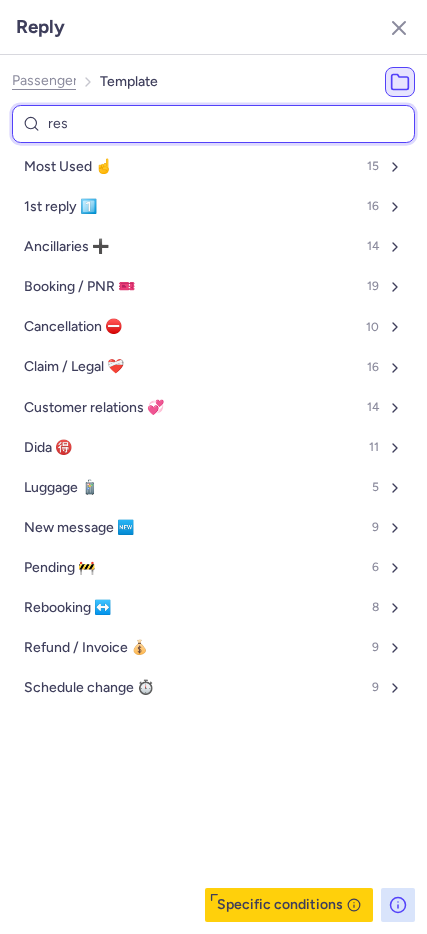 select on "de" 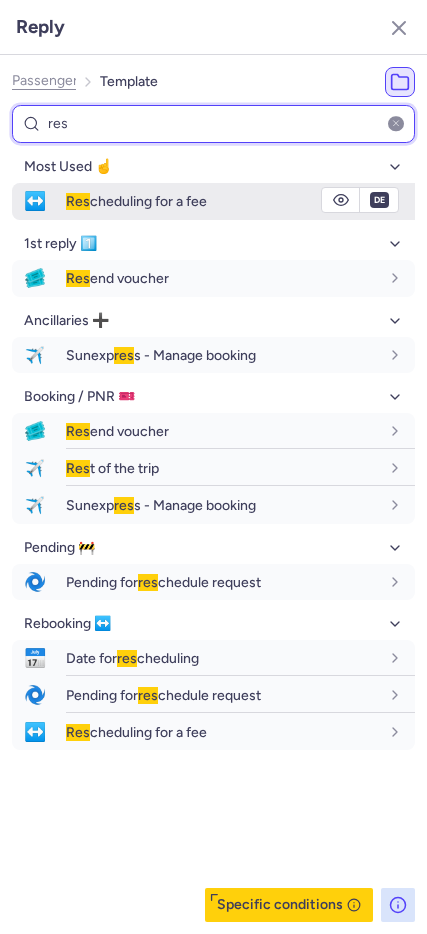 type on "res" 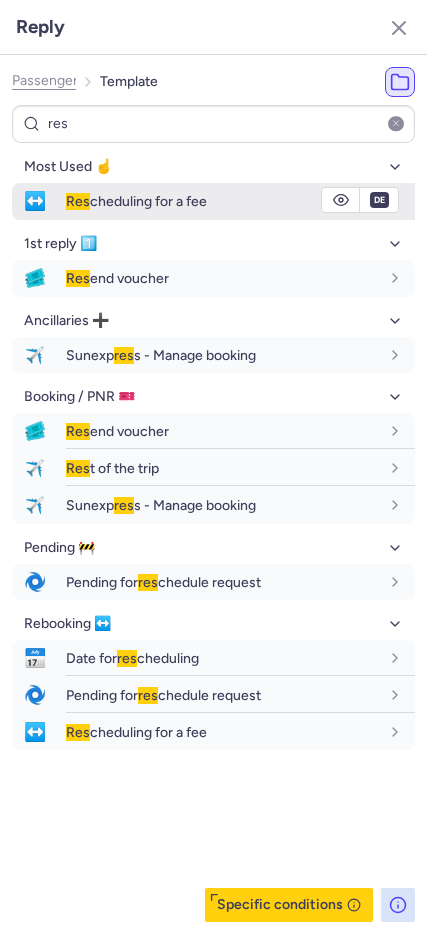 click on "Res cheduling for a fee" at bounding box center (136, 201) 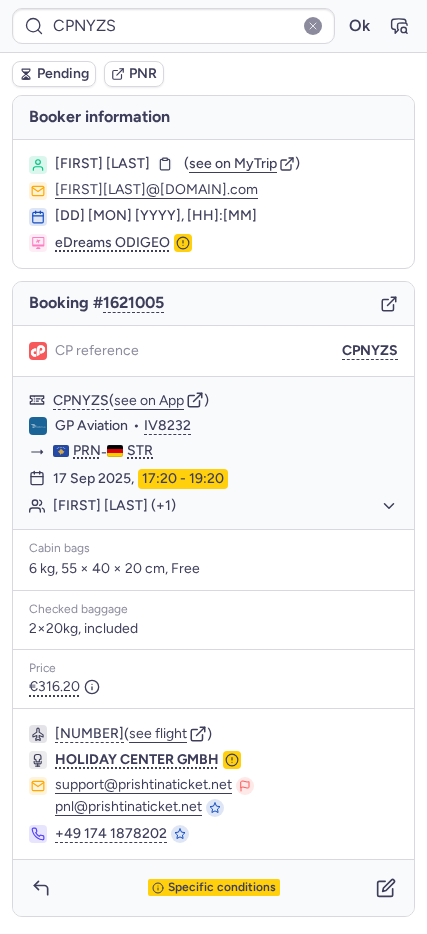 type on "CPM7H8" 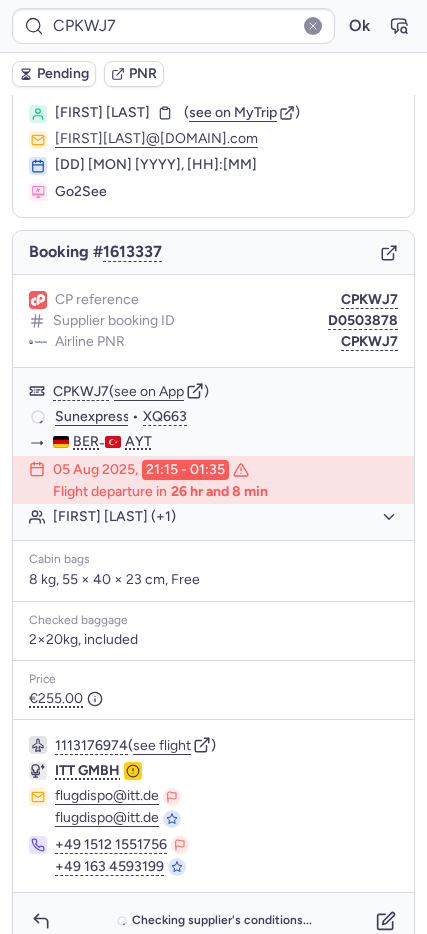 scroll, scrollTop: 79, scrollLeft: 0, axis: vertical 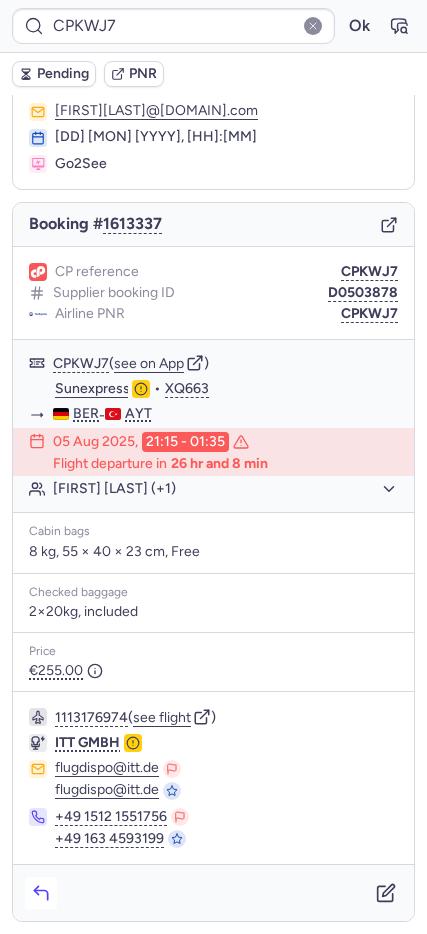 click 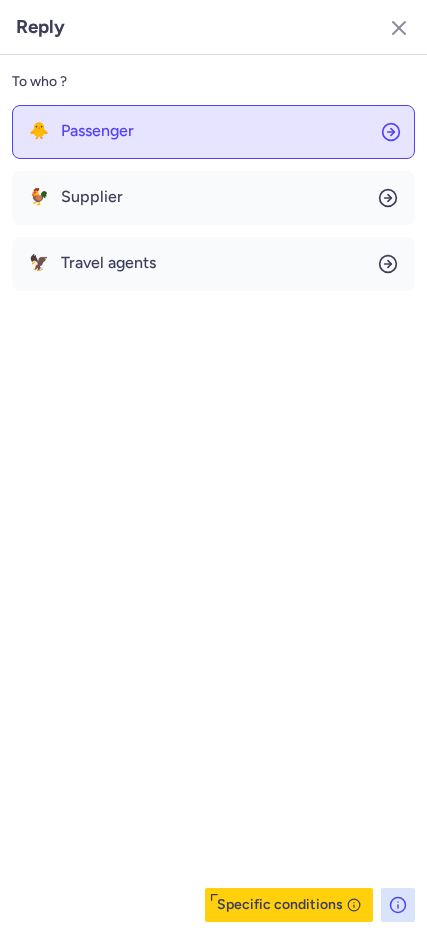 click on "Passenger" at bounding box center (97, 131) 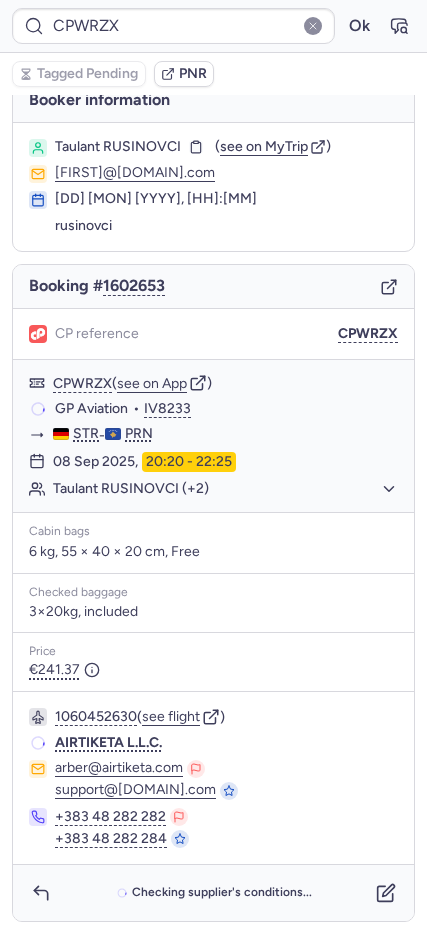 scroll, scrollTop: 17, scrollLeft: 0, axis: vertical 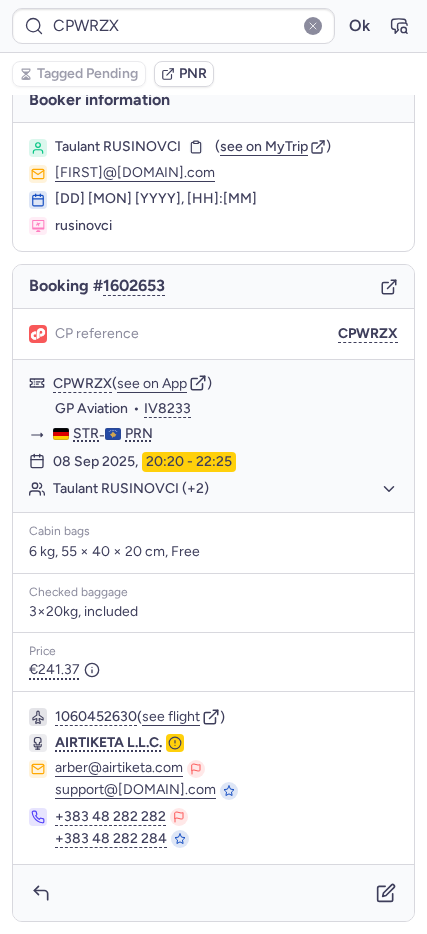 type on "CPQWUV" 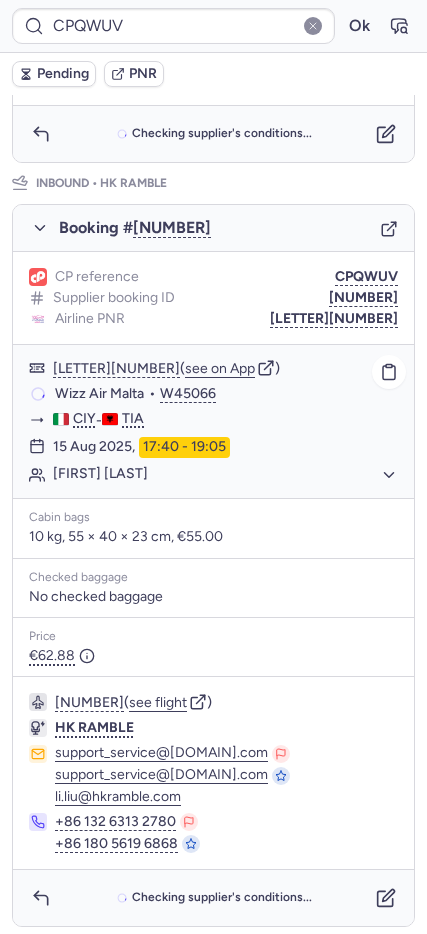 scroll, scrollTop: 969, scrollLeft: 0, axis: vertical 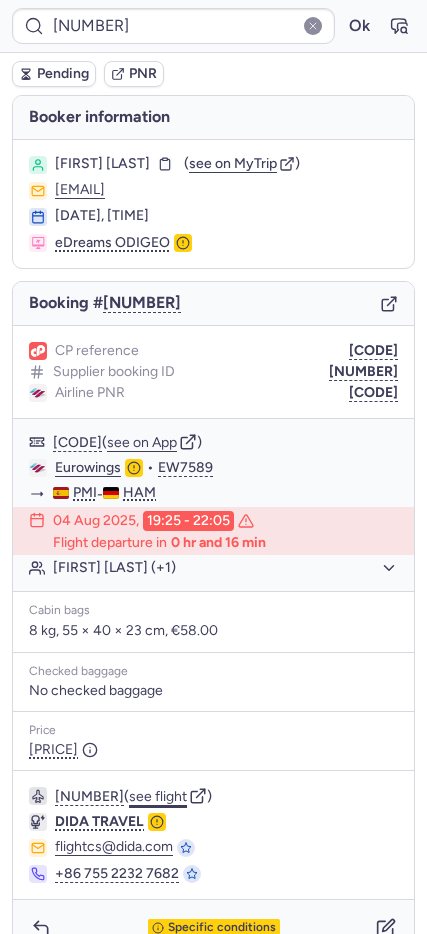 click on "see flight" 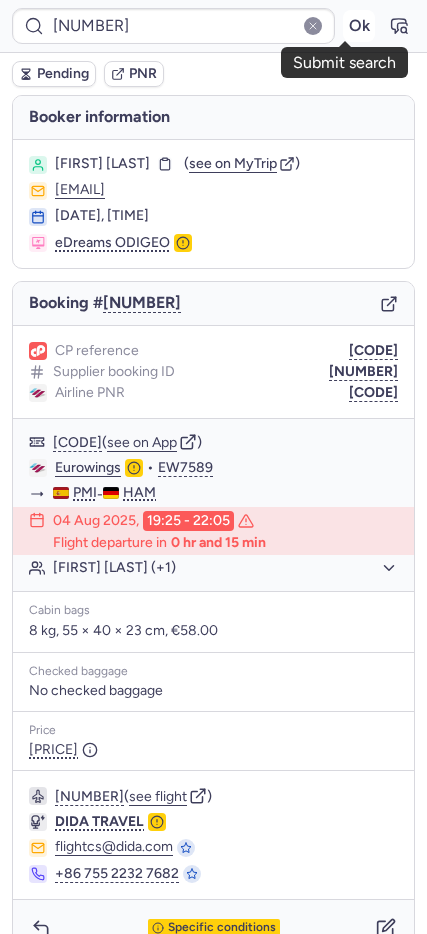 click on "Ok" at bounding box center [359, 26] 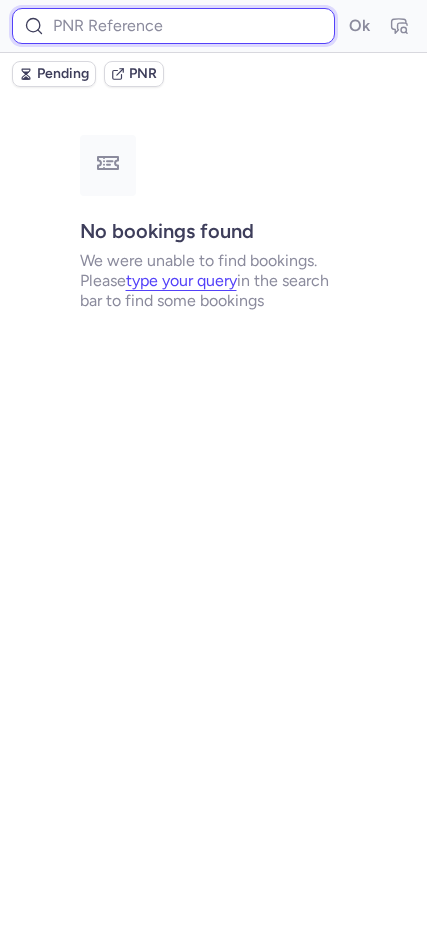 click at bounding box center [173, 26] 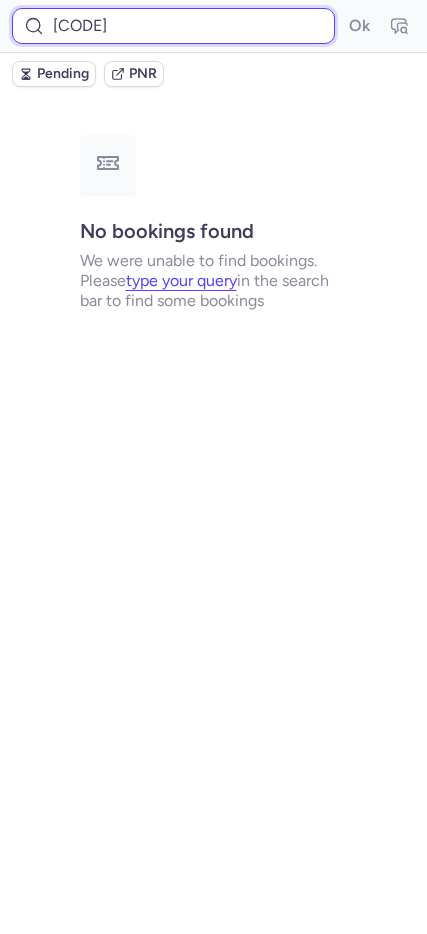 click on "Ok" at bounding box center [359, 26] 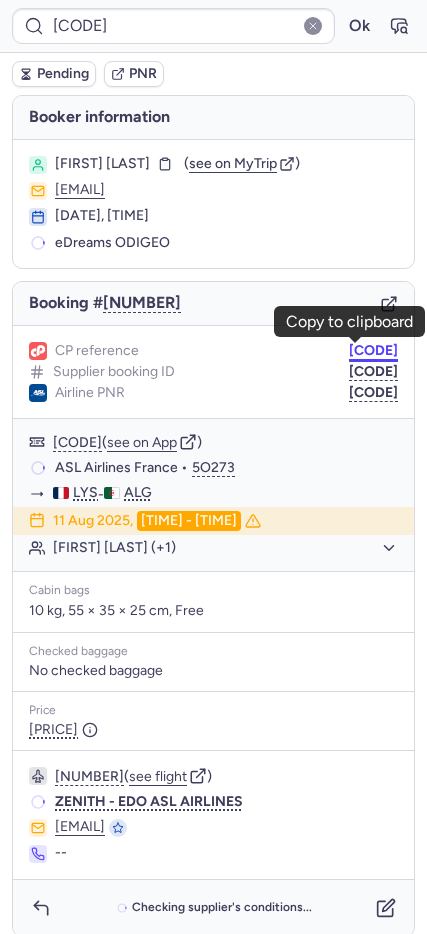 click on "[CODE]" at bounding box center [373, 351] 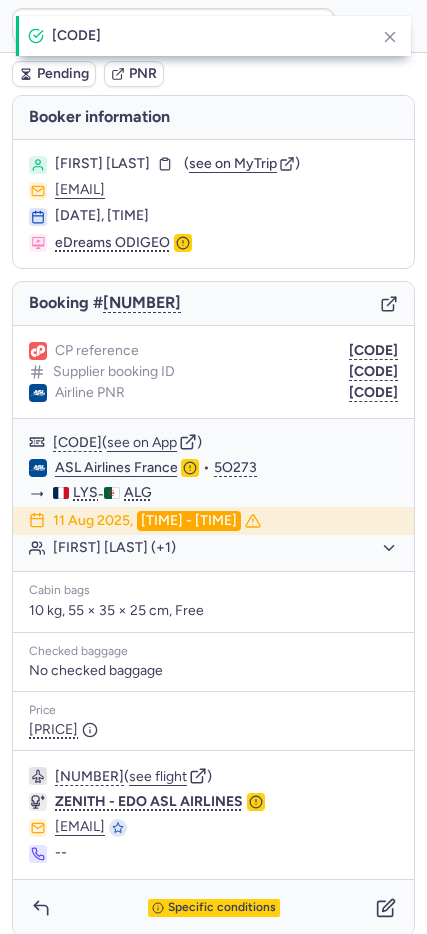 type on "[CODE]" 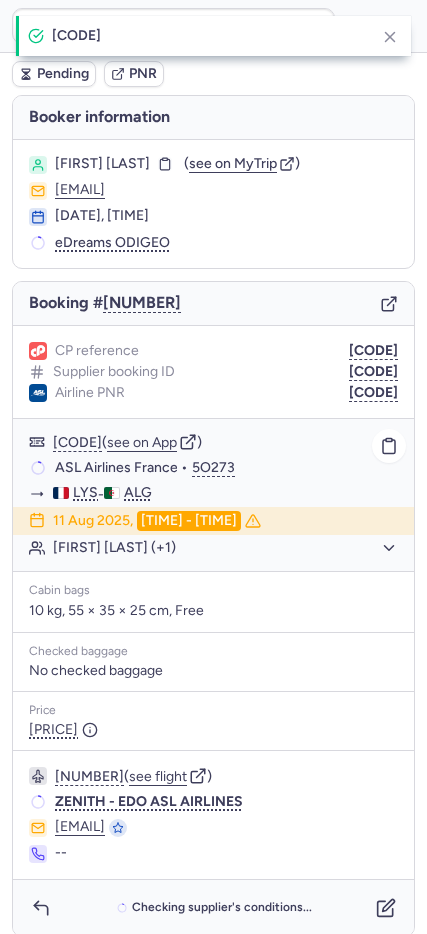 click on "[FIRST] [LAST] (+1)" 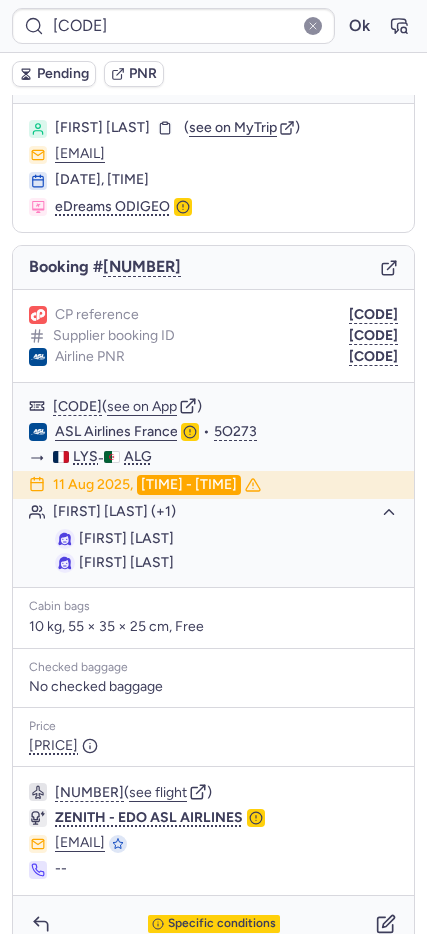 scroll, scrollTop: 67, scrollLeft: 0, axis: vertical 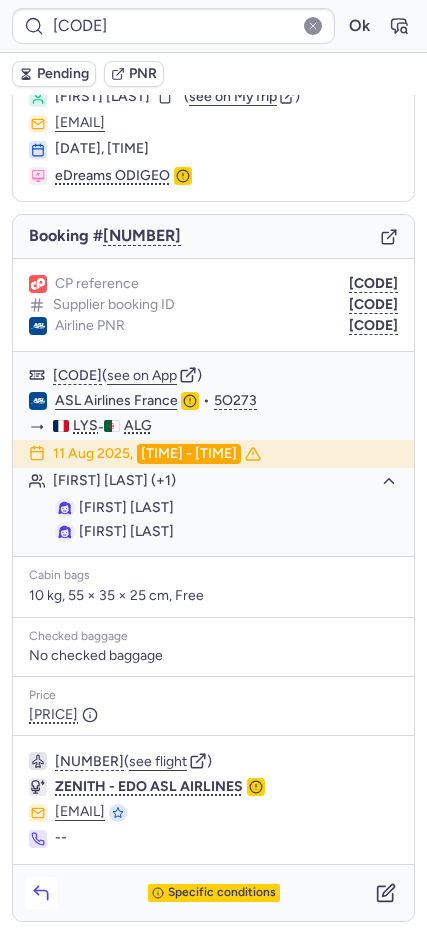click 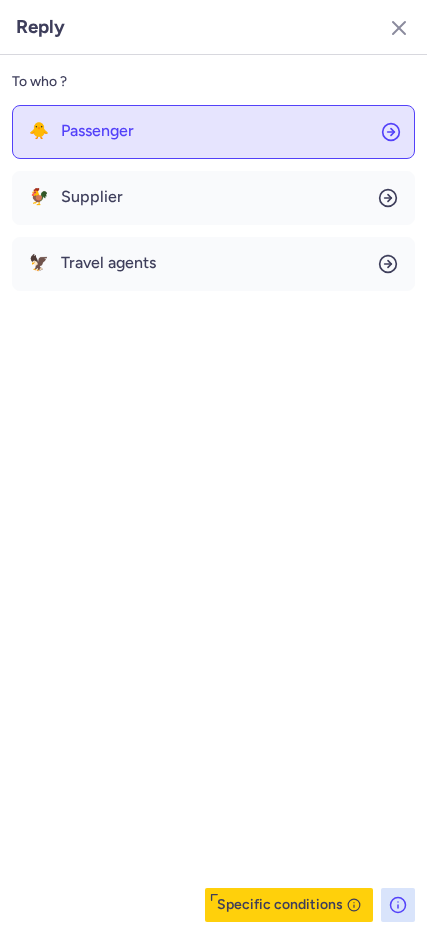 click on "Passenger" at bounding box center [97, 131] 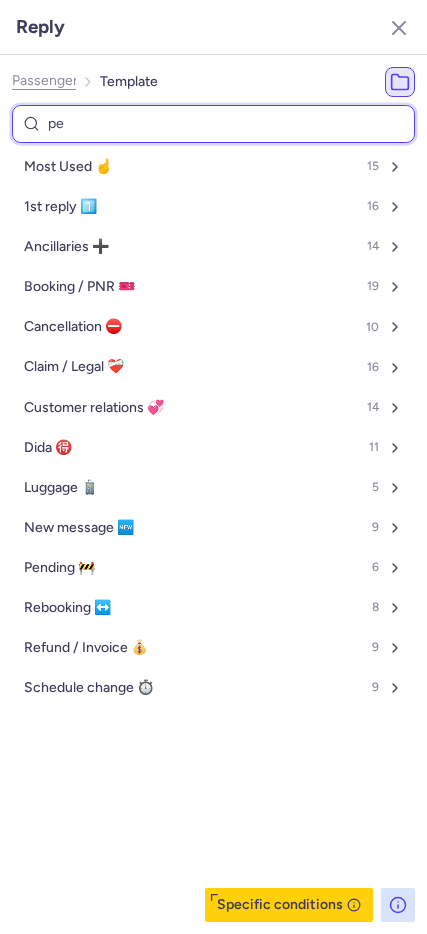 type on "pen" 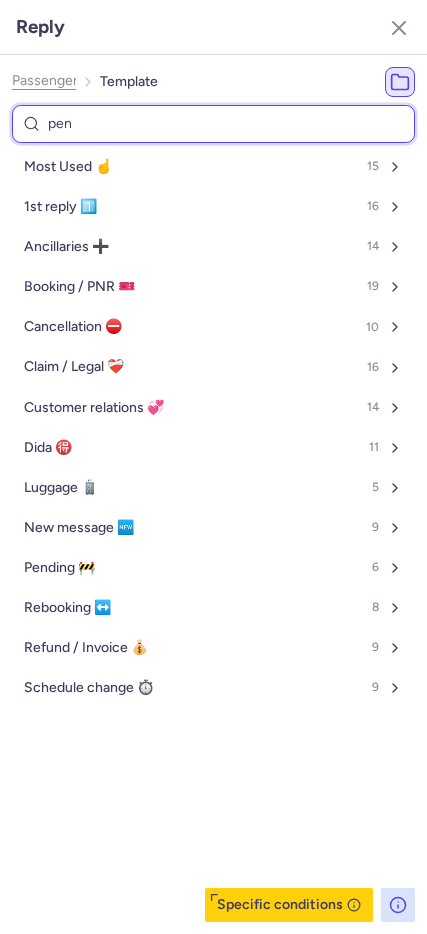 select on "en" 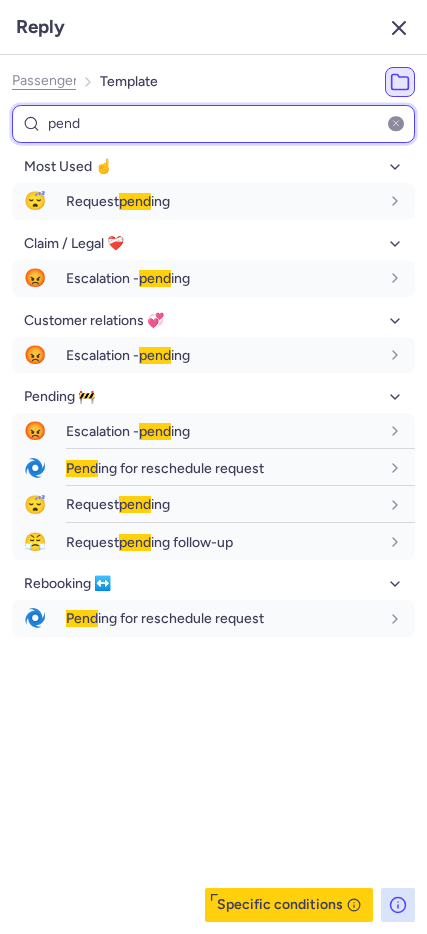 type on "pend" 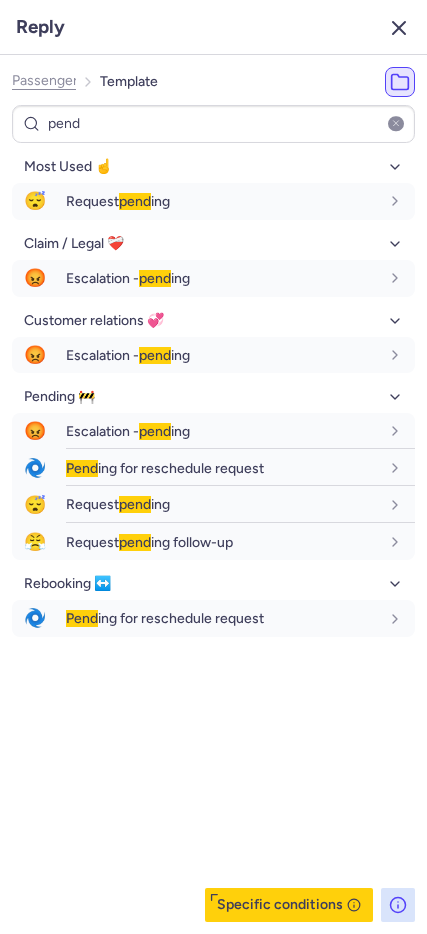 click 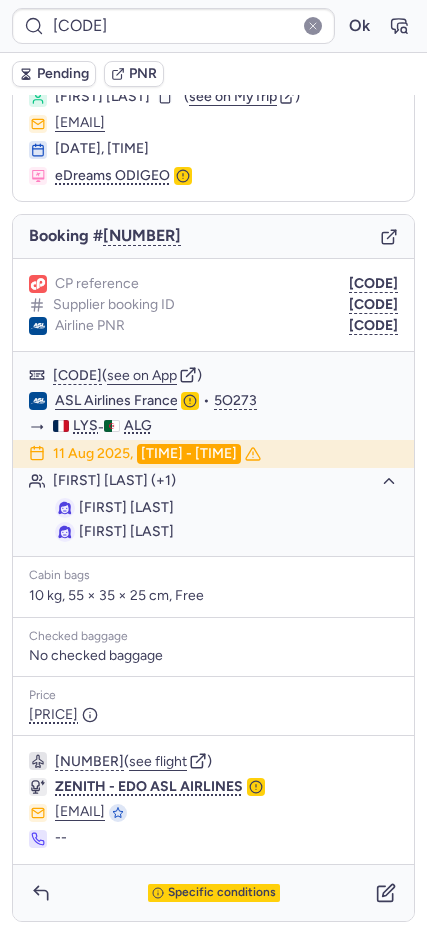 click on "Specific conditions" at bounding box center [213, 893] 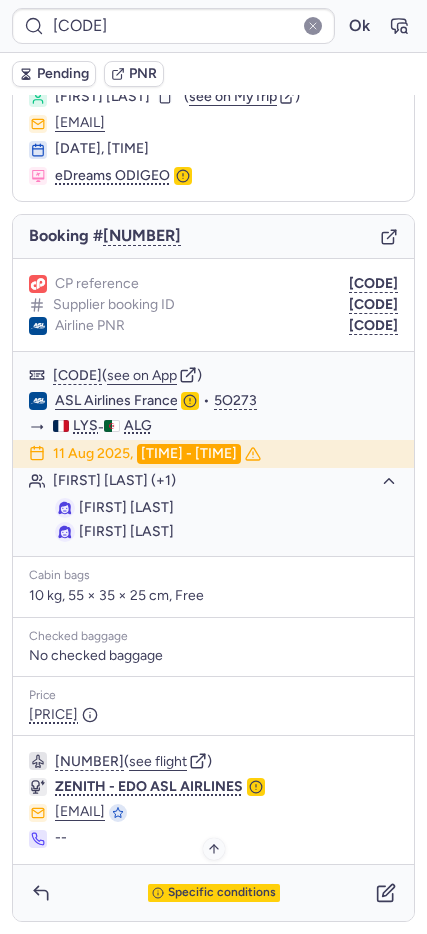 click on "Specific conditions" at bounding box center [222, 893] 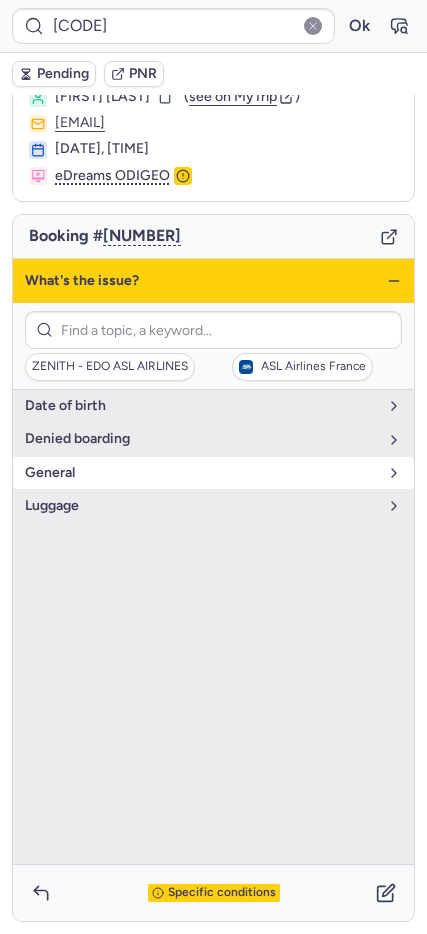 click on "general" at bounding box center [201, 473] 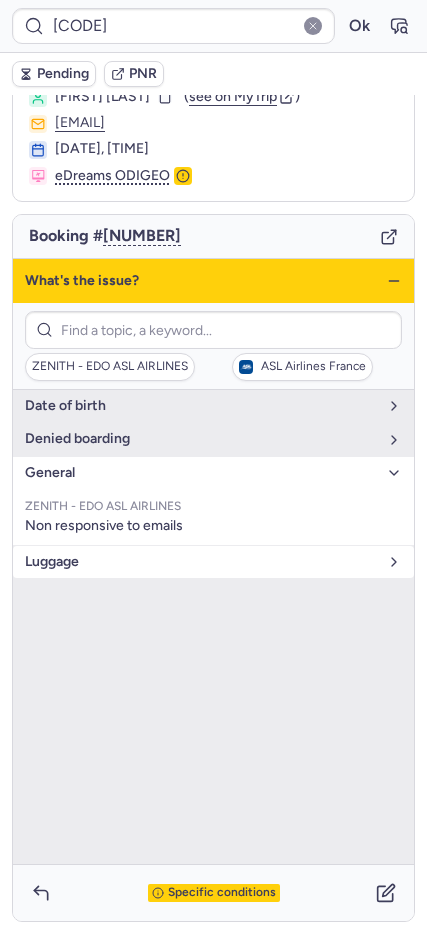 click on "luggage" at bounding box center (201, 562) 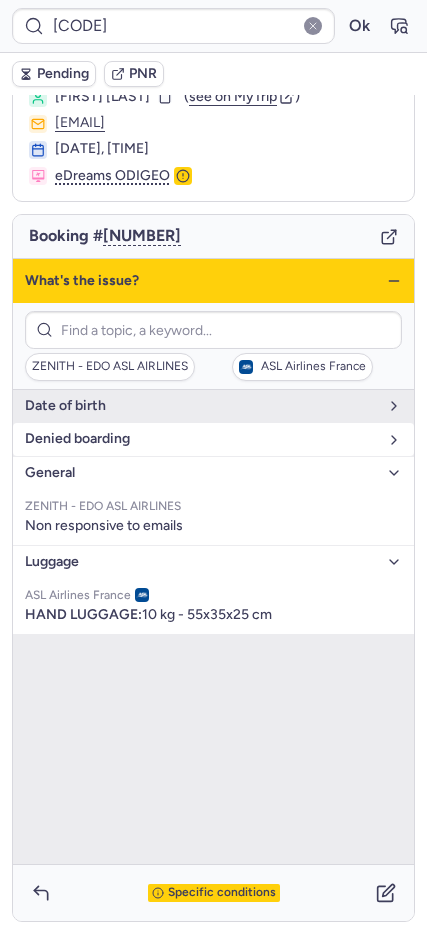 click on "denied boarding" at bounding box center [201, 439] 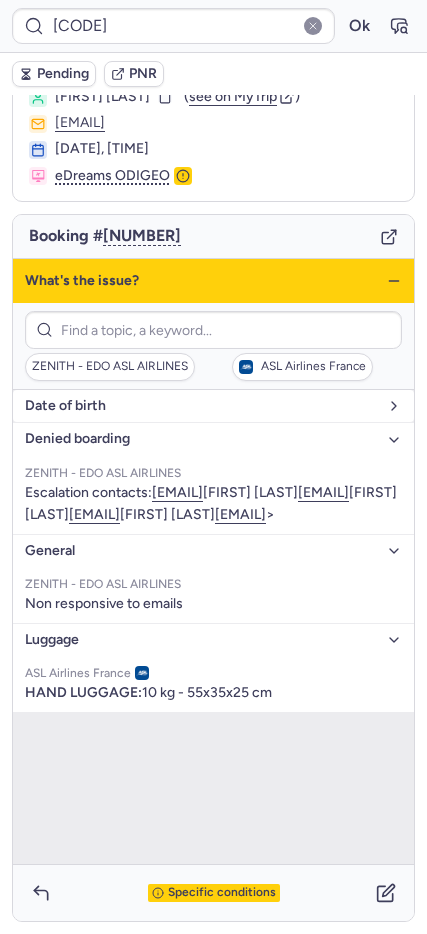 click on "date of birth" at bounding box center (201, 406) 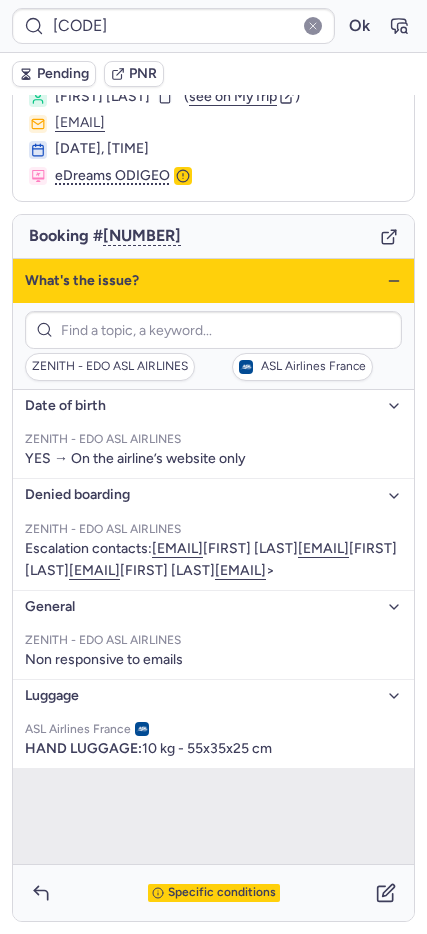click on "What's the issue?" at bounding box center (213, 281) 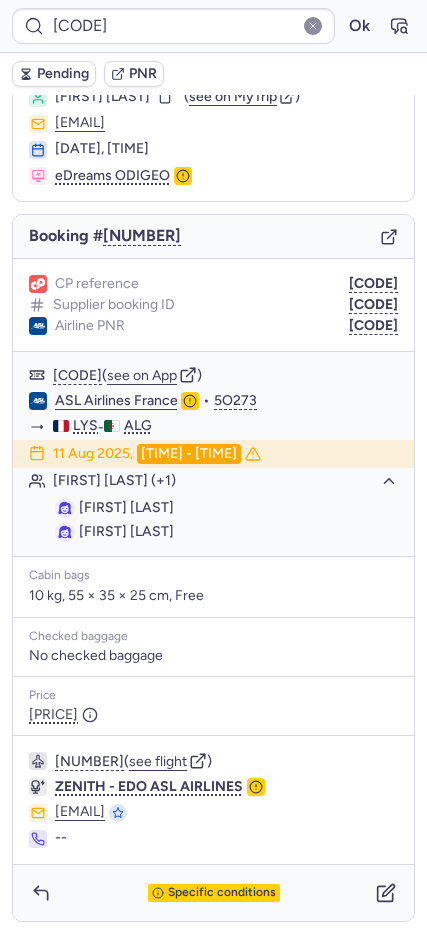 type on "CPM7H8" 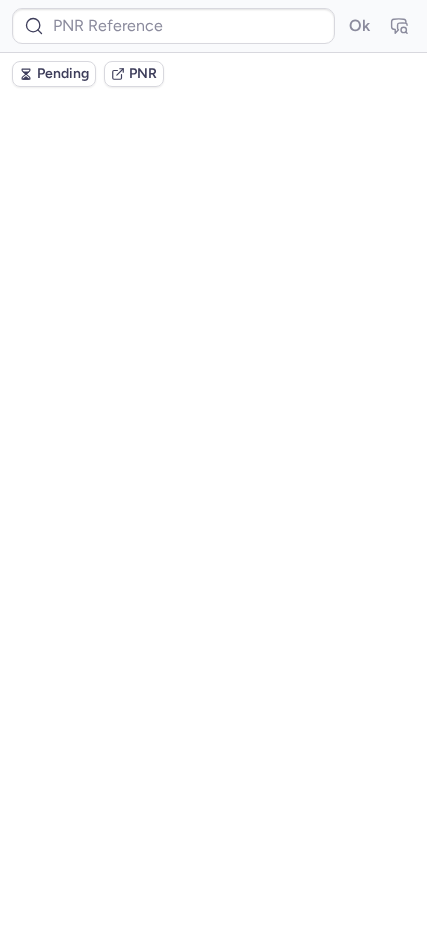 scroll, scrollTop: 0, scrollLeft: 0, axis: both 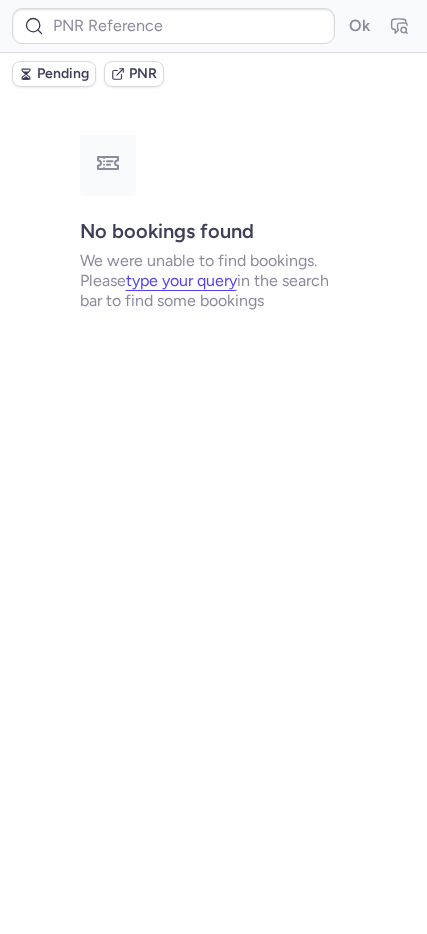 type on "DT1750329290279774" 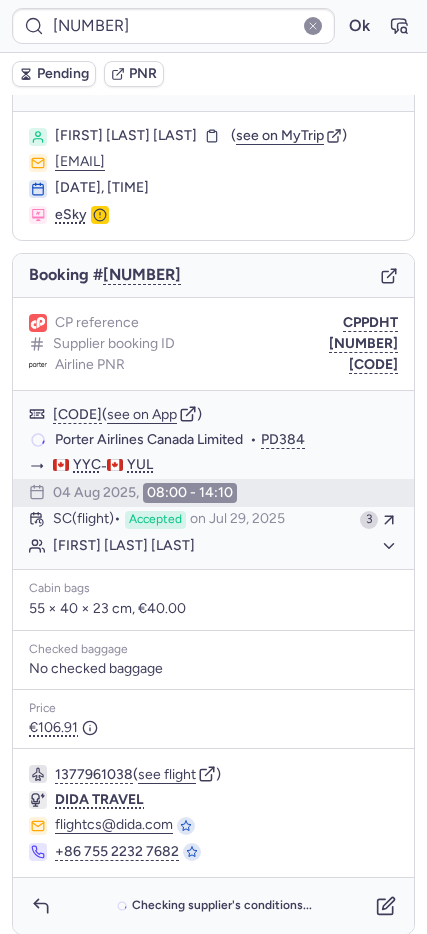 scroll, scrollTop: 55, scrollLeft: 0, axis: vertical 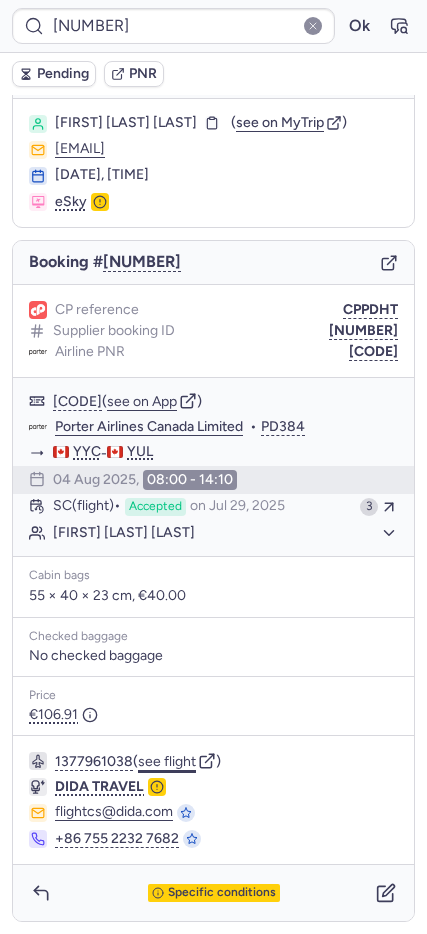 click on "see flight" 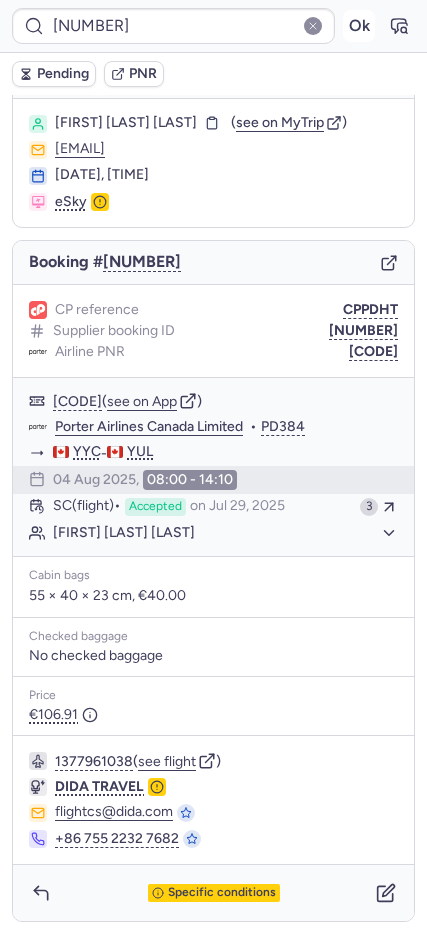 click on "Ok" at bounding box center [359, 26] 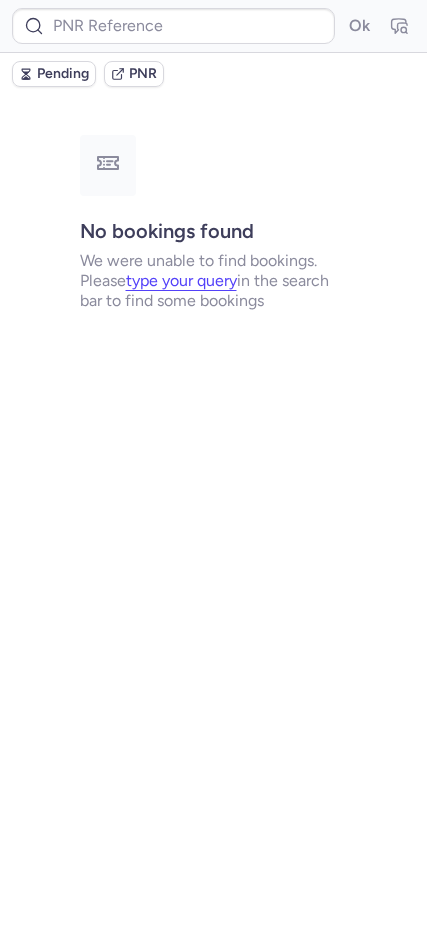scroll, scrollTop: 0, scrollLeft: 0, axis: both 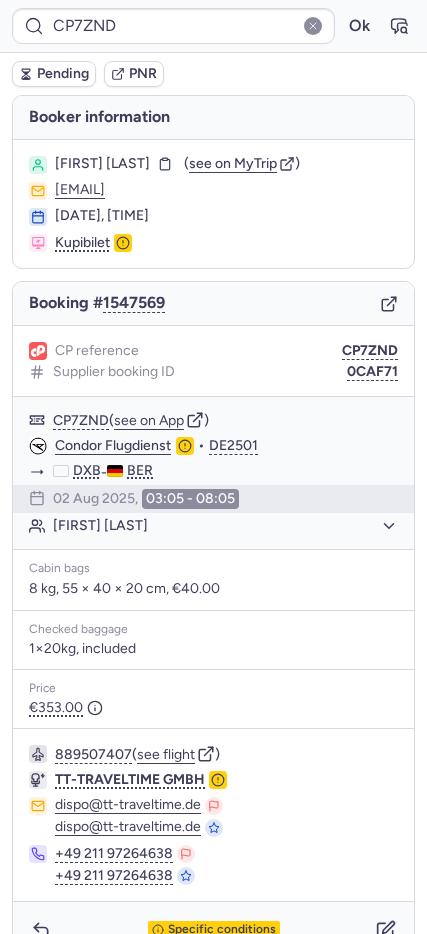 type on "CPSND3" 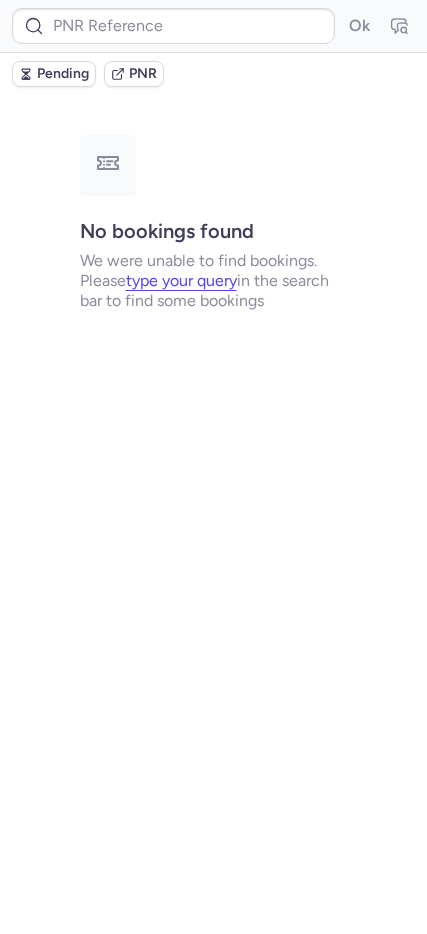 type on "CP29GW" 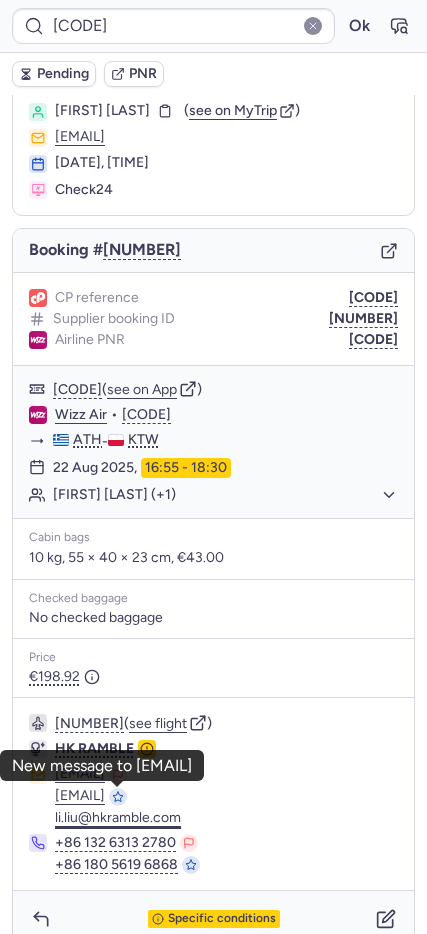 scroll, scrollTop: 79, scrollLeft: 0, axis: vertical 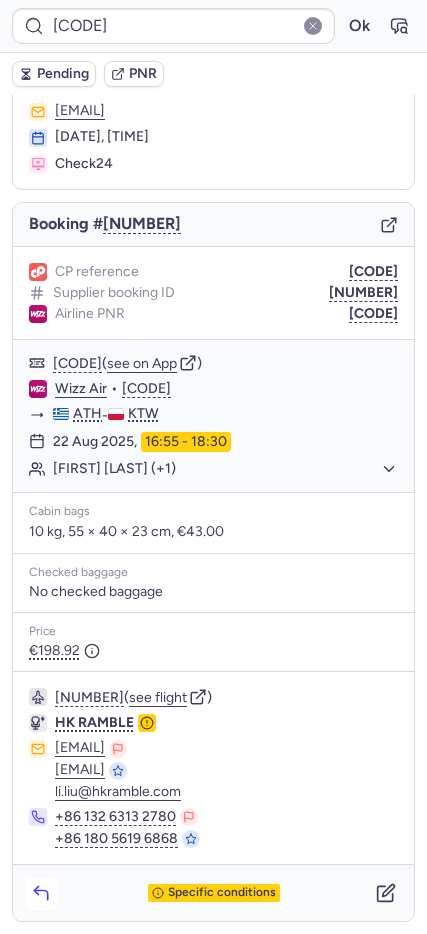 click 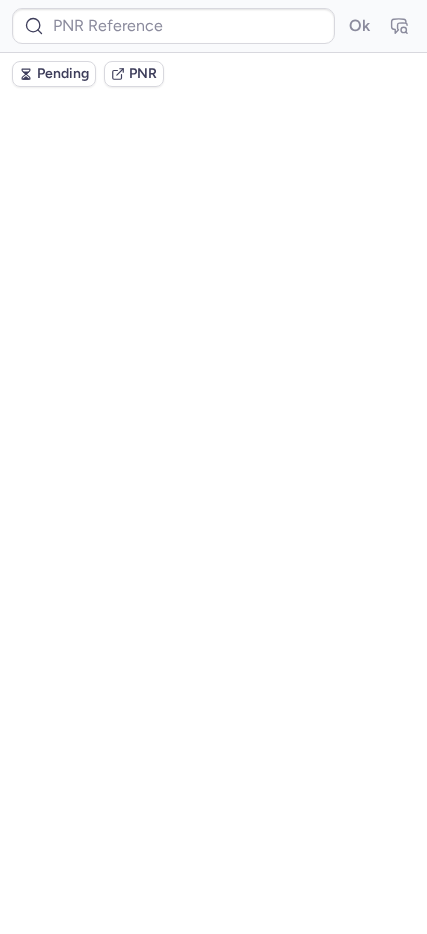 scroll, scrollTop: 0, scrollLeft: 0, axis: both 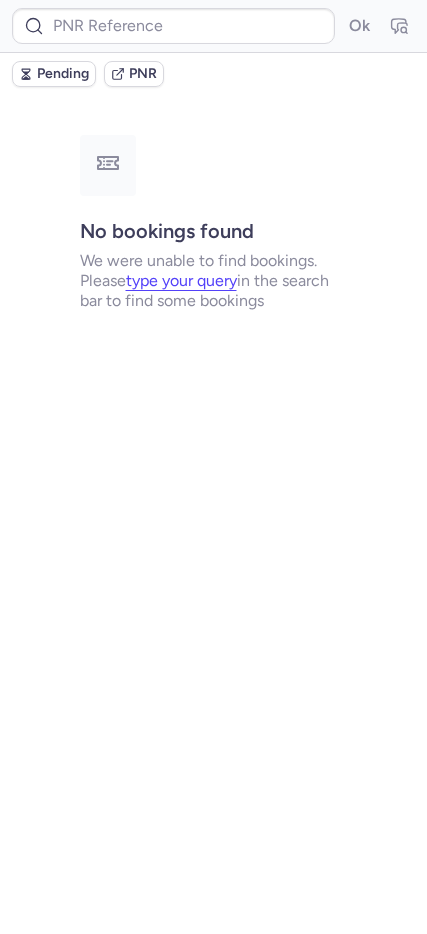 type on "CP29GW" 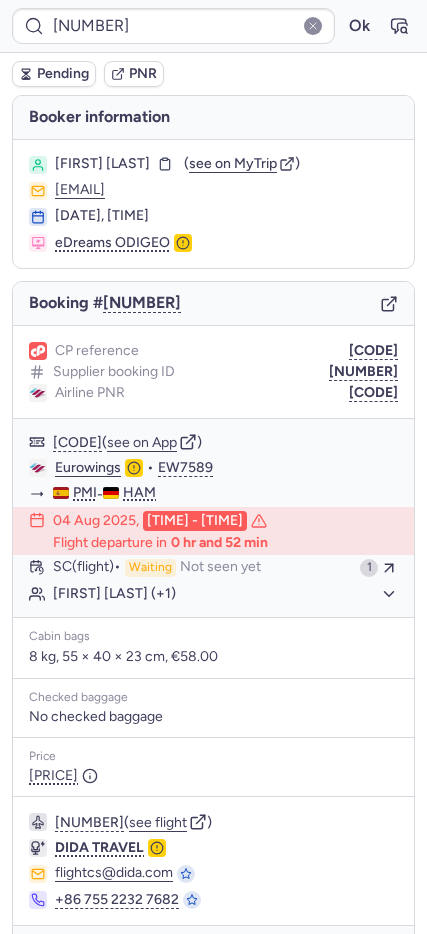 type on "CPWRZX" 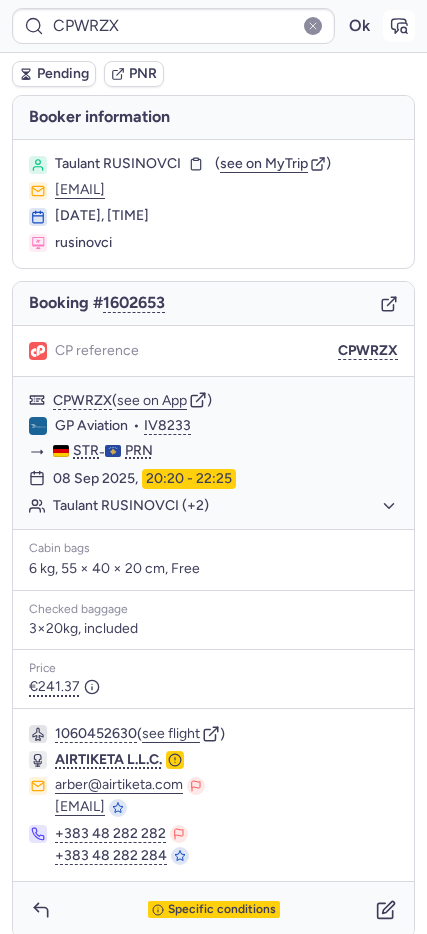 click 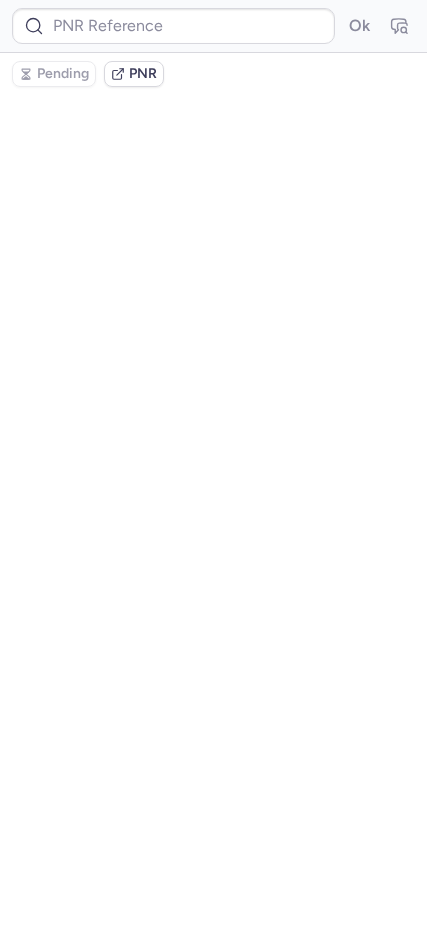type on "CPWRZX" 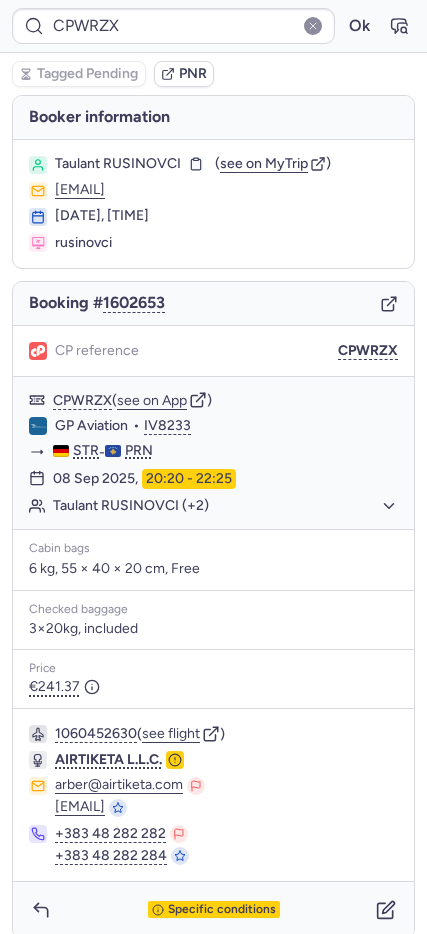 click 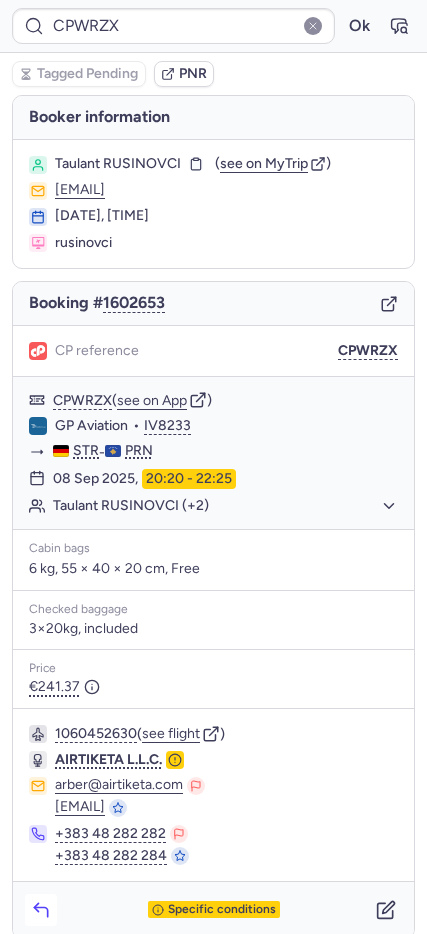 click 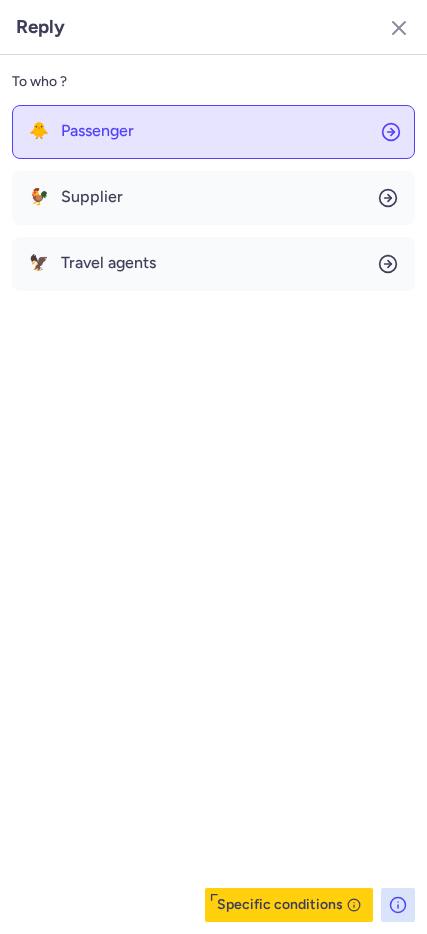 click on "Passenger" at bounding box center (97, 131) 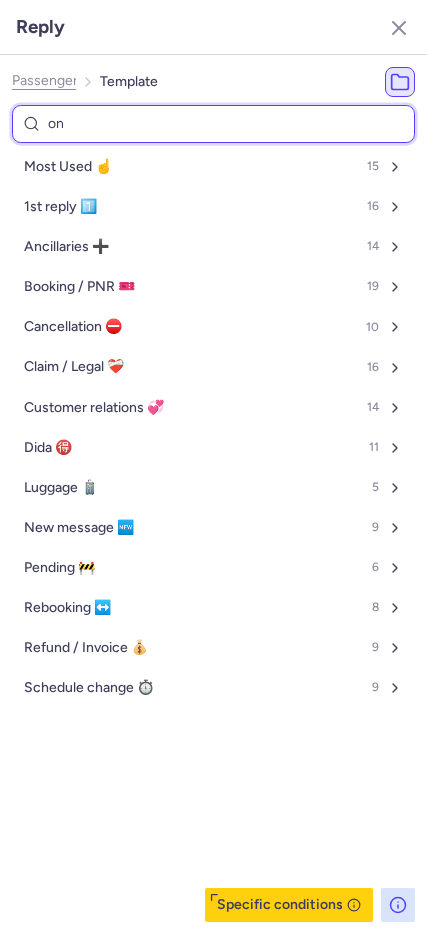 type on "onf" 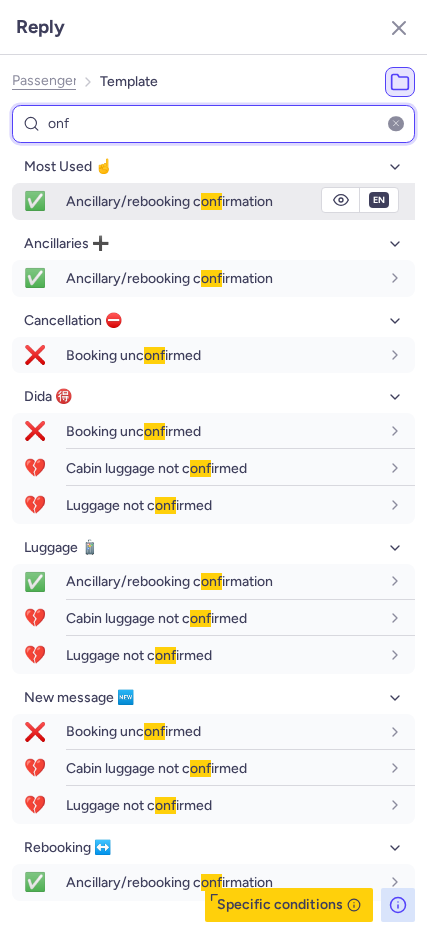 type on "onf" 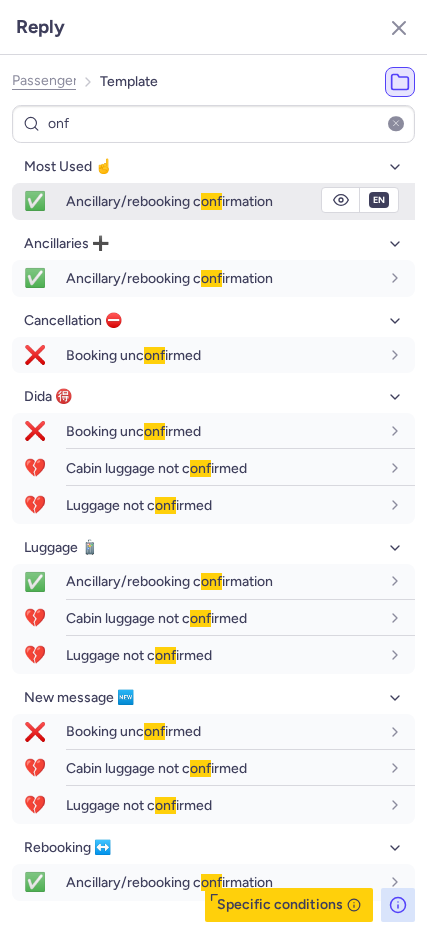 click on "Ancillary/rebooking c onf irmation" at bounding box center [169, 201] 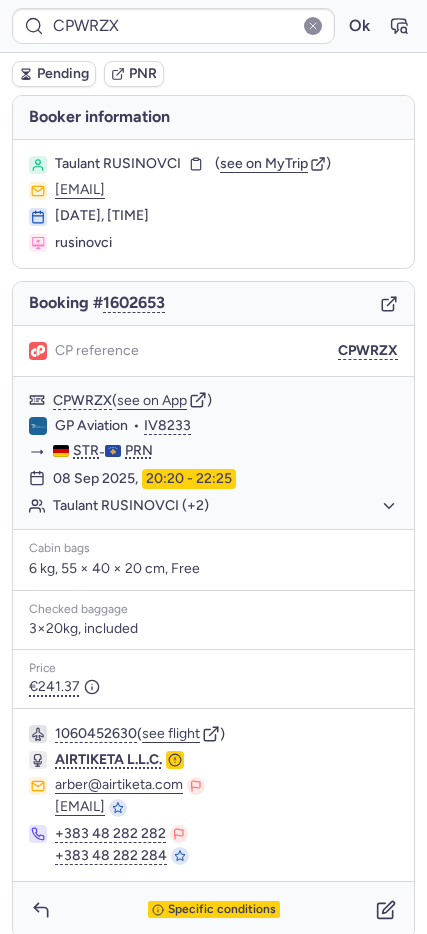 type on "CPNYZS" 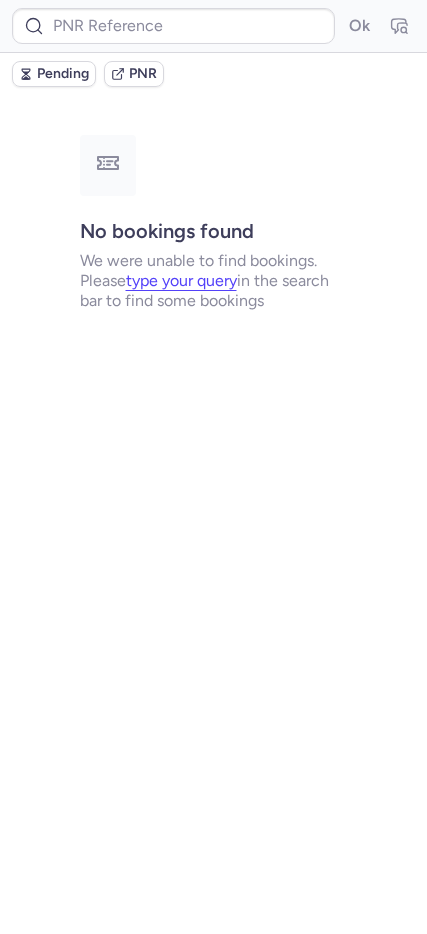 type on "CPJCL5" 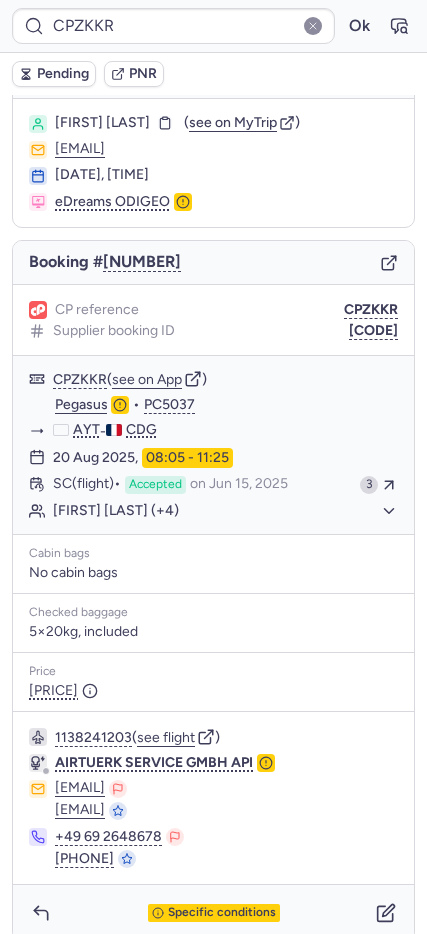 scroll, scrollTop: 61, scrollLeft: 0, axis: vertical 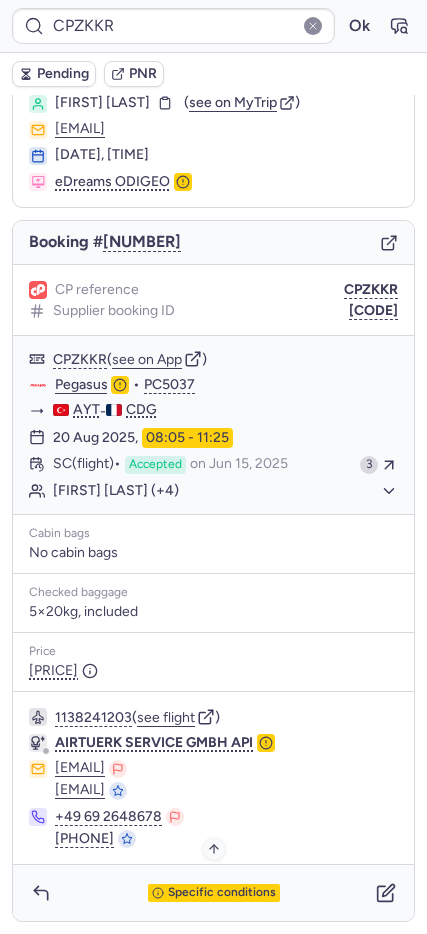 click on "Specific conditions" at bounding box center [222, 893] 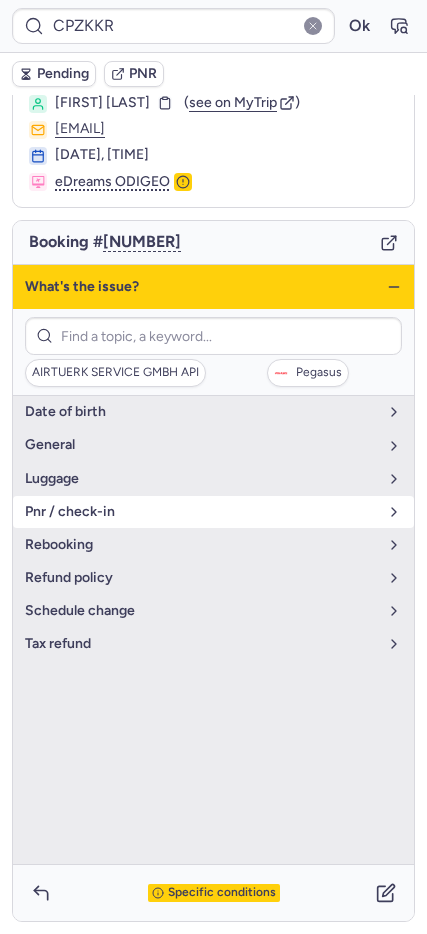 click on "pnr / check-in" at bounding box center (201, 512) 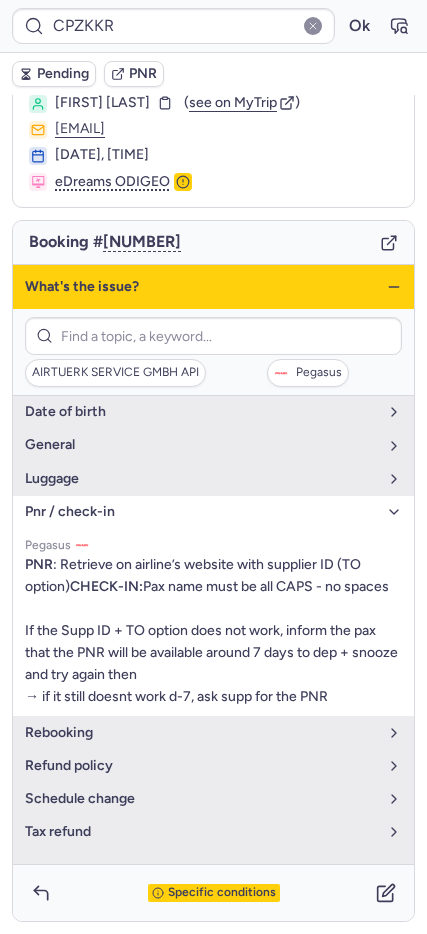 click 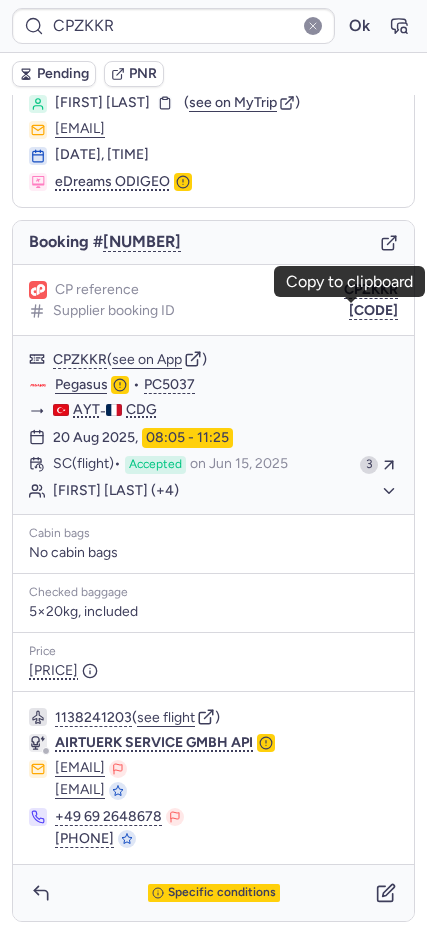 drag, startPoint x: 337, startPoint y: 314, endPoint x: 326, endPoint y: 320, distance: 12.529964 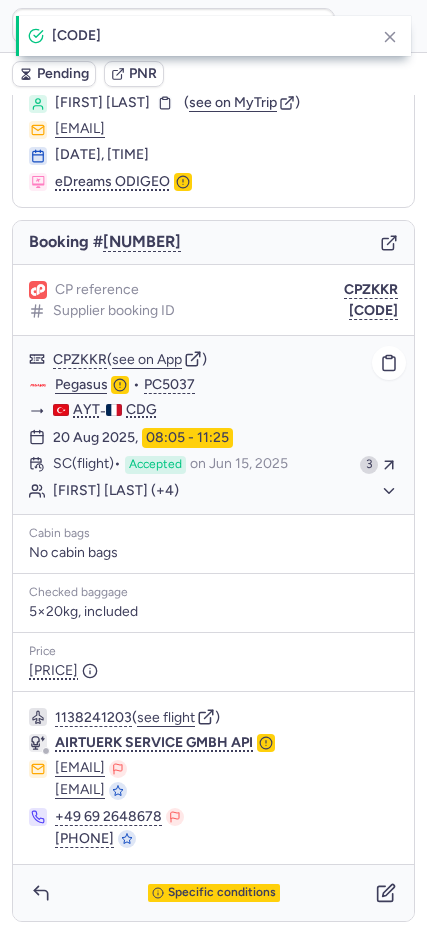 click on "Anis KRIM (+4)" 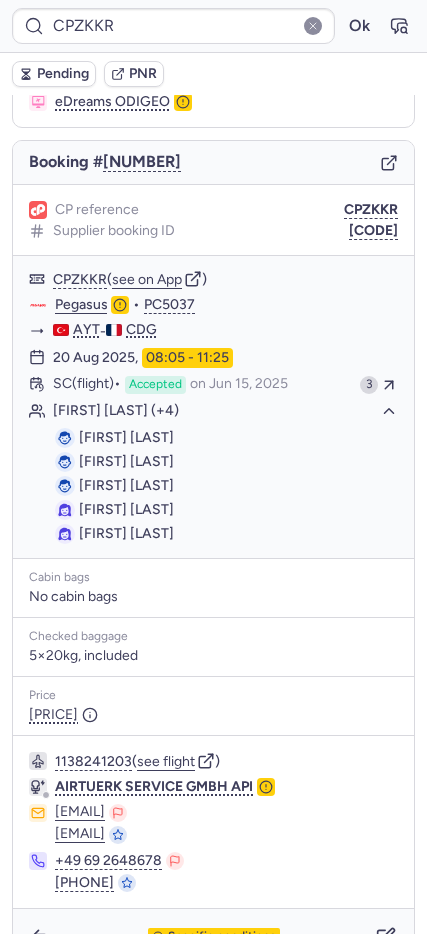 scroll, scrollTop: 185, scrollLeft: 0, axis: vertical 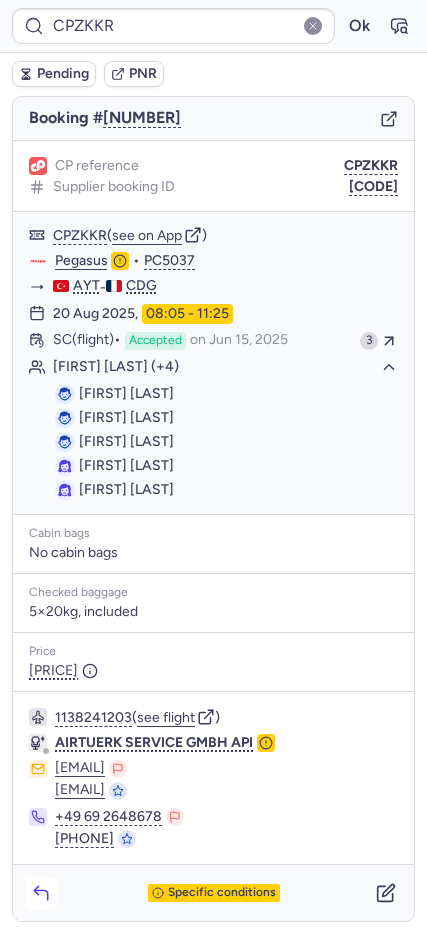 click 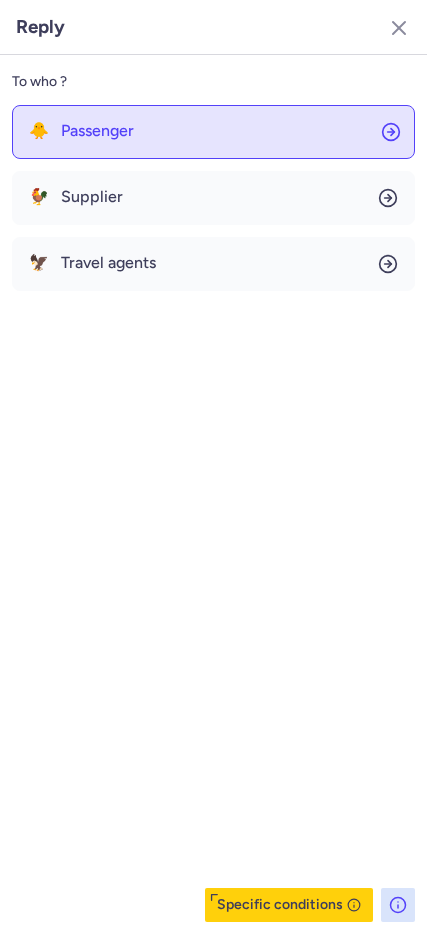 click on "🐥 Passenger" 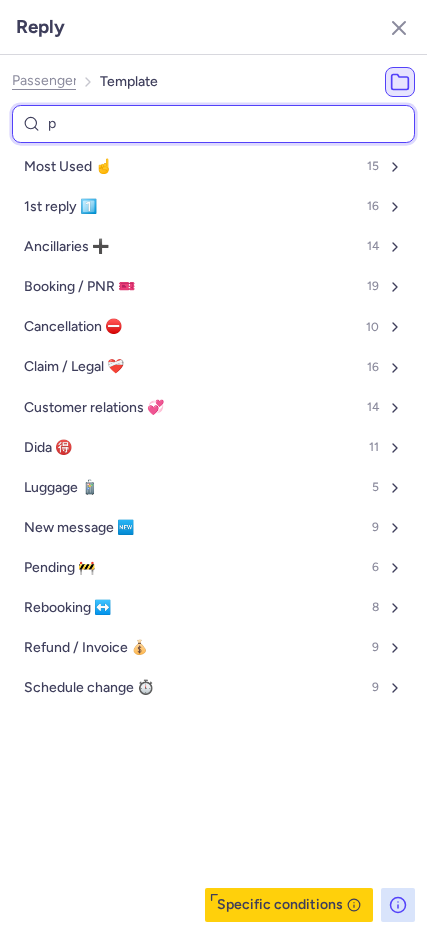 type on "pn" 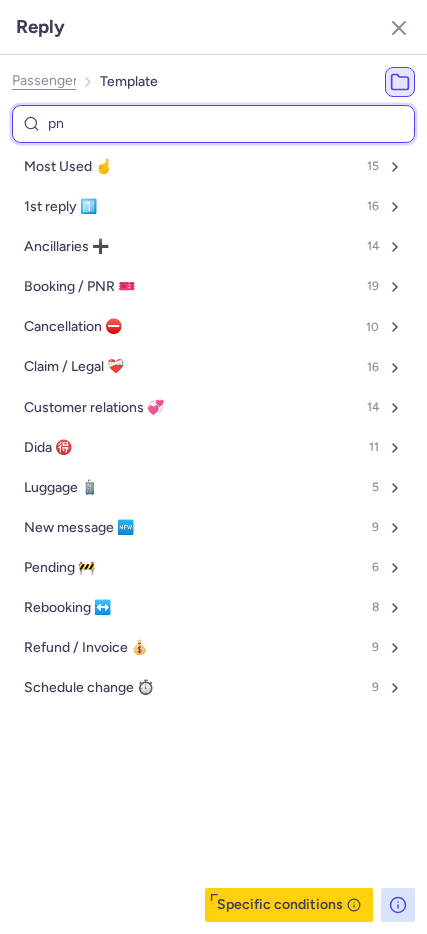 select on "en" 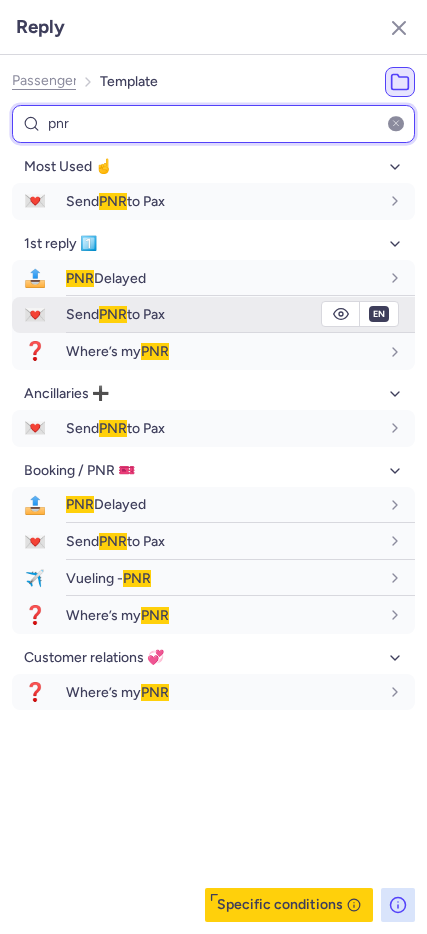type on "pnr" 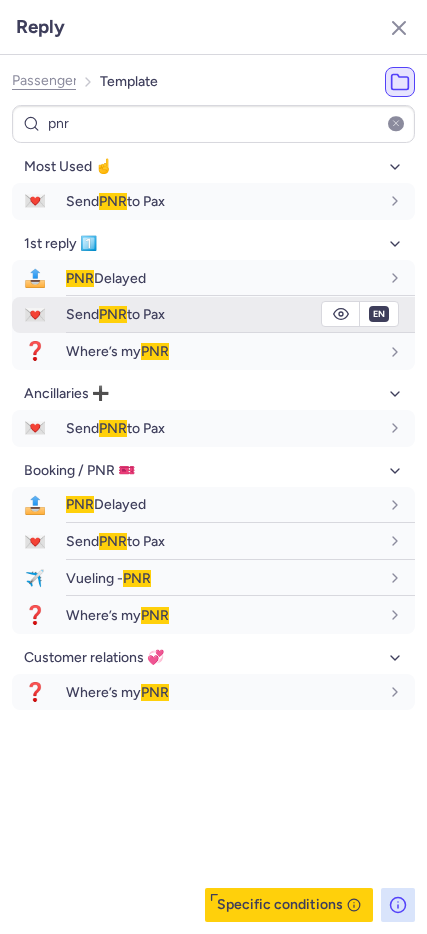 click on "Send  PNR  to Pax" at bounding box center (222, 314) 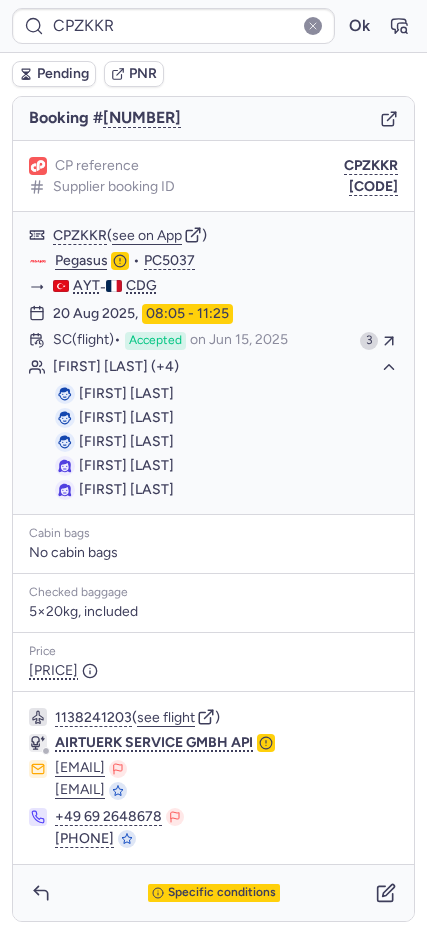 type on "CPNYZS" 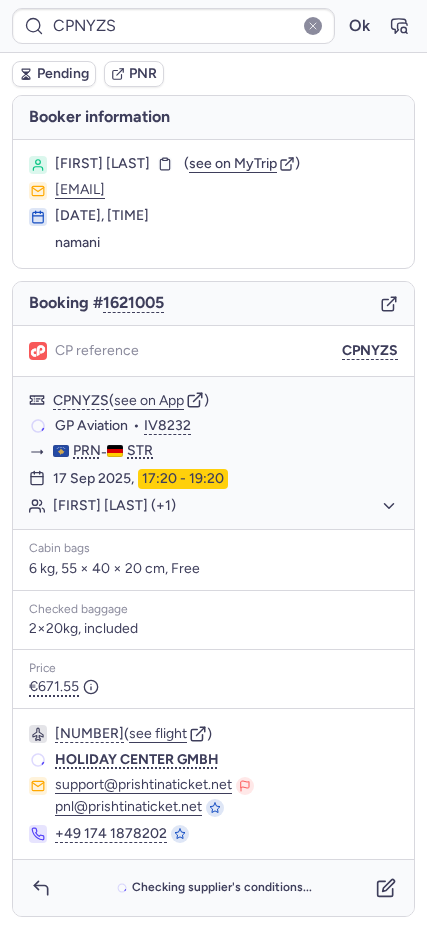 scroll, scrollTop: 0, scrollLeft: 0, axis: both 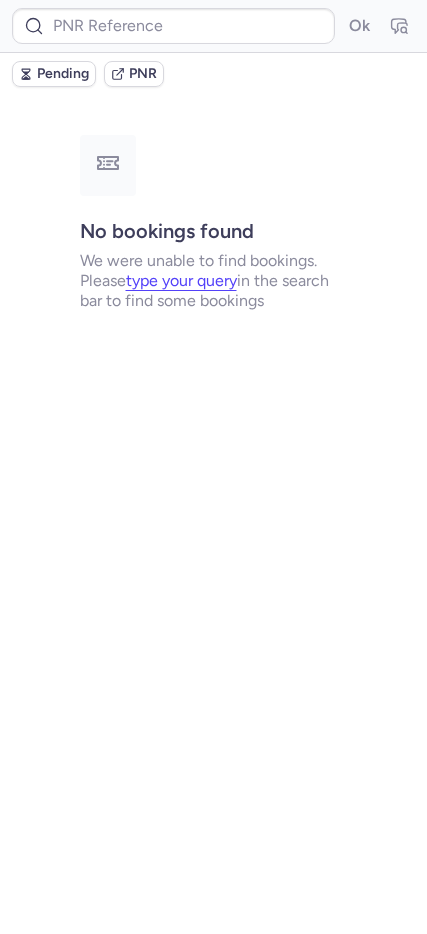 type on "CPBQWM" 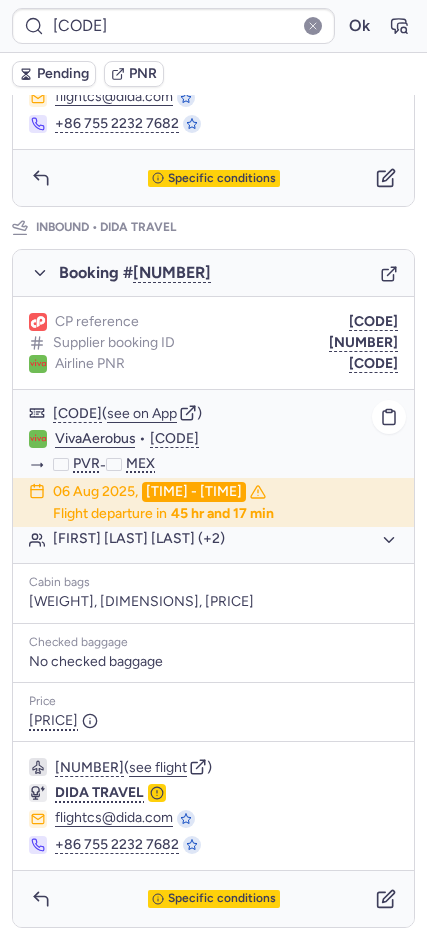 scroll, scrollTop: 875, scrollLeft: 0, axis: vertical 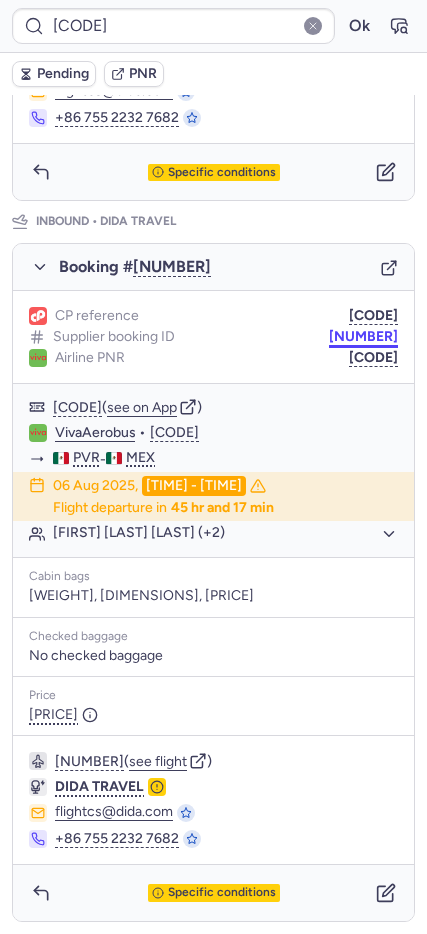 click on "DT1753508049169376" at bounding box center [363, 337] 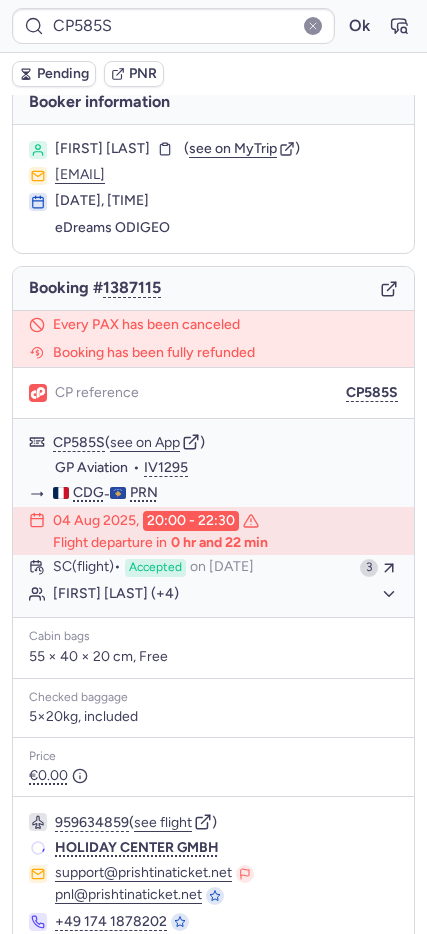 scroll, scrollTop: 14, scrollLeft: 0, axis: vertical 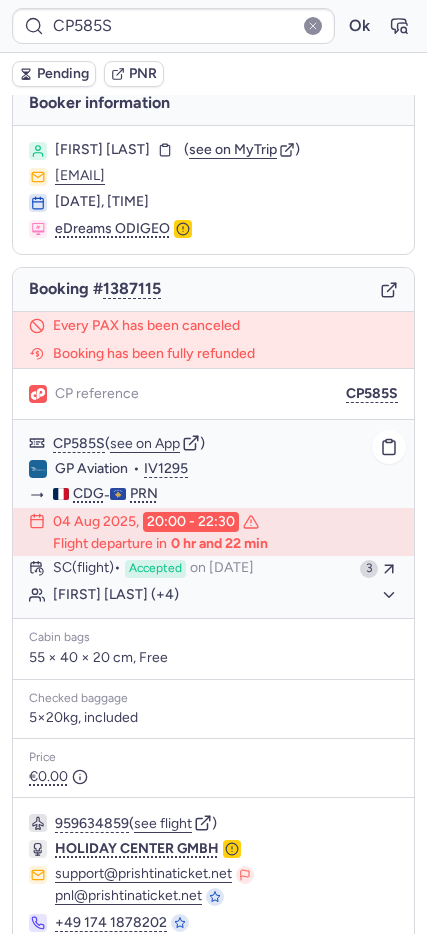 click on "Alban MISINI (+4)" 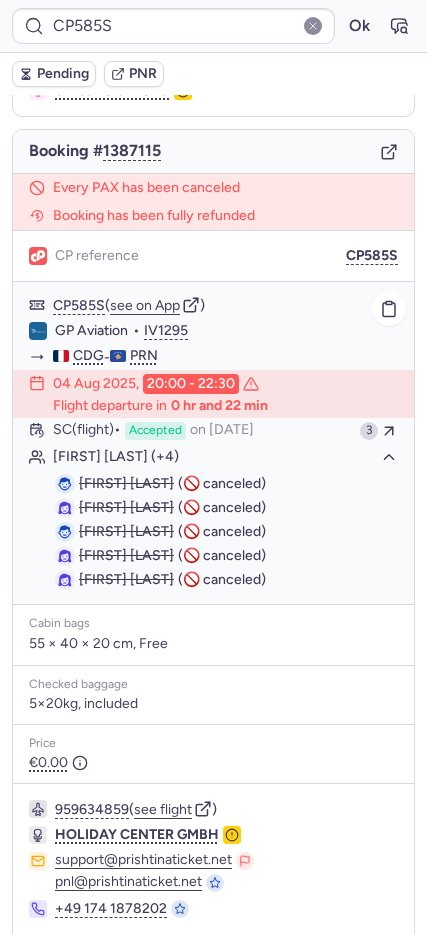 scroll, scrollTop: 222, scrollLeft: 0, axis: vertical 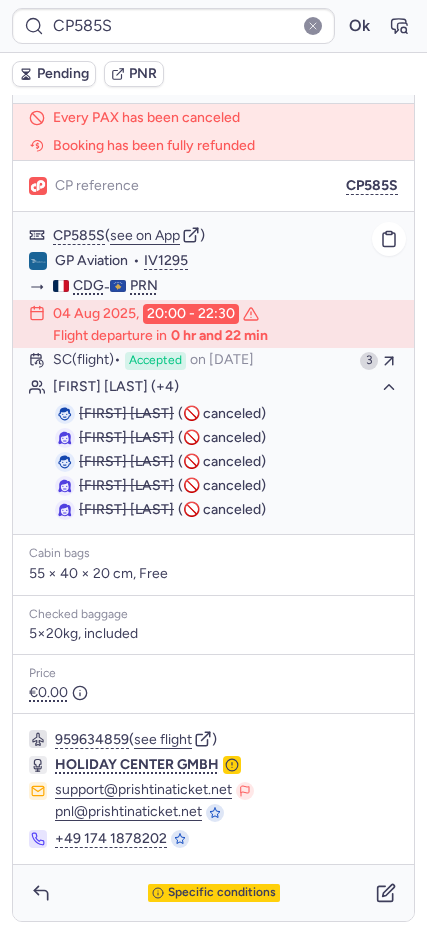 click on "Alban MISINI" at bounding box center [126, 413] 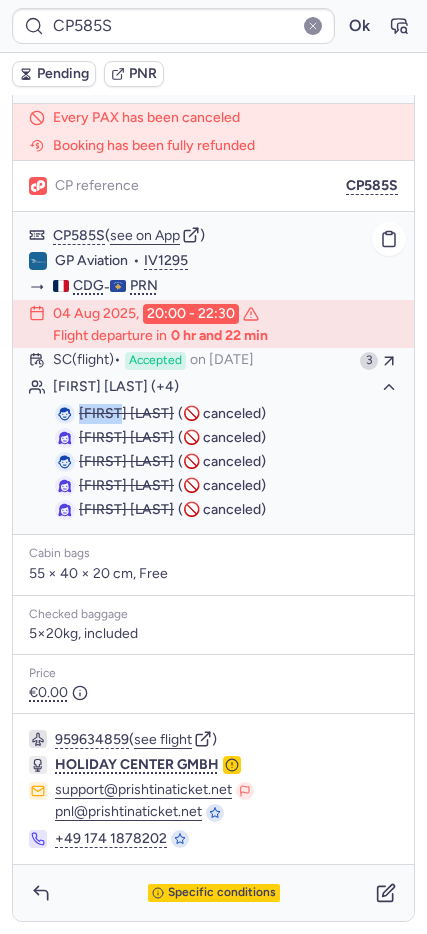 click on "Alban MISINI" at bounding box center [126, 413] 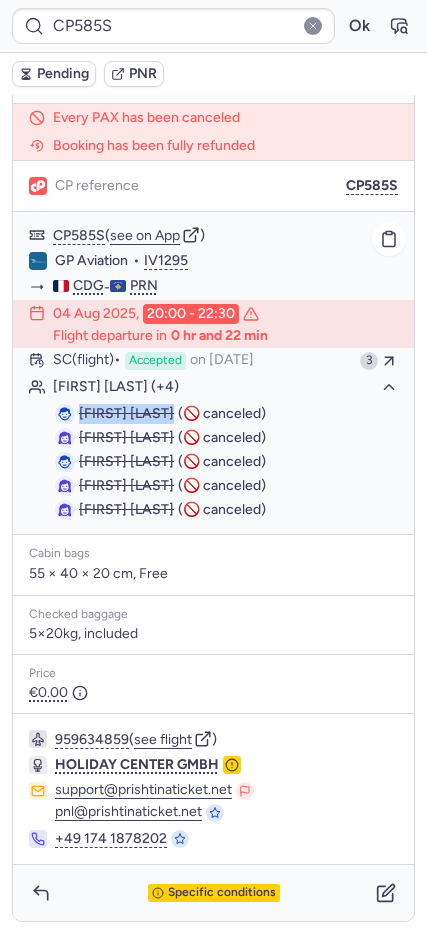 click on "Alban MISINI" at bounding box center (126, 413) 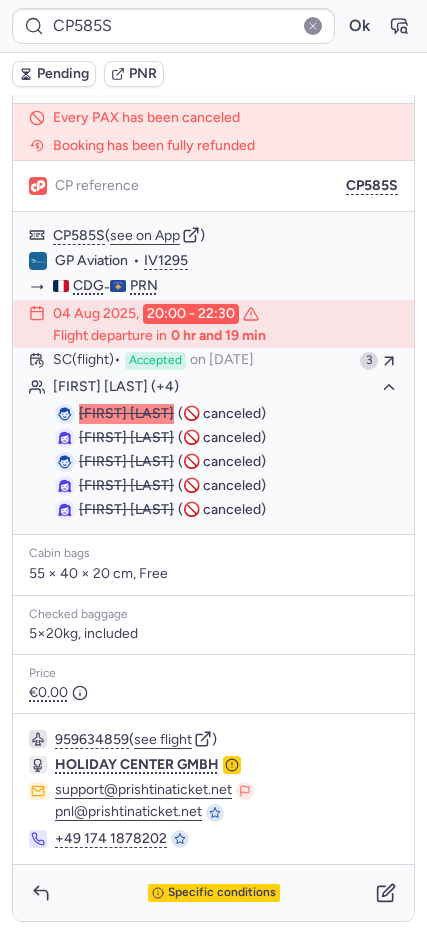 type on "CP24FF" 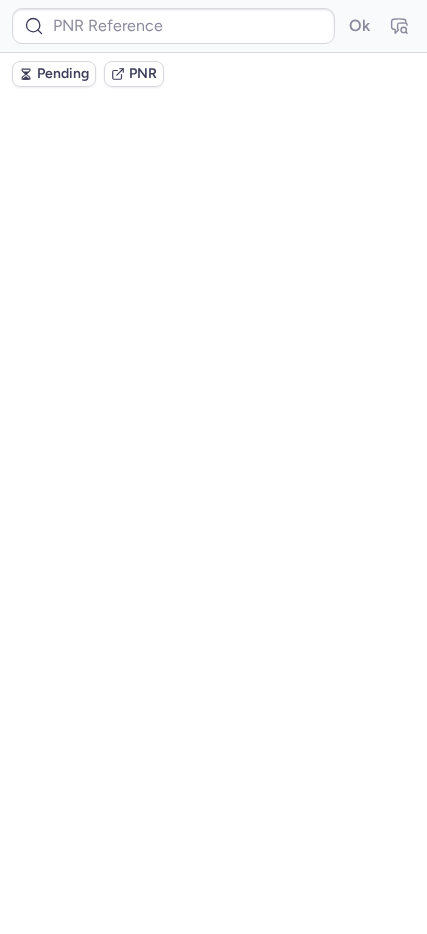 scroll, scrollTop: 0, scrollLeft: 0, axis: both 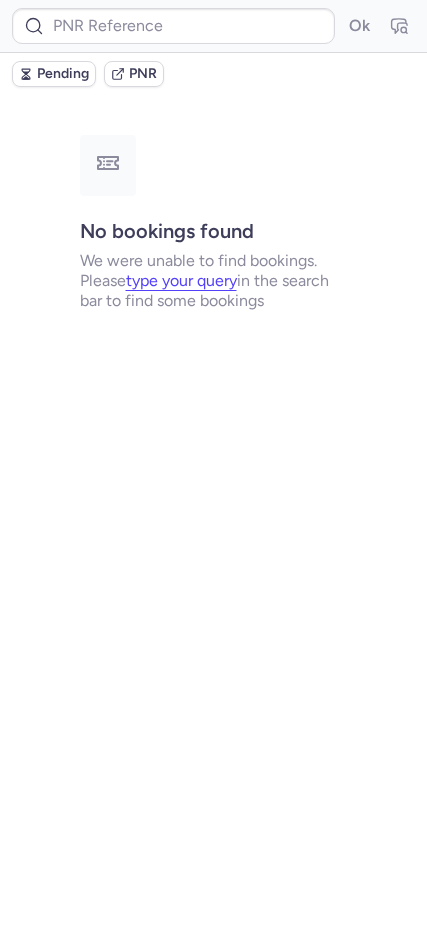 type on "CPZ96Z" 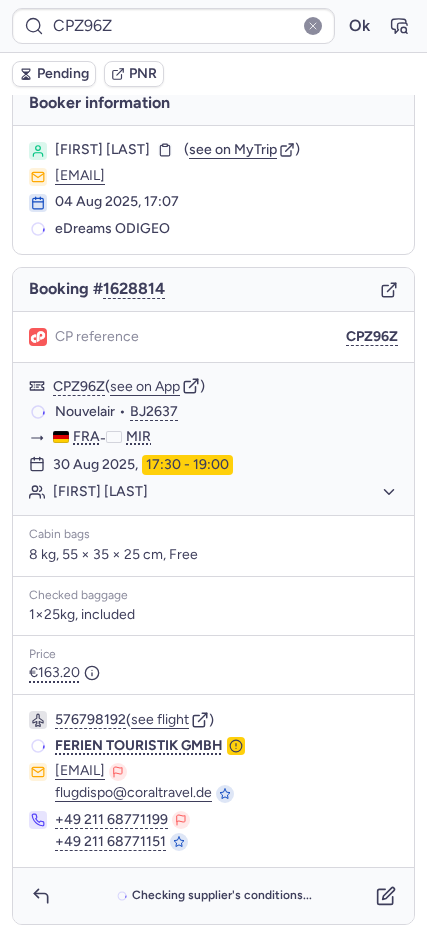 scroll, scrollTop: 17, scrollLeft: 0, axis: vertical 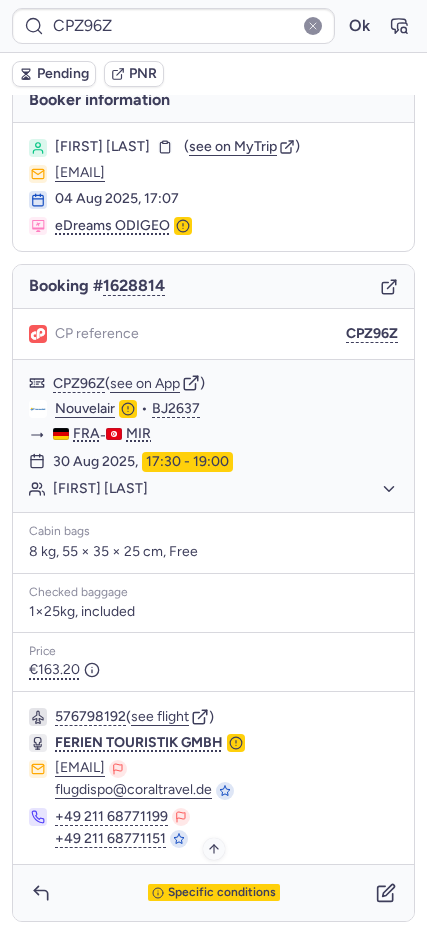 click on "Specific conditions" at bounding box center [222, 893] 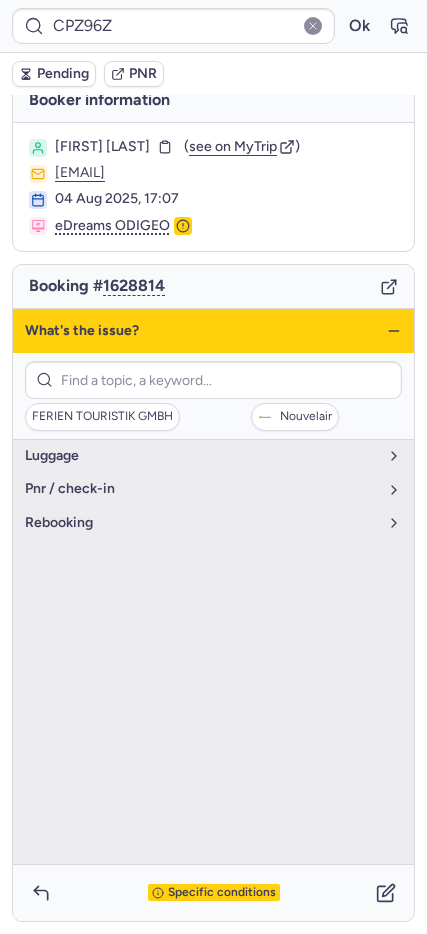 click 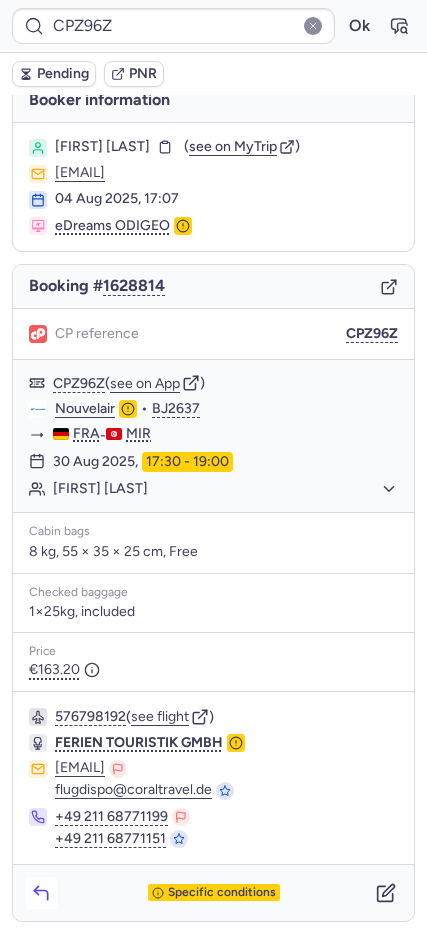 click 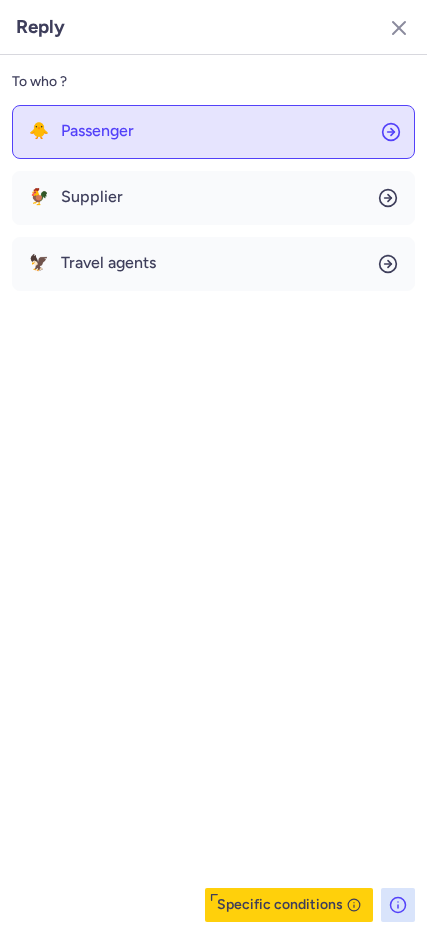 click on "Passenger" at bounding box center (97, 131) 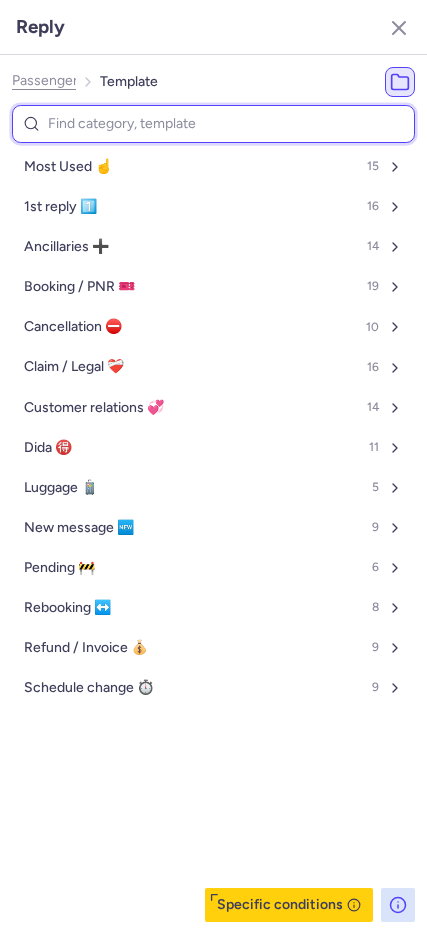 type on "p" 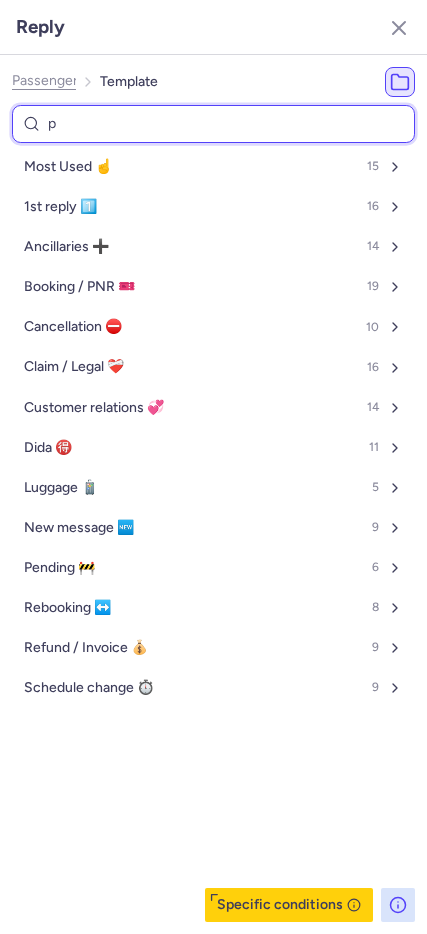 select on "en" 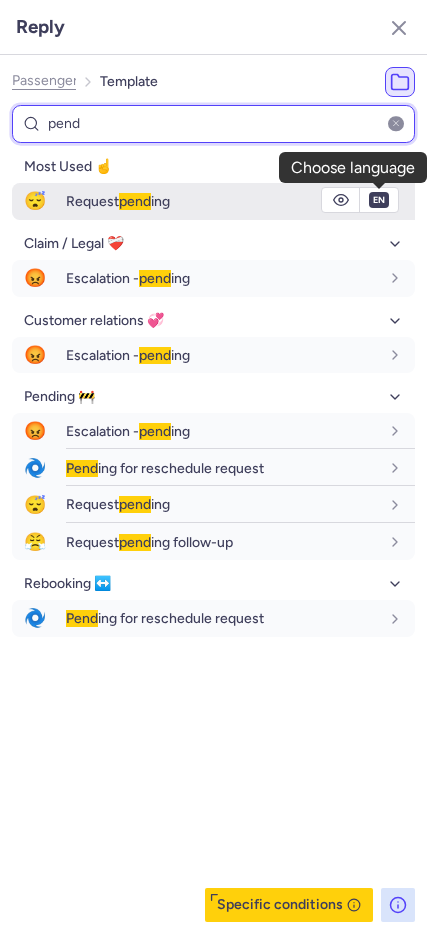 type on "pend" 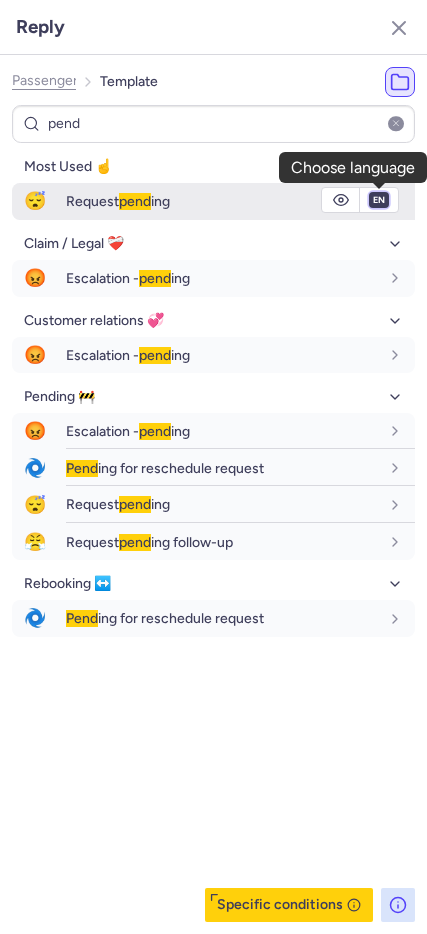 click on "fr en de nl pt es it ru" at bounding box center (379, 200) 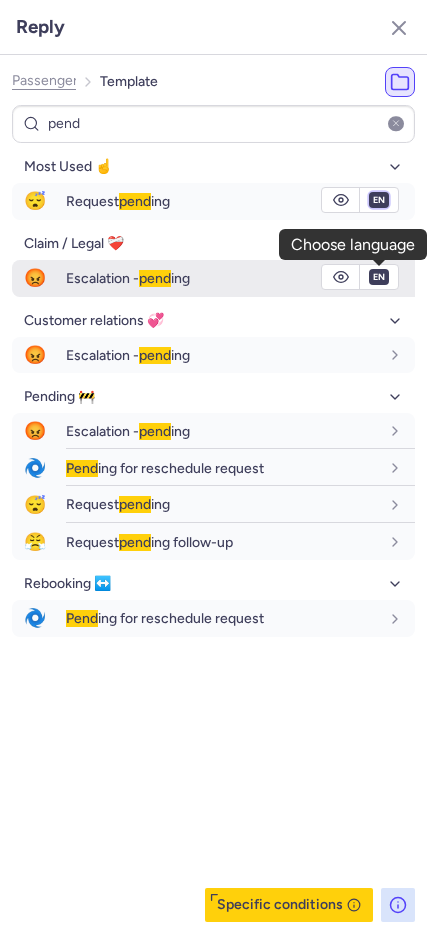select on "de" 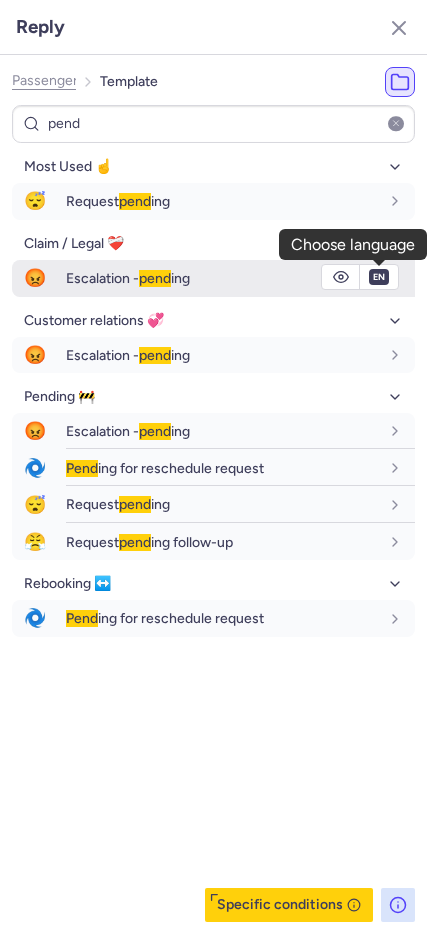 click on "fr en de nl pt es it ru" at bounding box center (379, 200) 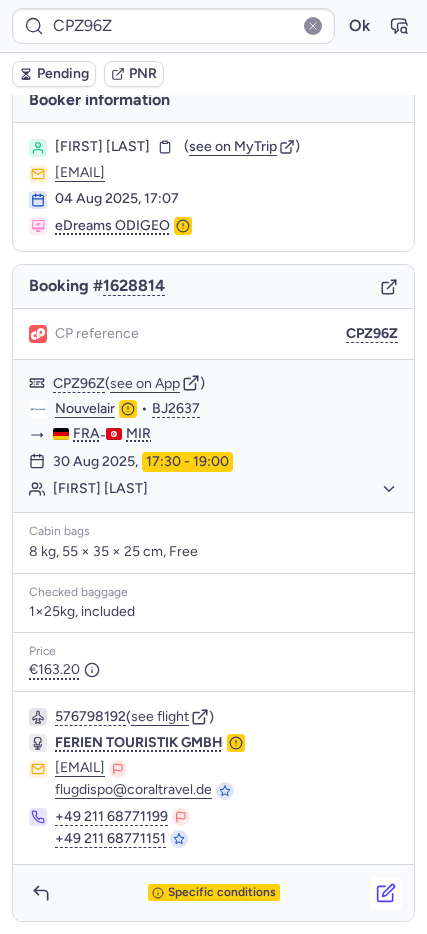 click 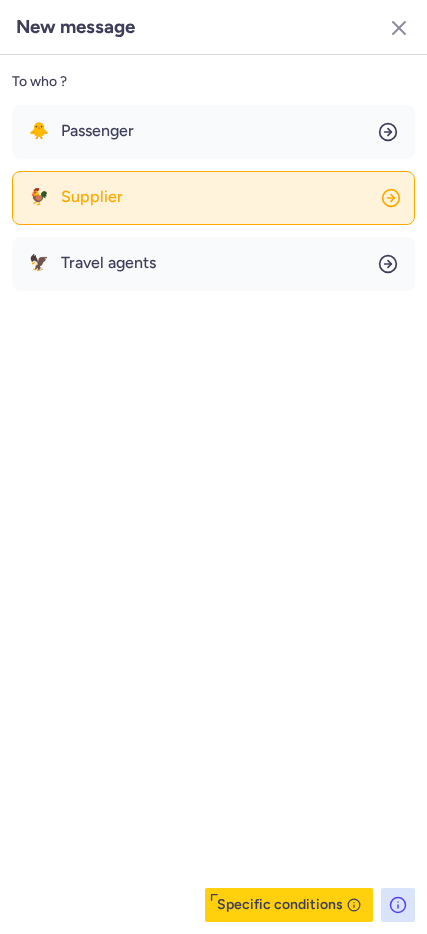 click on "🐓 Supplier" 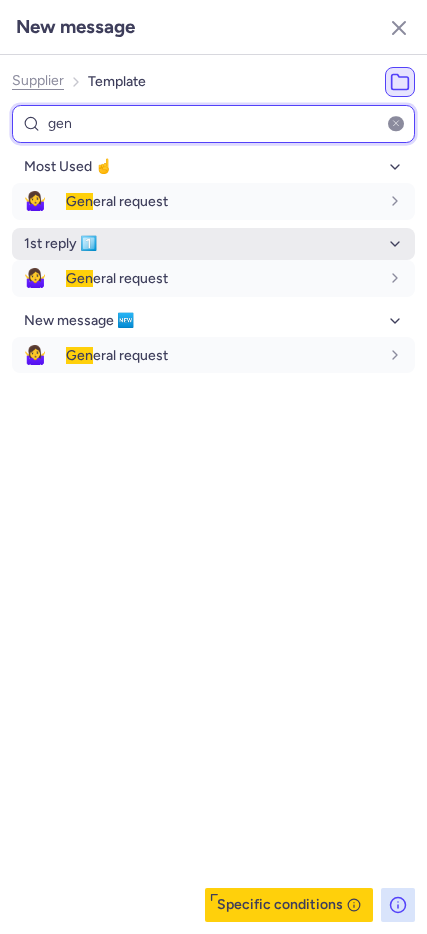 type on "gen" 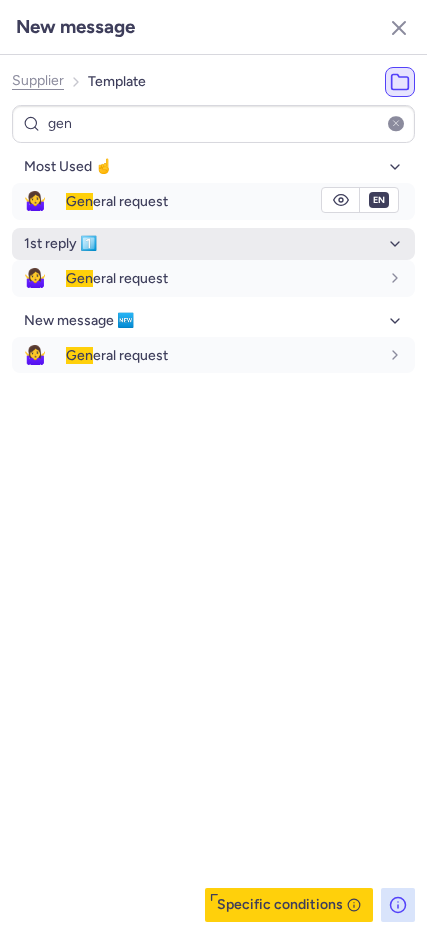 click on "Gen eral request" at bounding box center [240, 201] 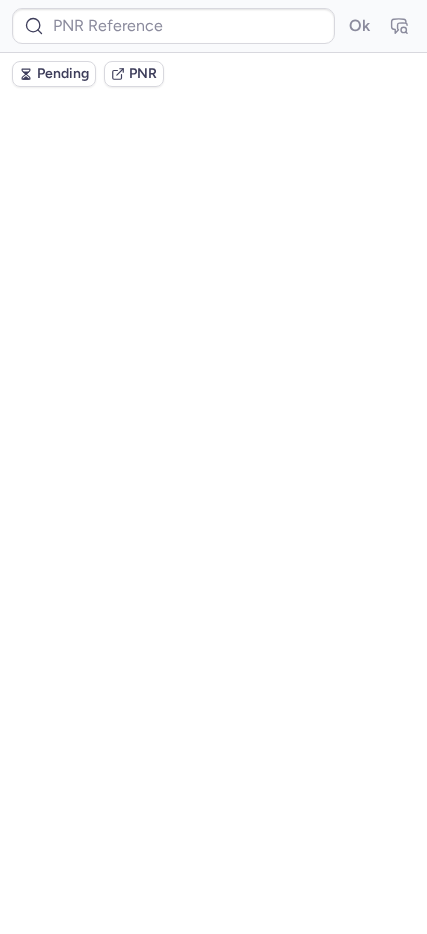 scroll, scrollTop: 0, scrollLeft: 0, axis: both 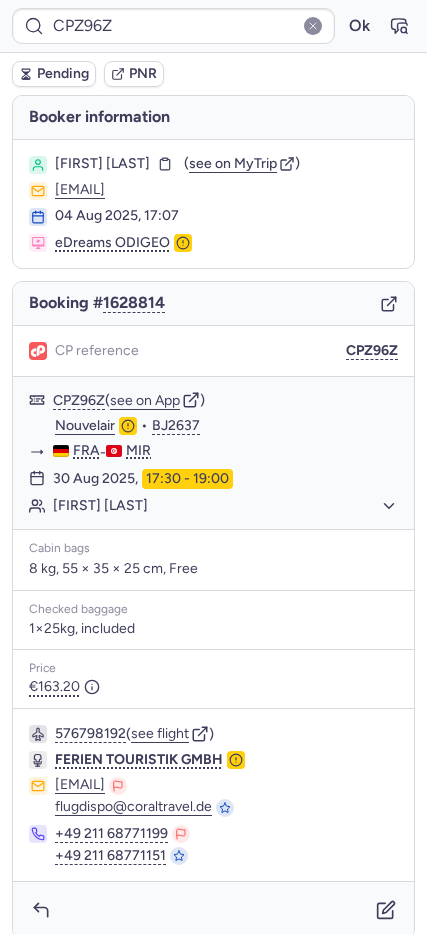 click on "Pending" at bounding box center [54, 74] 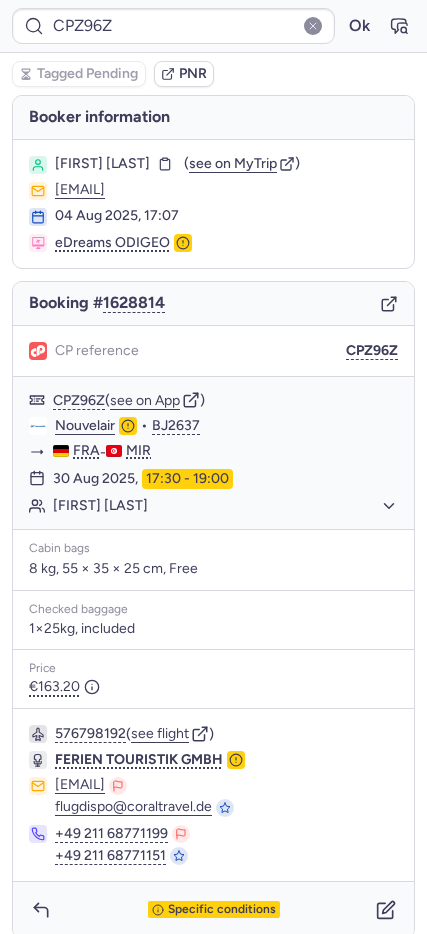 type on "CPKSL4" 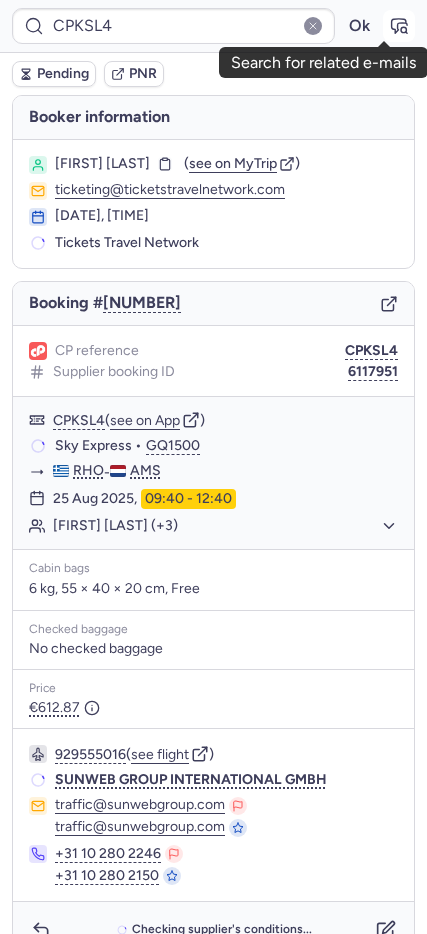 click at bounding box center [399, 26] 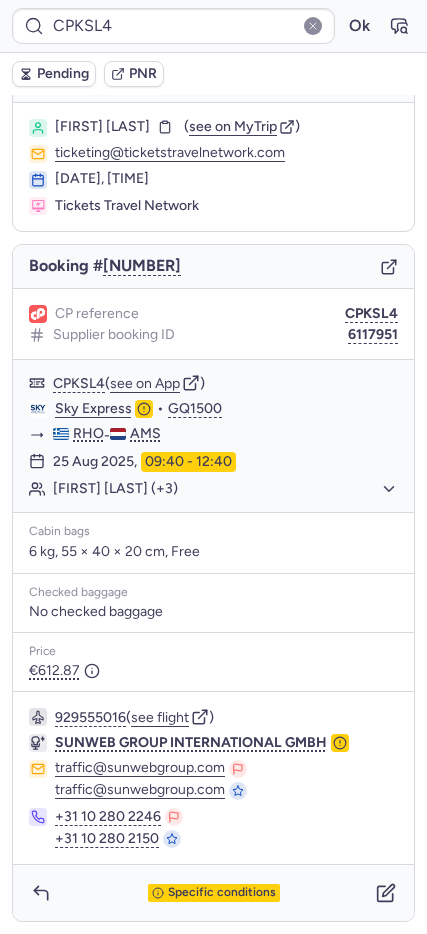 scroll, scrollTop: 0, scrollLeft: 0, axis: both 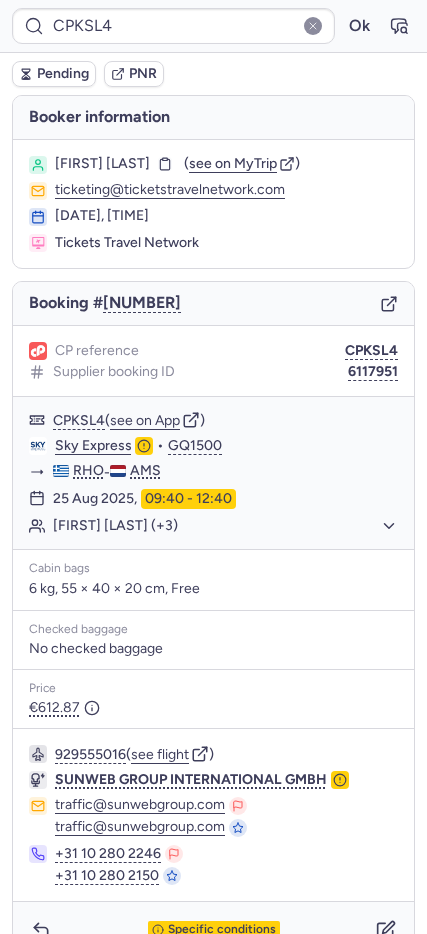 click on "Pending" at bounding box center [63, 74] 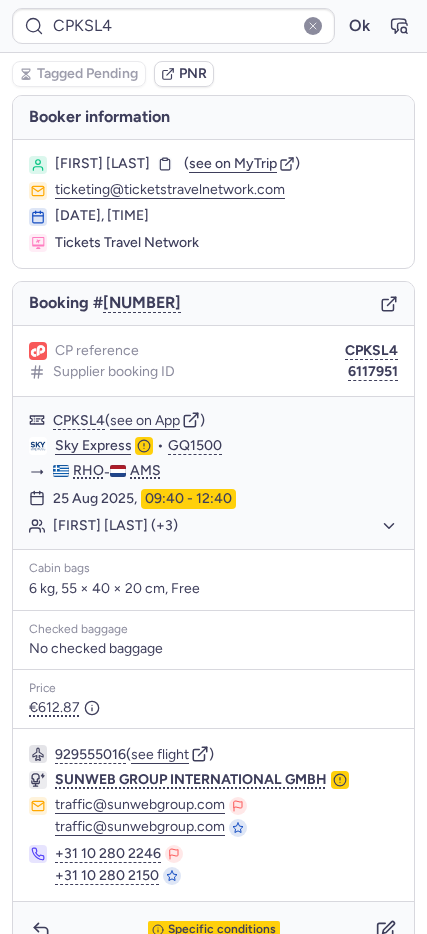 type on "CPSND3" 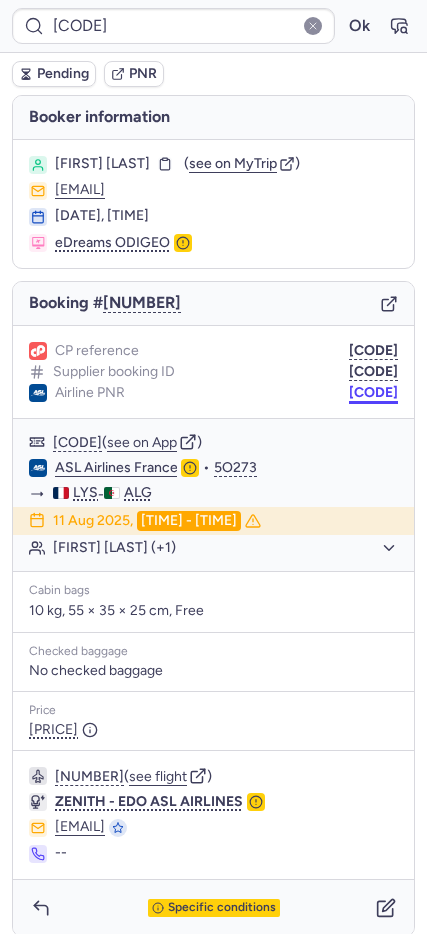 drag, startPoint x: 367, startPoint y: 393, endPoint x: 13, endPoint y: 453, distance: 359.04874 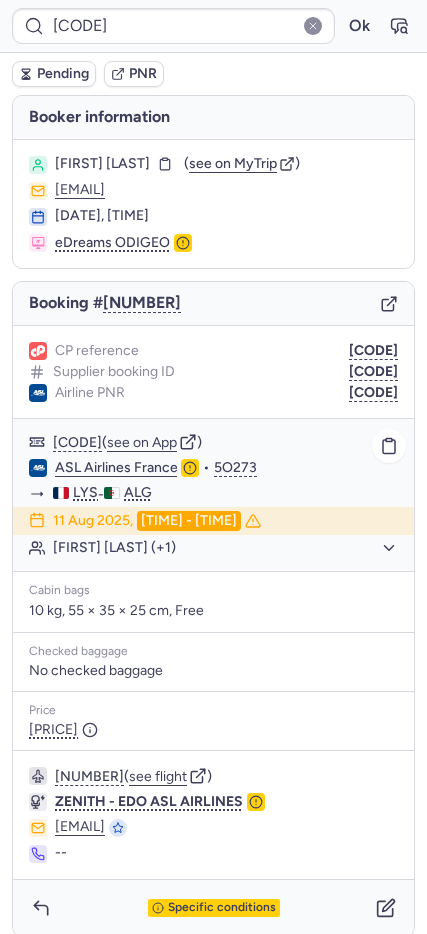 click on "01E7I5" at bounding box center (373, 393) 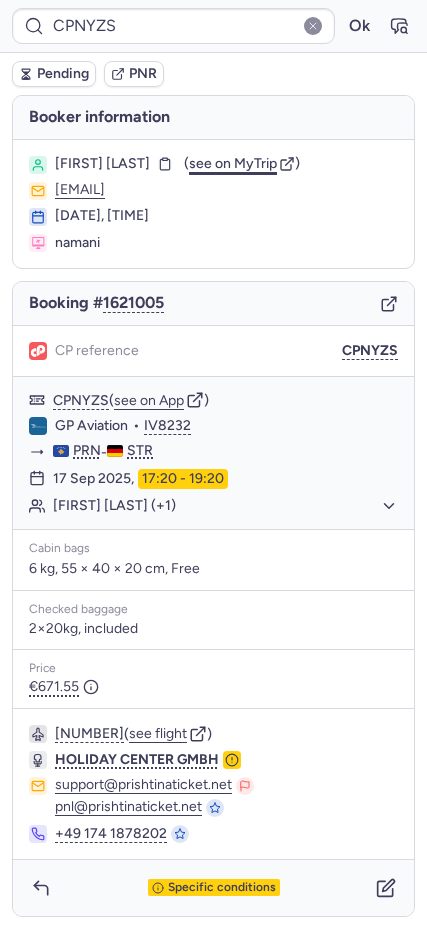 click on "see on MyTrip" at bounding box center [233, 163] 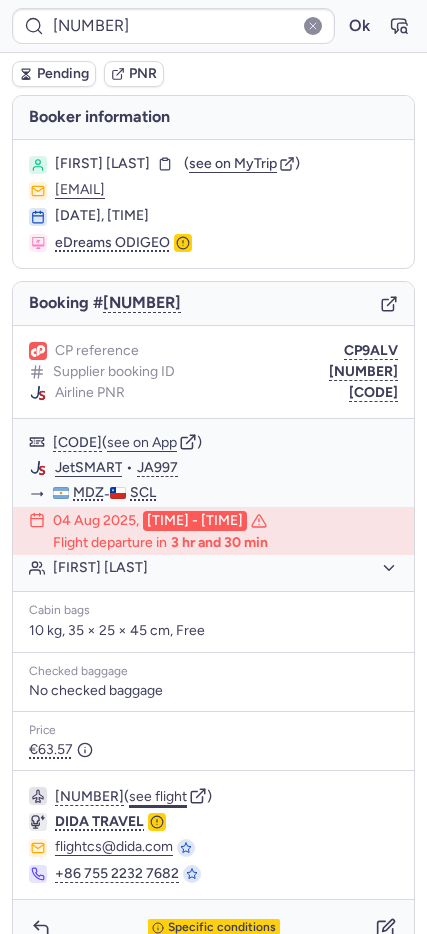 click on "see flight" 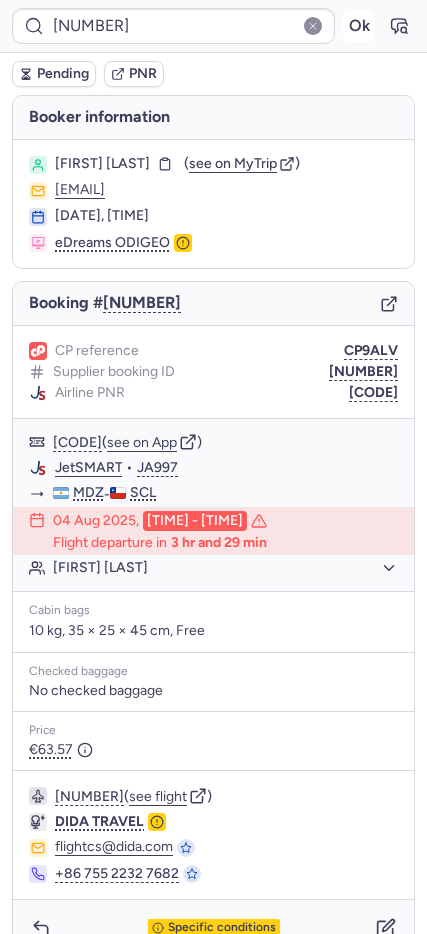 click on "Ok" at bounding box center (359, 26) 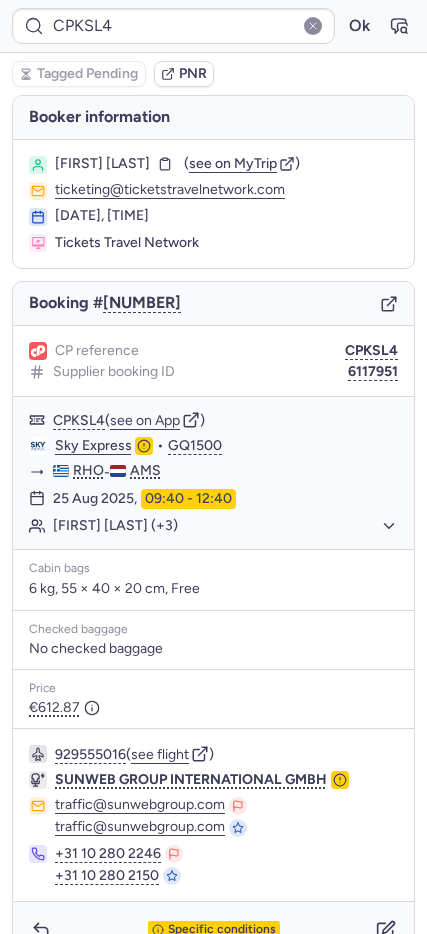 type on "CPPXAW" 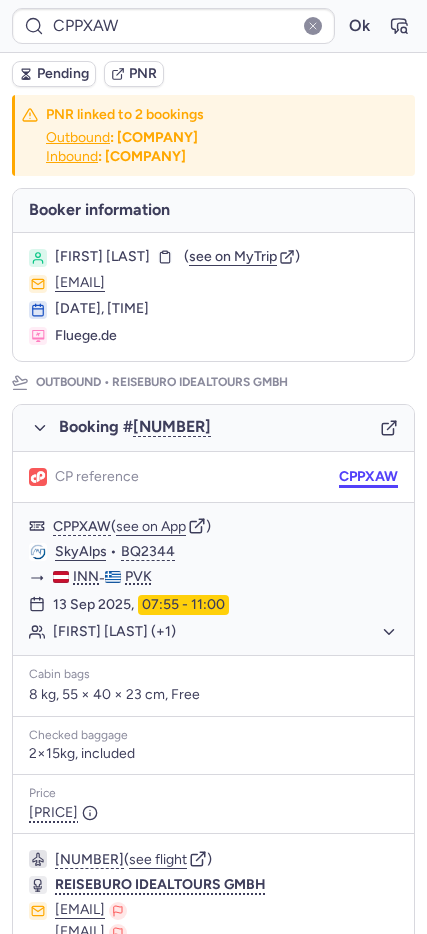 click on "CPPXAW" at bounding box center (368, 477) 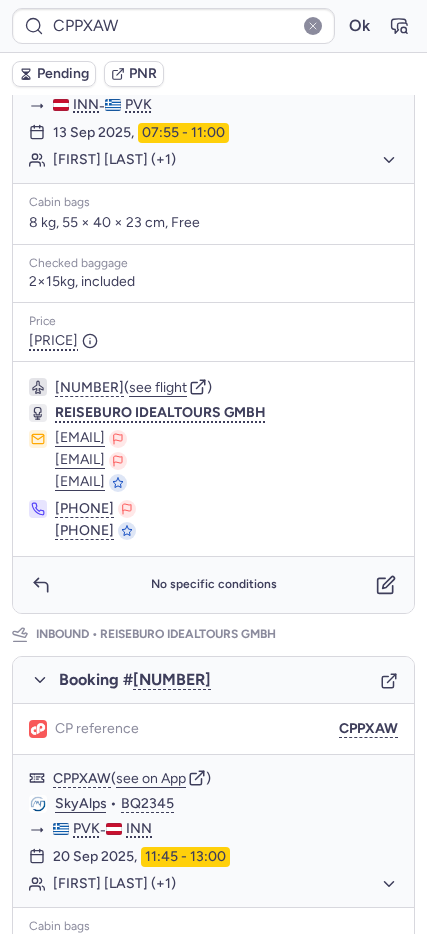 scroll, scrollTop: 524, scrollLeft: 0, axis: vertical 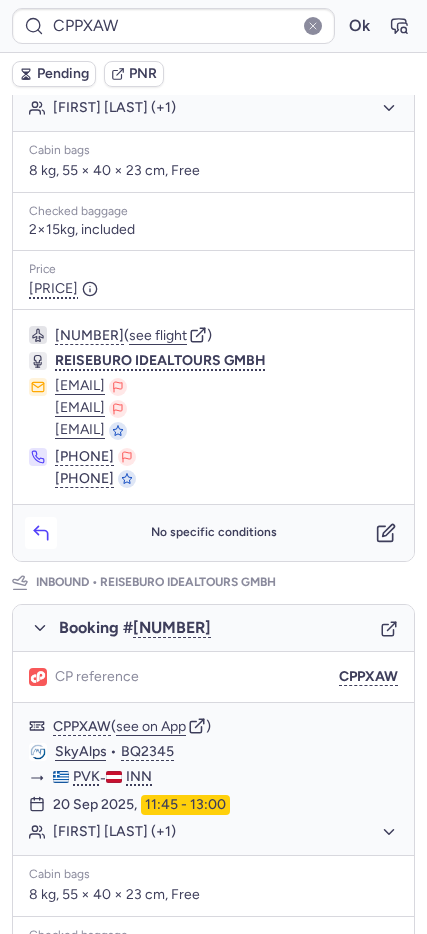 click 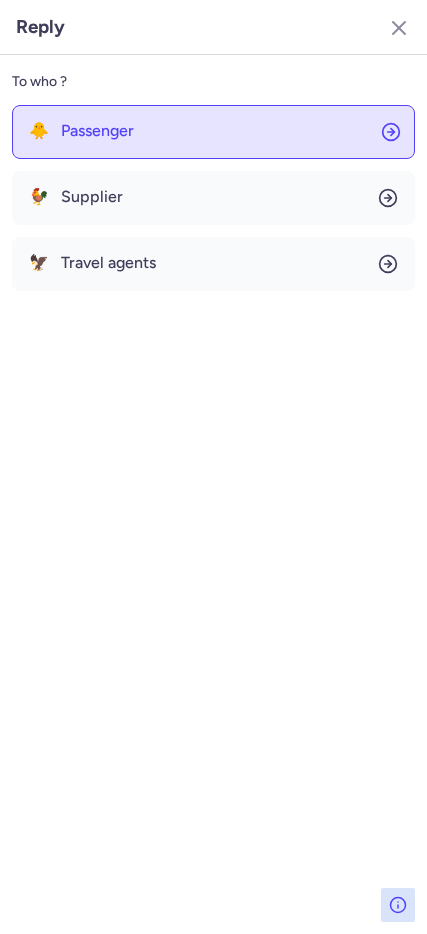 click on "🐥 Passenger" 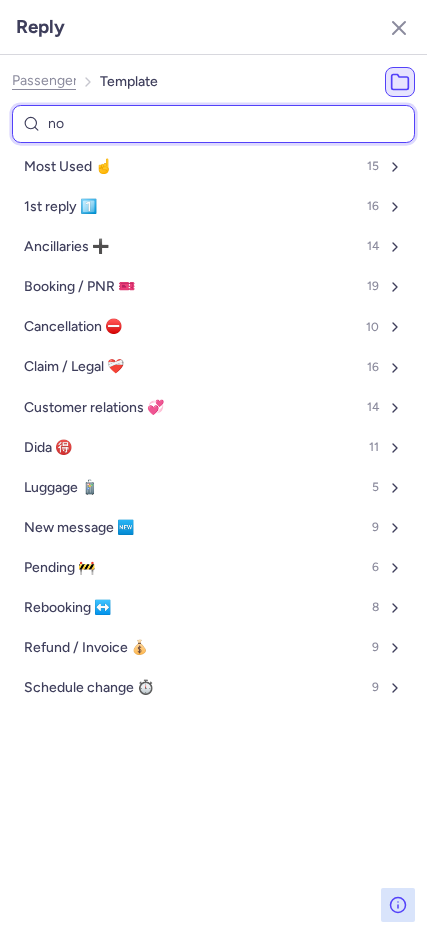 type on "non" 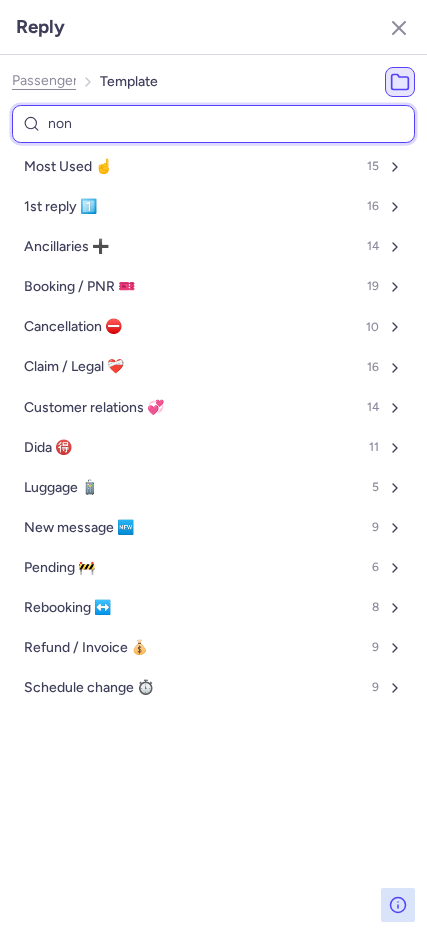 select on "en" 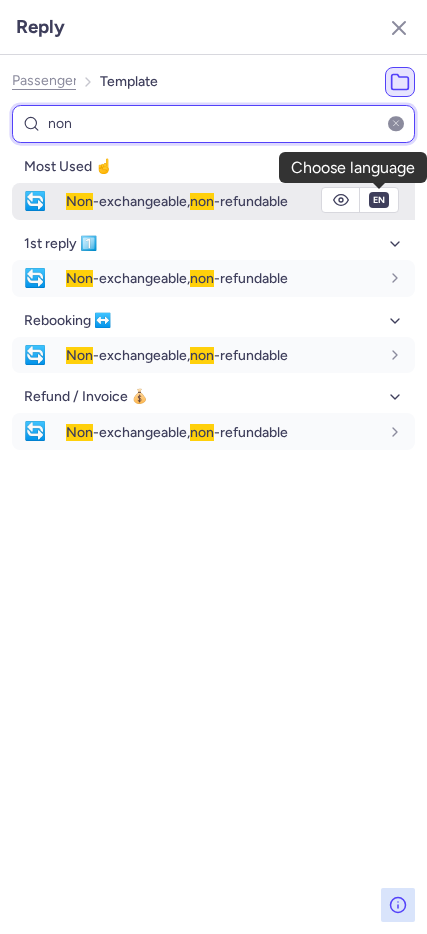 type on "non" 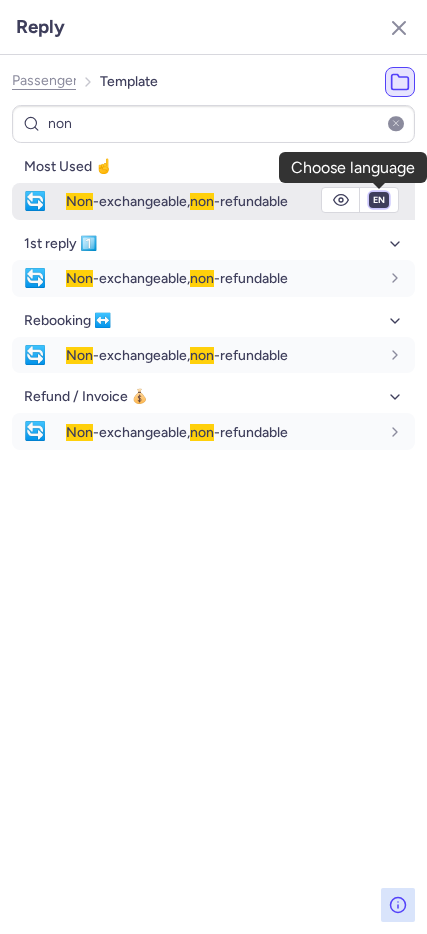 click on "fr en de nl pt es it ru" at bounding box center [379, 200] 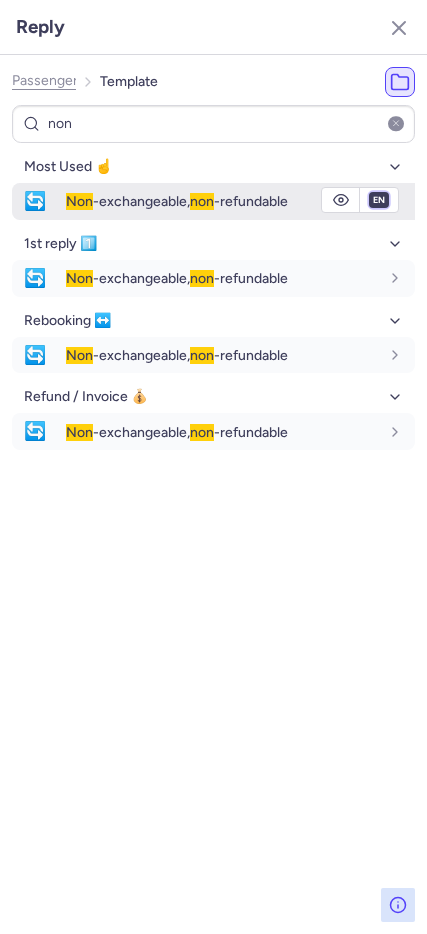 select on "de" 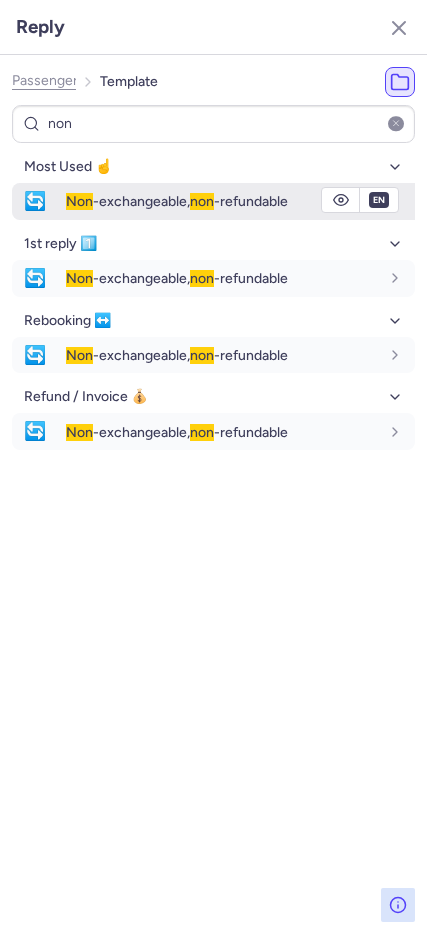 click on "fr en de nl pt es it ru" at bounding box center [379, 200] 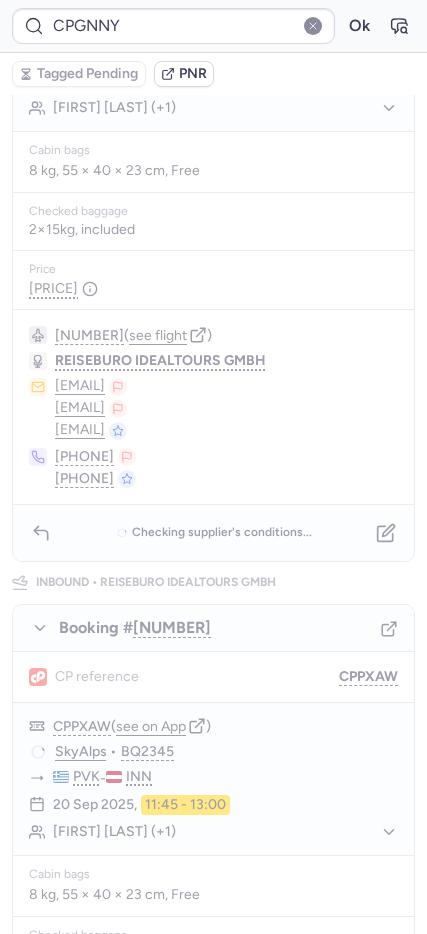 scroll, scrollTop: 0, scrollLeft: 0, axis: both 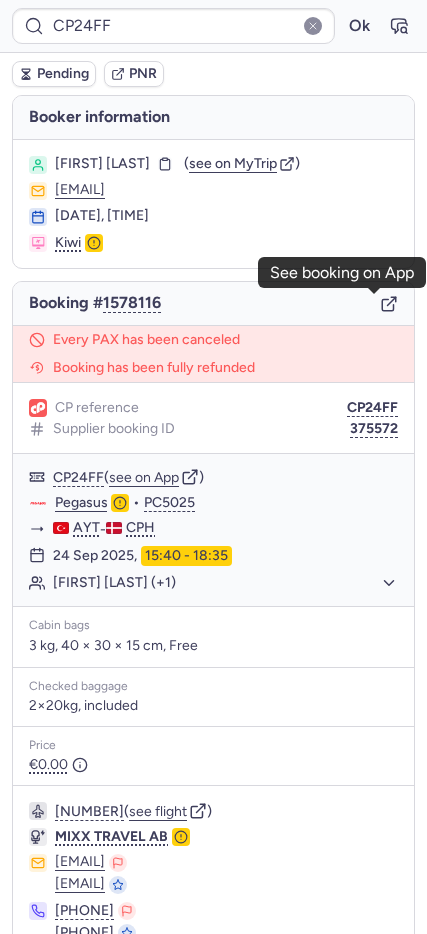 click 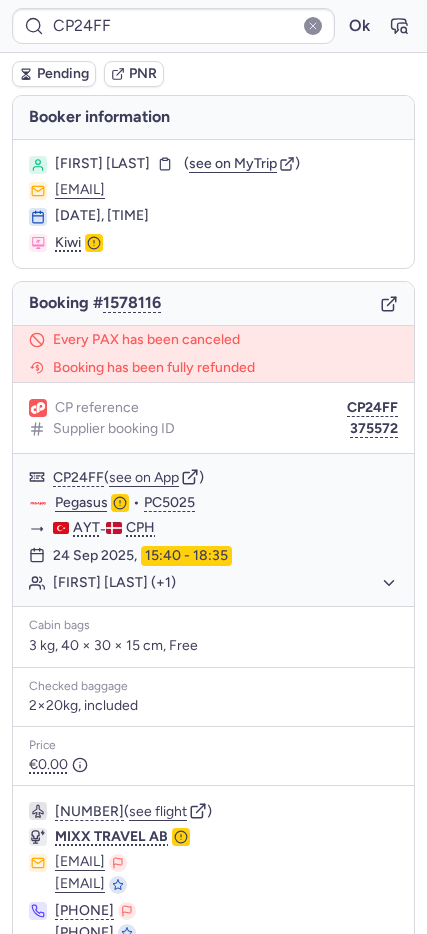 type on "CPGNNY" 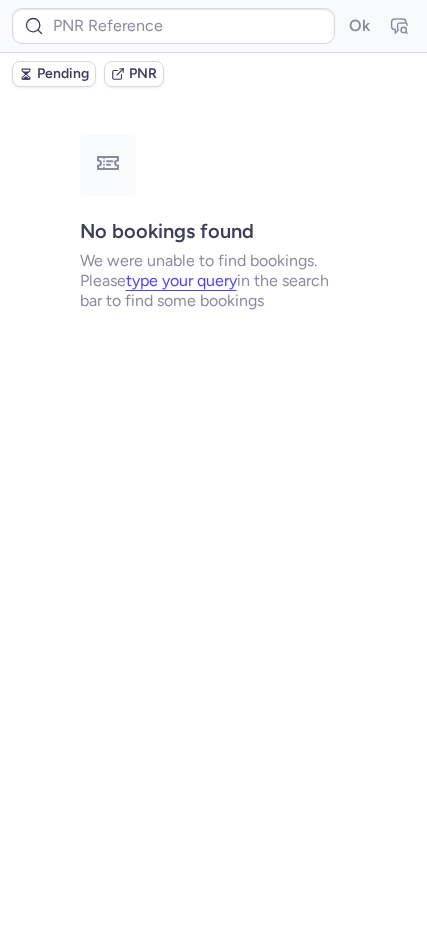 type on "CPXGHV" 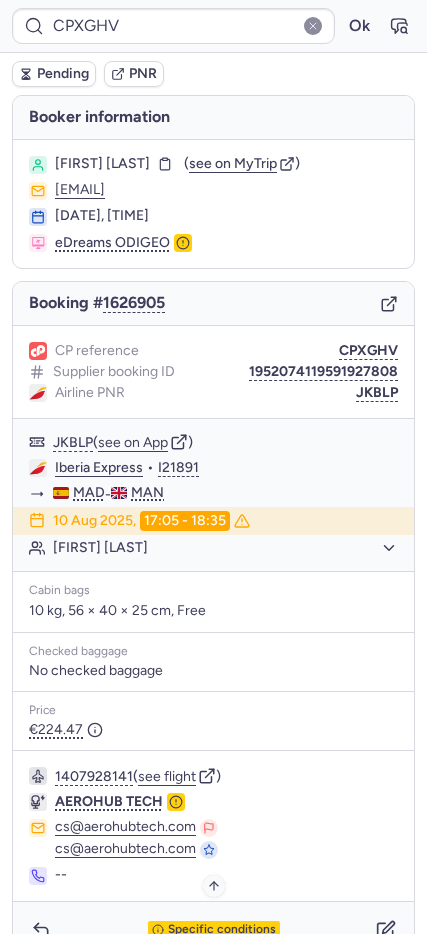 click on "Specific conditions" at bounding box center [222, 930] 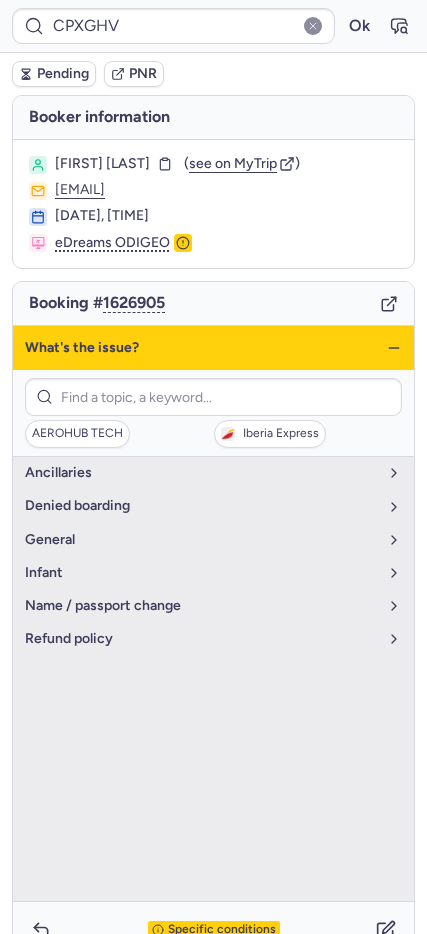 click 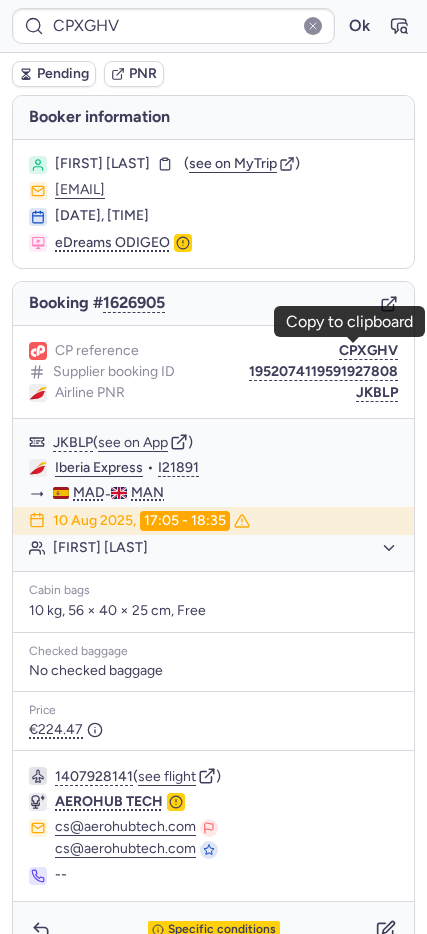 click on "CPXGHV" at bounding box center [368, 351] 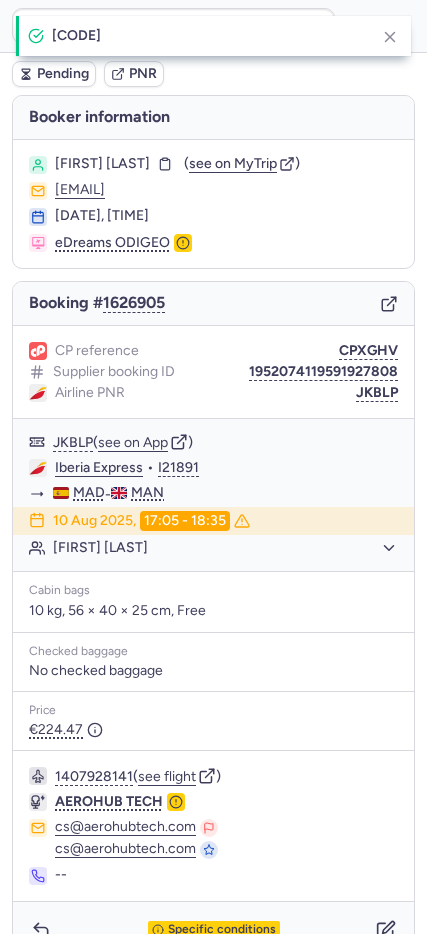 scroll, scrollTop: 37, scrollLeft: 0, axis: vertical 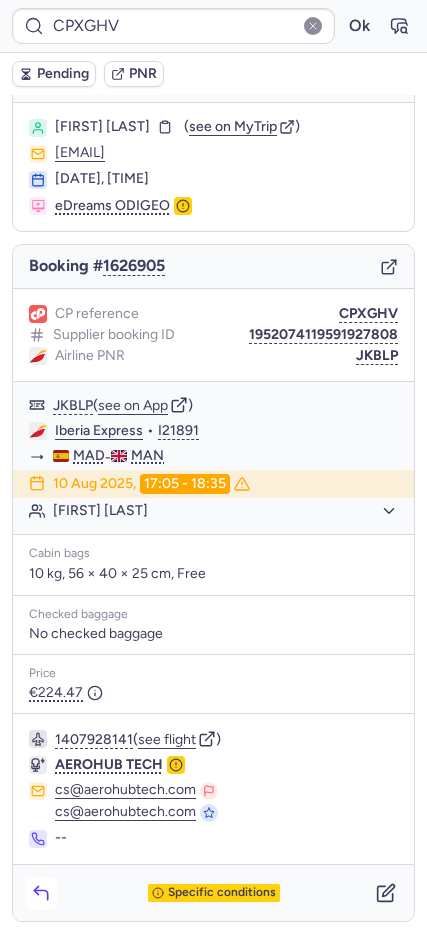 click 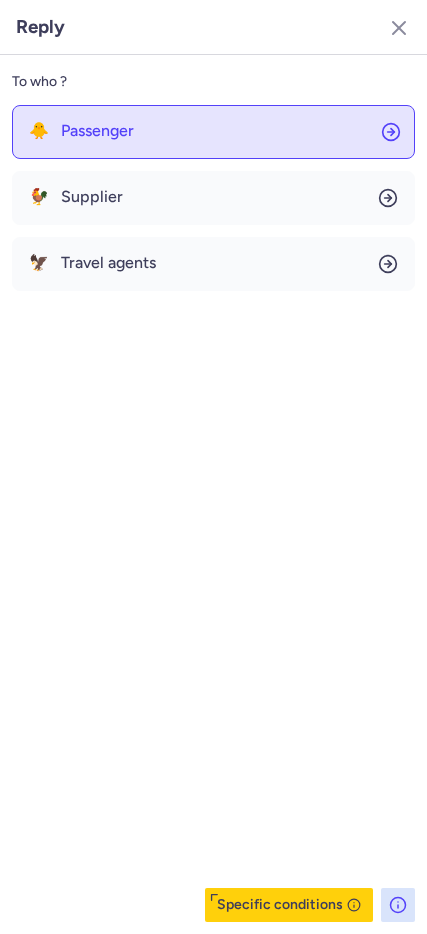click on "🐥 Passenger" 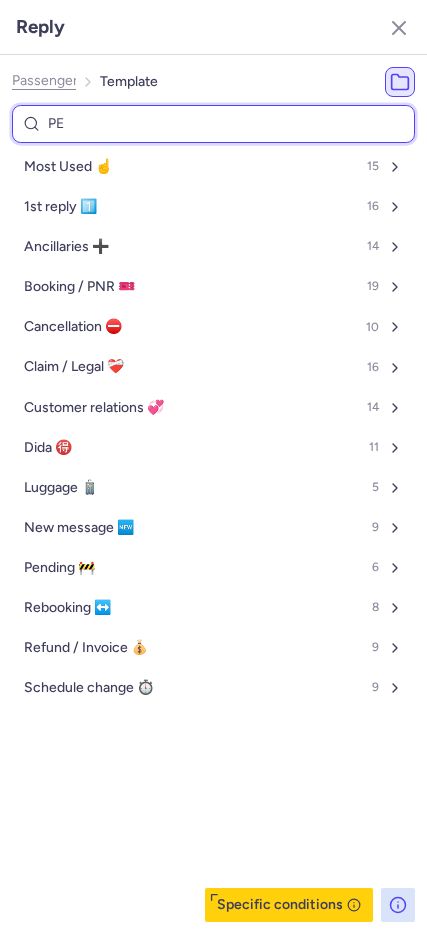 type on "PEN" 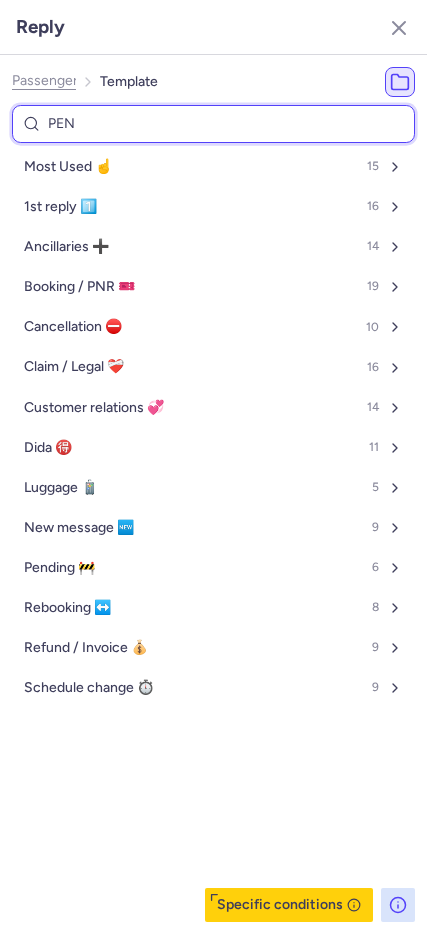 select on "en" 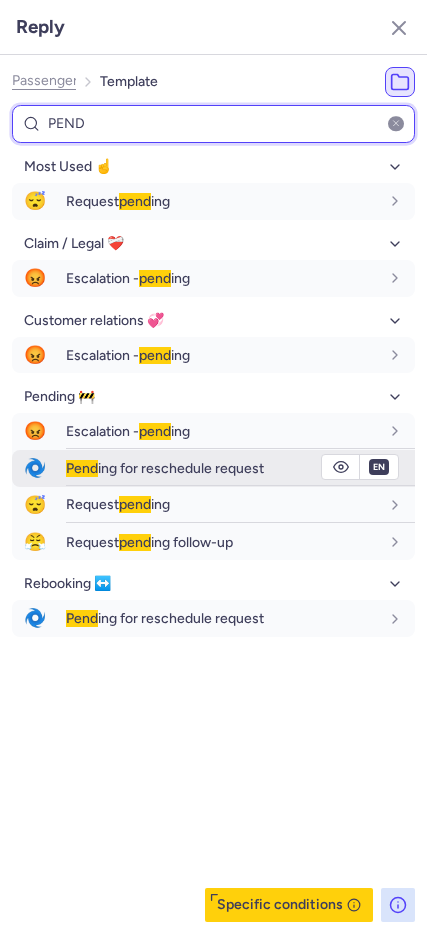 type on "PEND" 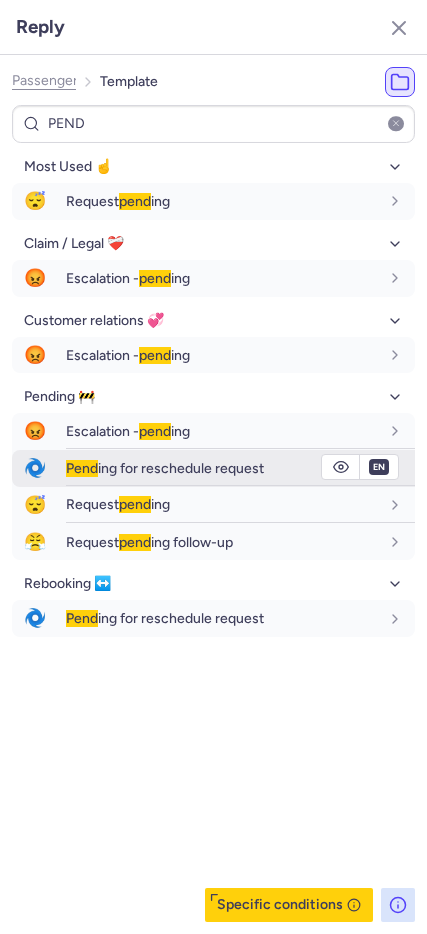click on "Pend ing for reschedule request" at bounding box center (222, 468) 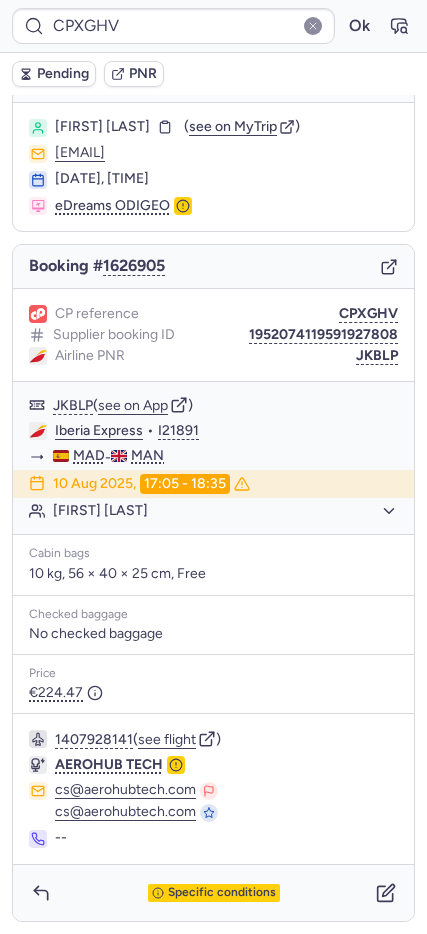 click on "Pending" at bounding box center (63, 74) 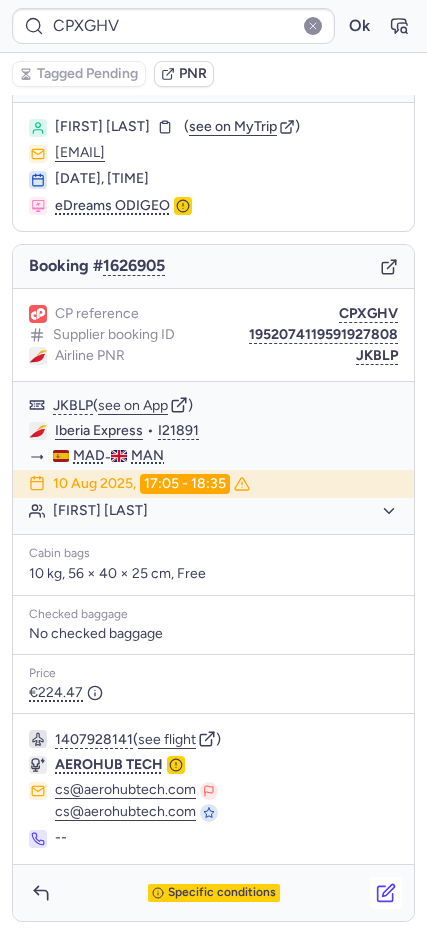 click 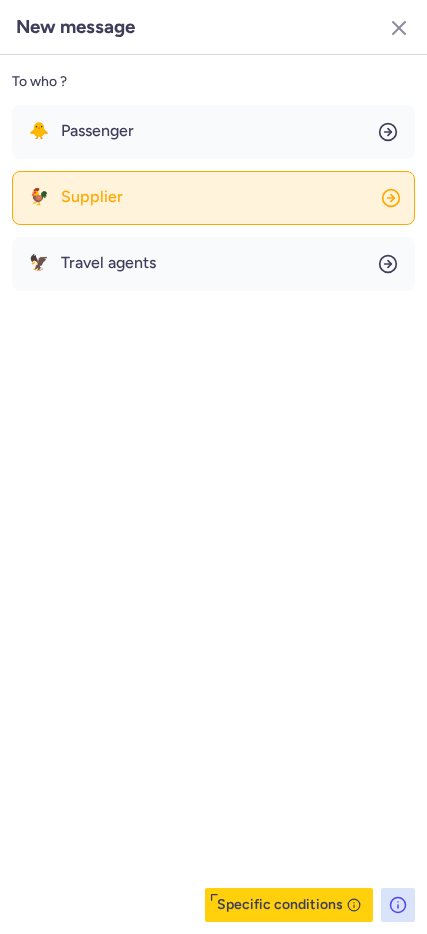 click on "🐓 Supplier" 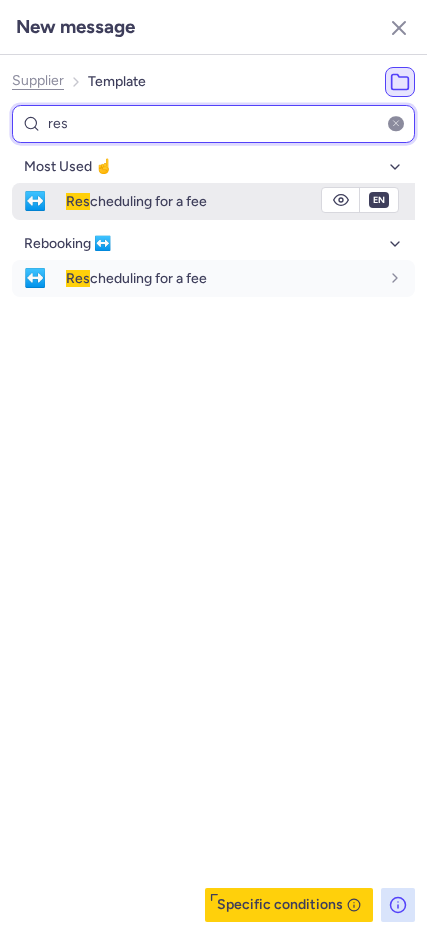 type on "res" 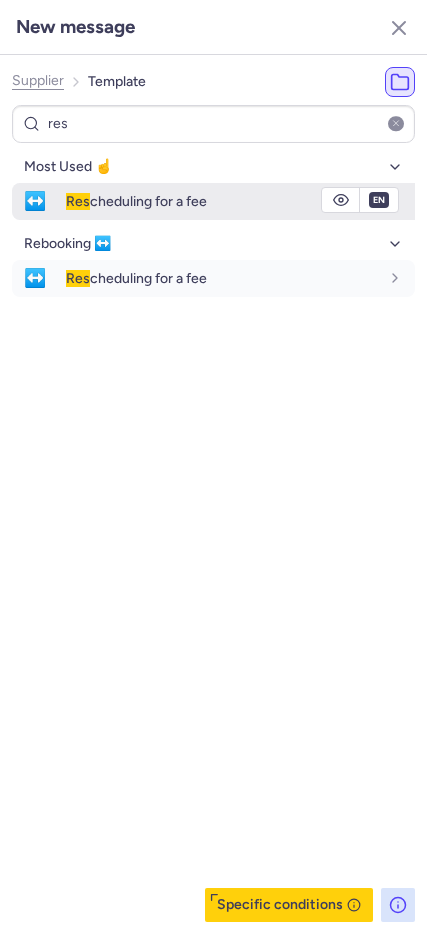 click on "Res cheduling for a fee" at bounding box center [136, 201] 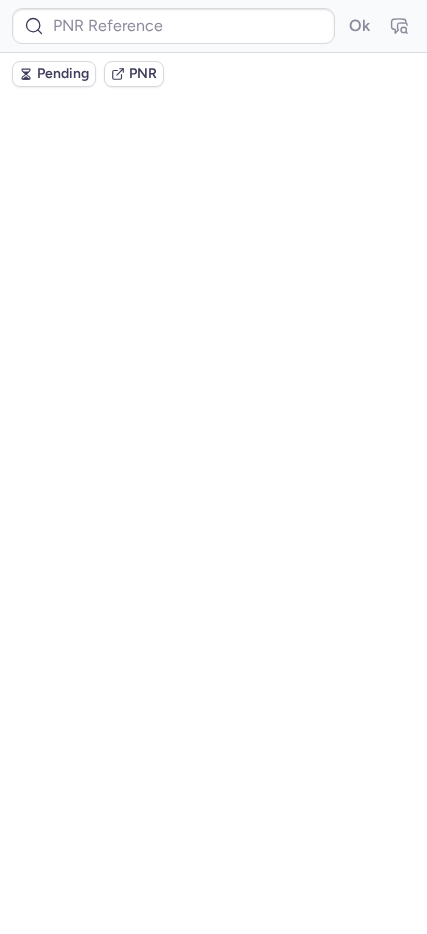 scroll, scrollTop: 0, scrollLeft: 0, axis: both 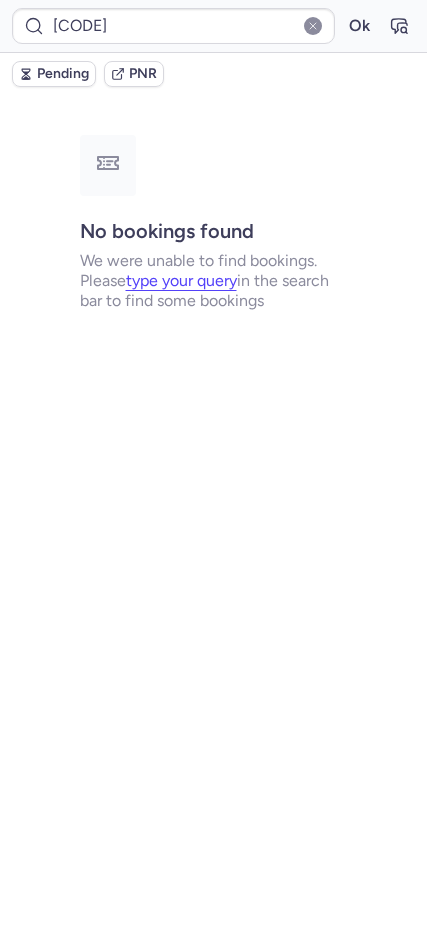 type on "CPNYZS" 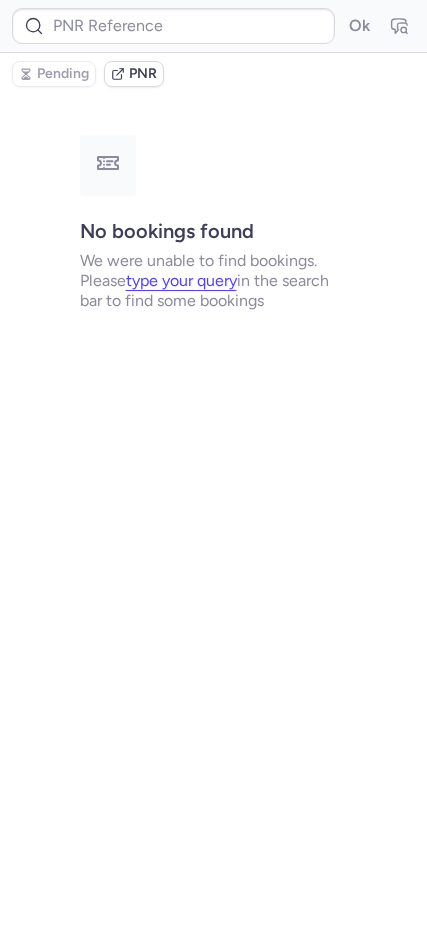 type on "CP5VFI" 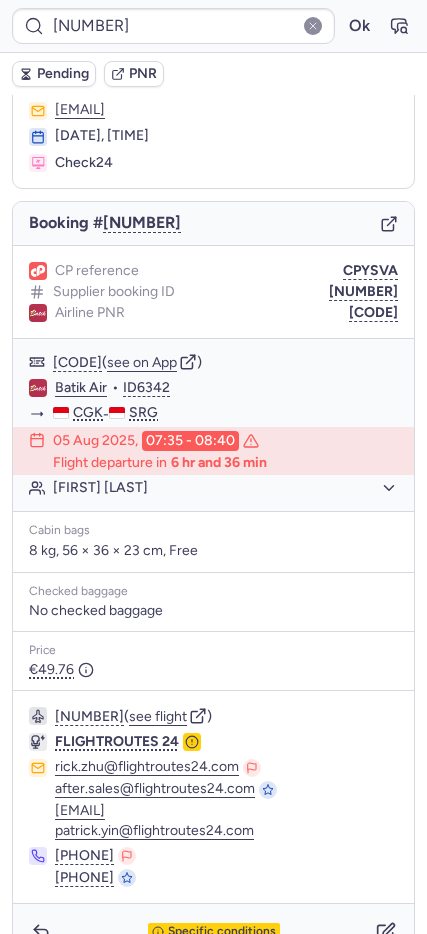 scroll, scrollTop: 119, scrollLeft: 0, axis: vertical 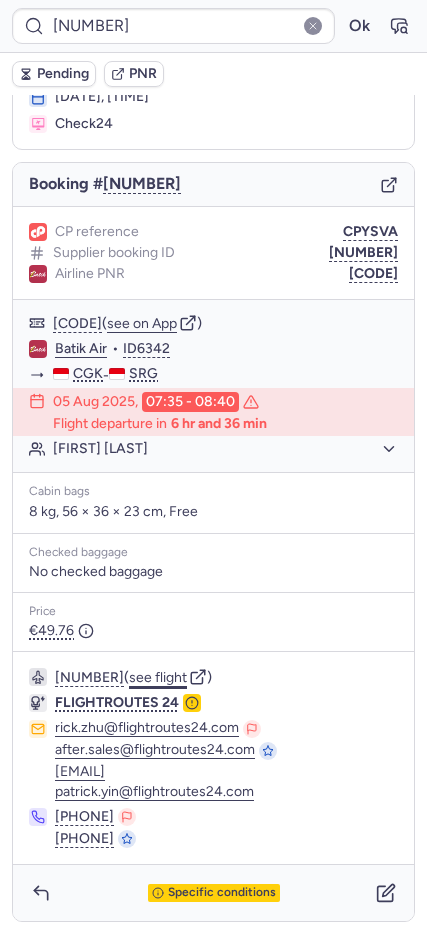 click on "see flight" 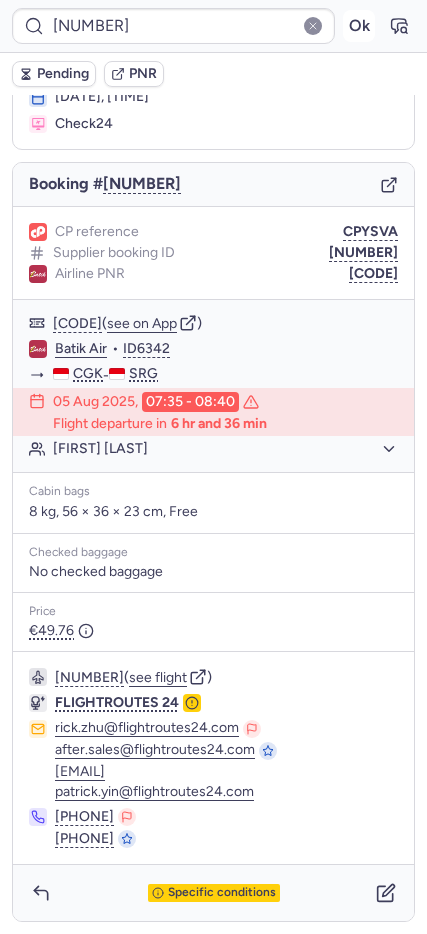 click on "Ok" at bounding box center [359, 26] 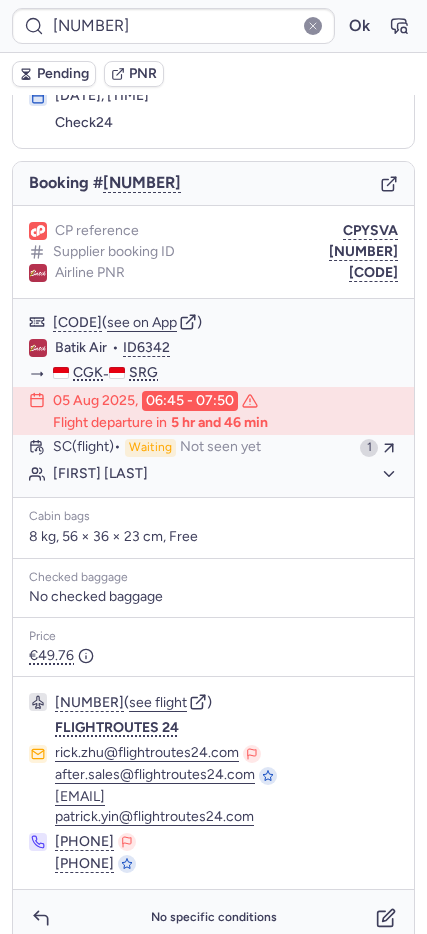 scroll, scrollTop: 119, scrollLeft: 0, axis: vertical 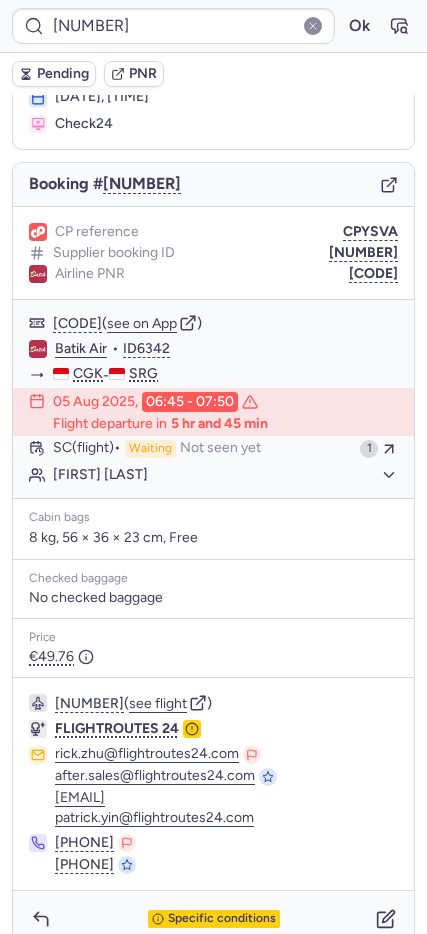 type on "CPIIFF" 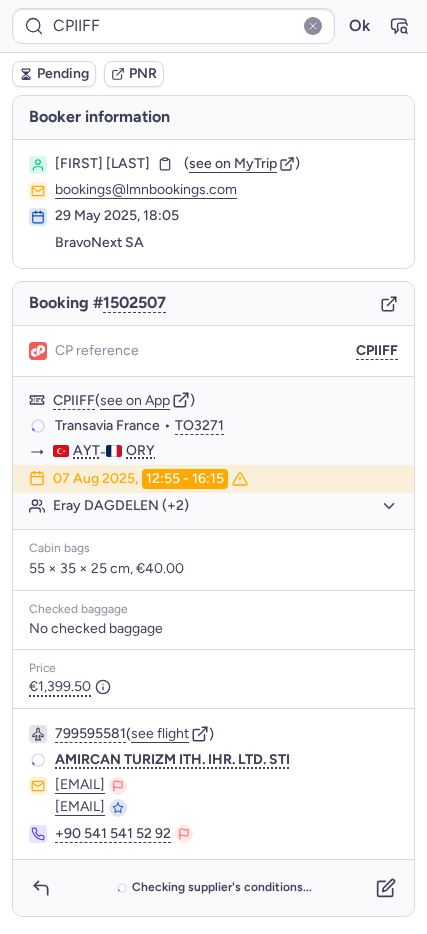 scroll, scrollTop: 0, scrollLeft: 0, axis: both 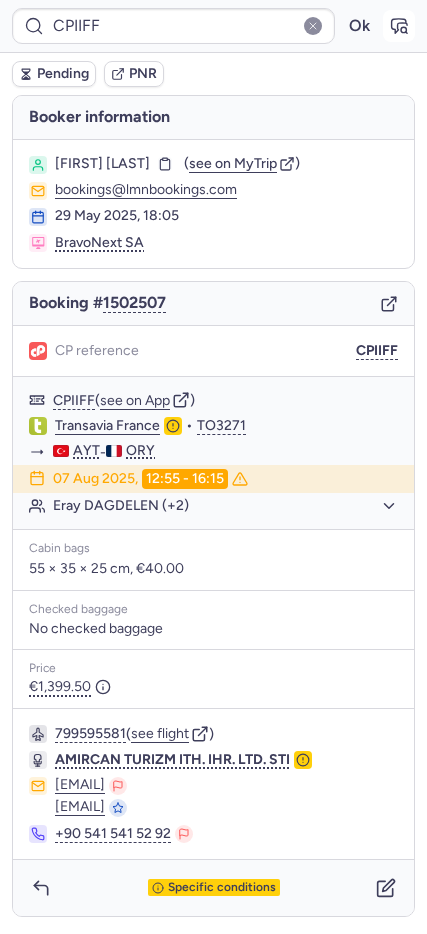 click 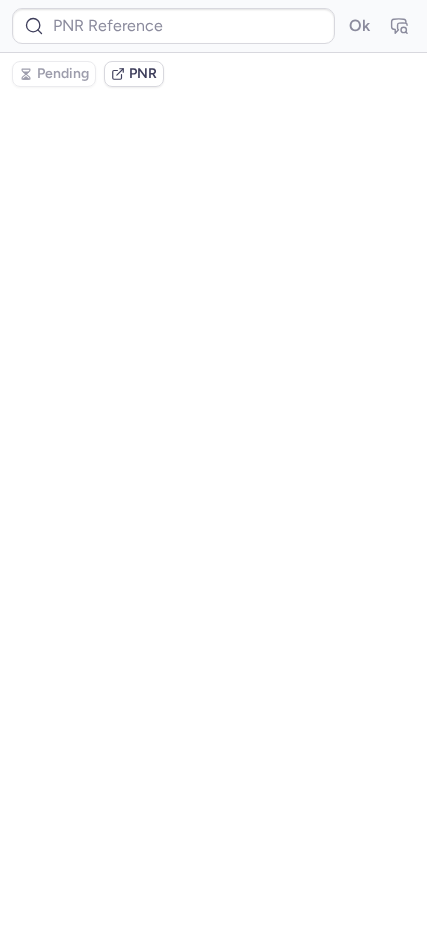 type on "CPIIFF" 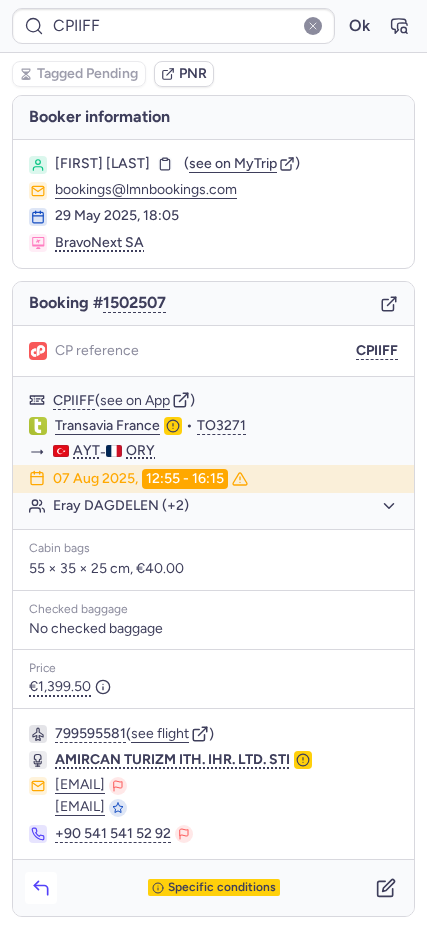 click 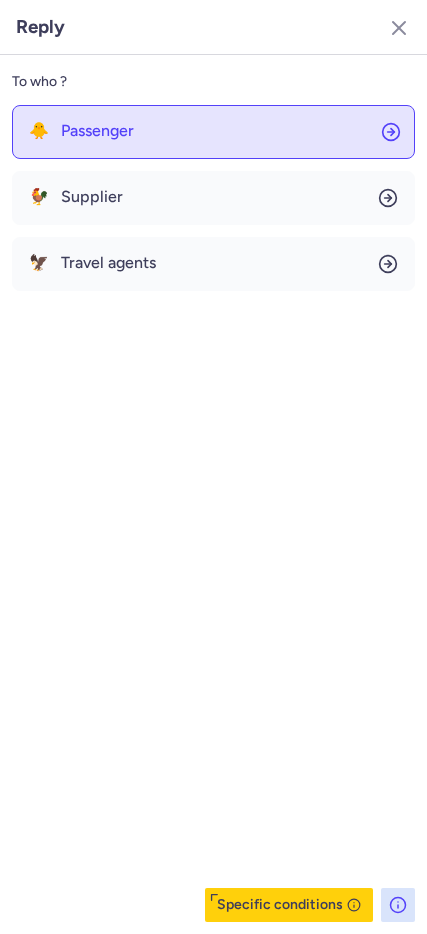 click on "🐥 Passenger" 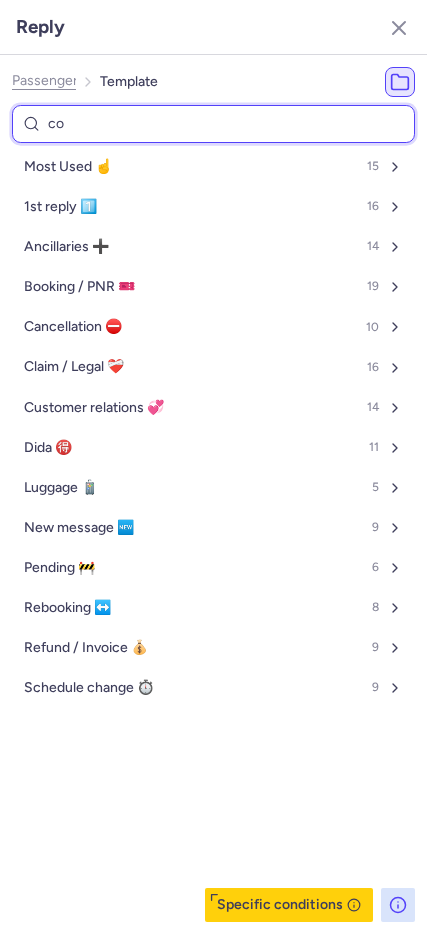 type on "con" 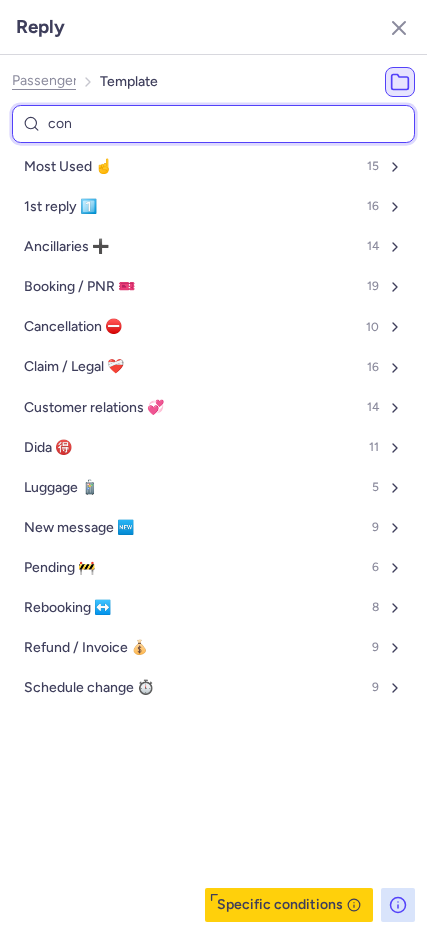 select on "en" 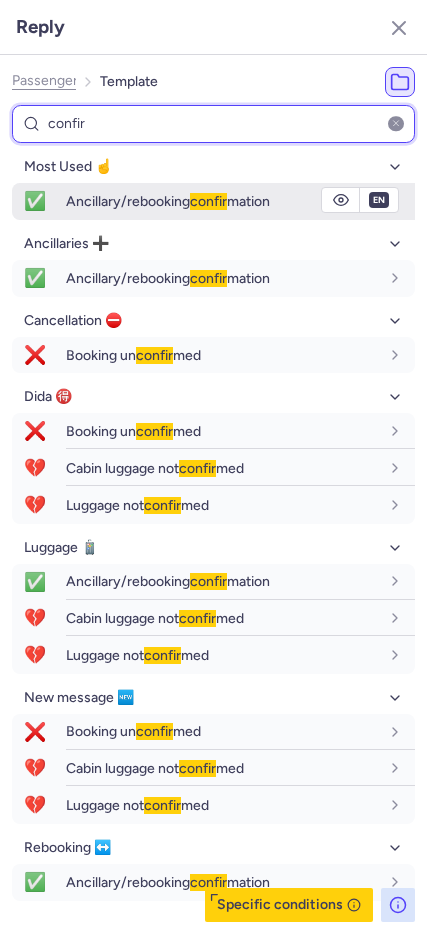 type on "confir" 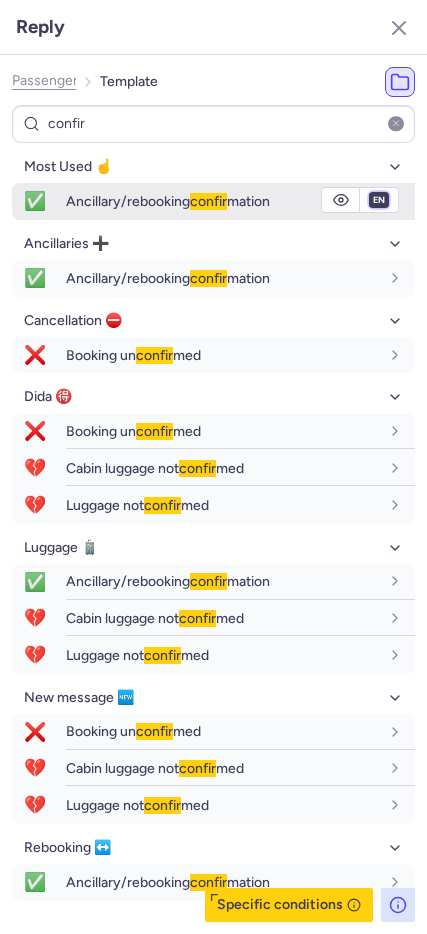 click on "fr en de nl pt es it ru" at bounding box center (379, 200) 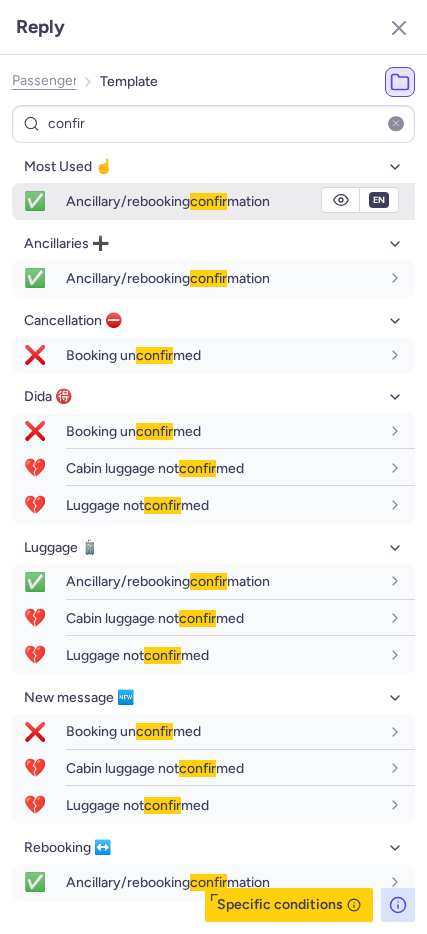 click on "fr en de nl pt es it ru" at bounding box center [379, 200] 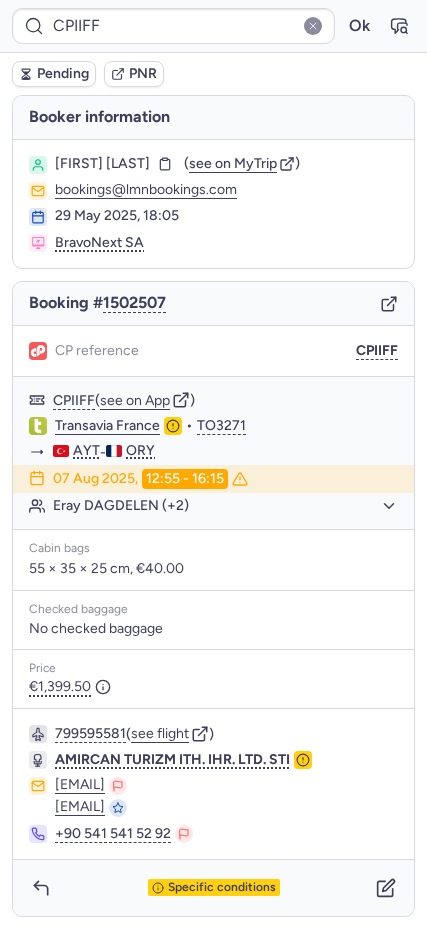 click 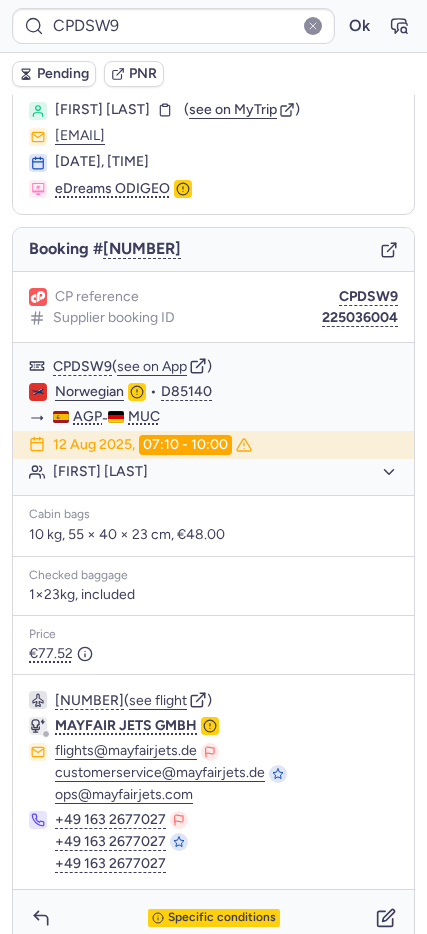scroll, scrollTop: 79, scrollLeft: 0, axis: vertical 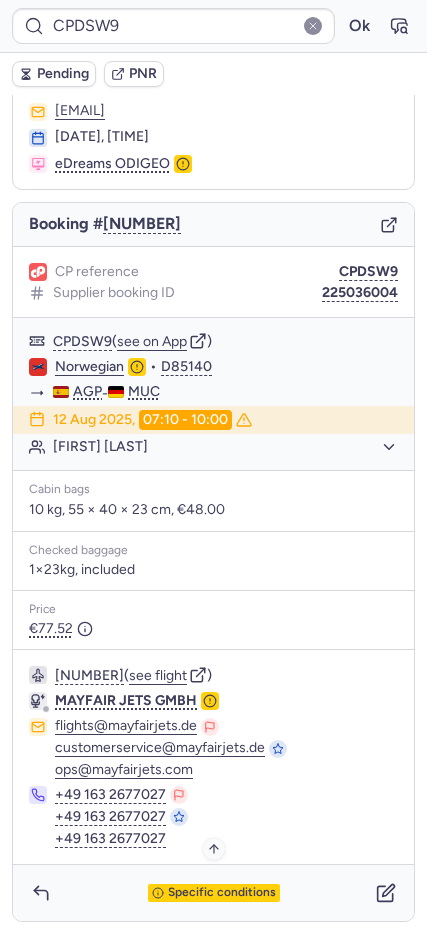 click on "Specific conditions" at bounding box center (222, 893) 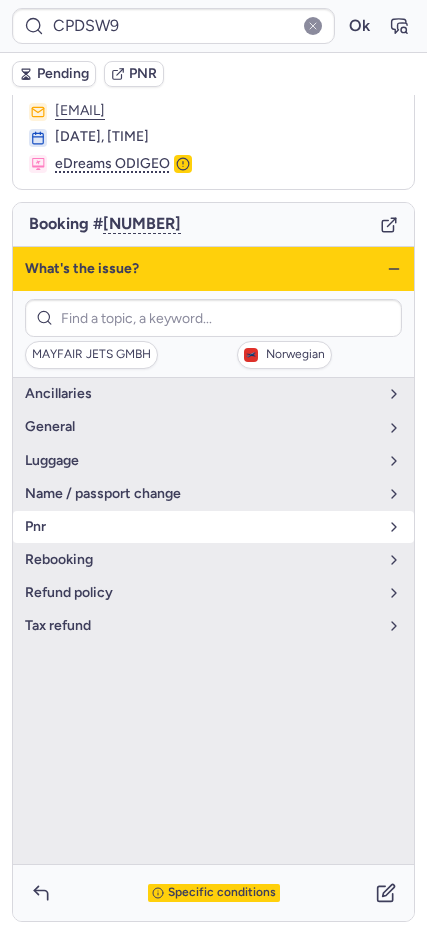 click on "pnr" at bounding box center [213, 527] 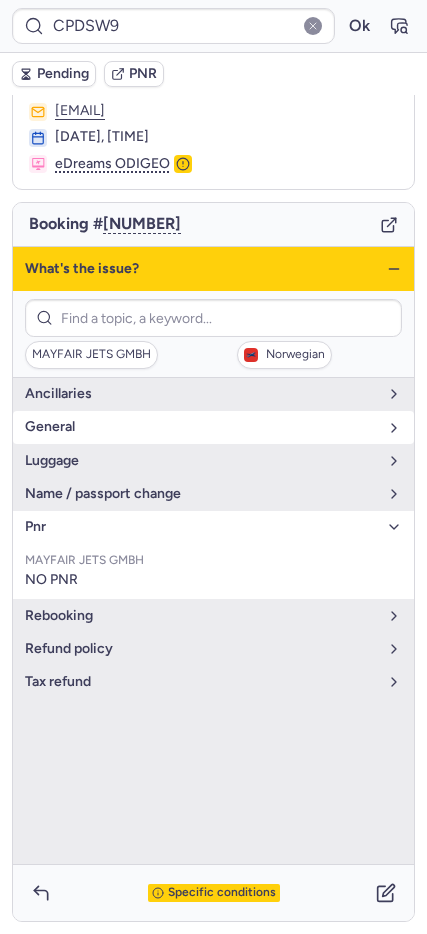 click on "general" at bounding box center (201, 427) 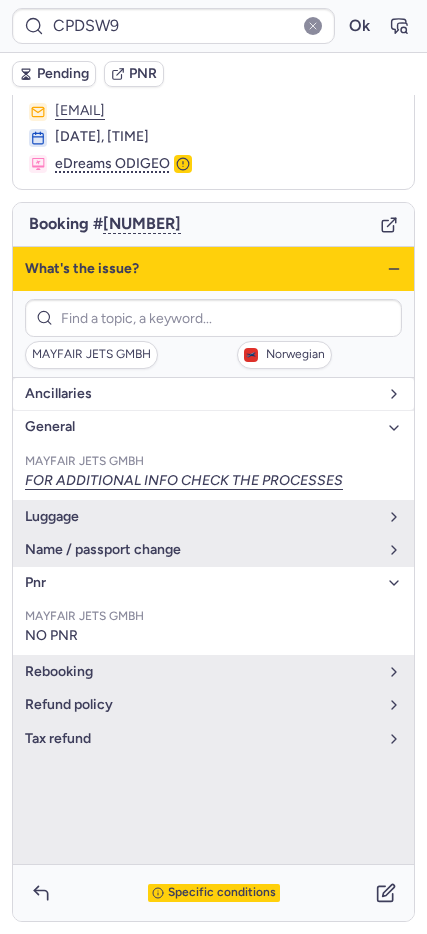 click on "Ancillaries" at bounding box center (201, 394) 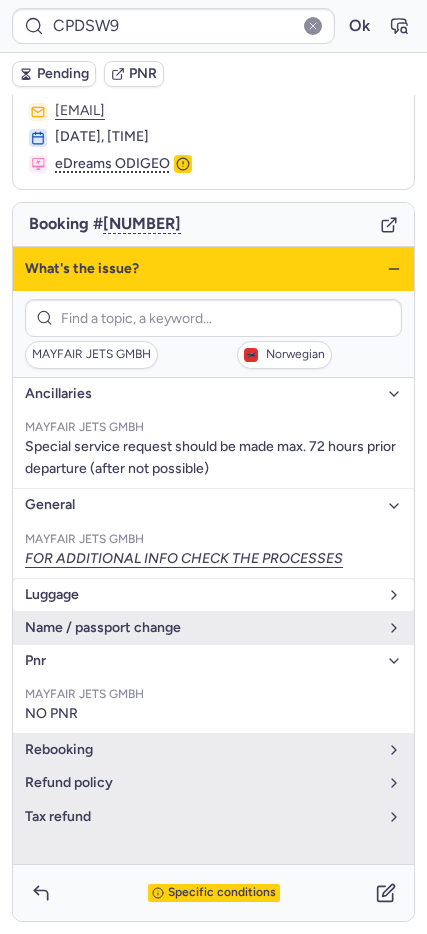 drag, startPoint x: 95, startPoint y: 598, endPoint x: 105, endPoint y: 596, distance: 10.198039 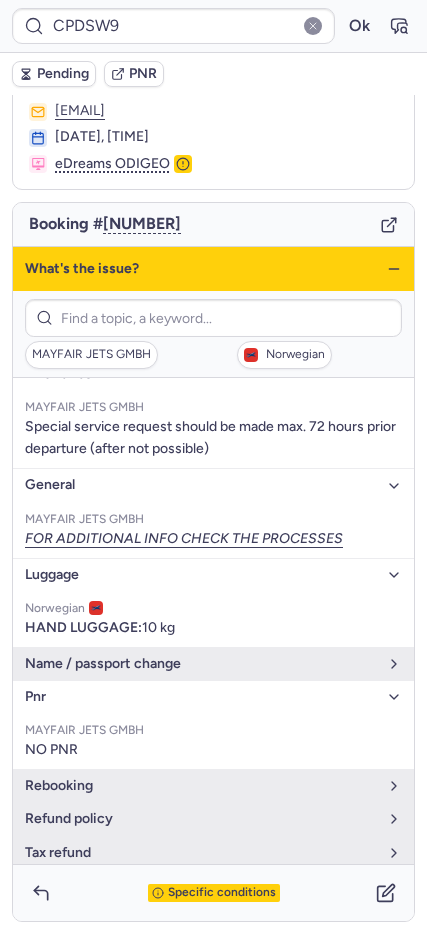 scroll, scrollTop: 25, scrollLeft: 0, axis: vertical 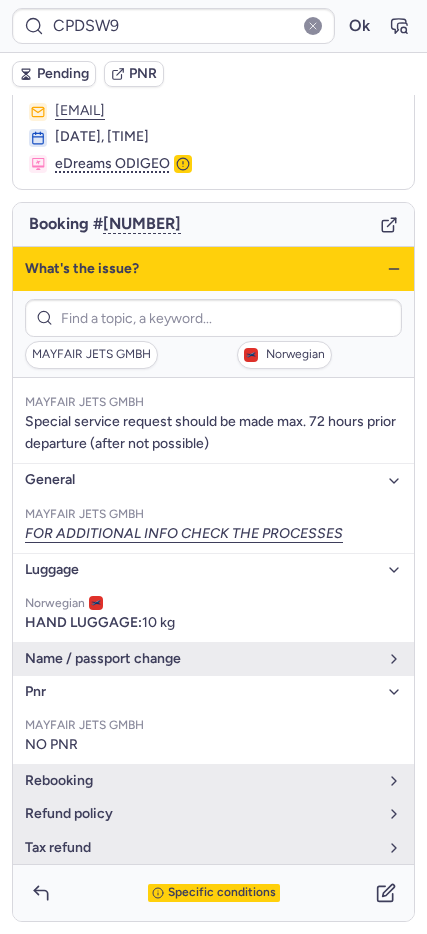 click 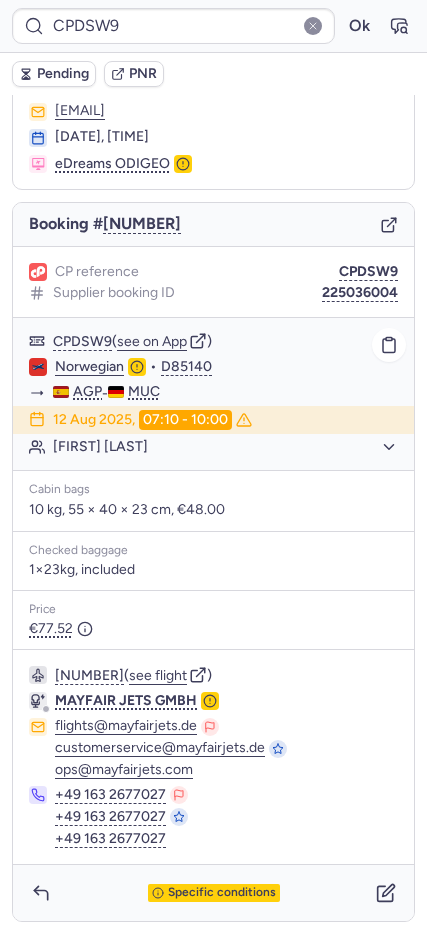 click on "Nina REHM" 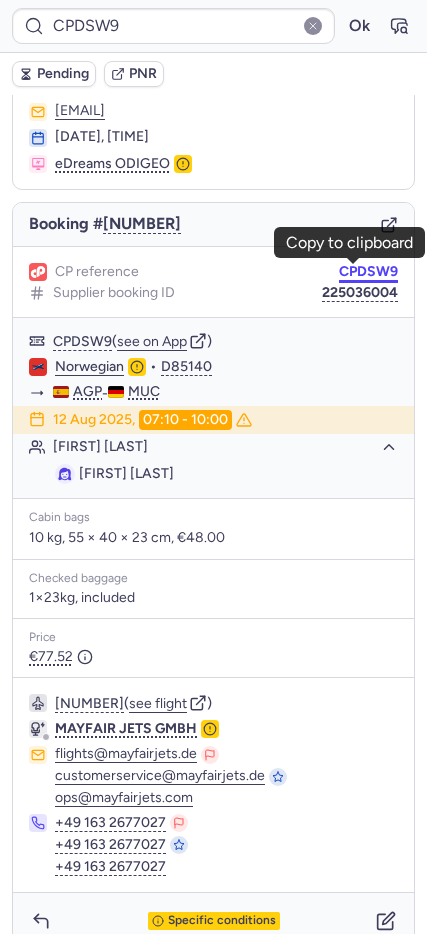 click on "CPDSW9" at bounding box center [368, 272] 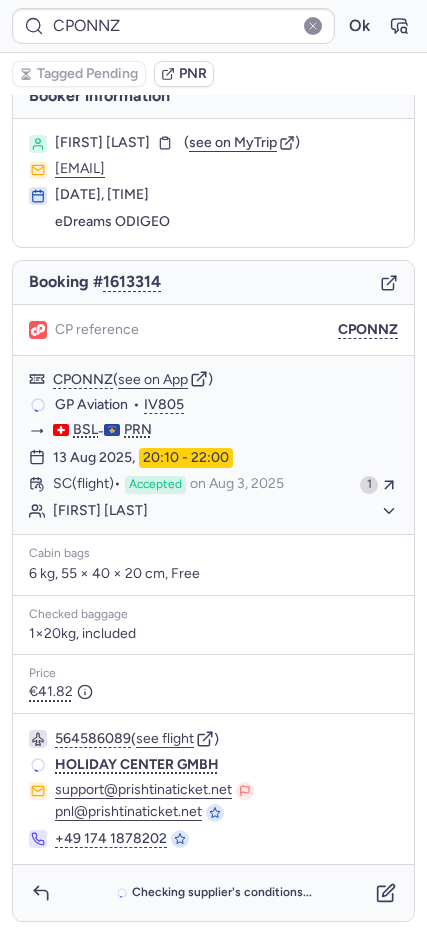 scroll, scrollTop: 20, scrollLeft: 0, axis: vertical 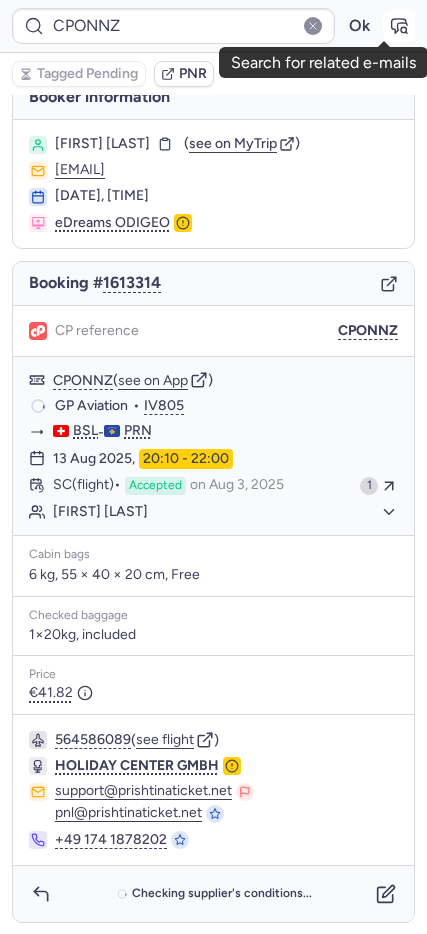 click 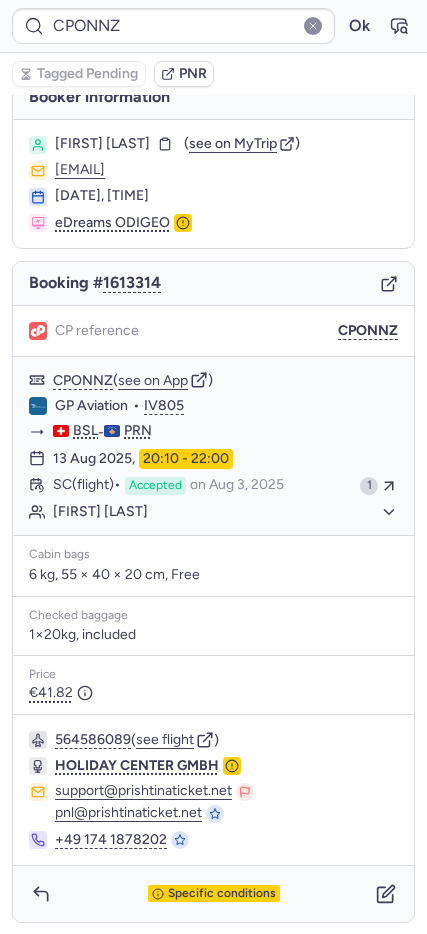 type on "CPOC9B" 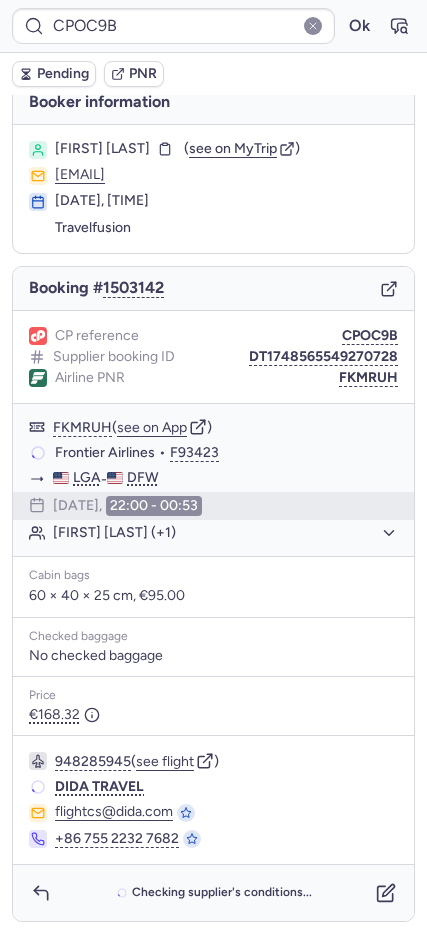 scroll, scrollTop: 14, scrollLeft: 0, axis: vertical 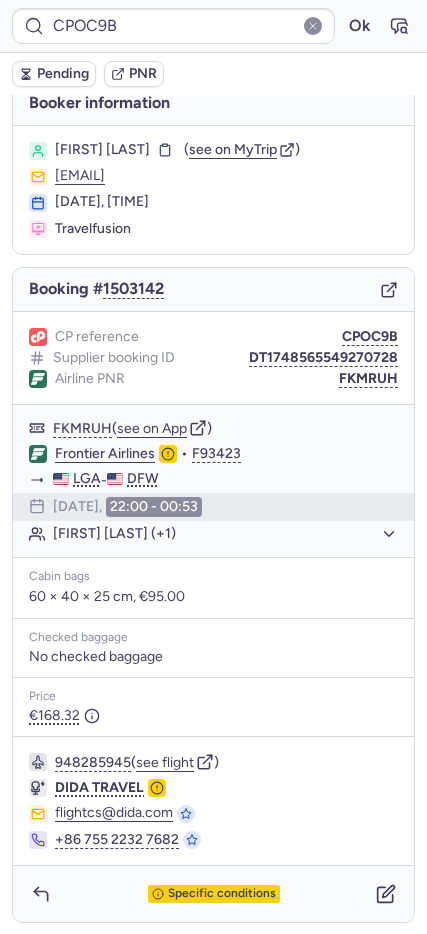 click 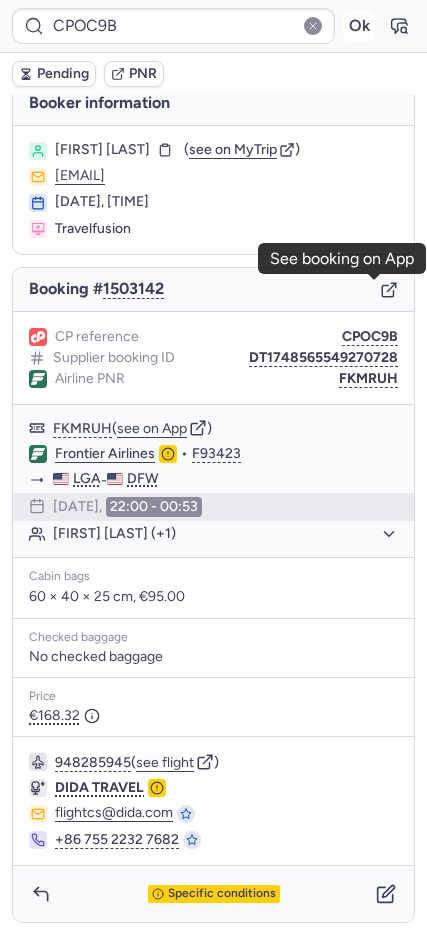 click on "Ok" at bounding box center (359, 26) 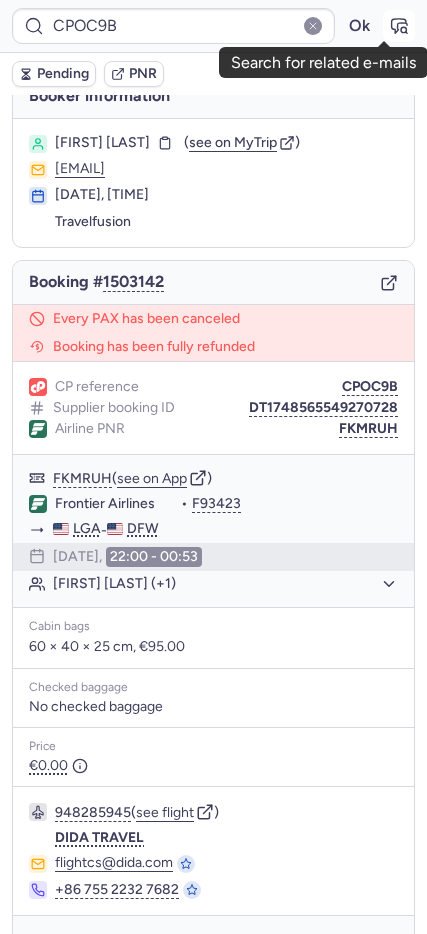 scroll, scrollTop: 14, scrollLeft: 0, axis: vertical 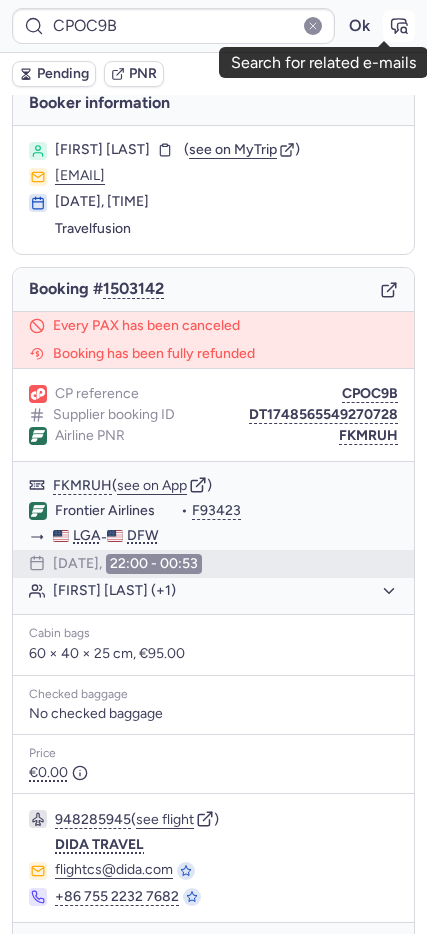 click 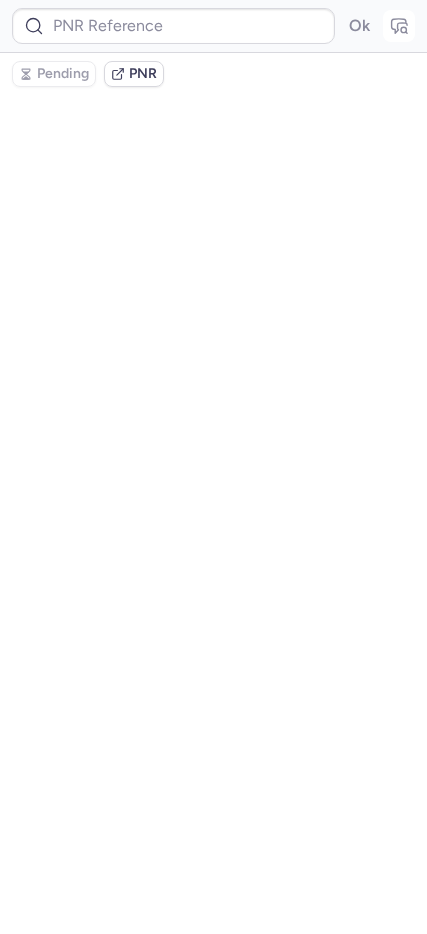 type on "CPOC9B" 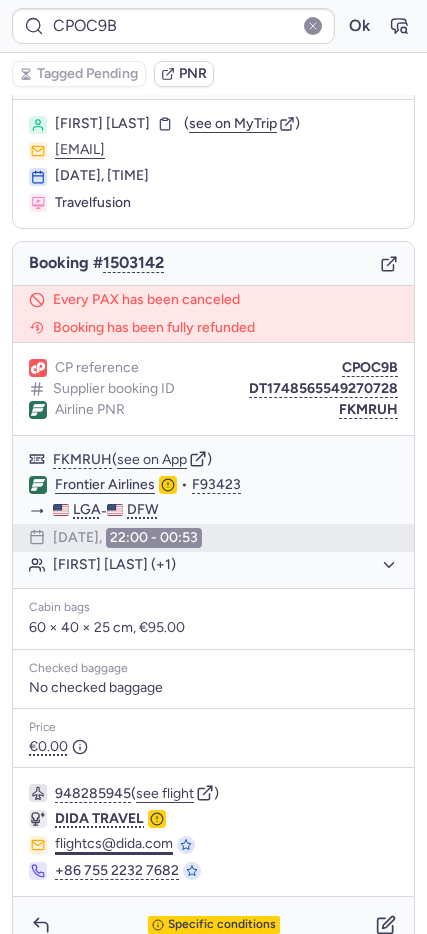 scroll, scrollTop: 72, scrollLeft: 0, axis: vertical 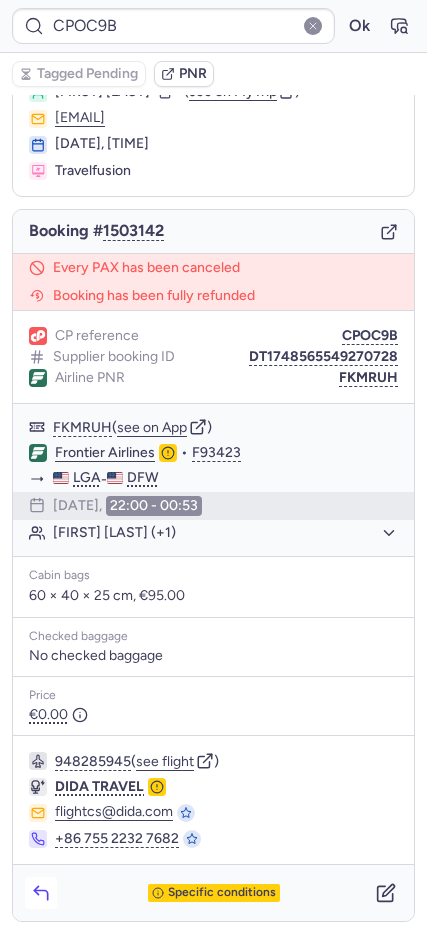 click 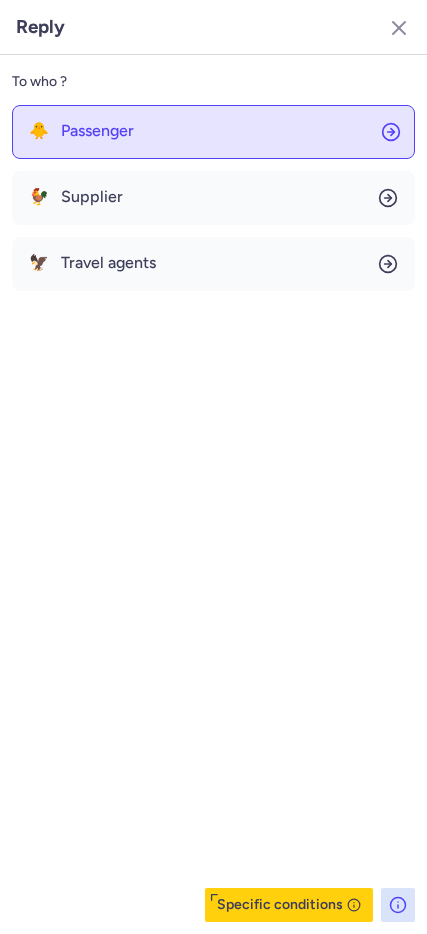 click on "Passenger" at bounding box center (97, 131) 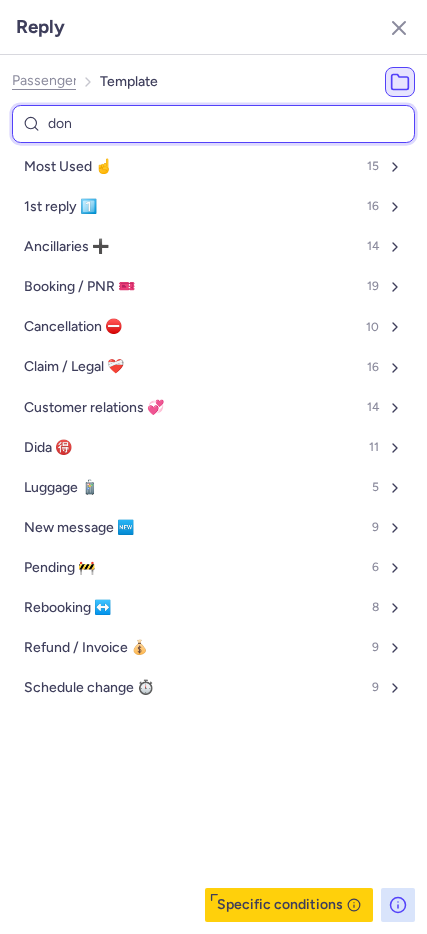 type on "done" 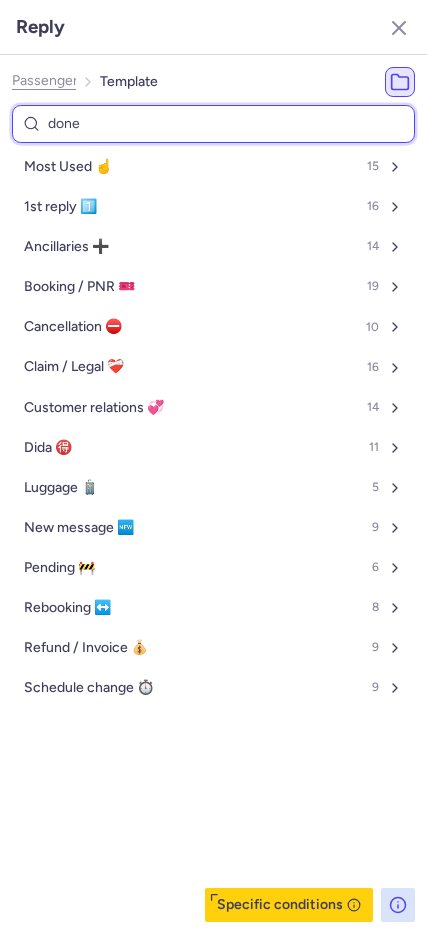 select on "en" 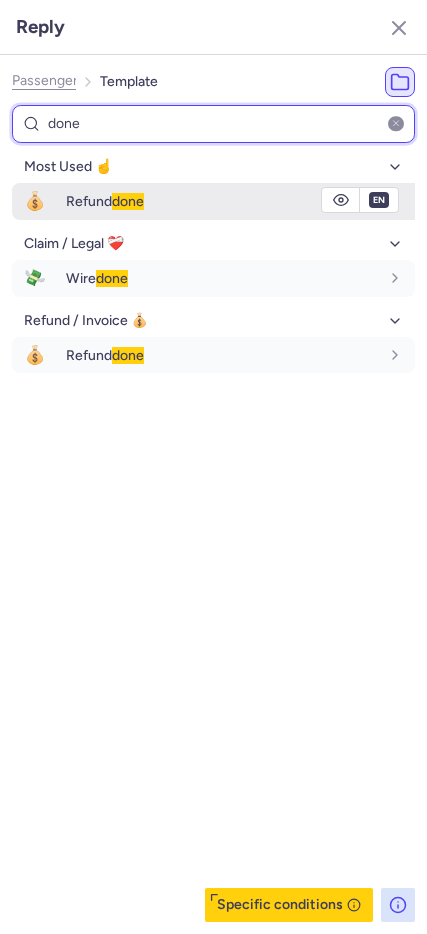 type on "done" 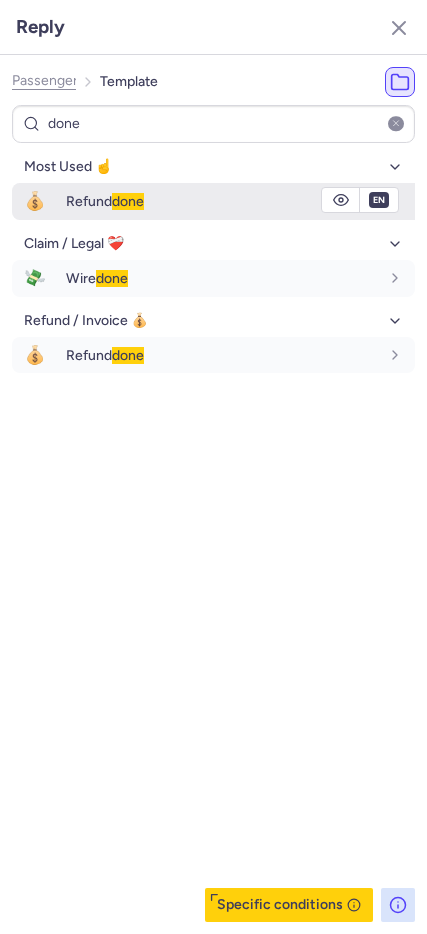 click on "Refund  done" at bounding box center (105, 201) 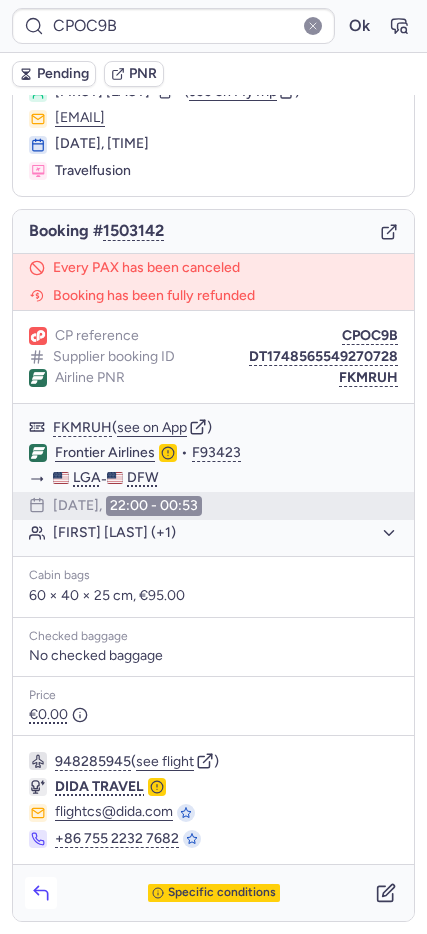 click 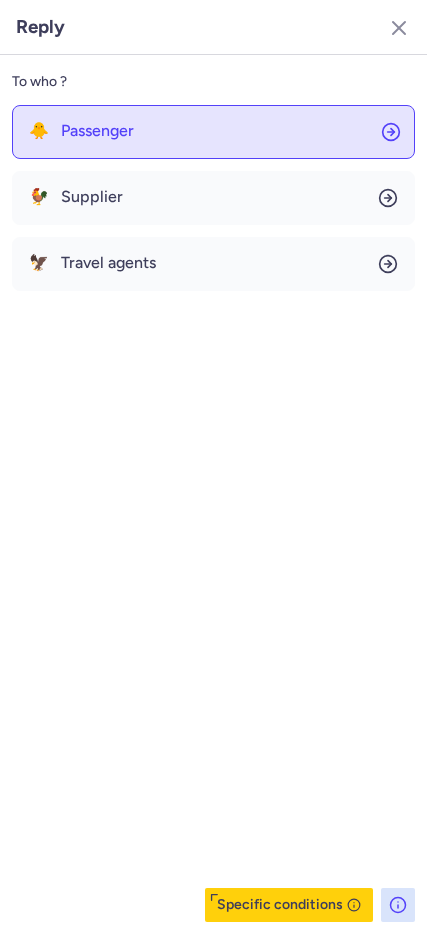click on "Passenger" at bounding box center (97, 131) 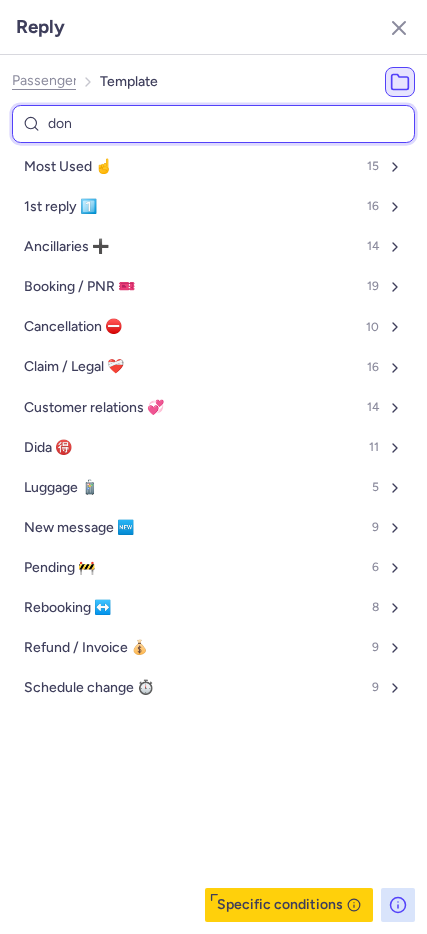 type on "done" 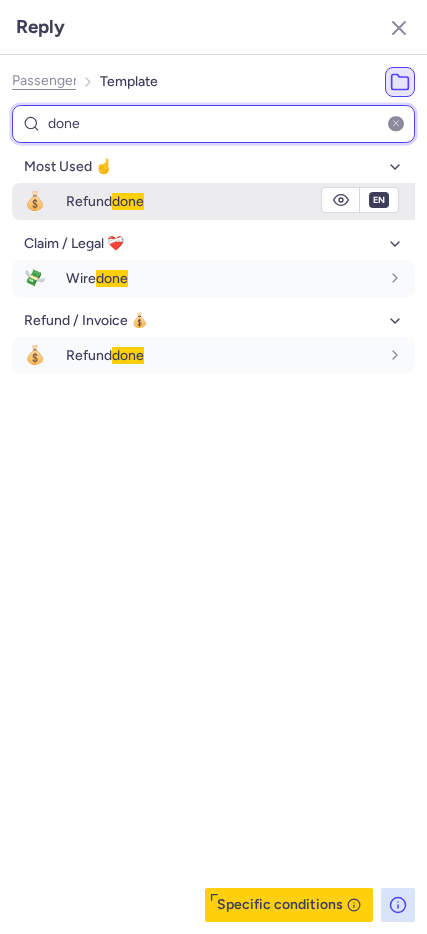 type on "done" 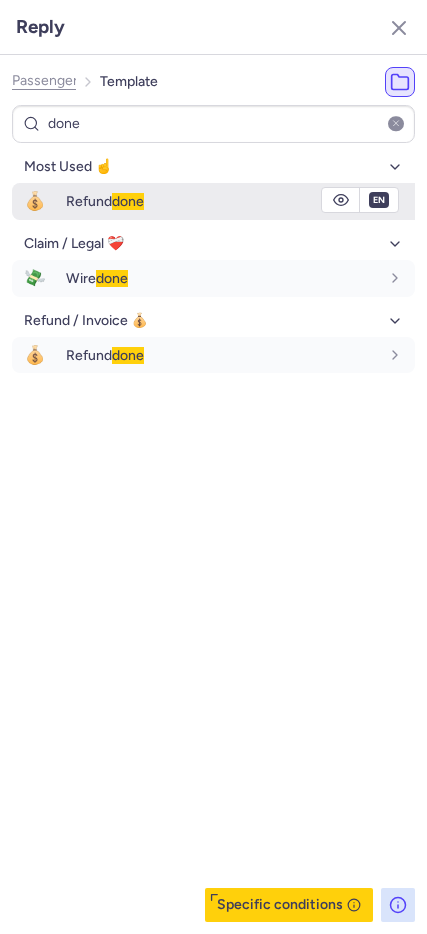 click on "Refund  done" at bounding box center (105, 201) 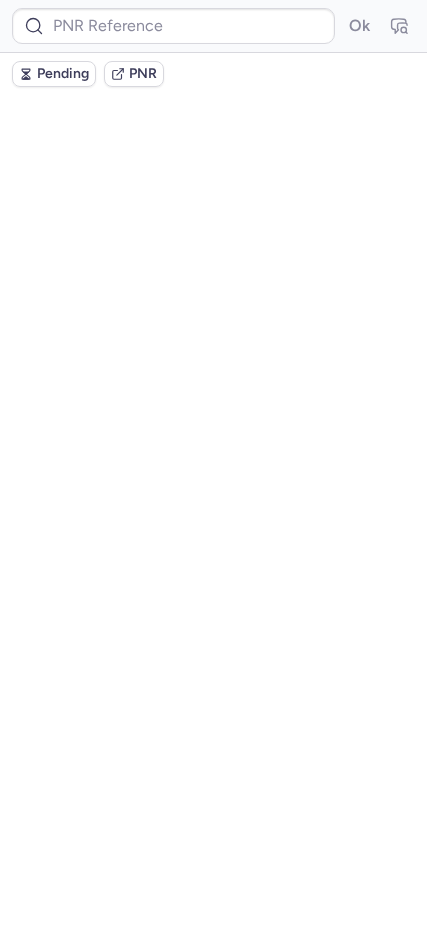 scroll, scrollTop: 0, scrollLeft: 0, axis: both 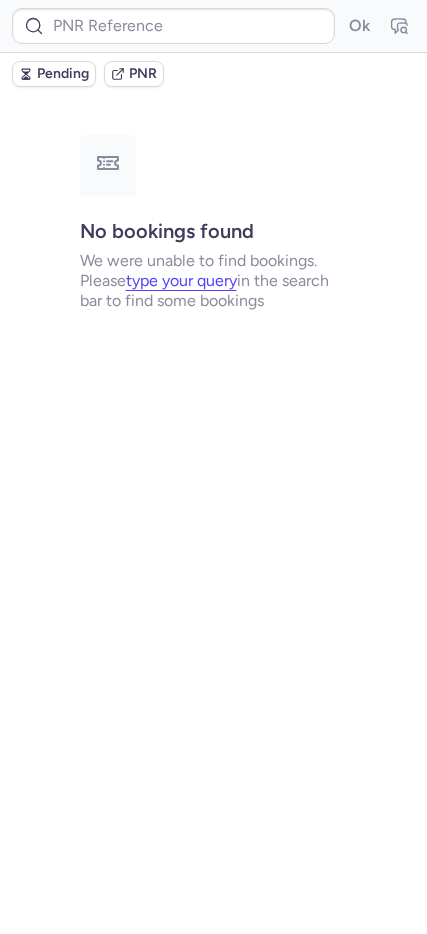 type on "CPZKKR" 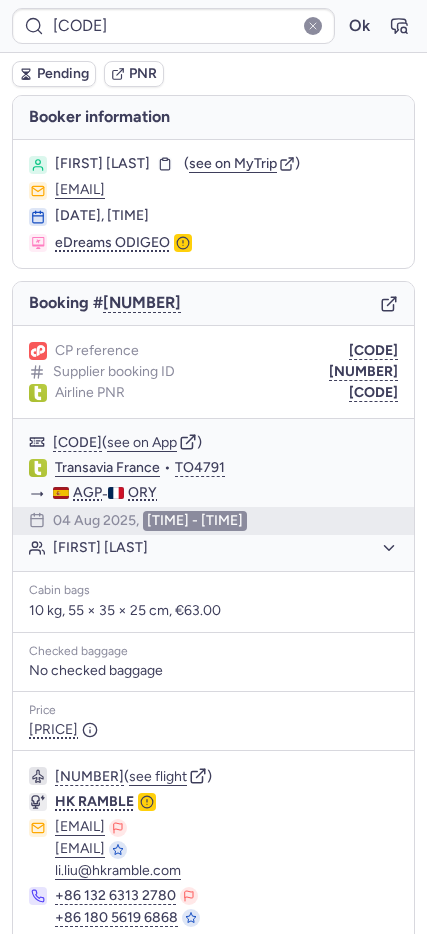 scroll, scrollTop: 79, scrollLeft: 0, axis: vertical 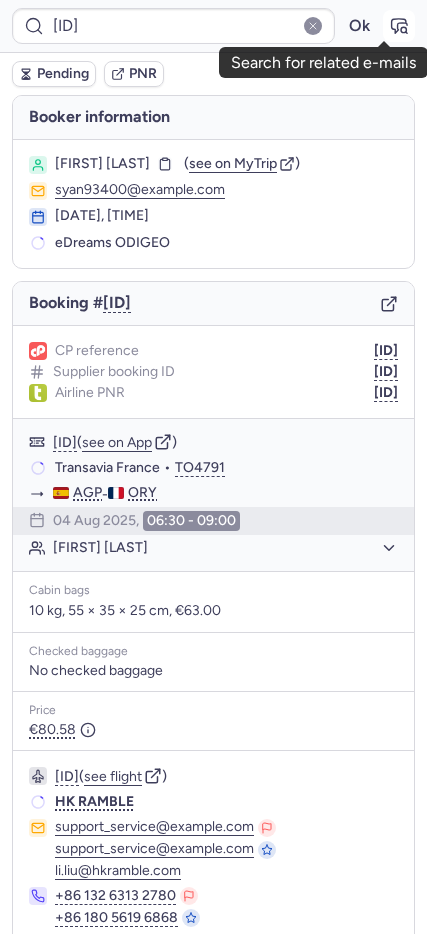 click 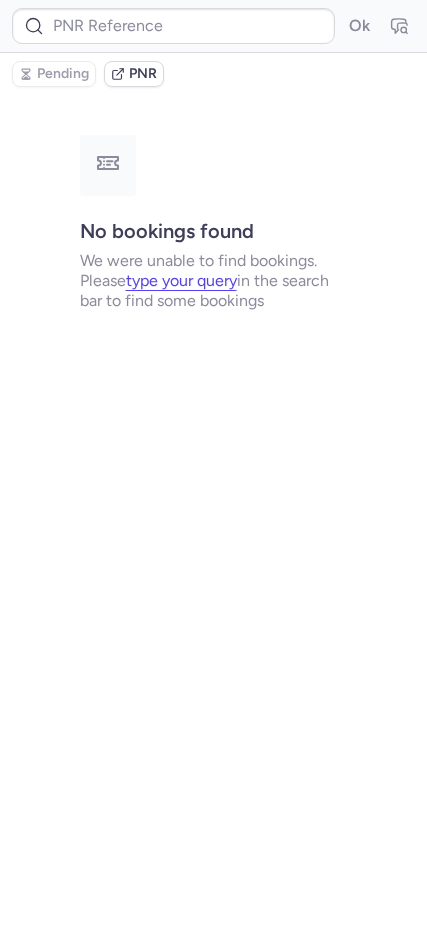 type on "[ID]" 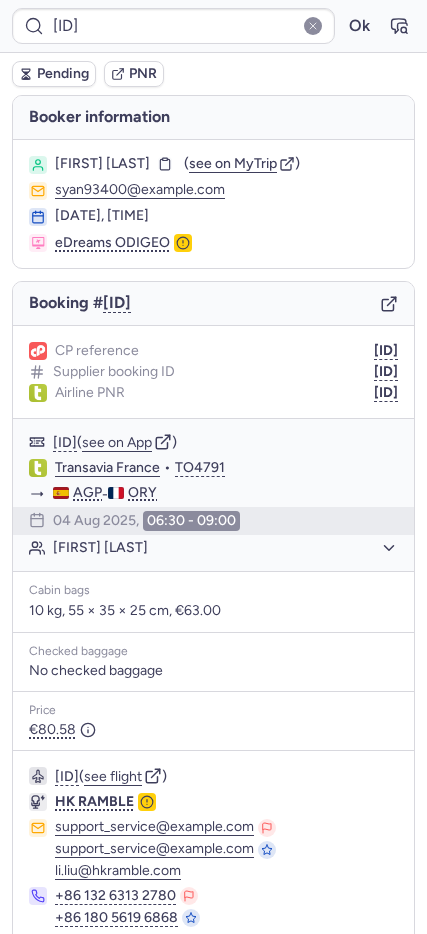 click on "Pending" at bounding box center (63, 74) 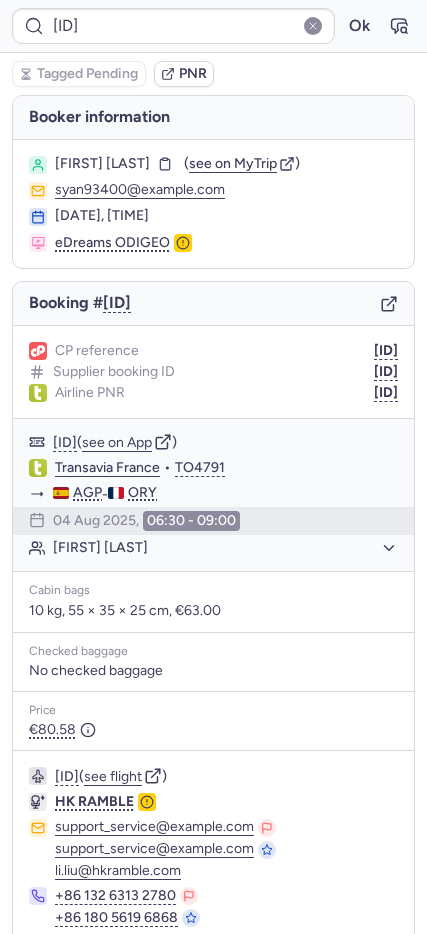 scroll, scrollTop: 79, scrollLeft: 0, axis: vertical 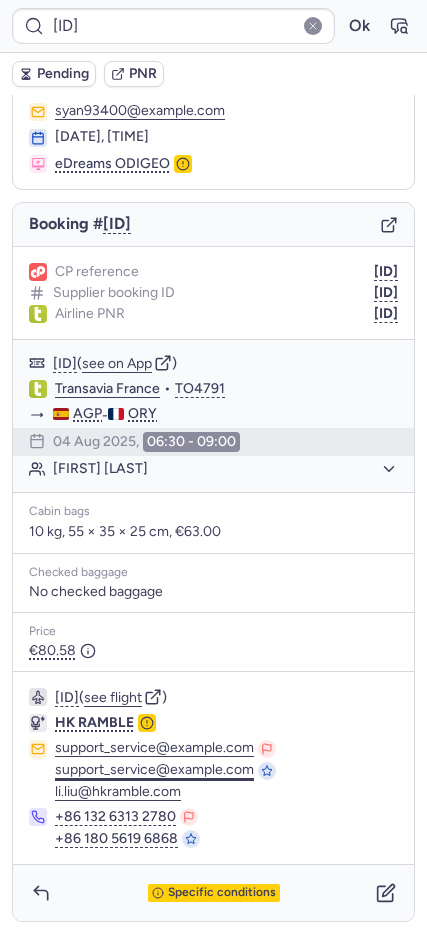 drag, startPoint x: 55, startPoint y: 771, endPoint x: 226, endPoint y: 773, distance: 171.01169 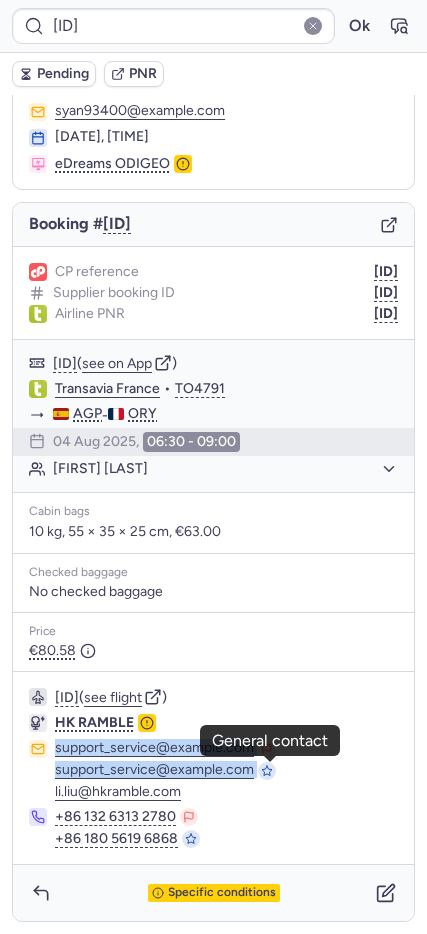 drag, startPoint x: 43, startPoint y: 765, endPoint x: 100, endPoint y: 767, distance: 57.035076 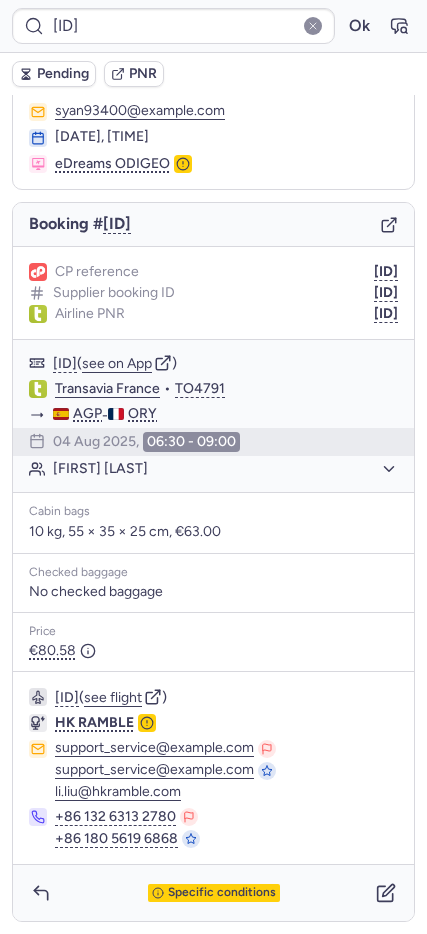 click on "[ID]  ( see flight )  HK RAMBLE [EMAIL] [EMAIL] [EMAIL] +86 [PHONE] +86 [PHONE]" at bounding box center [213, 768] 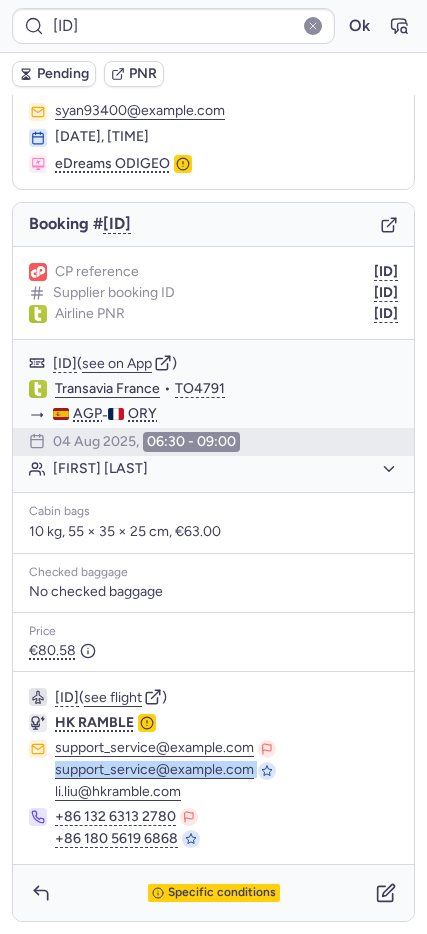 drag, startPoint x: 45, startPoint y: 769, endPoint x: 278, endPoint y: 764, distance: 233.05363 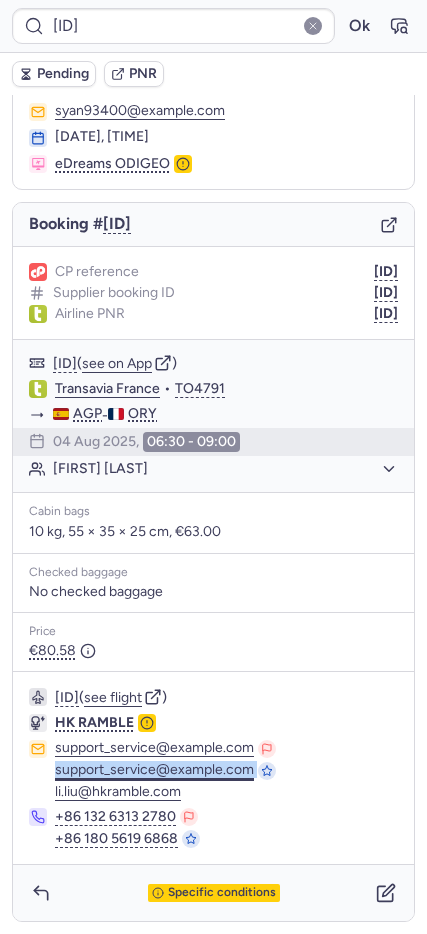 copy on "support_service@example.com" 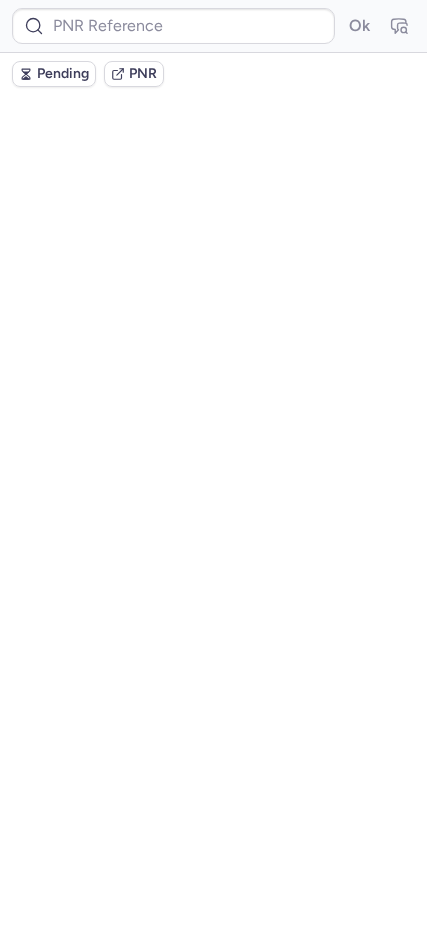 scroll, scrollTop: 0, scrollLeft: 0, axis: both 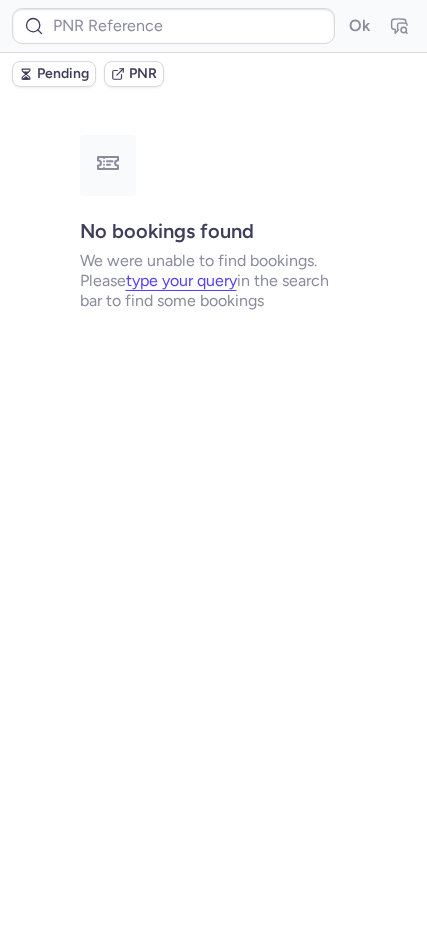 type on "[ID]" 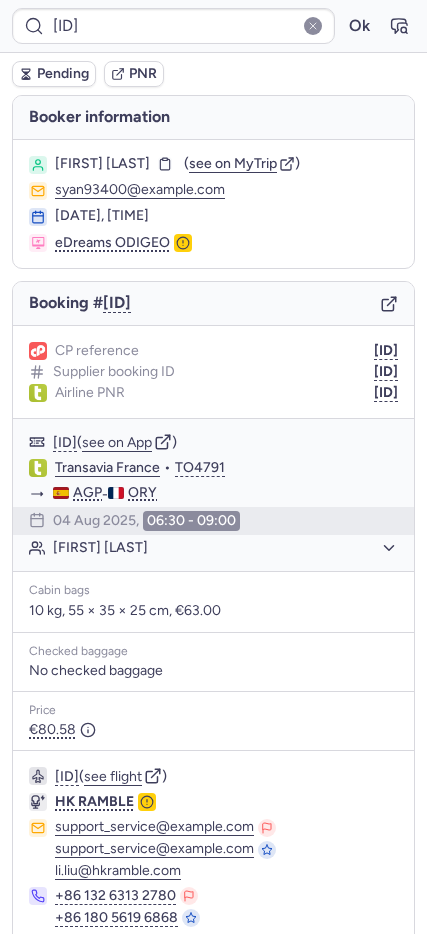 click on "Pending" at bounding box center [63, 74] 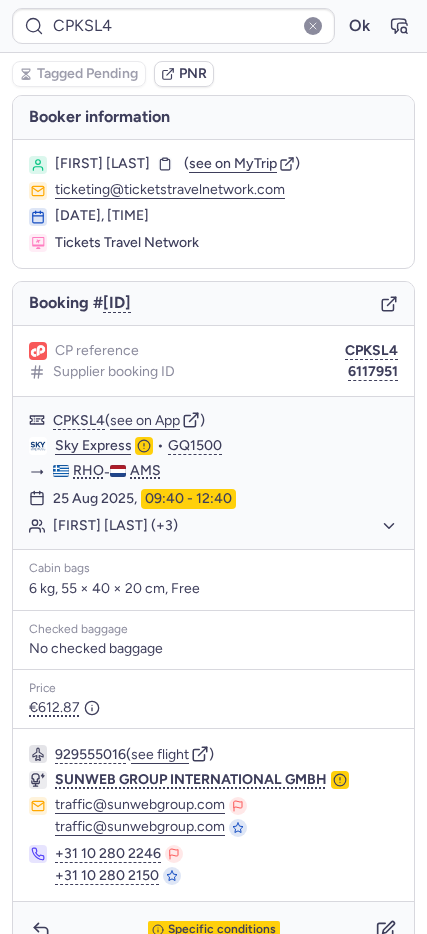 type on "CPDSW9" 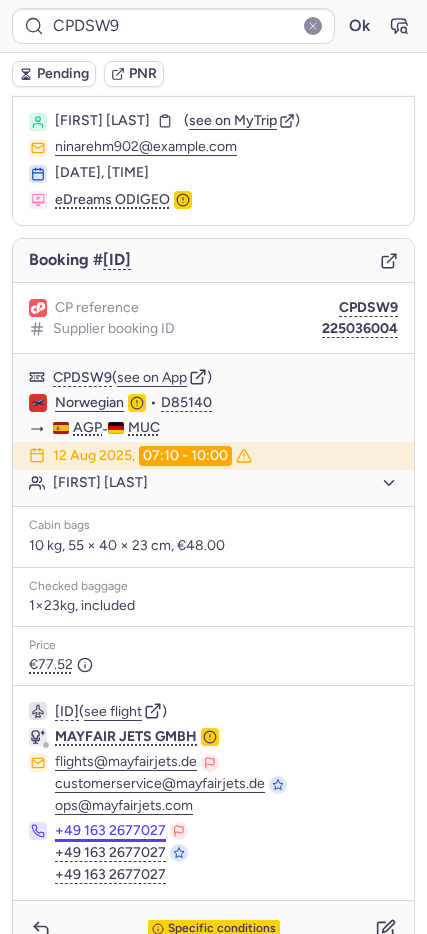 scroll, scrollTop: 79, scrollLeft: 0, axis: vertical 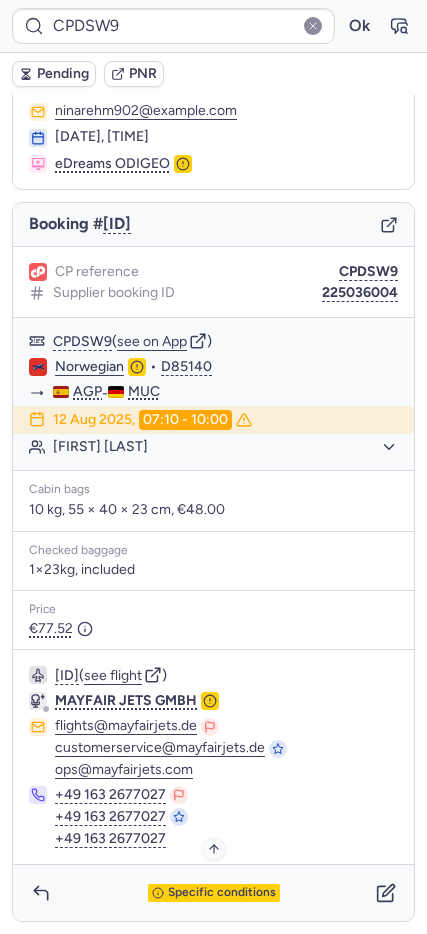 click on "Specific conditions" at bounding box center [214, 893] 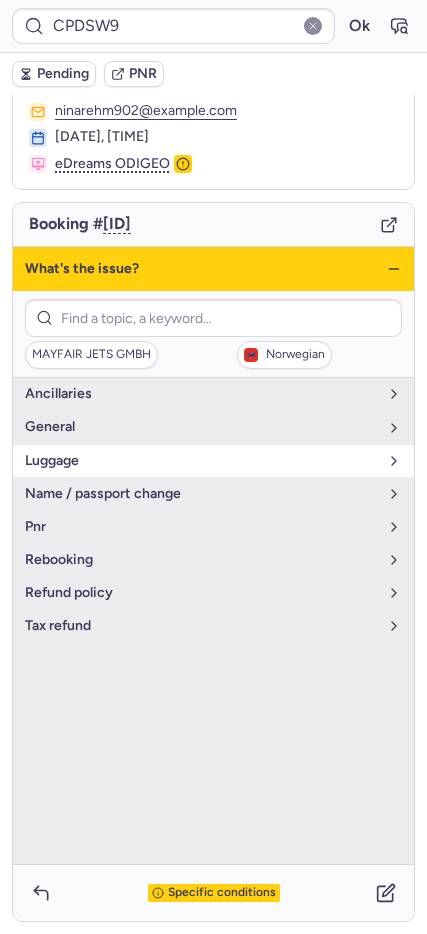 drag, startPoint x: 76, startPoint y: 530, endPoint x: 332, endPoint y: 463, distance: 264.62238 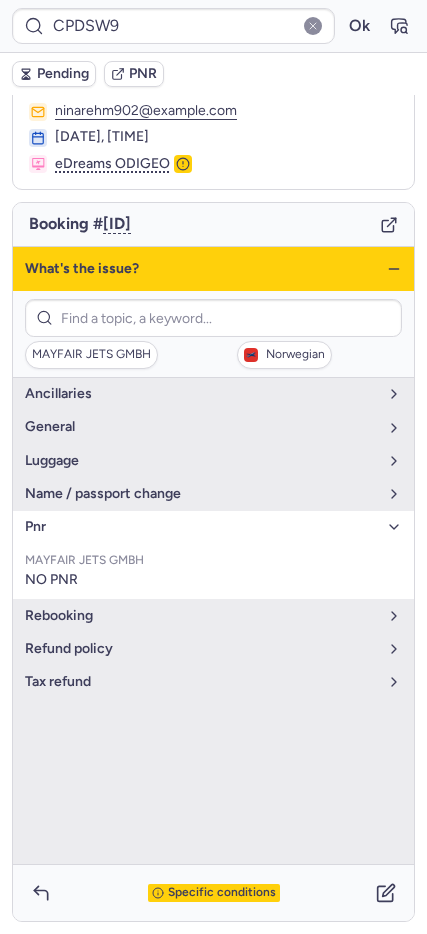 click 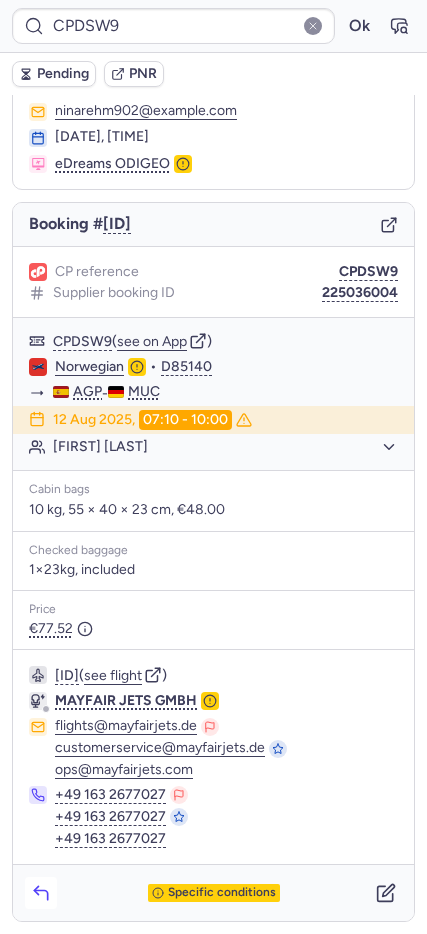 click 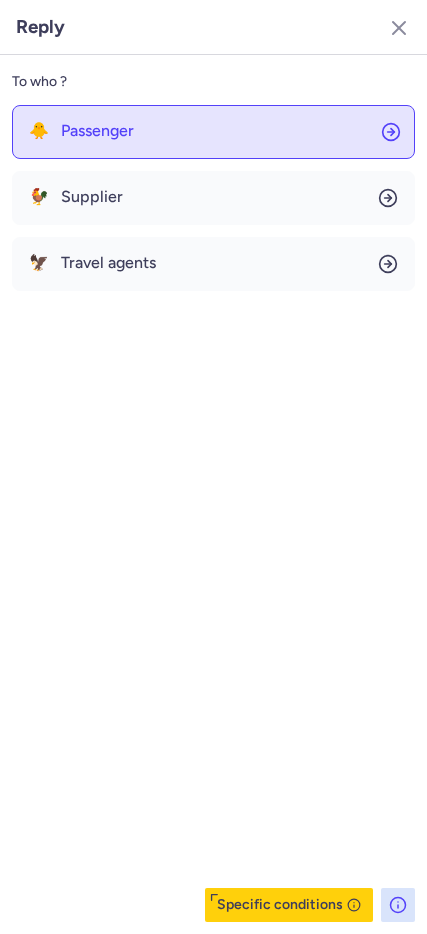 click on "Passenger" at bounding box center (97, 131) 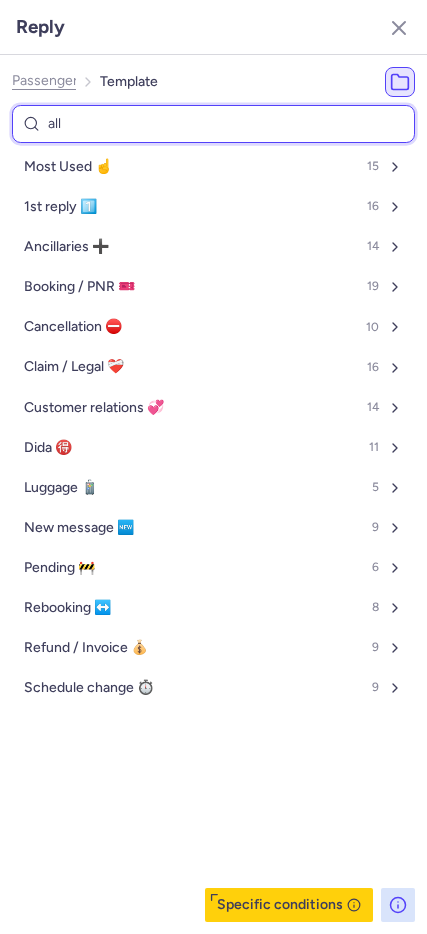 type on "allo" 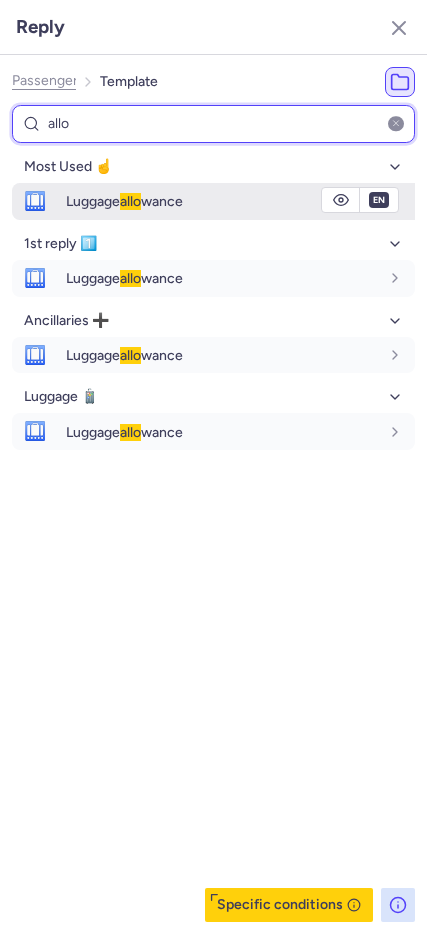type on "allo" 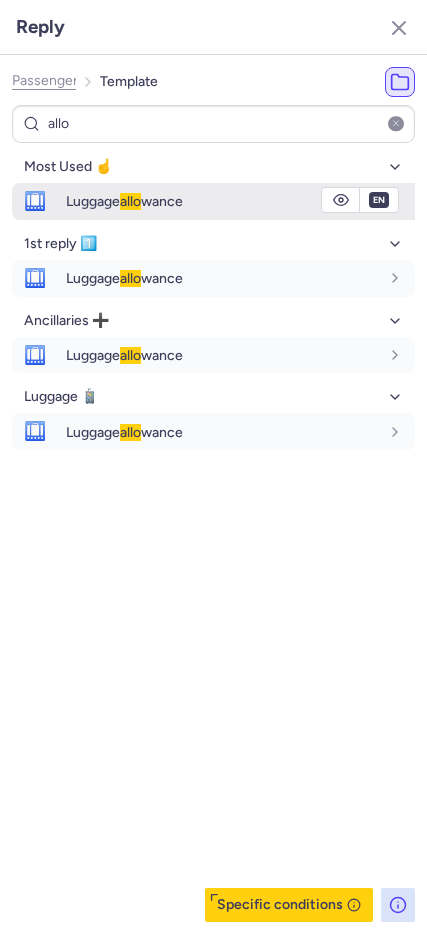 click on "Luggage  allo wance" at bounding box center (124, 201) 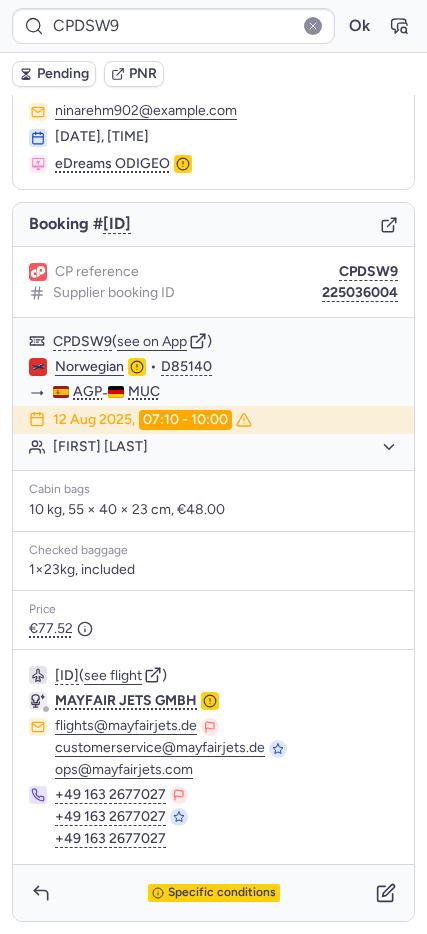 click 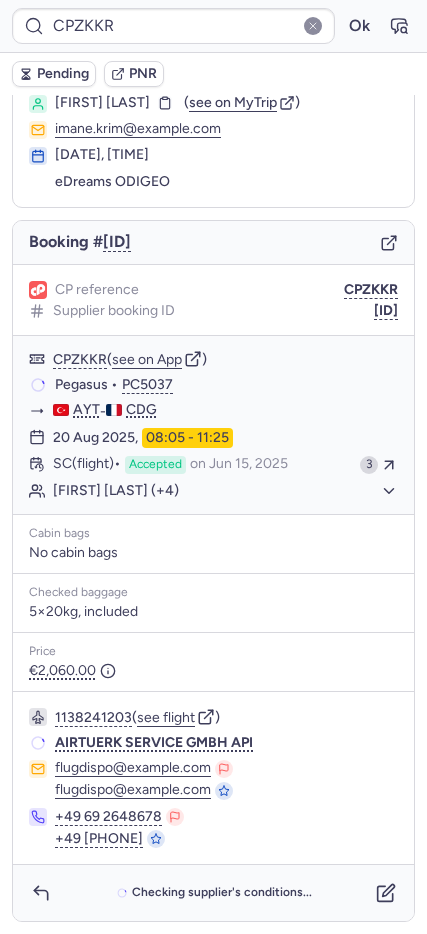 scroll, scrollTop: 60, scrollLeft: 0, axis: vertical 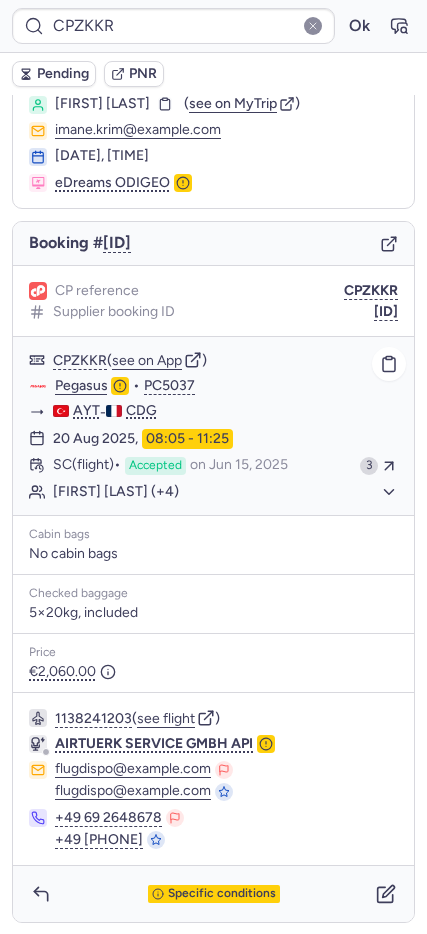 click on "[FIRST] [LAST] (+4)" 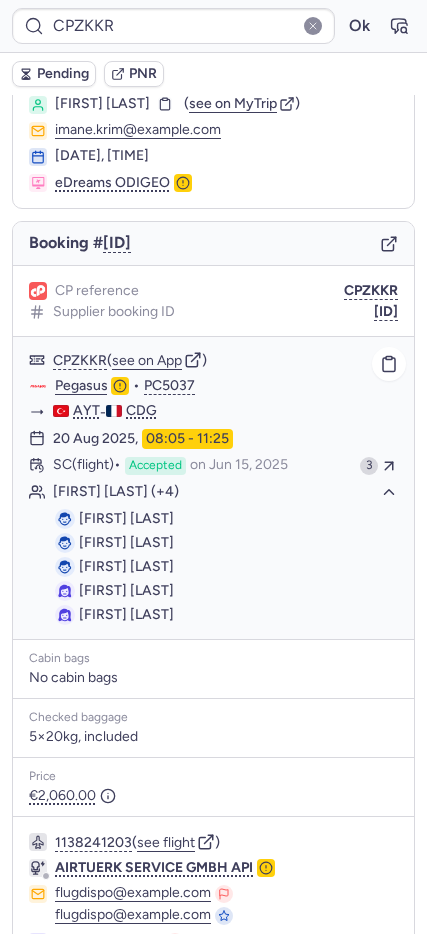 click on "[FIRST] [LAST]" at bounding box center (126, 614) 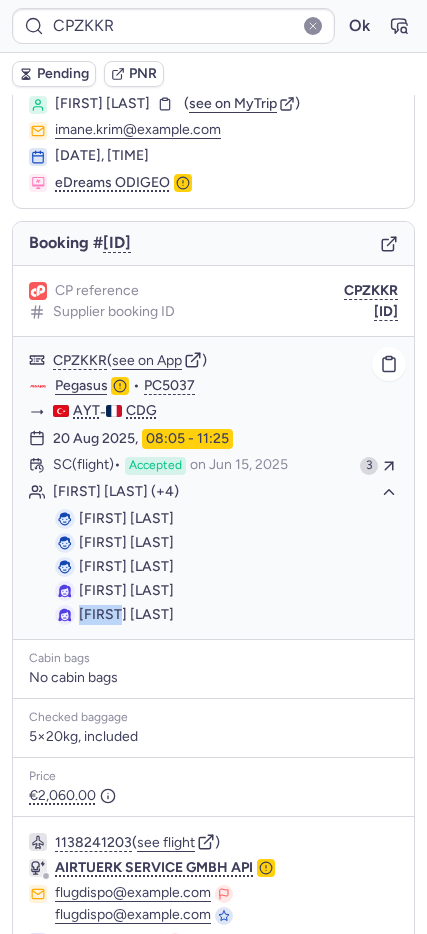 click on "[FIRST] [LAST]" at bounding box center [126, 614] 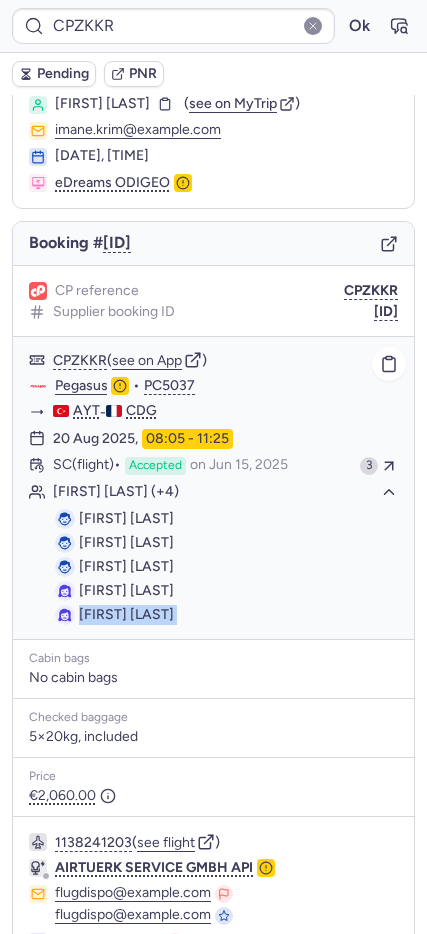click on "[FIRST] [LAST]" at bounding box center (126, 614) 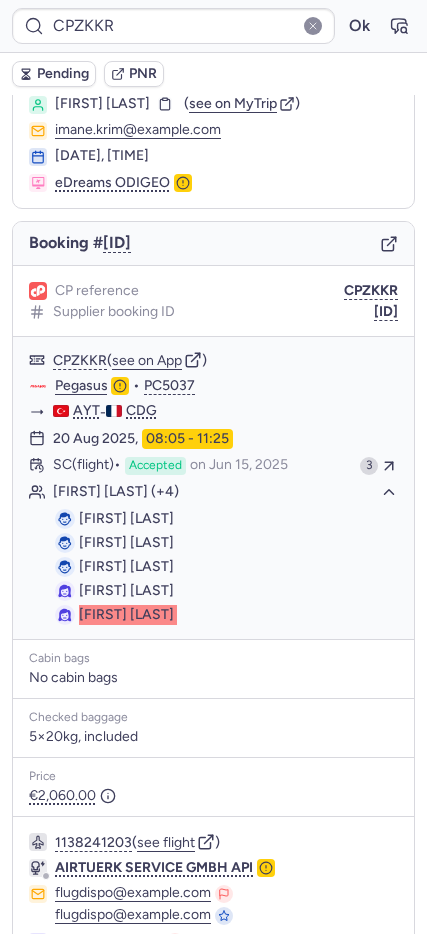 type on "[ID]" 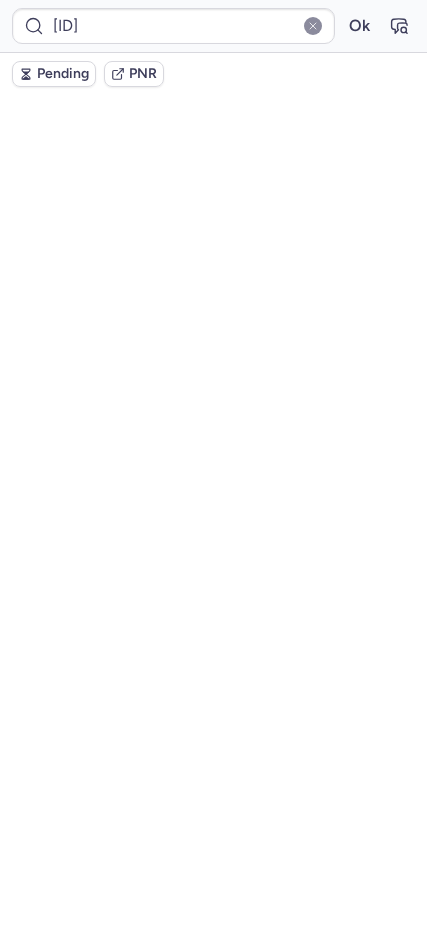 scroll, scrollTop: 0, scrollLeft: 0, axis: both 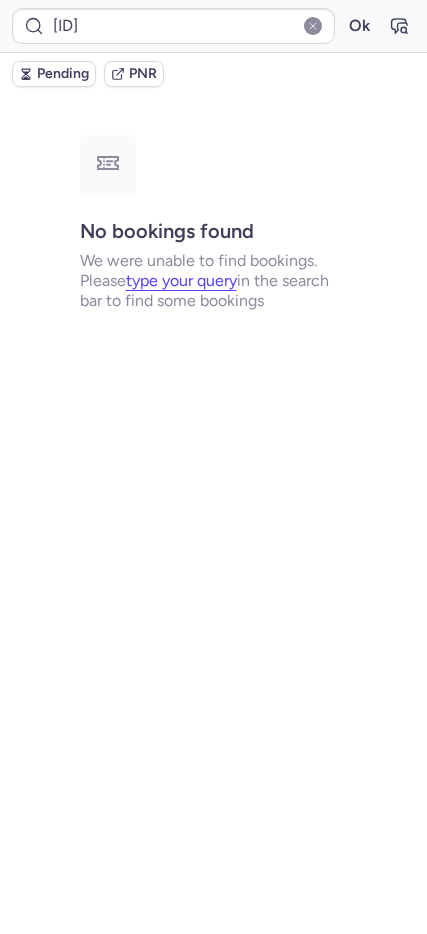 type 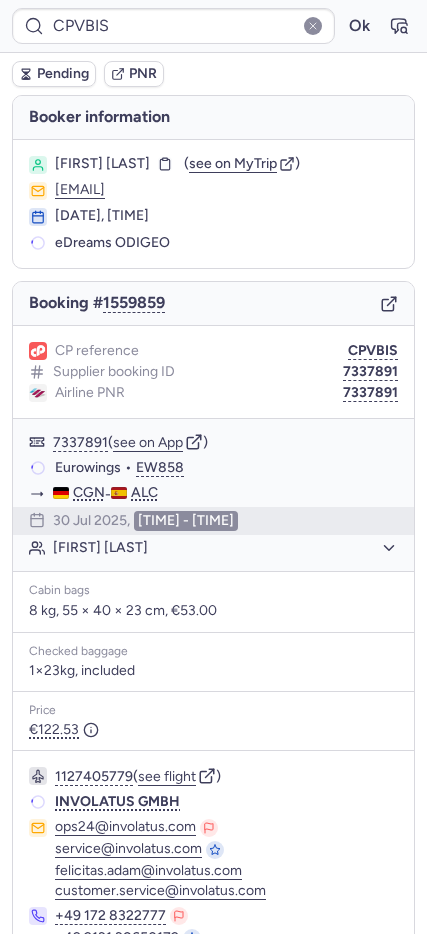 scroll, scrollTop: 0, scrollLeft: 0, axis: both 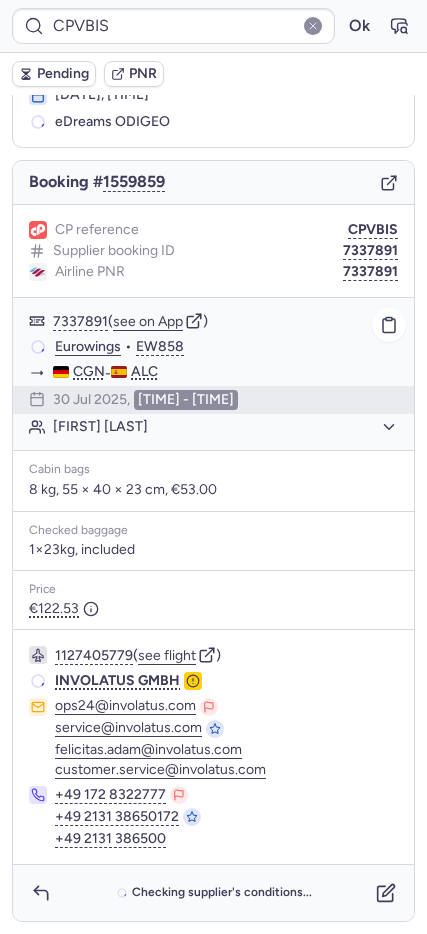 click on "[FIRST] [LAST]" 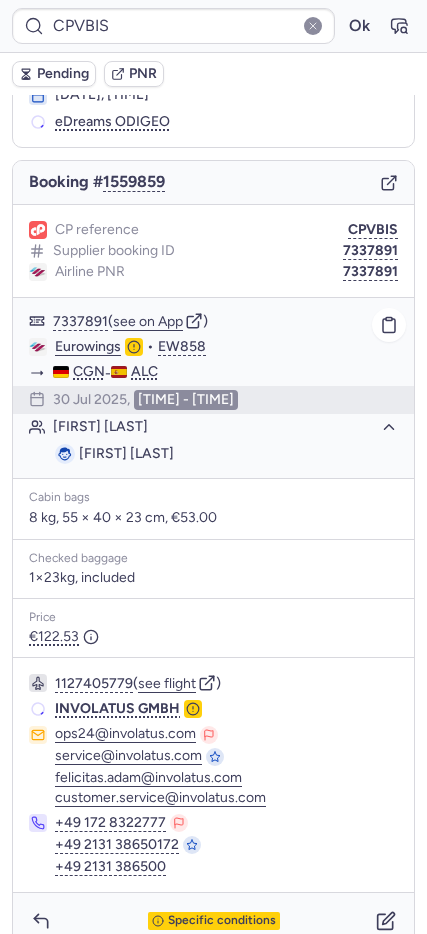 click on "[FIRST] [LAST]" at bounding box center [126, 453] 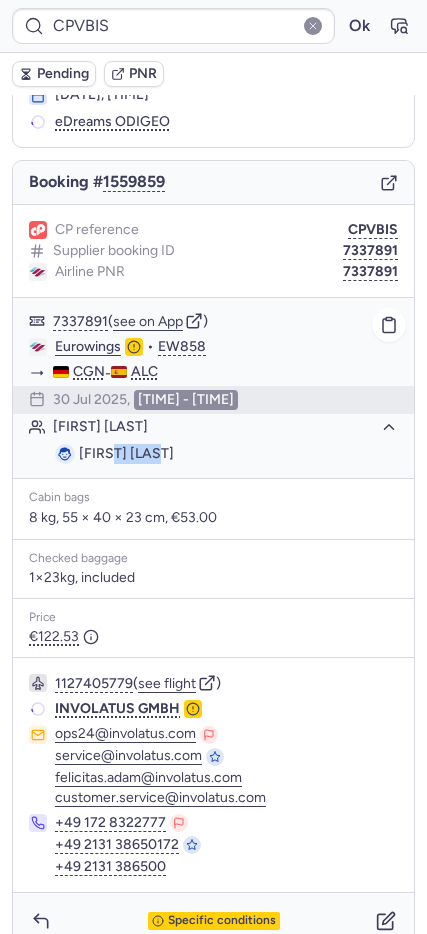 click on "[FIRST] [LAST]" at bounding box center [126, 453] 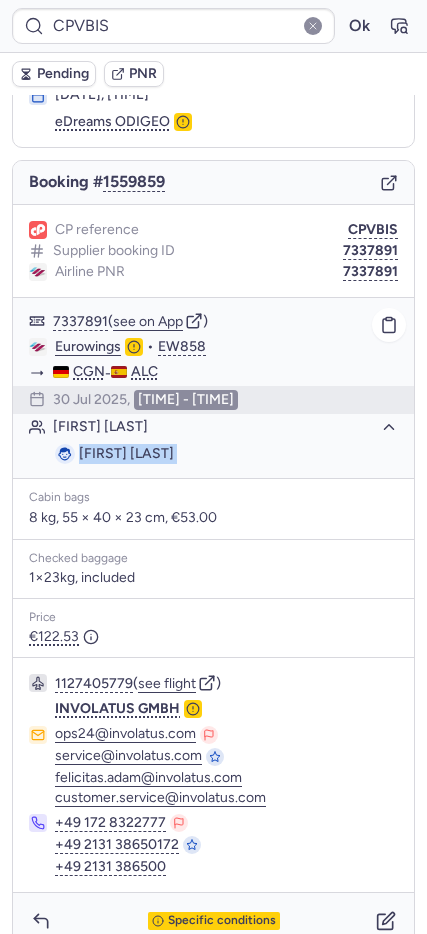 click on "[FIRST] [LAST]" at bounding box center (126, 453) 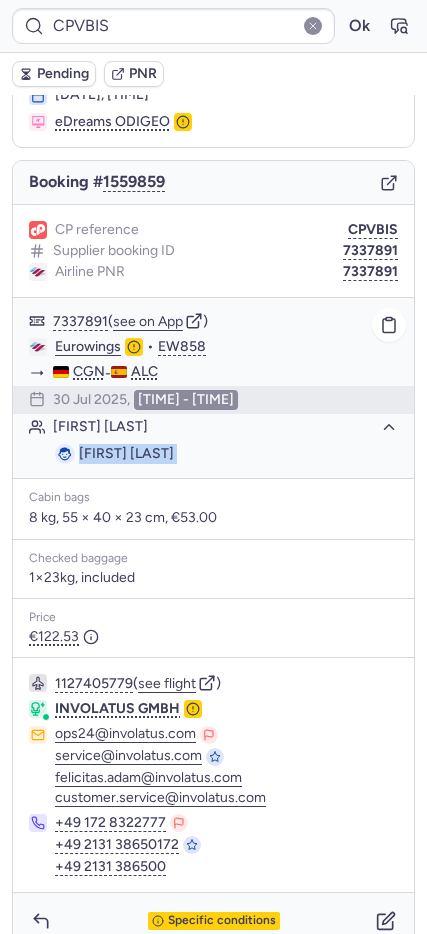 copy on "[FIRST] [LAST]" 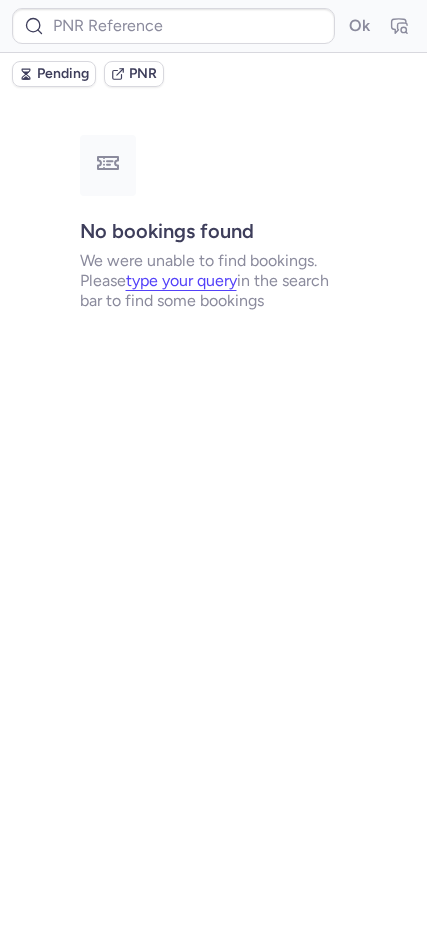 scroll, scrollTop: 0, scrollLeft: 0, axis: both 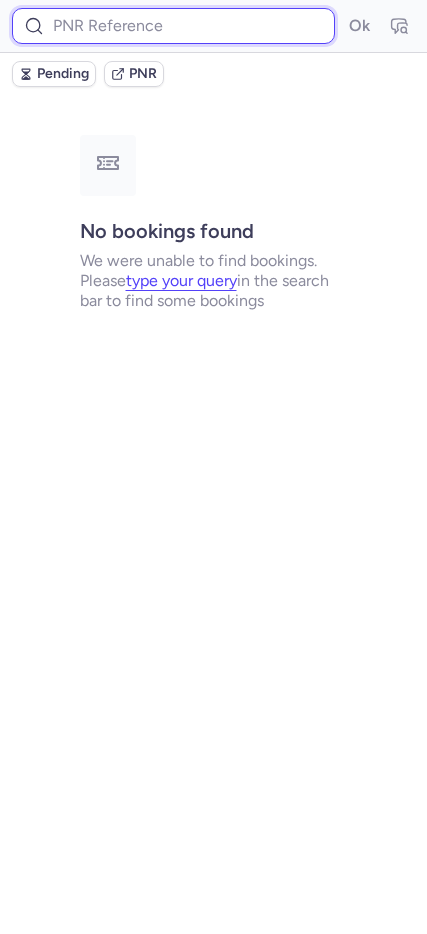 click at bounding box center (173, 26) 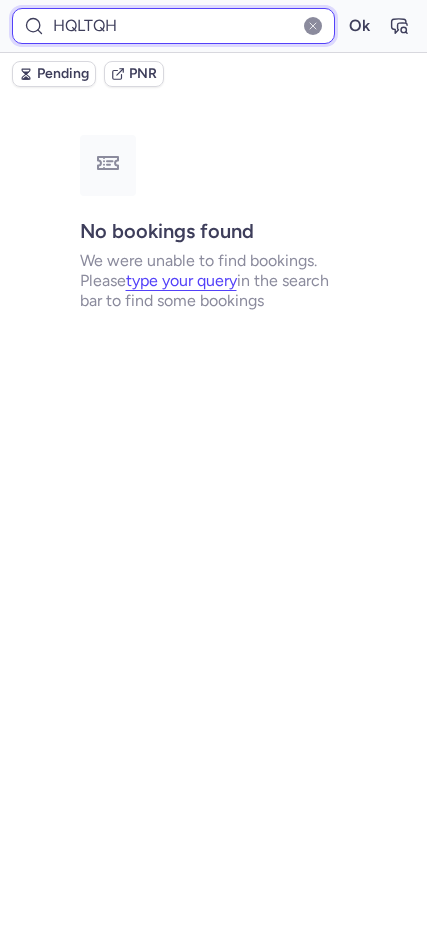 click on "Ok" at bounding box center [359, 26] 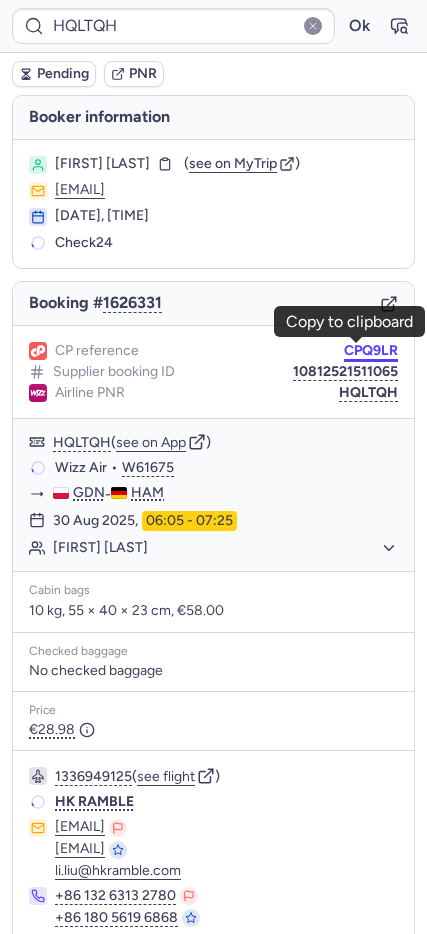 click on "CPQ9LR" at bounding box center [371, 351] 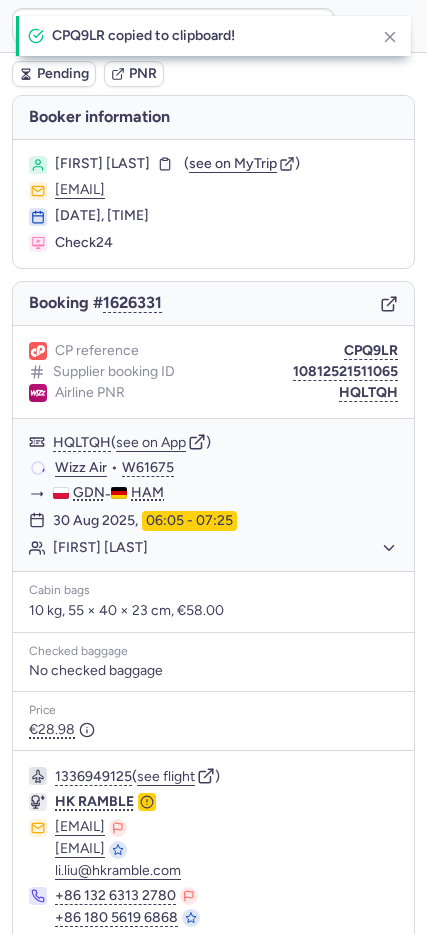 type on "CPQ9LR" 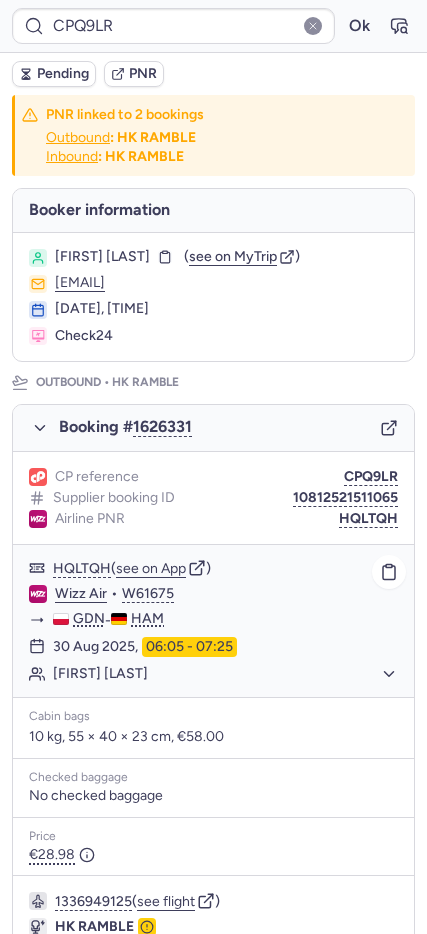 scroll, scrollTop: 817, scrollLeft: 0, axis: vertical 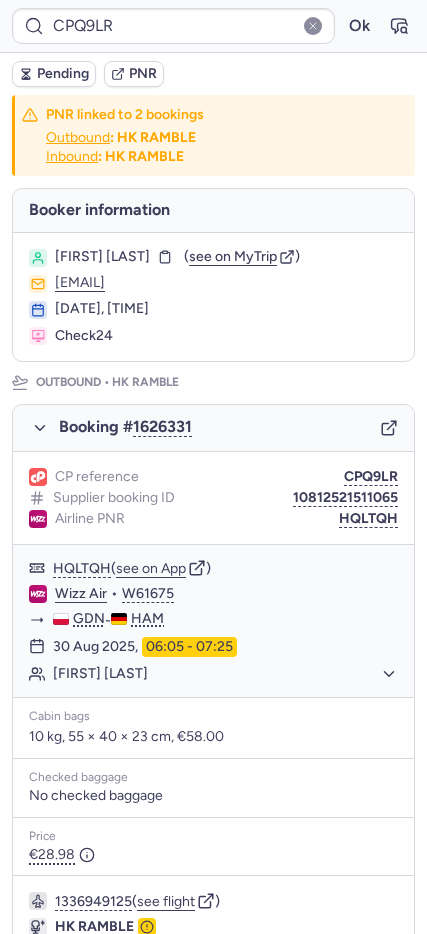 click on "CP reference CPQ9LR Supplier booking ID 10812521511065 Airline PNR HQLTQH" at bounding box center (213, 498) 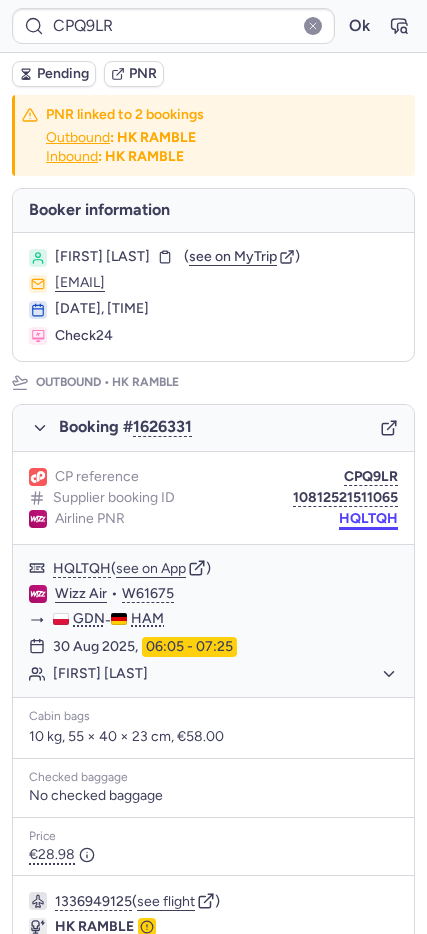 click on "HQLTQH" at bounding box center [368, 519] 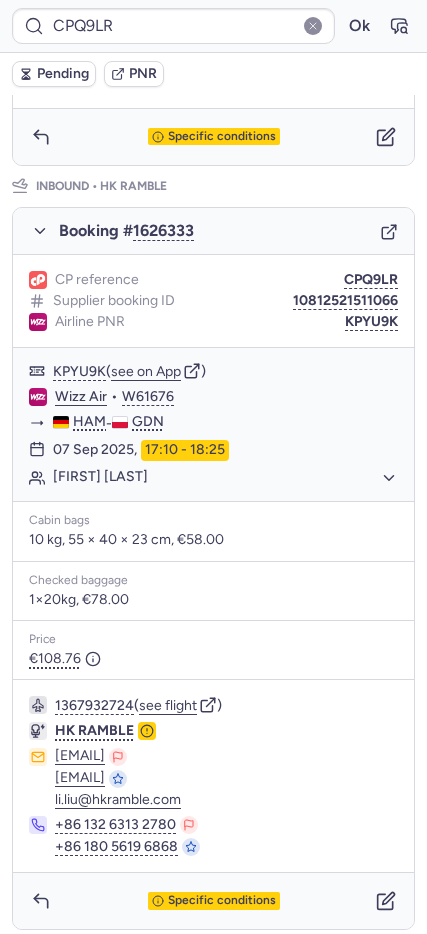 scroll, scrollTop: 969, scrollLeft: 0, axis: vertical 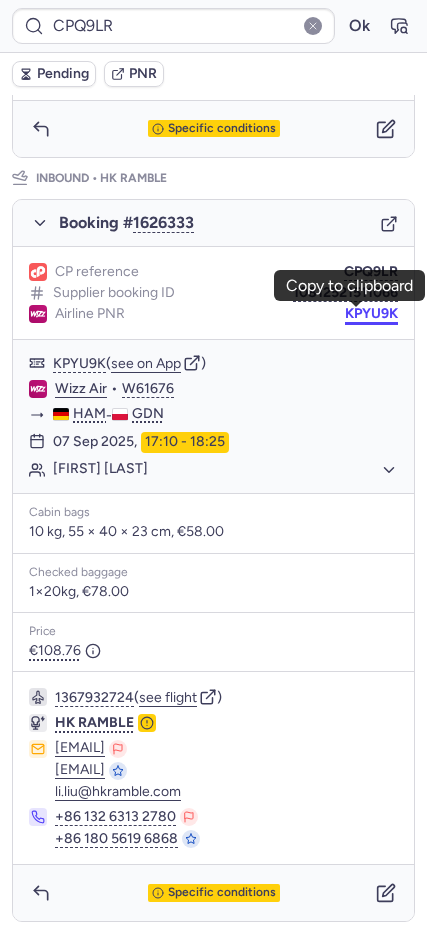 click on "KPYU9K" at bounding box center (371, 314) 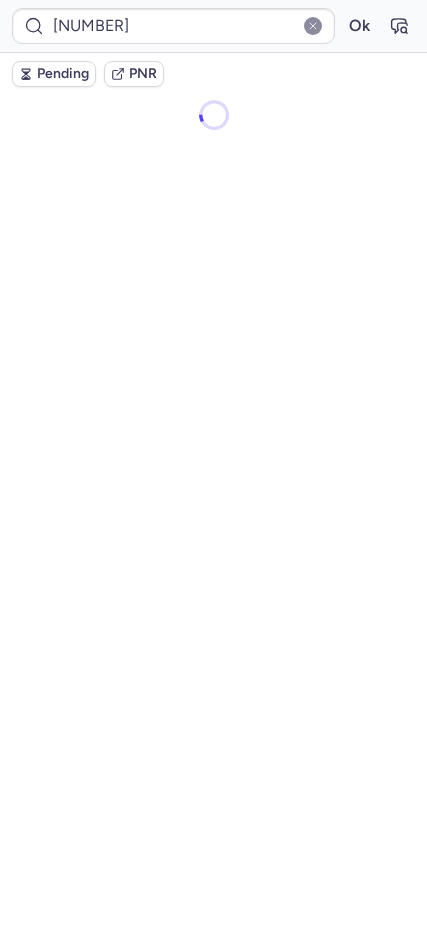 scroll, scrollTop: 0, scrollLeft: 0, axis: both 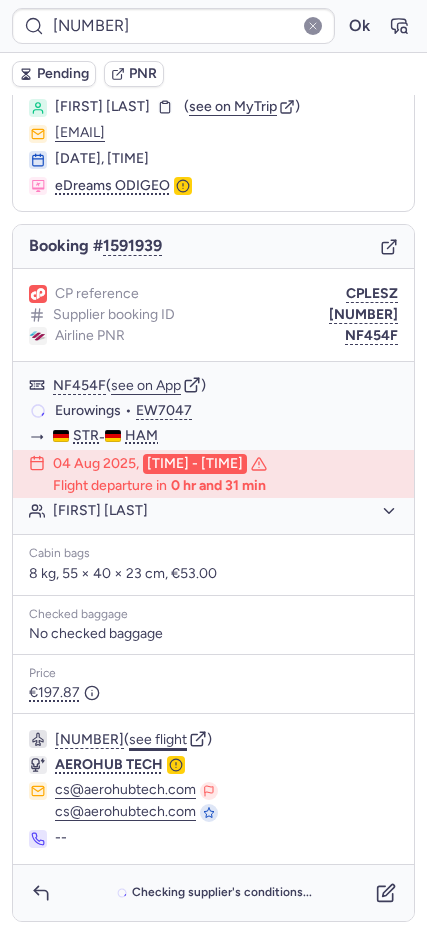 click on "see flight" 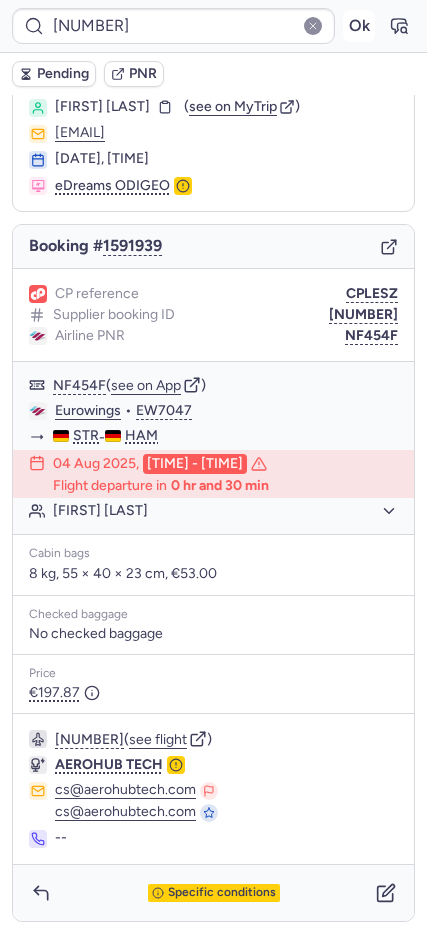 click on "Ok" at bounding box center (359, 26) 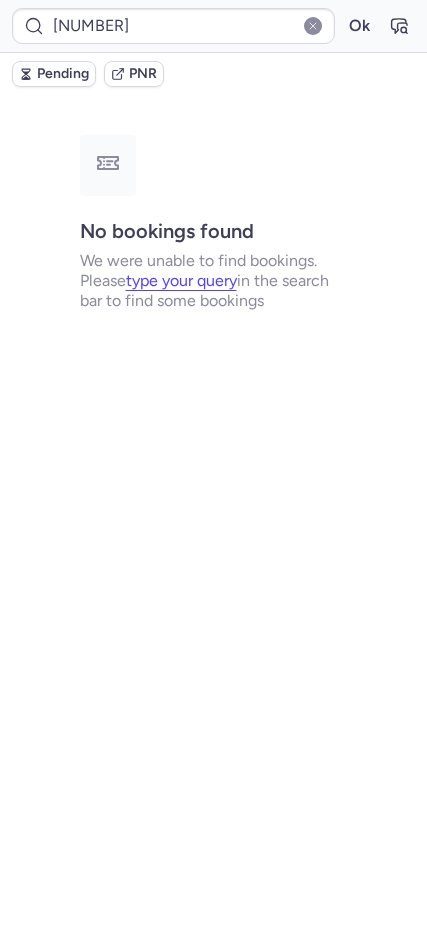 scroll, scrollTop: 0, scrollLeft: 0, axis: both 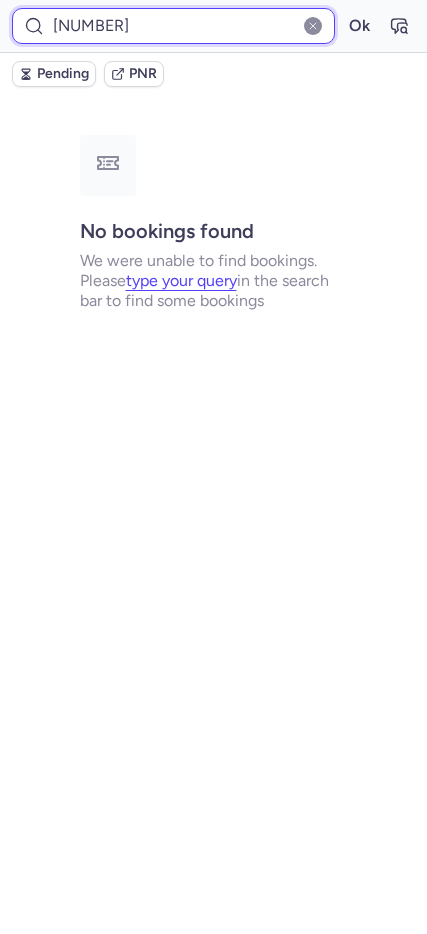 click on "[NUMBER]" at bounding box center [173, 26] 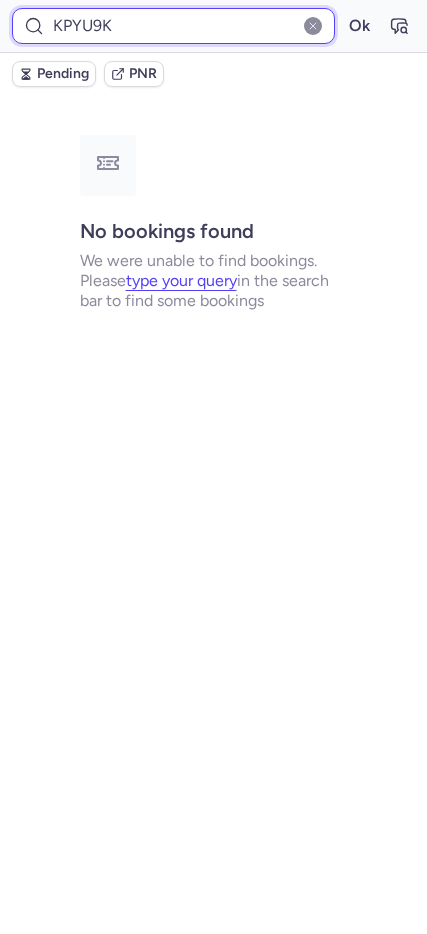 type on "KPYU9K" 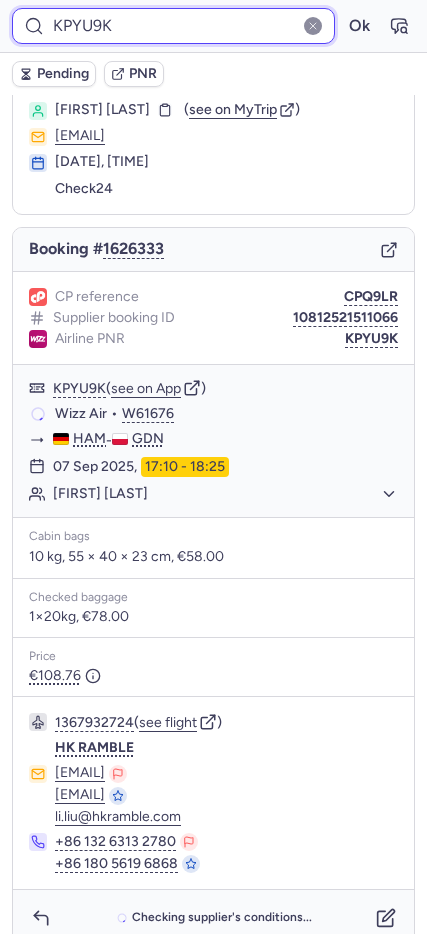 scroll, scrollTop: 79, scrollLeft: 0, axis: vertical 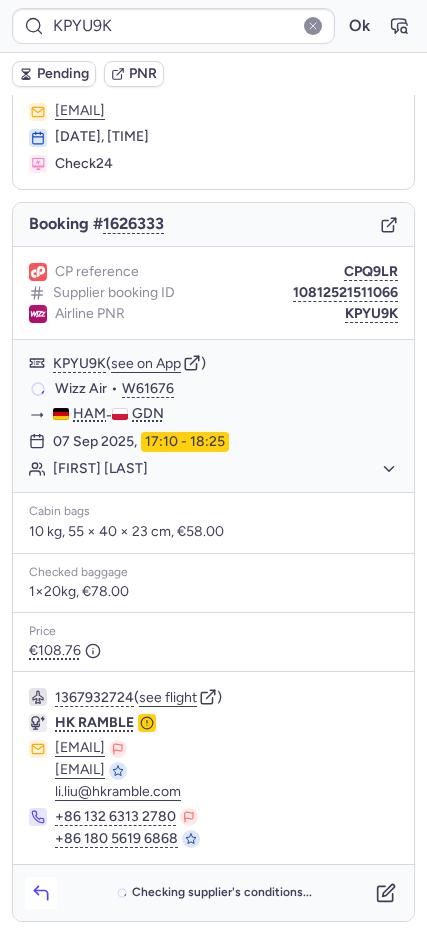 click 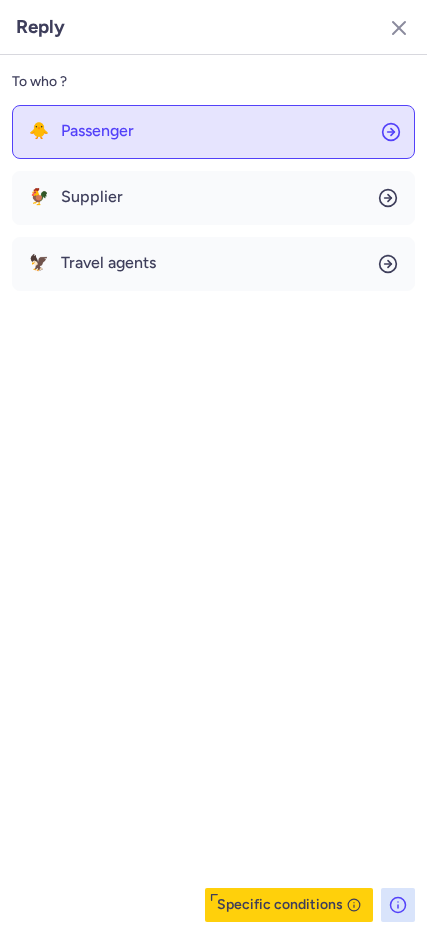 click on "🐥 Passenger" 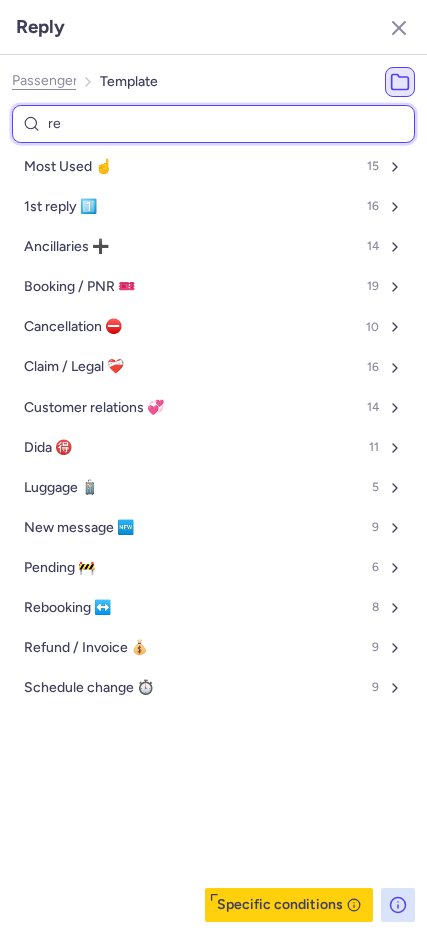 type on "ref" 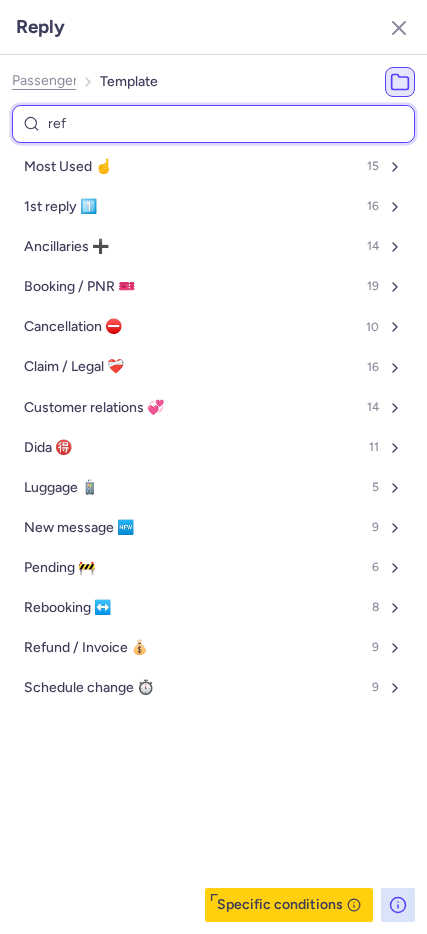 select on "en" 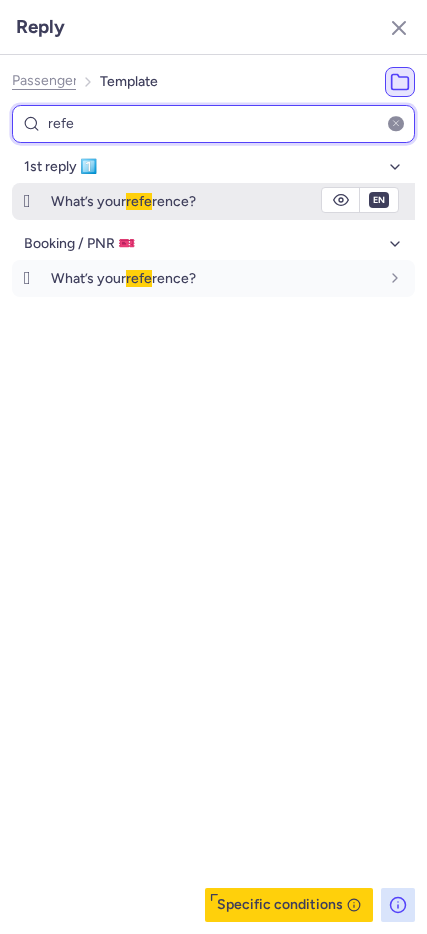 type on "refe" 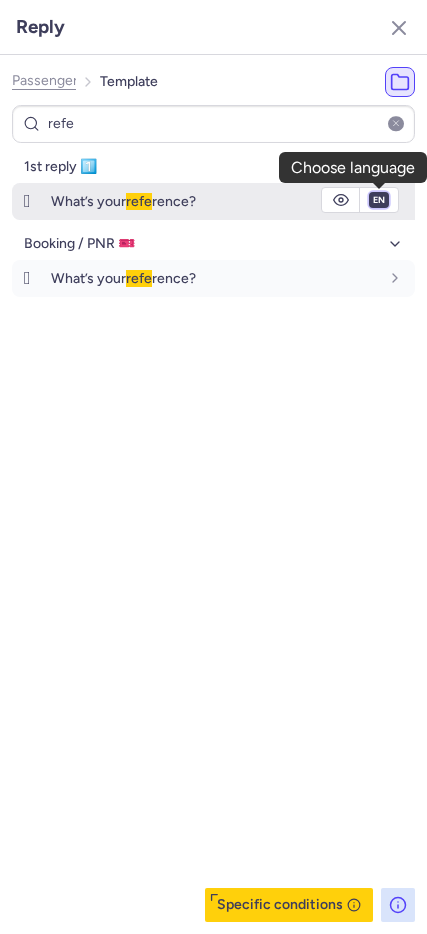 click on "fr en de nl pt es it ru" at bounding box center (379, 200) 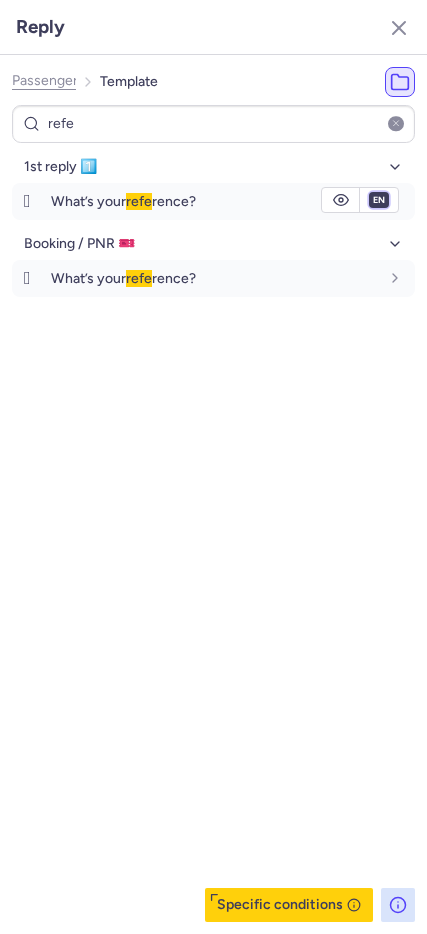 select on "es" 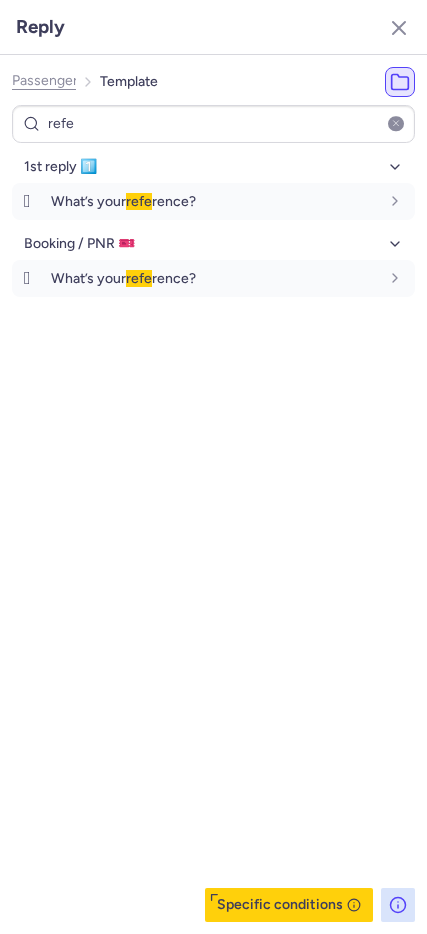 click on "fr en de nl pt es it ru" at bounding box center [379, 200] 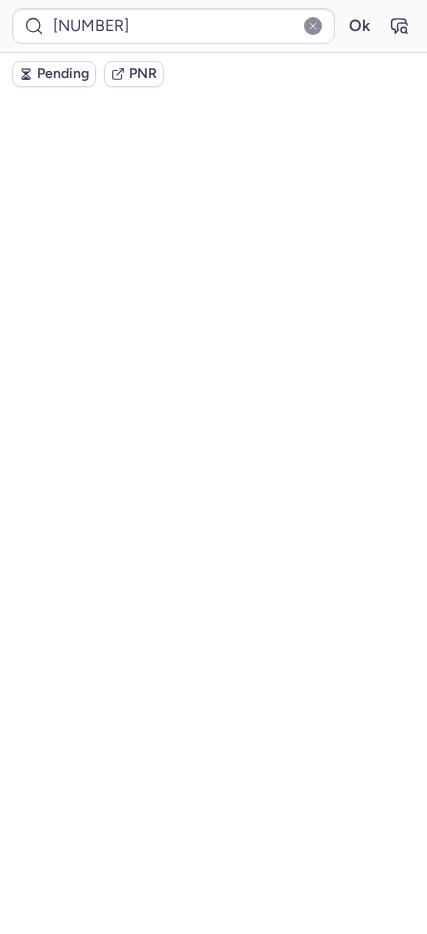 scroll, scrollTop: 0, scrollLeft: 0, axis: both 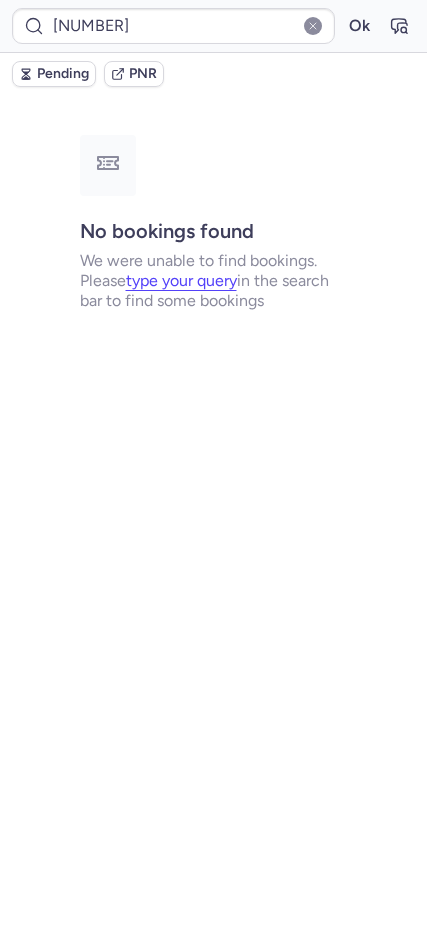 type on "CPZ7TV" 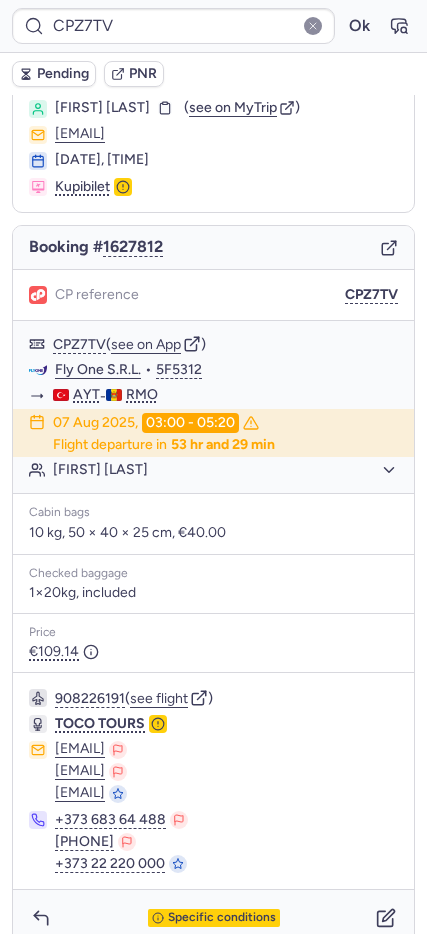 scroll, scrollTop: 81, scrollLeft: 0, axis: vertical 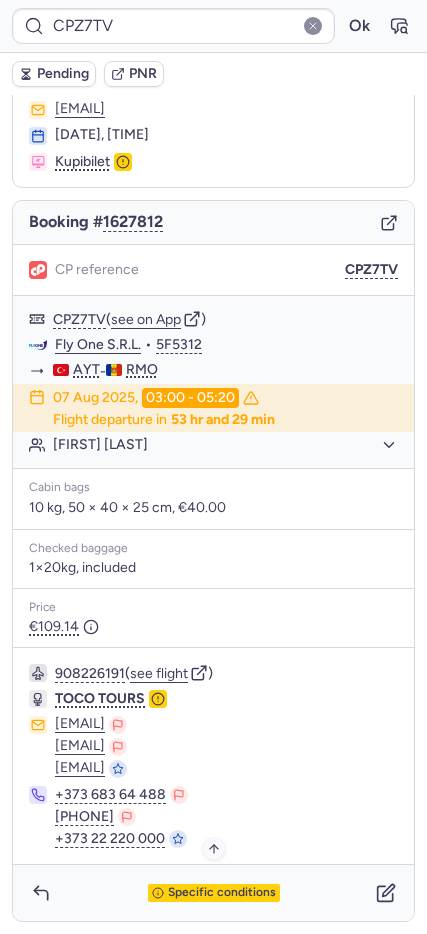 click on "Specific conditions" at bounding box center (222, 893) 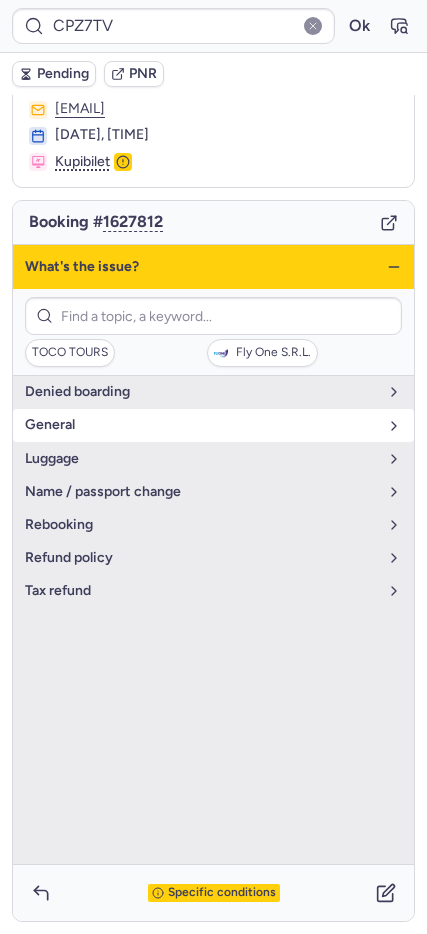 click on "general" at bounding box center (201, 425) 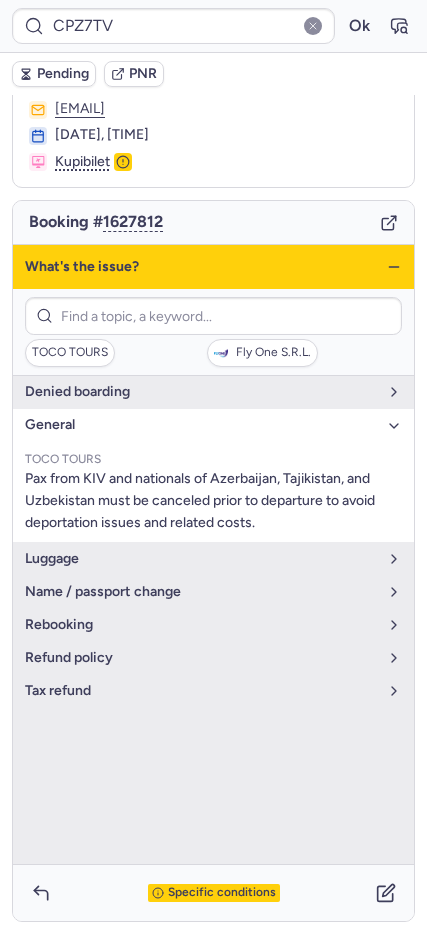 click on "general" at bounding box center [201, 425] 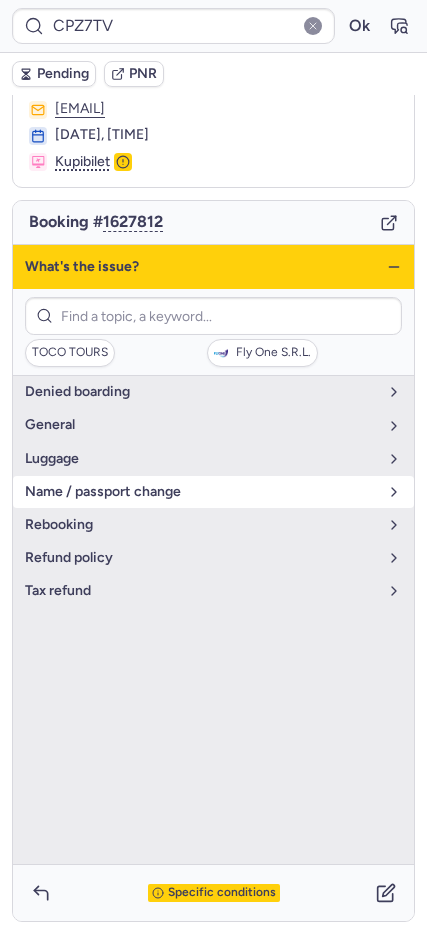 click on "name / passport change" at bounding box center [213, 492] 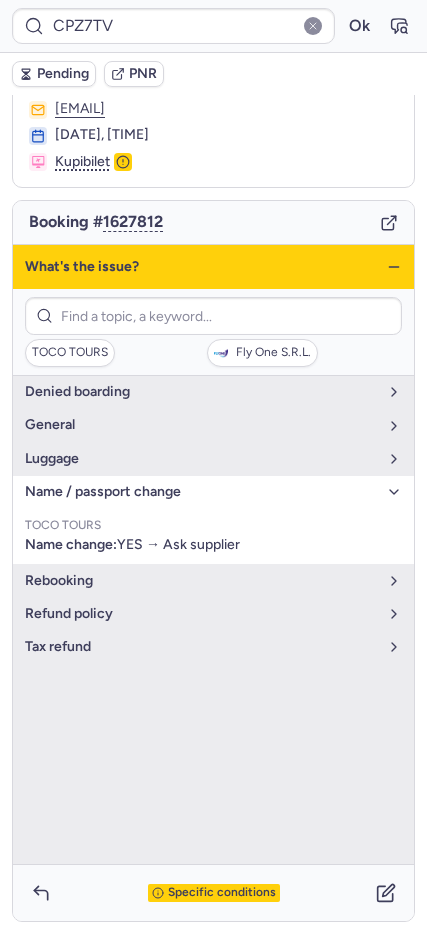 click on "name / passport change" at bounding box center [213, 492] 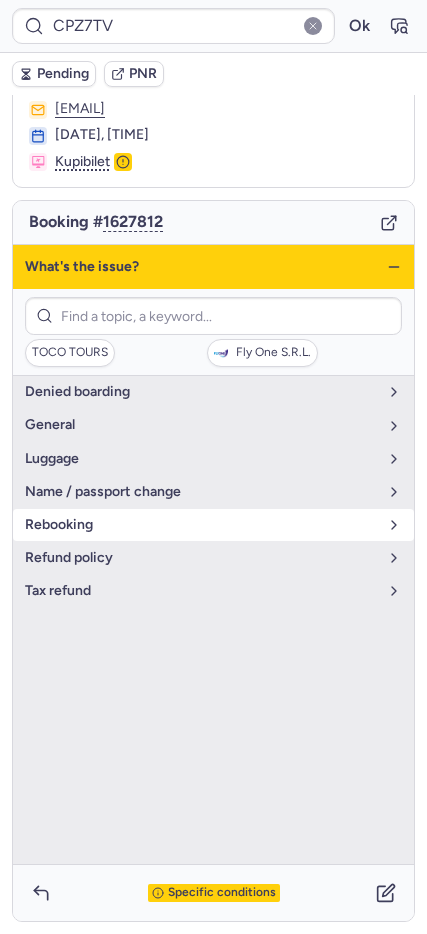 click on "rebooking" at bounding box center [201, 525] 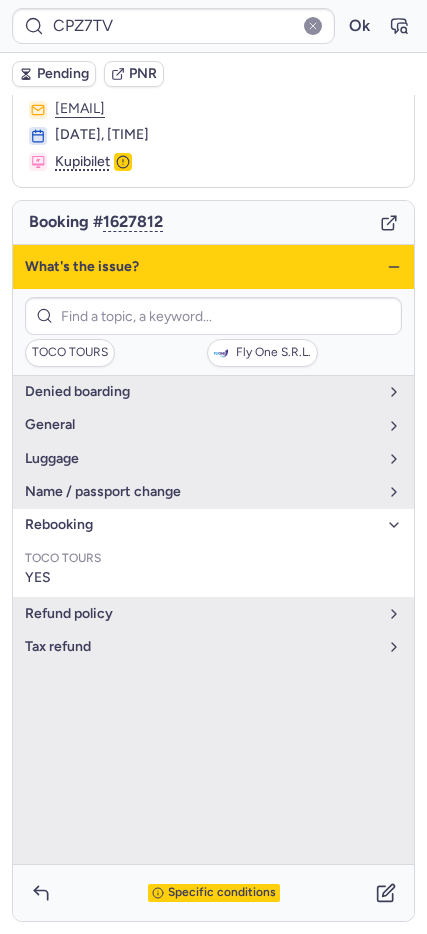 click on "rebooking" at bounding box center [201, 525] 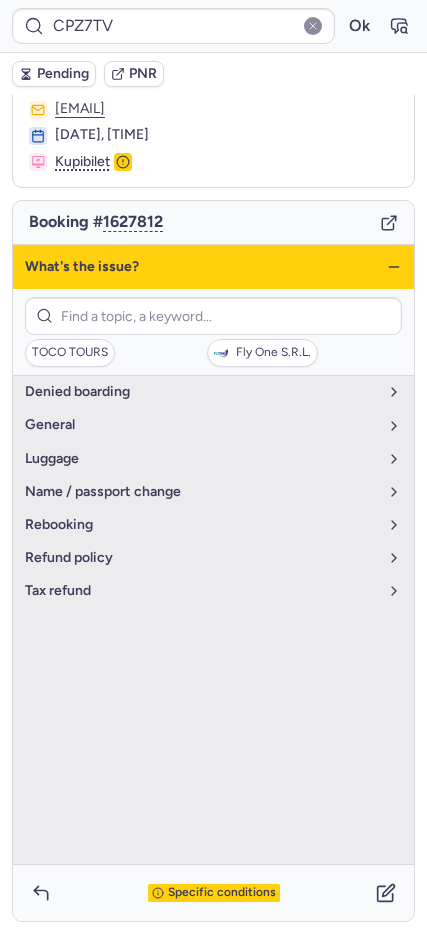 click 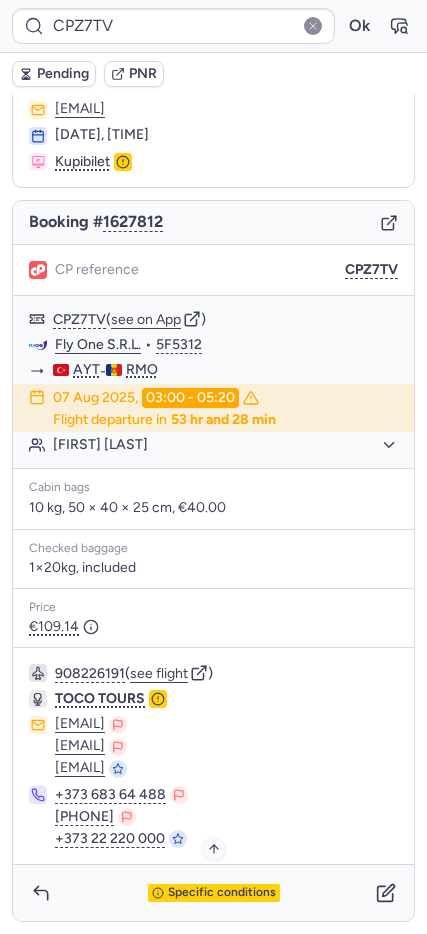 click on "Specific conditions" at bounding box center [222, 893] 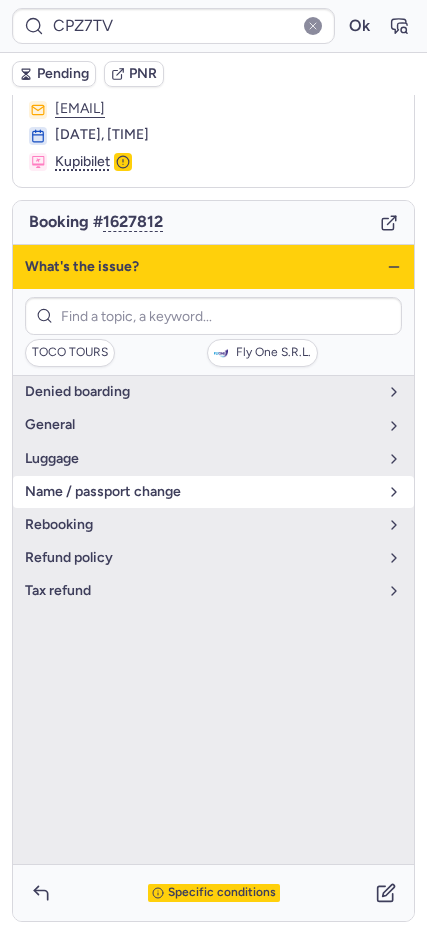 drag, startPoint x: 147, startPoint y: 466, endPoint x: 161, endPoint y: 501, distance: 37.696156 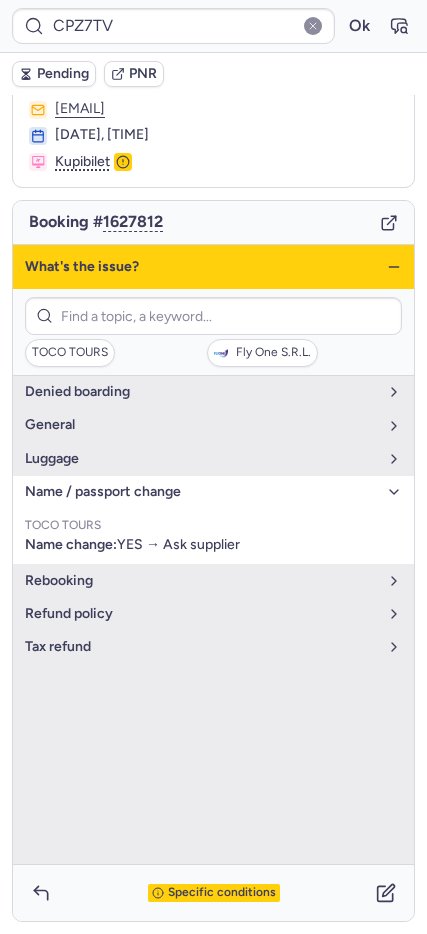 click 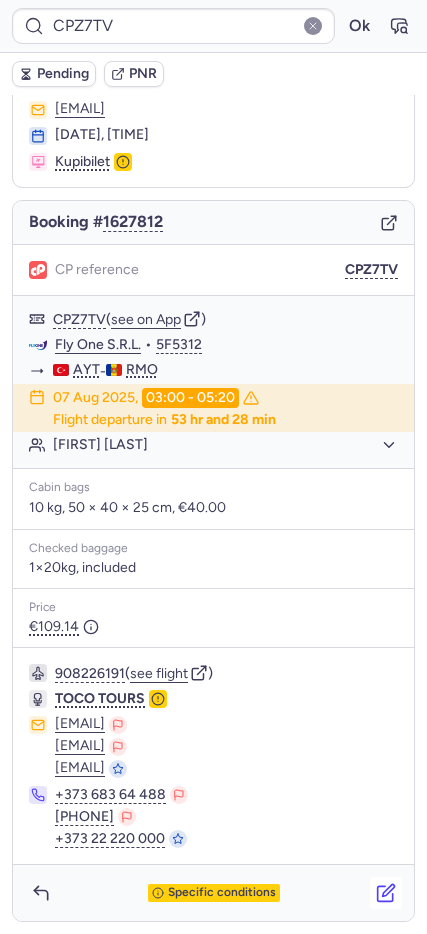click at bounding box center (386, 893) 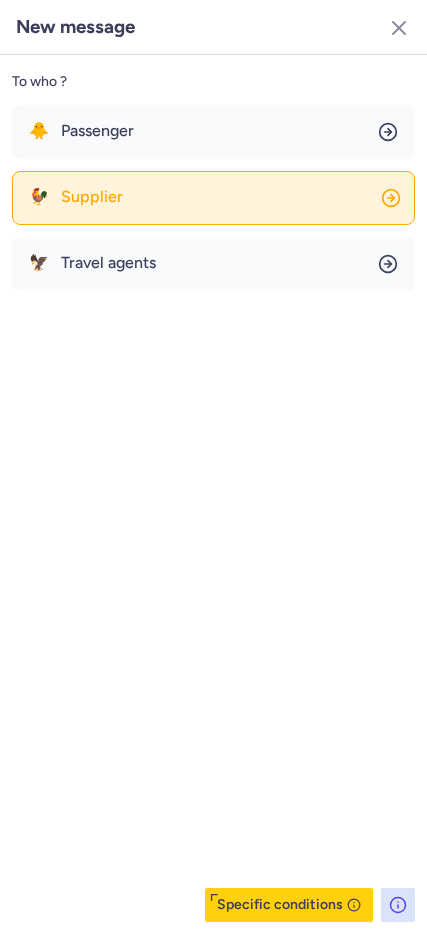 click on "🐓 Supplier" 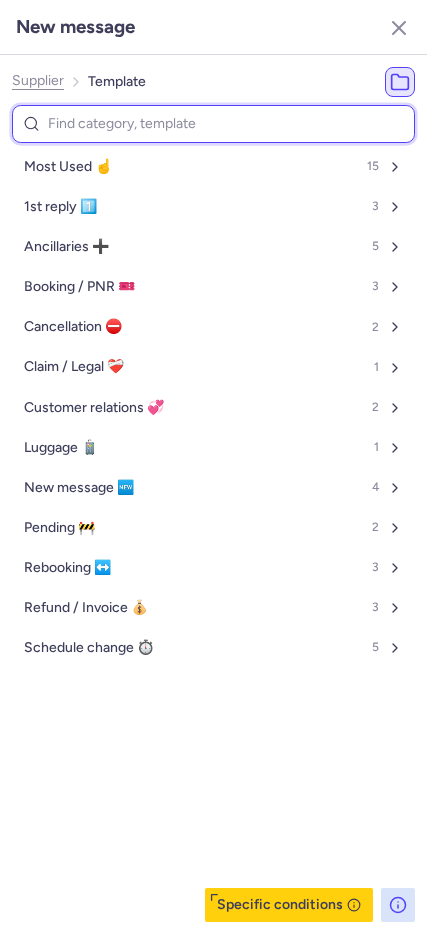 click at bounding box center [213, 124] 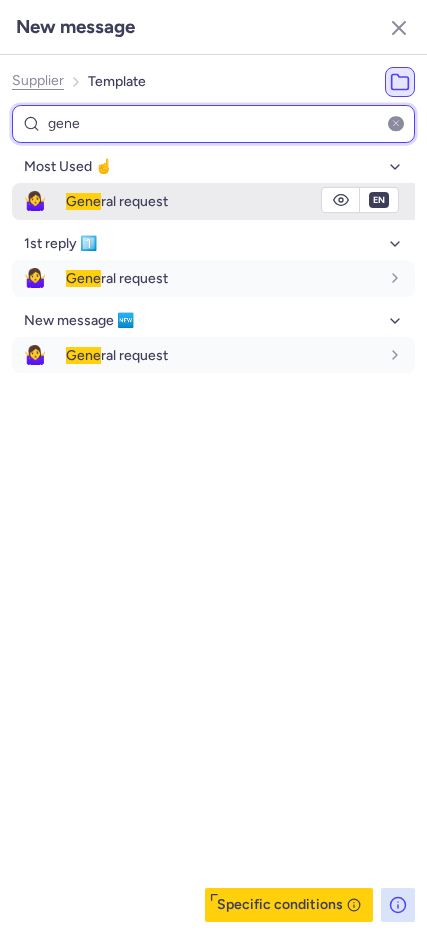 type on "gene" 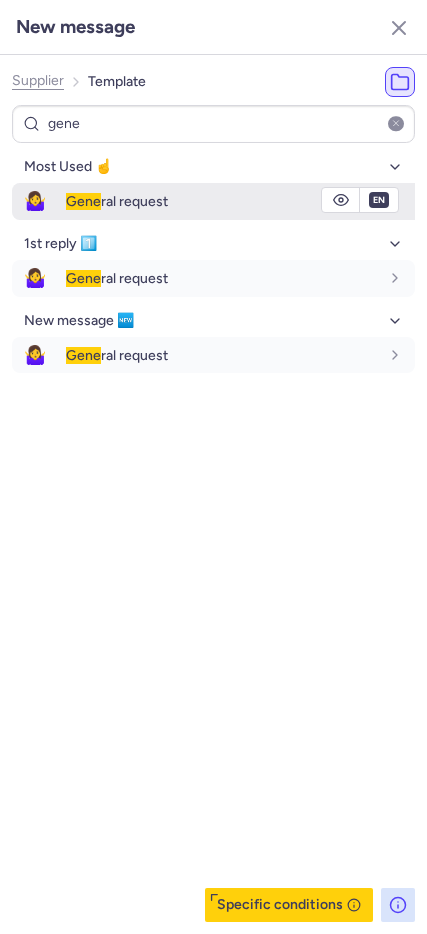click on "Gene ral request" at bounding box center (117, 201) 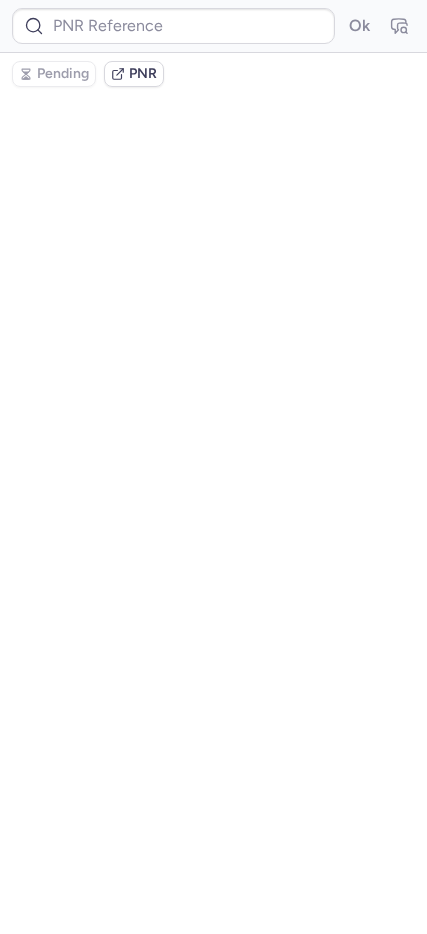 scroll, scrollTop: 0, scrollLeft: 0, axis: both 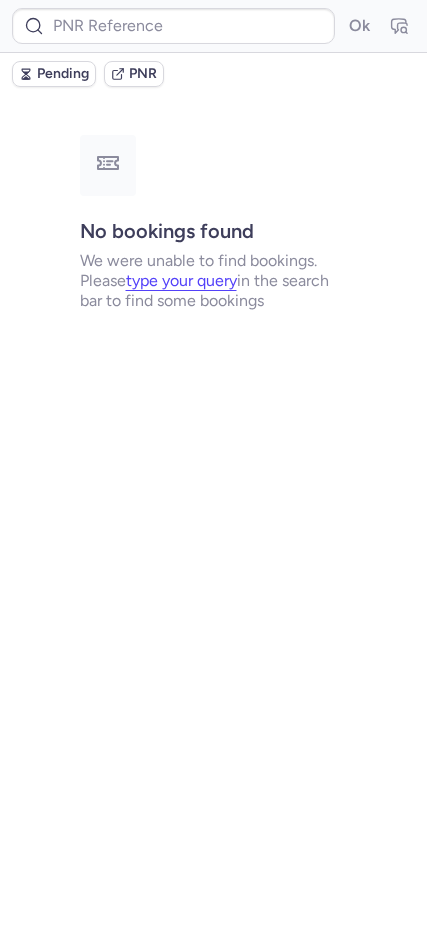 type on "CPZ7TV" 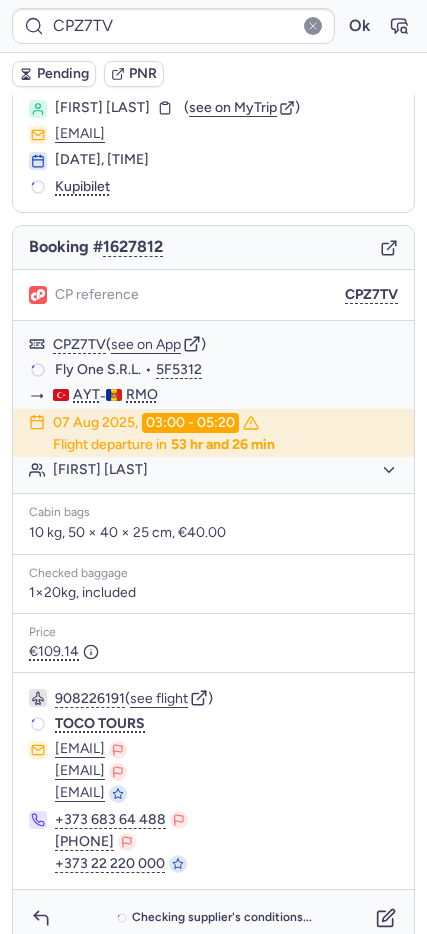 scroll, scrollTop: 81, scrollLeft: 0, axis: vertical 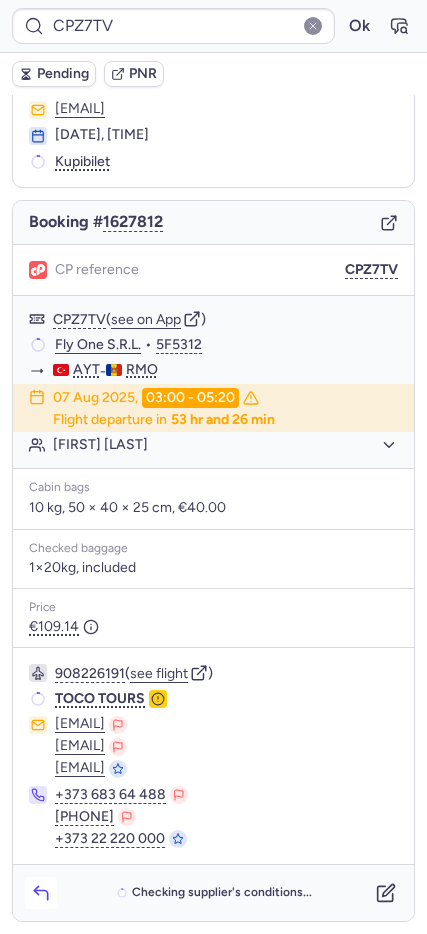 click 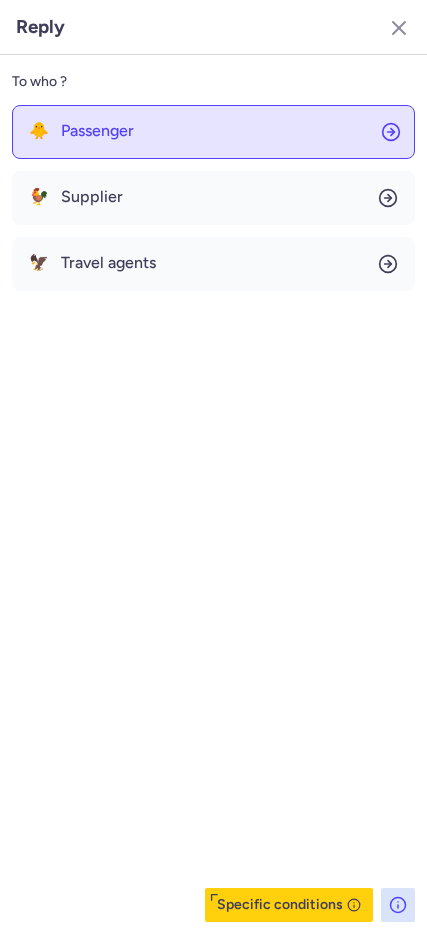 click on "🐥 Passenger" 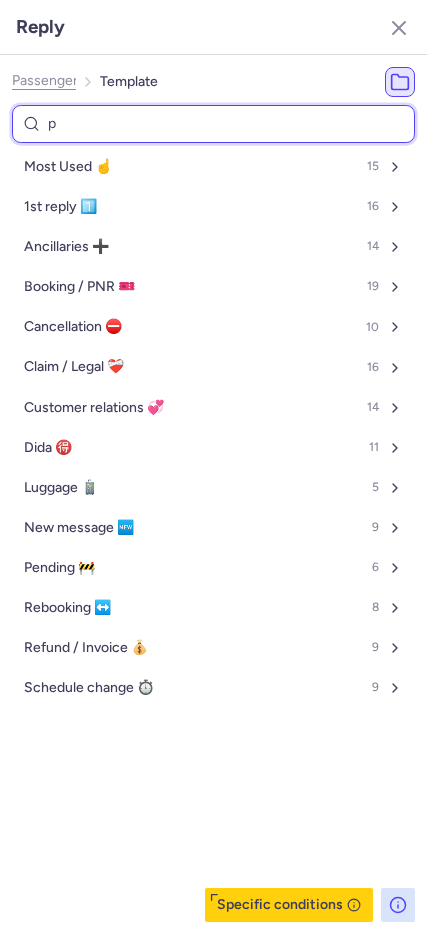 type on "pe" 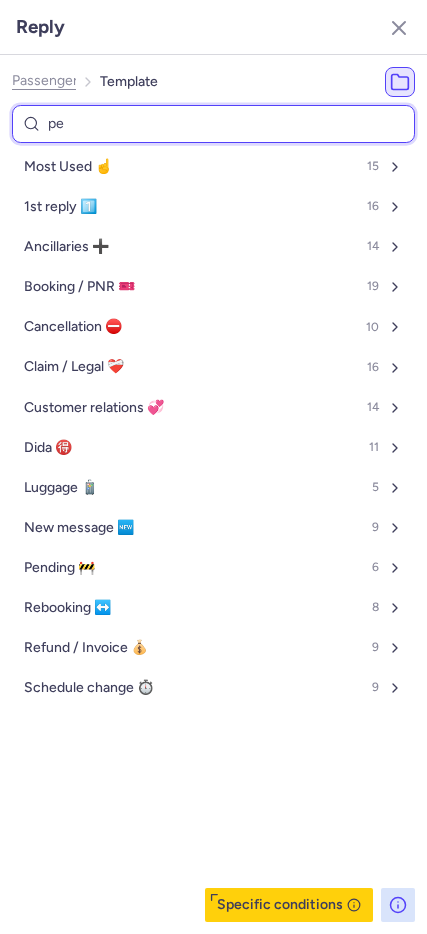 select on "en" 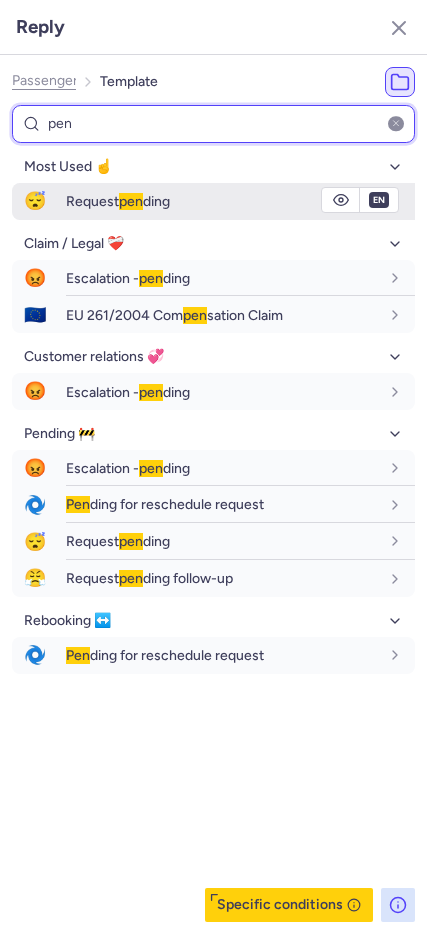 type on "pen" 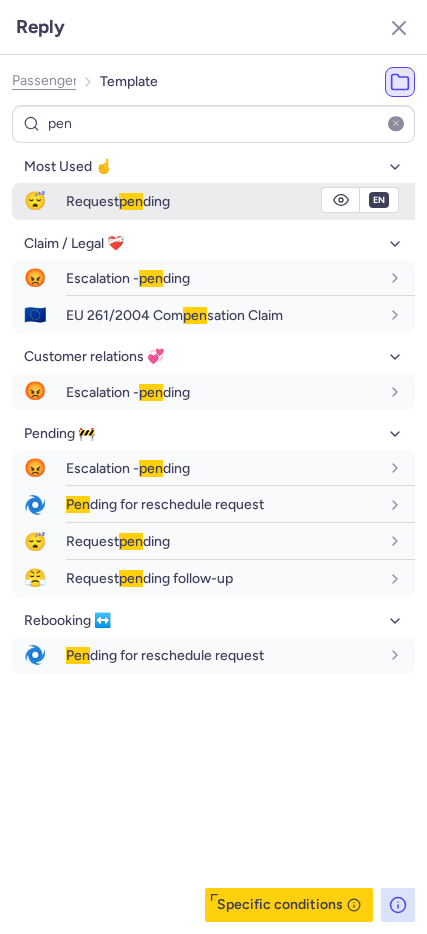 click on "Request  pen ding" at bounding box center (222, 201) 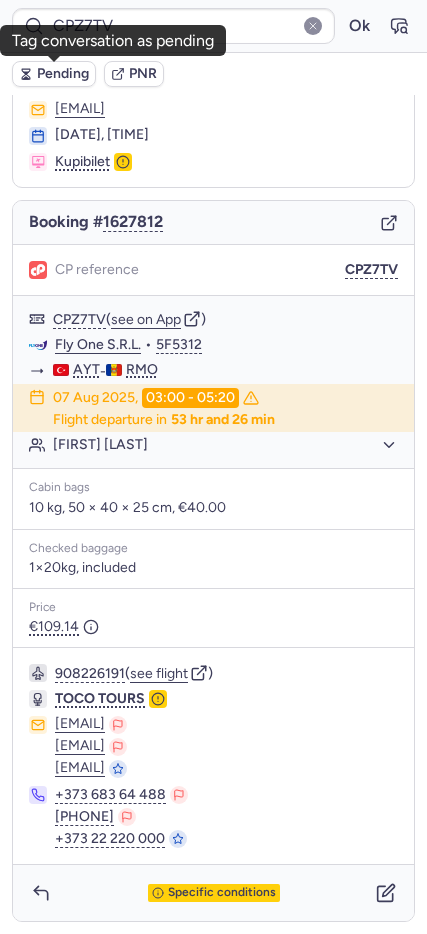 click on "Pending" at bounding box center [63, 74] 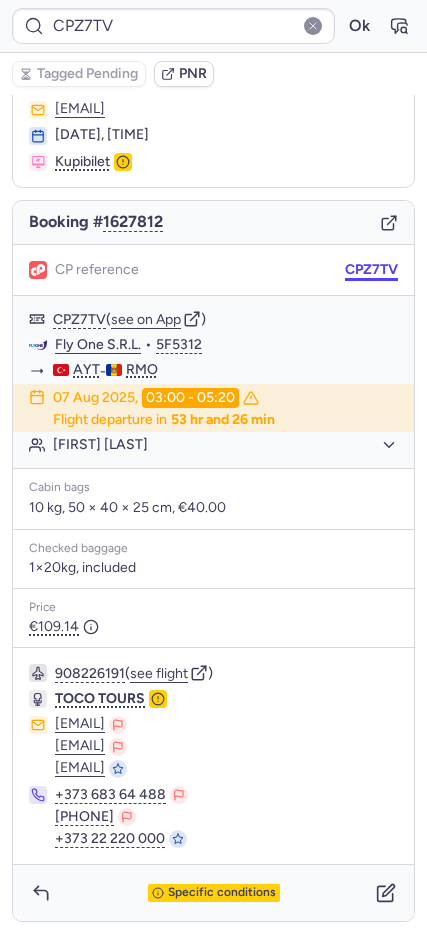click on "CPZ7TV" at bounding box center [371, 270] 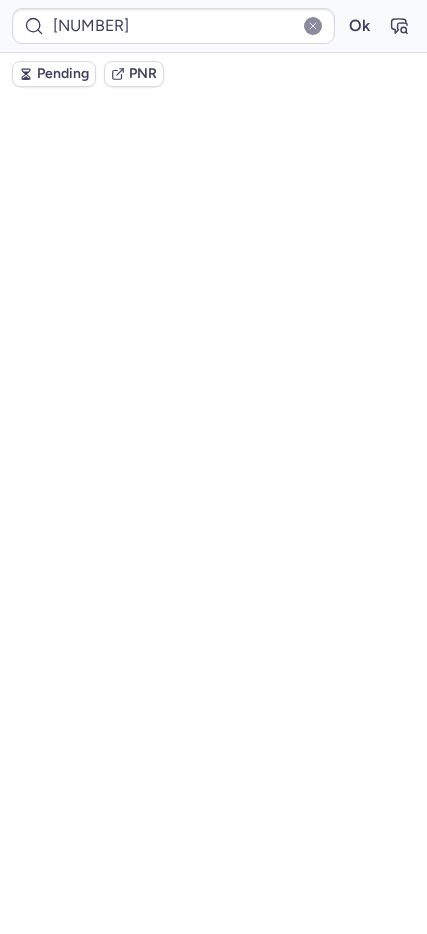 scroll, scrollTop: 0, scrollLeft: 0, axis: both 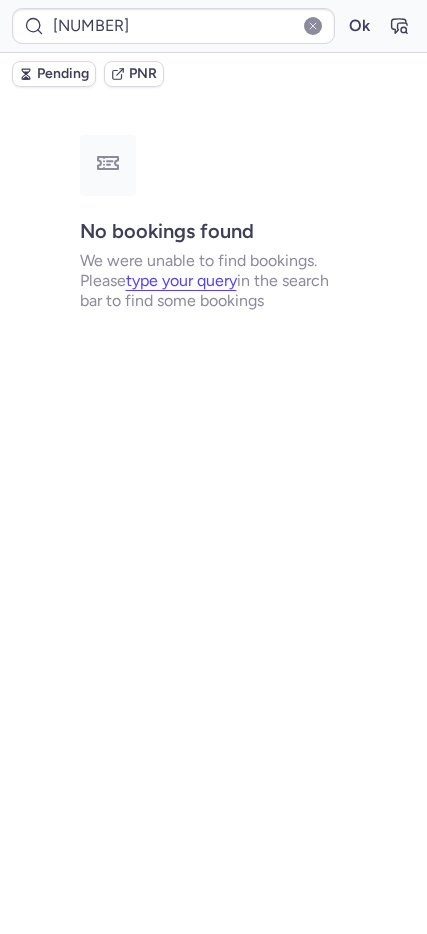 type on "CPTBD3" 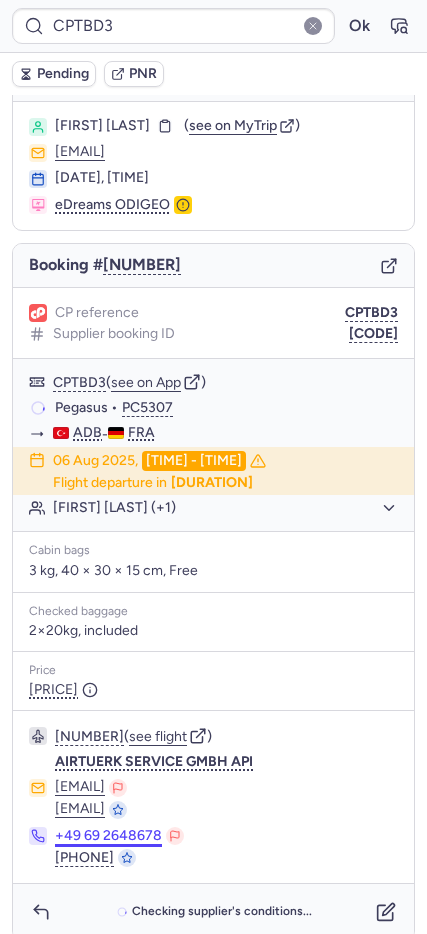 scroll, scrollTop: 57, scrollLeft: 0, axis: vertical 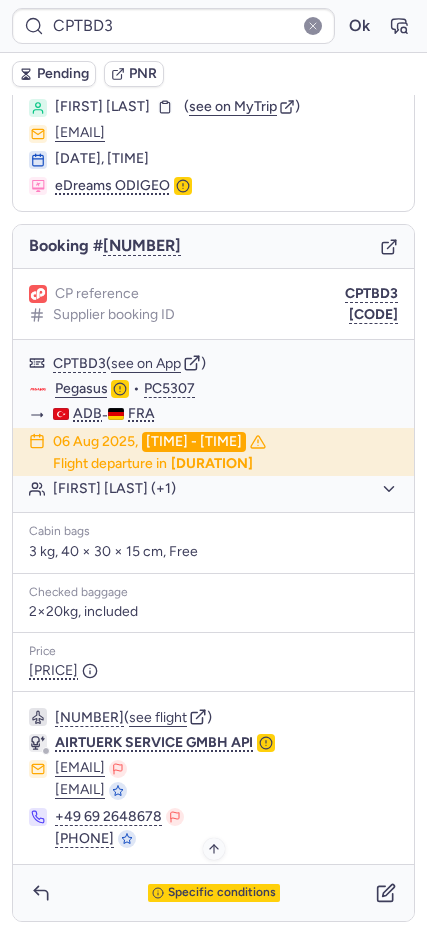click on "Specific conditions" at bounding box center [214, 893] 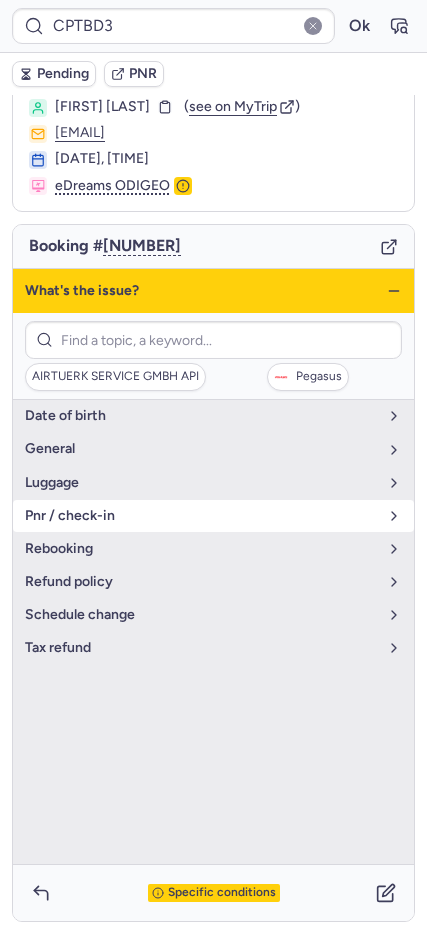 click on "pnr / check-in" at bounding box center (201, 516) 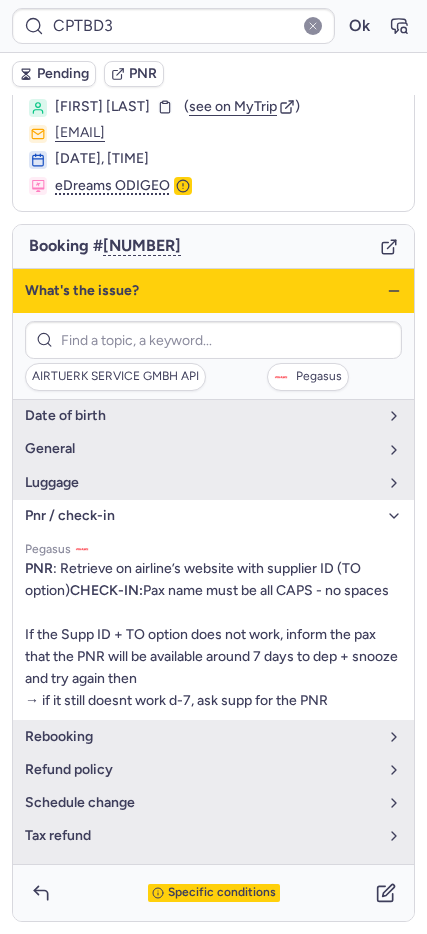 click 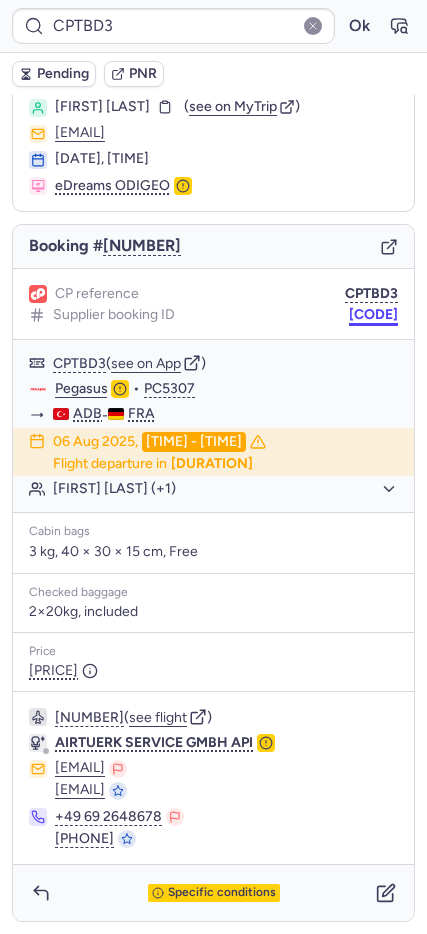 click on "[CODE]" at bounding box center (373, 315) 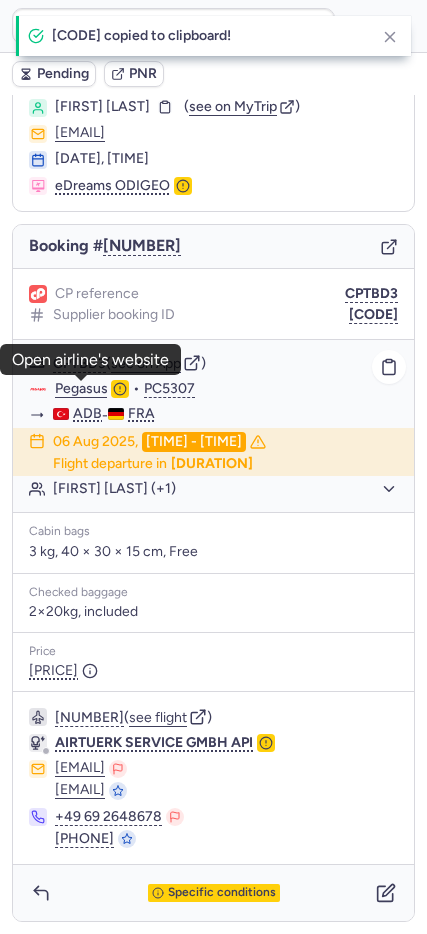 click on "Pegasus" 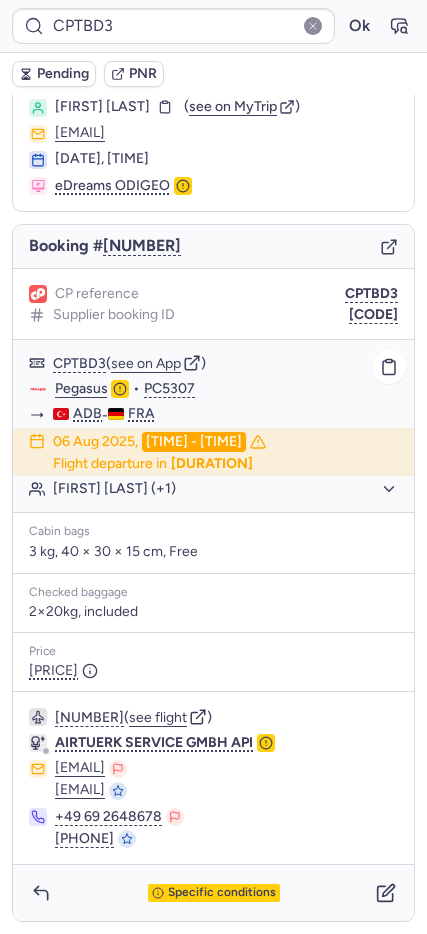 click on "[FIRST] [LAST] (+1)" 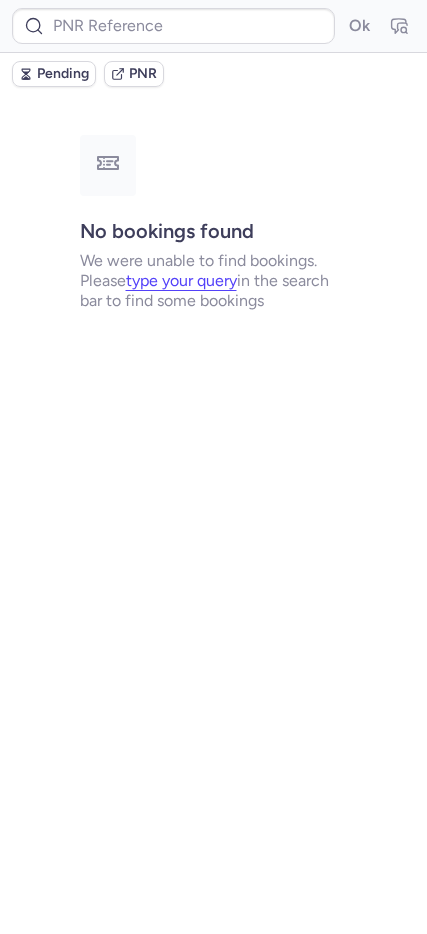 scroll, scrollTop: 0, scrollLeft: 0, axis: both 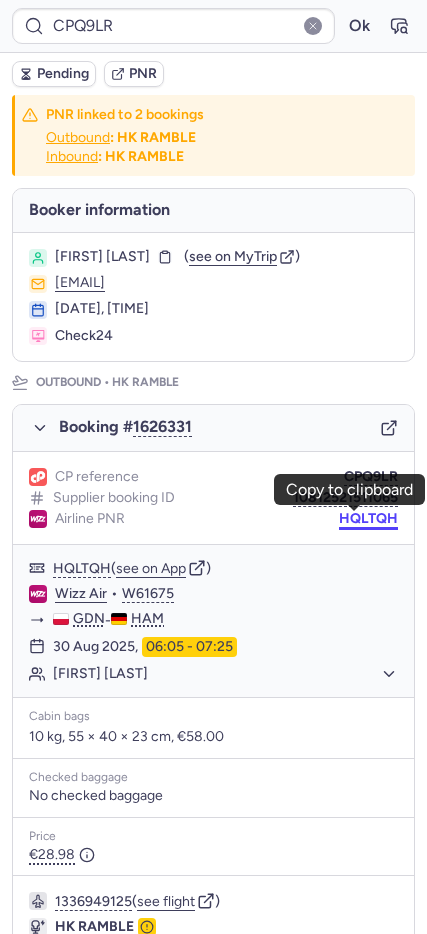 click on "HQLTQH" at bounding box center [368, 519] 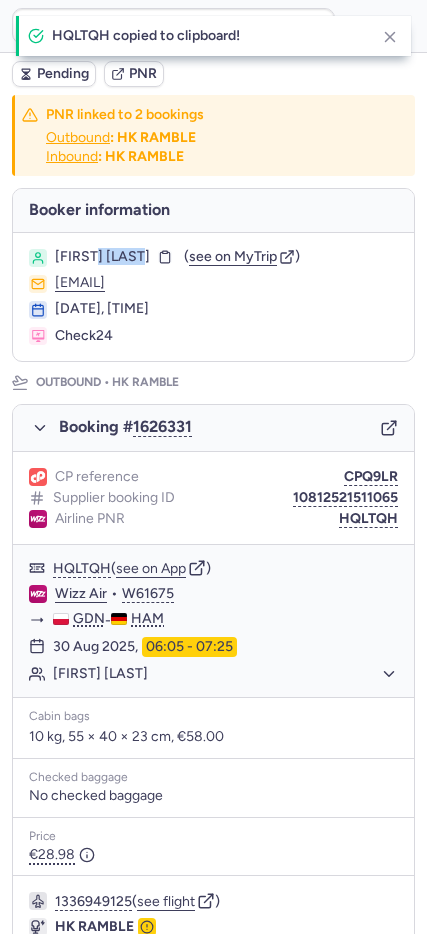 drag, startPoint x: 100, startPoint y: 258, endPoint x: 154, endPoint y: 257, distance: 54.00926 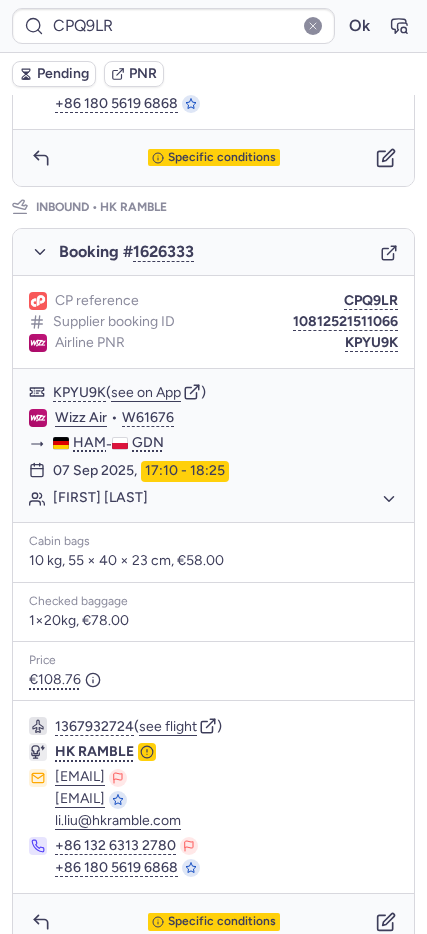 scroll, scrollTop: 969, scrollLeft: 0, axis: vertical 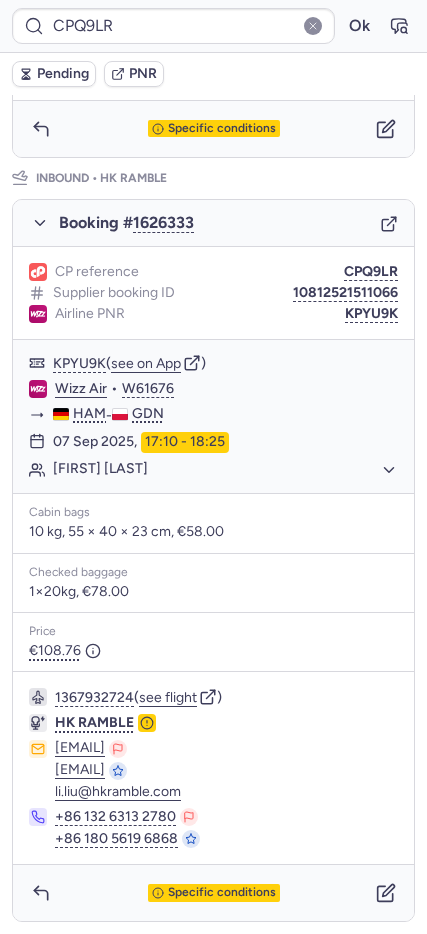 type on "[NUMBER]" 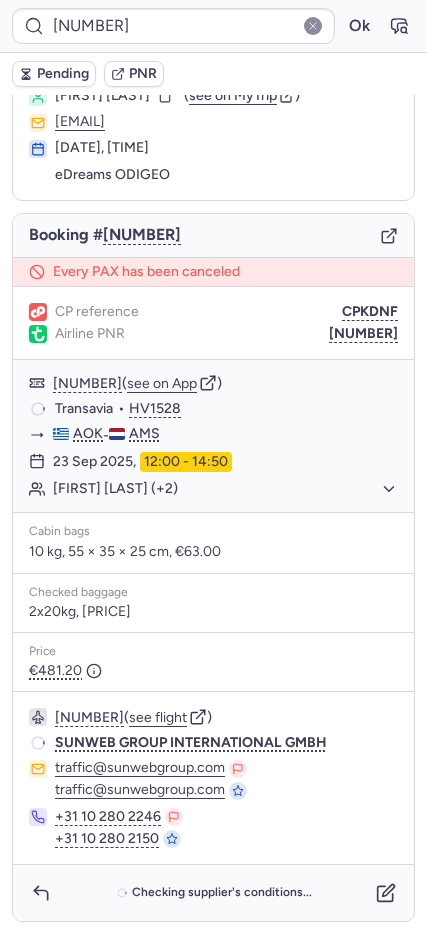 scroll, scrollTop: 68, scrollLeft: 0, axis: vertical 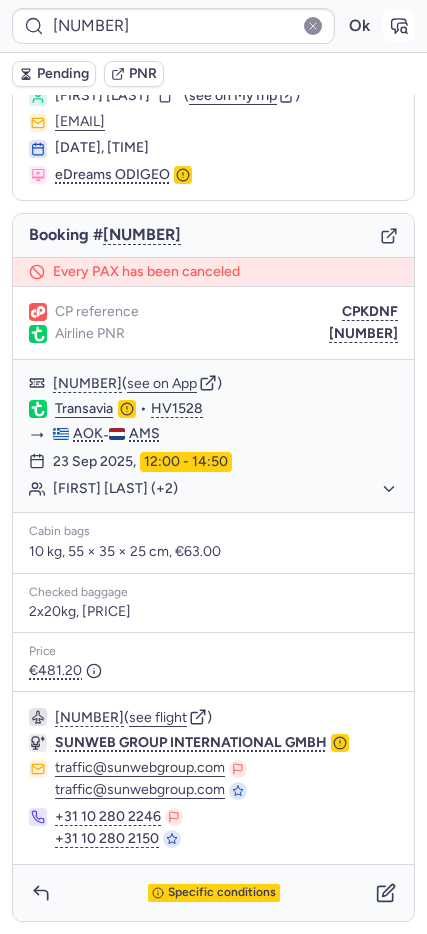 click 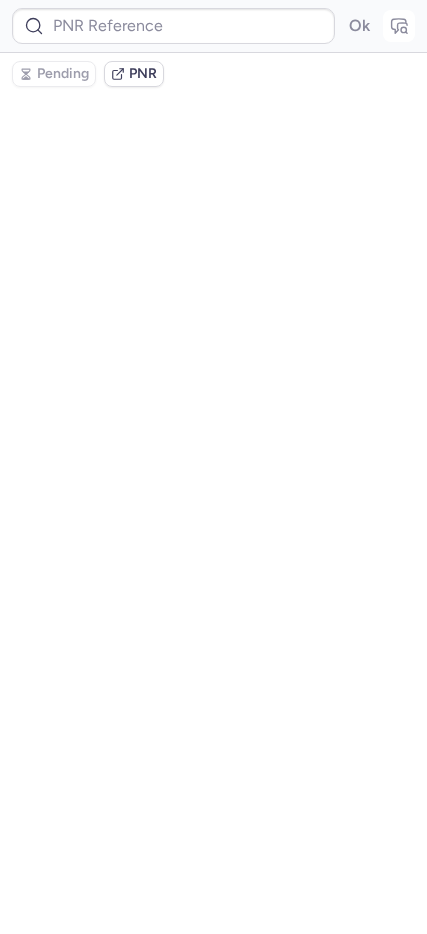 type on "[NUMBER]" 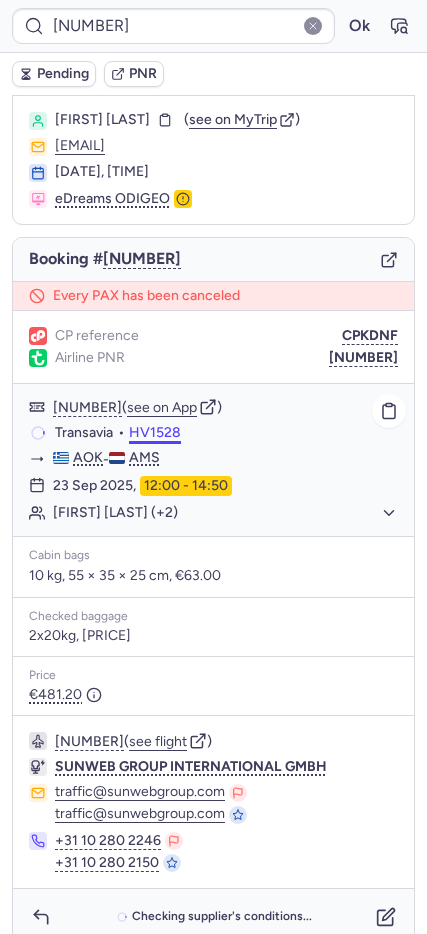 scroll, scrollTop: 68, scrollLeft: 0, axis: vertical 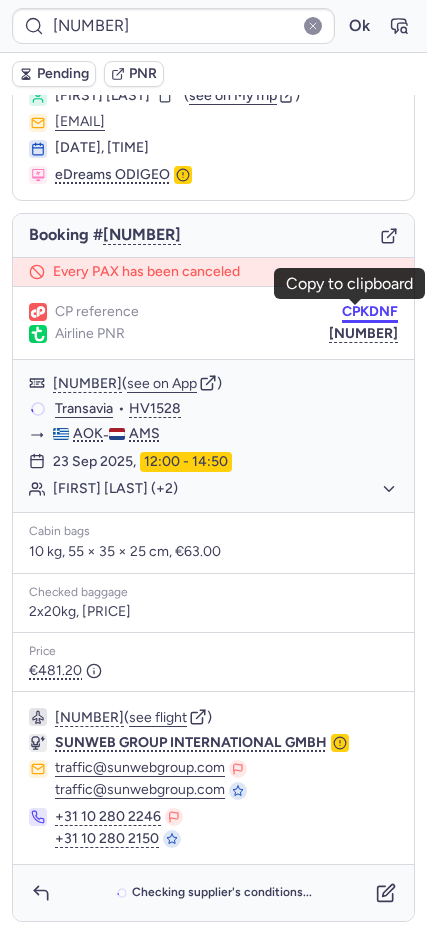 click on "CPKDNF" at bounding box center (370, 312) 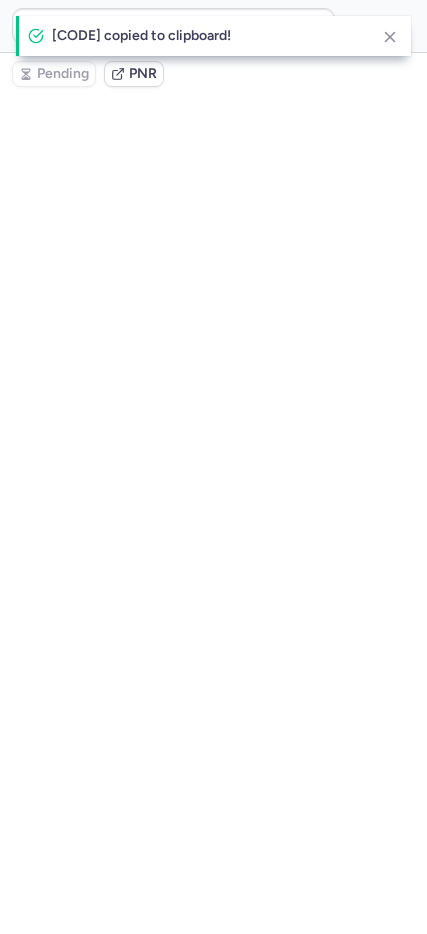 scroll, scrollTop: 0, scrollLeft: 0, axis: both 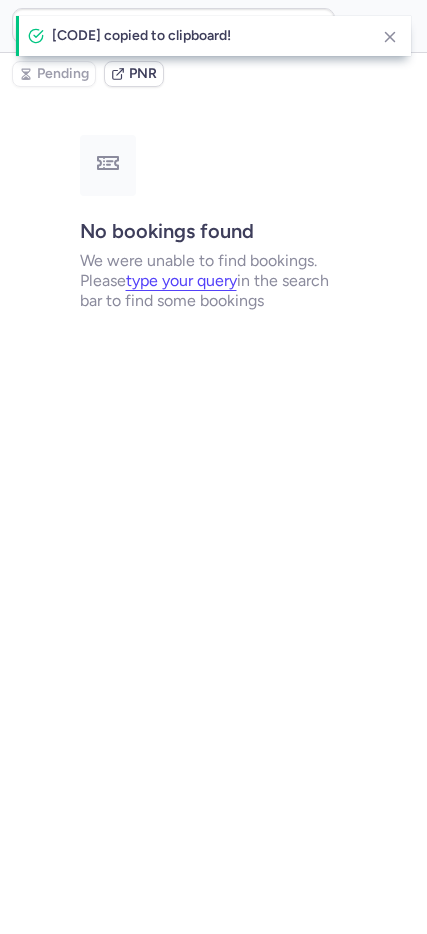 type on "CPKWNF" 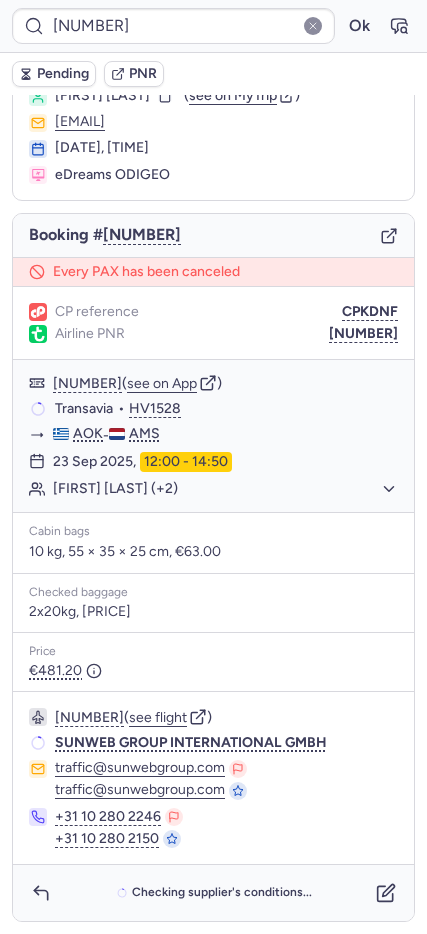 scroll, scrollTop: 68, scrollLeft: 0, axis: vertical 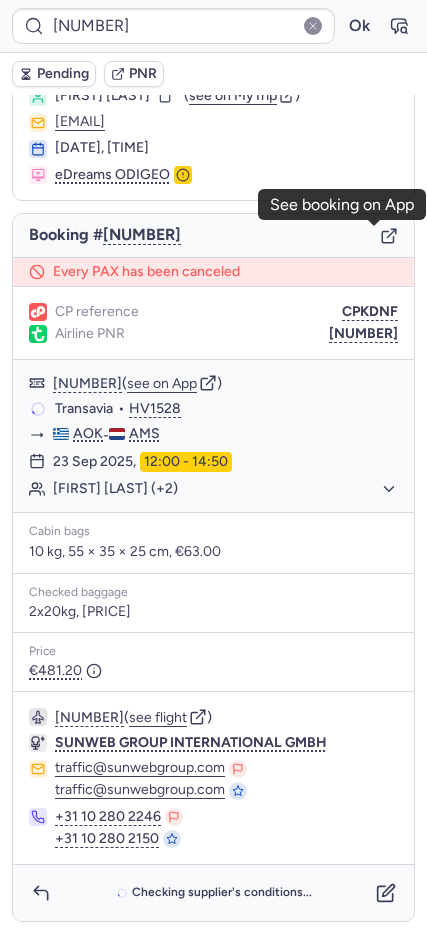 click 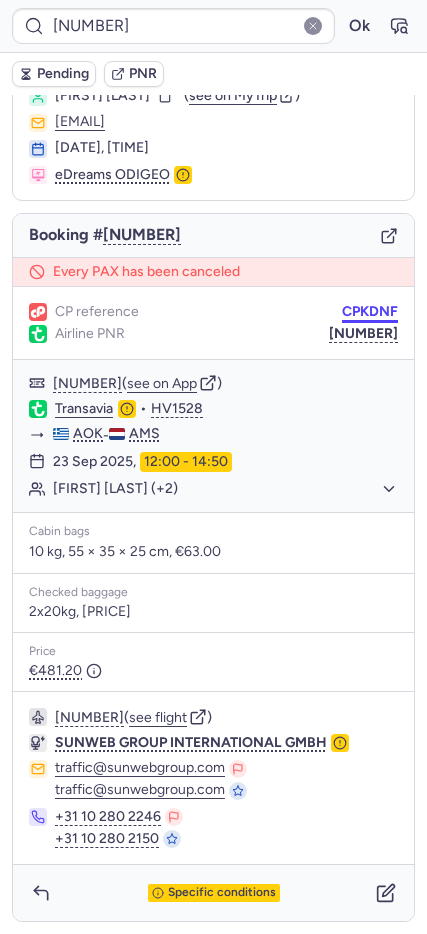 click on "CPKDNF" at bounding box center (370, 312) 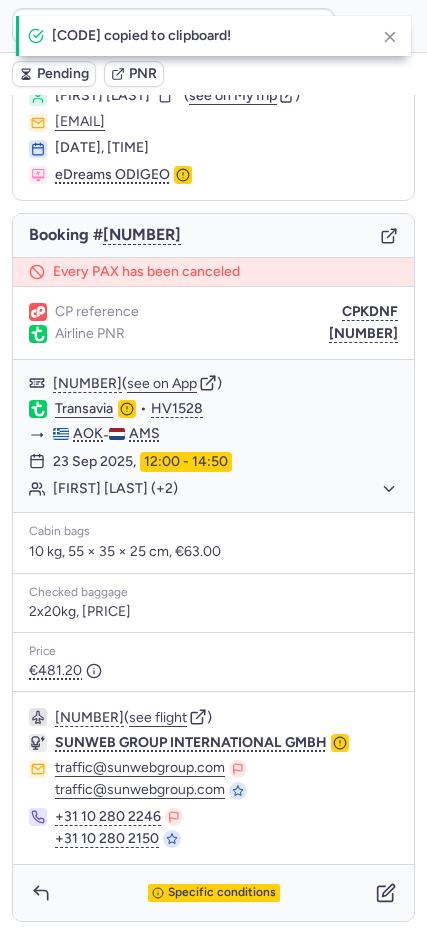 type on "CPKDNF" 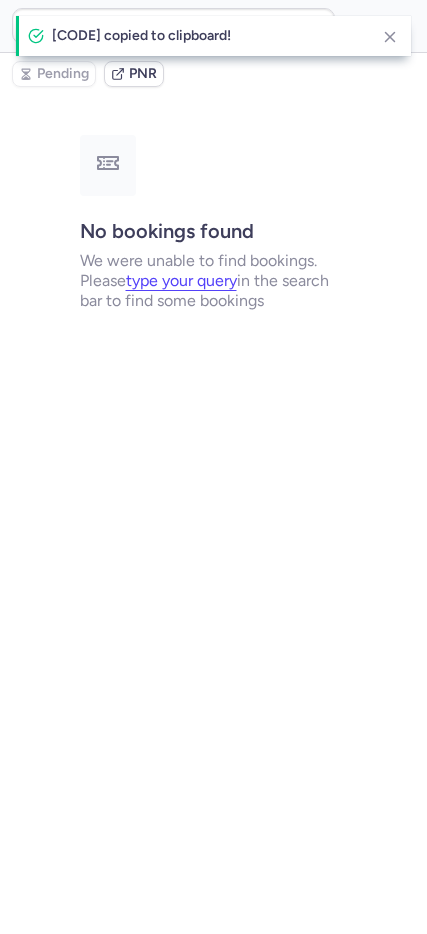 scroll, scrollTop: 0, scrollLeft: 0, axis: both 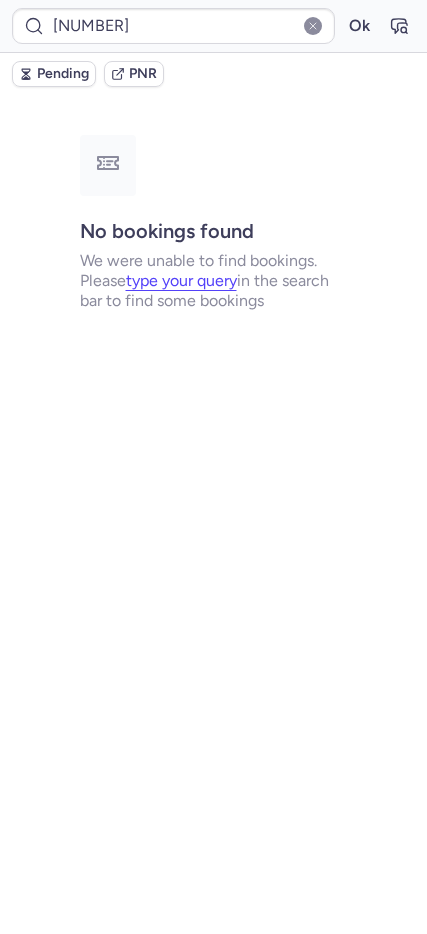 type on "19728478139060224" 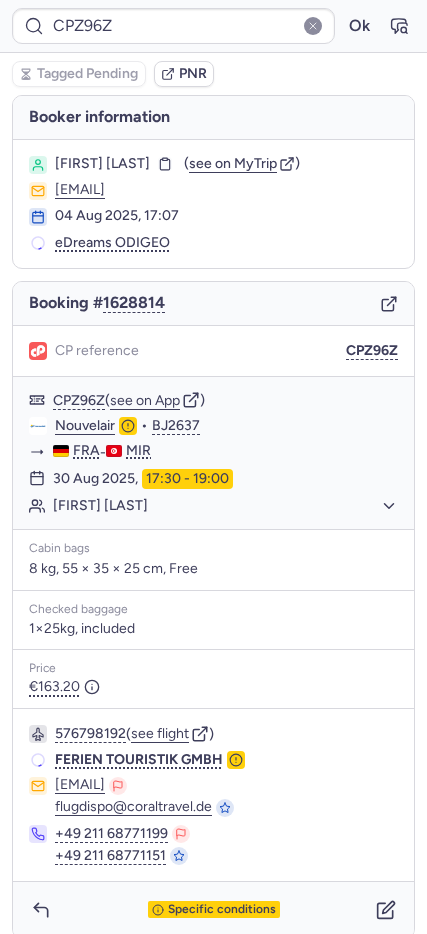 type on "[NUMBER]" 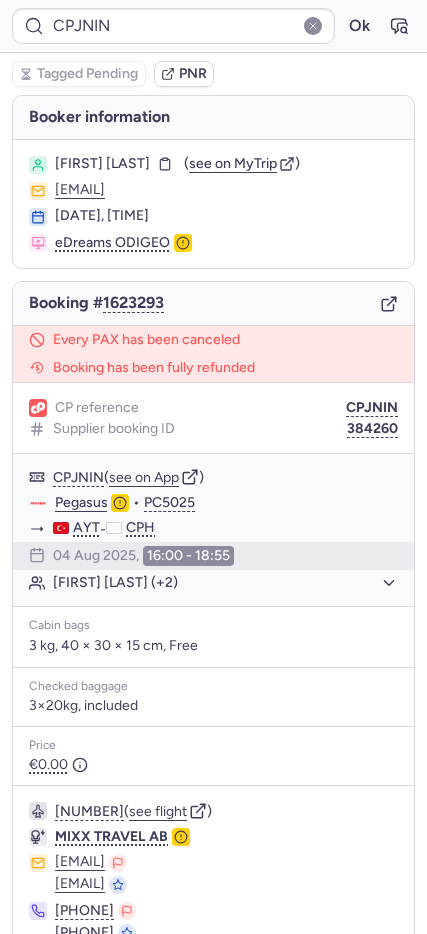 type on "CPZZRA" 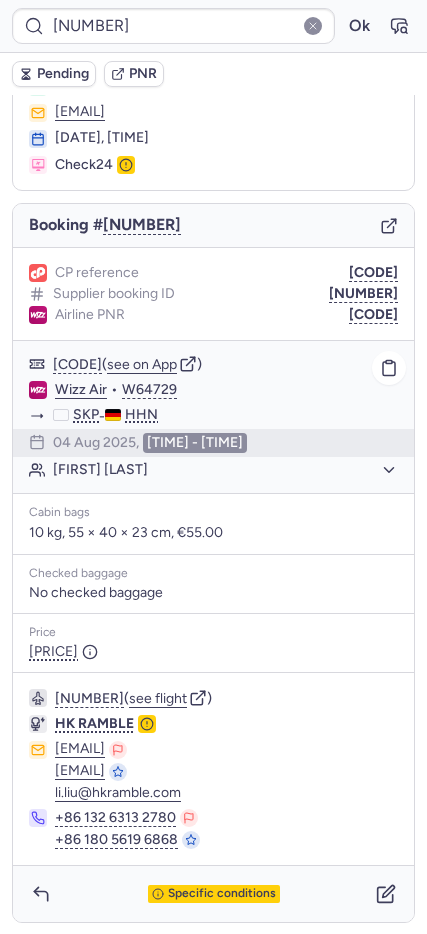 scroll, scrollTop: 79, scrollLeft: 0, axis: vertical 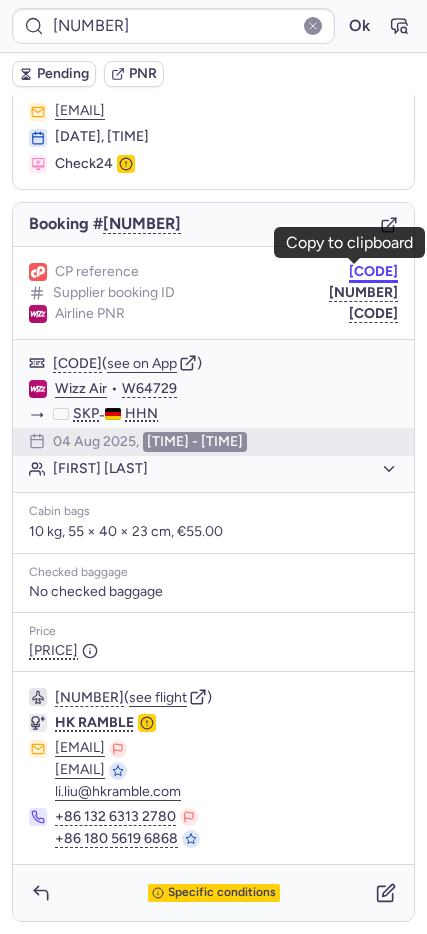 click on "[CODE]" at bounding box center (373, 272) 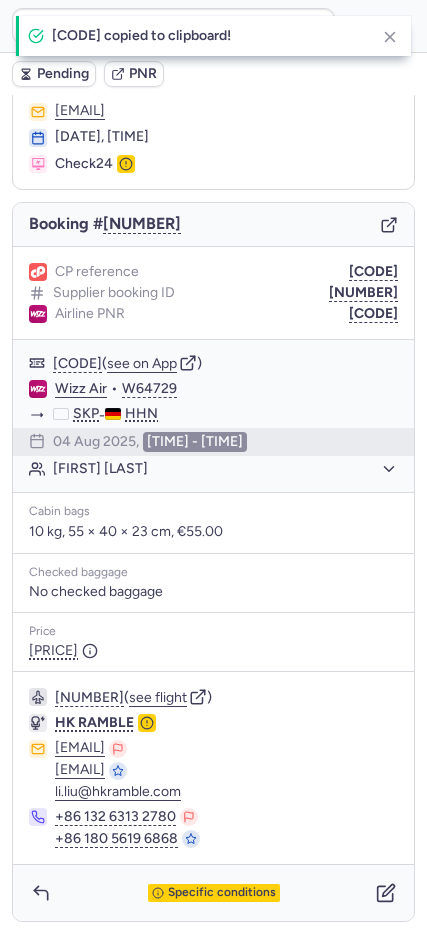 type on "[CODE]" 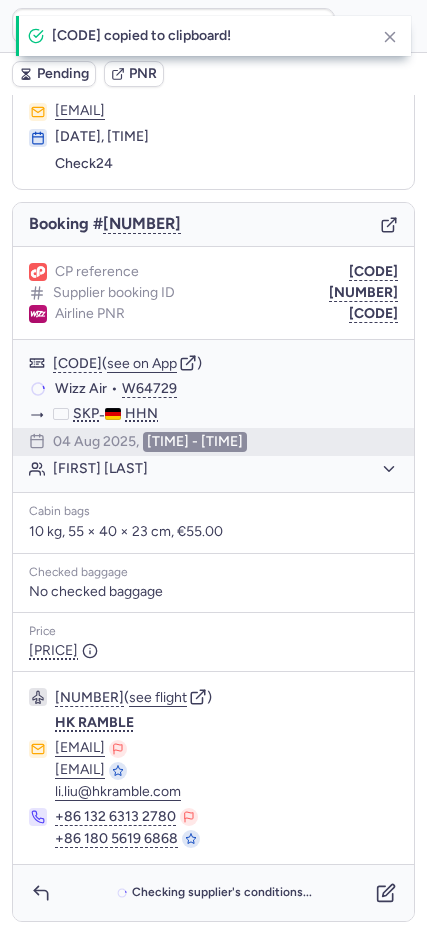 scroll, scrollTop: 79, scrollLeft: 0, axis: vertical 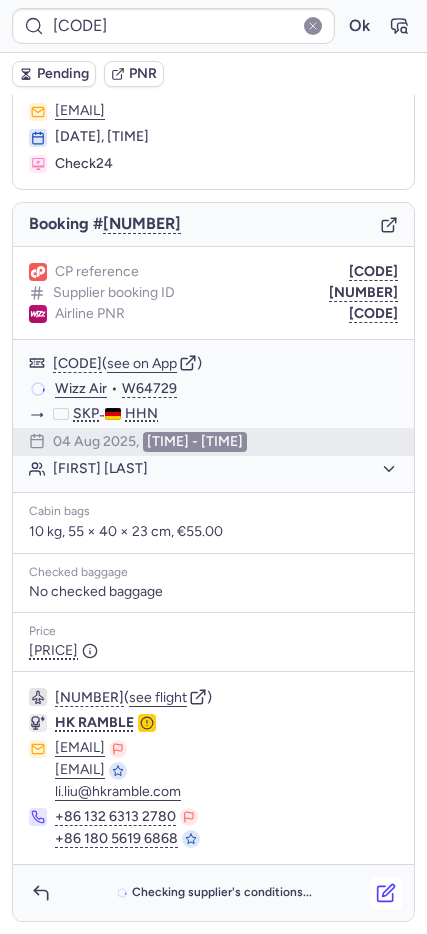 click at bounding box center (386, 893) 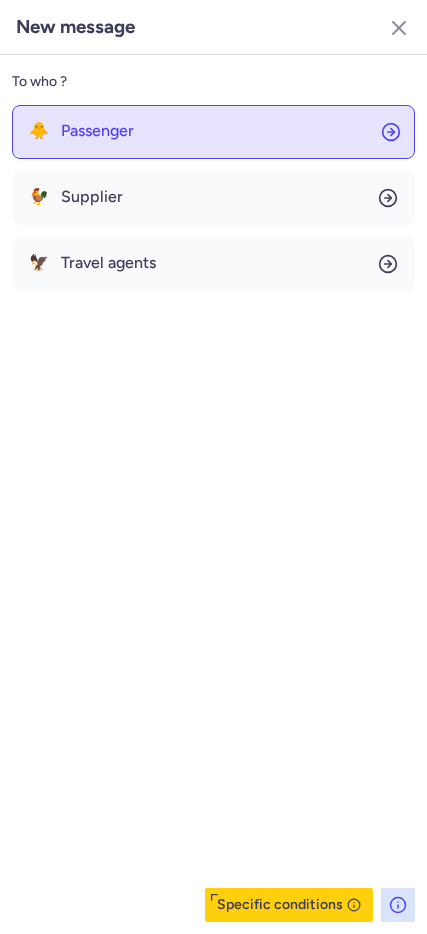 click on "🐥 Passenger" 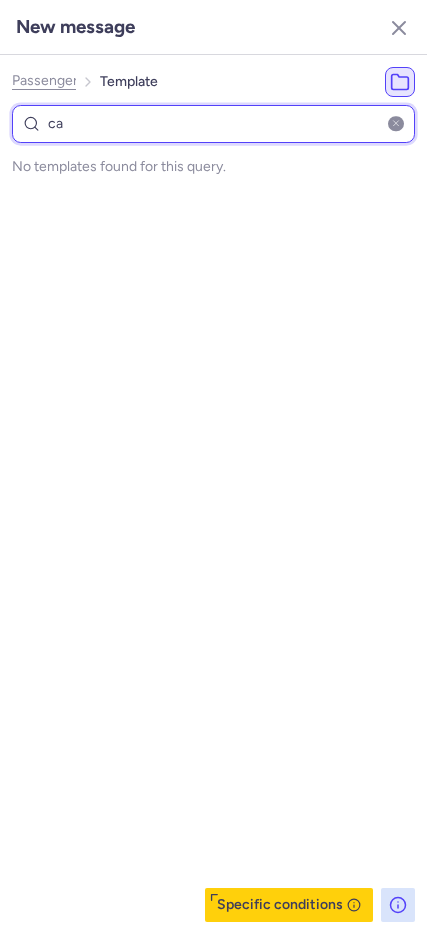 type on "can" 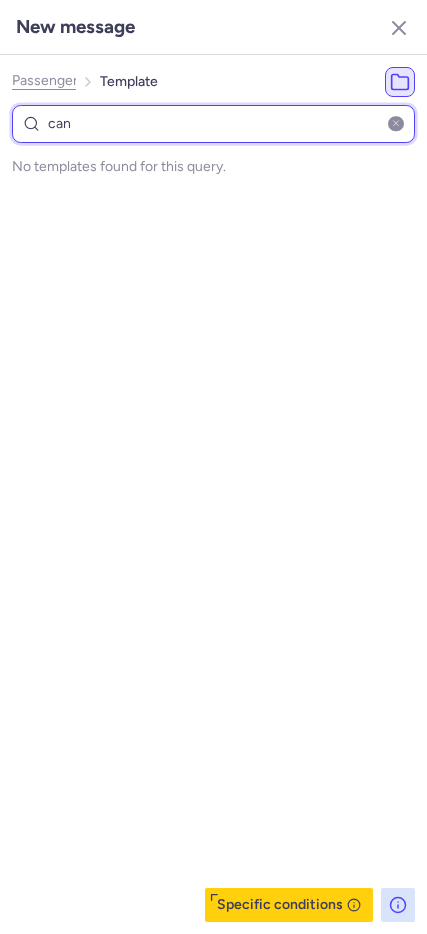 select on "en" 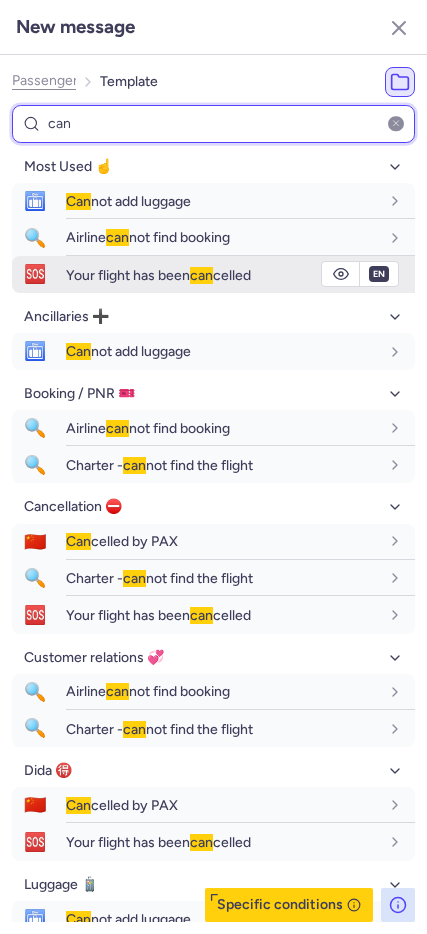type on "can" 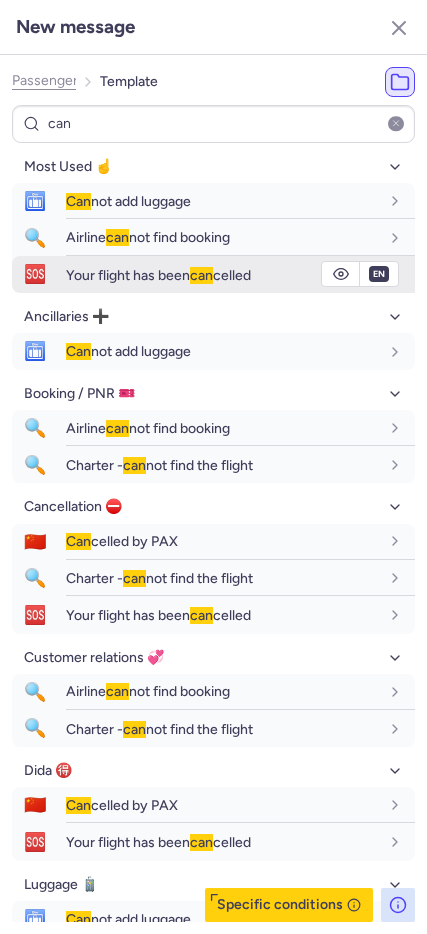 click on "Your flight has been  can celled" at bounding box center (158, 275) 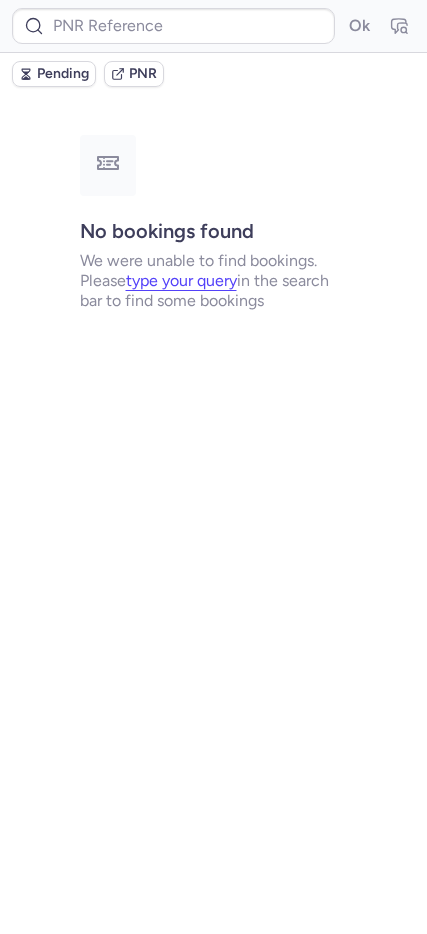scroll, scrollTop: 0, scrollLeft: 0, axis: both 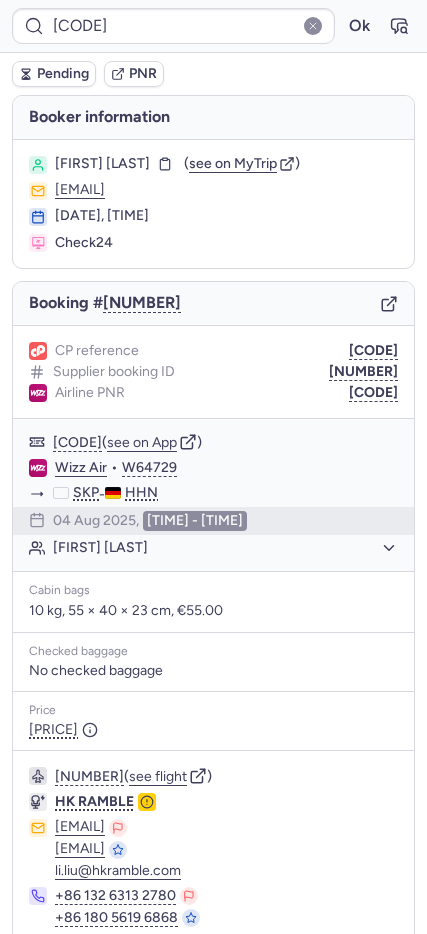 type on "[CODE]" 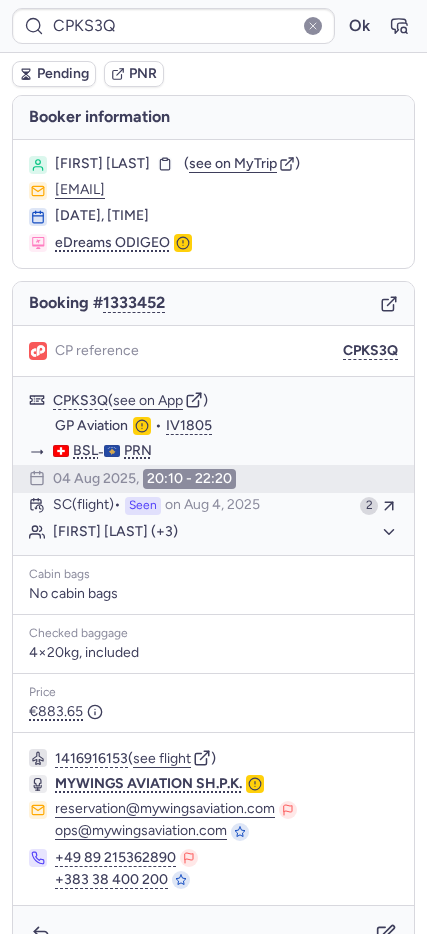 type on "CPZZRA" 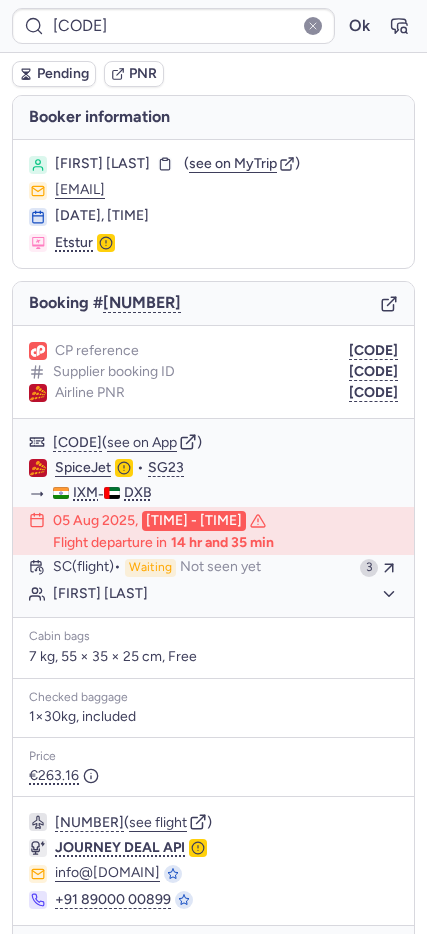 type on "CPZZRA" 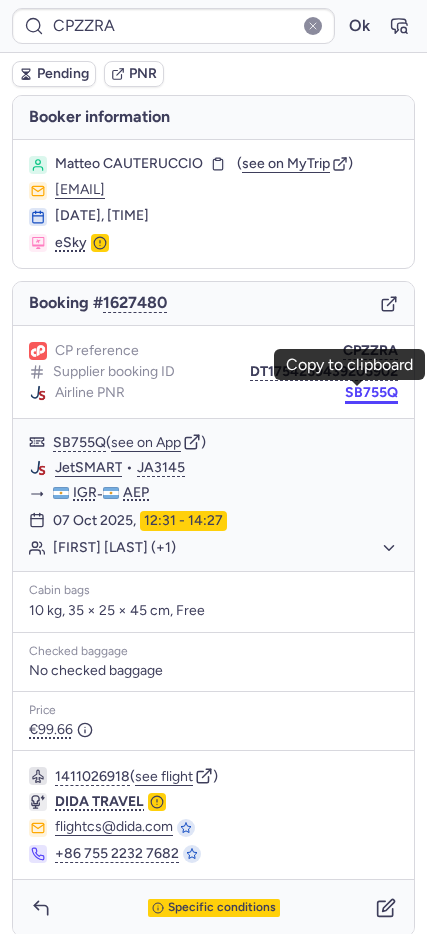 click on "SB755Q" at bounding box center [371, 393] 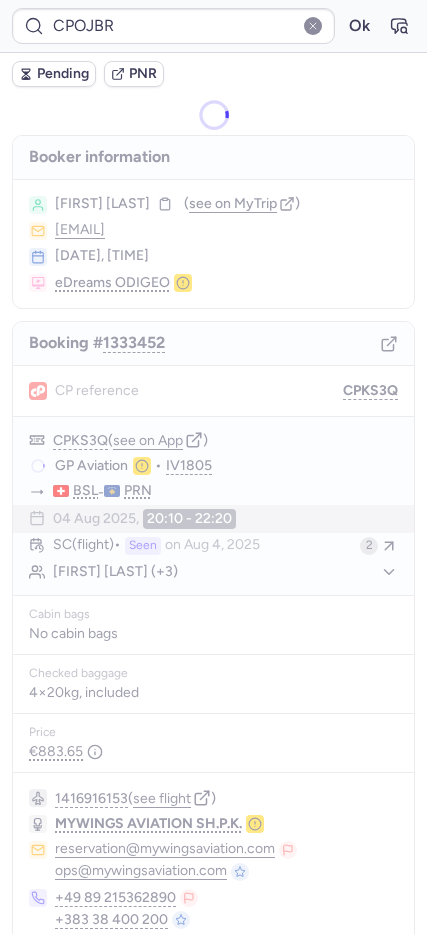 type on "CD3P8A" 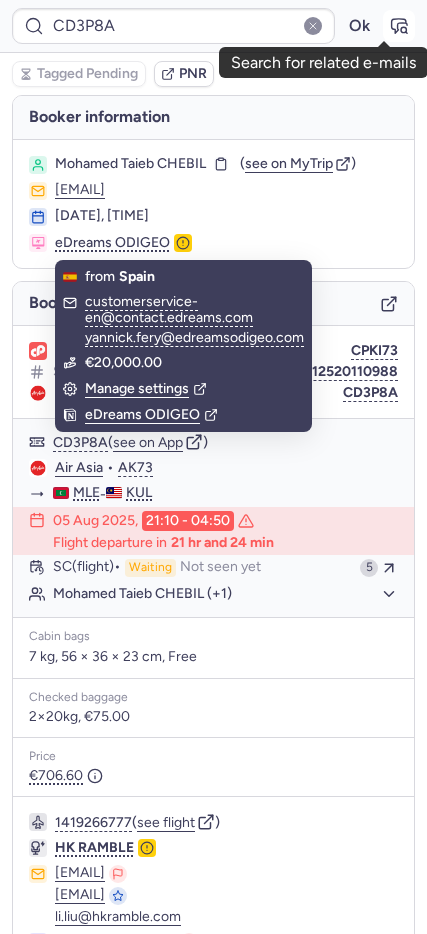 click 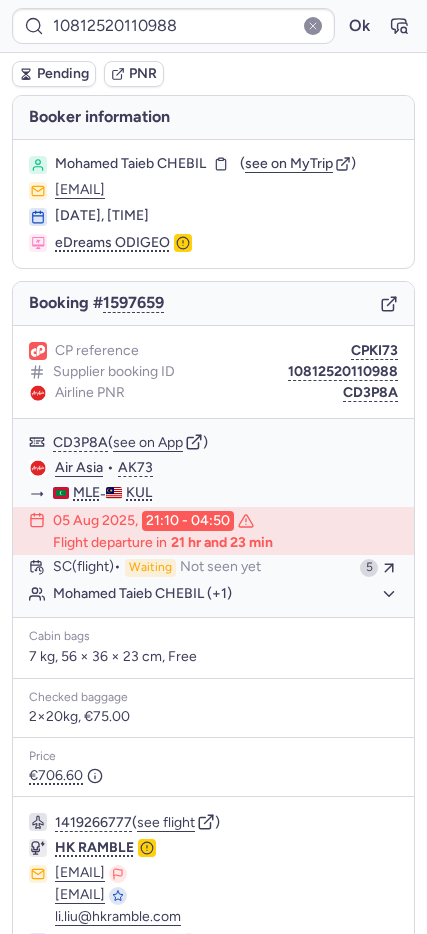 type on "CD3P8A" 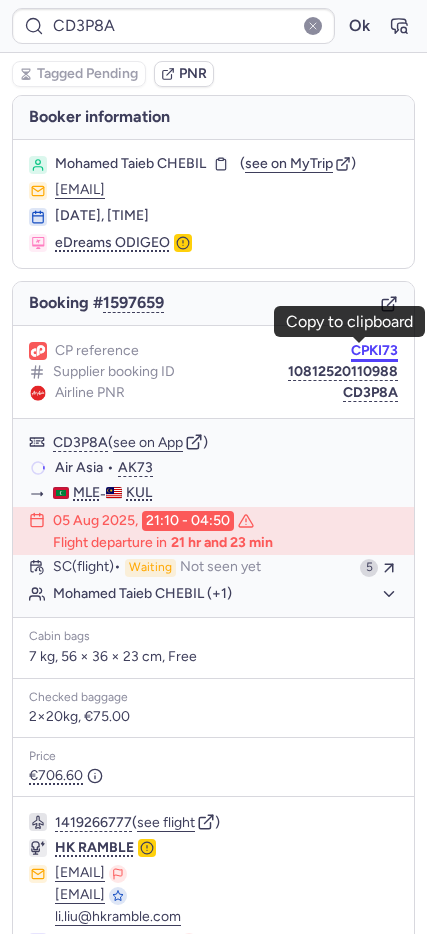 click on "CPKI73" at bounding box center [374, 351] 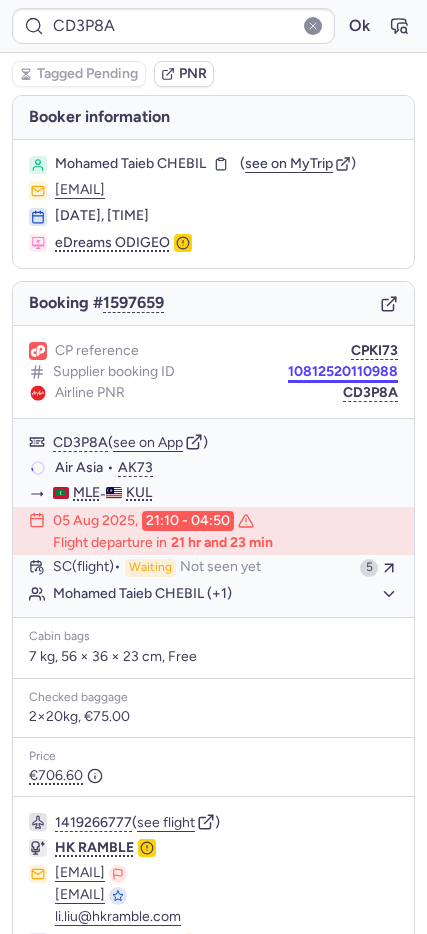 click on "10812520110988" at bounding box center [343, 372] 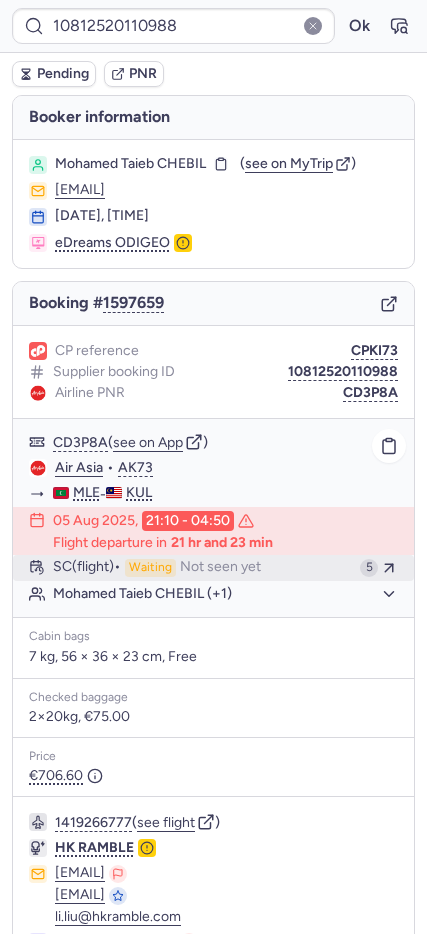 click on "Not seen yet" at bounding box center [220, 568] 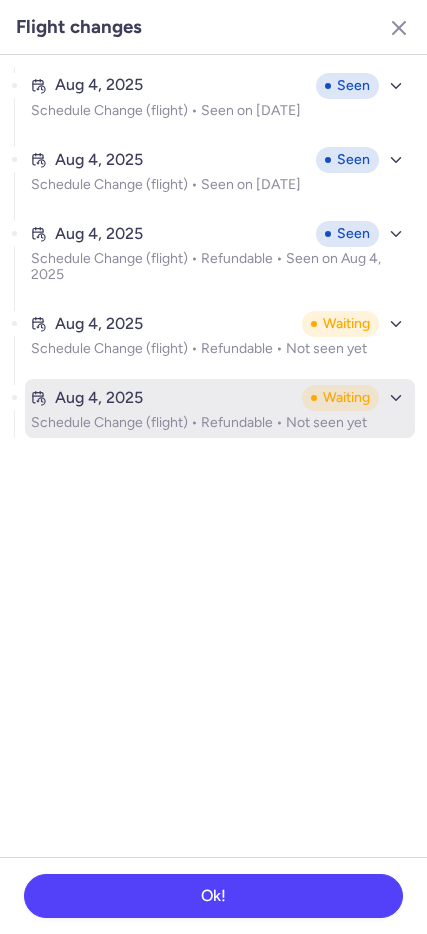drag, startPoint x: 225, startPoint y: 433, endPoint x: 236, endPoint y: 440, distance: 13.038404 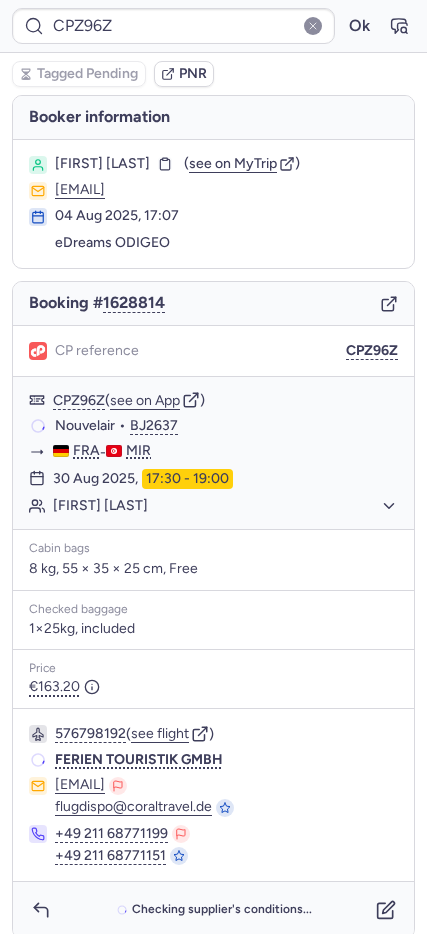 type on "CPNDSQ" 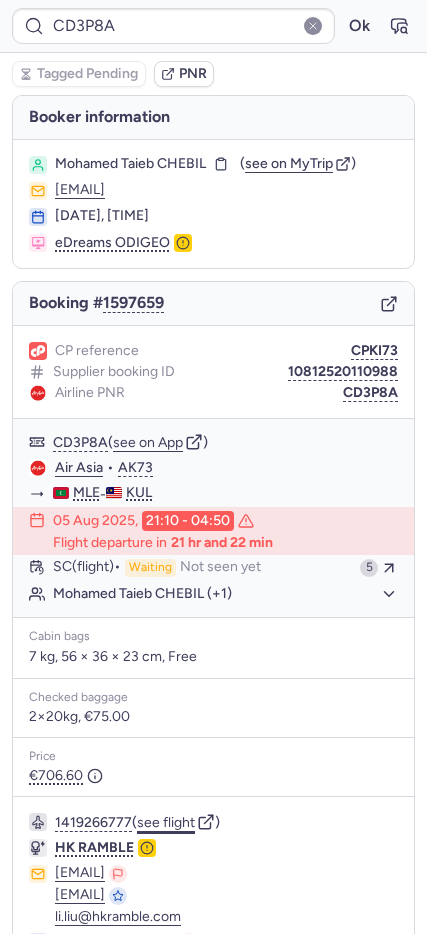 click on "see flight" 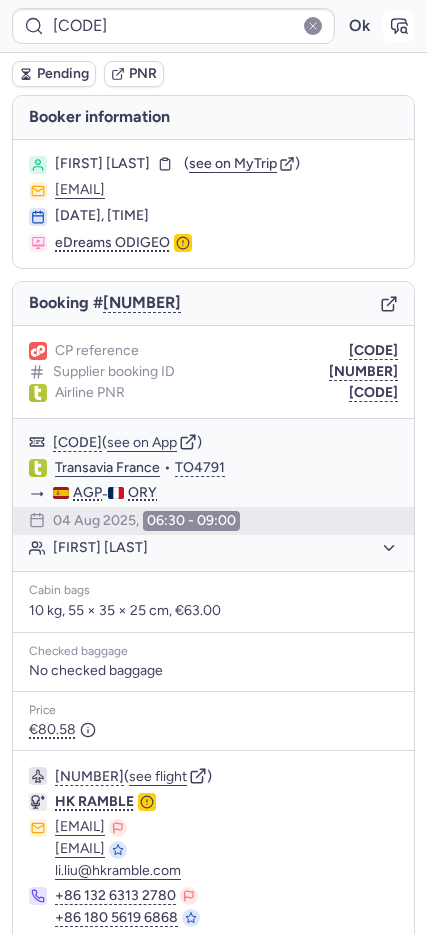 click 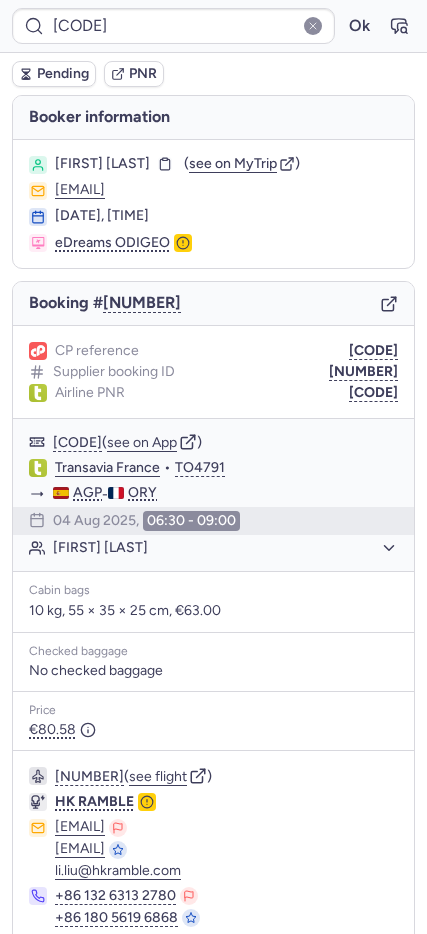 type on "[CODE]" 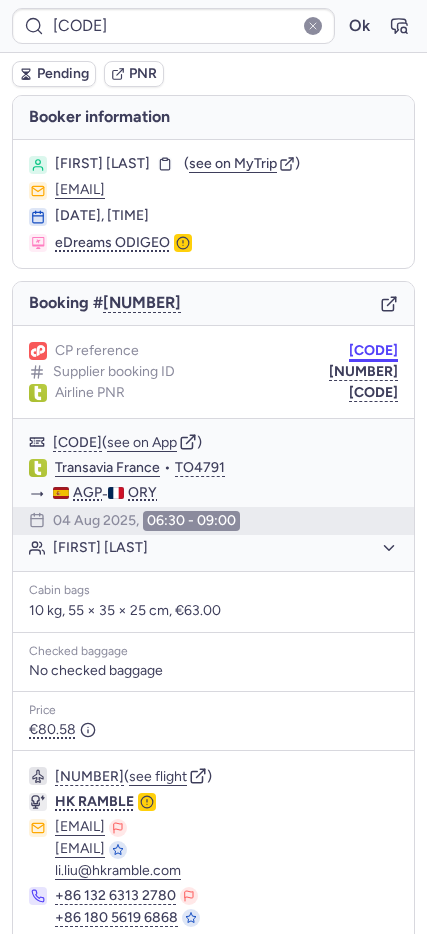 click on "[CODE]" at bounding box center [373, 351] 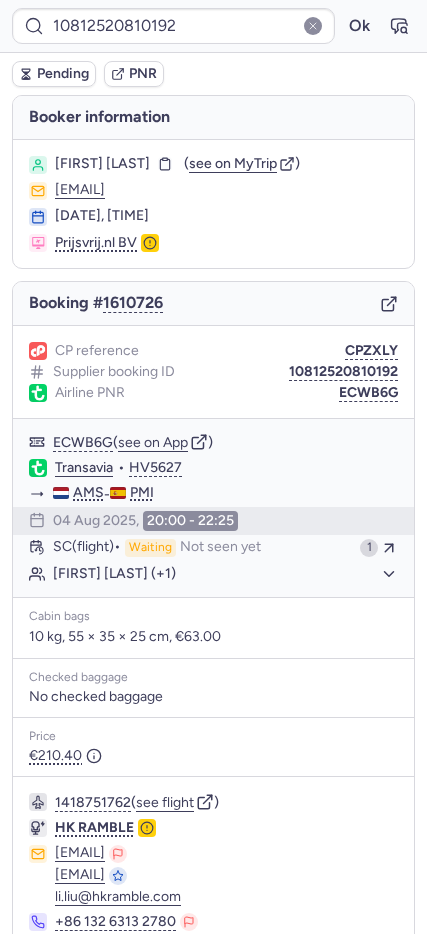 scroll, scrollTop: 105, scrollLeft: 0, axis: vertical 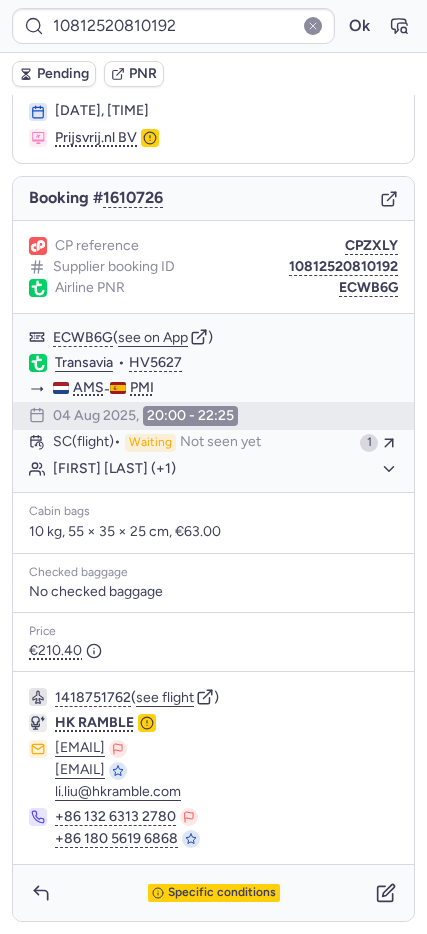 type on "CPKJQ4" 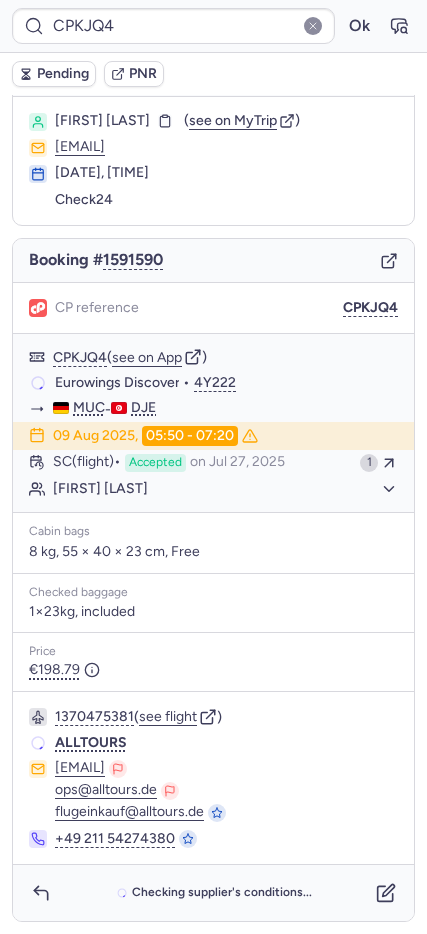 scroll, scrollTop: 43, scrollLeft: 0, axis: vertical 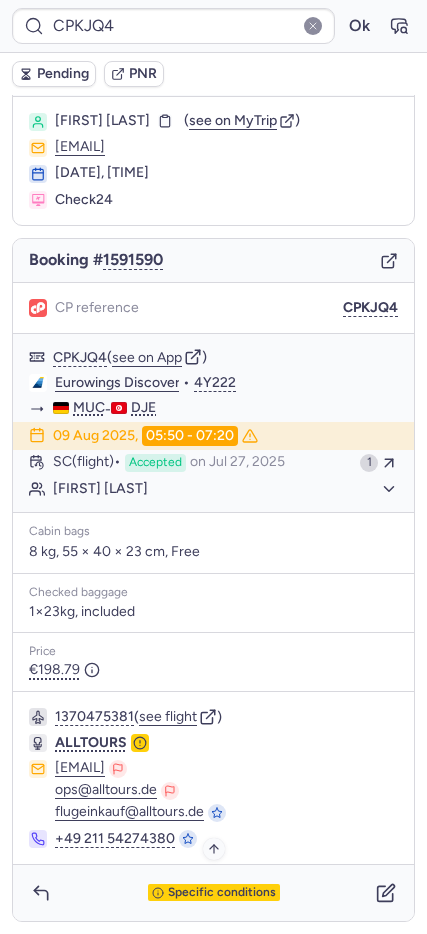 click on "Specific conditions" at bounding box center (222, 893) 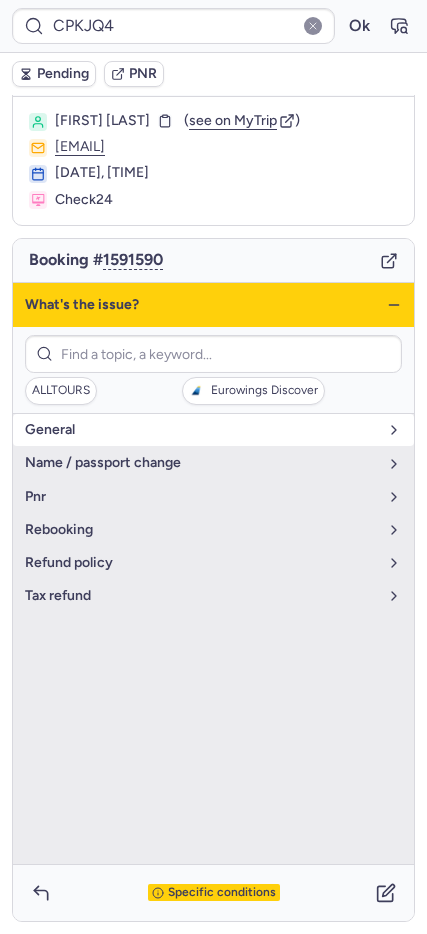 click on "general" at bounding box center (201, 430) 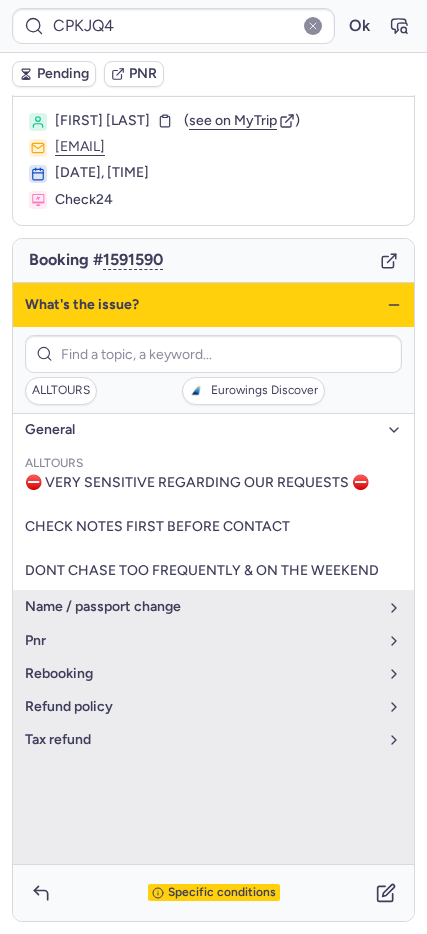 click on "general" at bounding box center (201, 430) 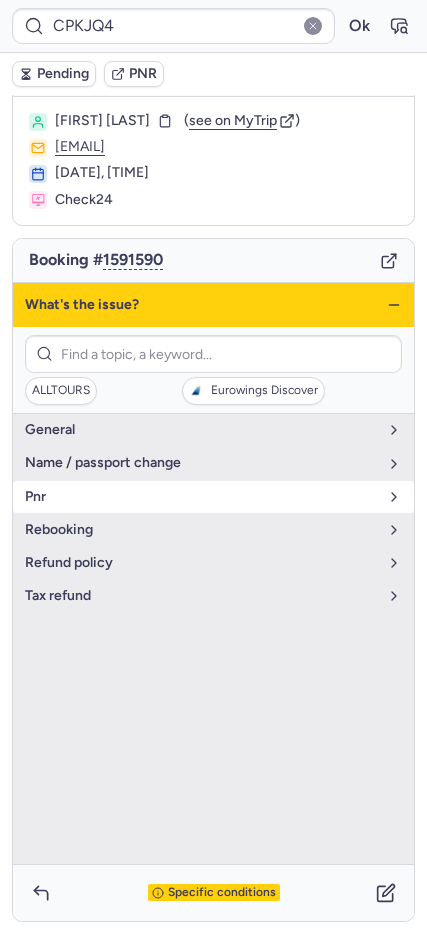click on "pnr" at bounding box center (201, 497) 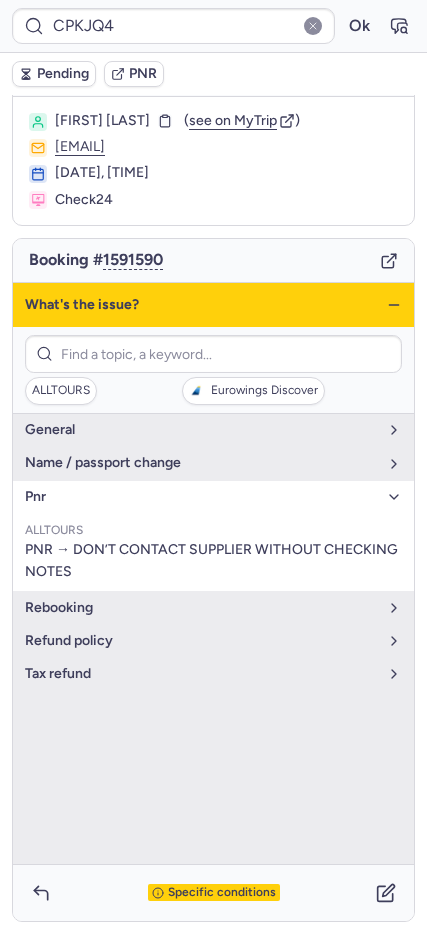 click on "pnr" at bounding box center [201, 497] 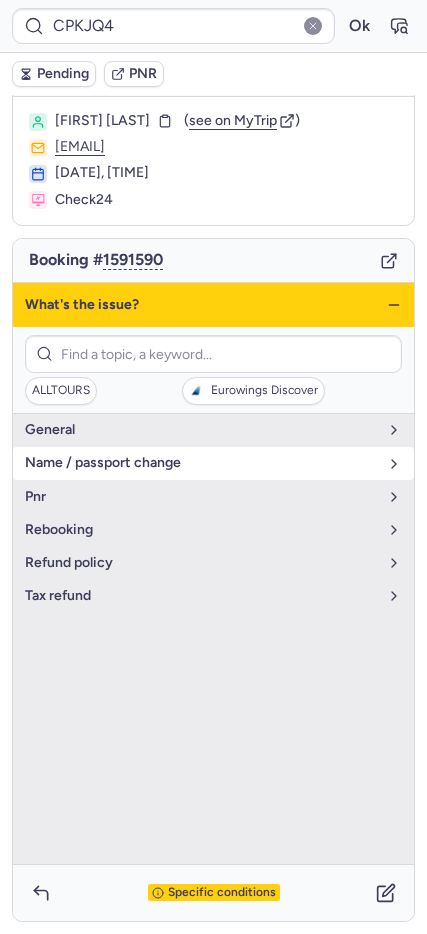click on "name / passport change" at bounding box center [201, 463] 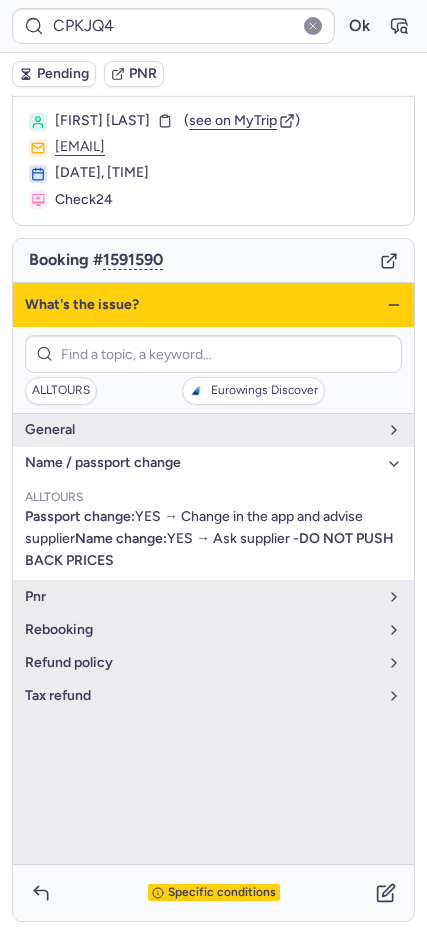 drag, startPoint x: 92, startPoint y: 467, endPoint x: 90, endPoint y: 479, distance: 12.165525 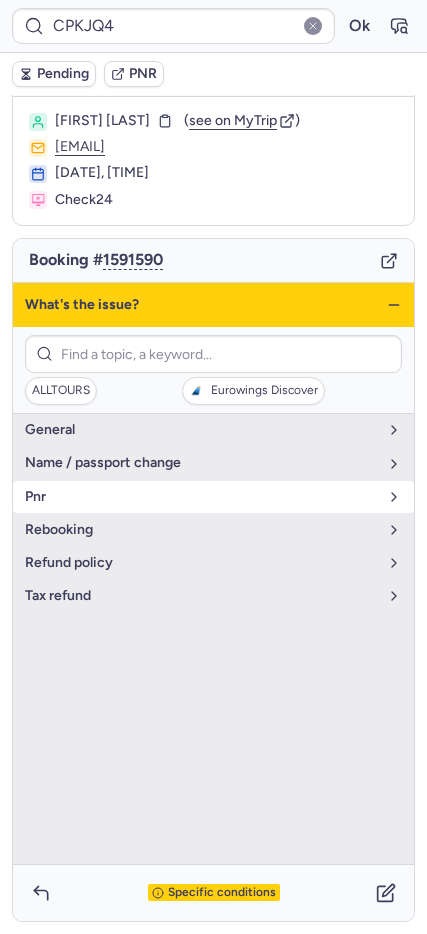 click on "pnr" at bounding box center [213, 497] 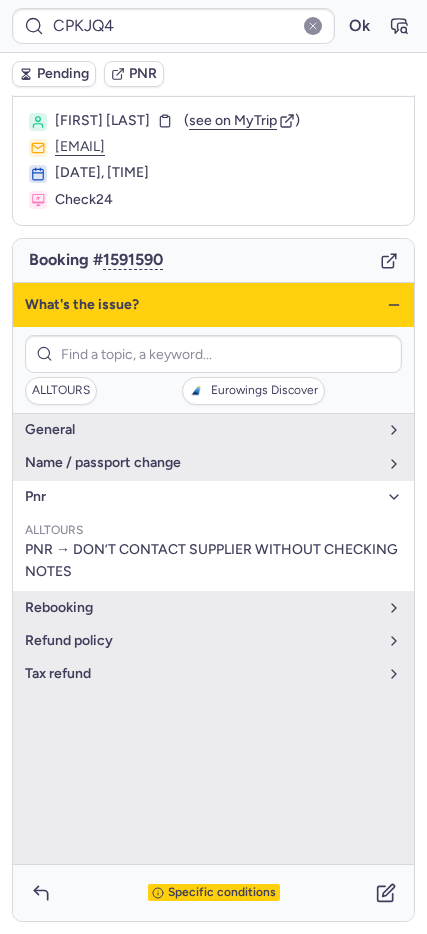 click on "pnr" at bounding box center [201, 497] 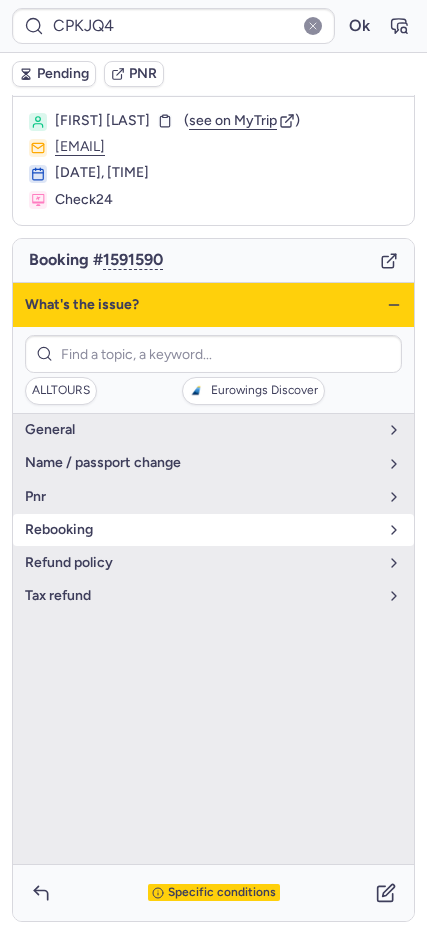 click on "rebooking" at bounding box center [201, 530] 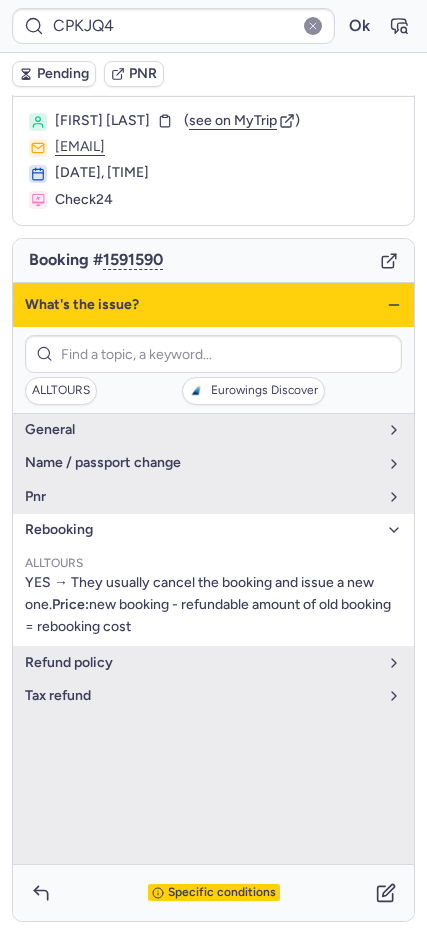 click on "rebooking" at bounding box center [213, 530] 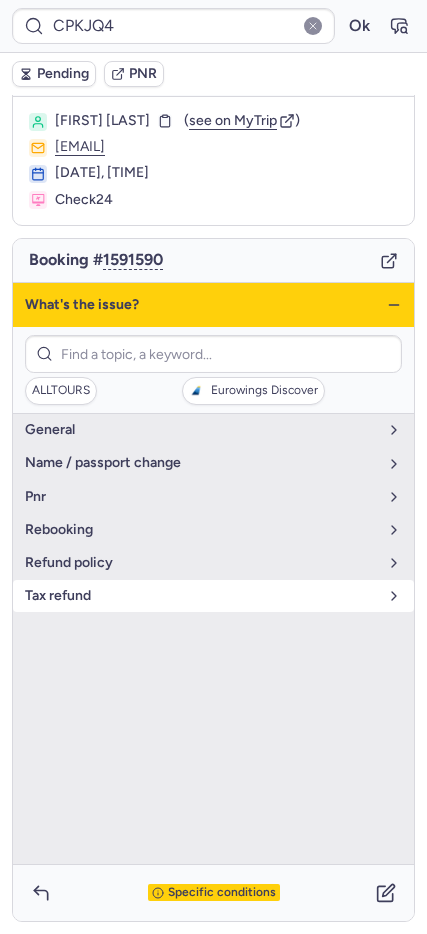 click on "tax refund" at bounding box center (201, 596) 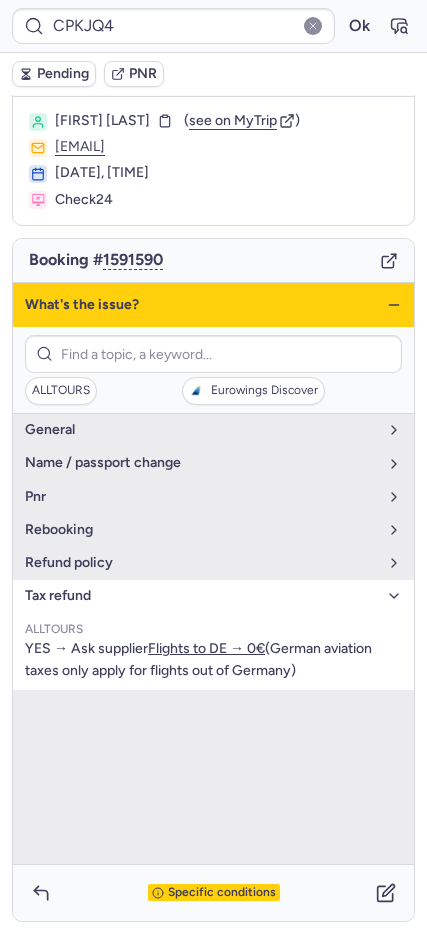 click 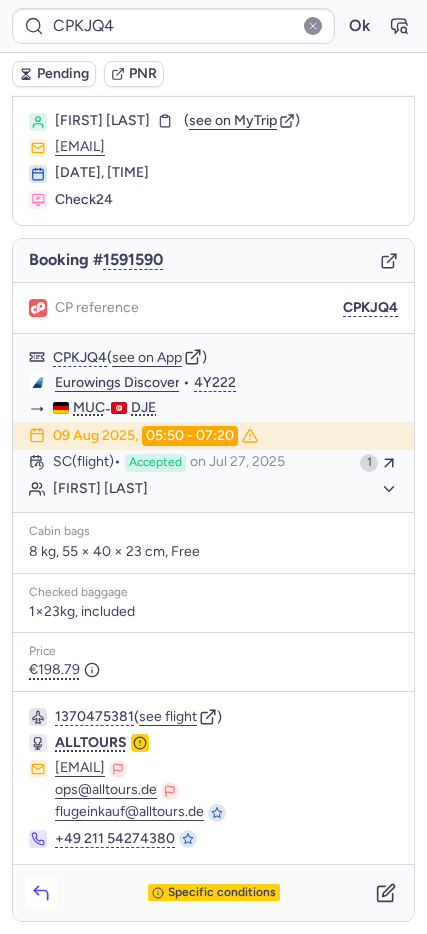 click 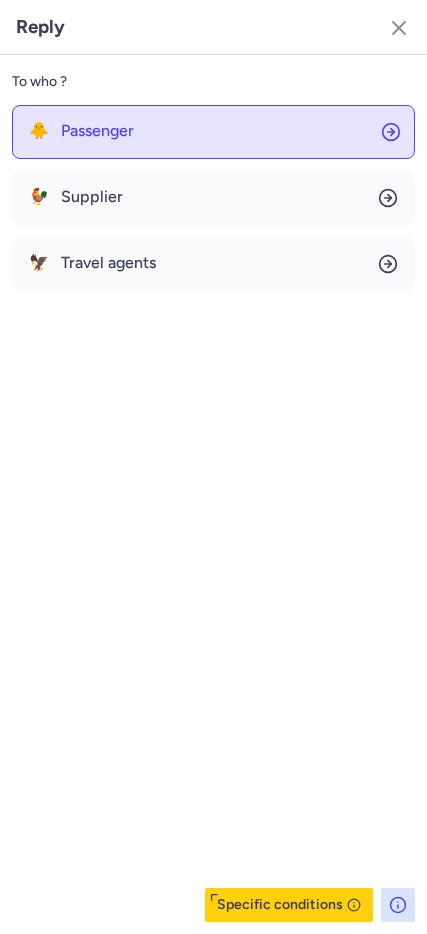 click on "🐥 Passenger" 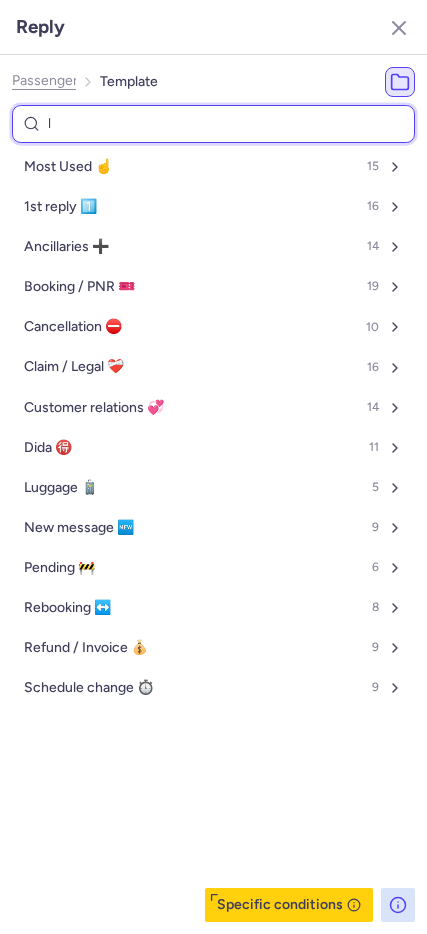 type on "lo" 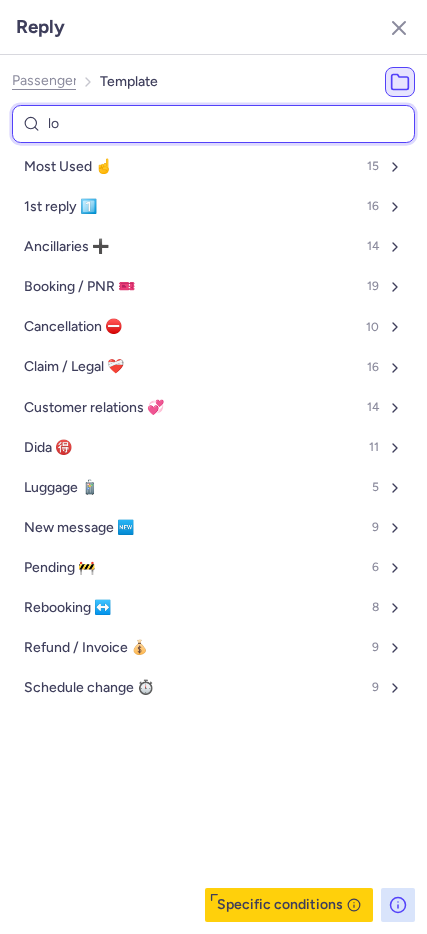 select on "en" 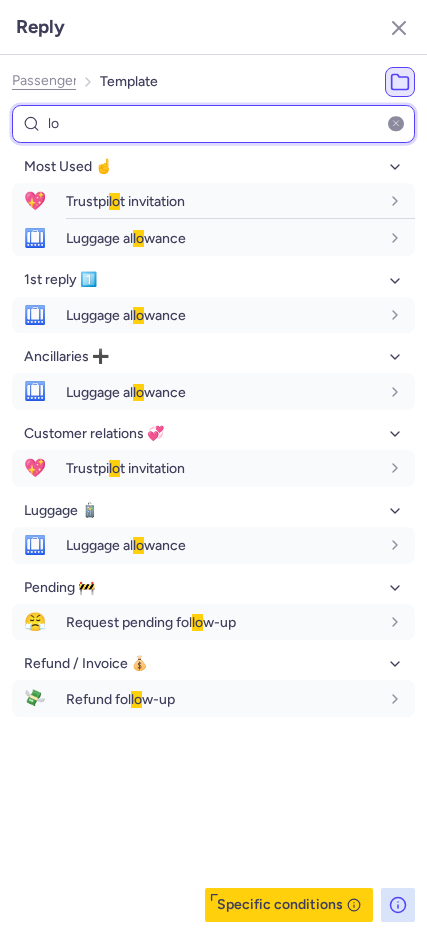 type on "l" 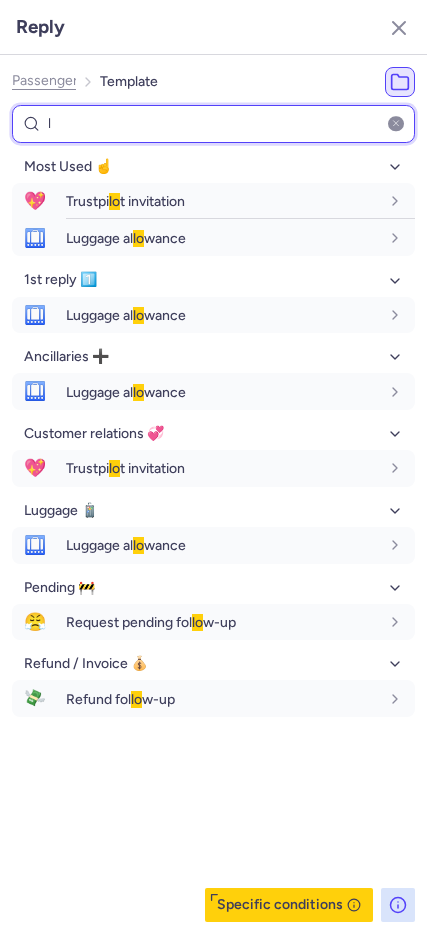 type 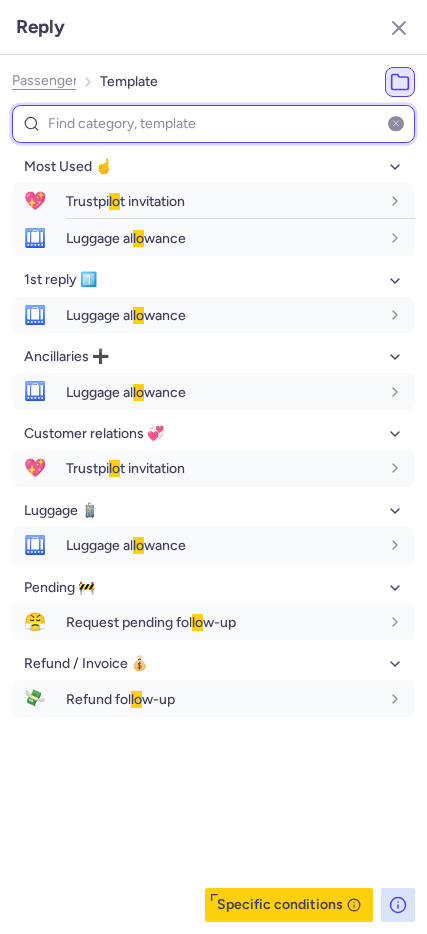 select on "en" 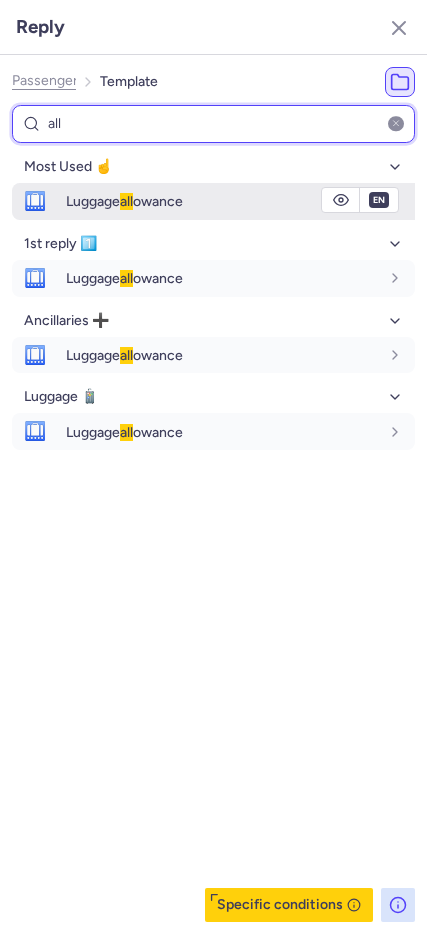 type on "all" 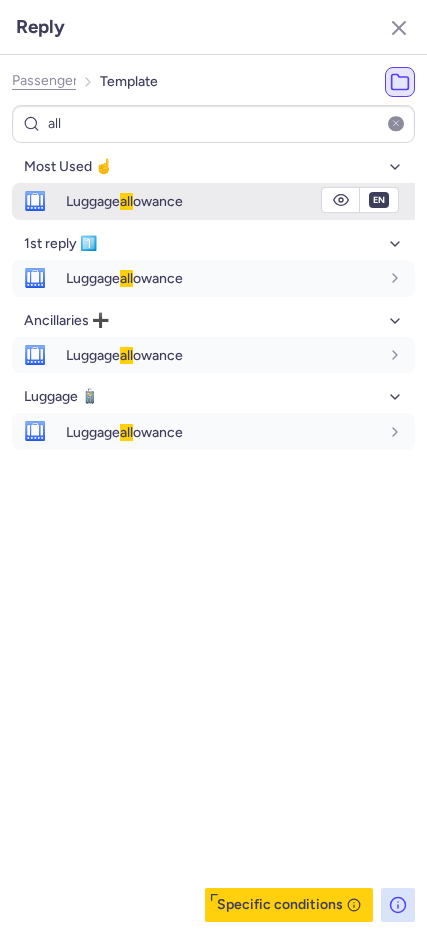 click on "Luggage  all owance" at bounding box center [124, 201] 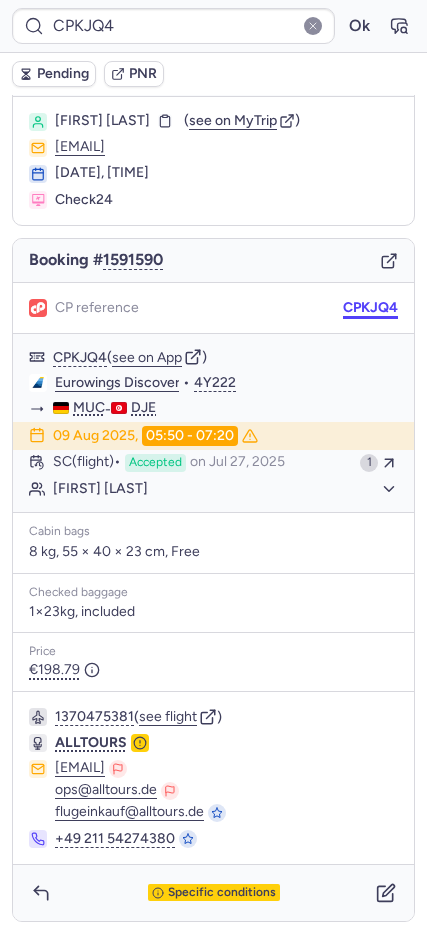 click on "CPKJQ4" at bounding box center [370, 308] 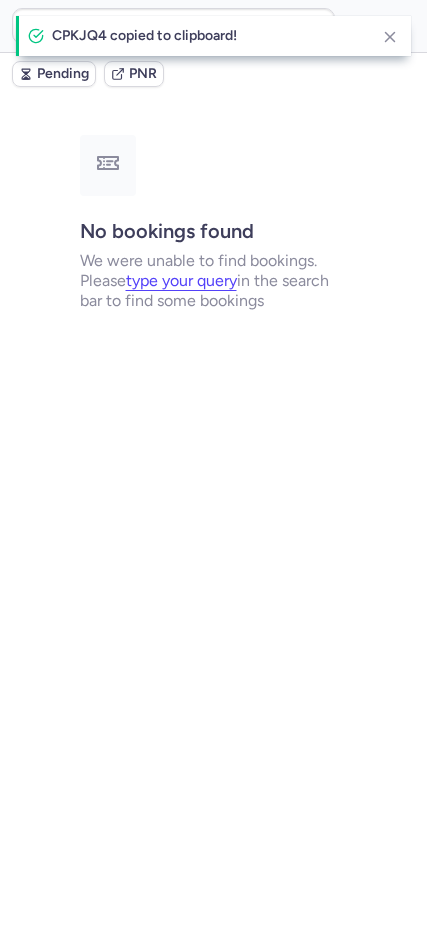 scroll, scrollTop: 0, scrollLeft: 0, axis: both 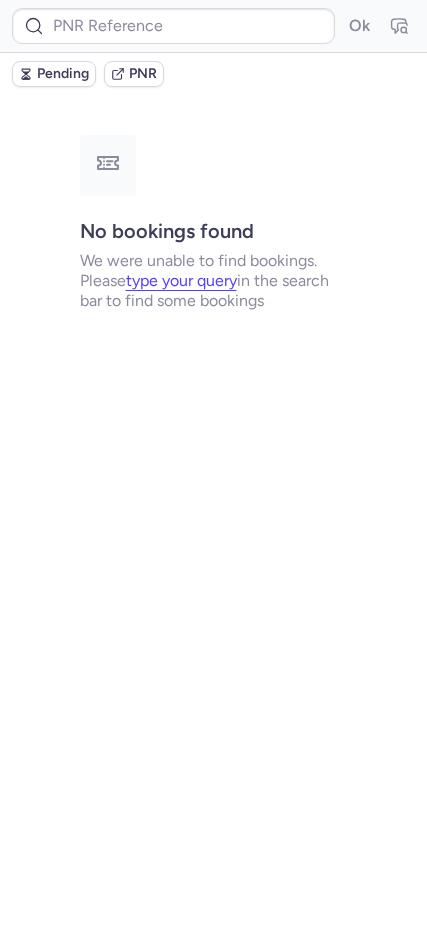 type on "[CODE]" 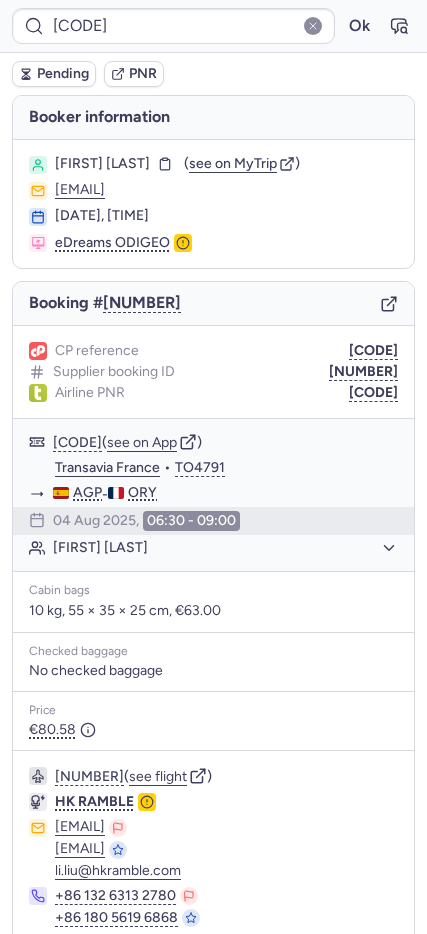 type on "[NUMBER]" 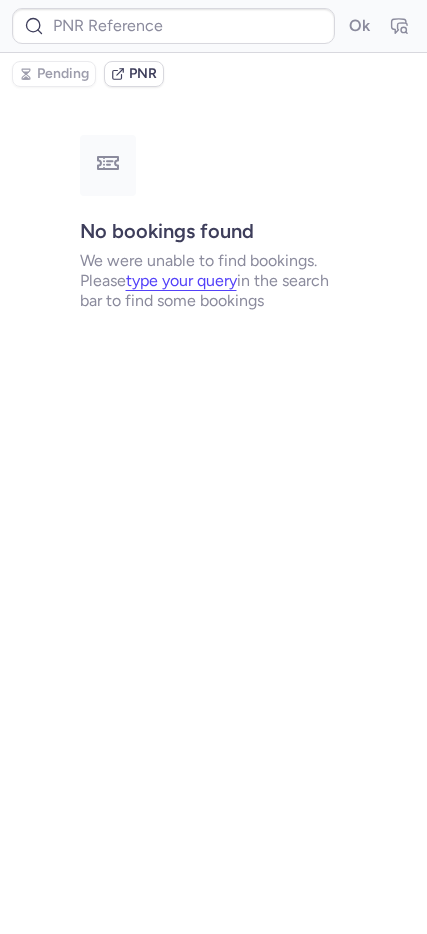 type on "CPKS3Q" 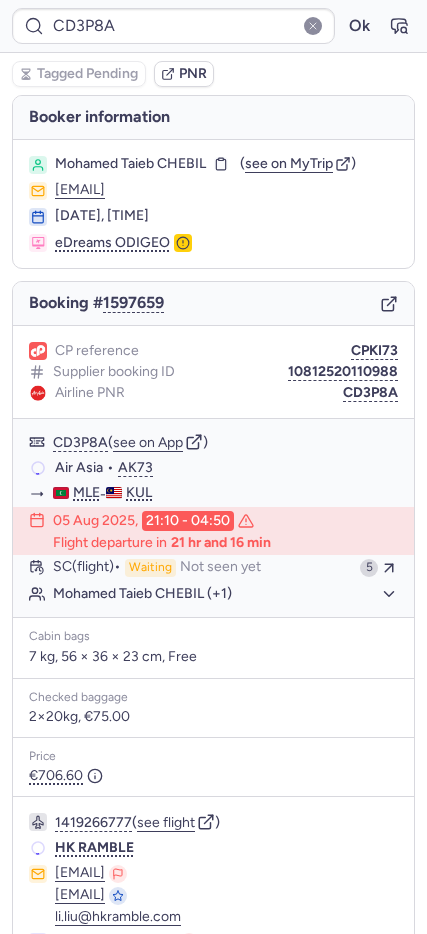 type on "CPKS3Q" 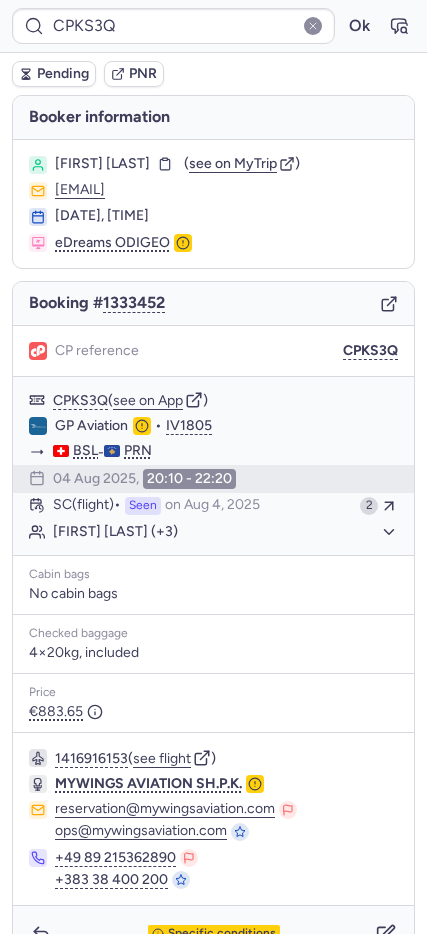 type 